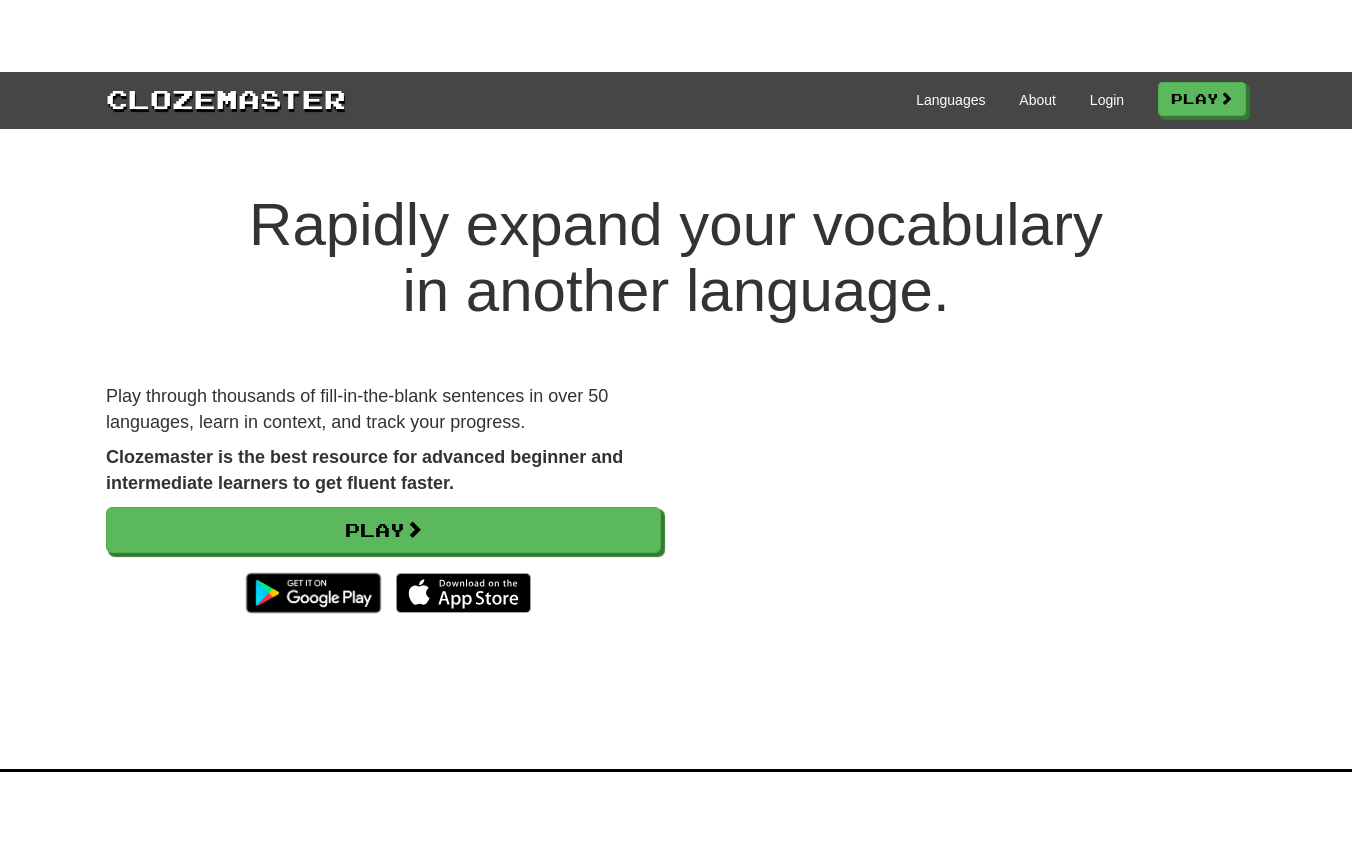 scroll, scrollTop: 0, scrollLeft: 0, axis: both 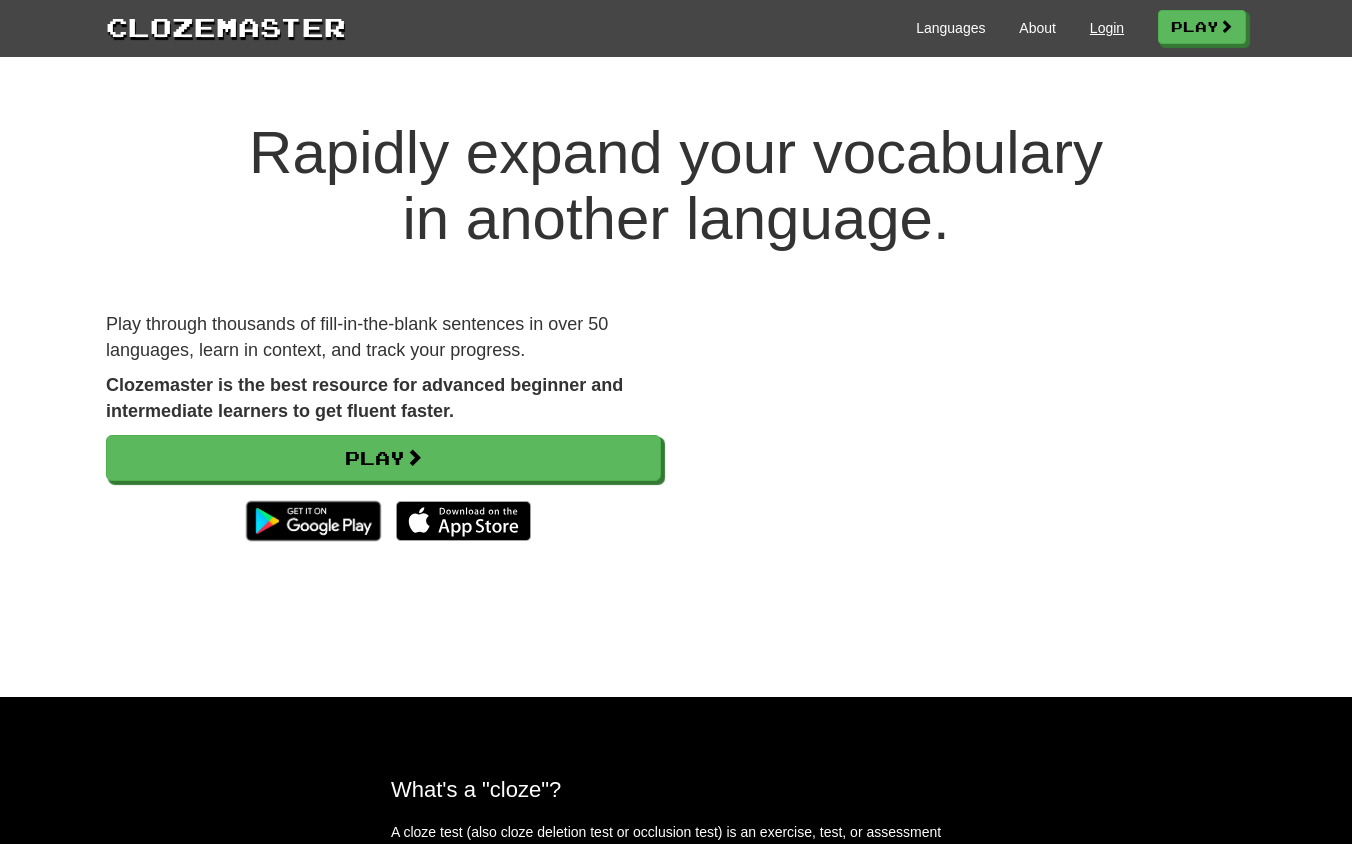 click on "Login" at bounding box center (1107, 28) 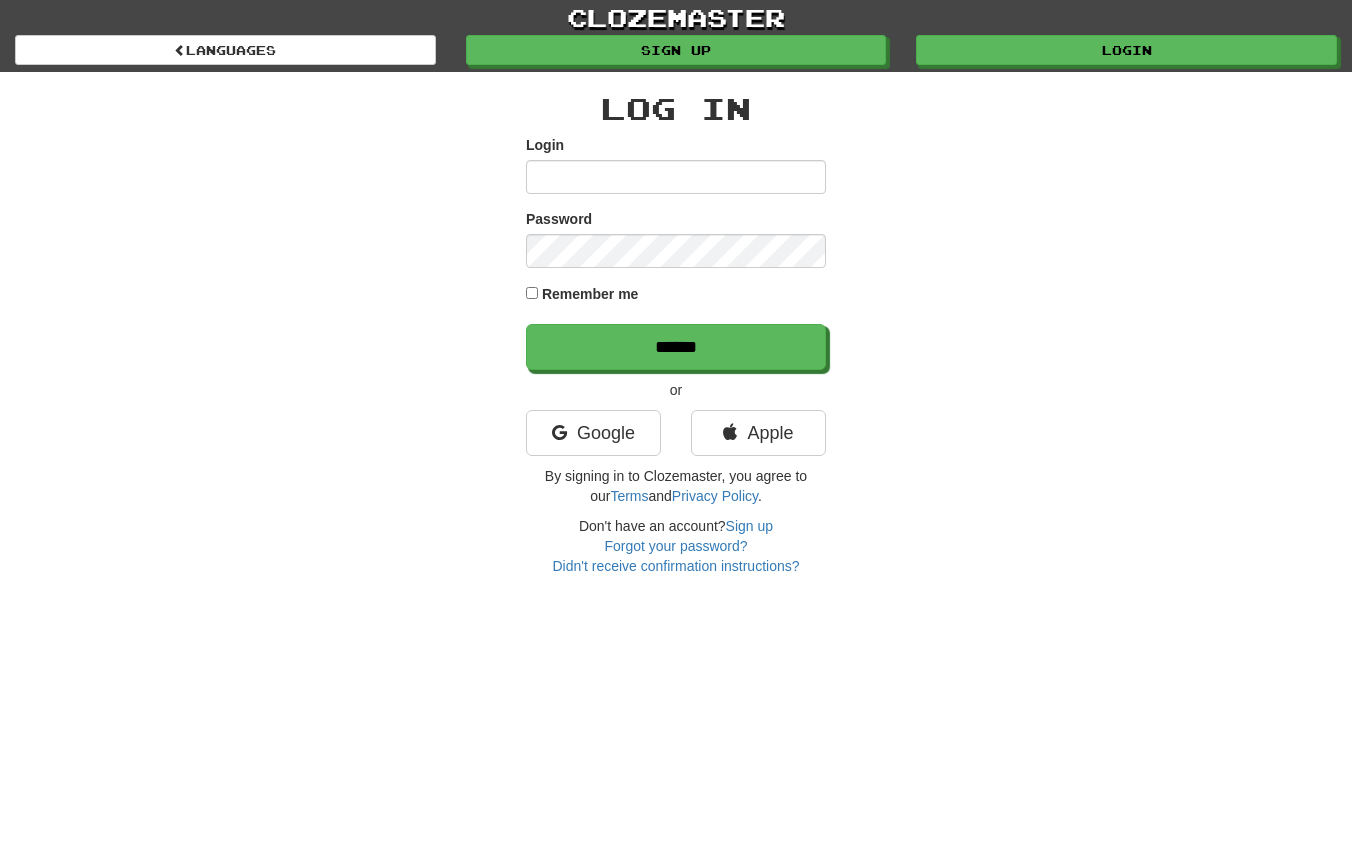 scroll, scrollTop: 0, scrollLeft: 0, axis: both 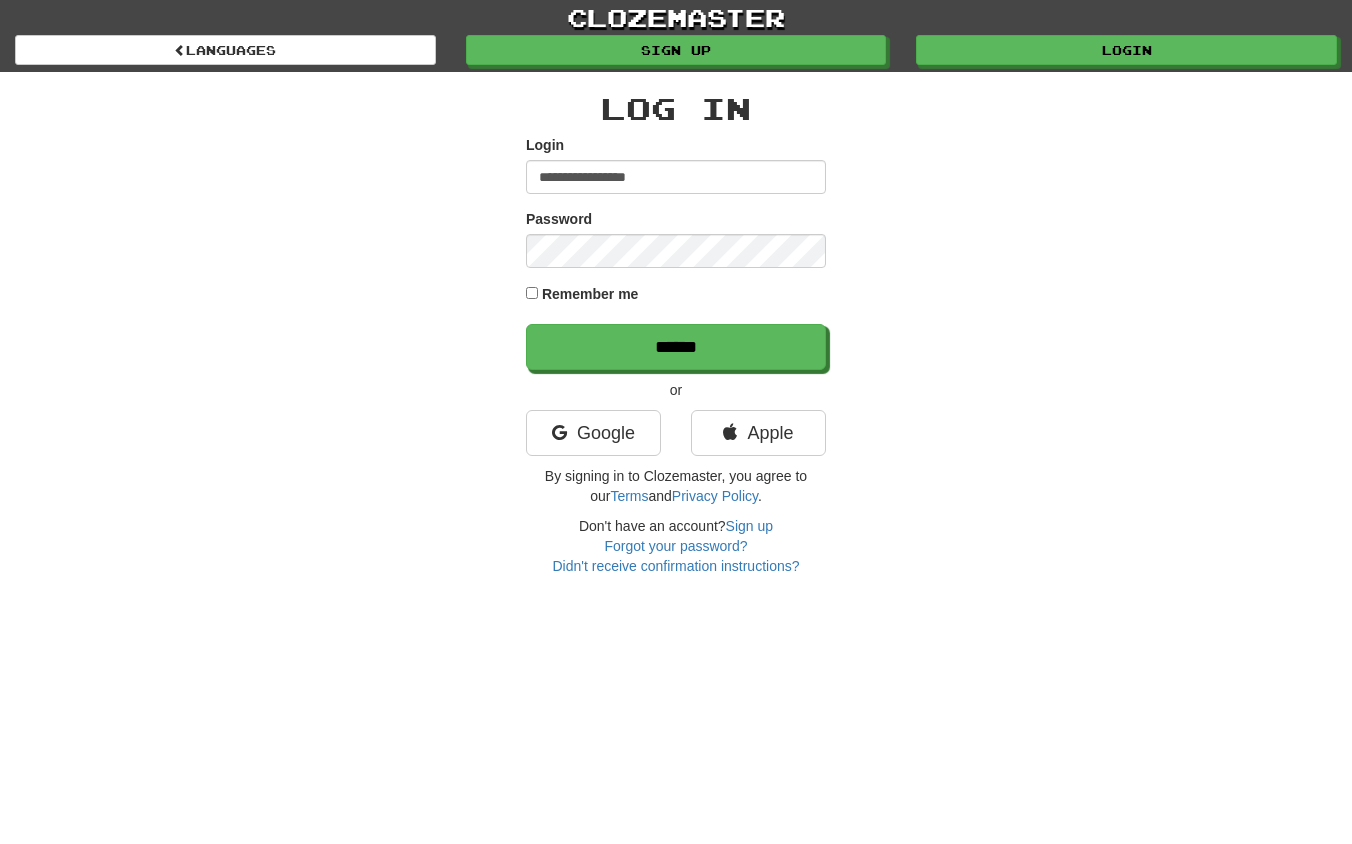 type on "**********" 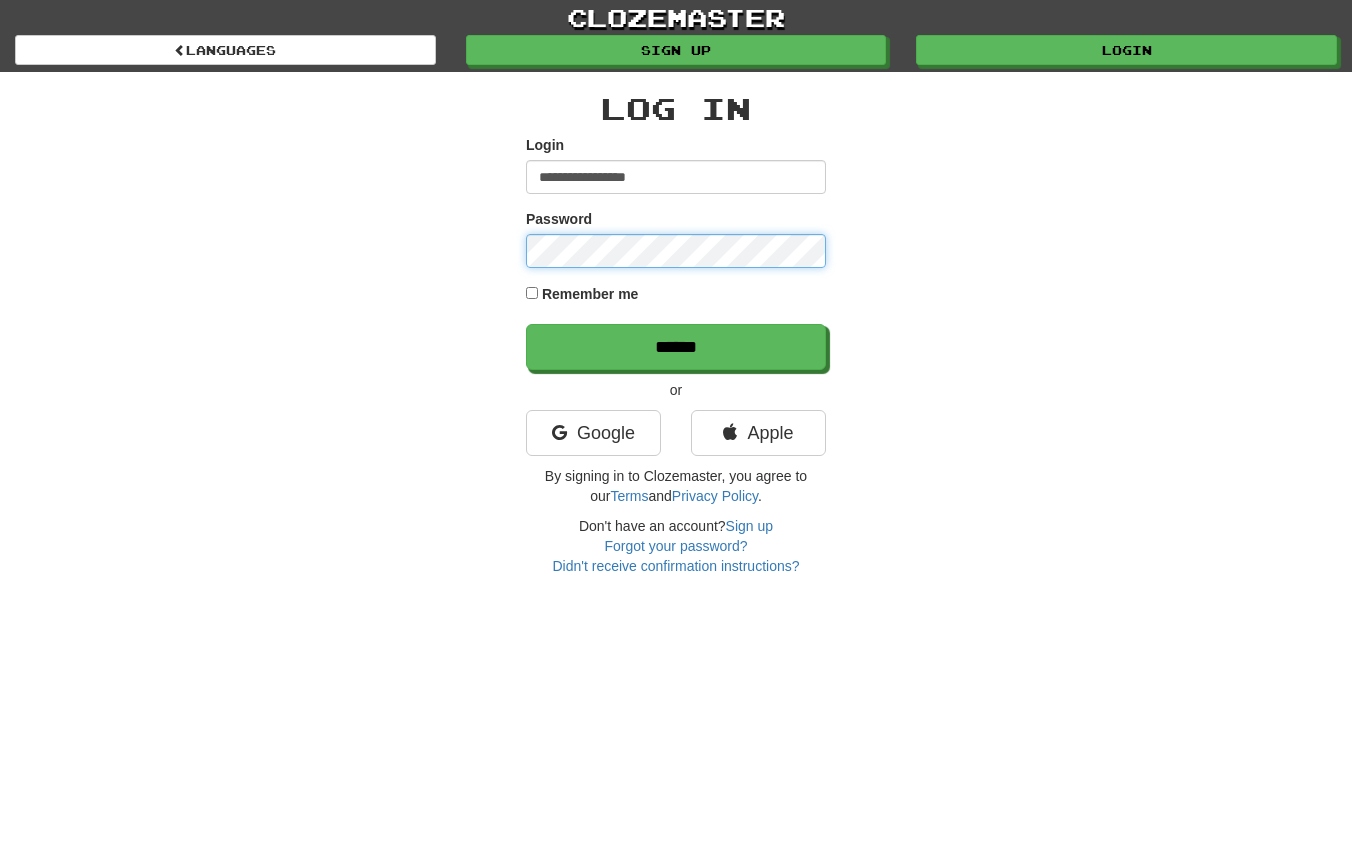 click on "******" at bounding box center (676, 347) 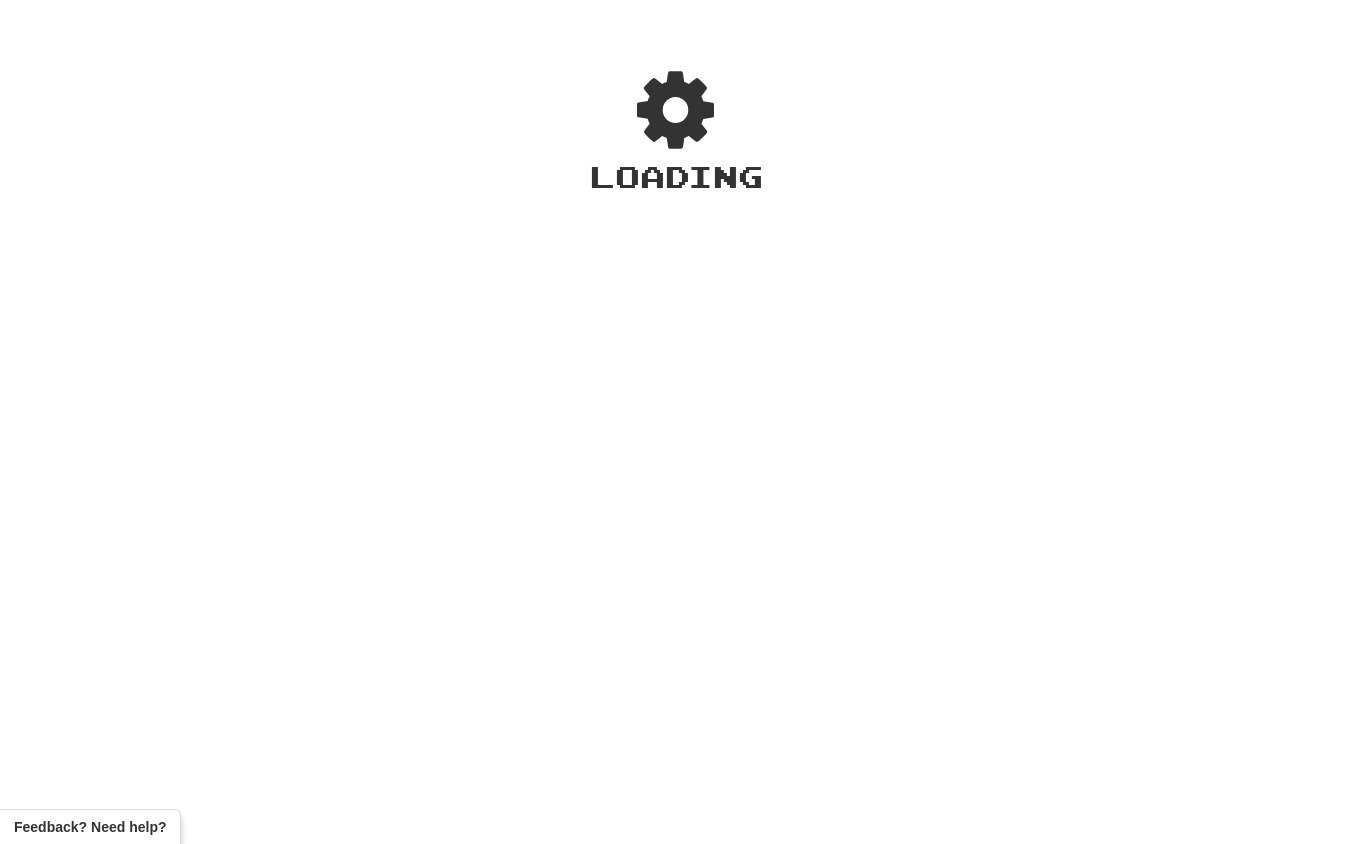 scroll, scrollTop: 0, scrollLeft: 0, axis: both 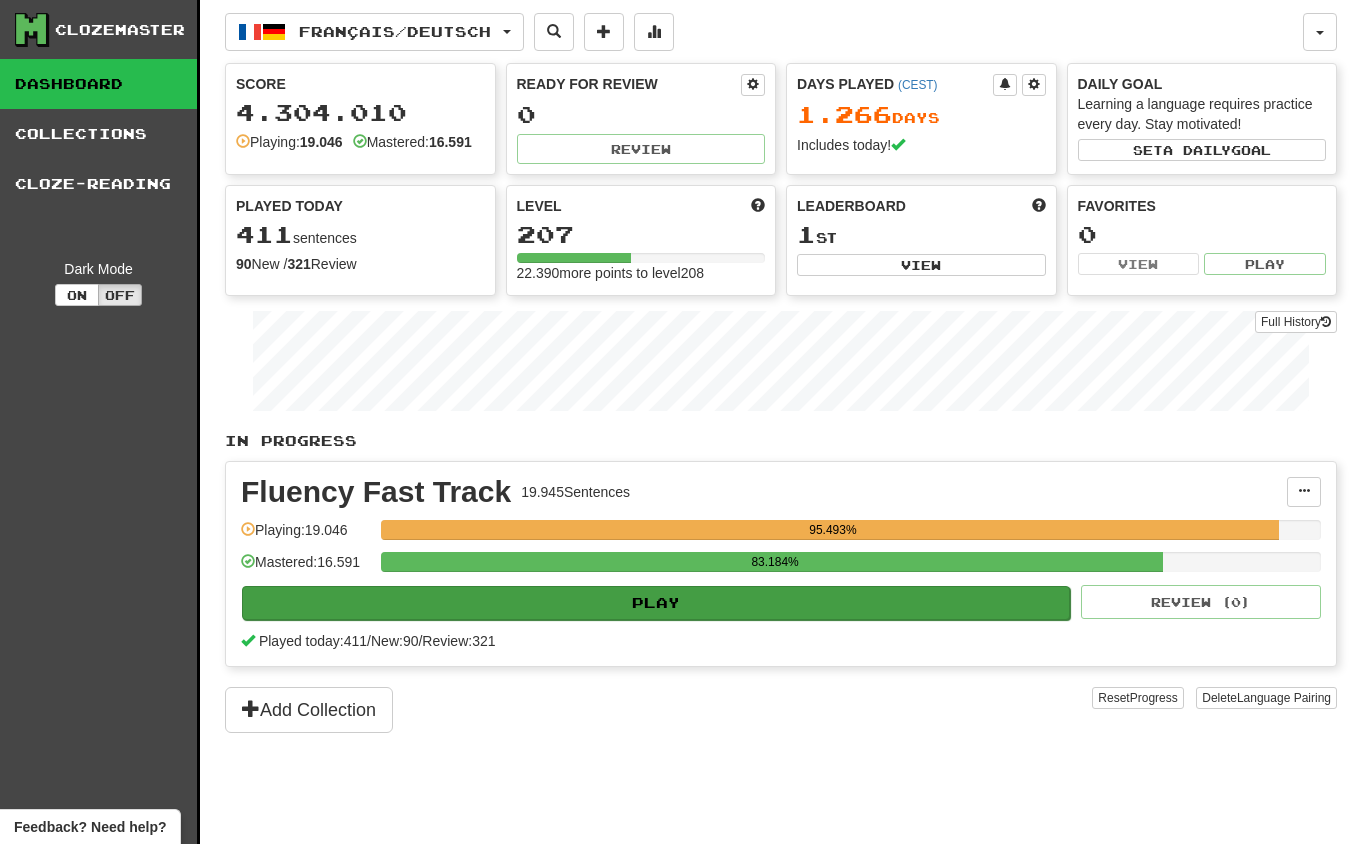 click on "Play" at bounding box center [656, 603] 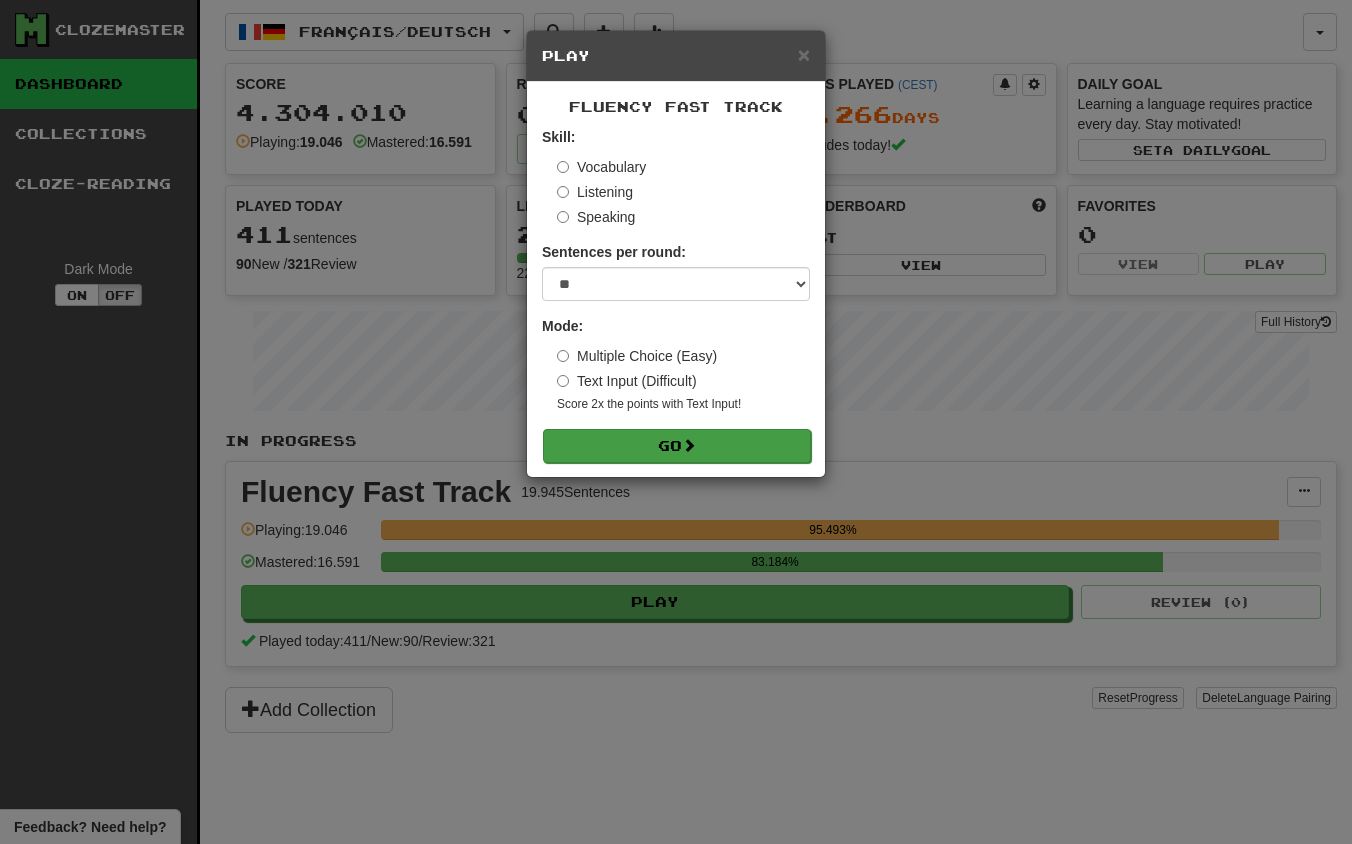 click at bounding box center [689, 445] 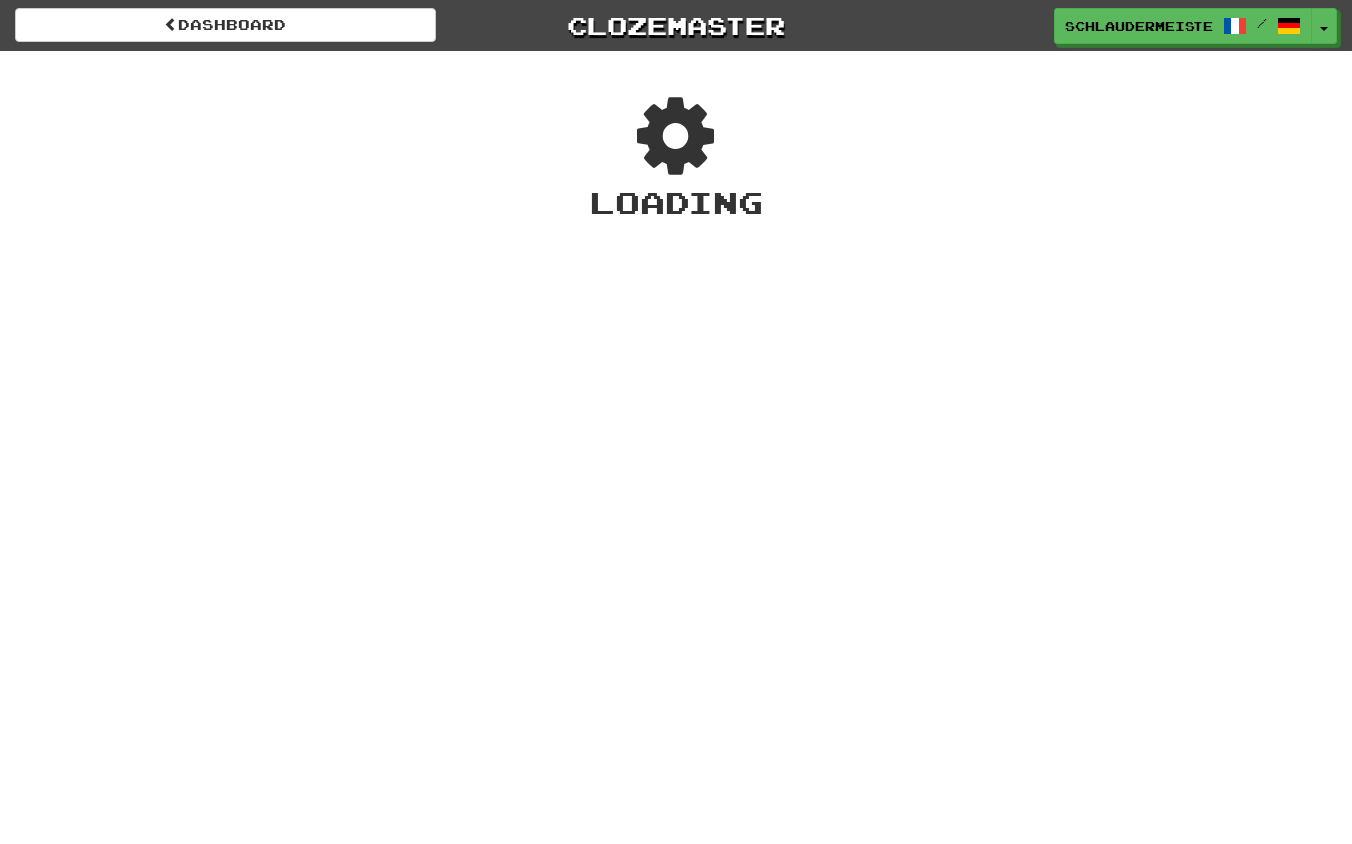 scroll, scrollTop: 0, scrollLeft: 0, axis: both 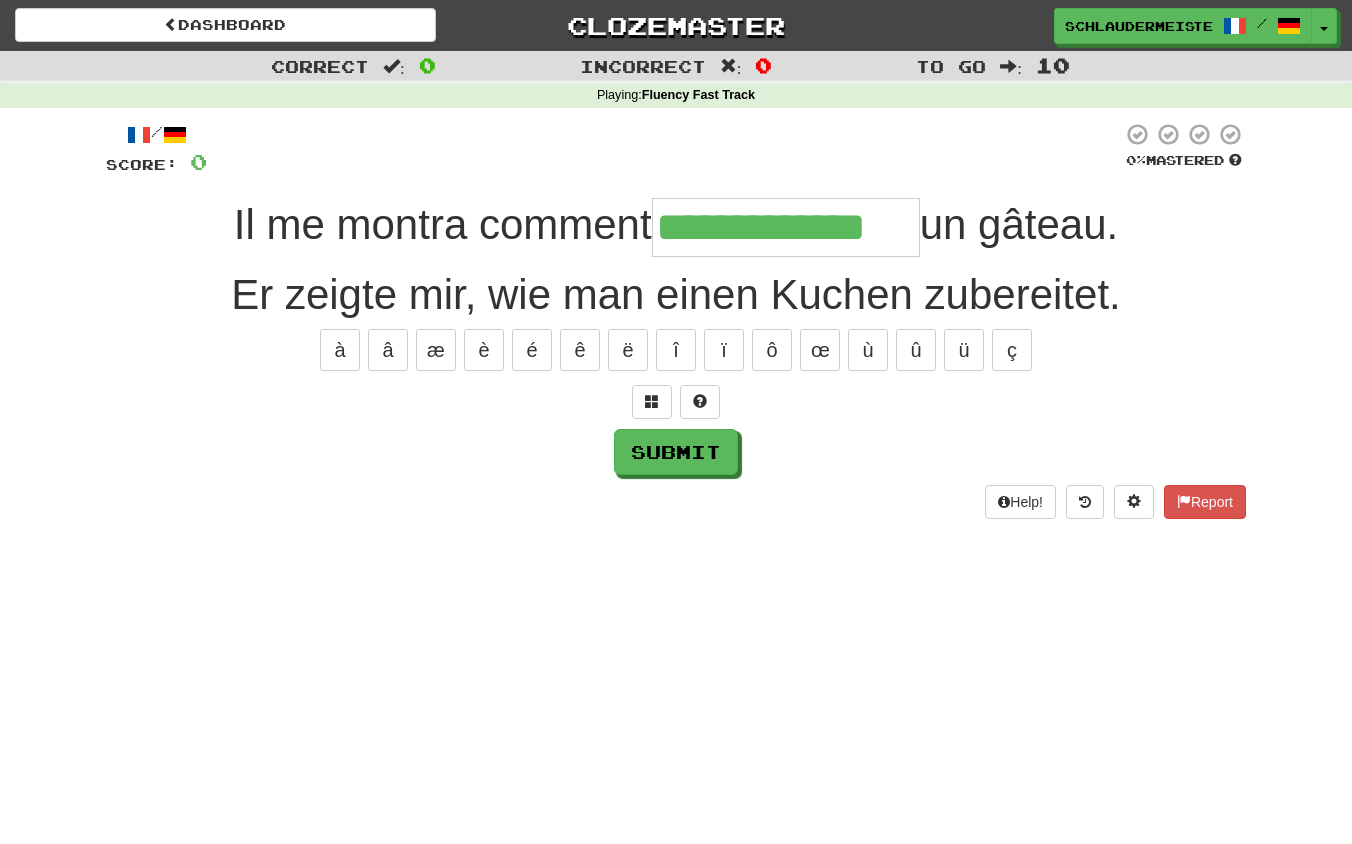 type on "**********" 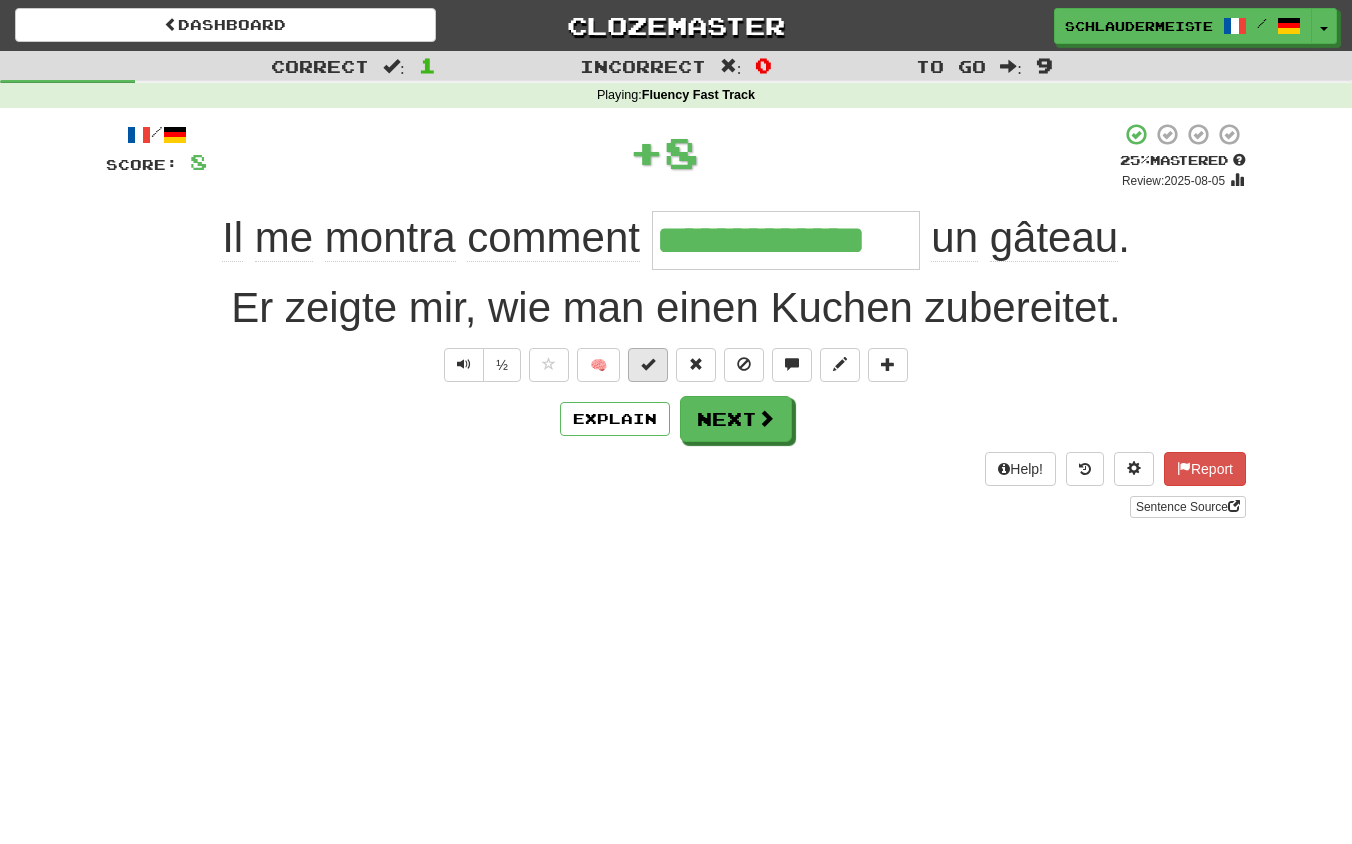 click at bounding box center (648, 364) 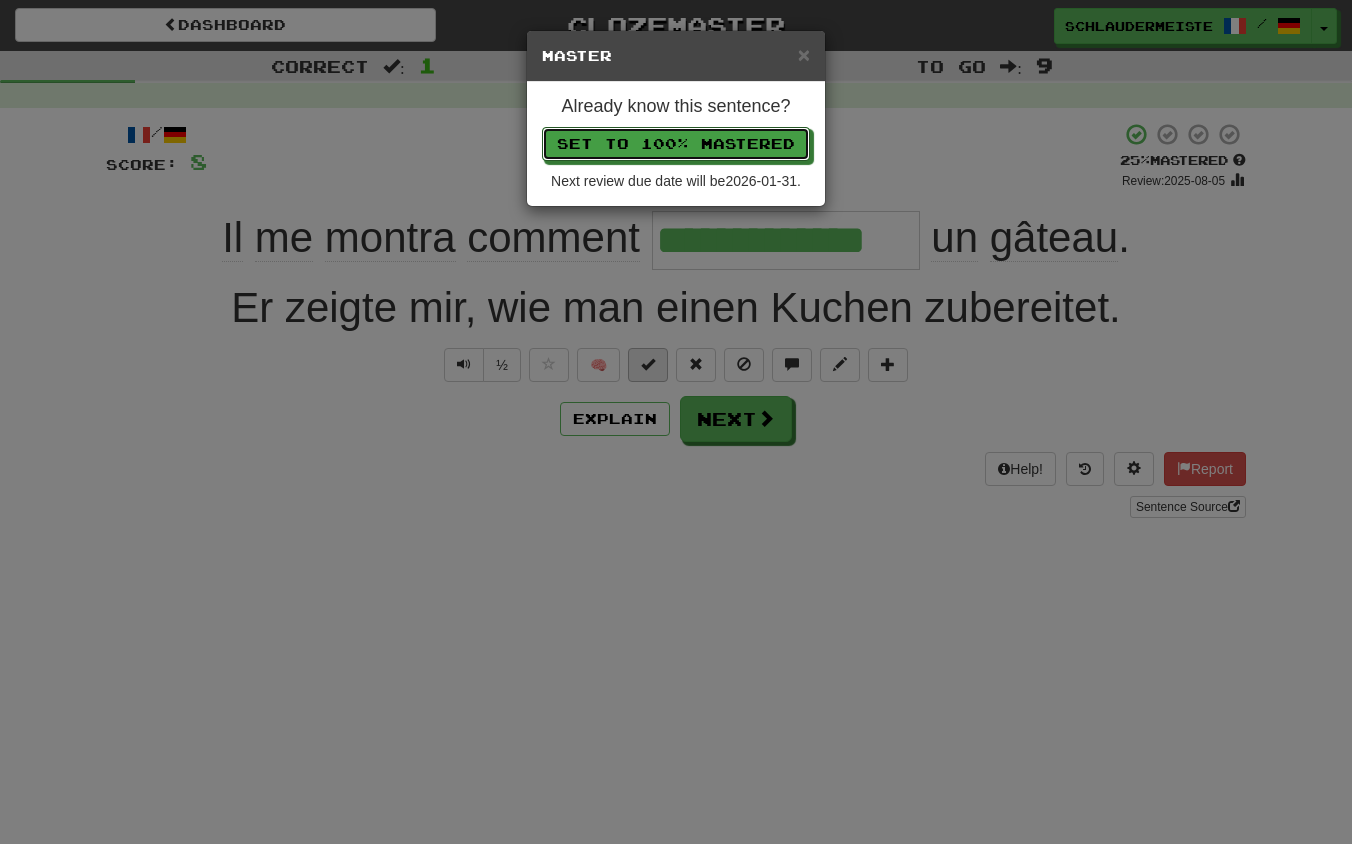 type 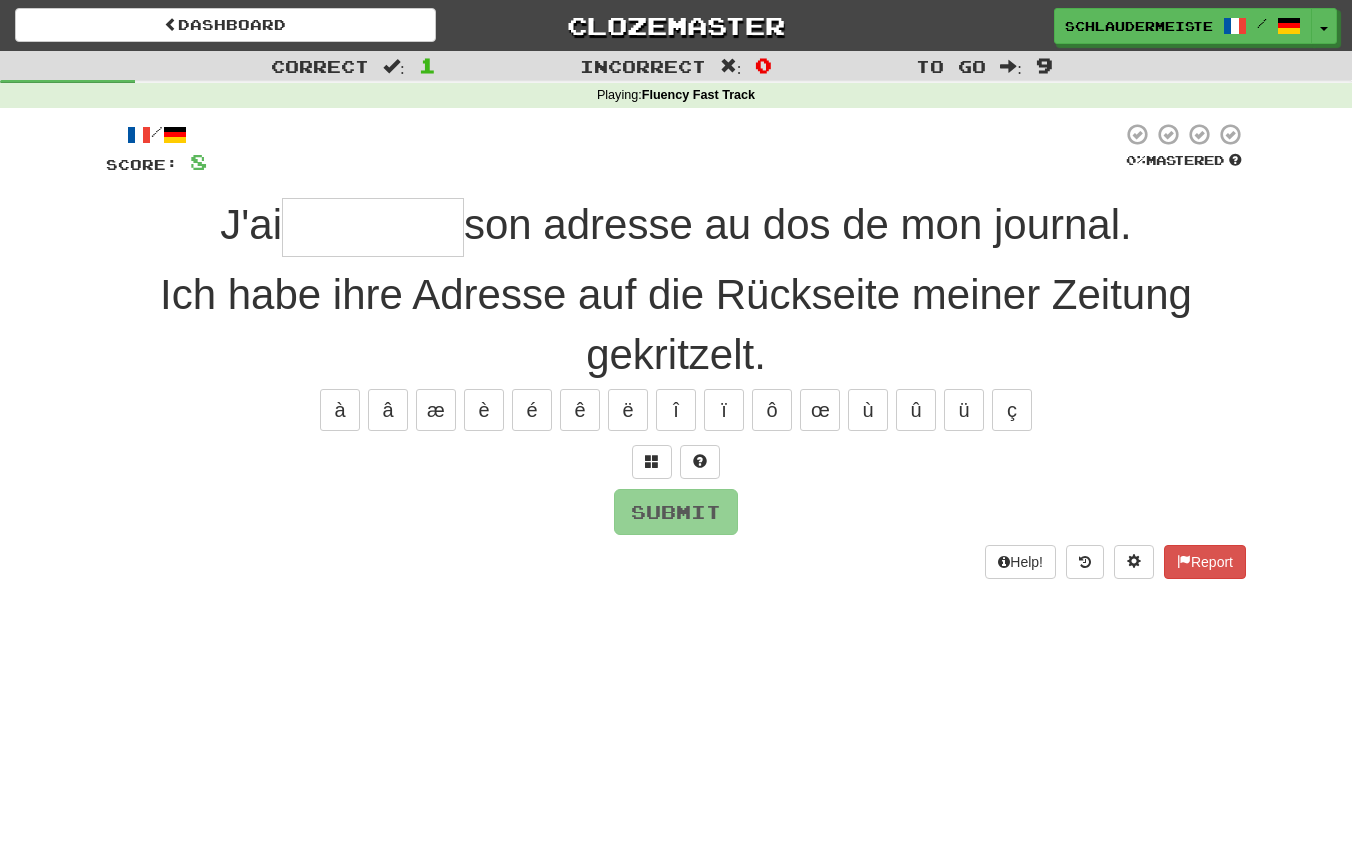 type on "*" 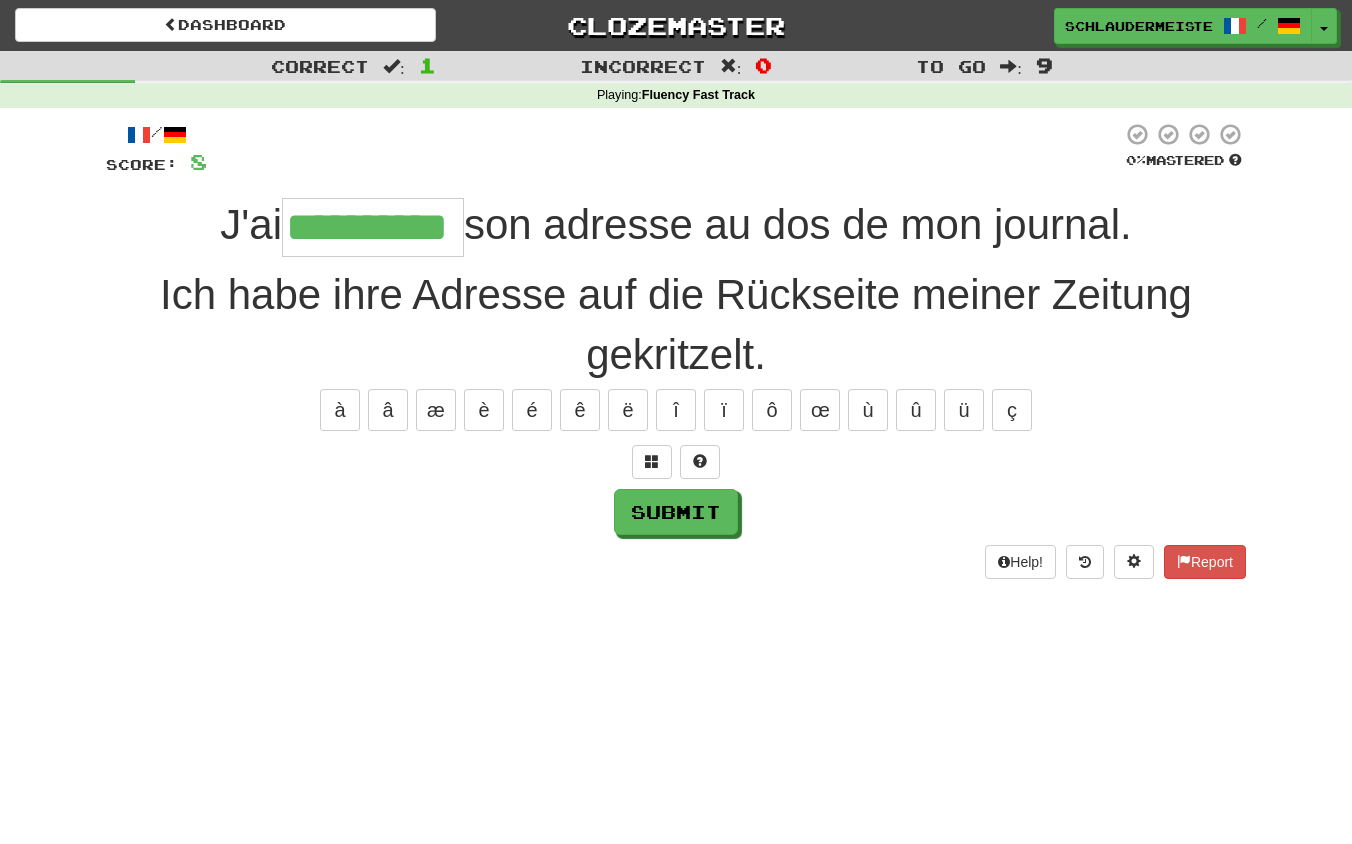 type on "**********" 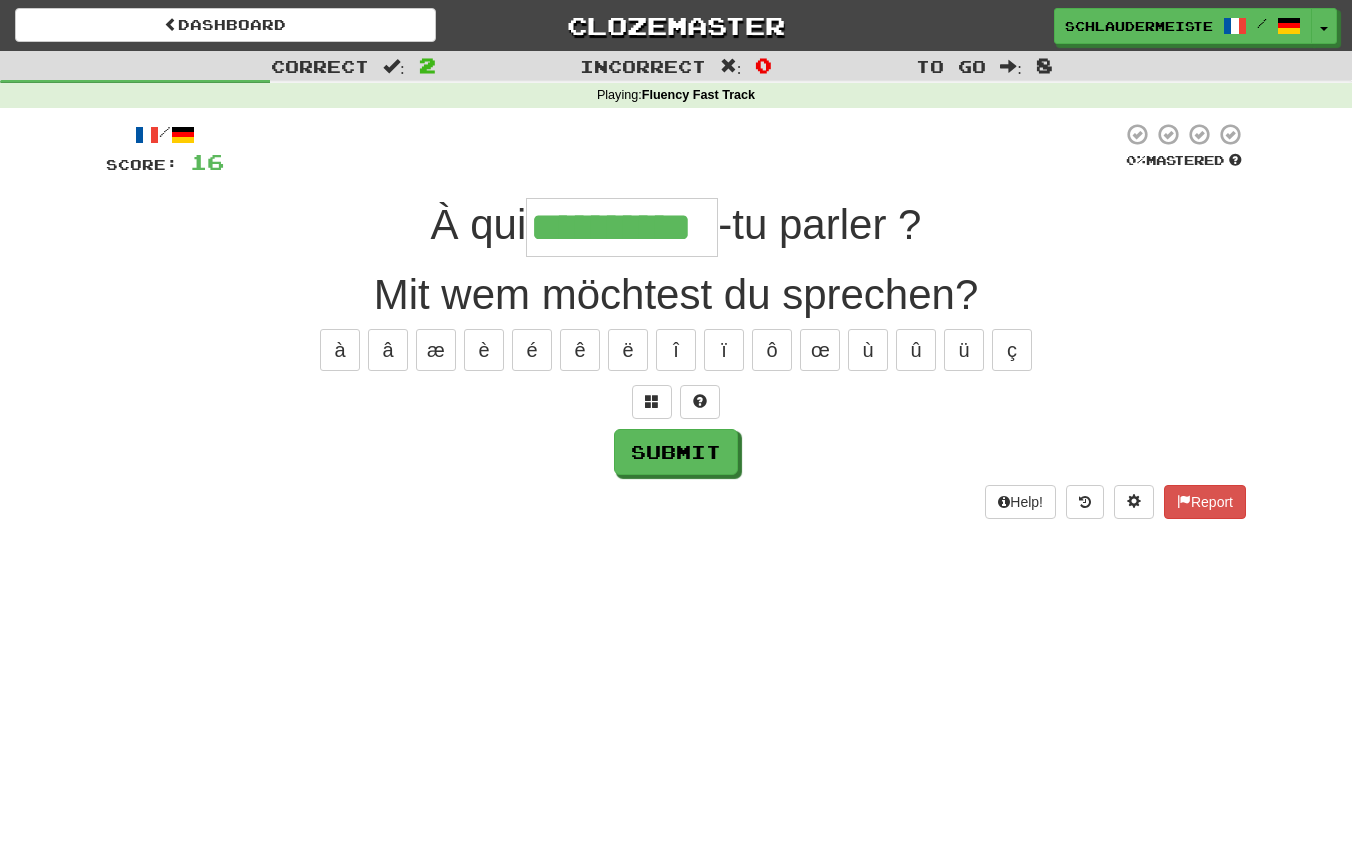 type on "**********" 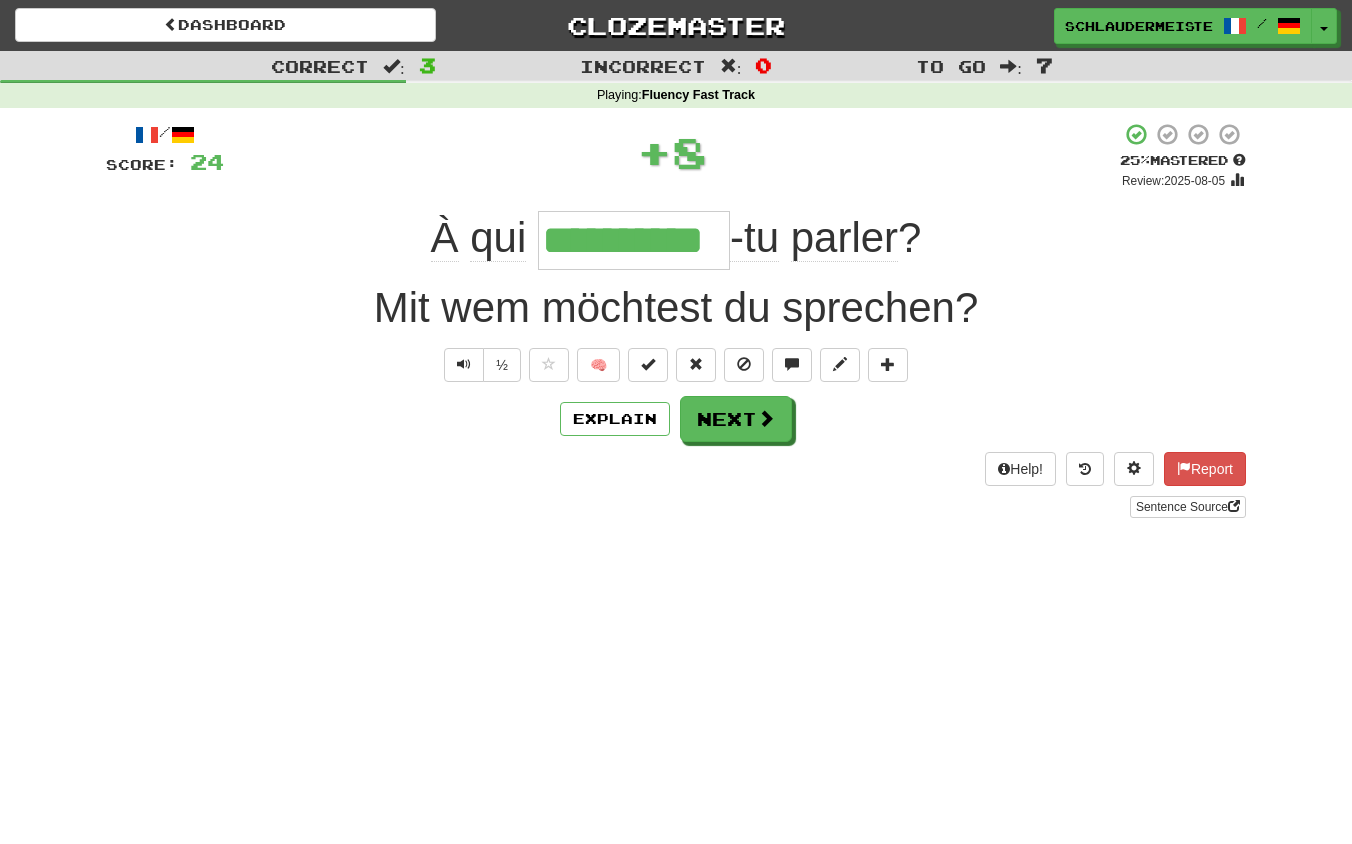 drag, startPoint x: 387, startPoint y: 233, endPoint x: 966, endPoint y: 235, distance: 579.0035 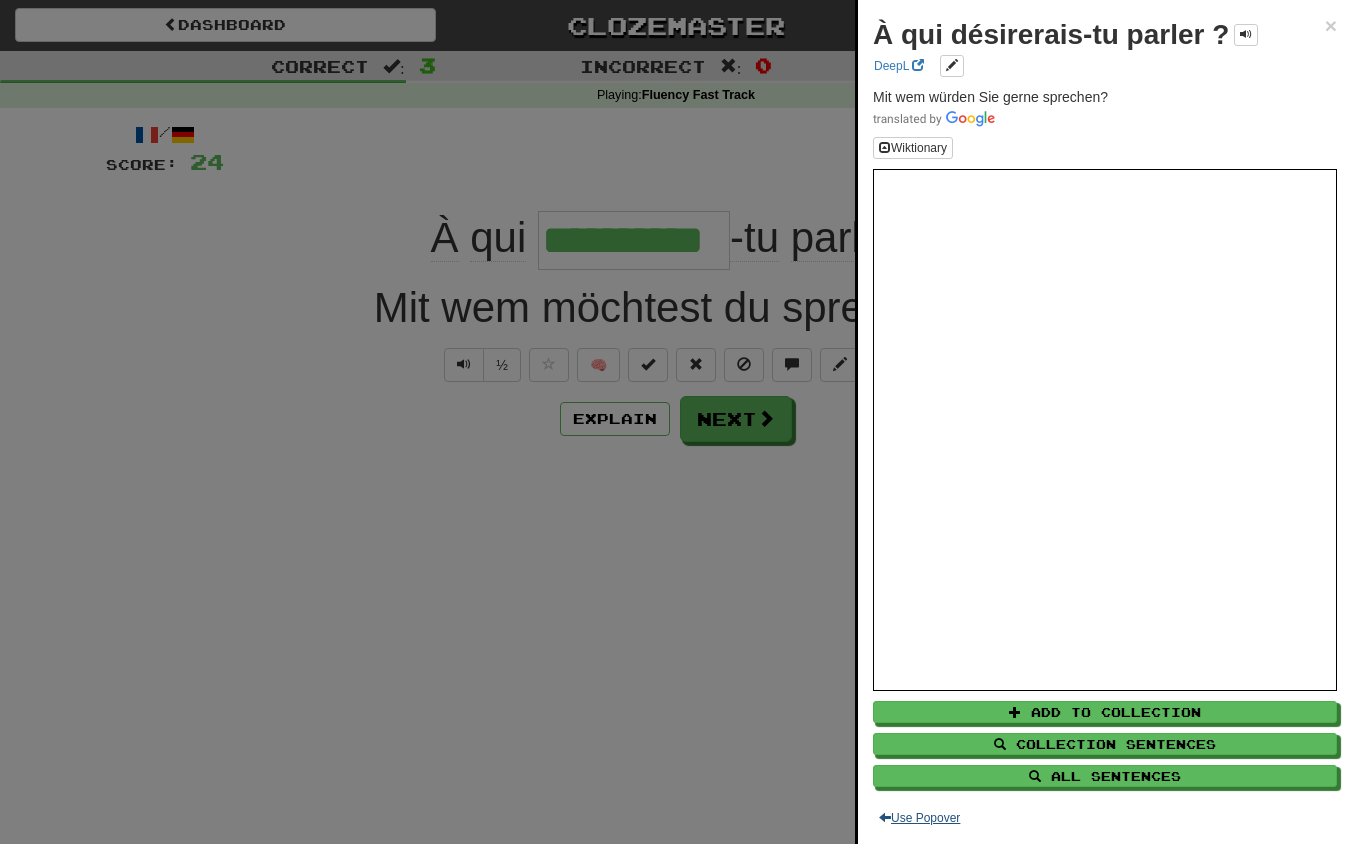 click on "Use Popover" at bounding box center (919, 818) 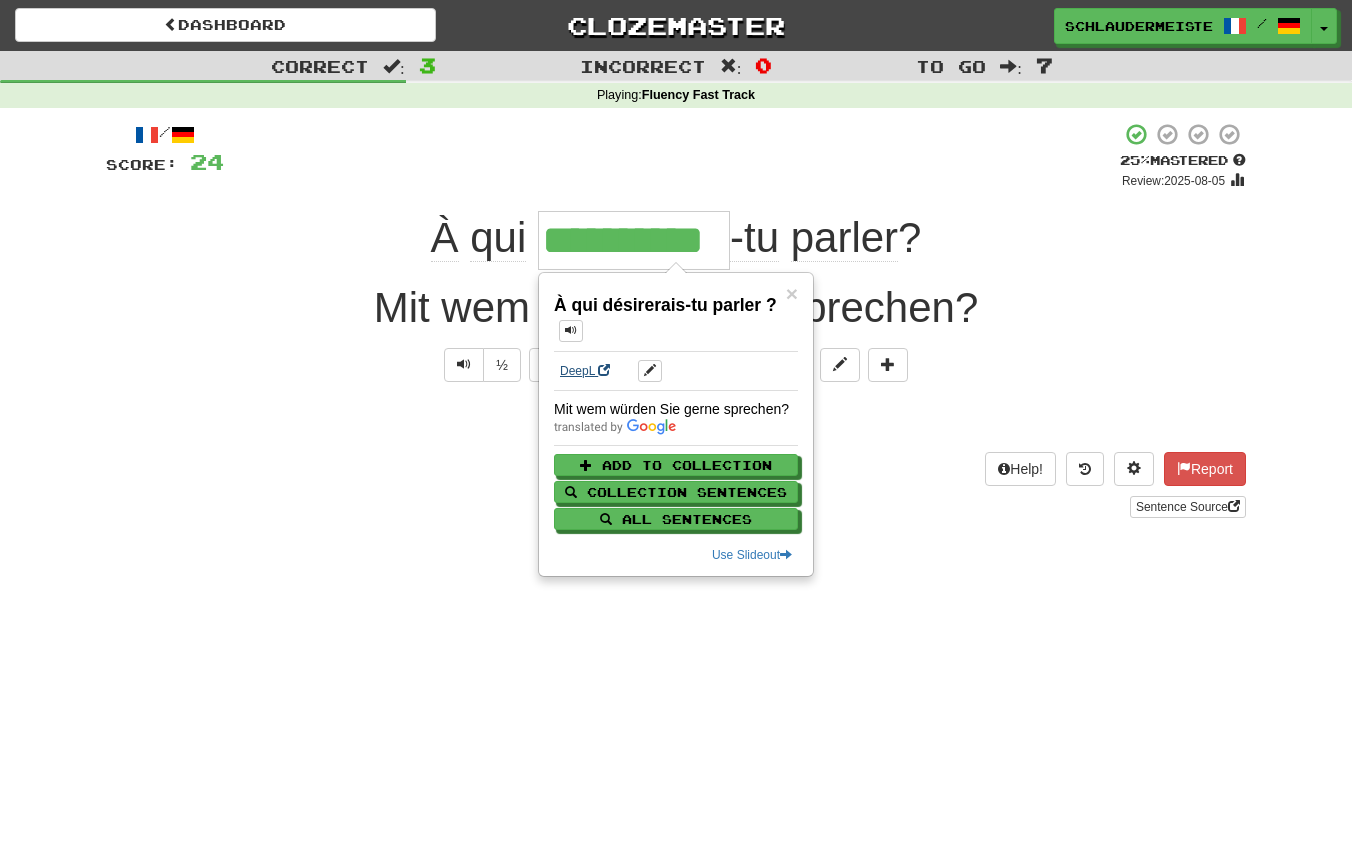 click on "DeepL" at bounding box center [585, 371] 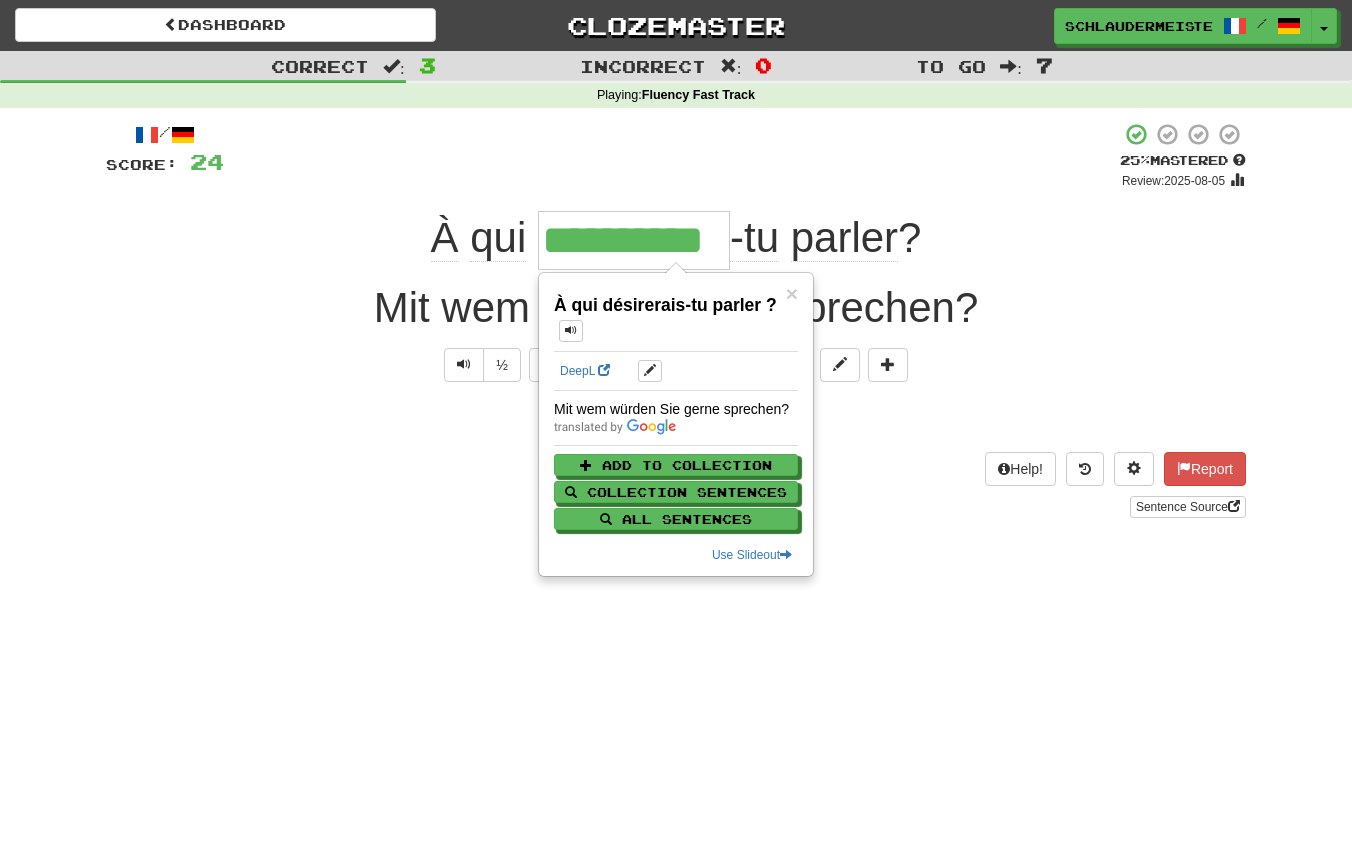 click on "Explain Next" at bounding box center [676, 419] 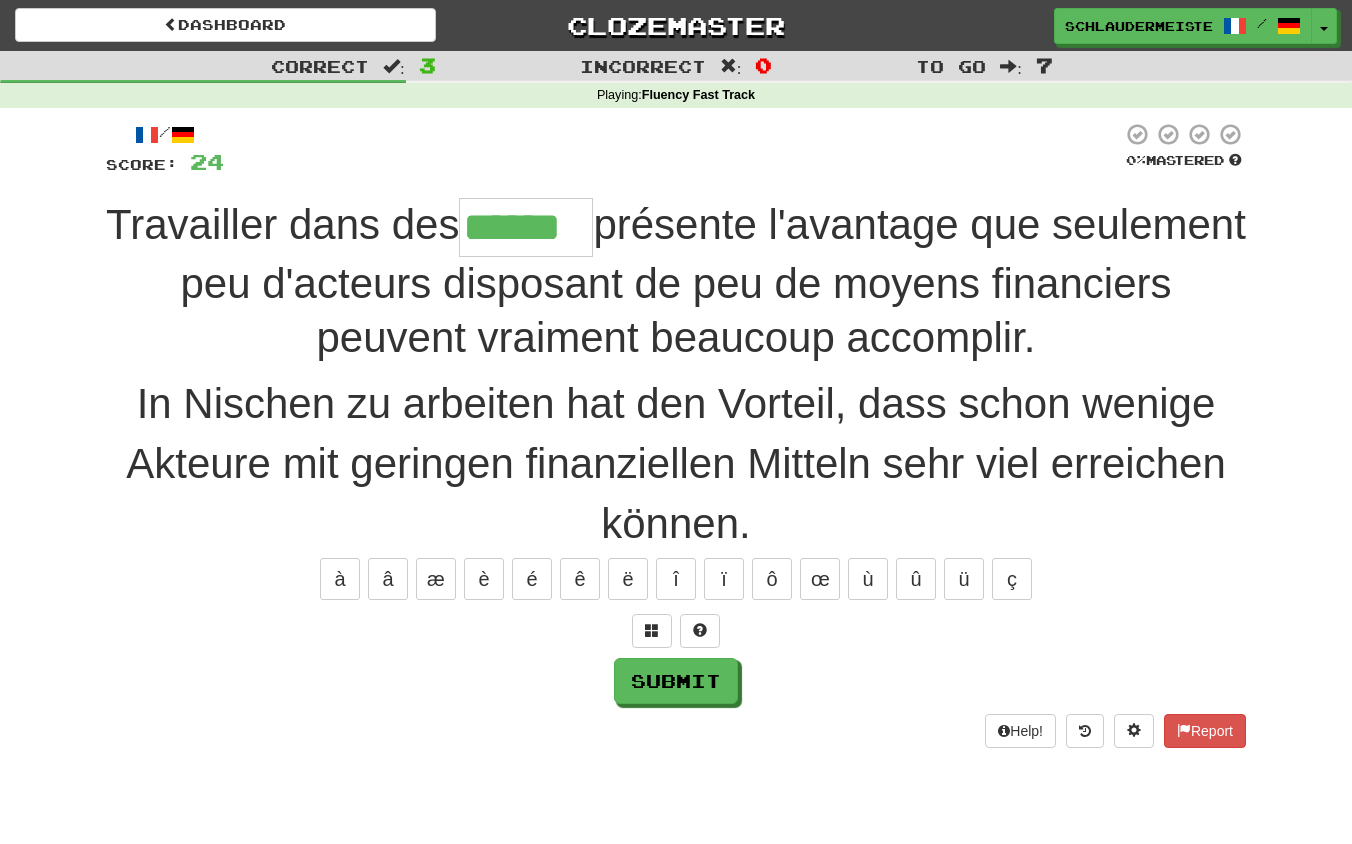 type on "******" 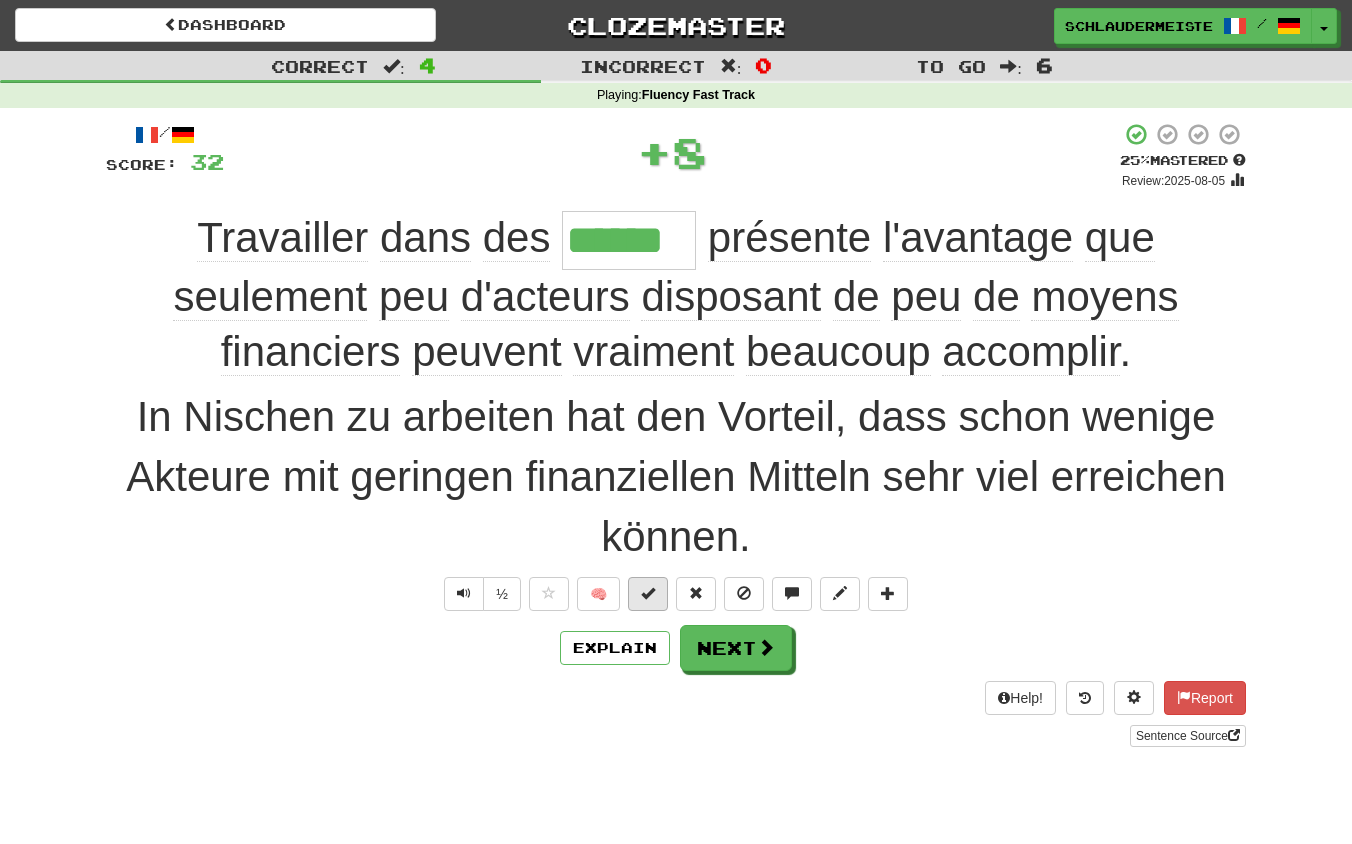 click at bounding box center [648, 593] 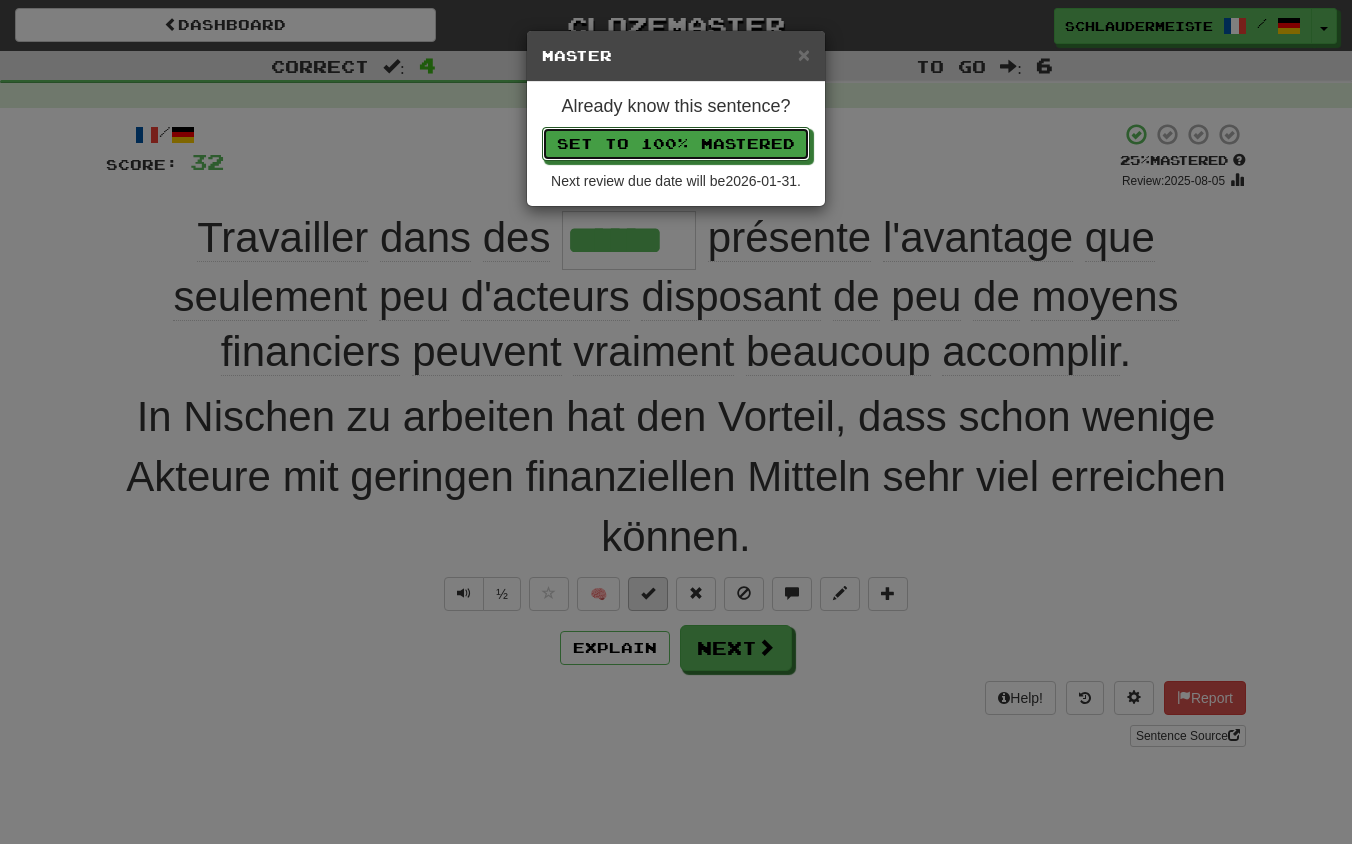 click on "Set to 100% Mastered" at bounding box center (676, 144) 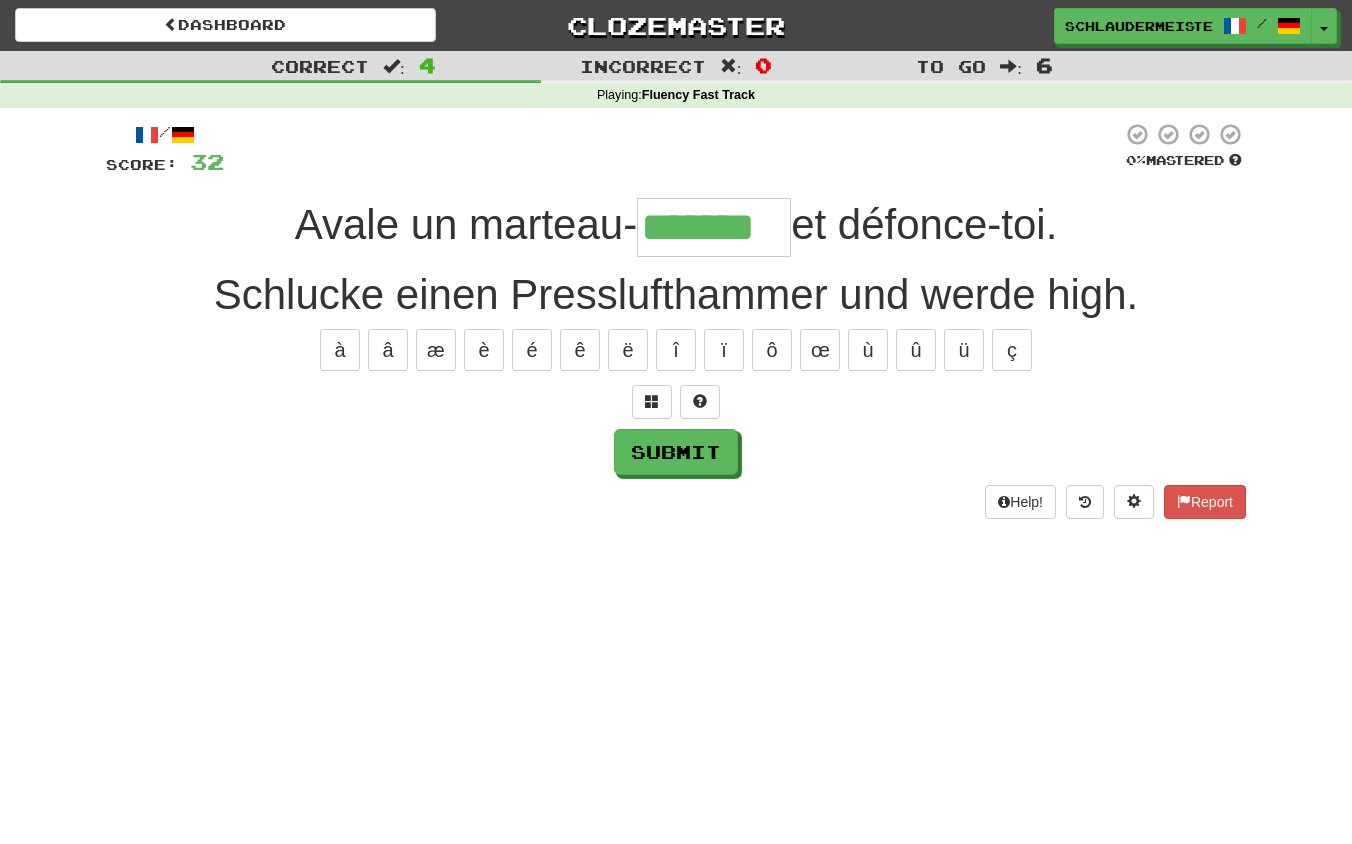 type on "*******" 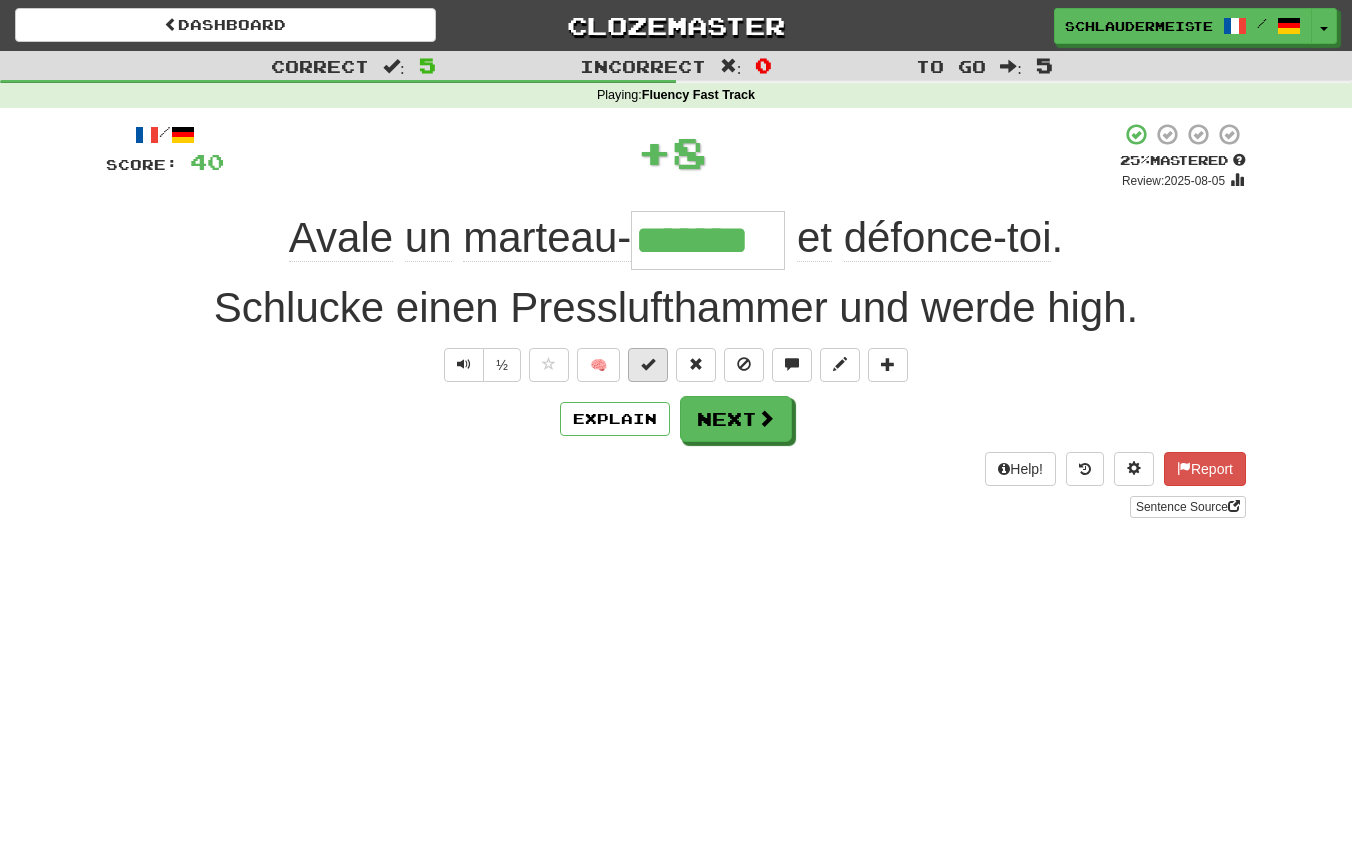 click at bounding box center (648, 364) 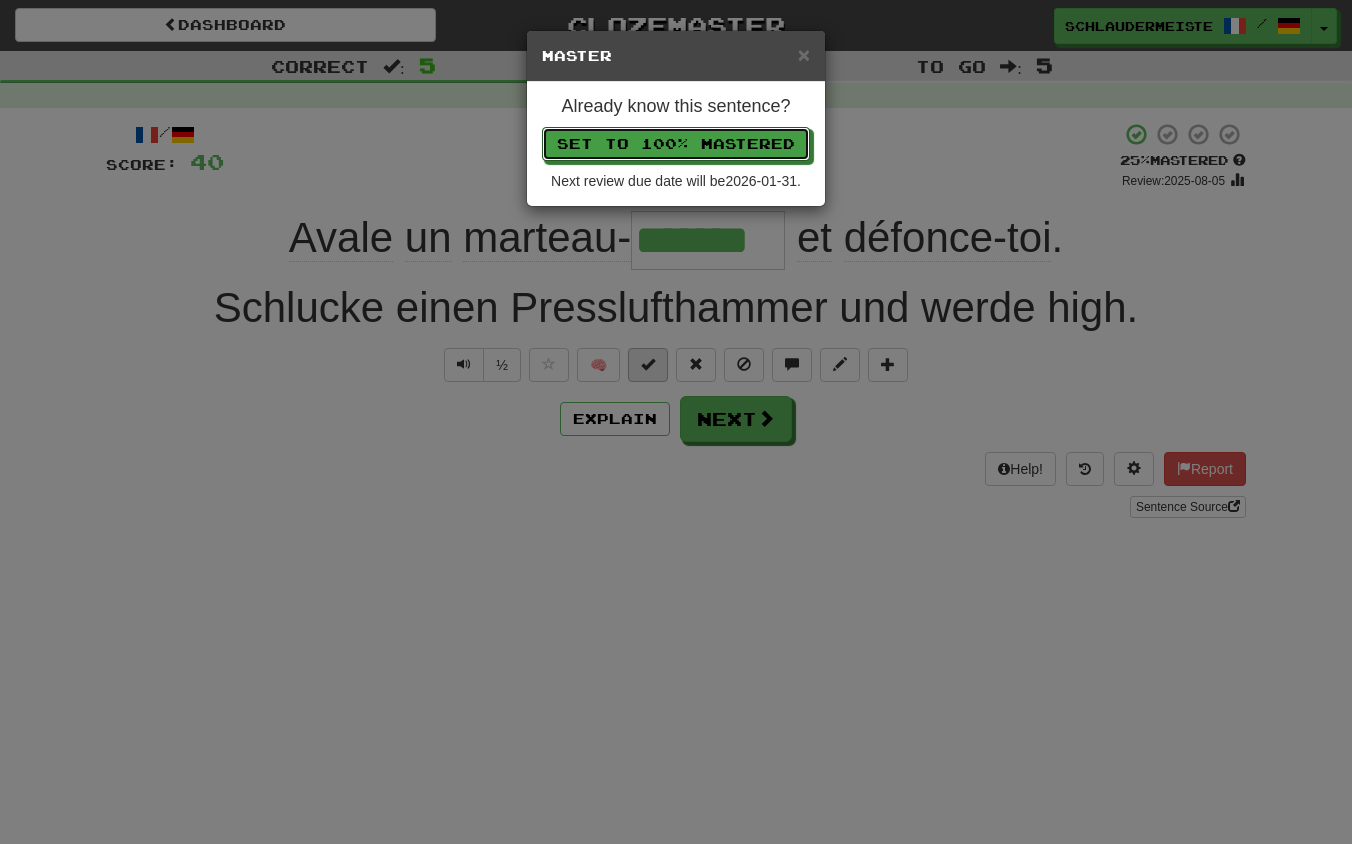 click on "Set to 100% Mastered" at bounding box center [676, 144] 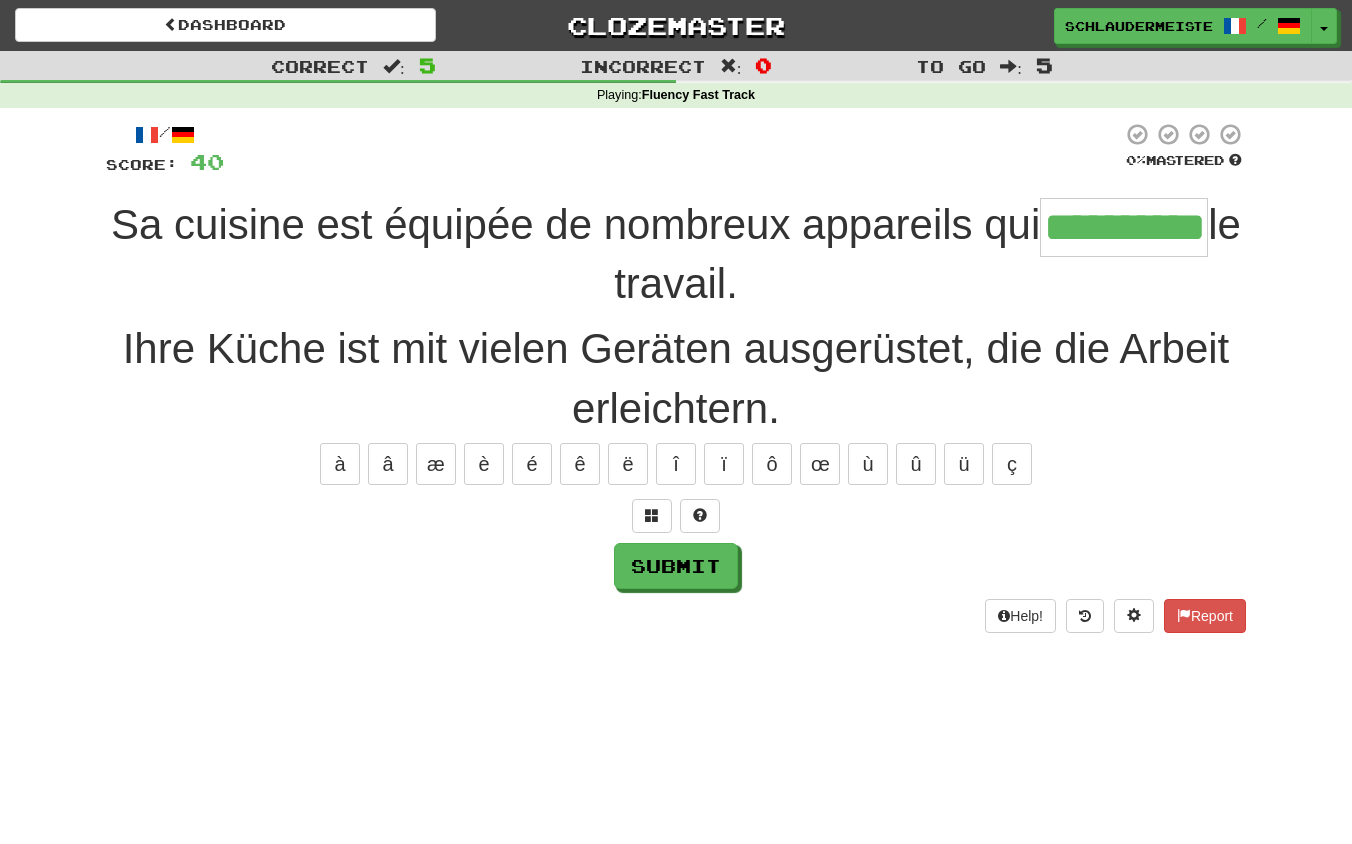type on "**********" 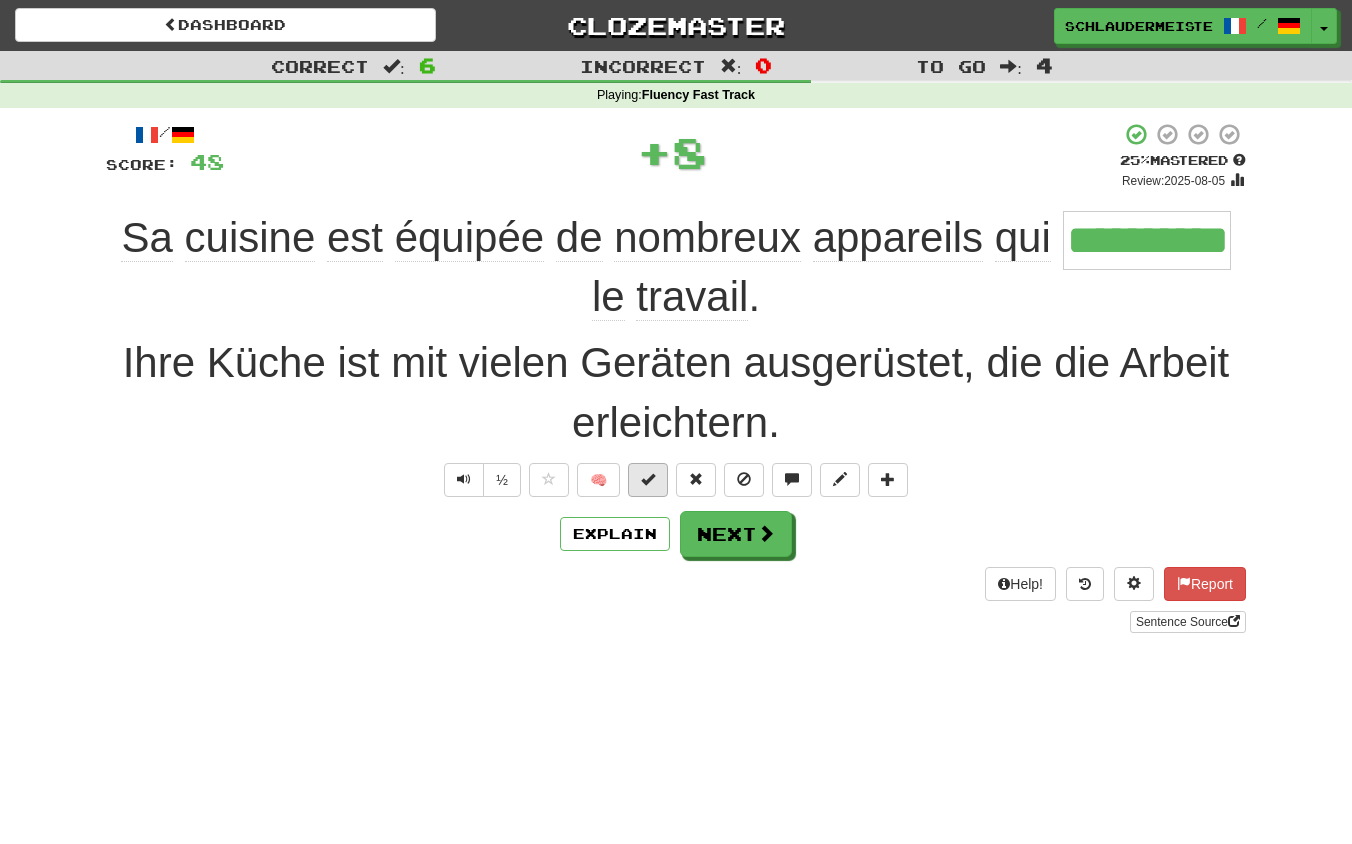 click at bounding box center [648, 479] 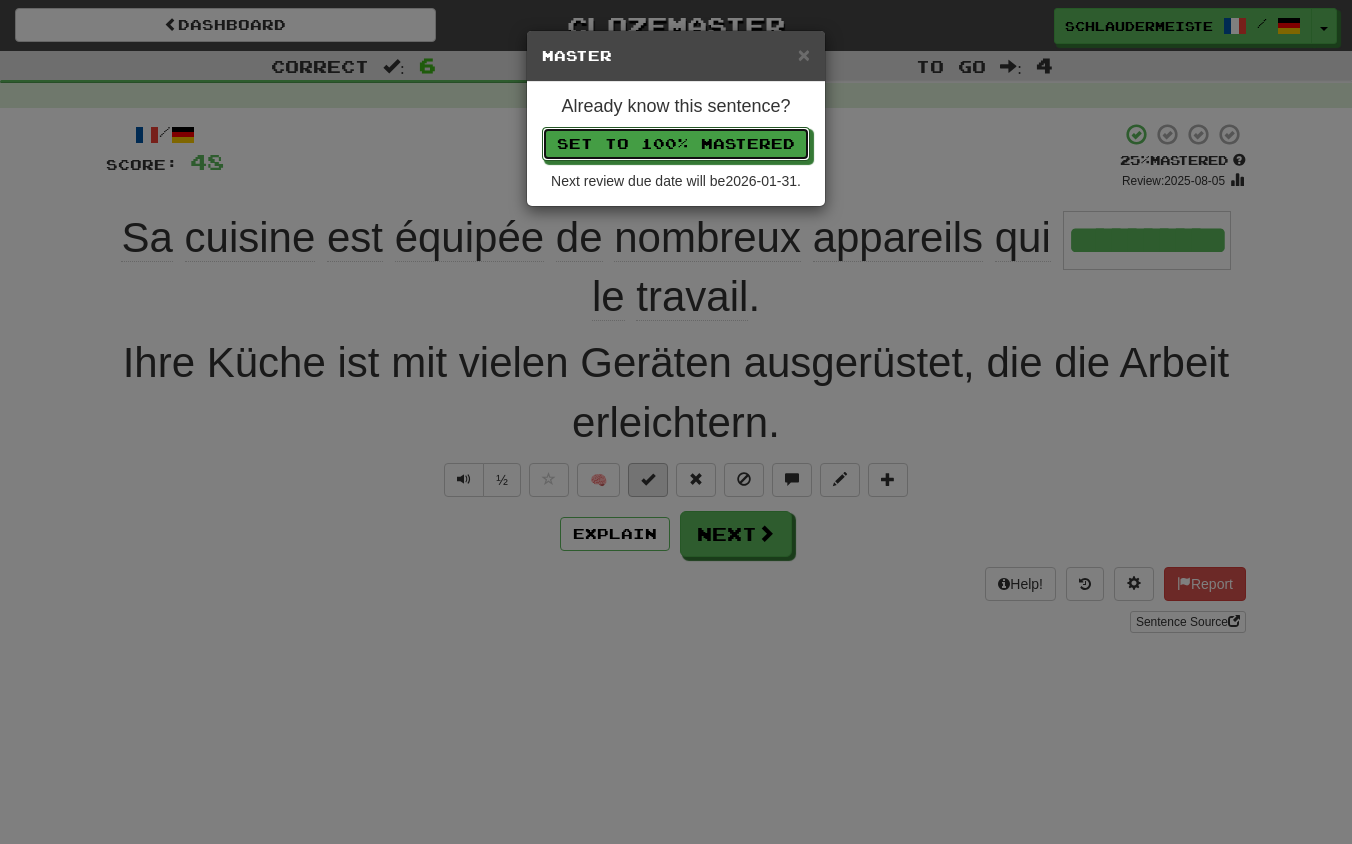 click on "Set to 100% Mastered" at bounding box center [676, 144] 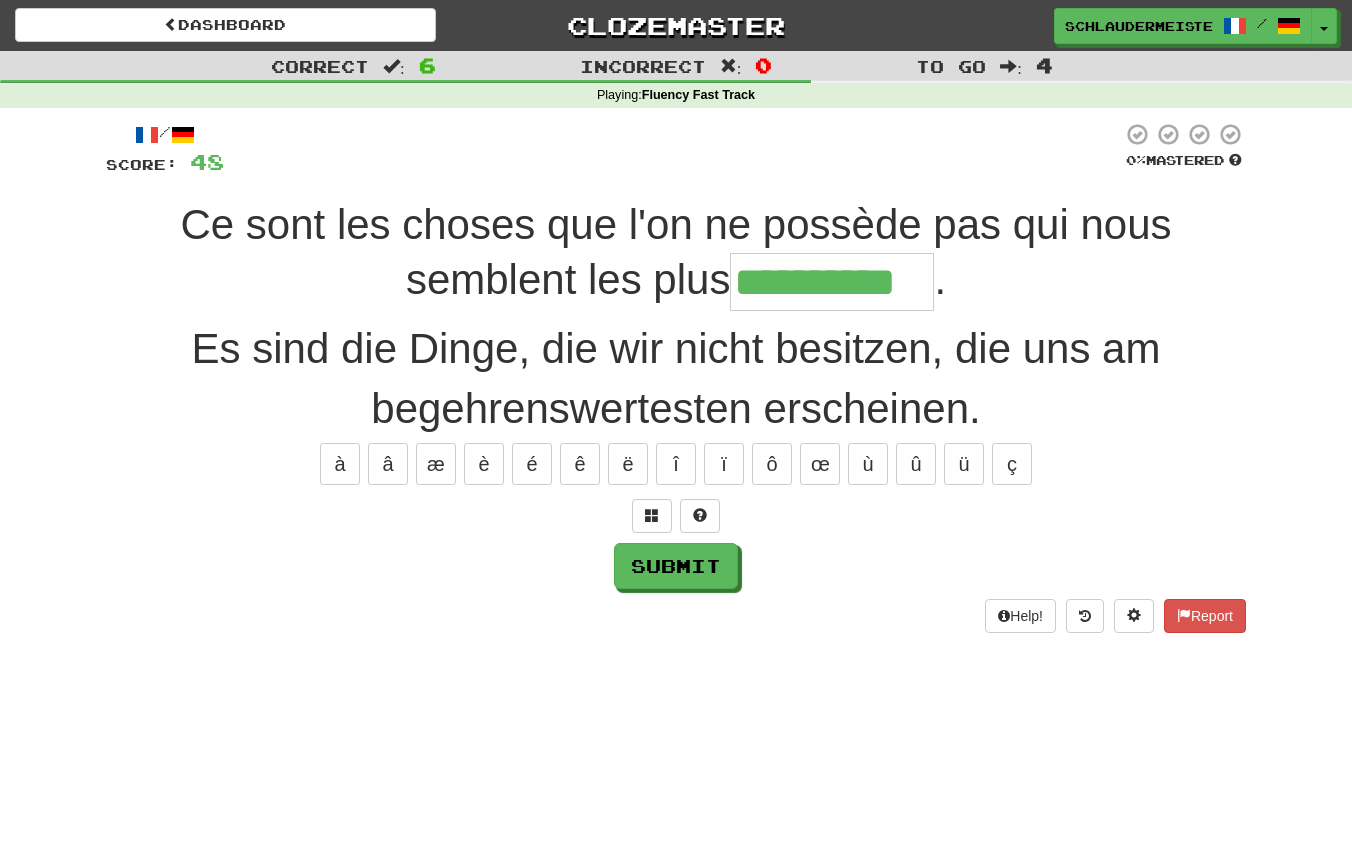 type on "**********" 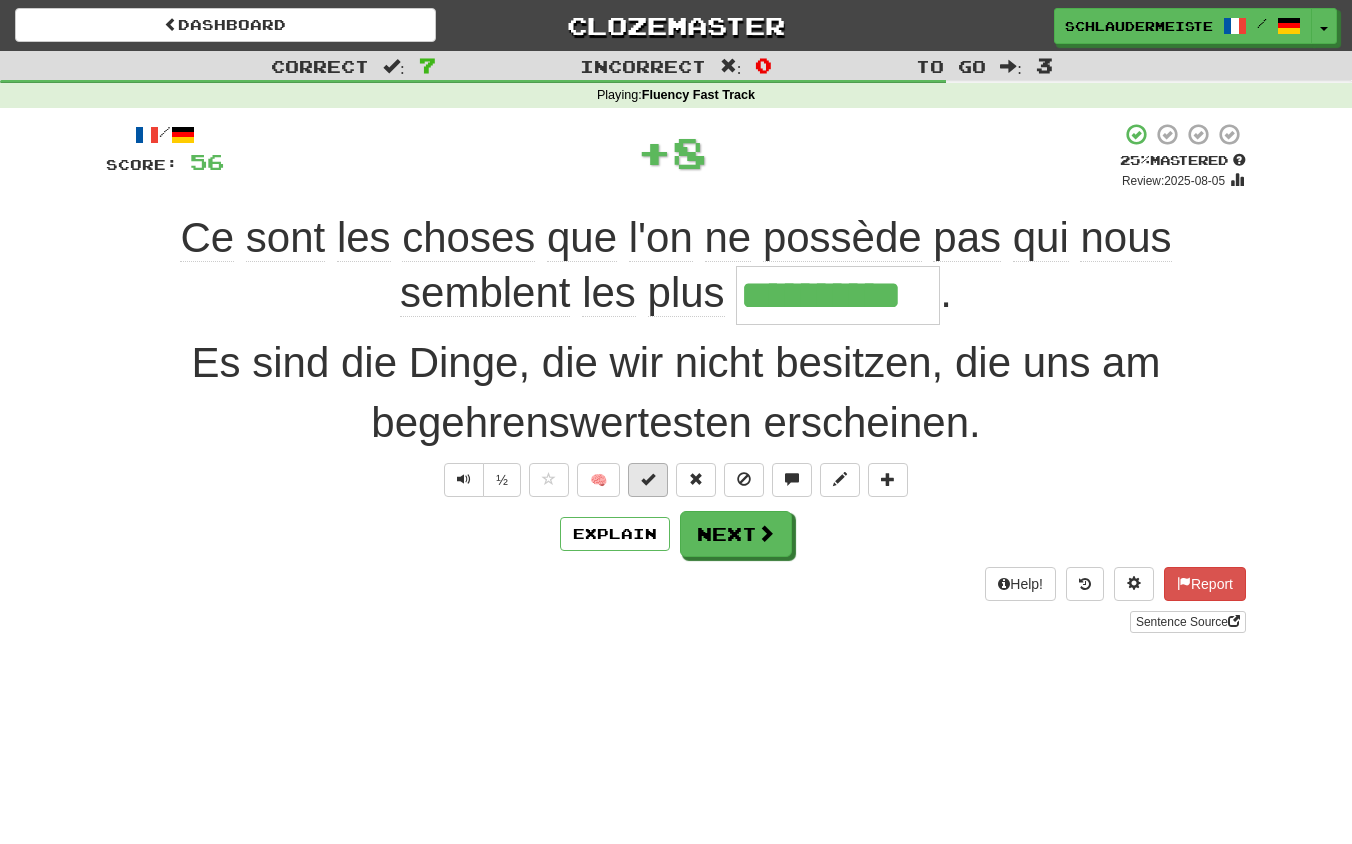 click at bounding box center (648, 479) 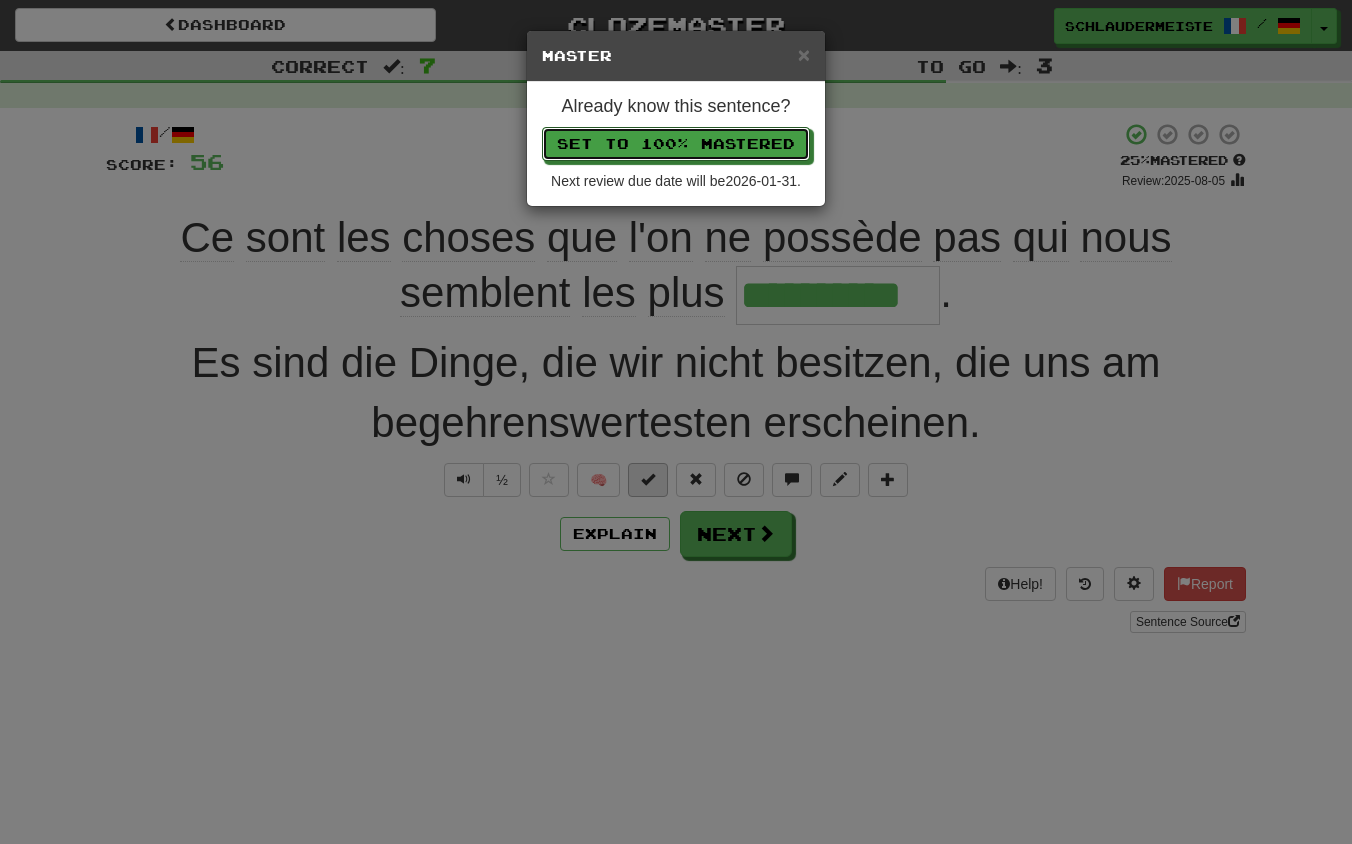 click on "Set to 100% Mastered" at bounding box center (676, 144) 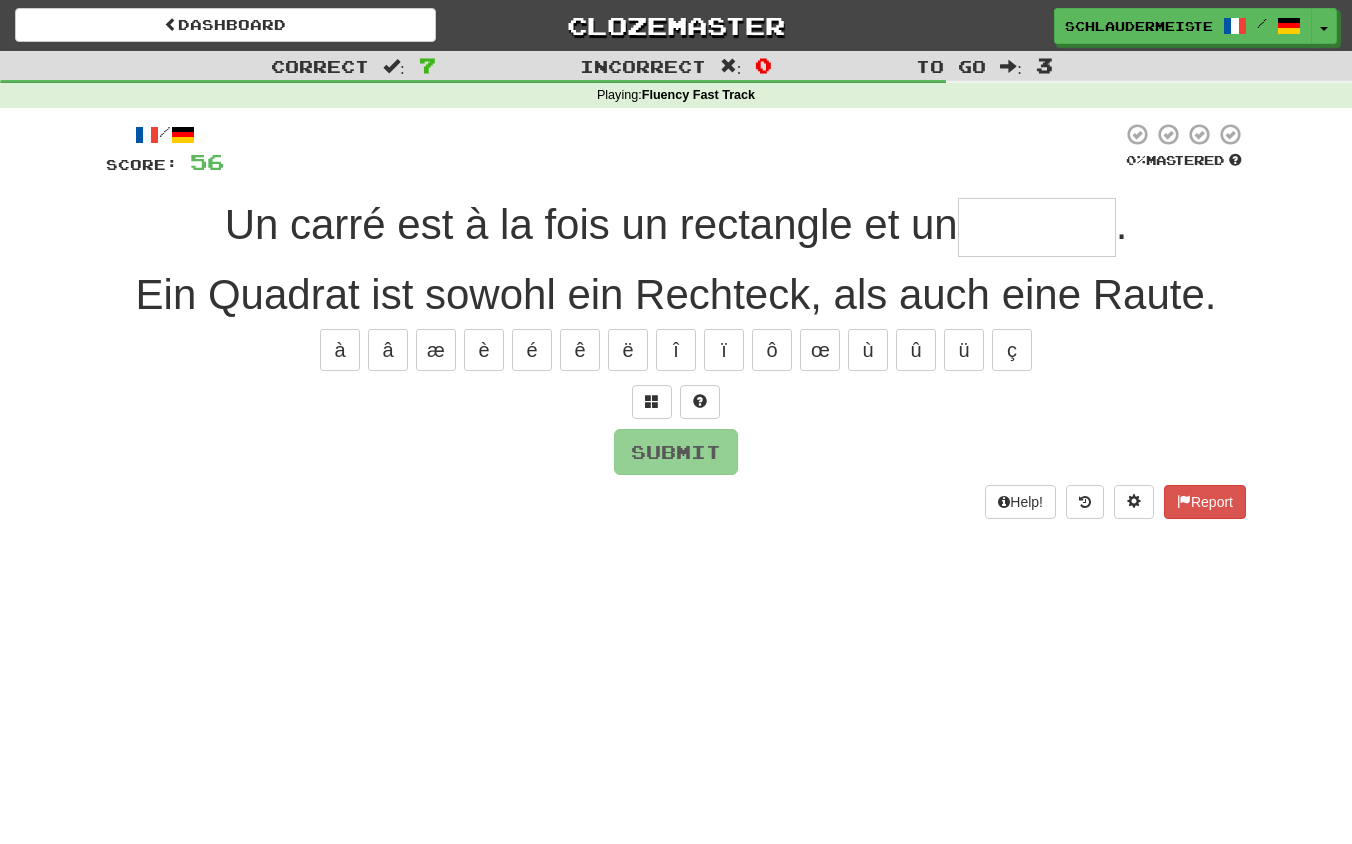 type on "*" 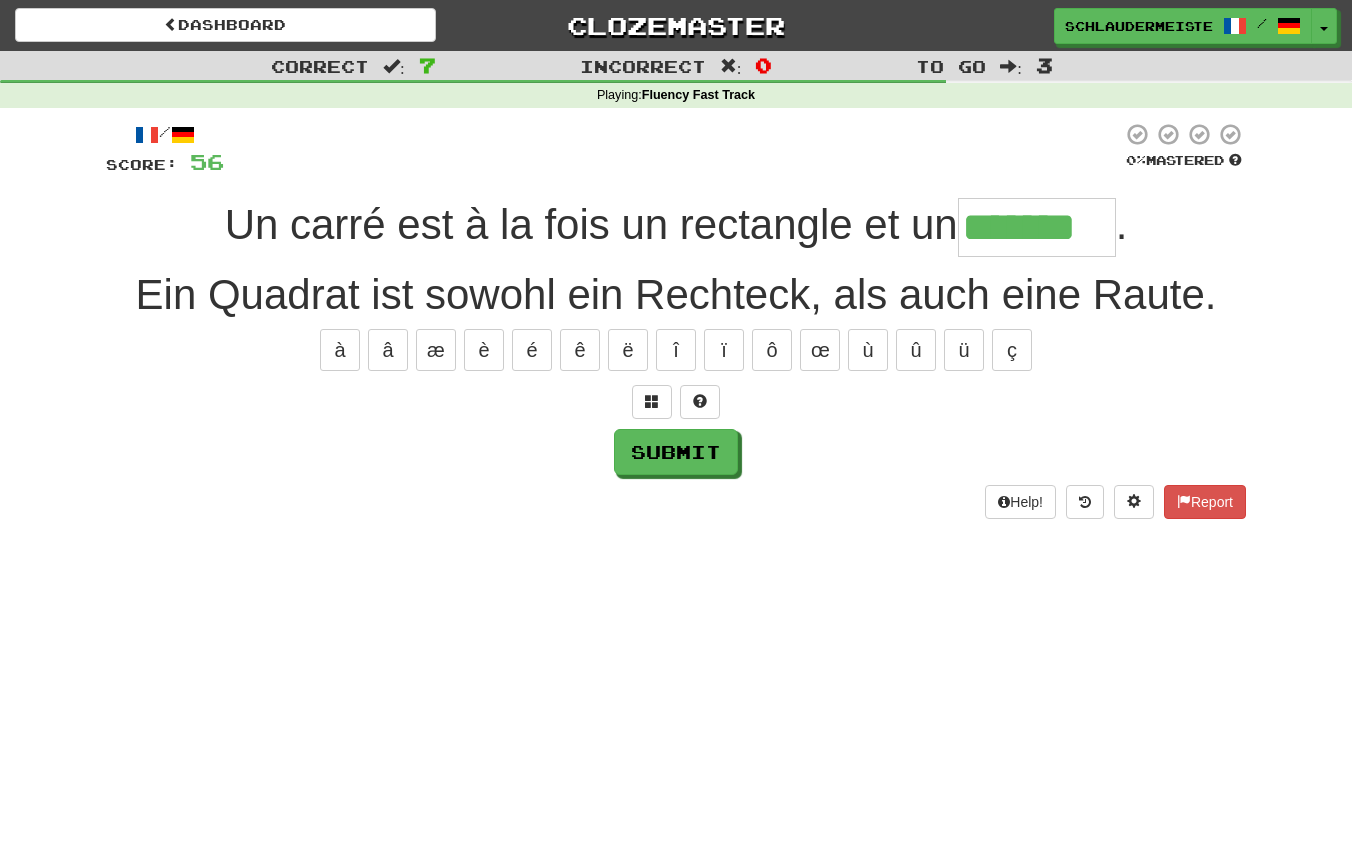 type on "*******" 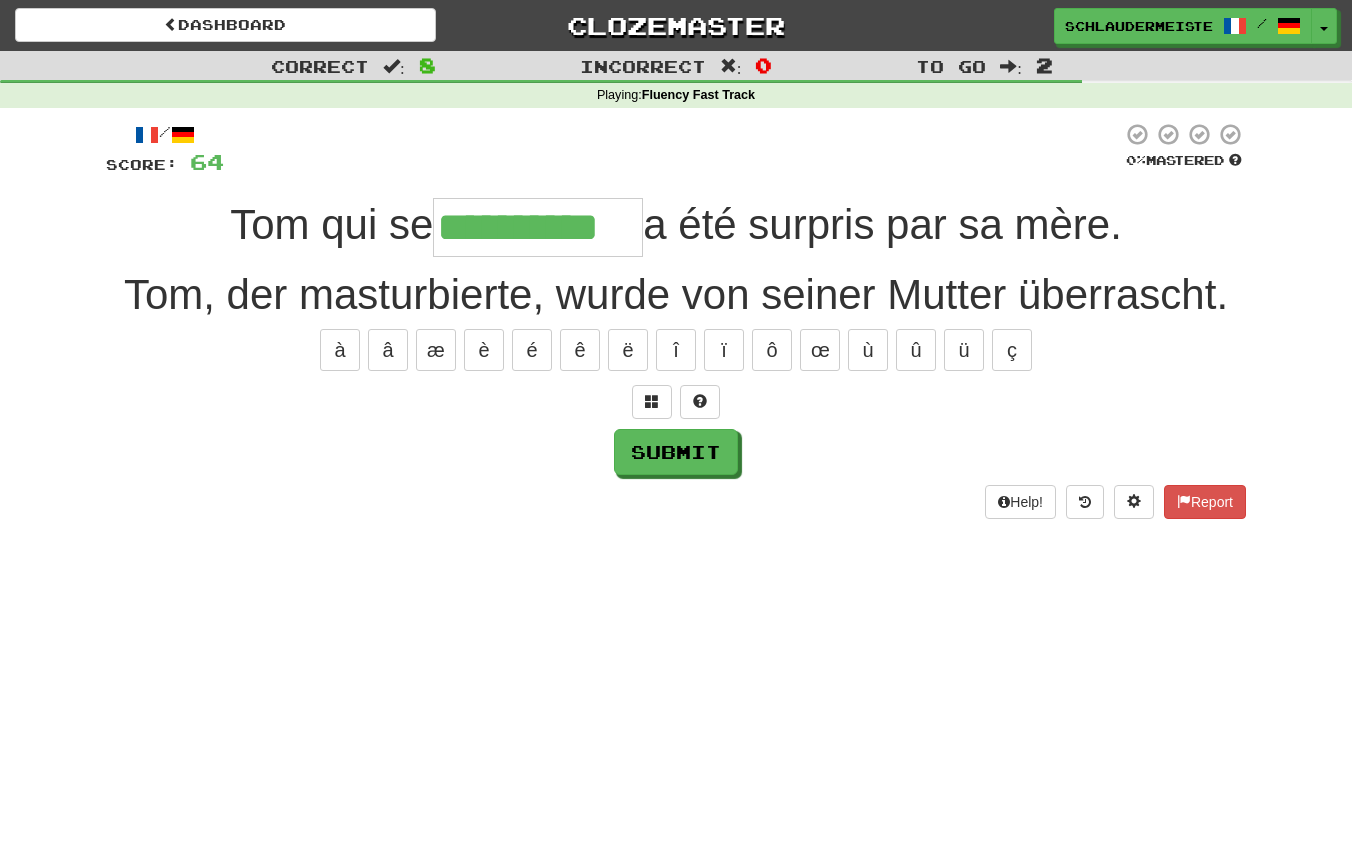 type on "**********" 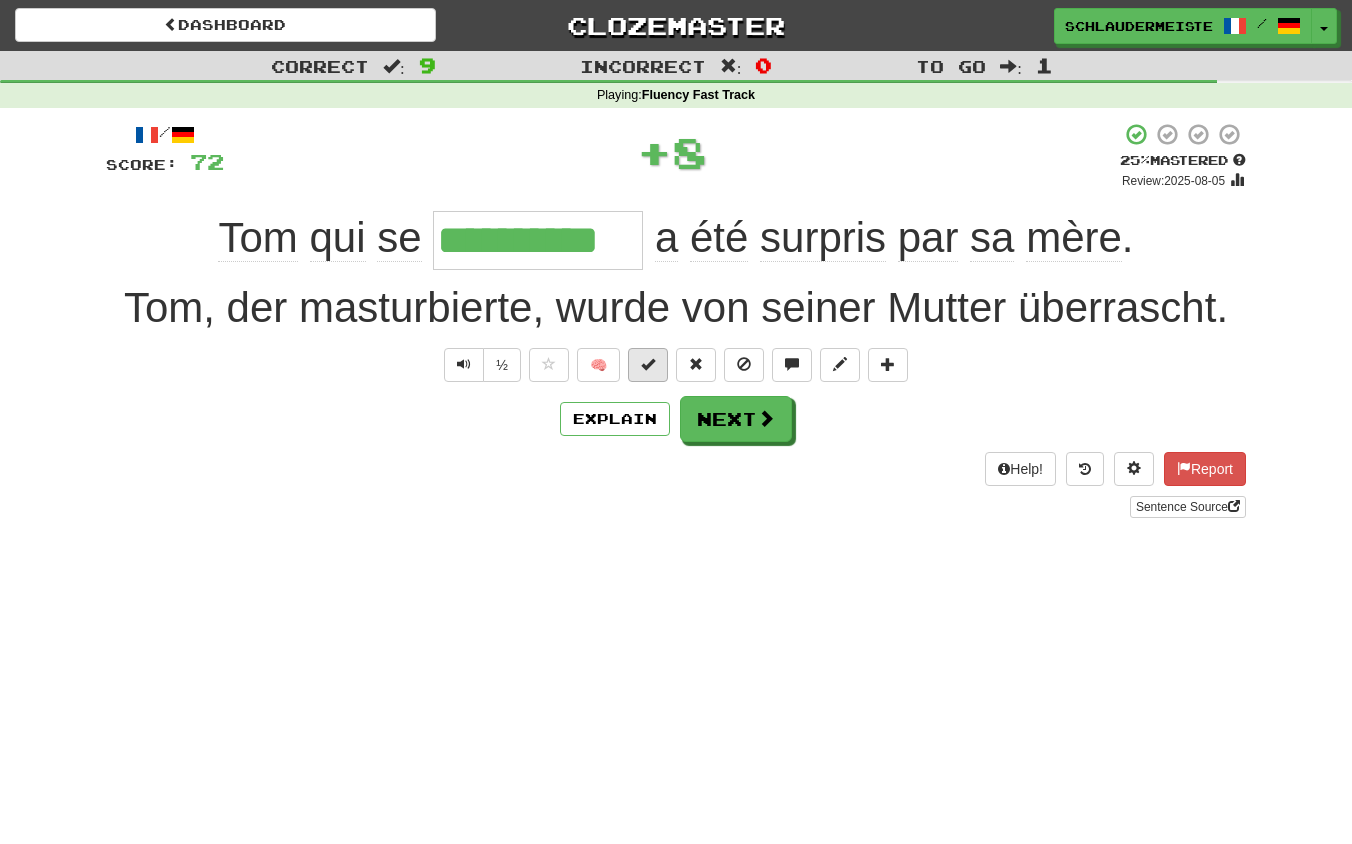 click at bounding box center (648, 364) 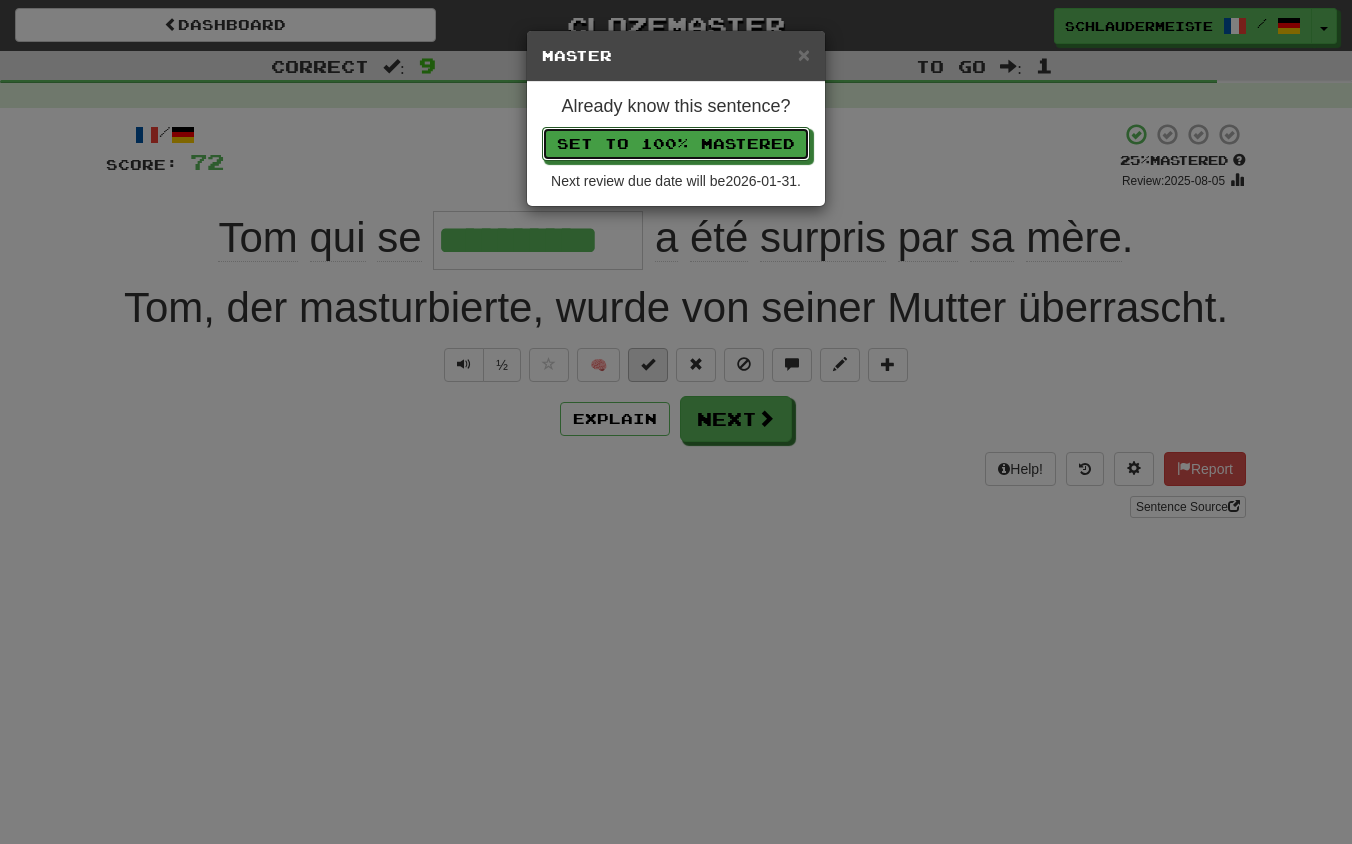 click on "Set to 100% Mastered" at bounding box center [676, 144] 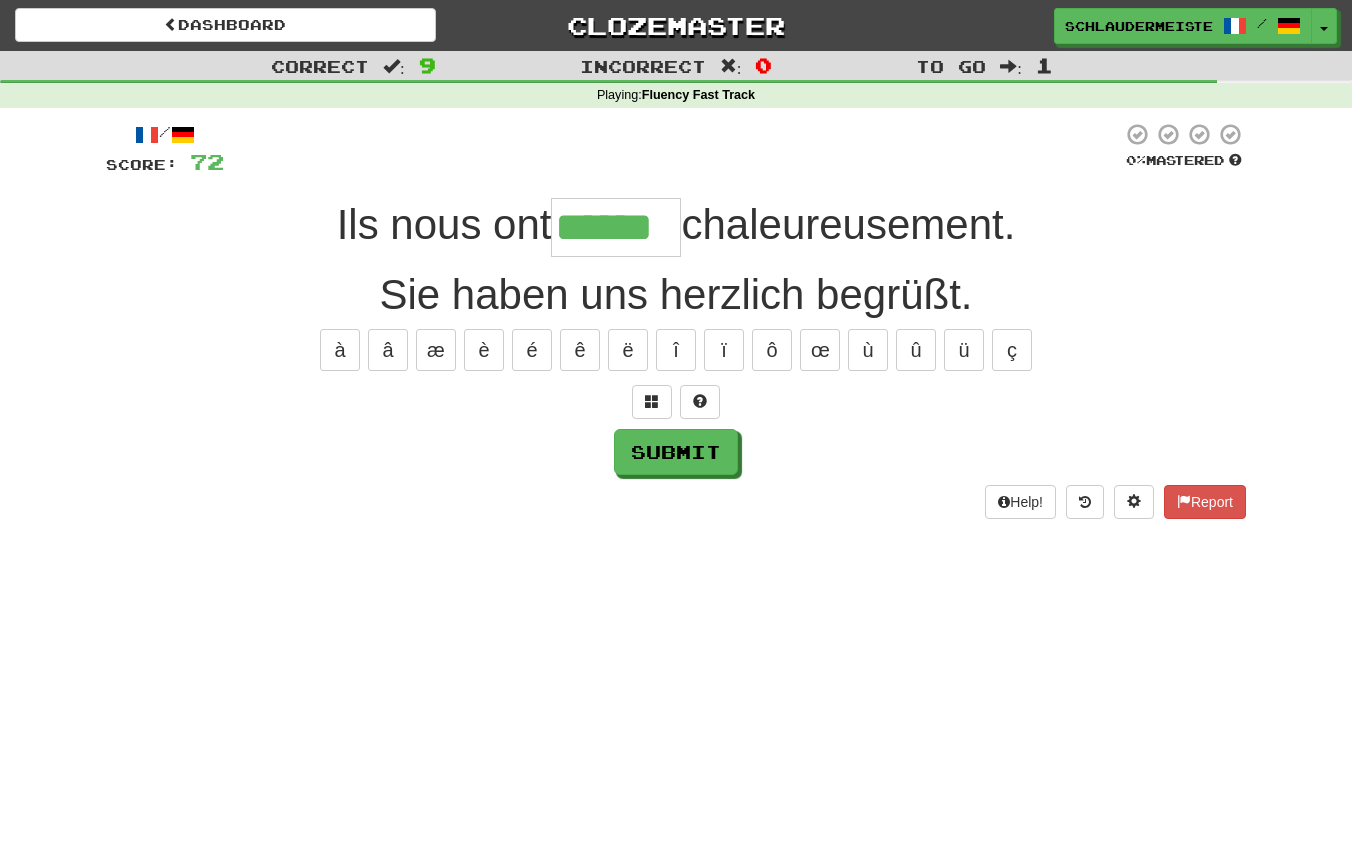 type on "******" 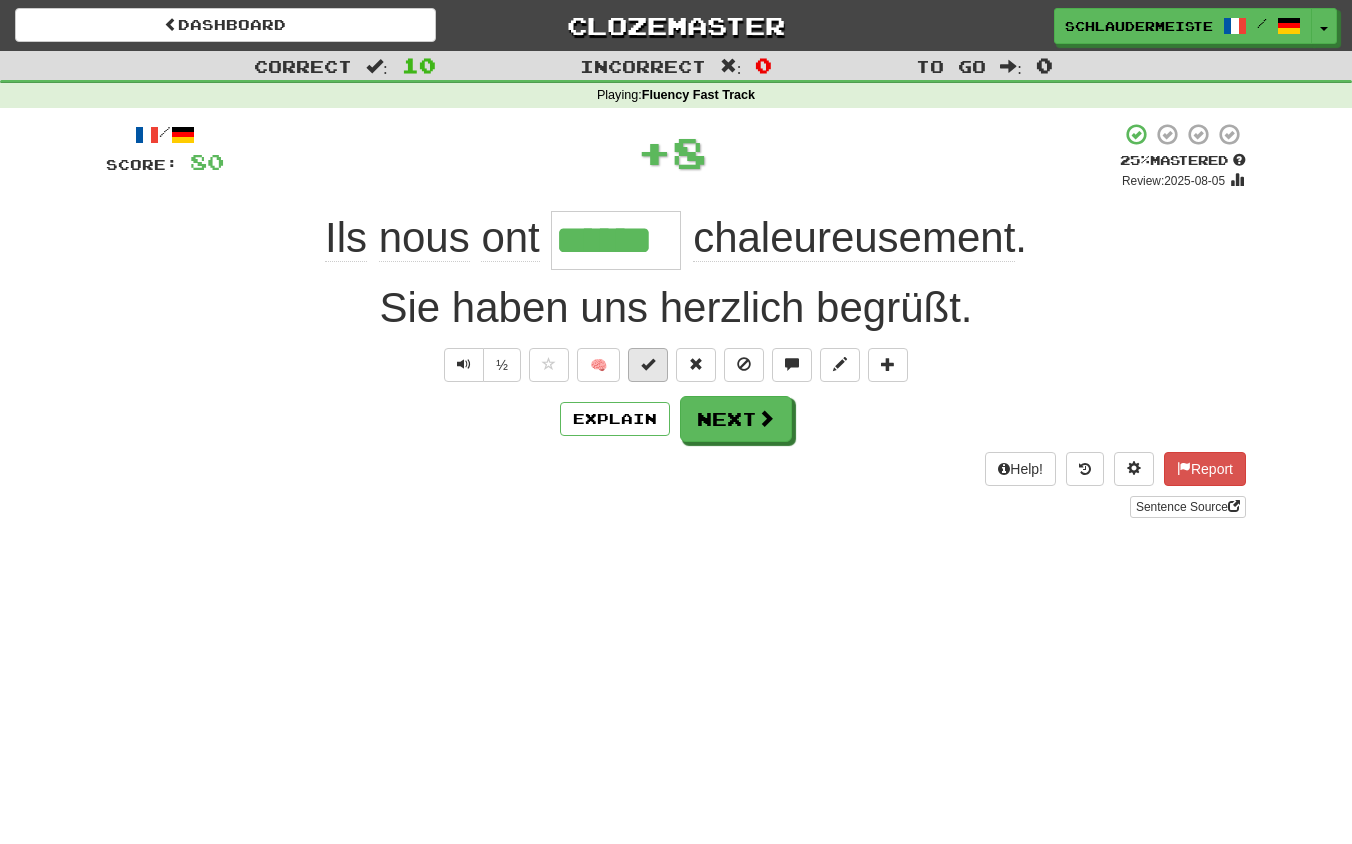 click at bounding box center [648, 364] 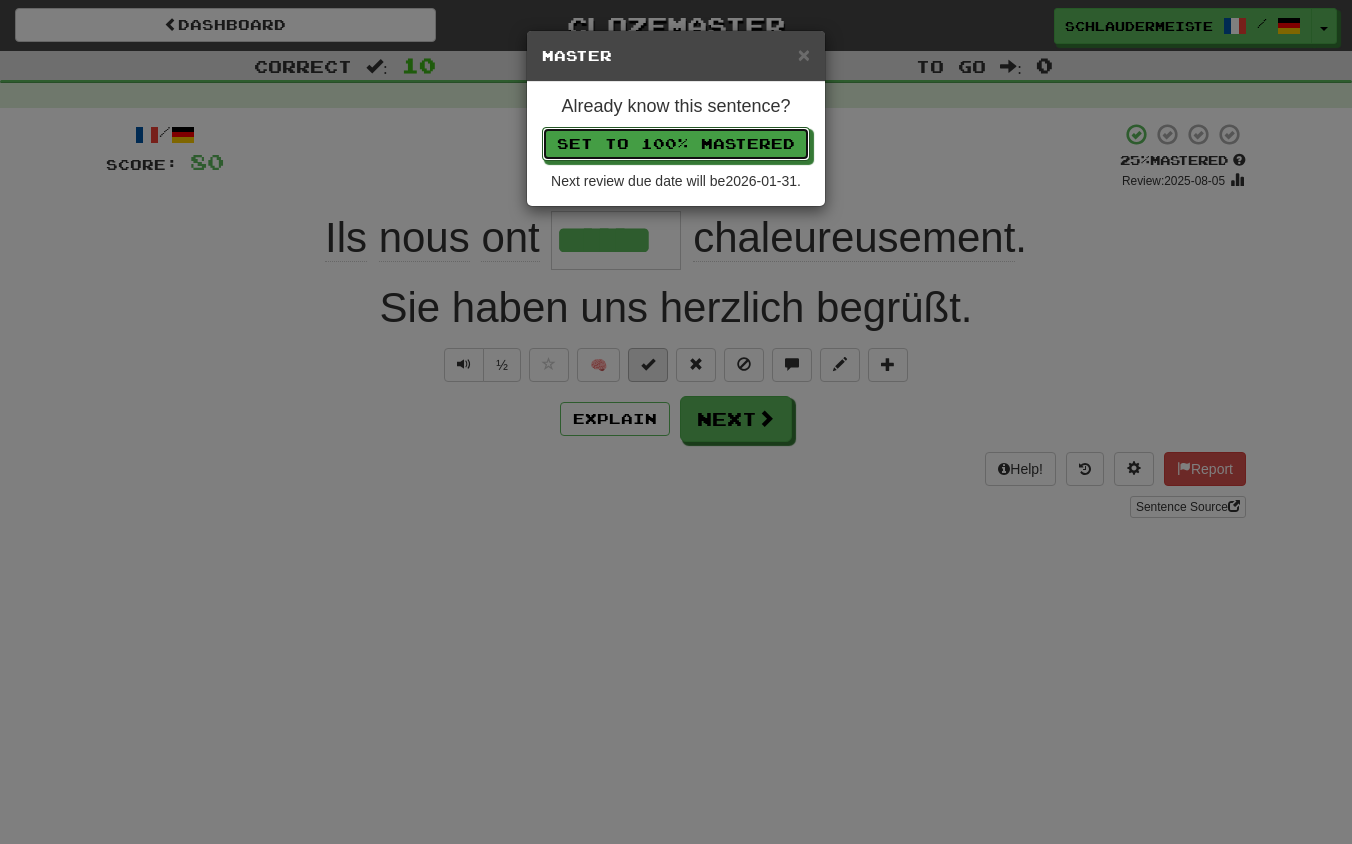 click on "Set to 100% Mastered" at bounding box center [676, 144] 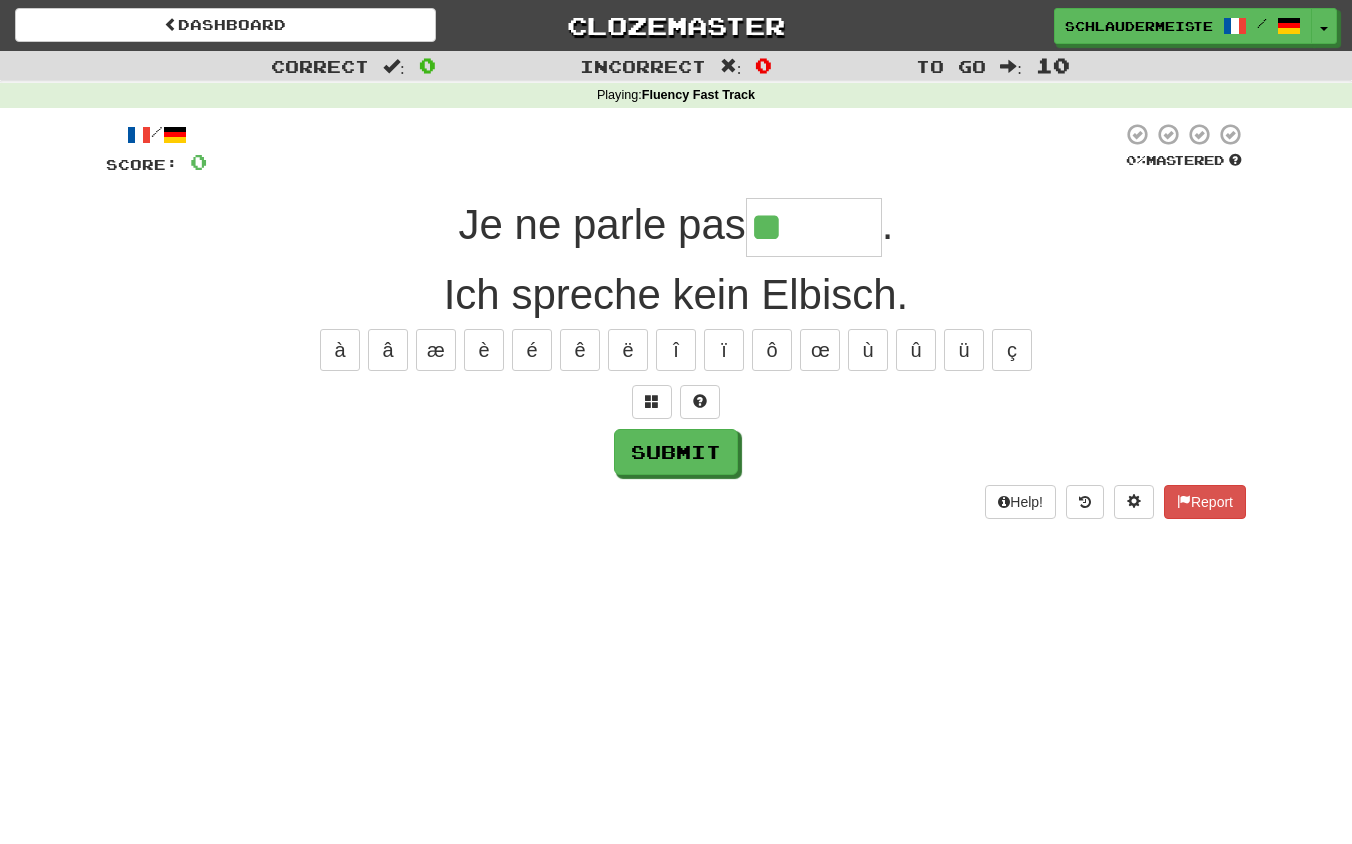 type on "*******" 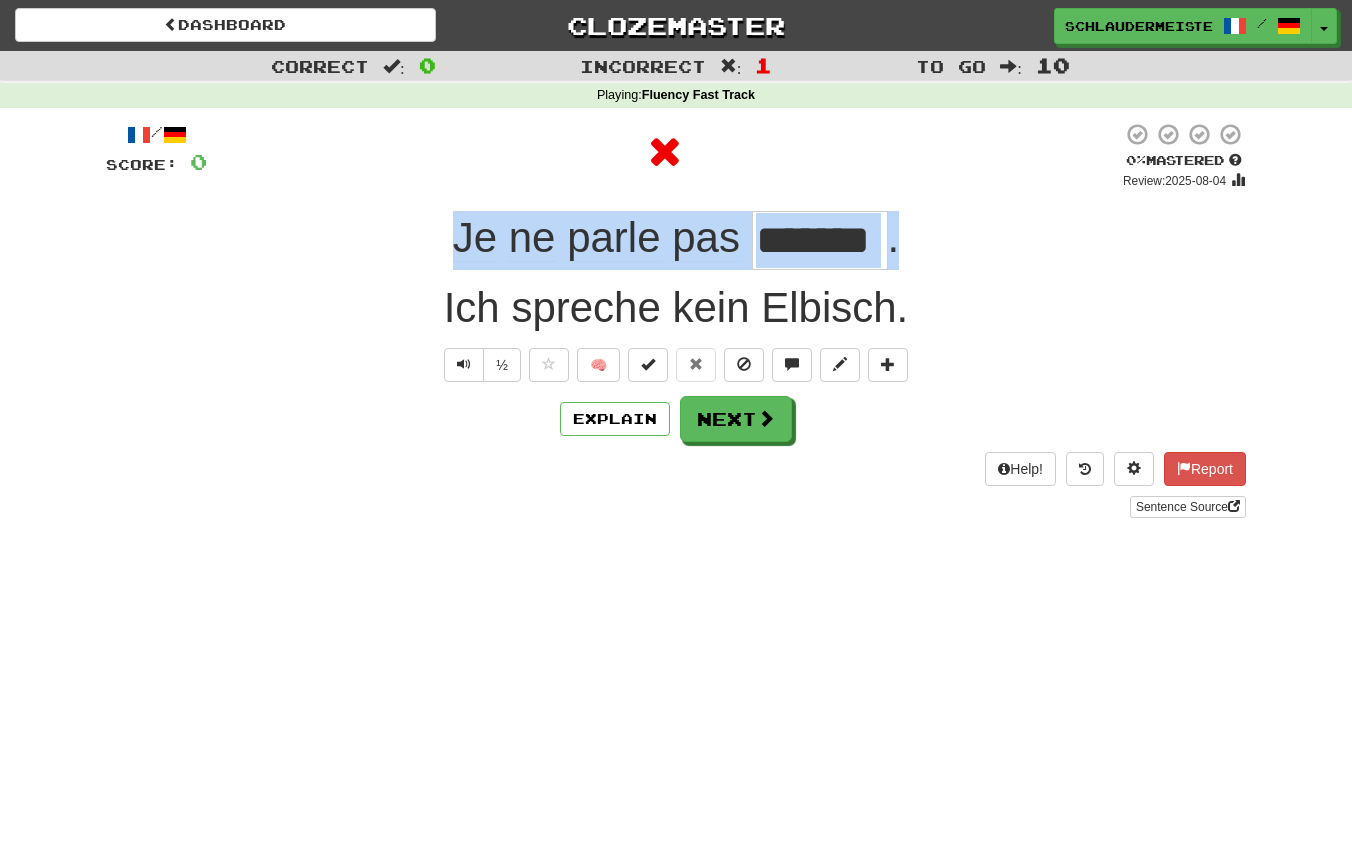 drag, startPoint x: 418, startPoint y: 223, endPoint x: 912, endPoint y: 224, distance: 494.001 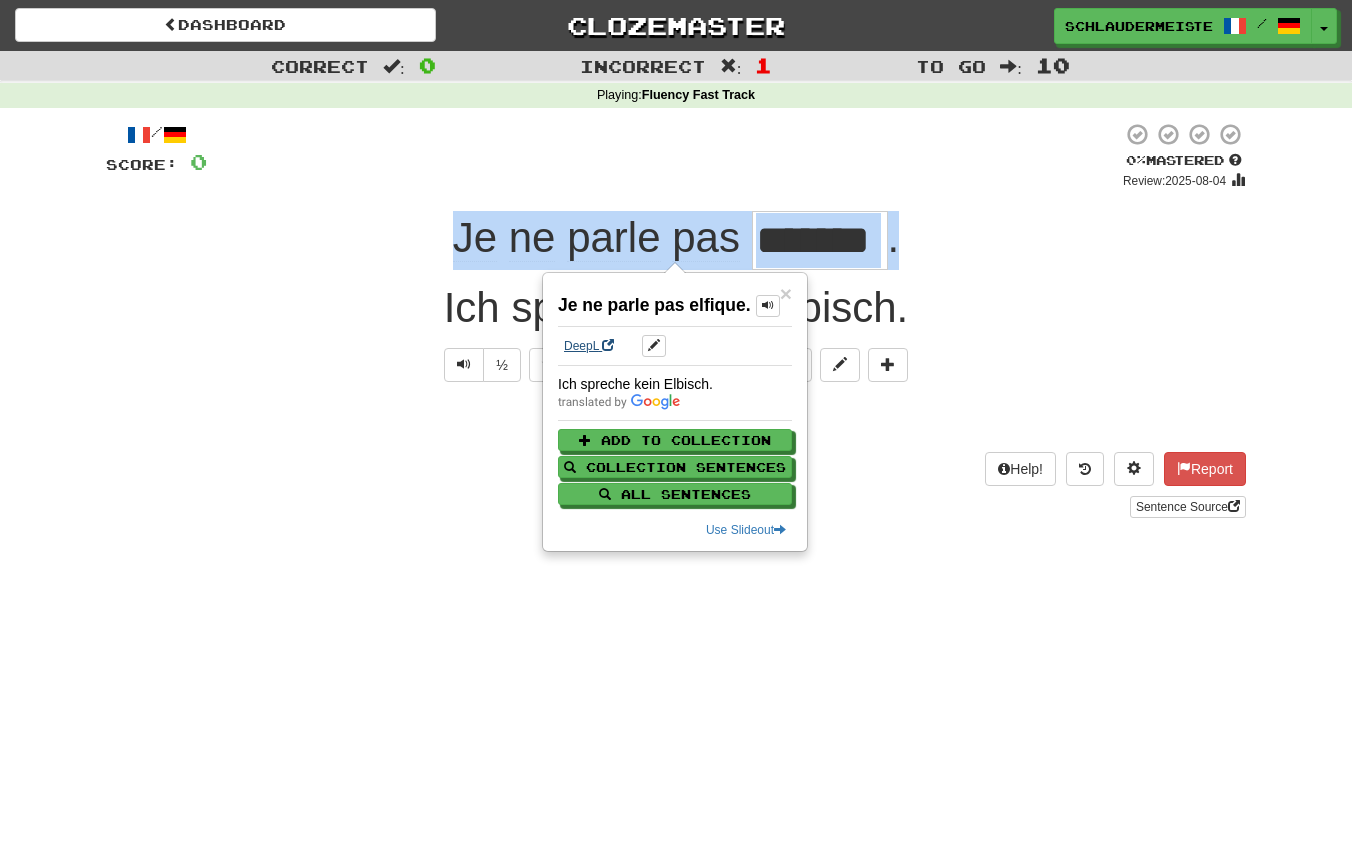 click on "DeepL" at bounding box center (589, 346) 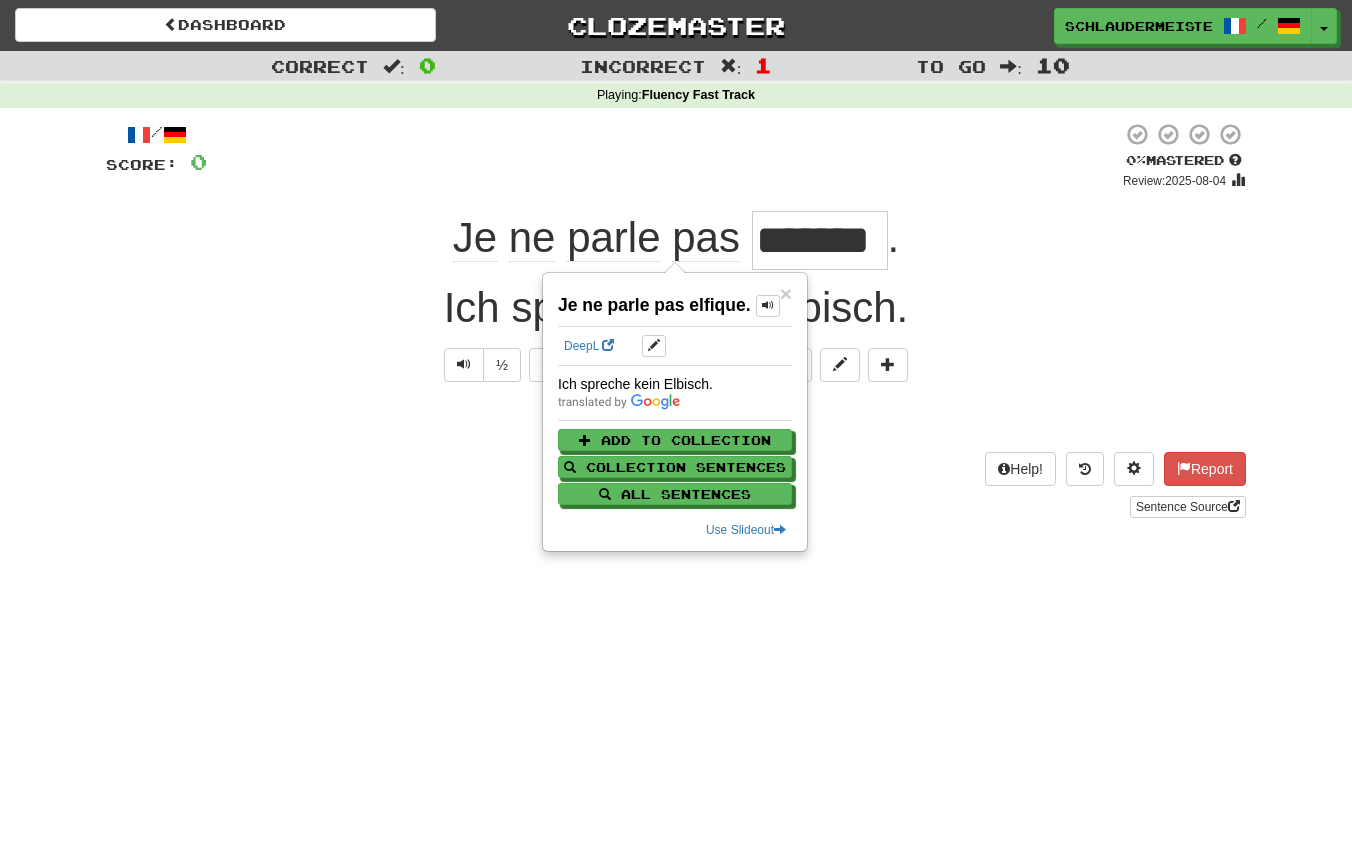 click on "Help!  Report Sentence Source" at bounding box center (676, 485) 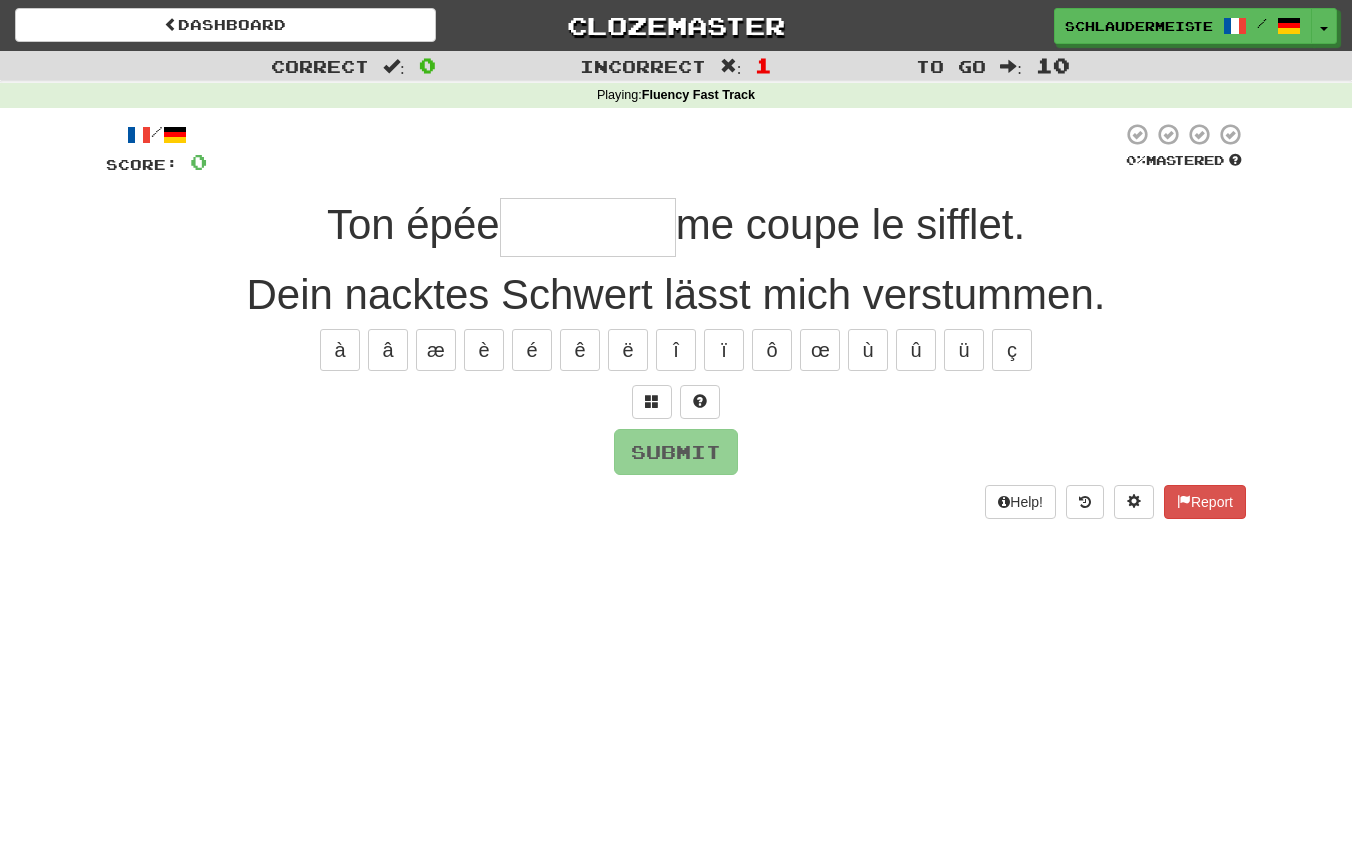 type on "*" 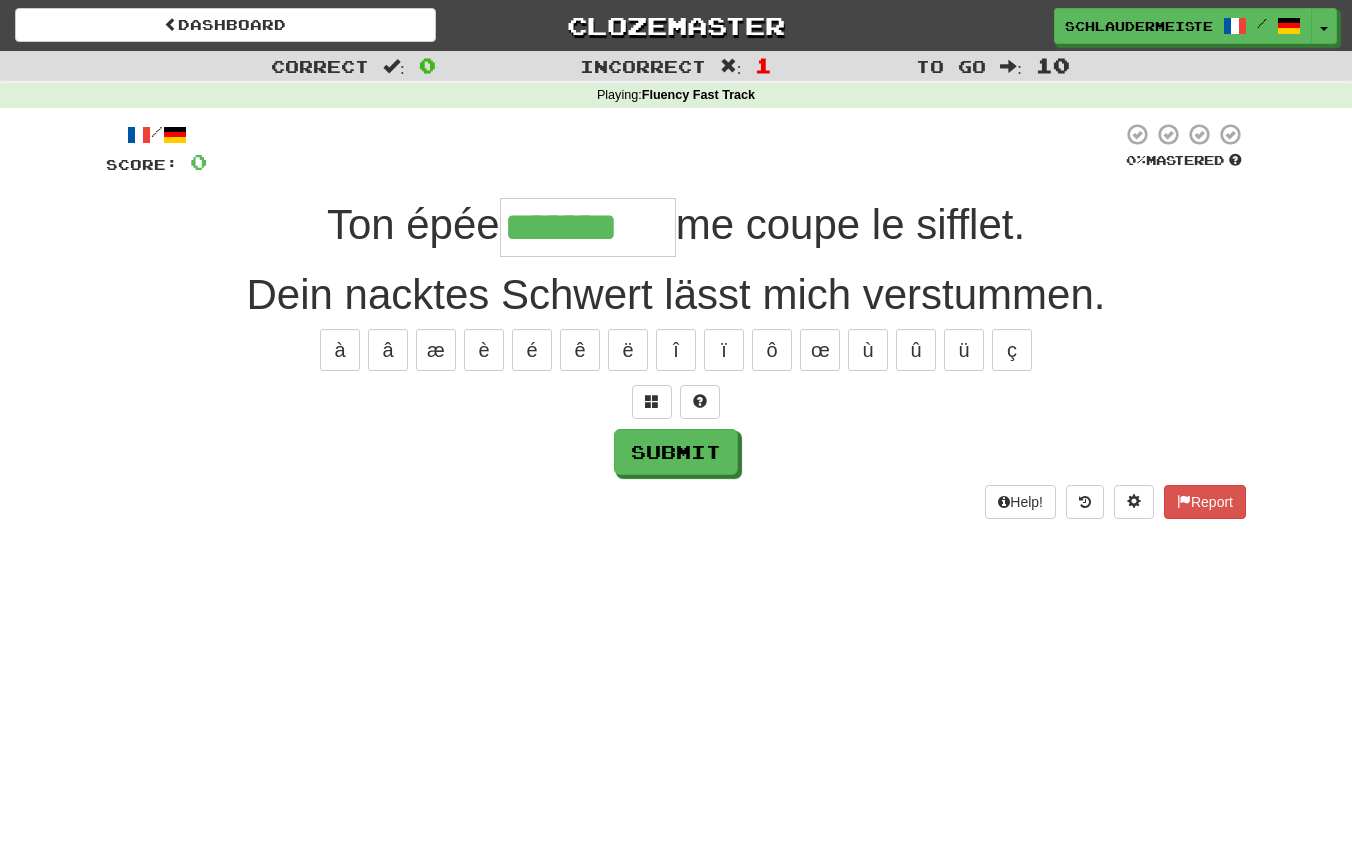 type on "*******" 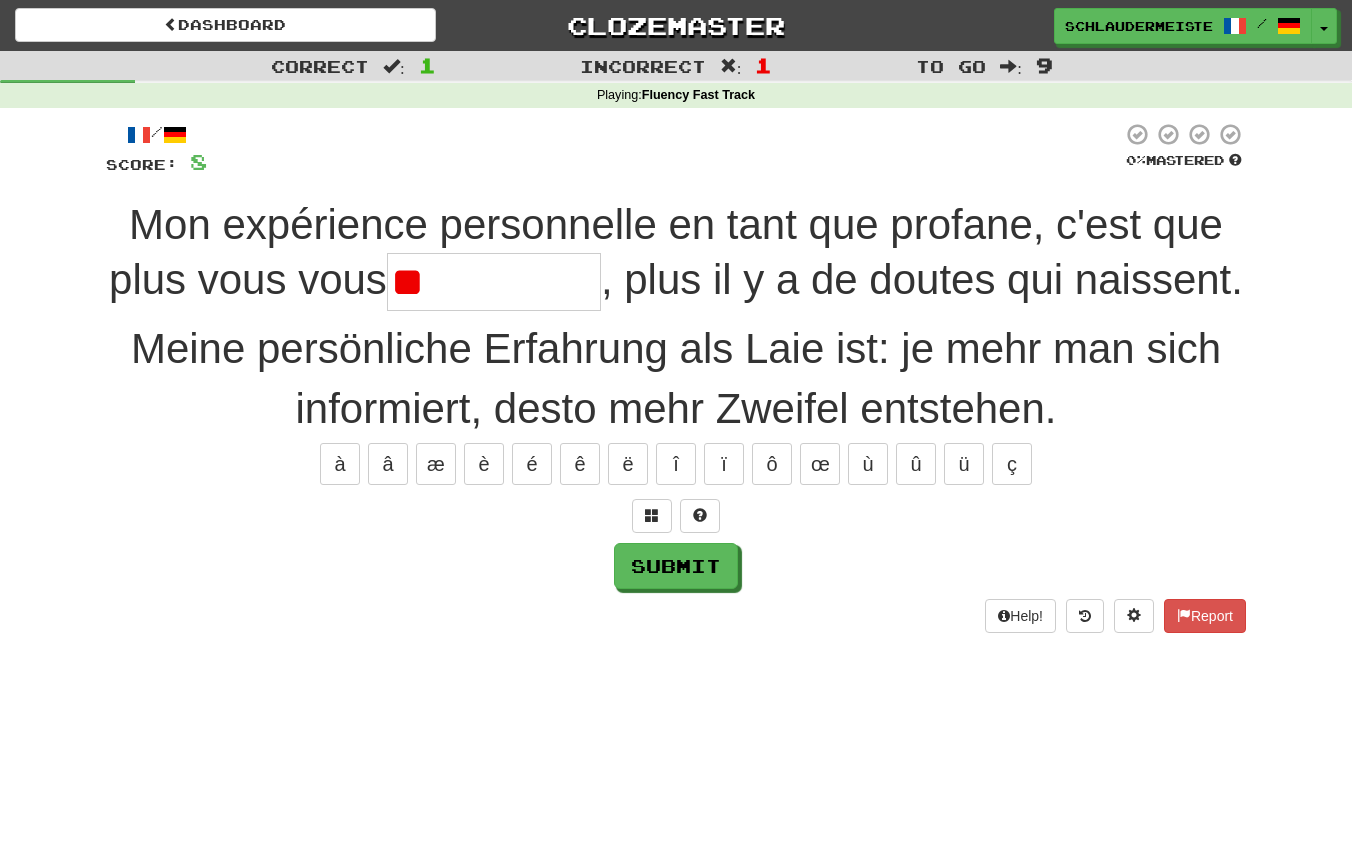 type on "*" 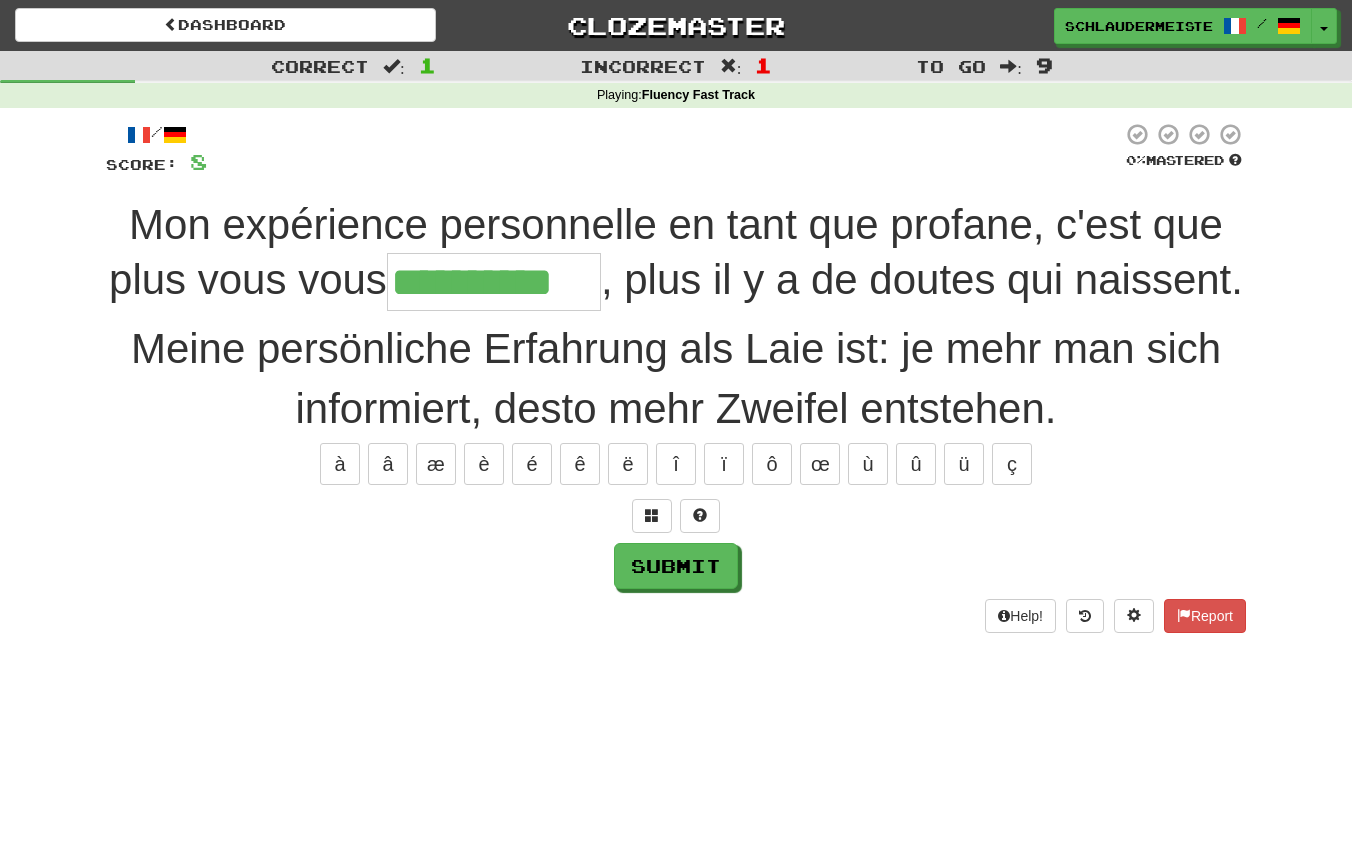 type on "**********" 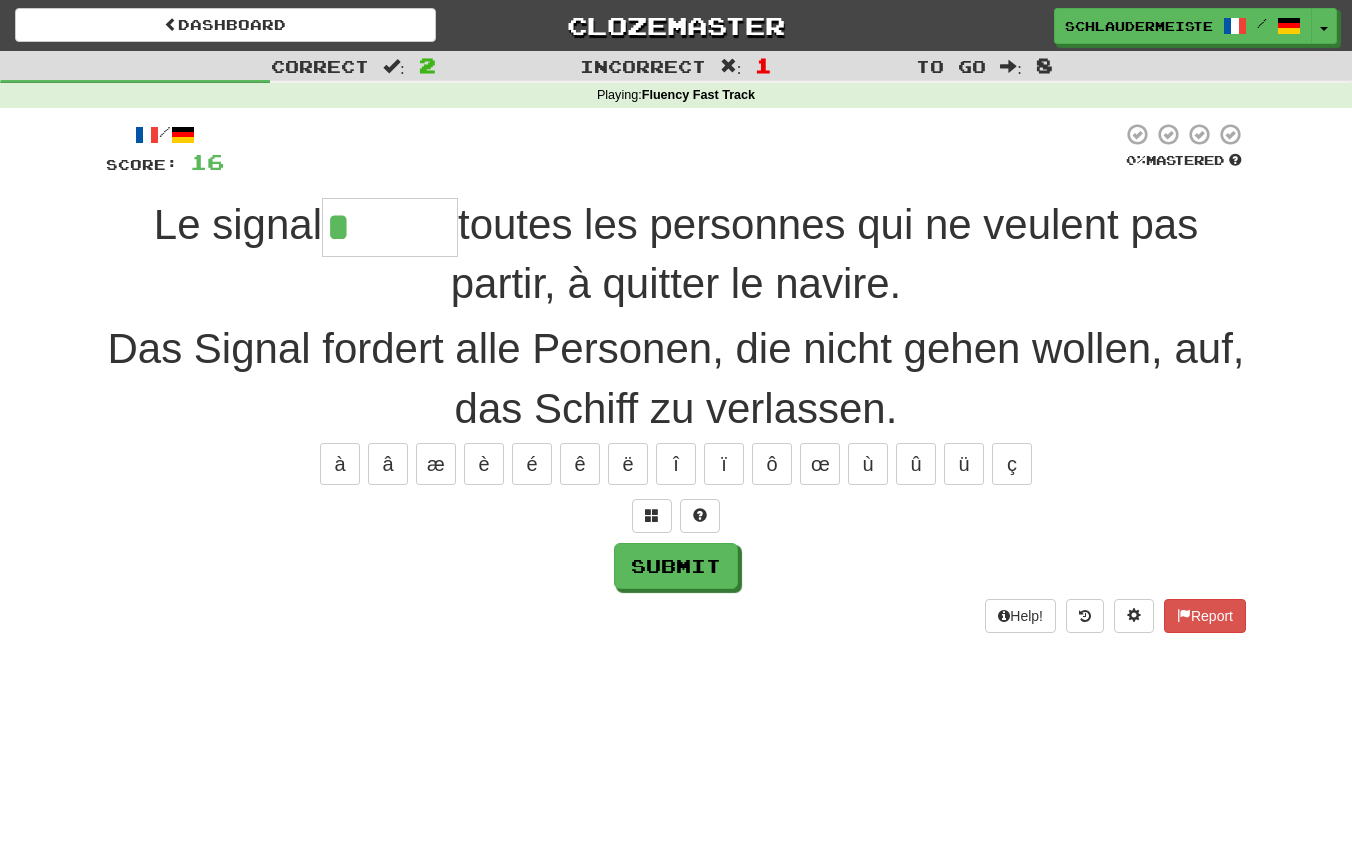 type on "*******" 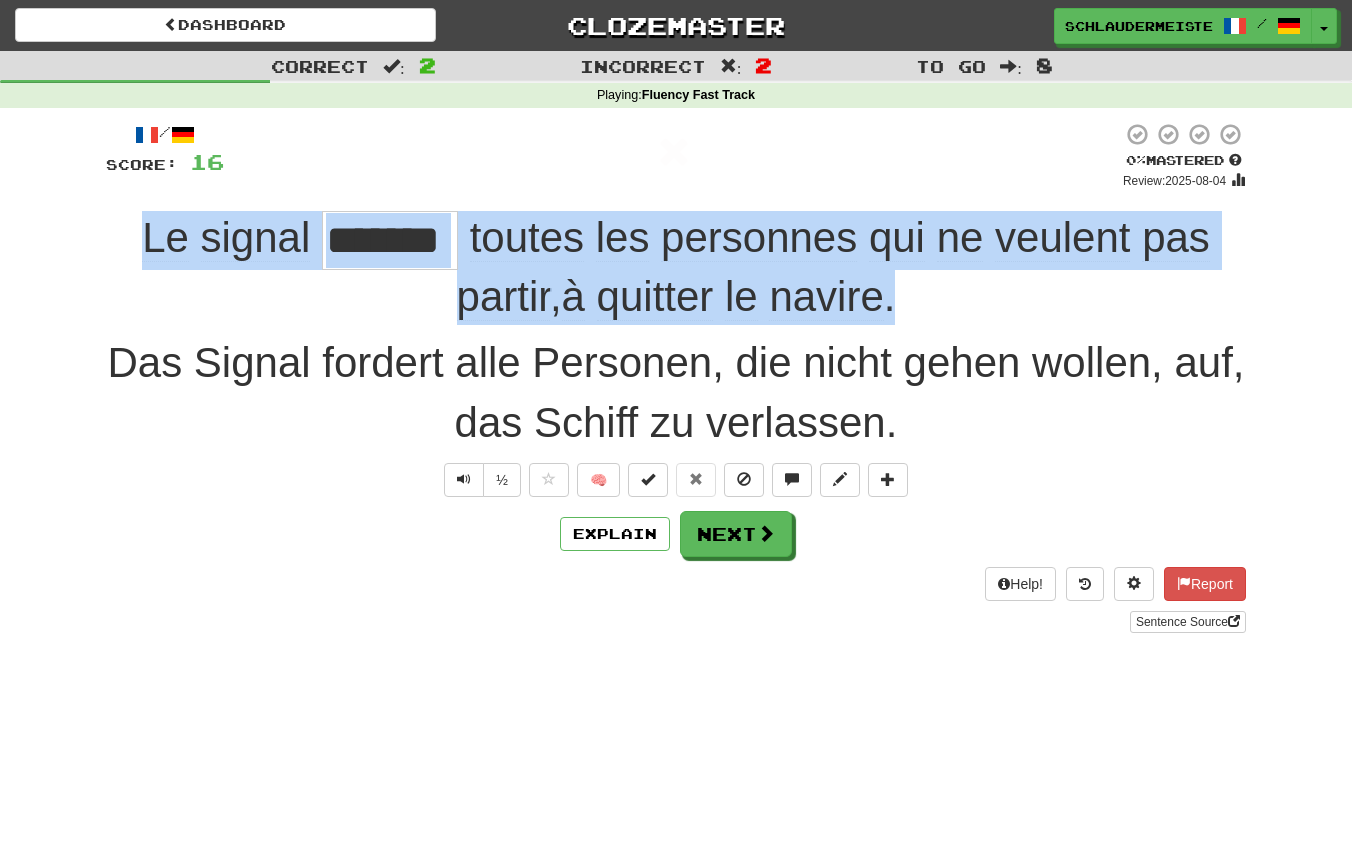 drag, startPoint x: 103, startPoint y: 208, endPoint x: 1011, endPoint y: 316, distance: 914.4003 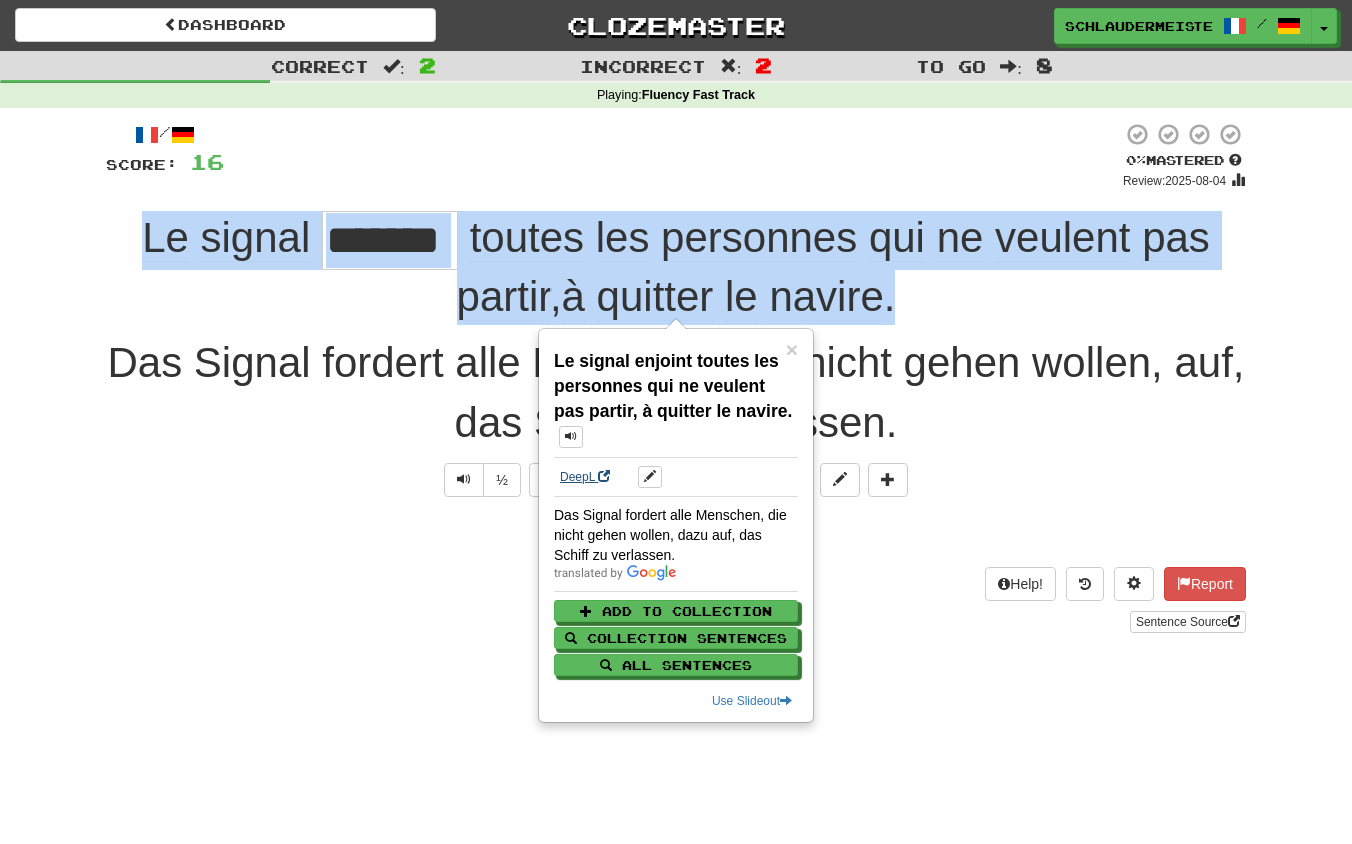 click on "DeepL" at bounding box center [585, 477] 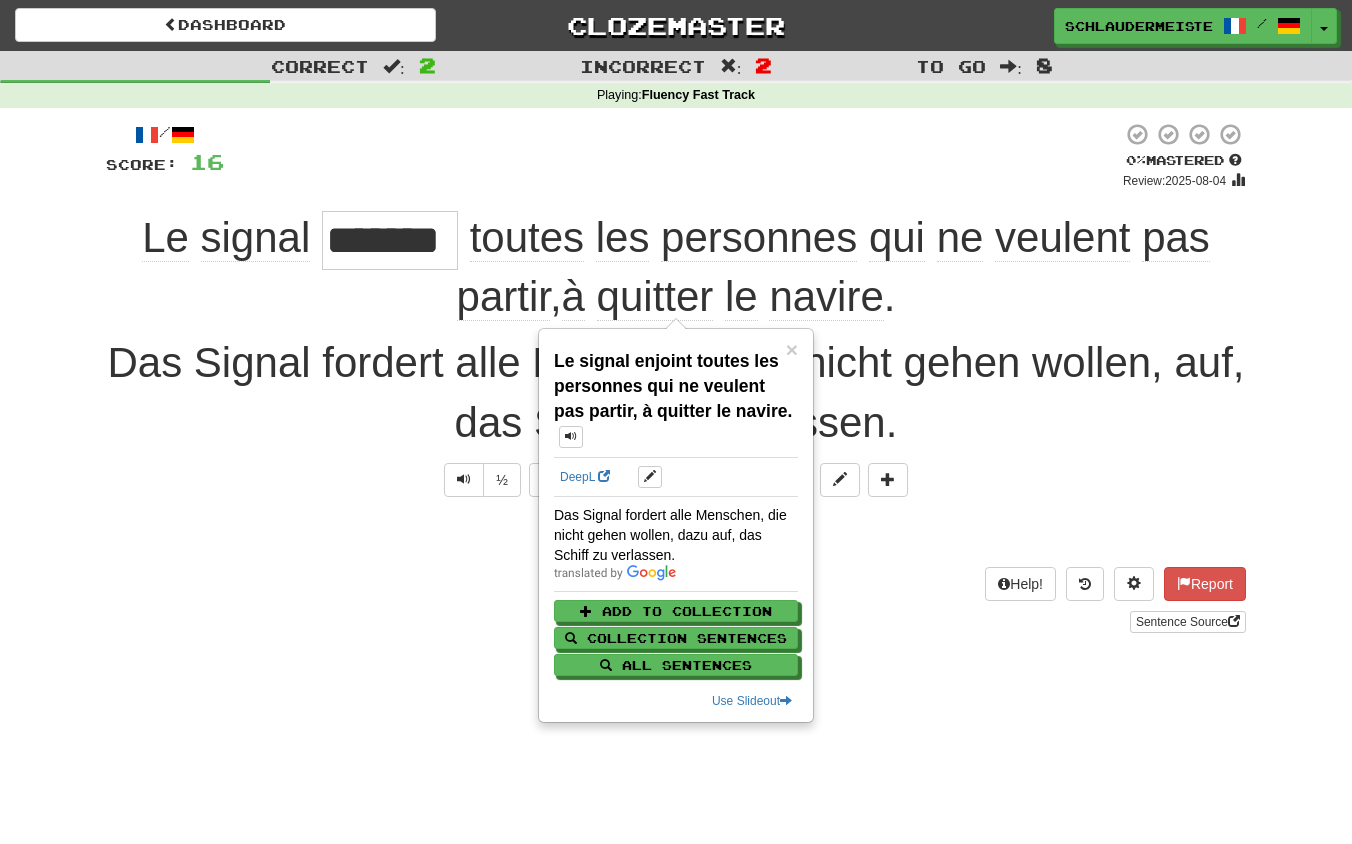 click on "Explain Next" at bounding box center [676, 534] 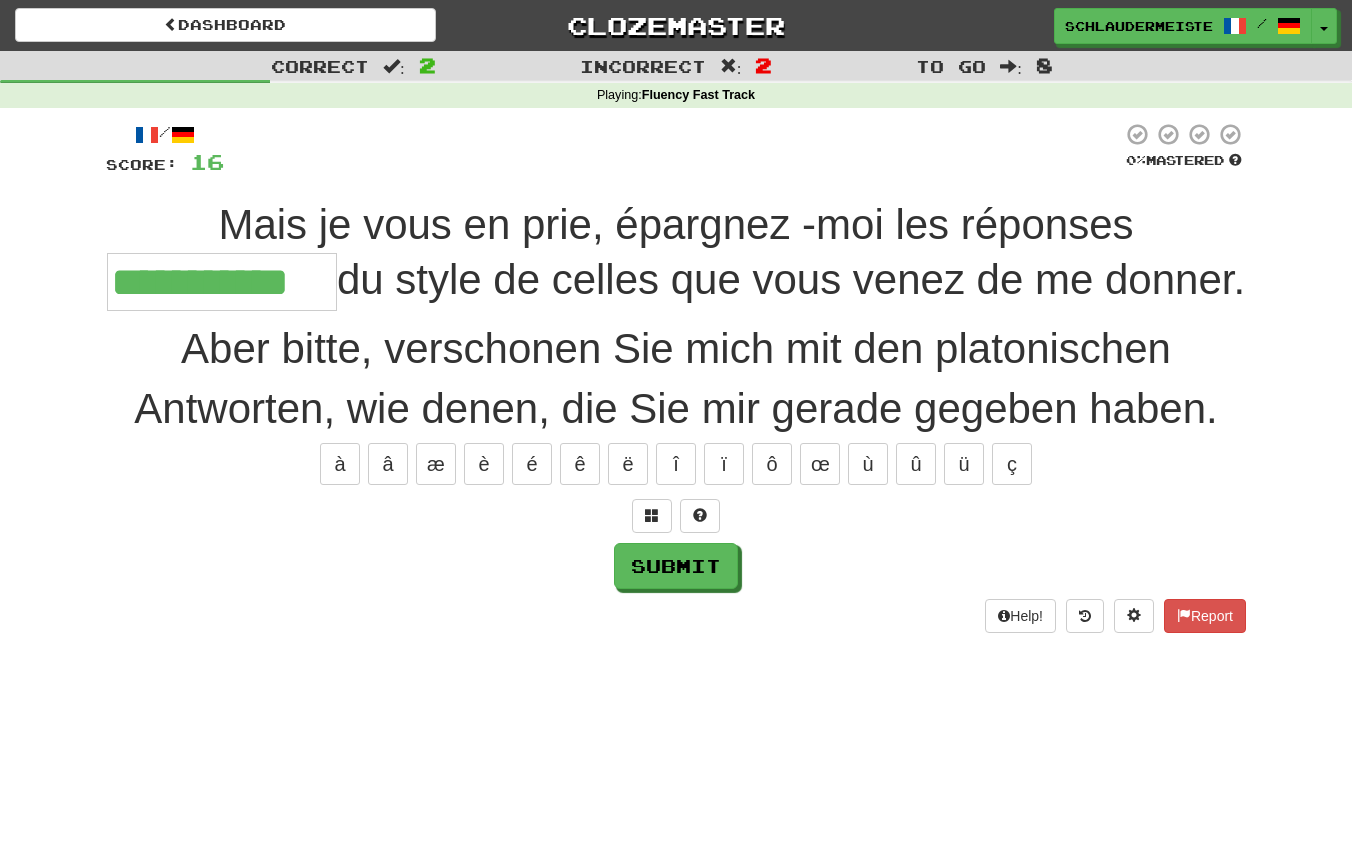 type on "**********" 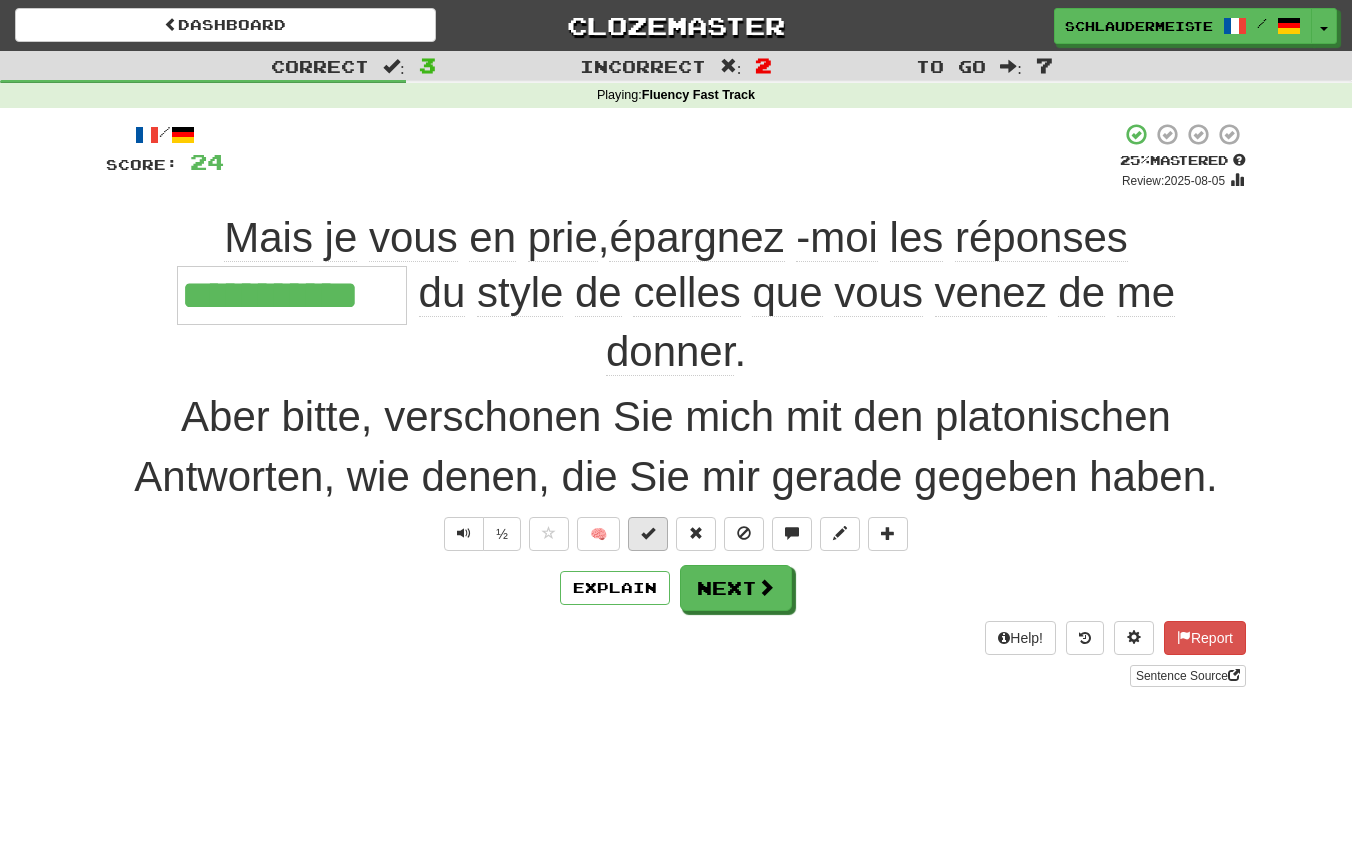 click at bounding box center [648, 533] 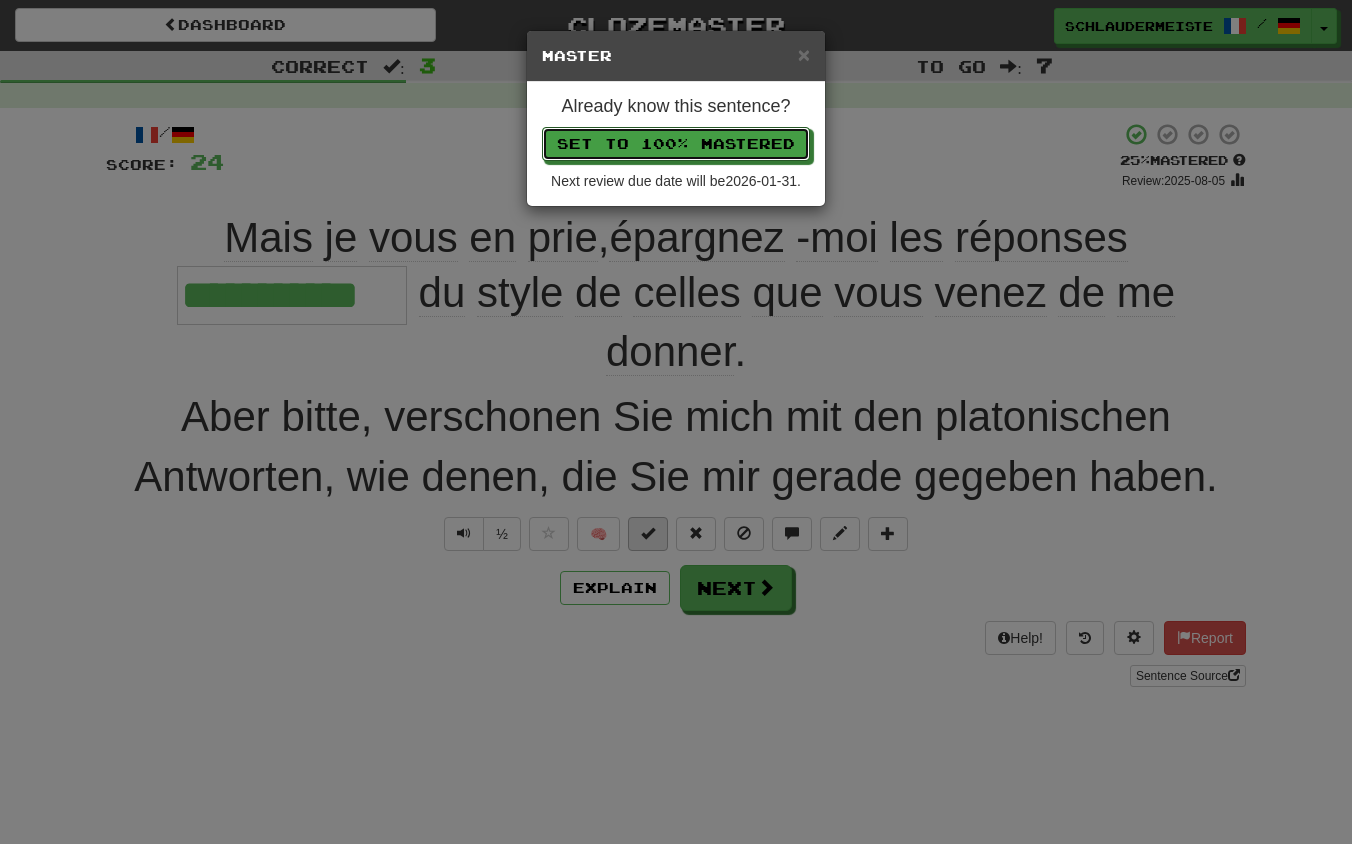 type 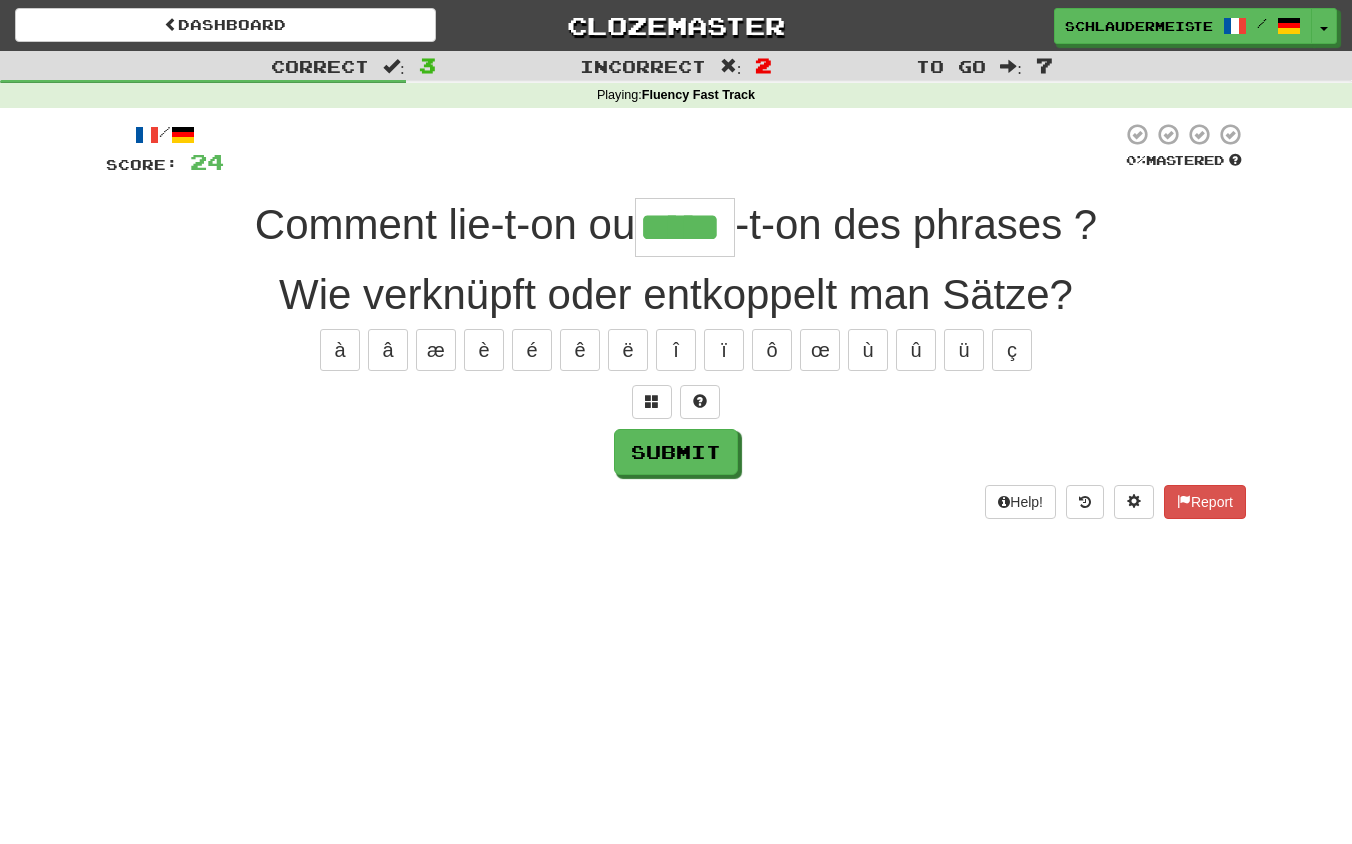 type on "*****" 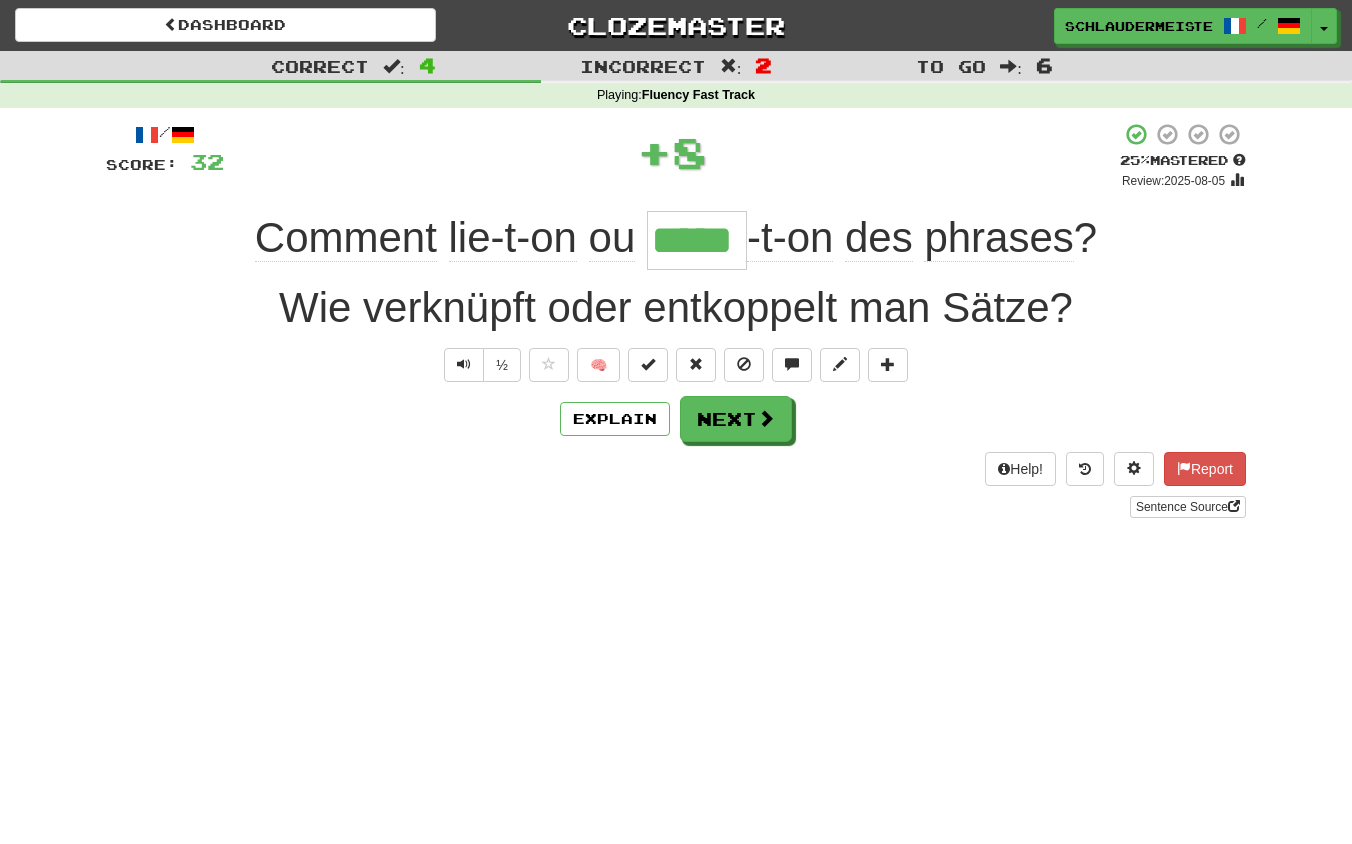drag, startPoint x: 220, startPoint y: 228, endPoint x: 1171, endPoint y: 231, distance: 951.00476 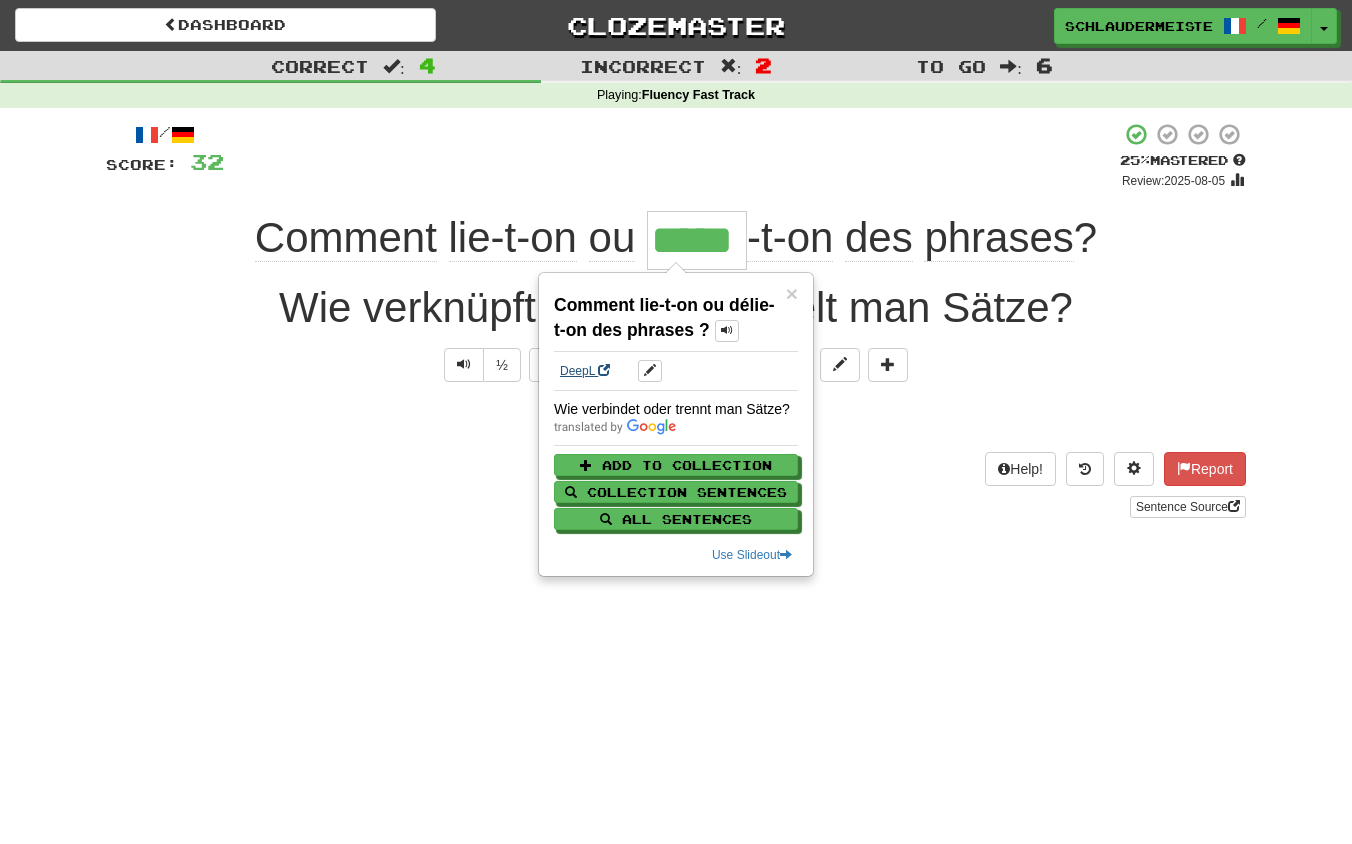 click on "DeepL" at bounding box center [585, 371] 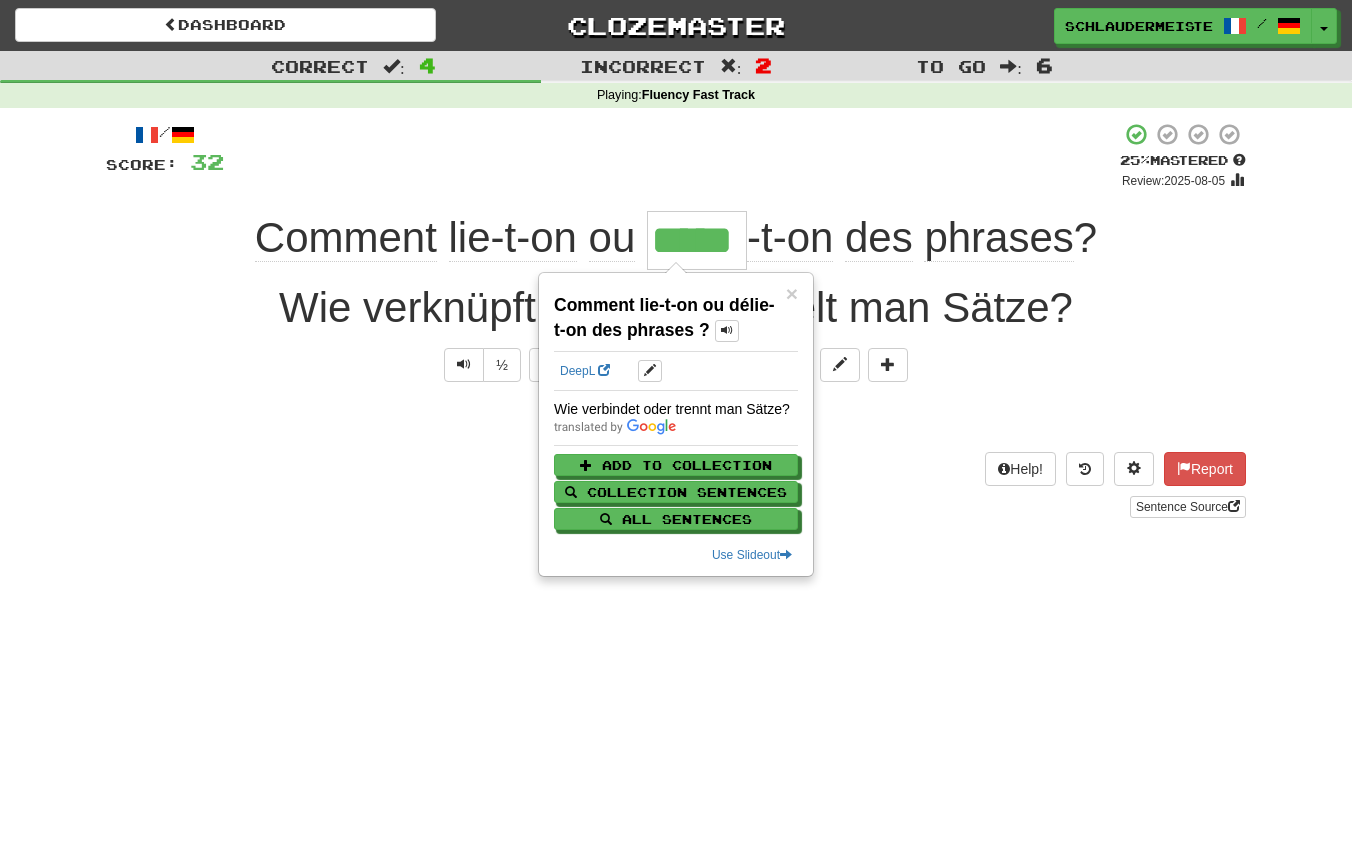 click on "Dashboard
Clozemaster
[USERNAME]
/
Toggle Dropdown
Dashboard
Leaderboard
Activity Feed
Notifications
Profile
Discussions
Français
/
Deutsch
Streak:
47
Review:
0
Points Today: 4840
Languages
Account
Logout
[USERNAME]
/
Toggle Dropdown
Dashboard
Leaderboard
Activity Feed
Notifications
Profile
Discussions
Français
/
Deutsch
Streak:
47
Review:
0
Points Today: 4840
Languages
Account
Logout
clozemaster
Correct   :   4 Incorrect   :   2 To go   :   6 Playing :  Fluency Fast Track  /  Score:   32 + 8 25 %  Mastered Review:  [DATE] Comment   lie-t-on   ou   ***** -t-on   des   phrases  ? ½ 🧠 Explain Next  Help!" at bounding box center (676, 422) 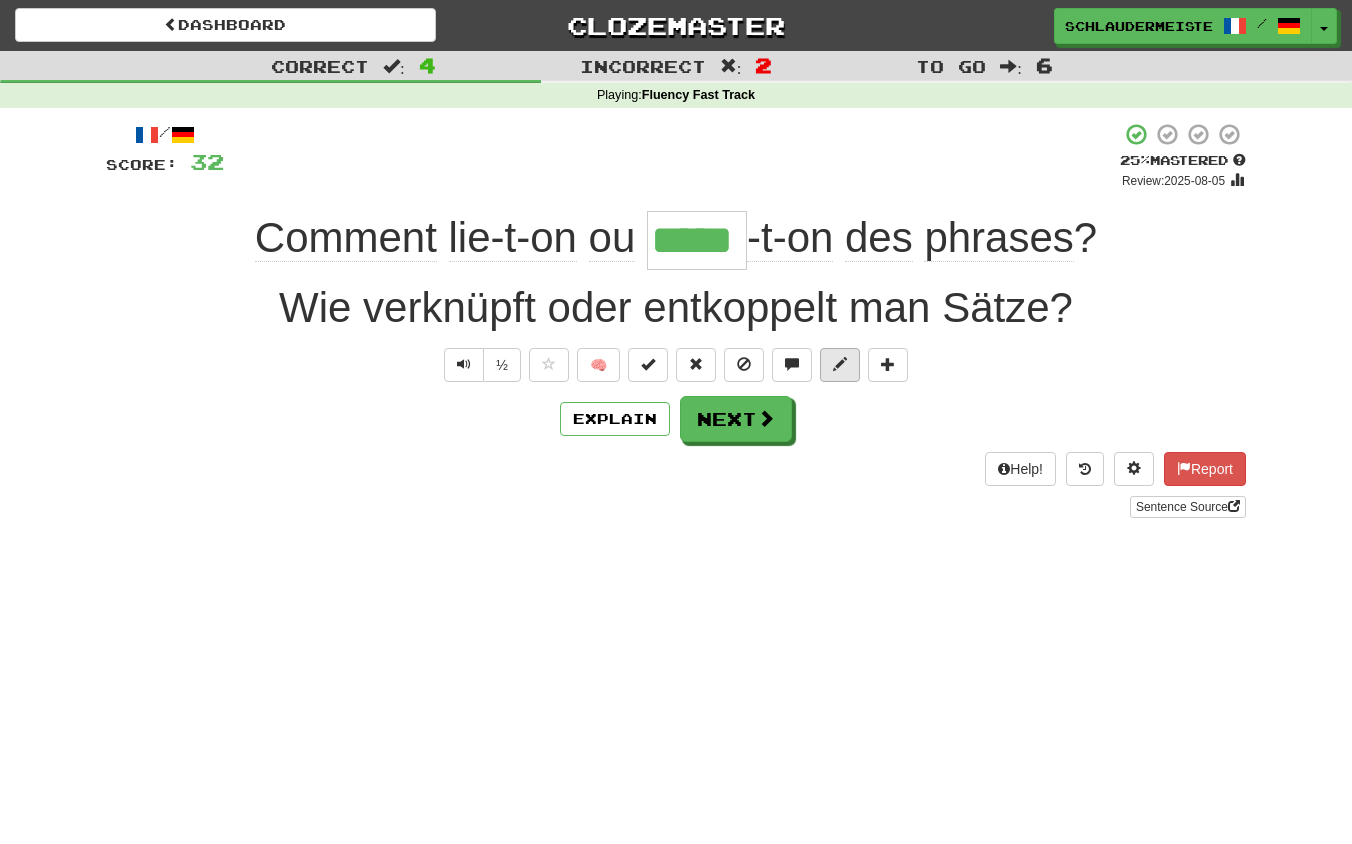 click at bounding box center (840, 364) 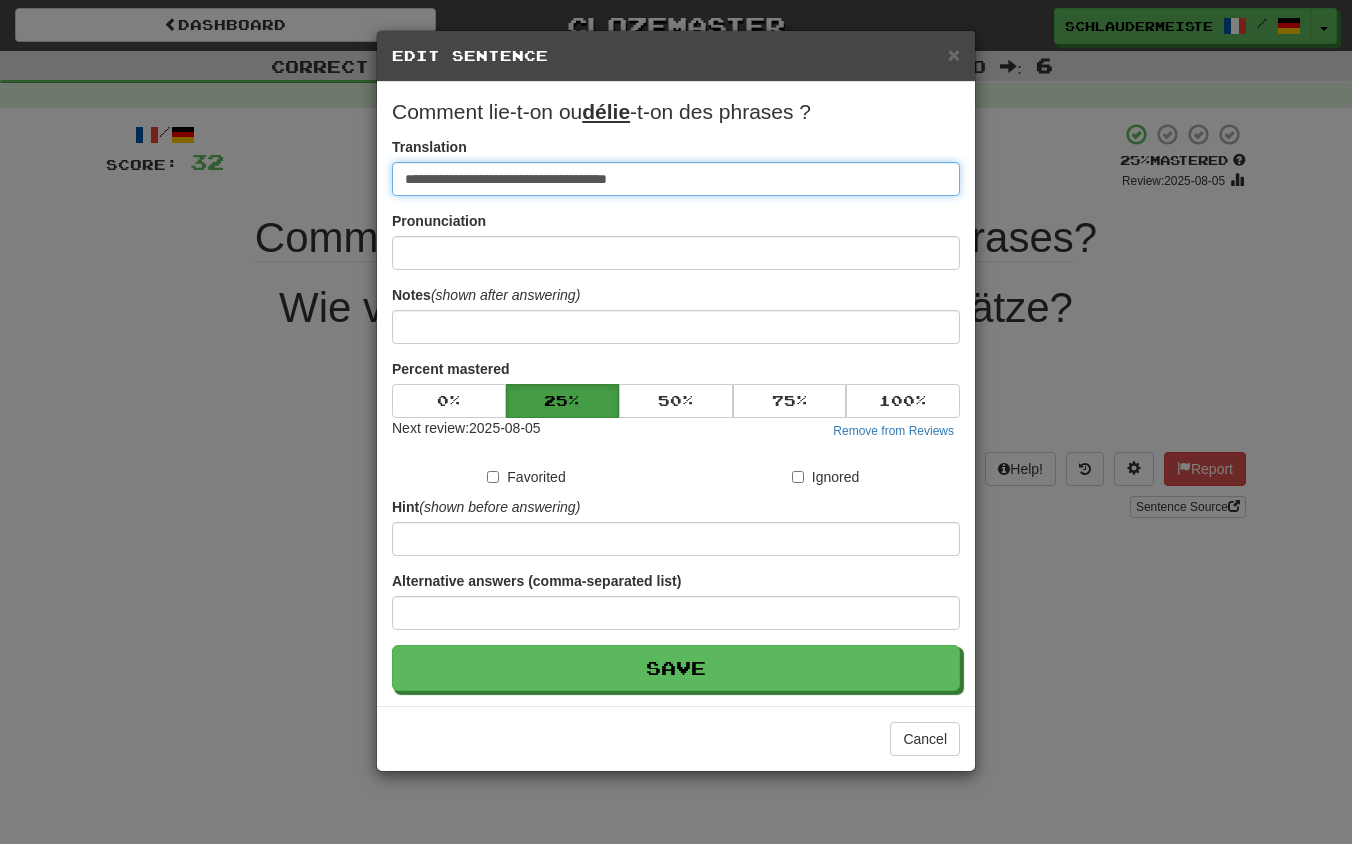 drag, startPoint x: 790, startPoint y: 184, endPoint x: 255, endPoint y: 151, distance: 536.0168 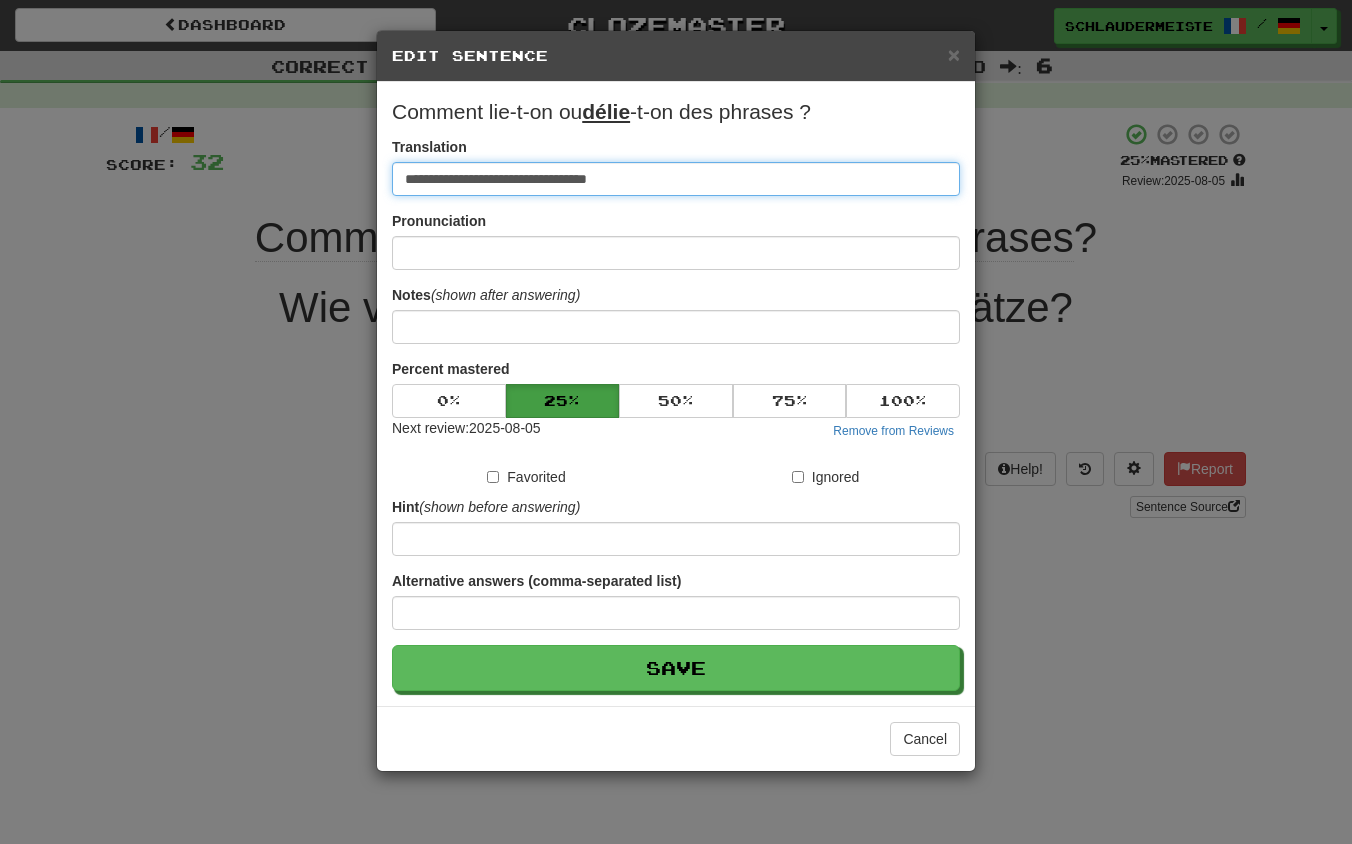type on "**********" 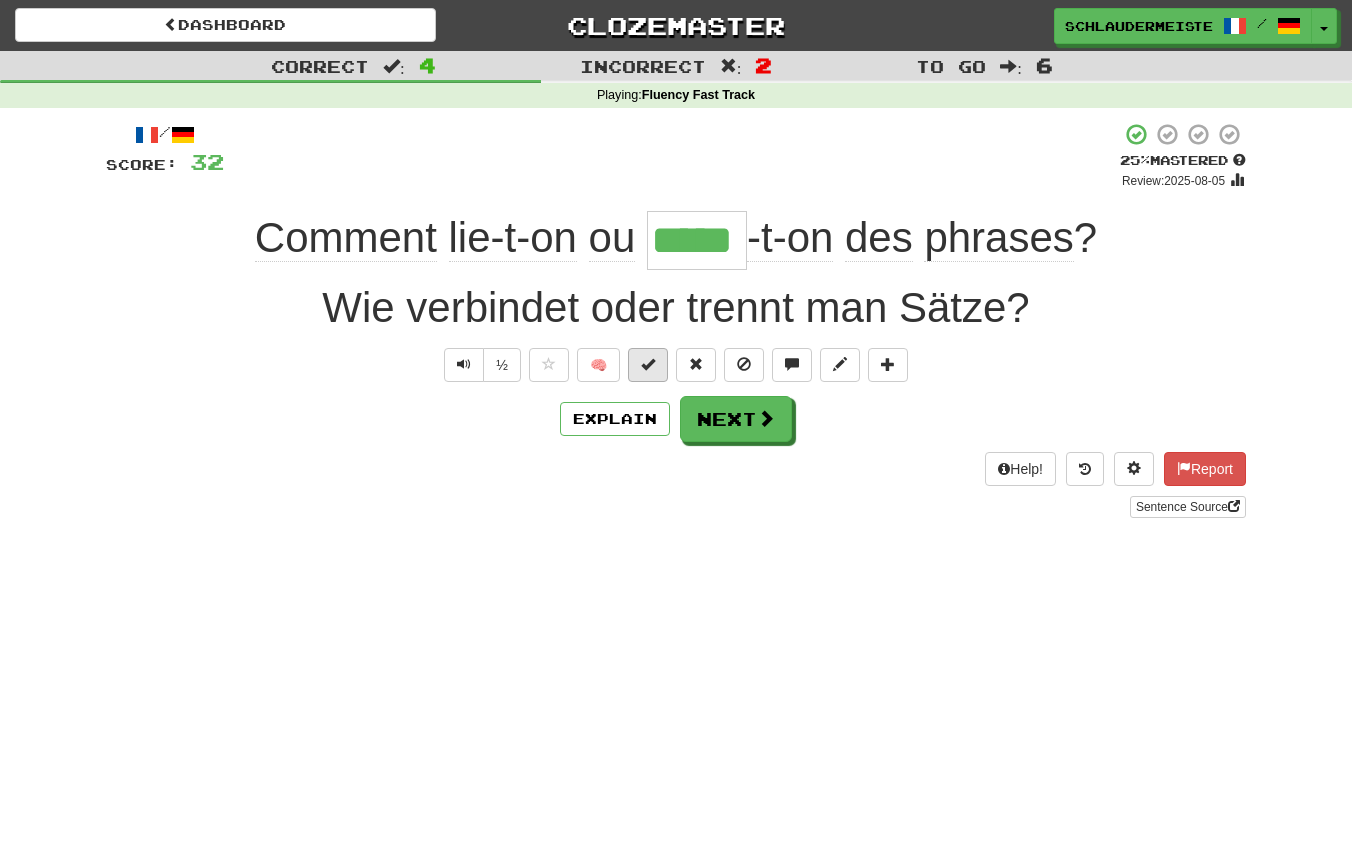 click at bounding box center (648, 364) 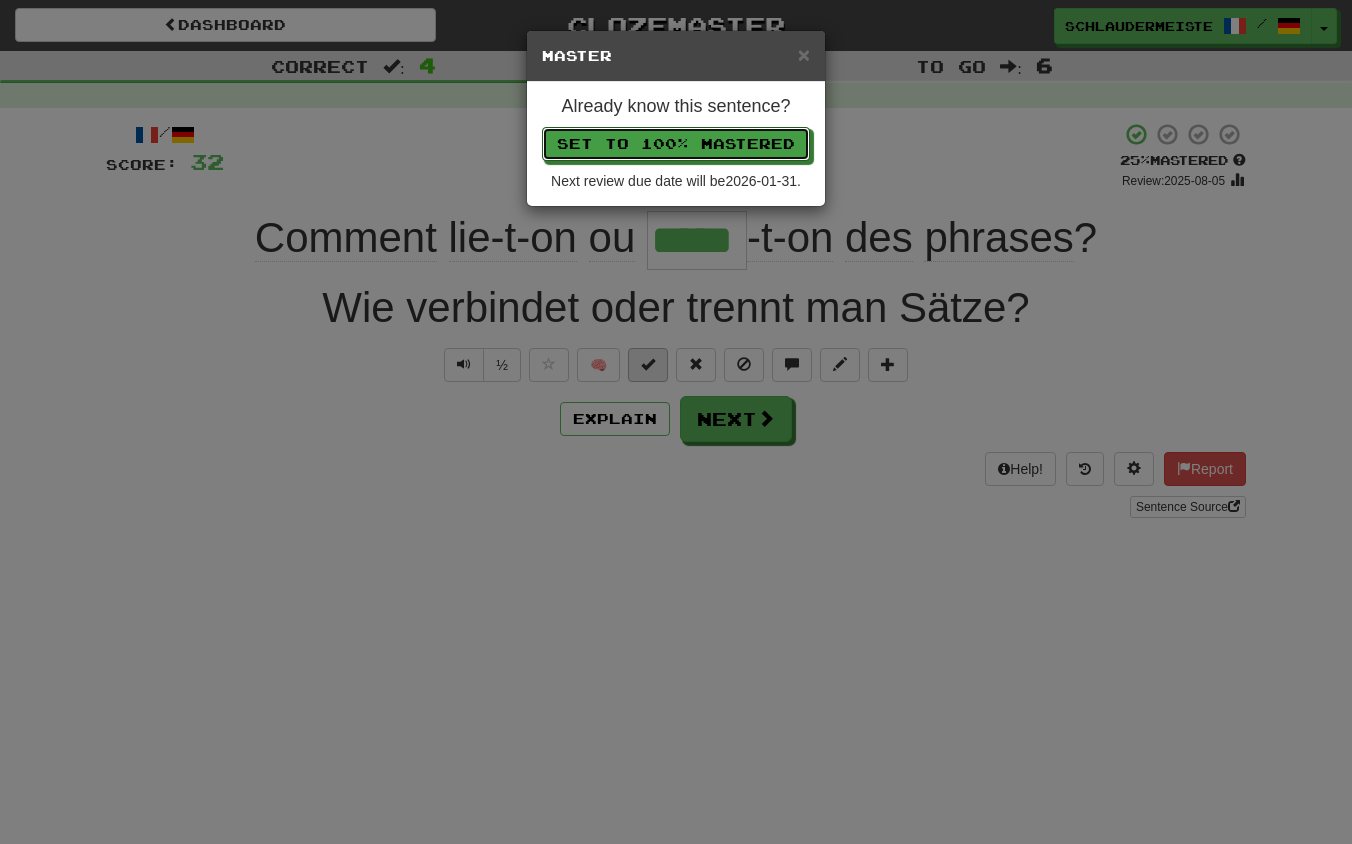 click on "Set to 100% Mastered" at bounding box center [676, 144] 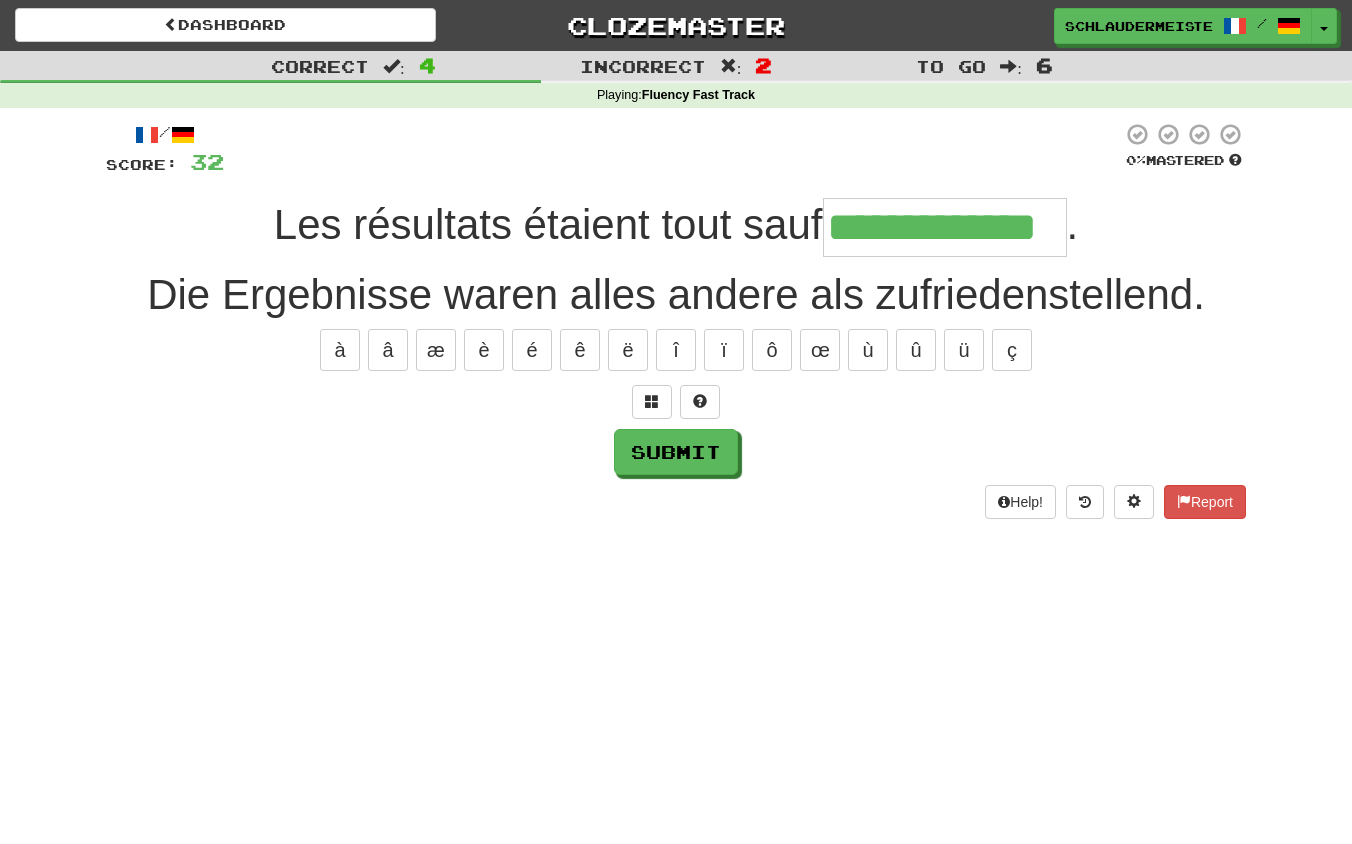 type on "**********" 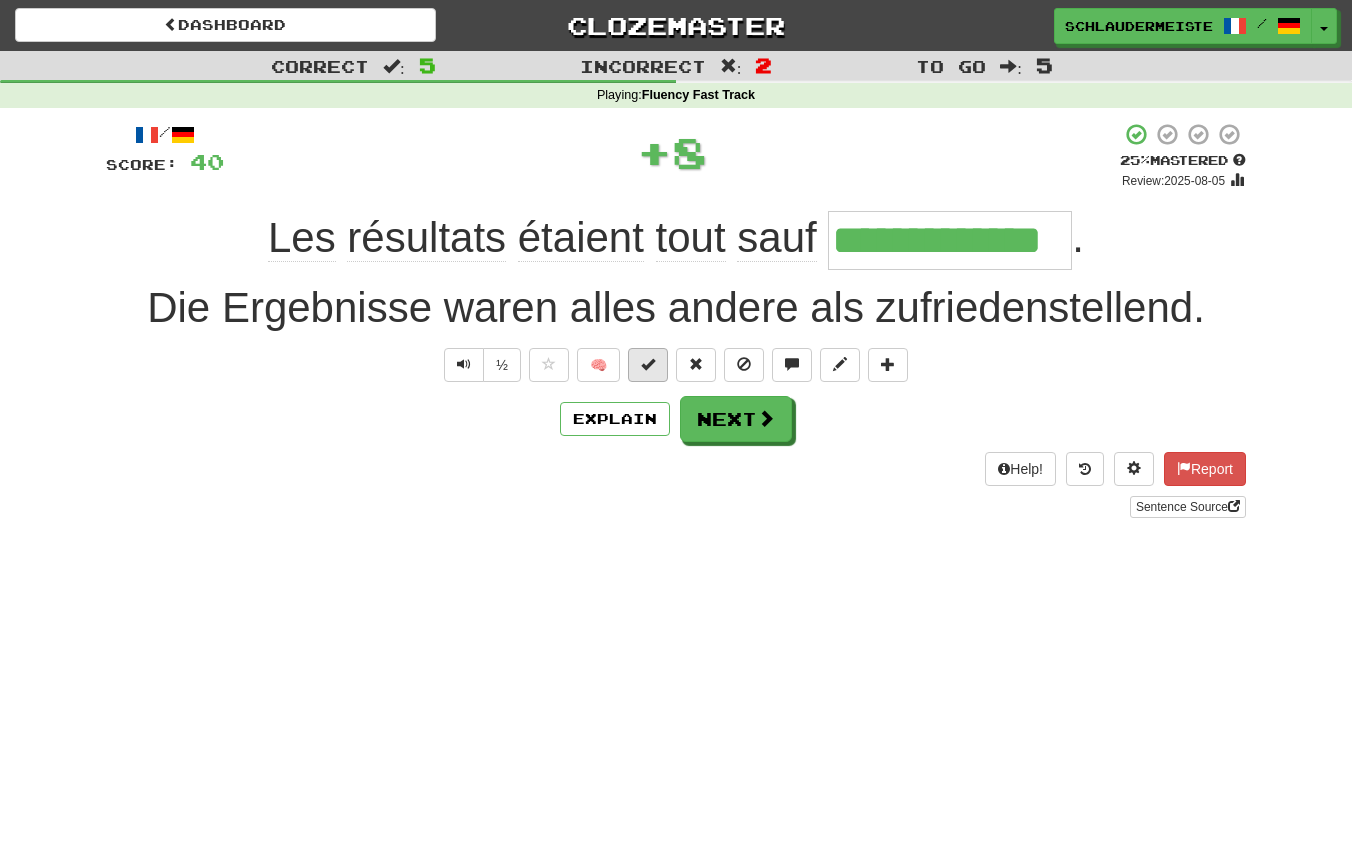 click at bounding box center [648, 364] 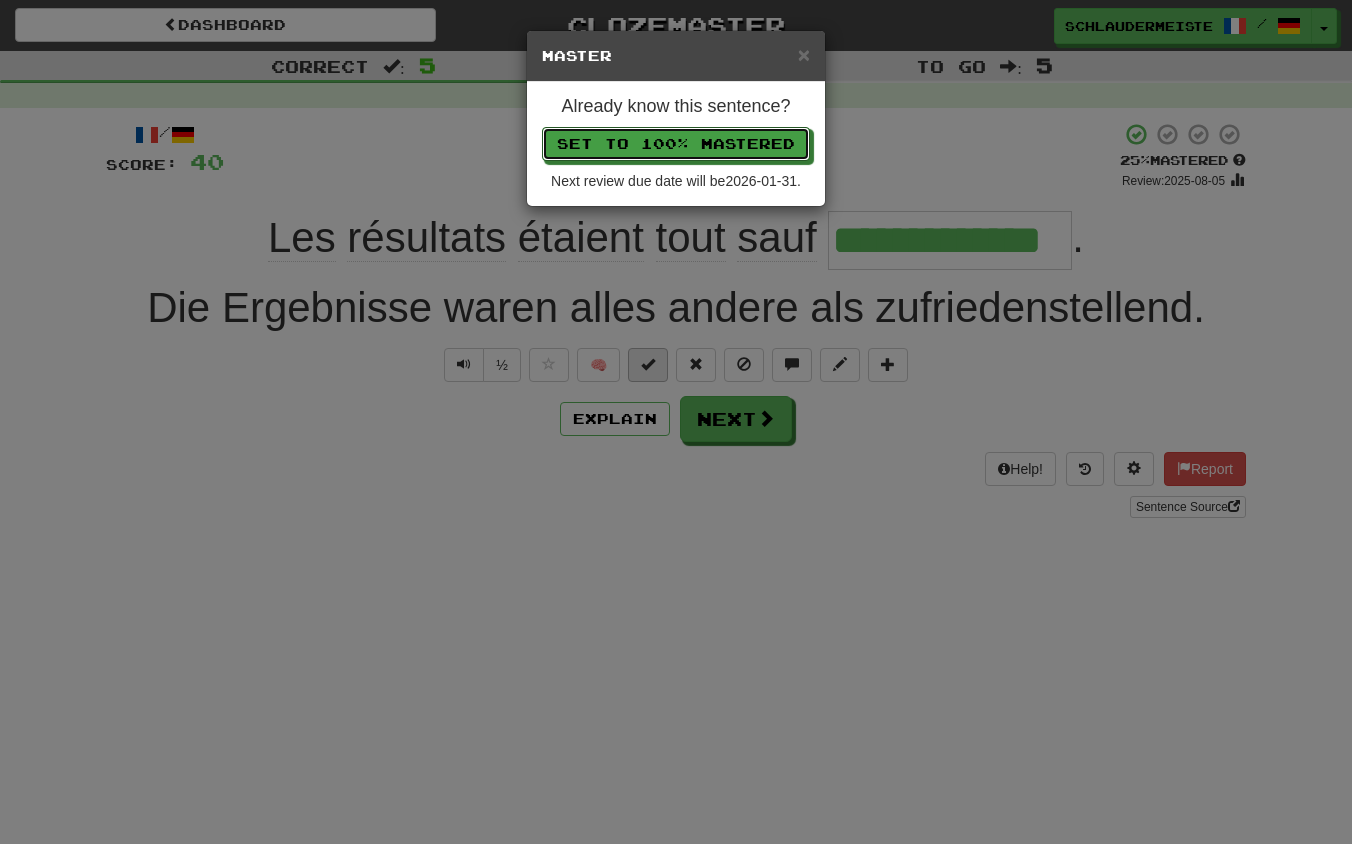 click on "Set to 100% Mastered" at bounding box center [676, 144] 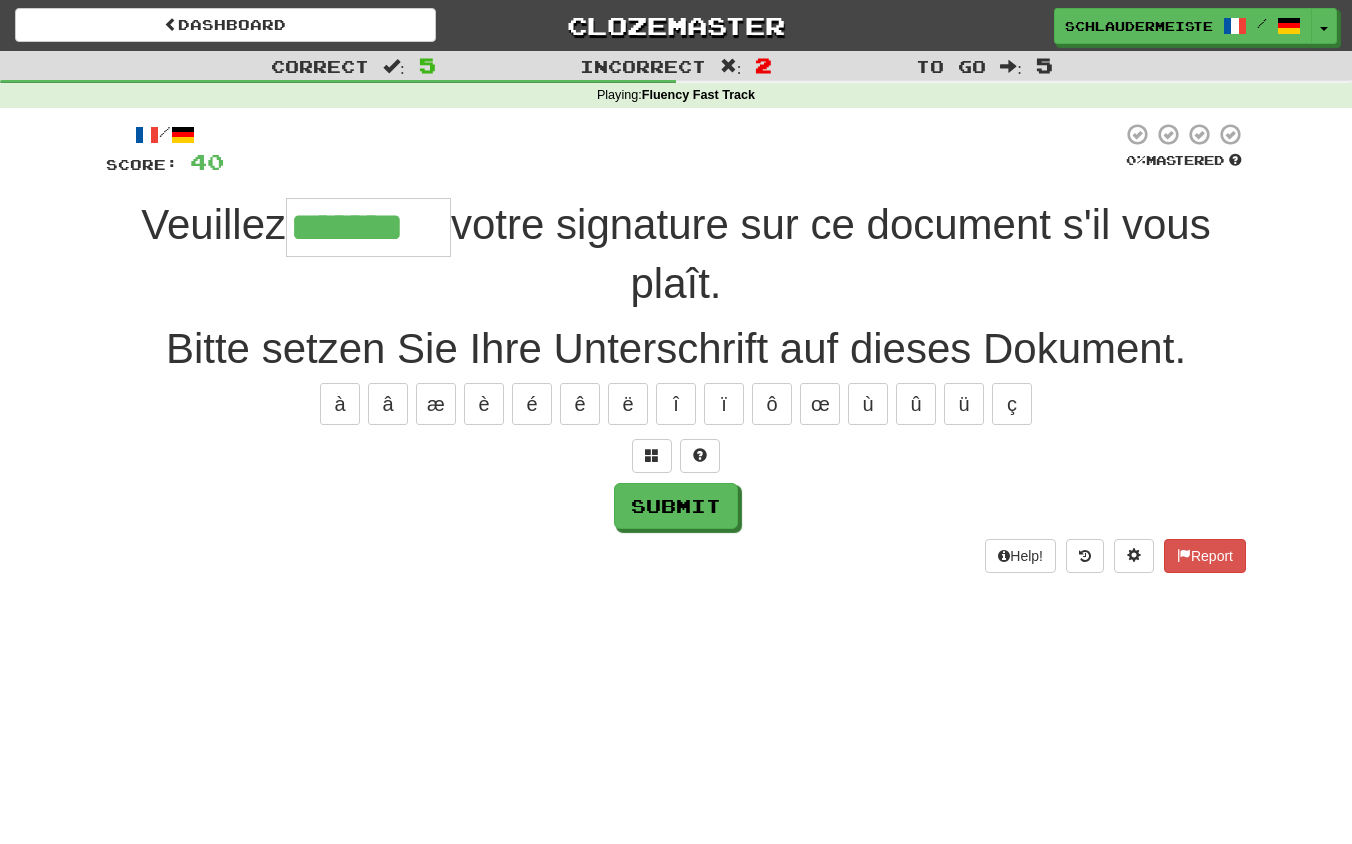 type on "*******" 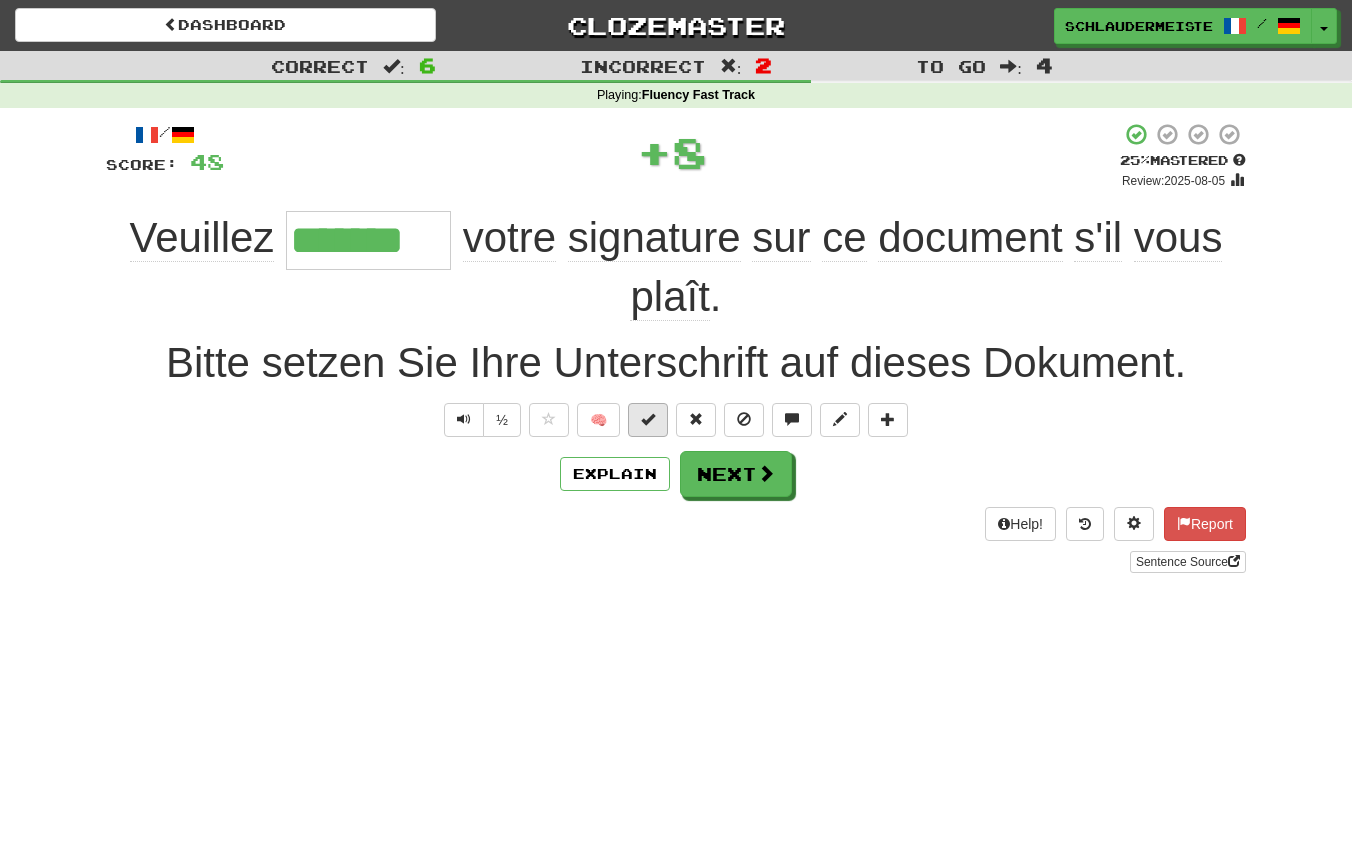 click at bounding box center (648, 419) 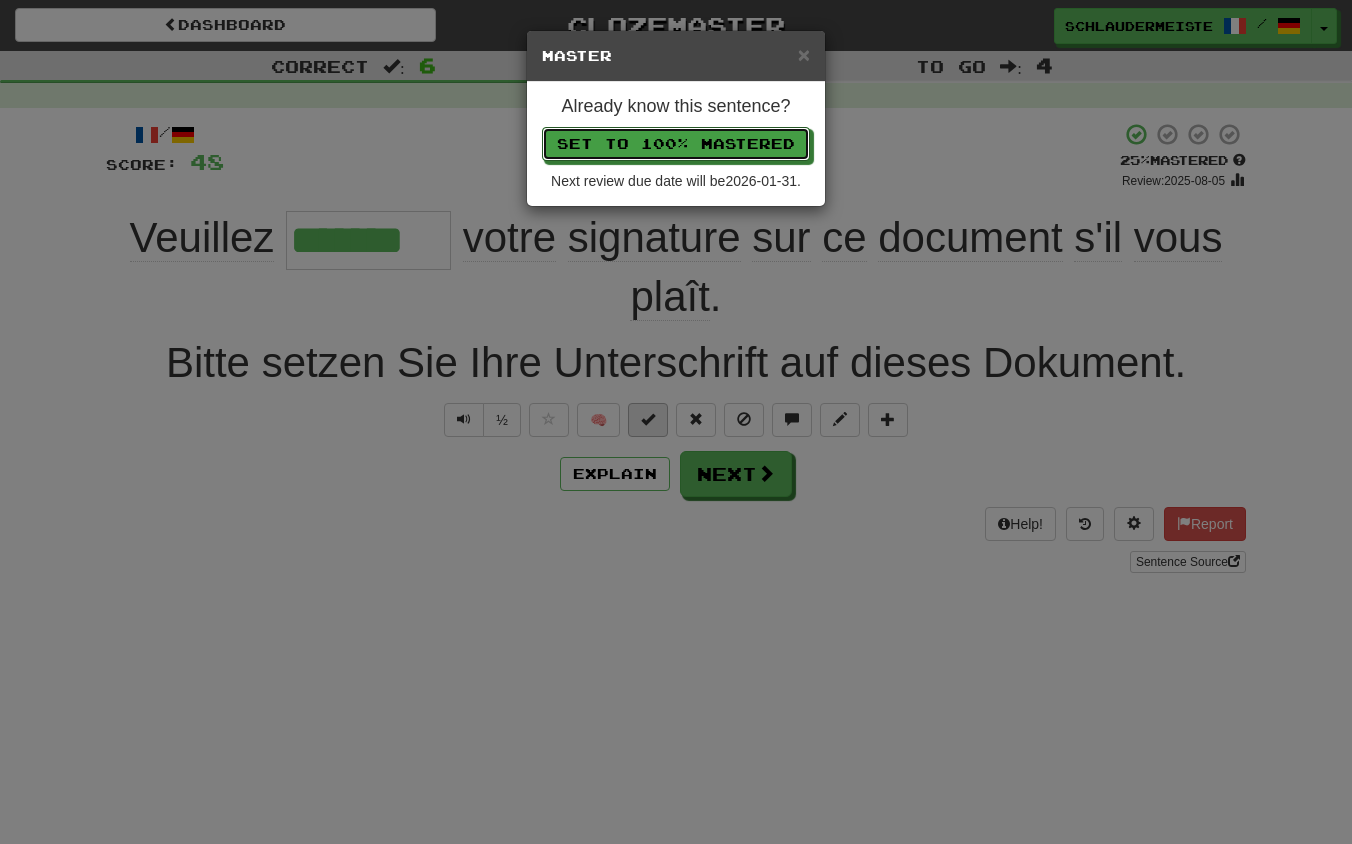 click on "Set to 100% Mastered" at bounding box center (676, 144) 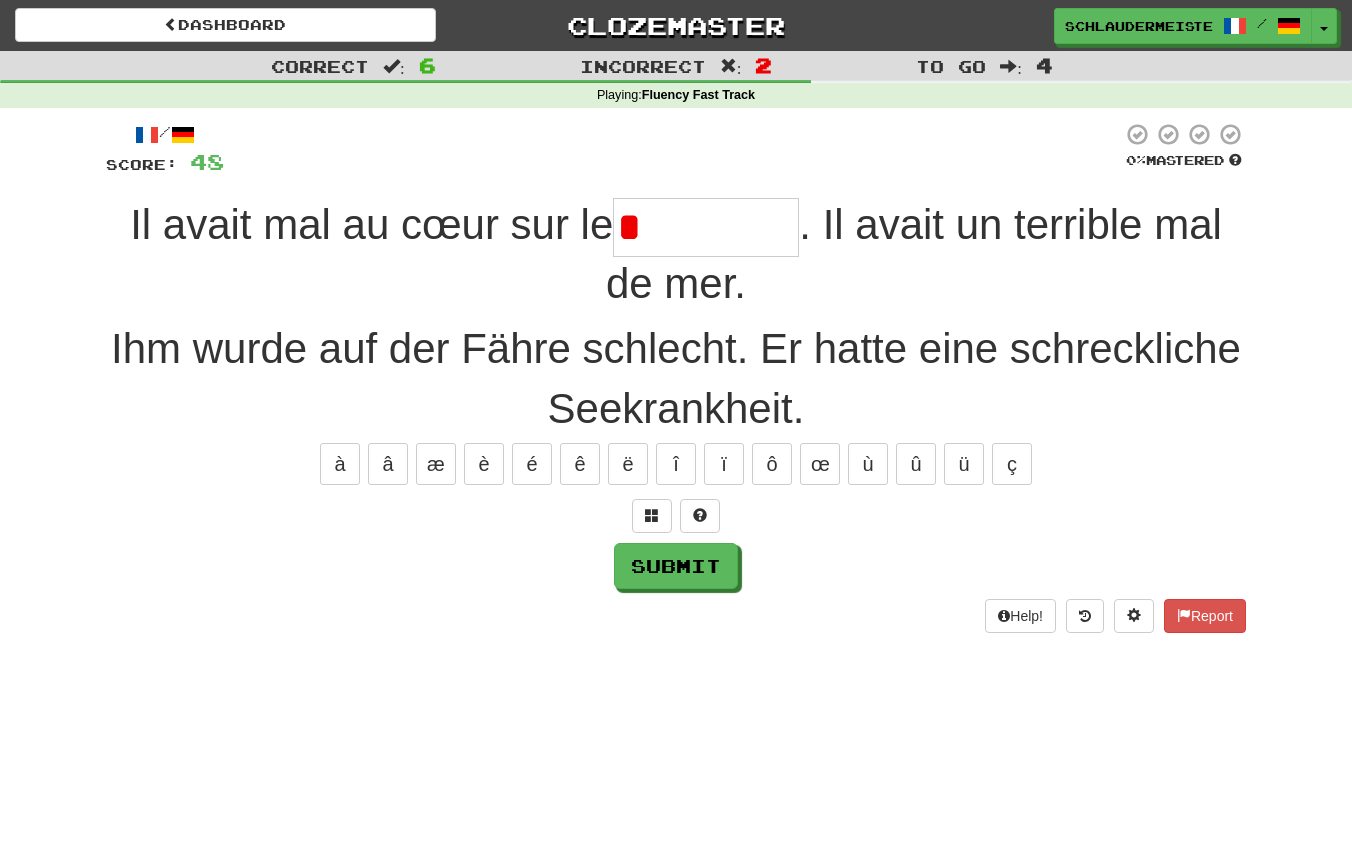 type on "**********" 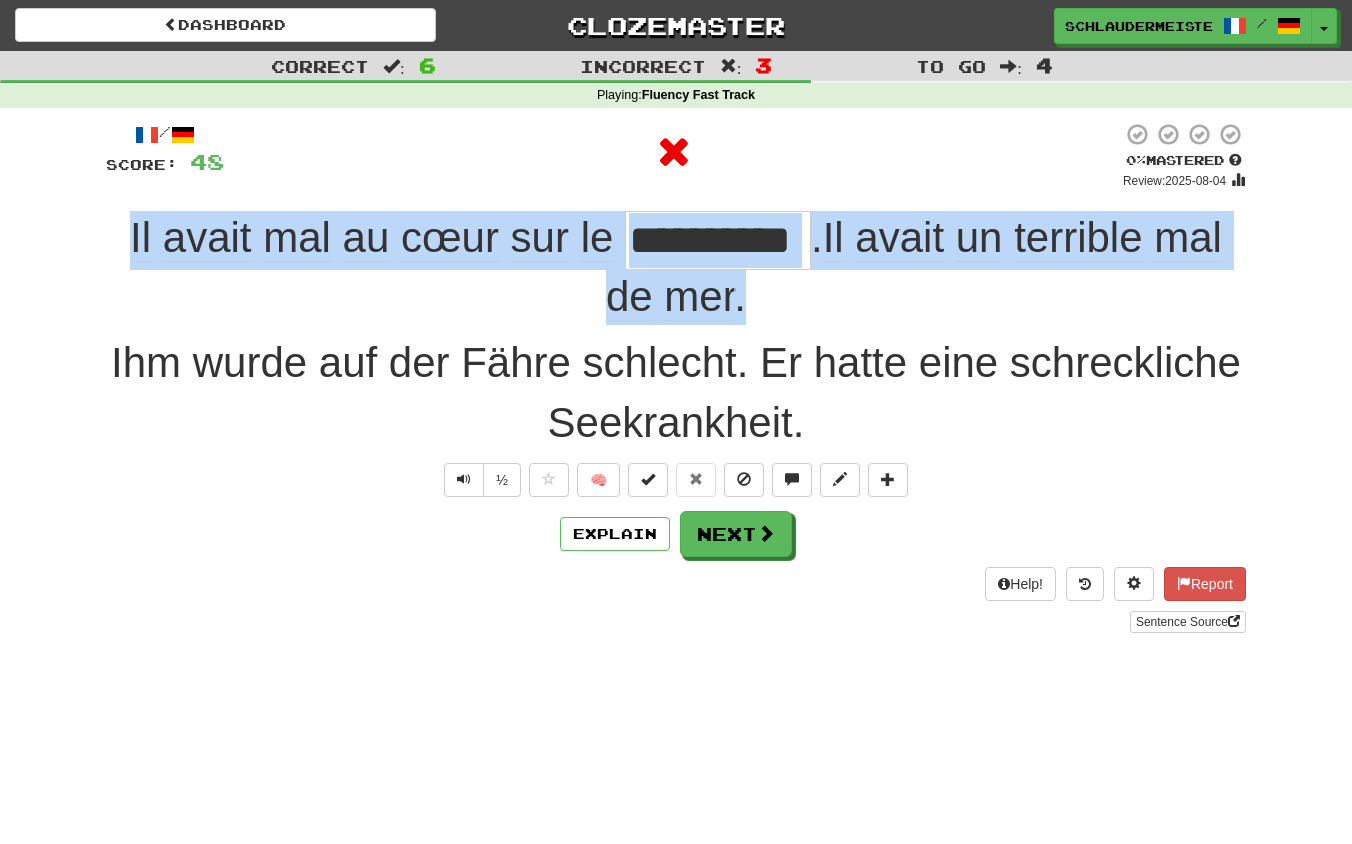 drag, startPoint x: 106, startPoint y: 222, endPoint x: 764, endPoint y: 316, distance: 664.68036 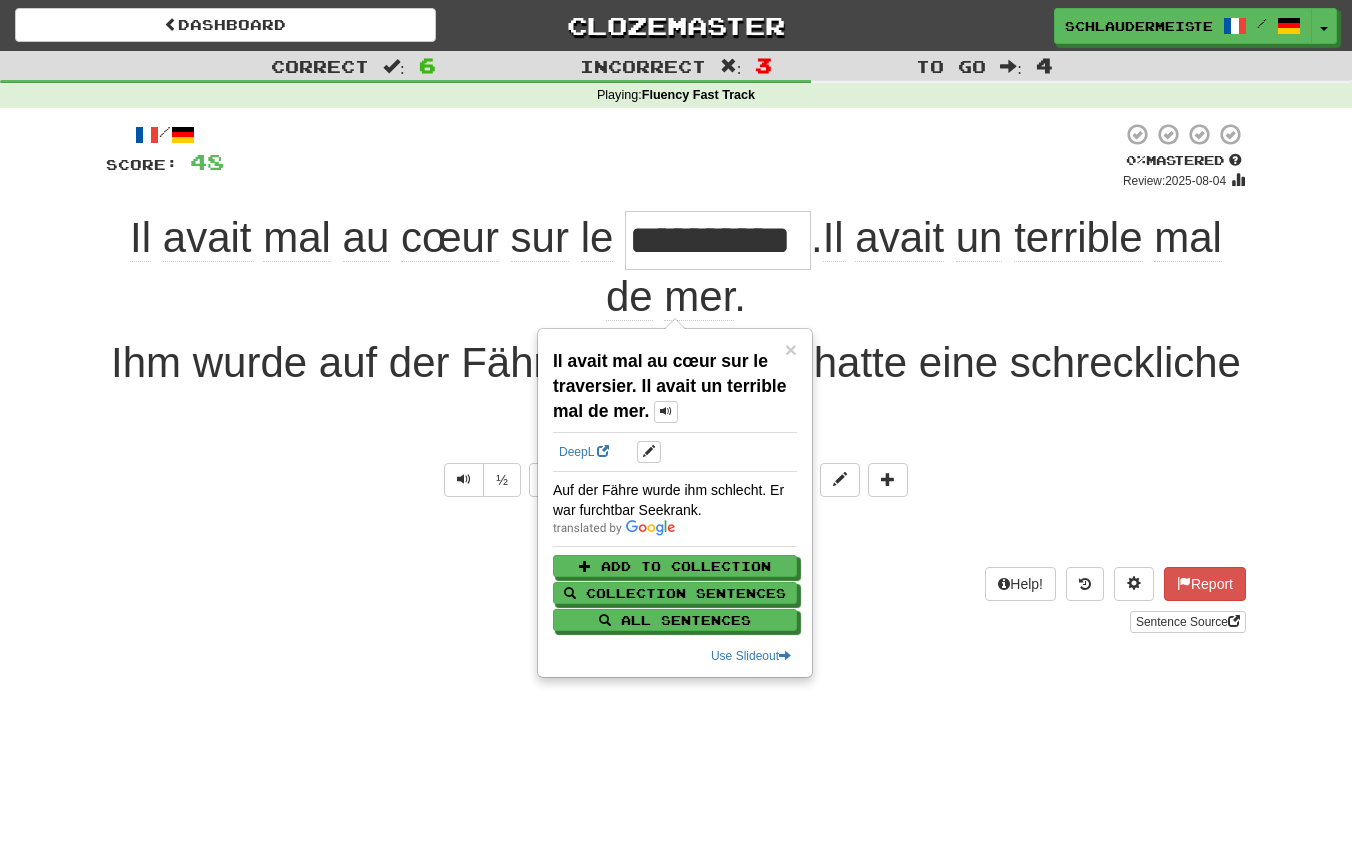 click on "Sentence Source" at bounding box center (676, 622) 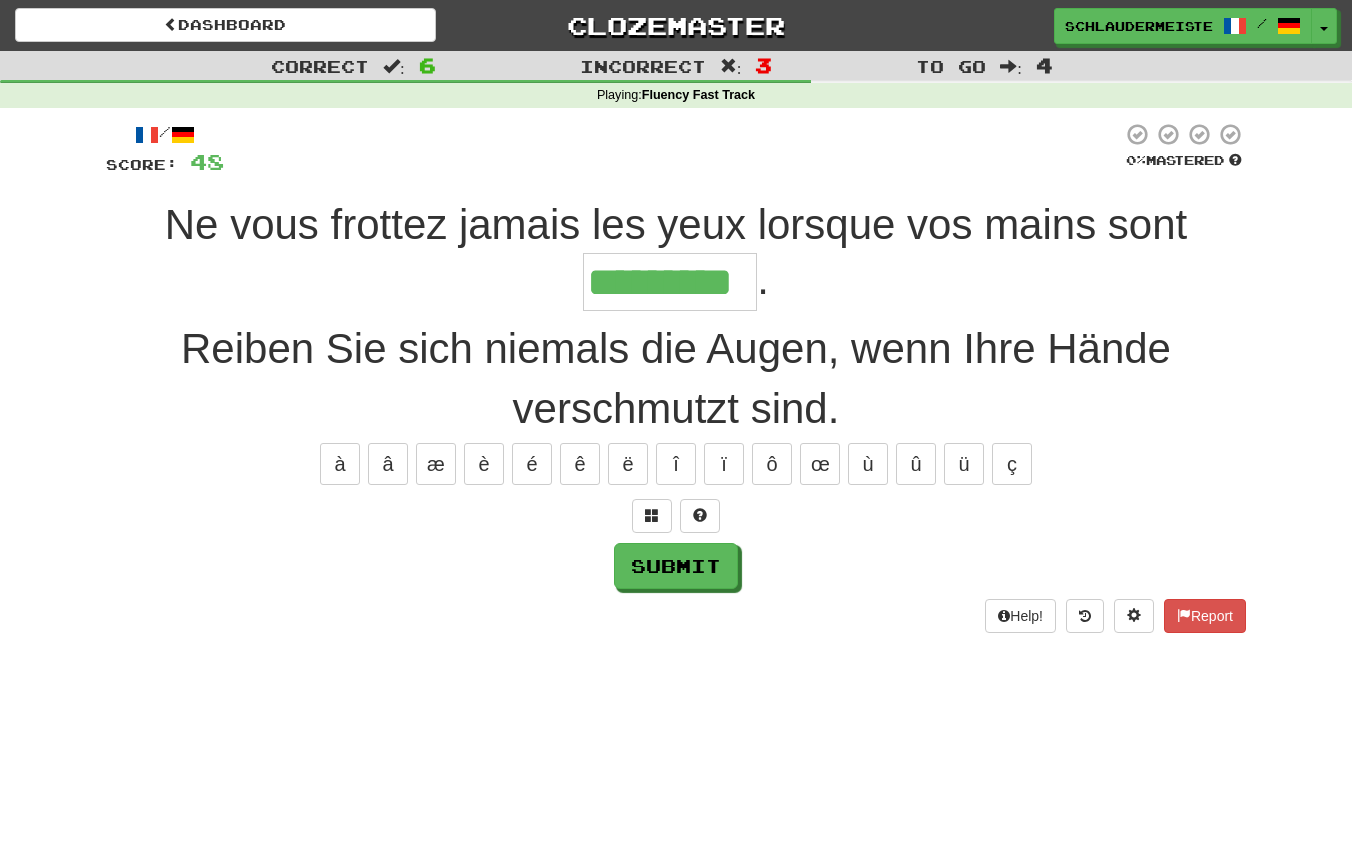 type on "*********" 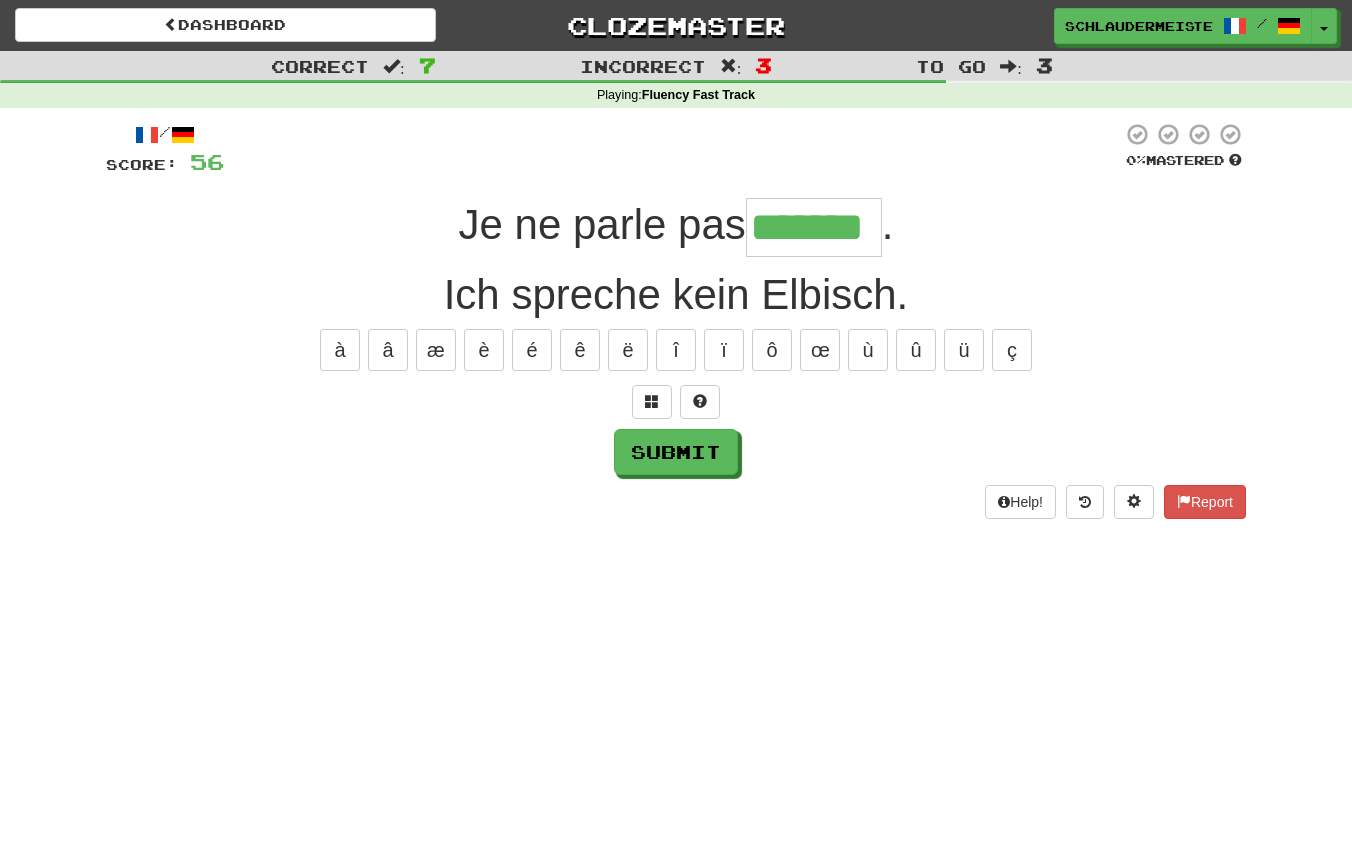 type on "*******" 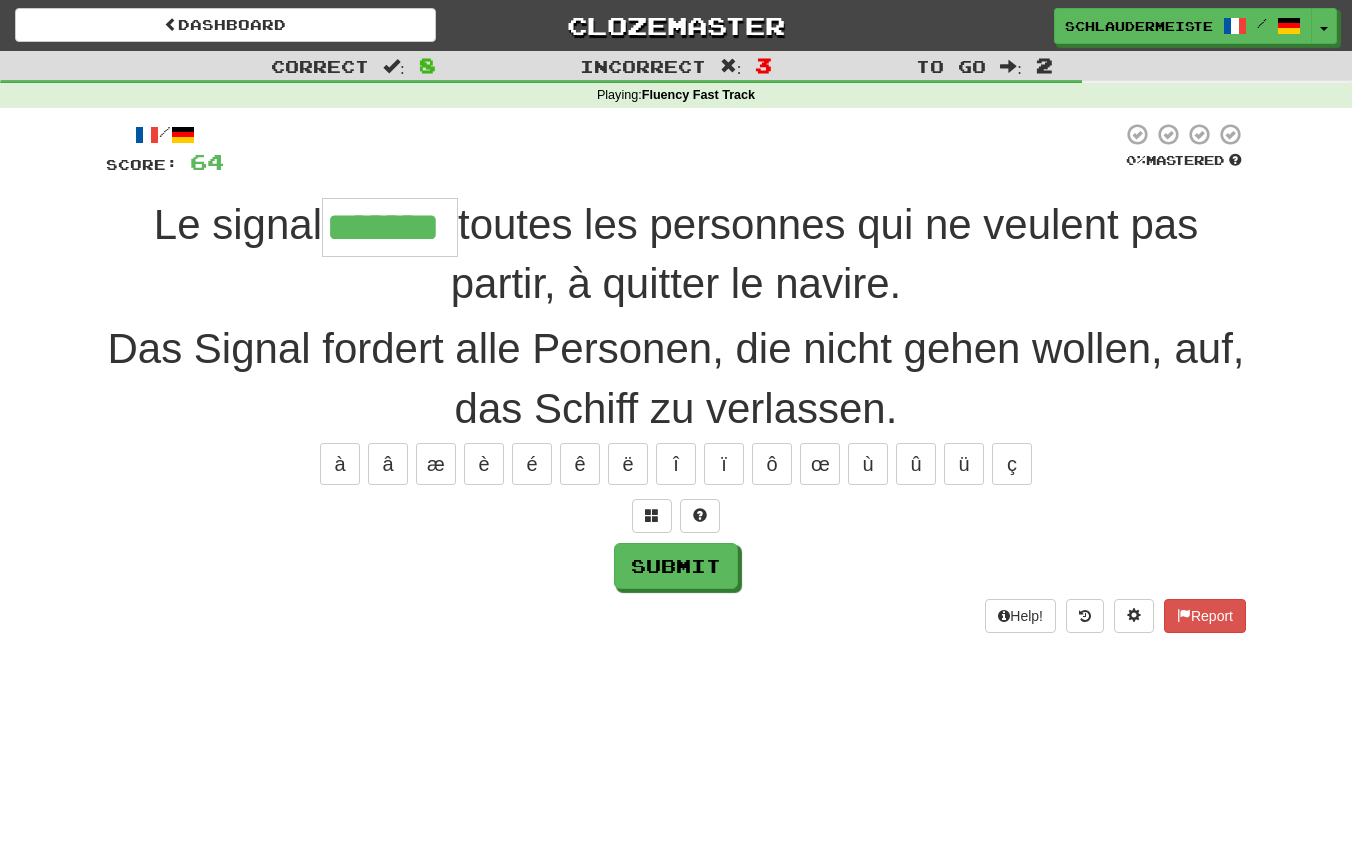 type on "*******" 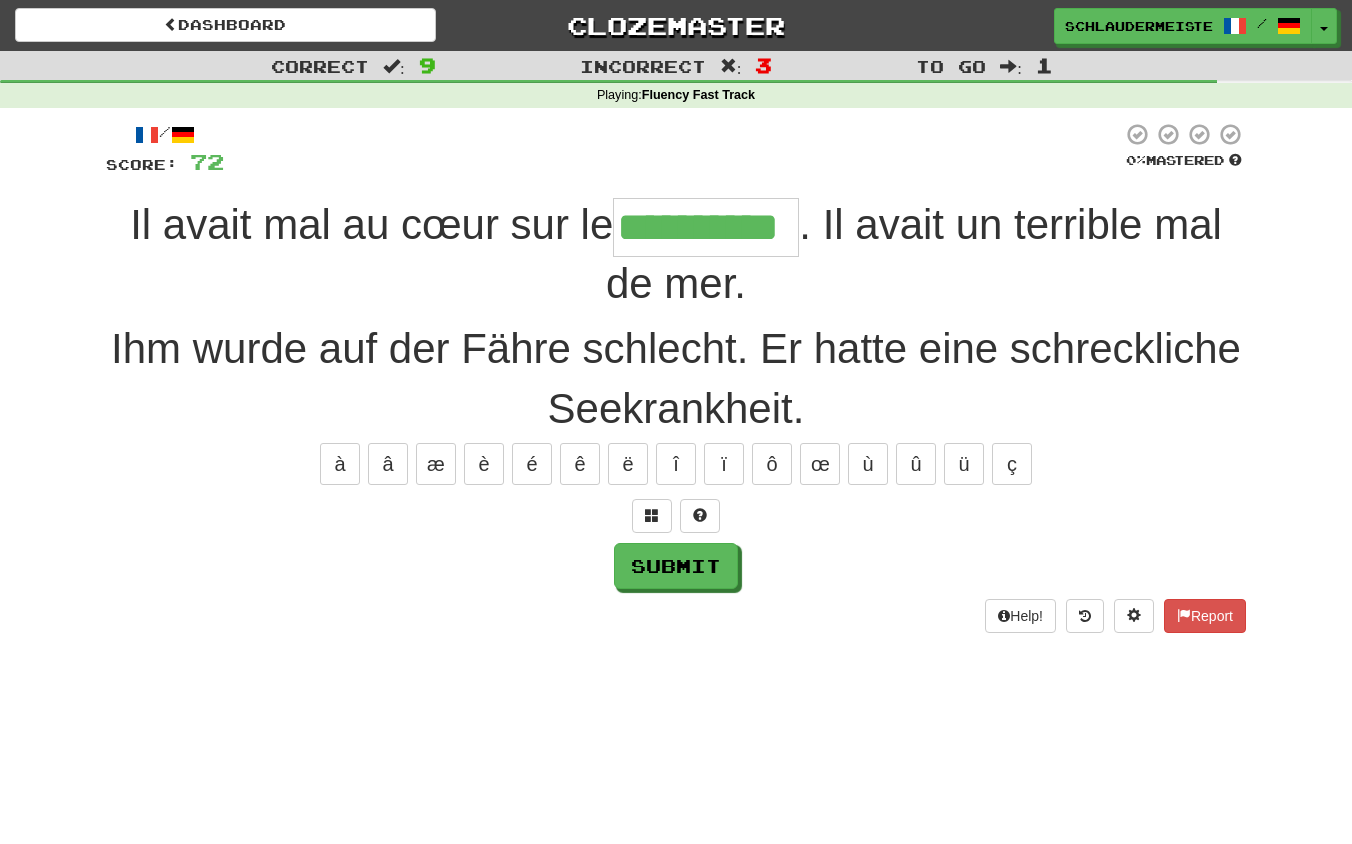 type on "**********" 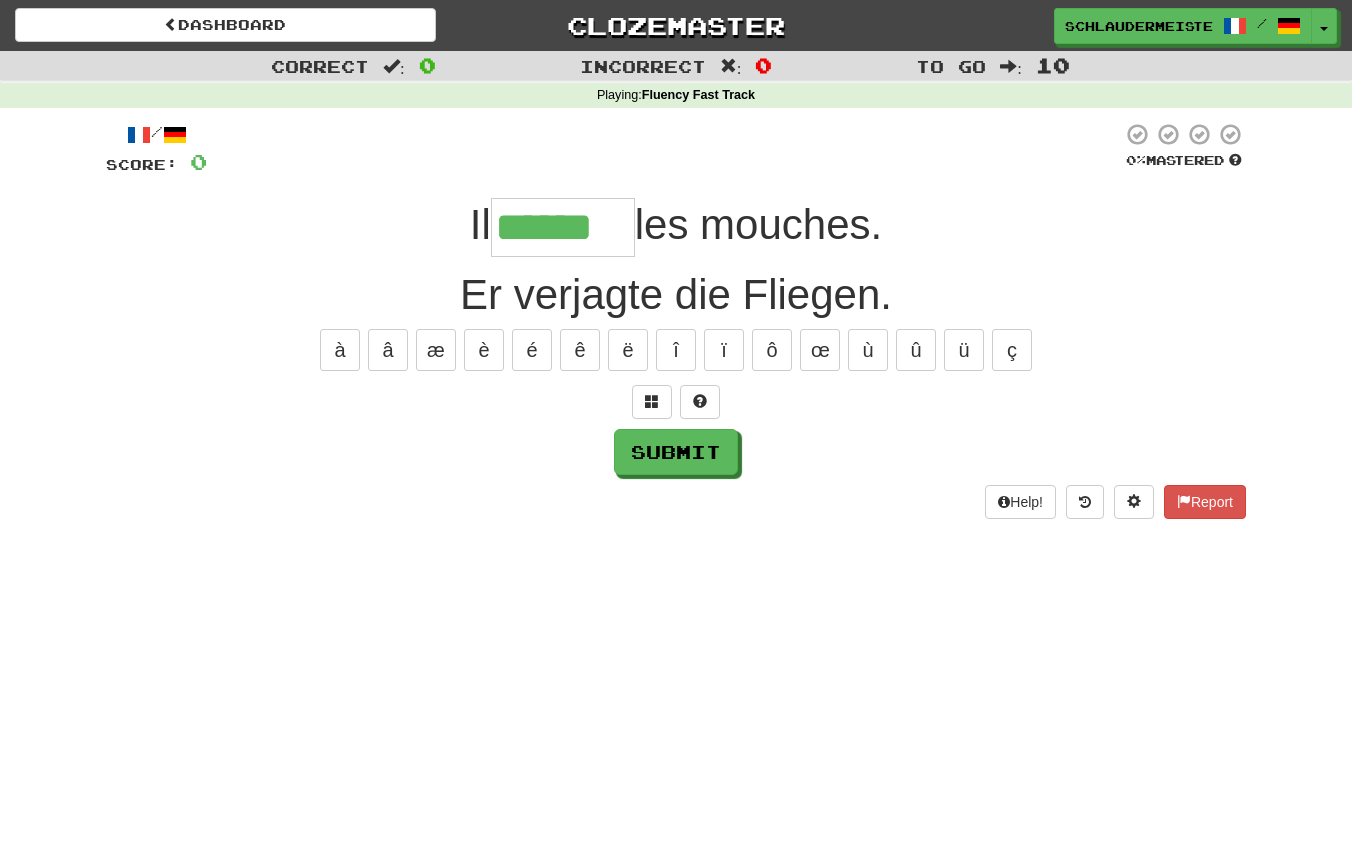 type on "******" 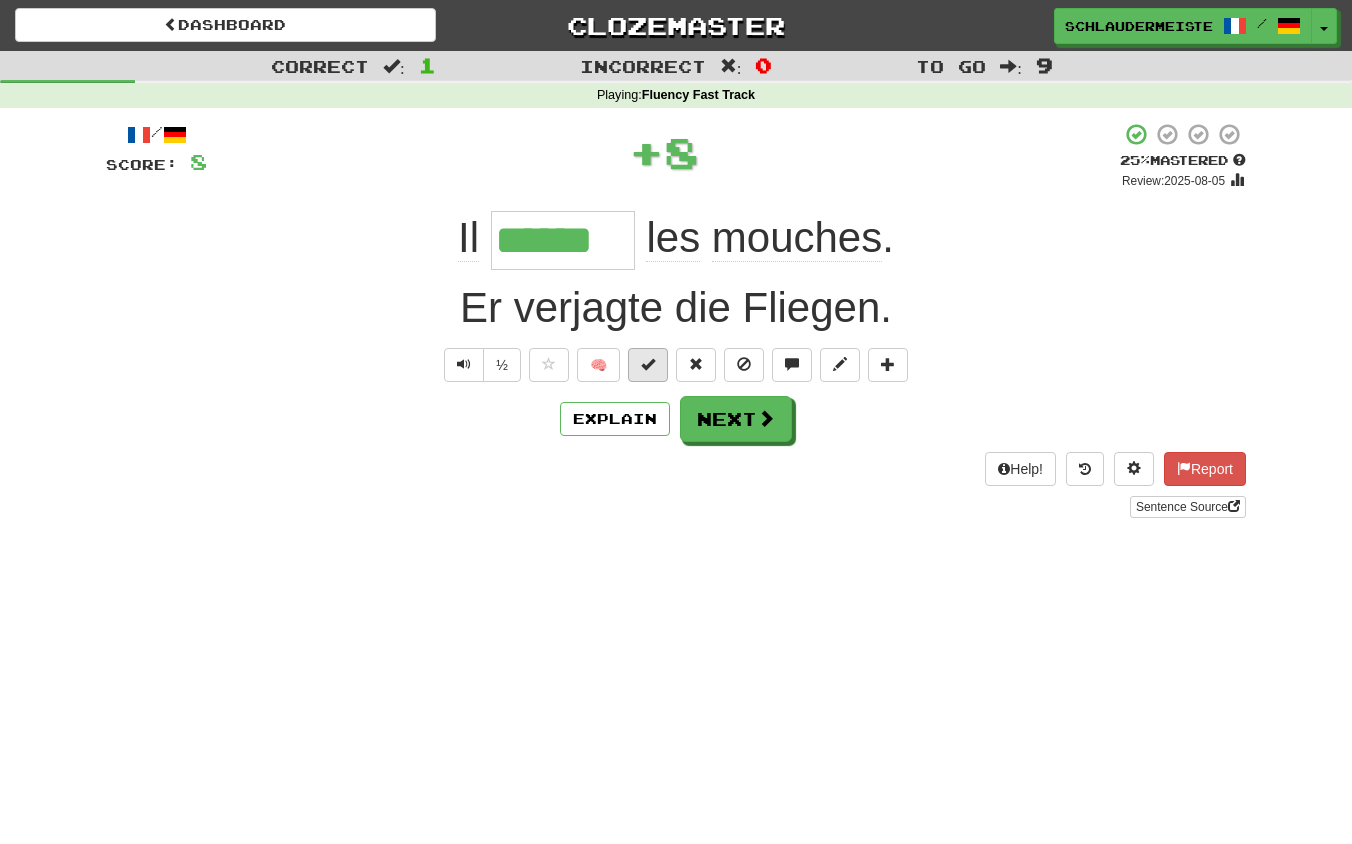 click at bounding box center [648, 364] 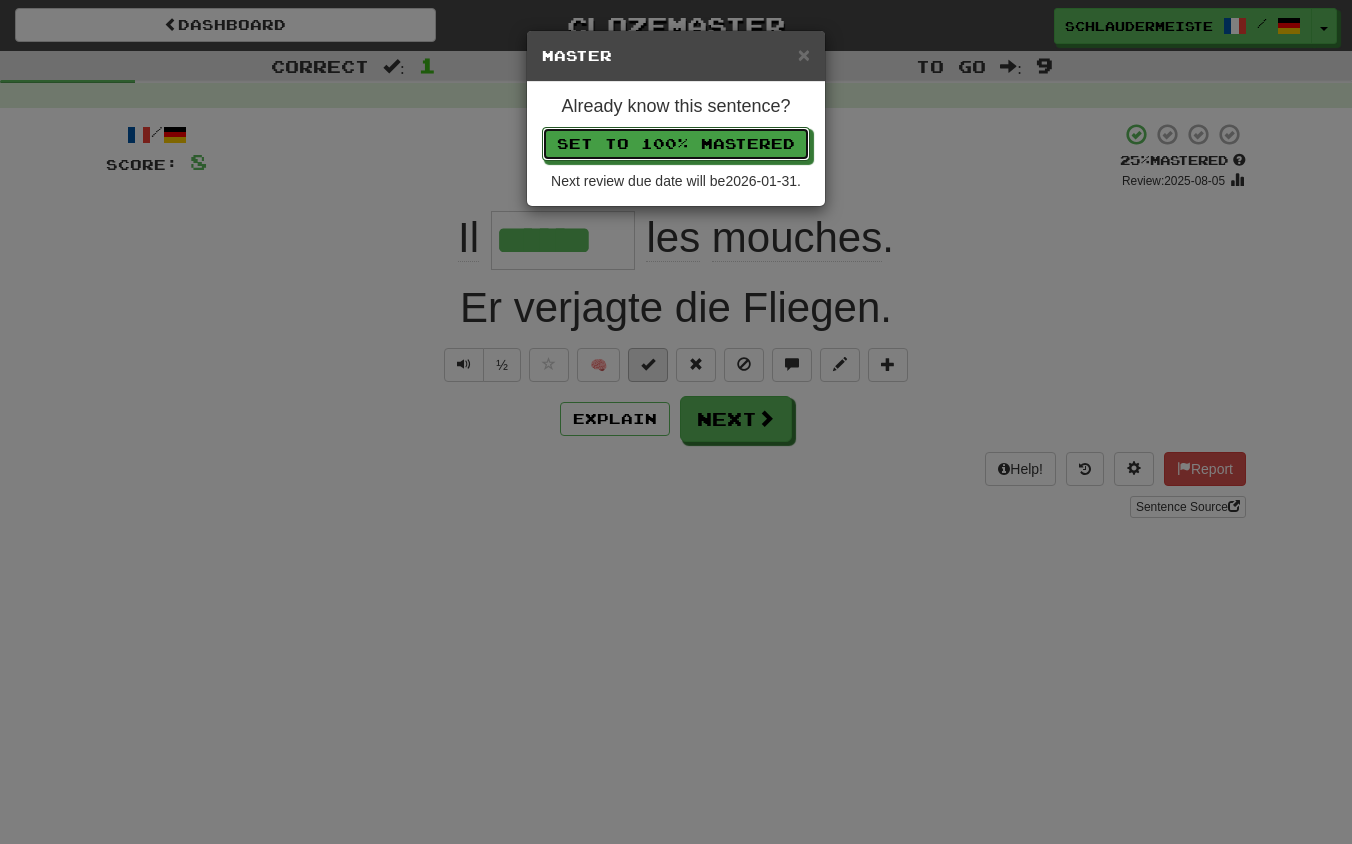 type 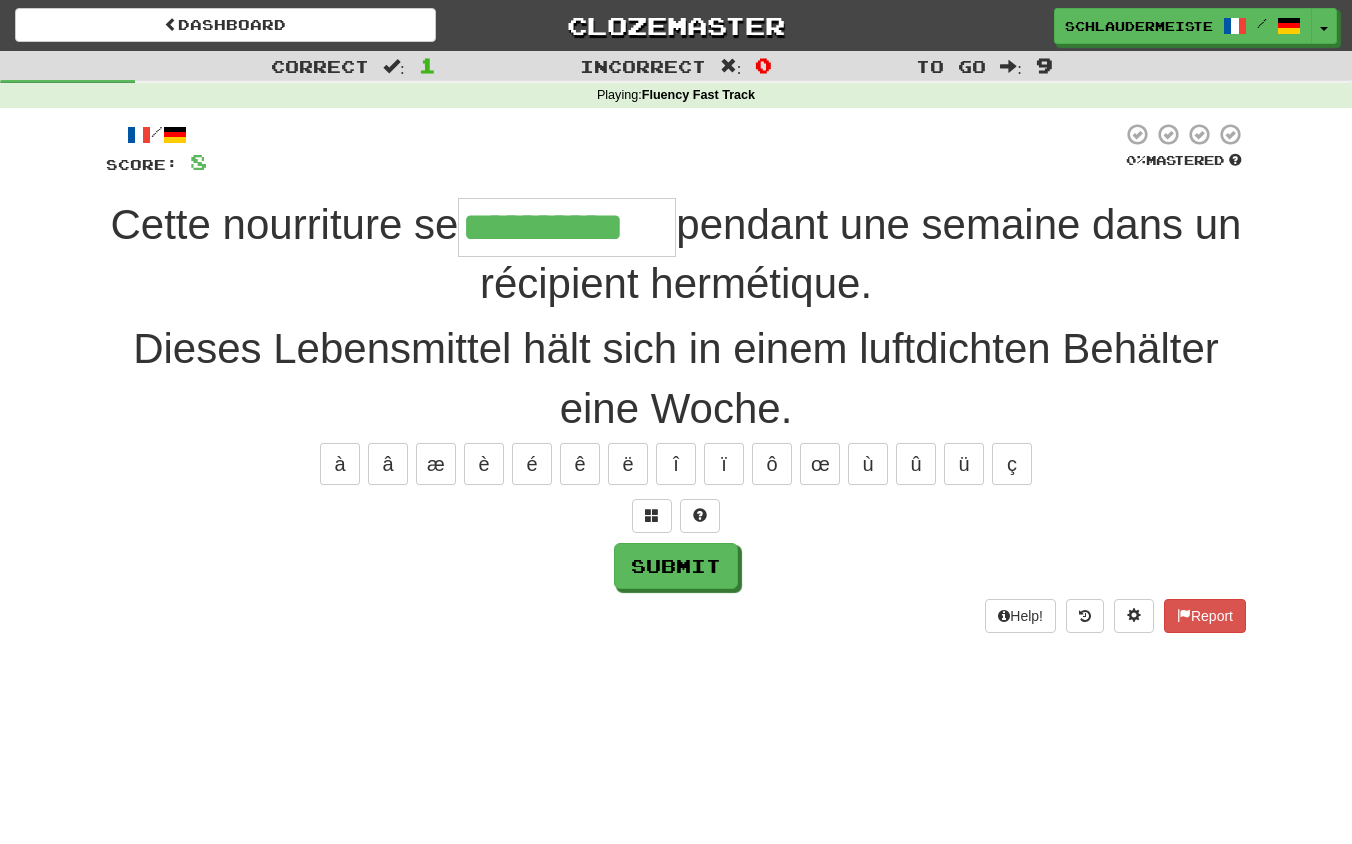 type on "**********" 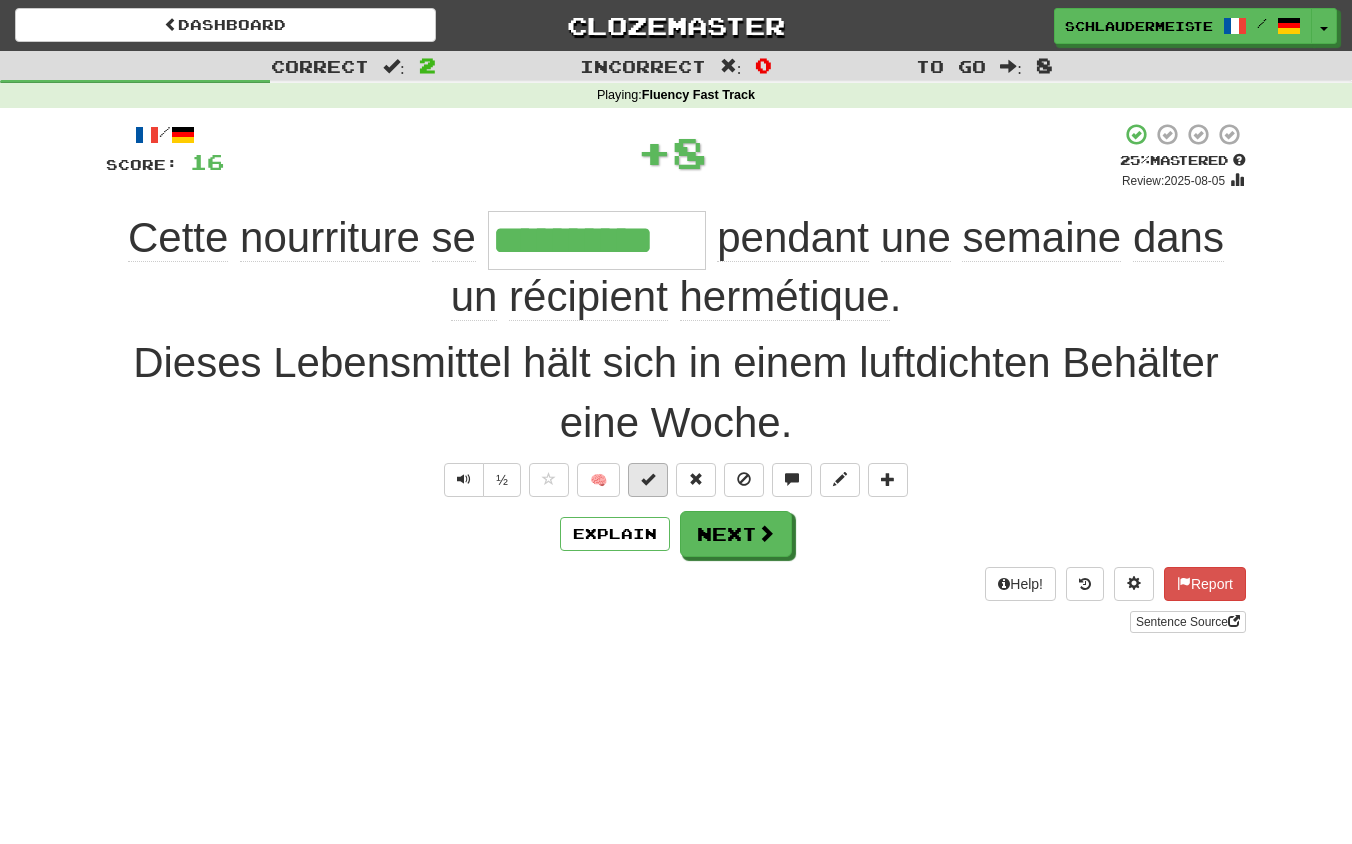 click at bounding box center [648, 479] 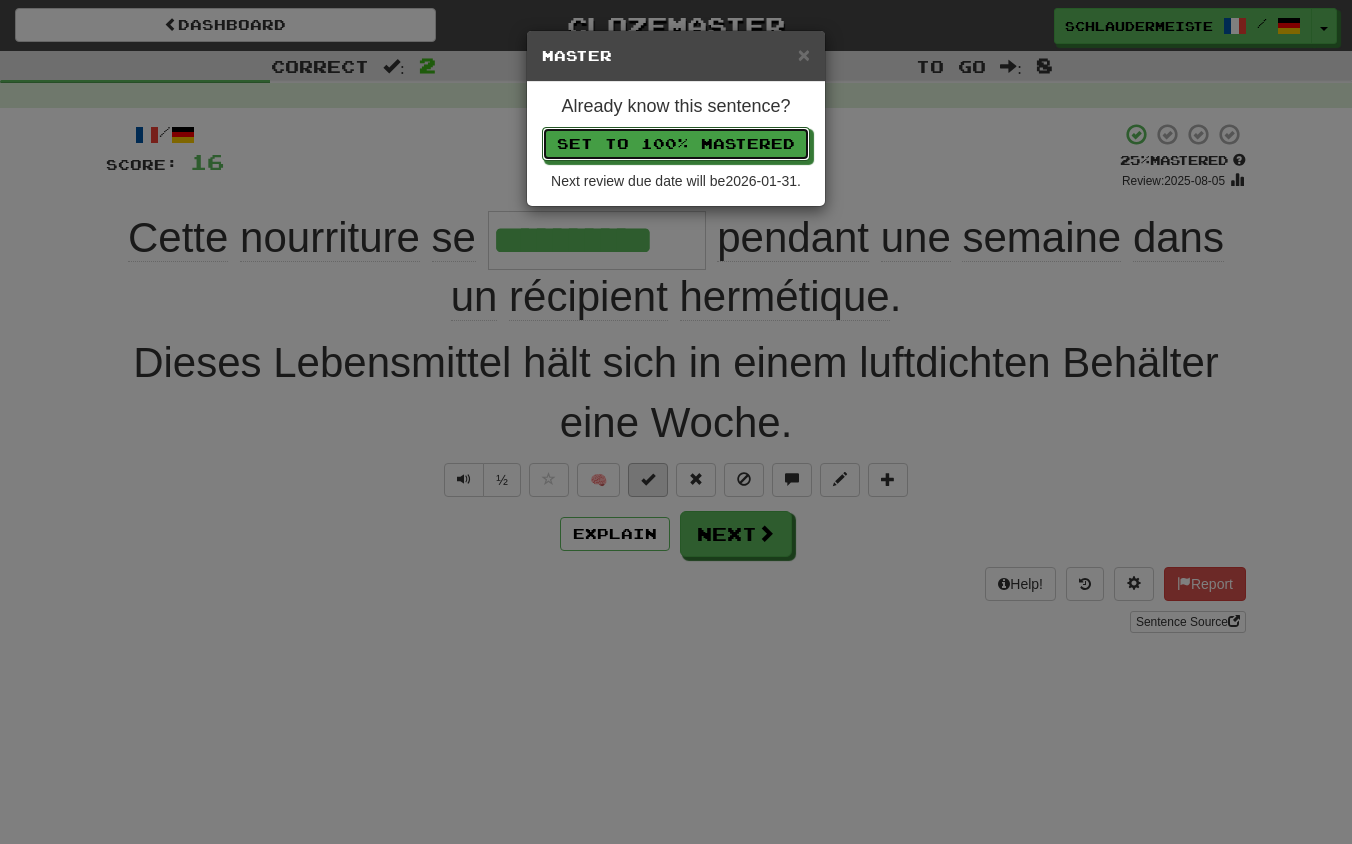 click on "Set to 100% Mastered" at bounding box center [676, 144] 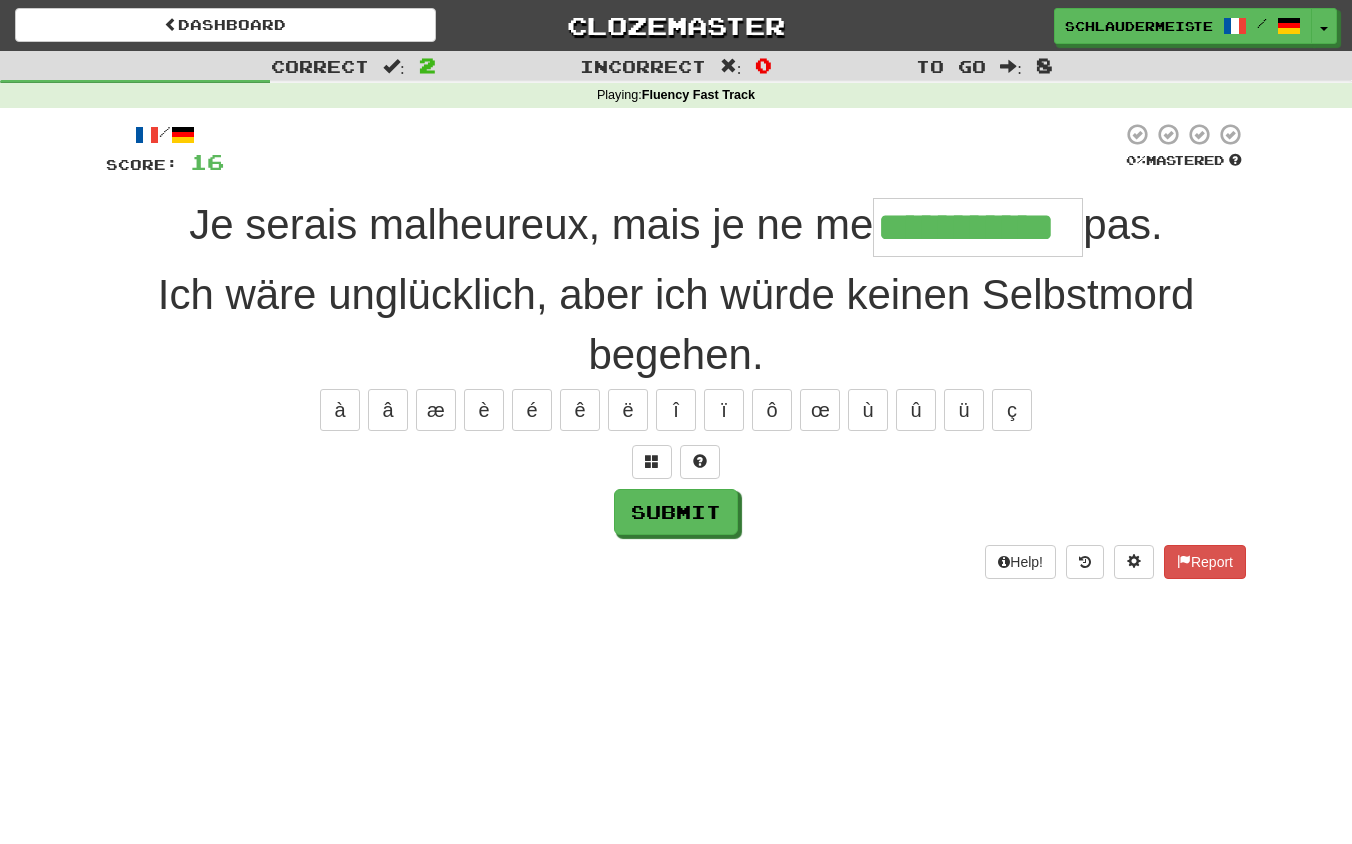 type on "**********" 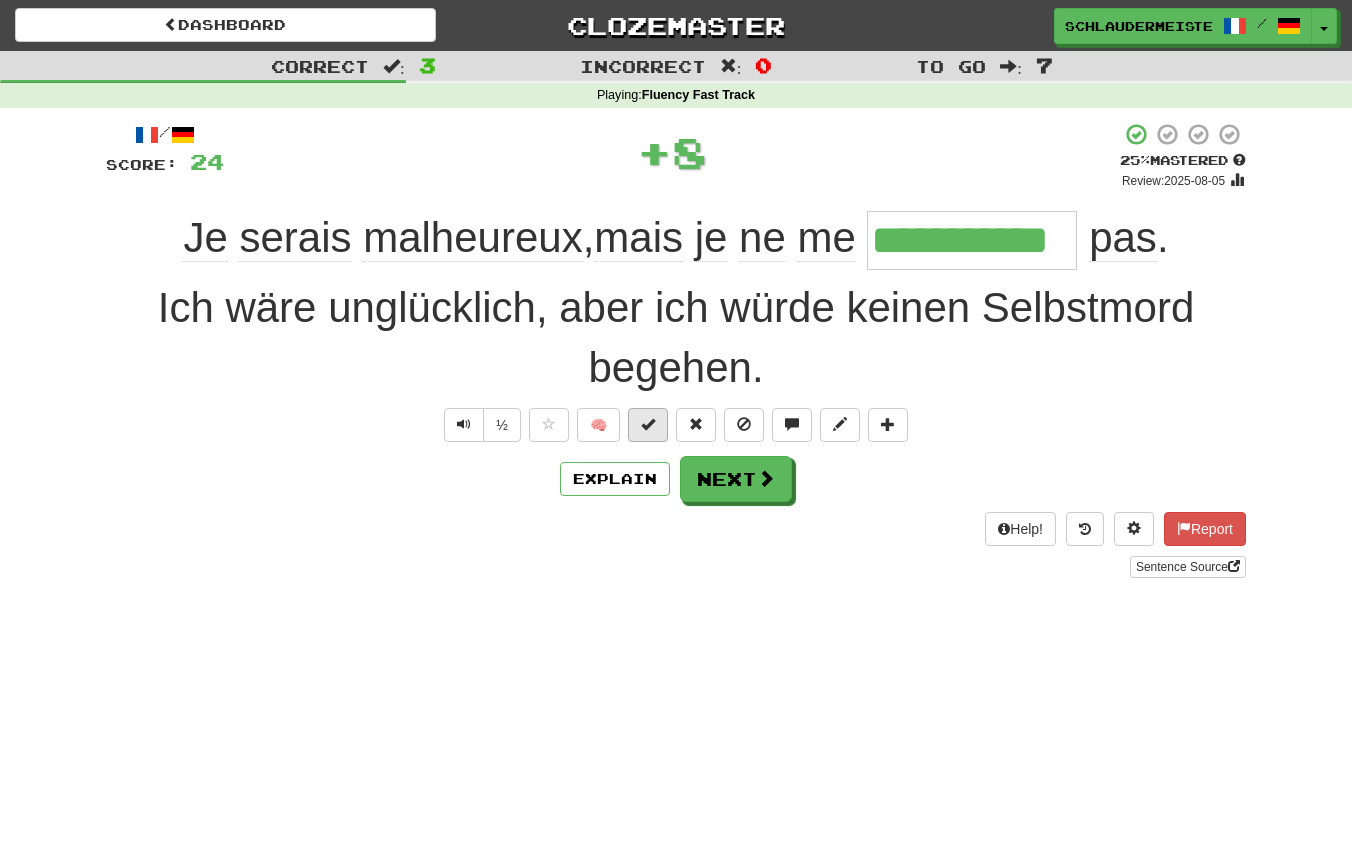 click at bounding box center (648, 424) 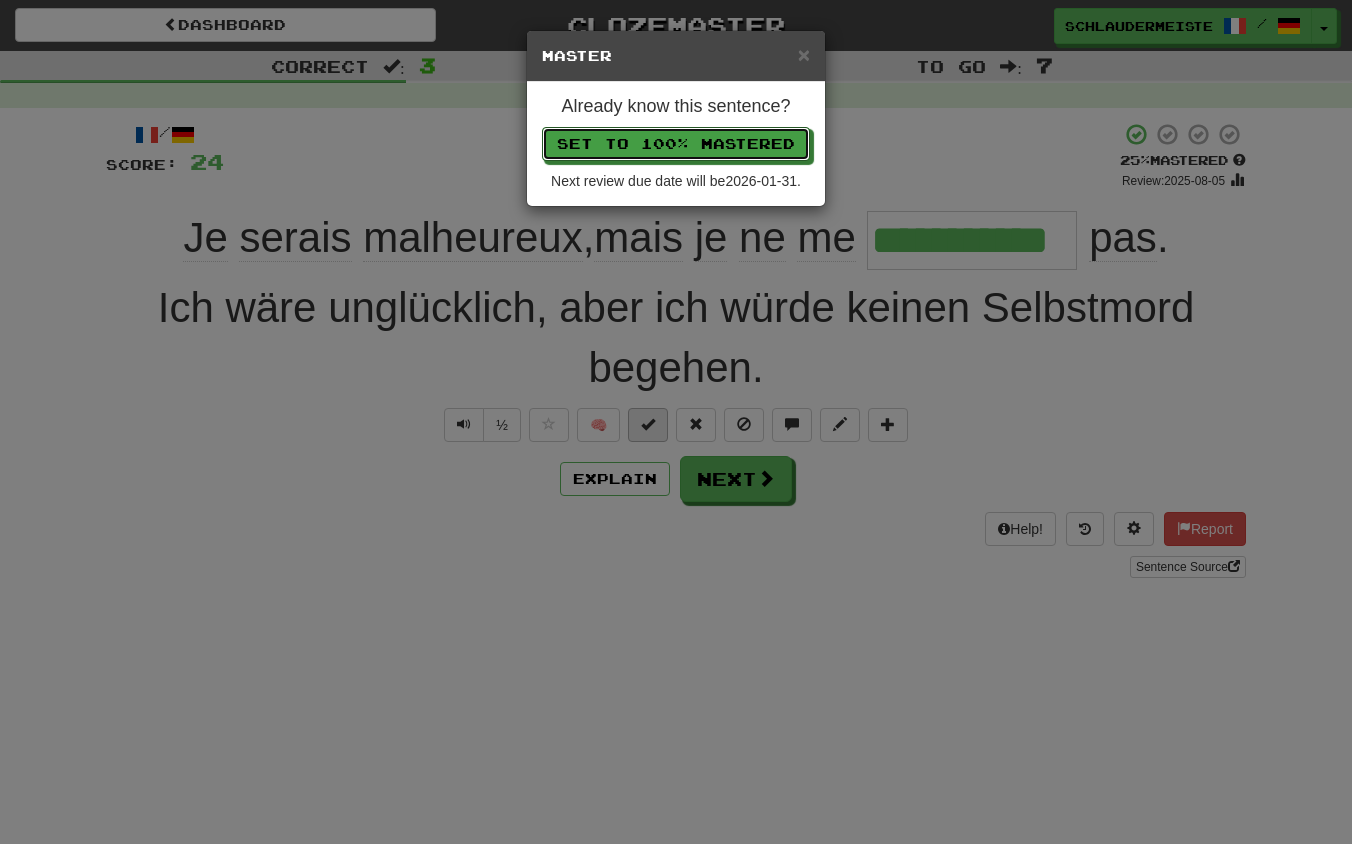 click on "Set to 100% Mastered" at bounding box center (676, 144) 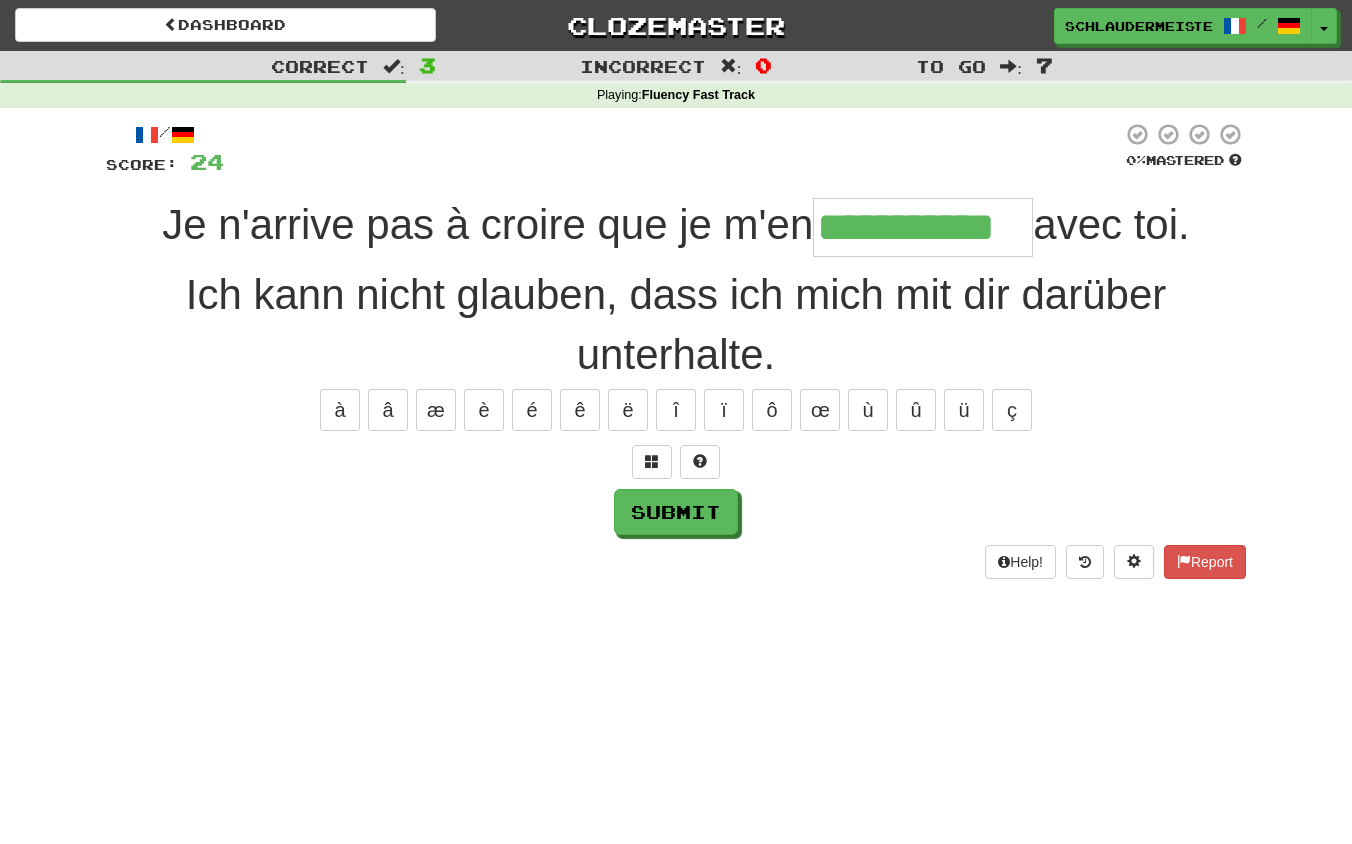 type on "**********" 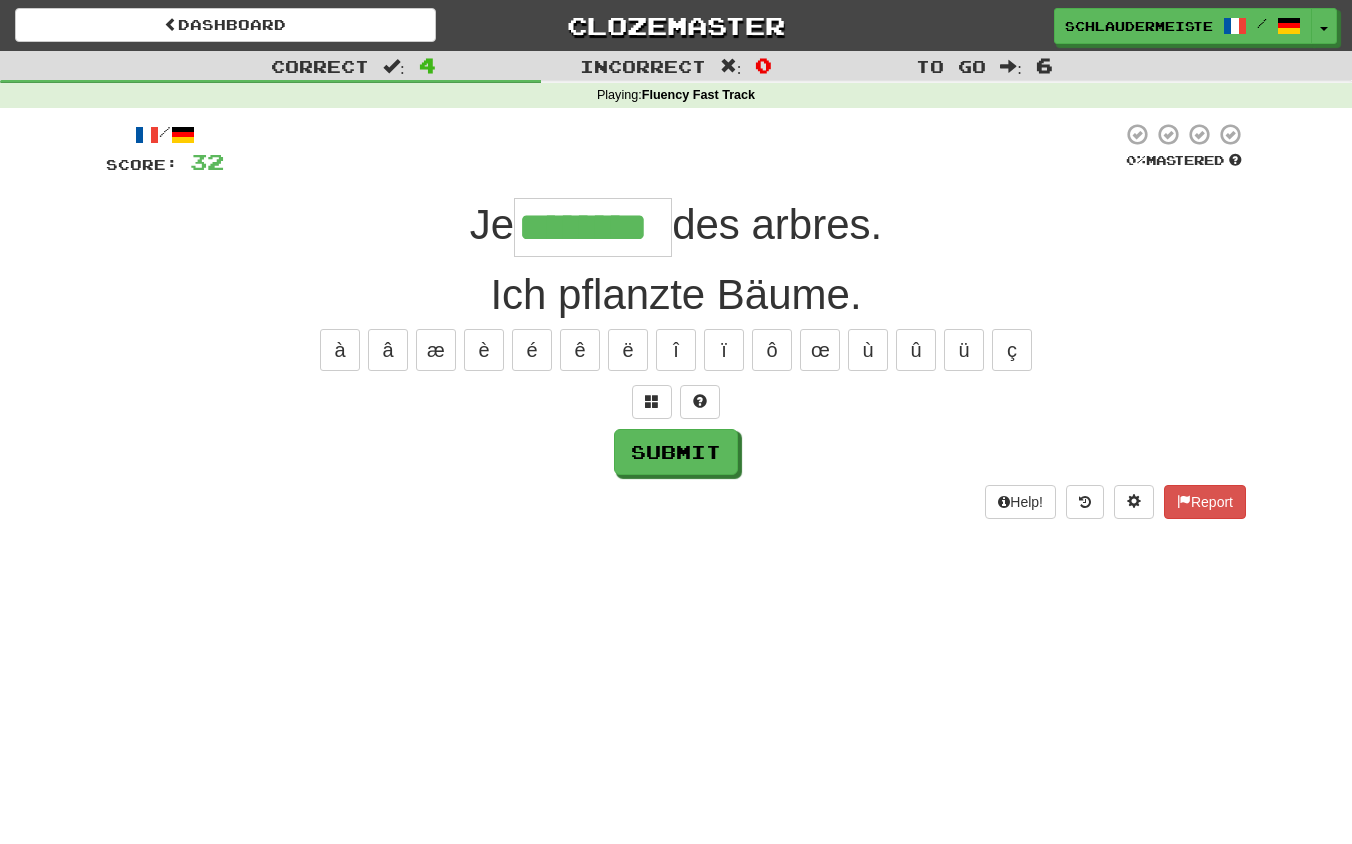 type on "********" 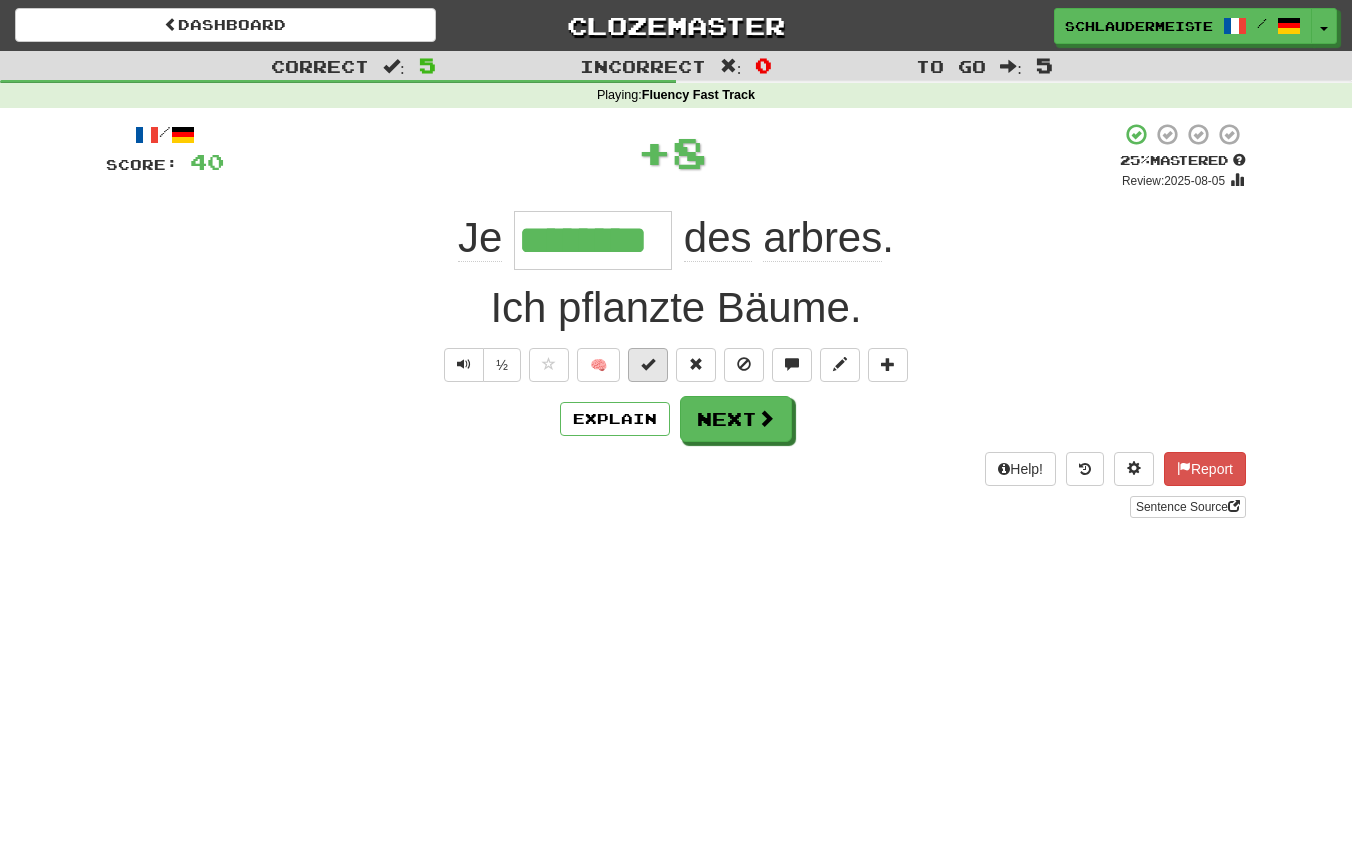 click at bounding box center [648, 364] 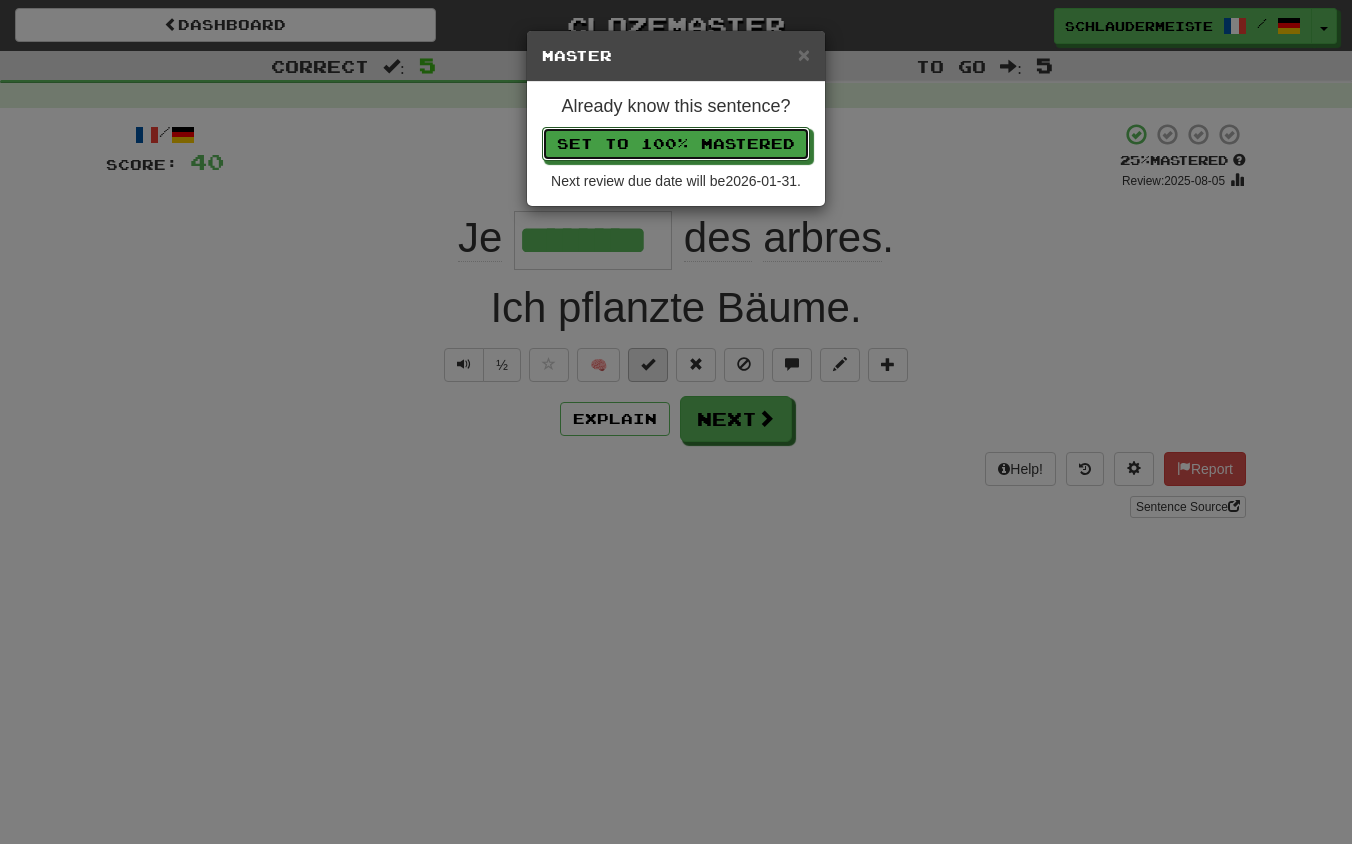 click on "Set to 100% Mastered" at bounding box center [676, 144] 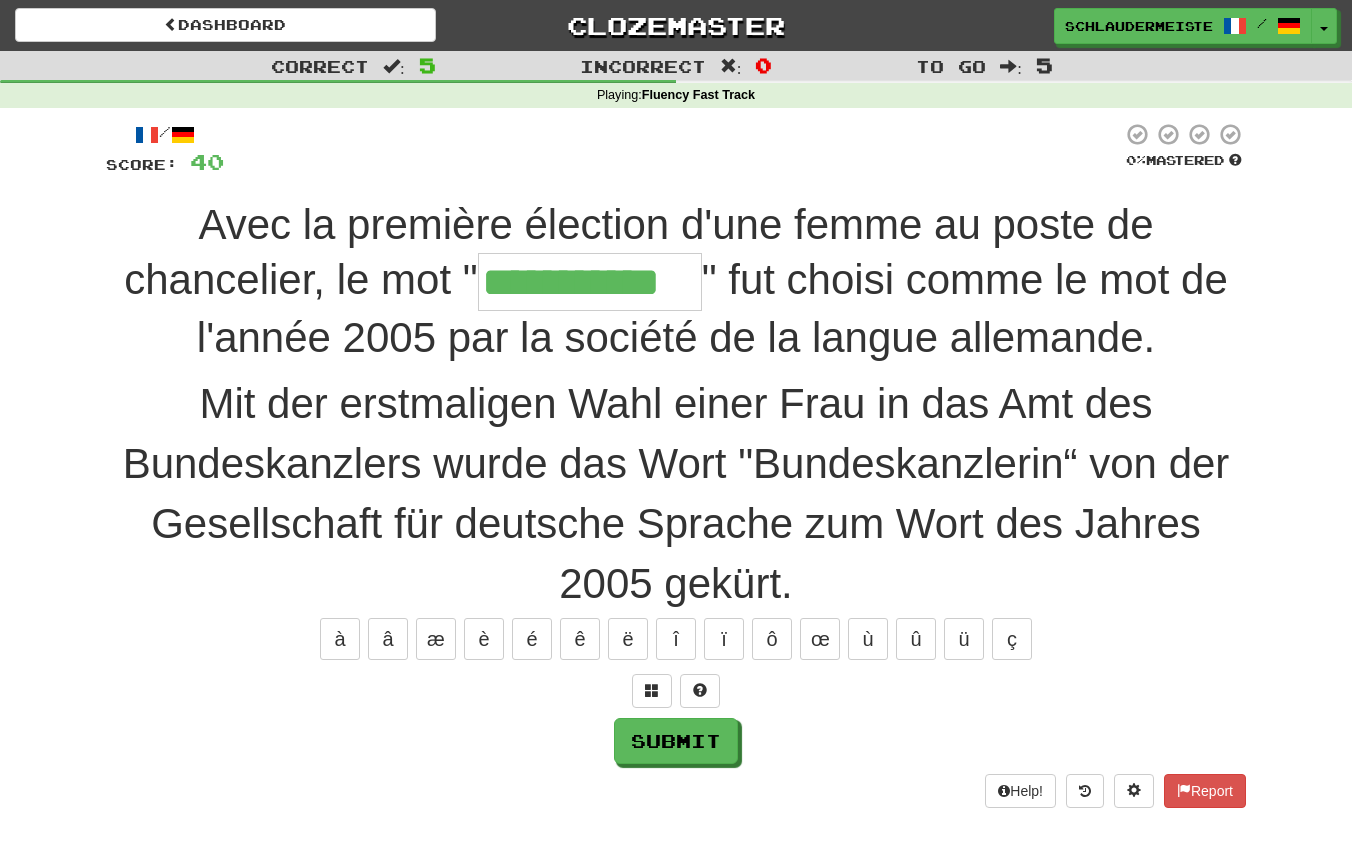 type on "**********" 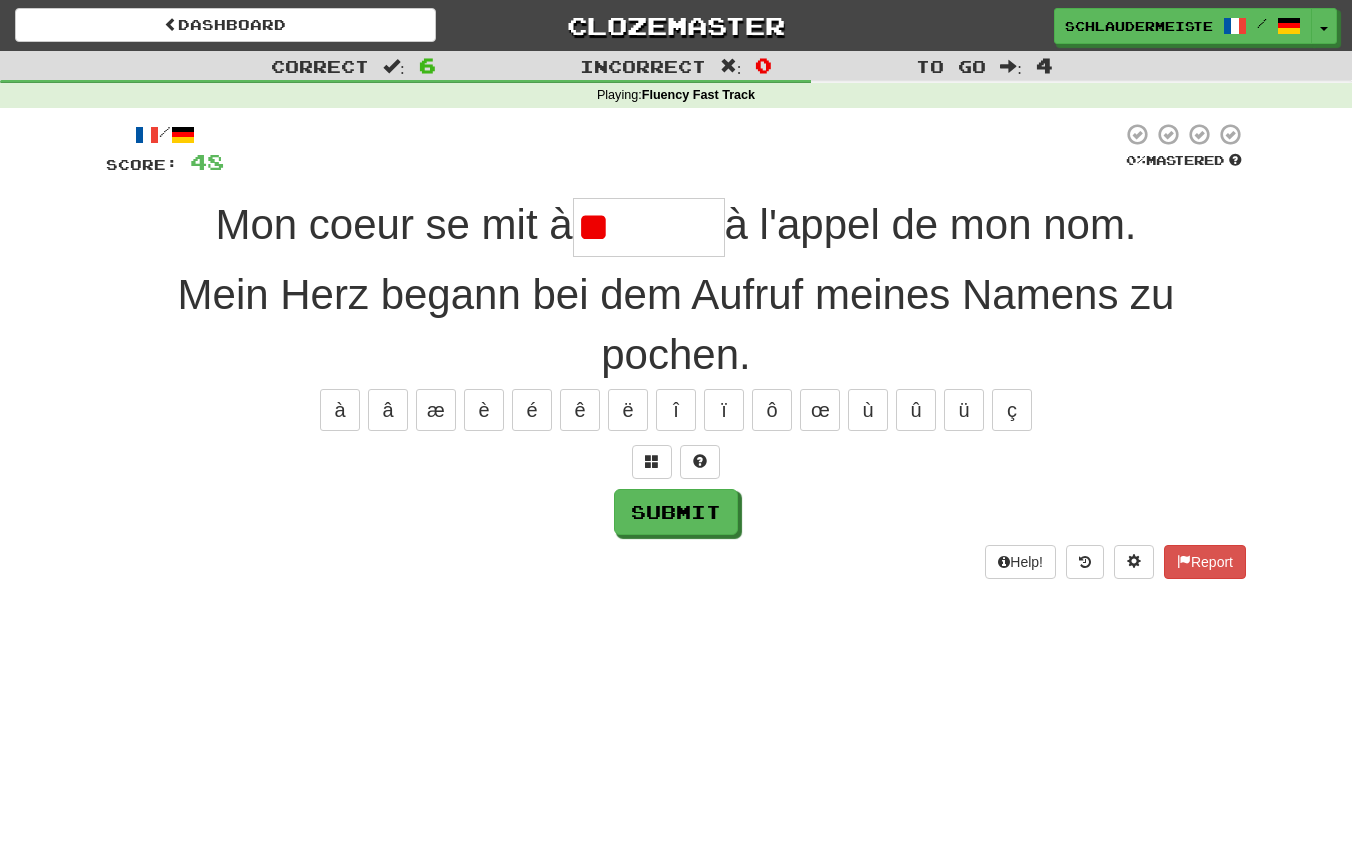 type on "*" 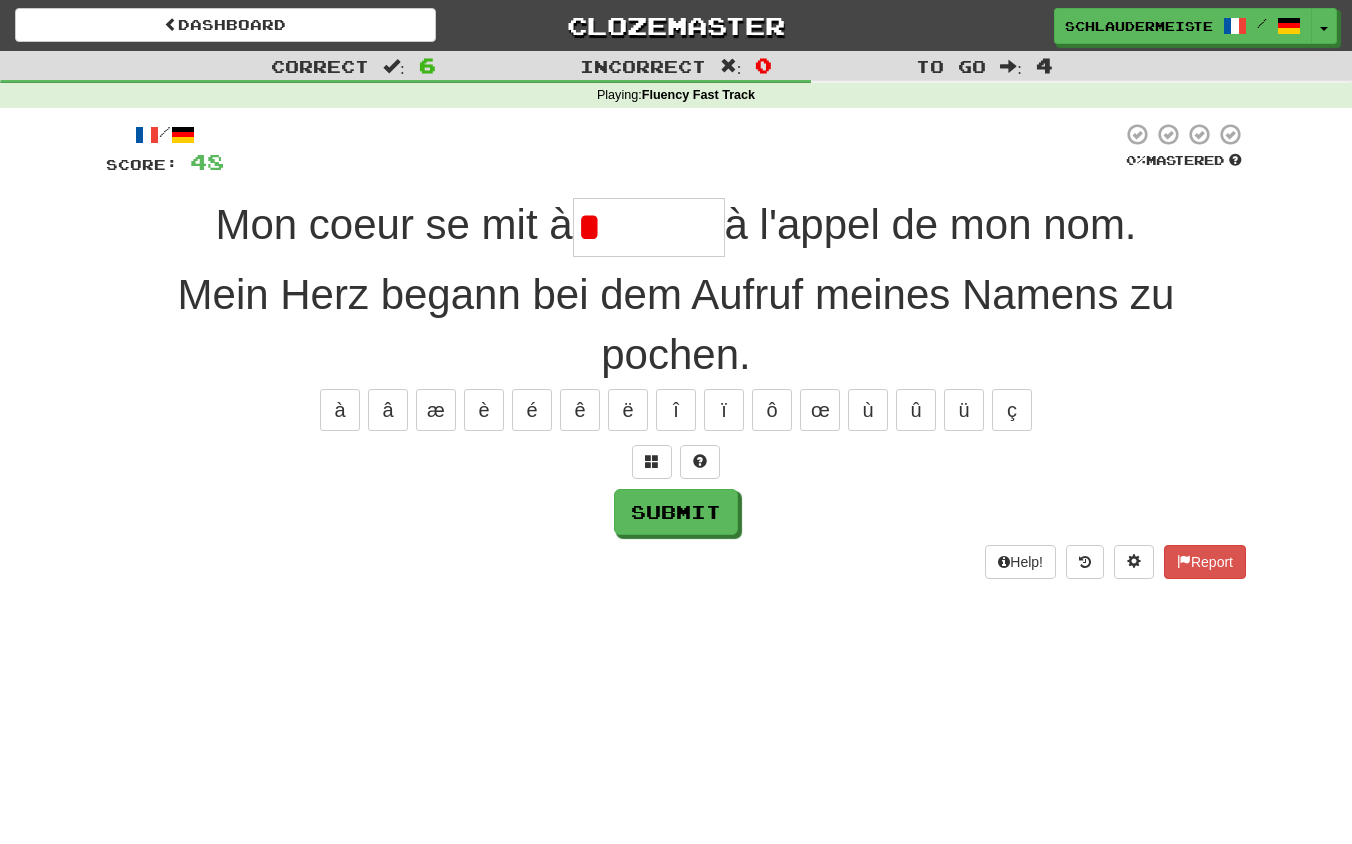 type on "********" 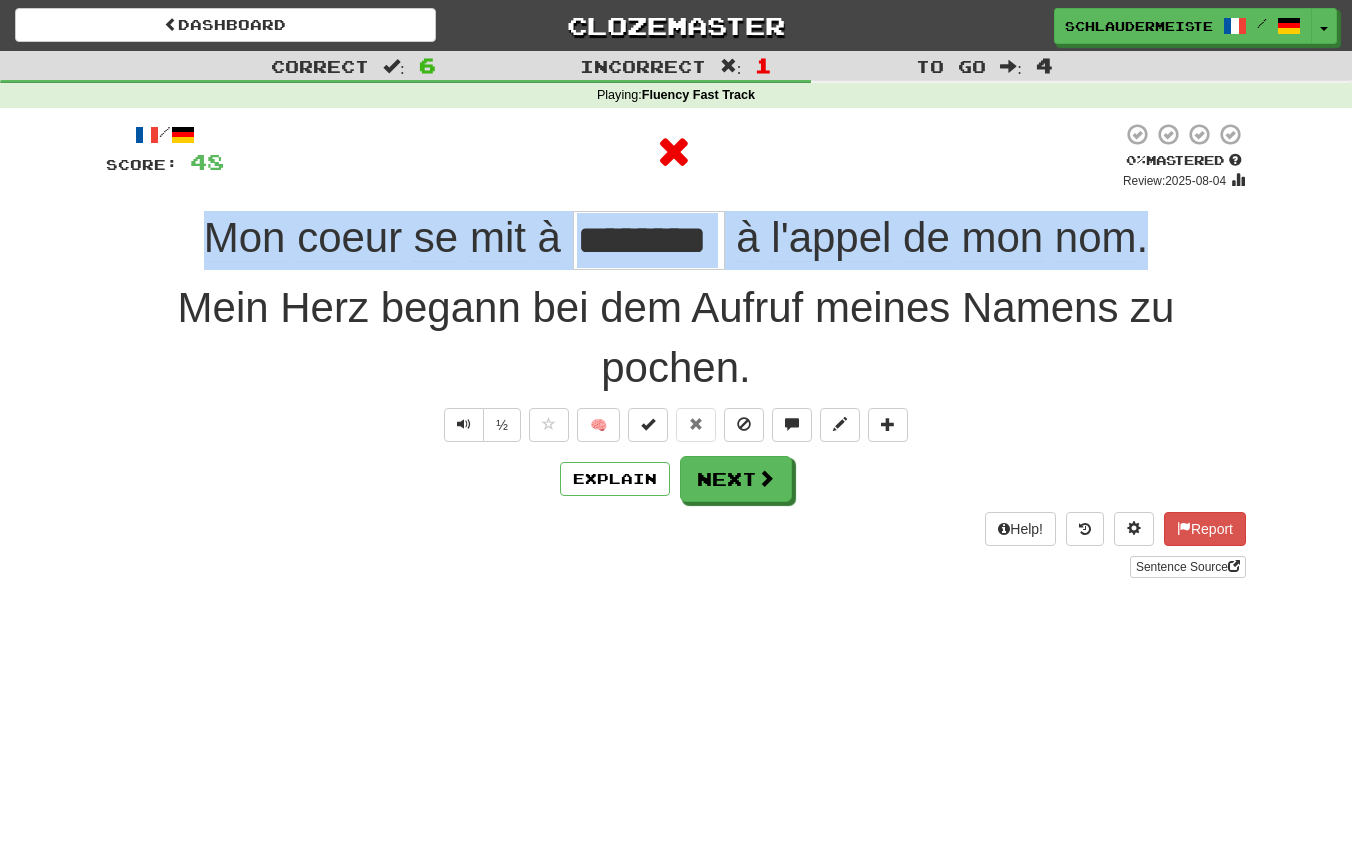 drag, startPoint x: 161, startPoint y: 224, endPoint x: 1267, endPoint y: 237, distance: 1106.0764 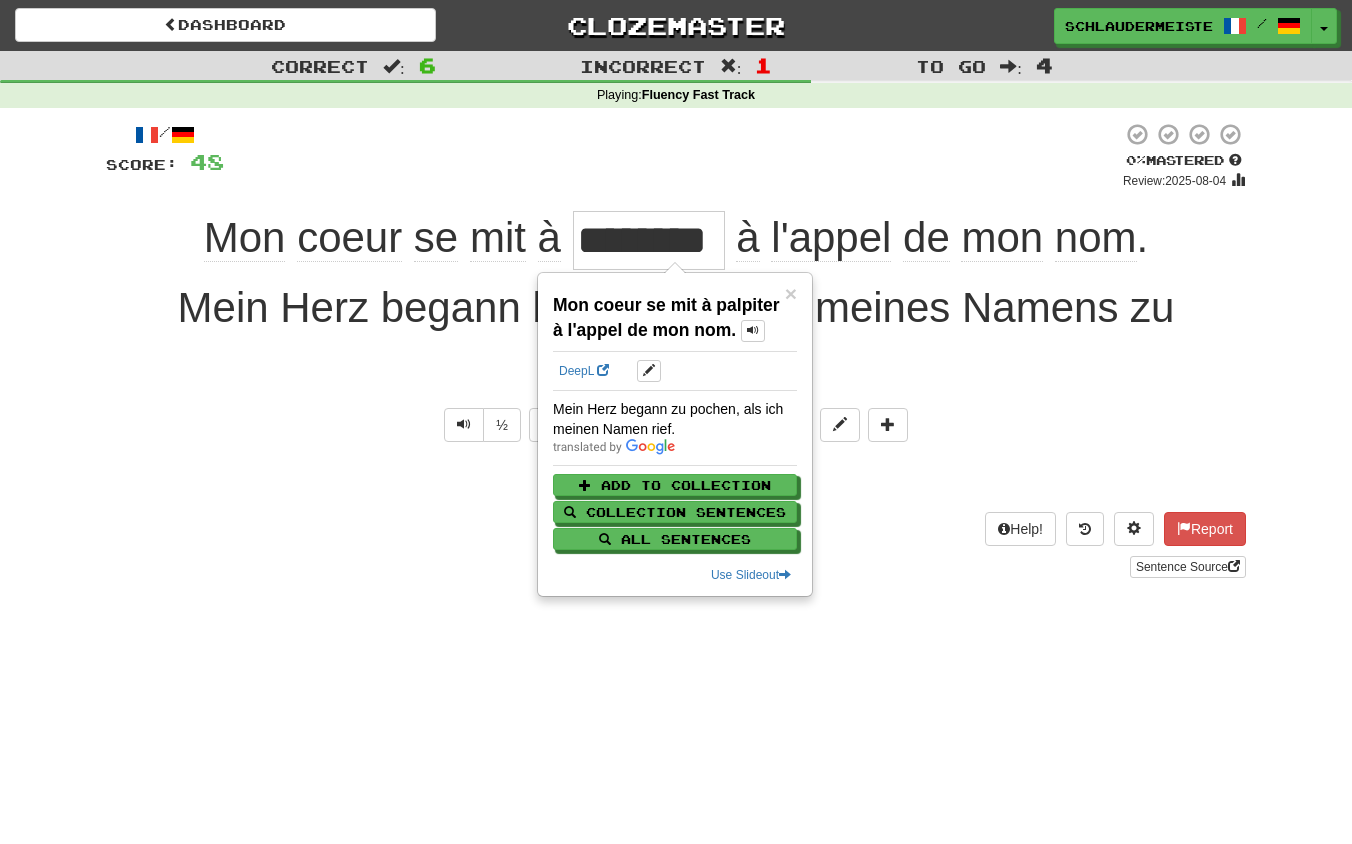 click on "Help!  Report Sentence Source" at bounding box center (676, 545) 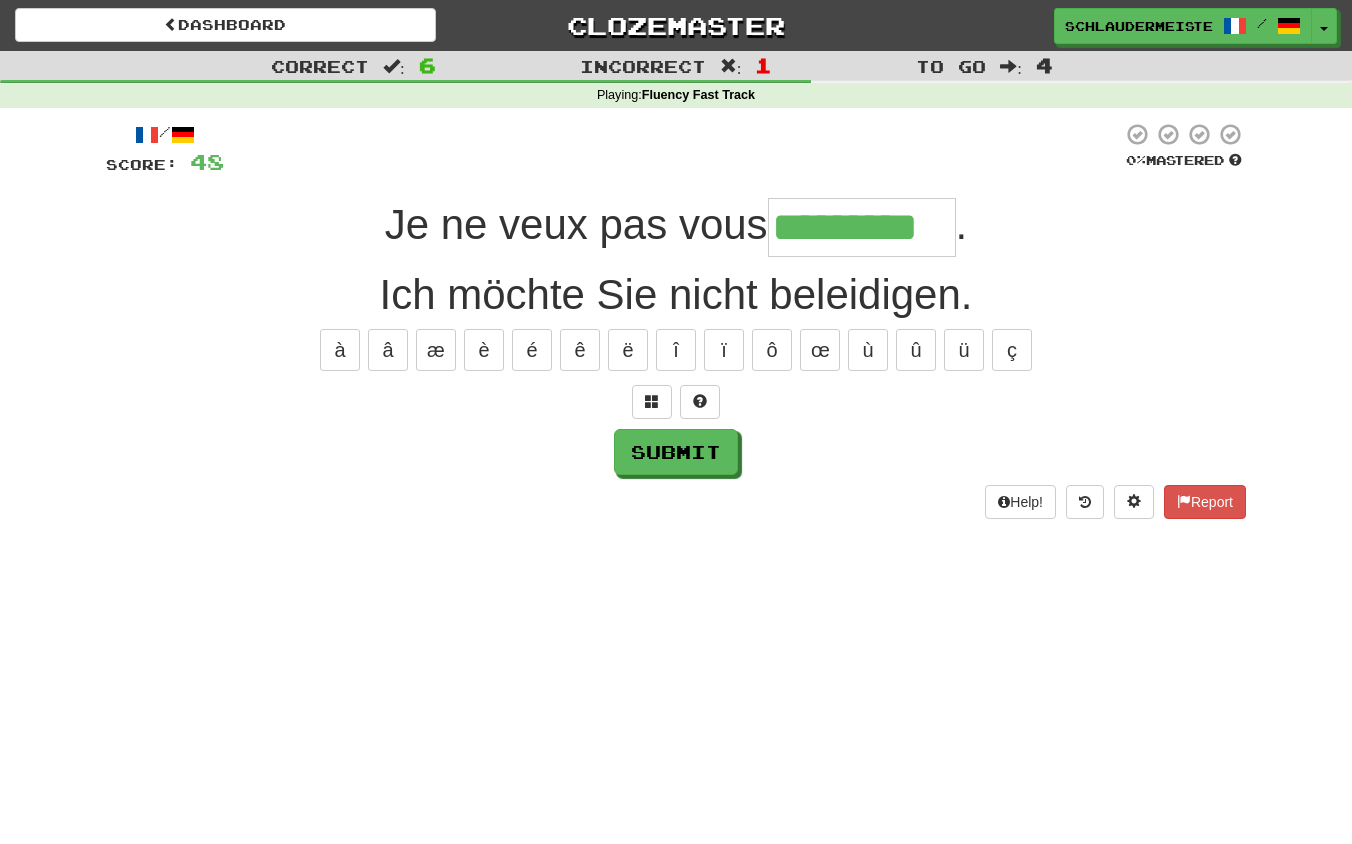 type on "*********" 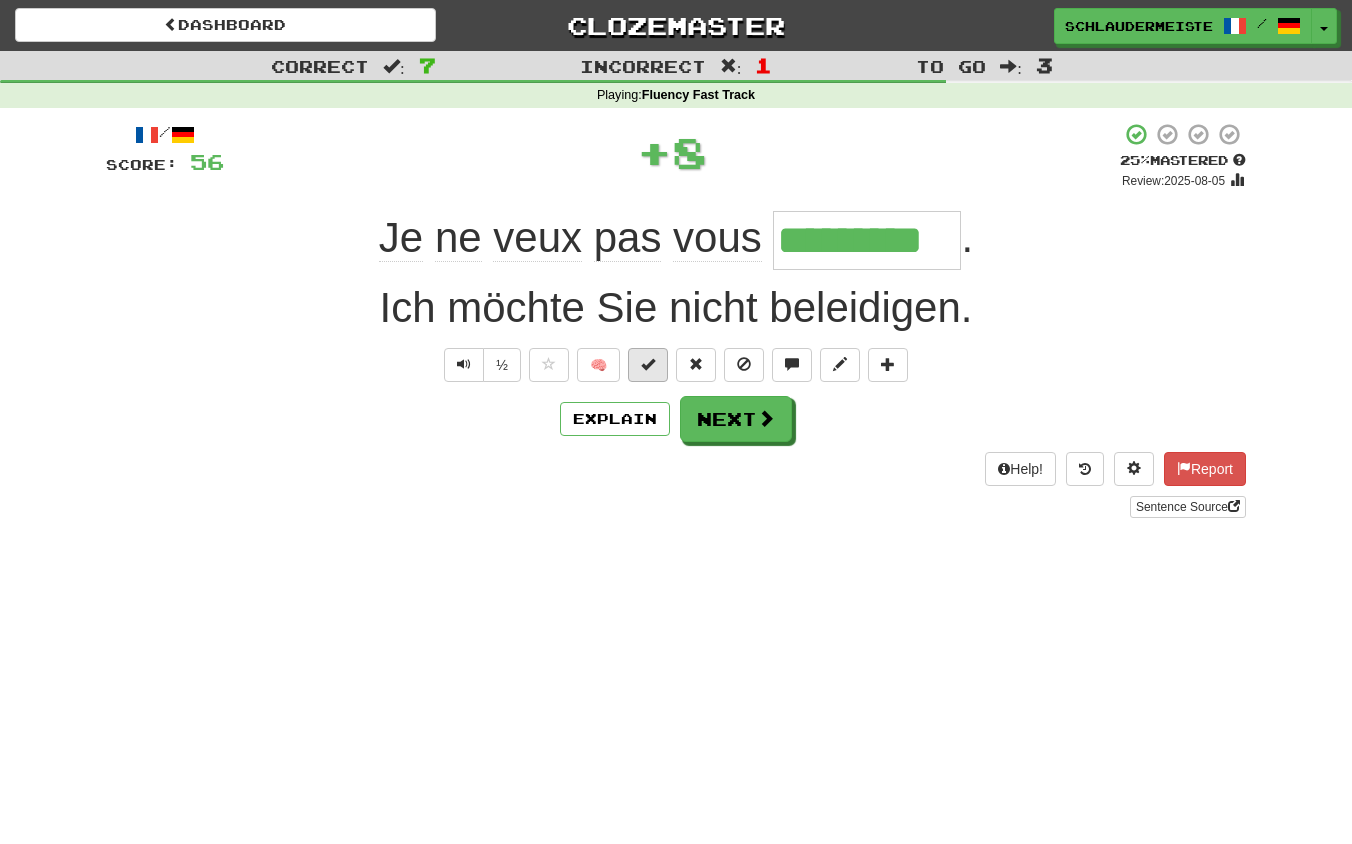 click at bounding box center (648, 364) 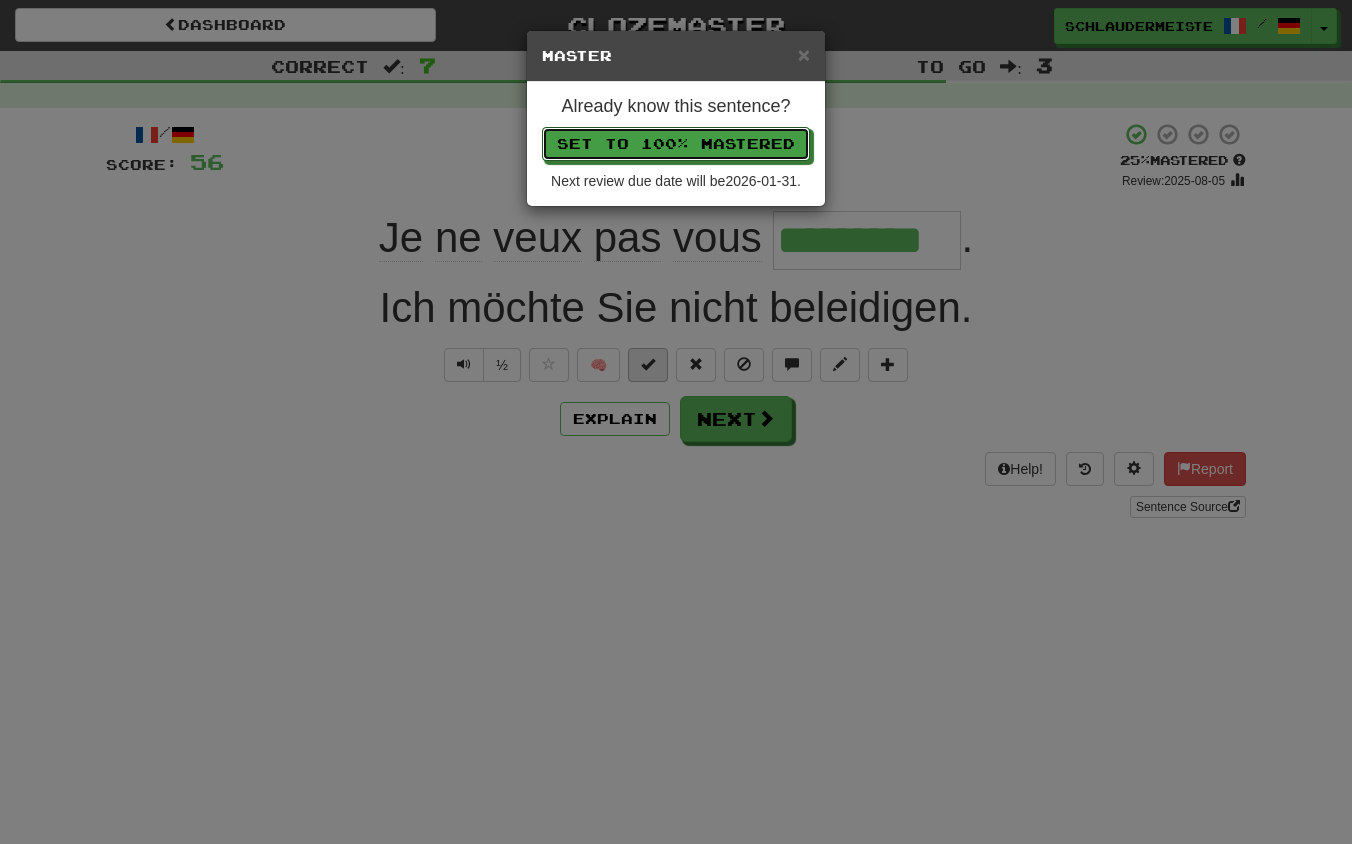 click on "Set to 100% Mastered" at bounding box center (676, 144) 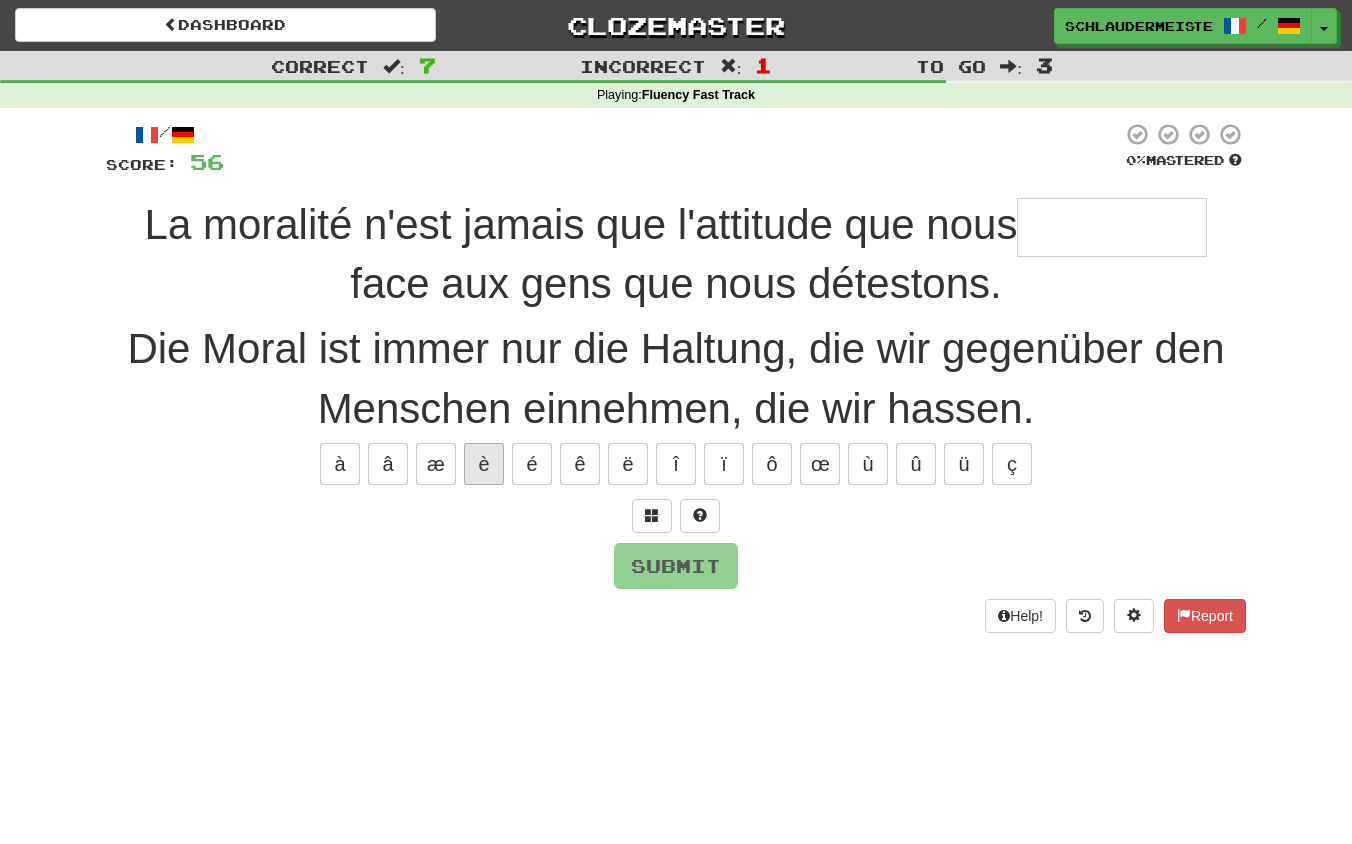 type on "*" 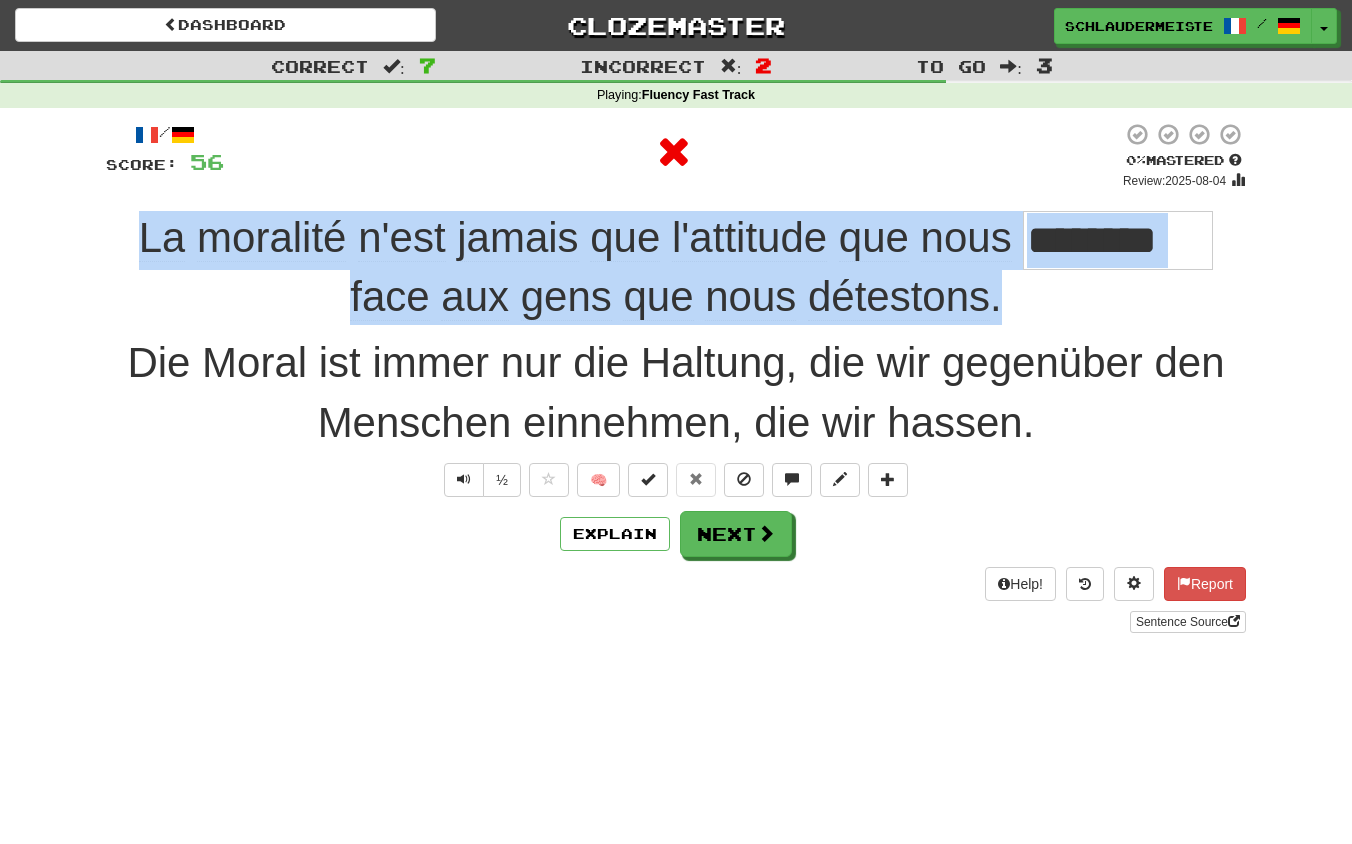drag, startPoint x: 118, startPoint y: 232, endPoint x: 1093, endPoint y: 295, distance: 977.03326 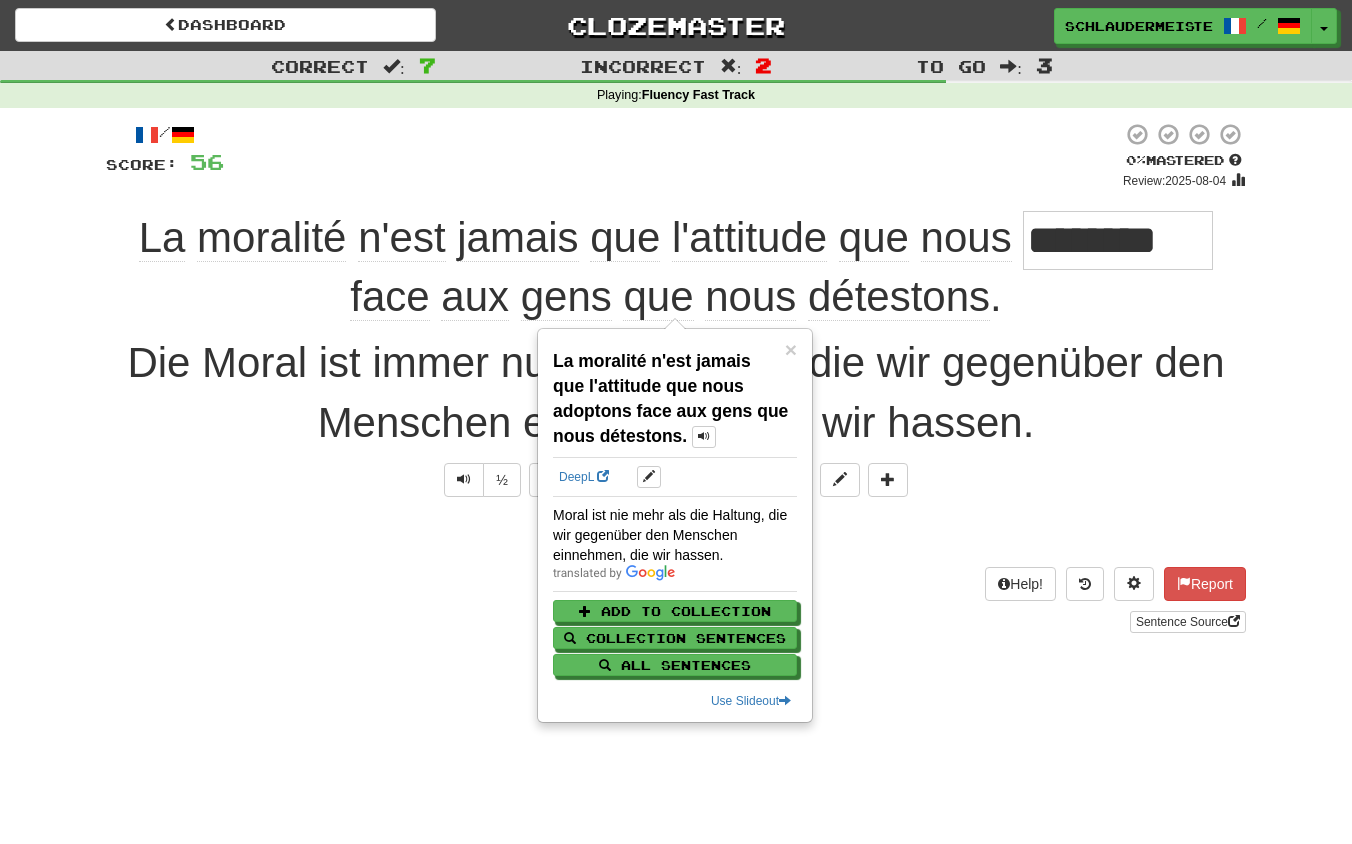 click on "/ Score: 56 0 % Mastered Review: 2025-08-04 La moralité n'est jamais que l'attitude que nous [NAME] face aux gens que nous détestons . Die Moral ist immer nur die Haltung, die wir gegenüber den Menschen einnehmen, die wir hassen. ½ 🧠 Explain Next Help! Report Sentence Source" at bounding box center [676, 377] 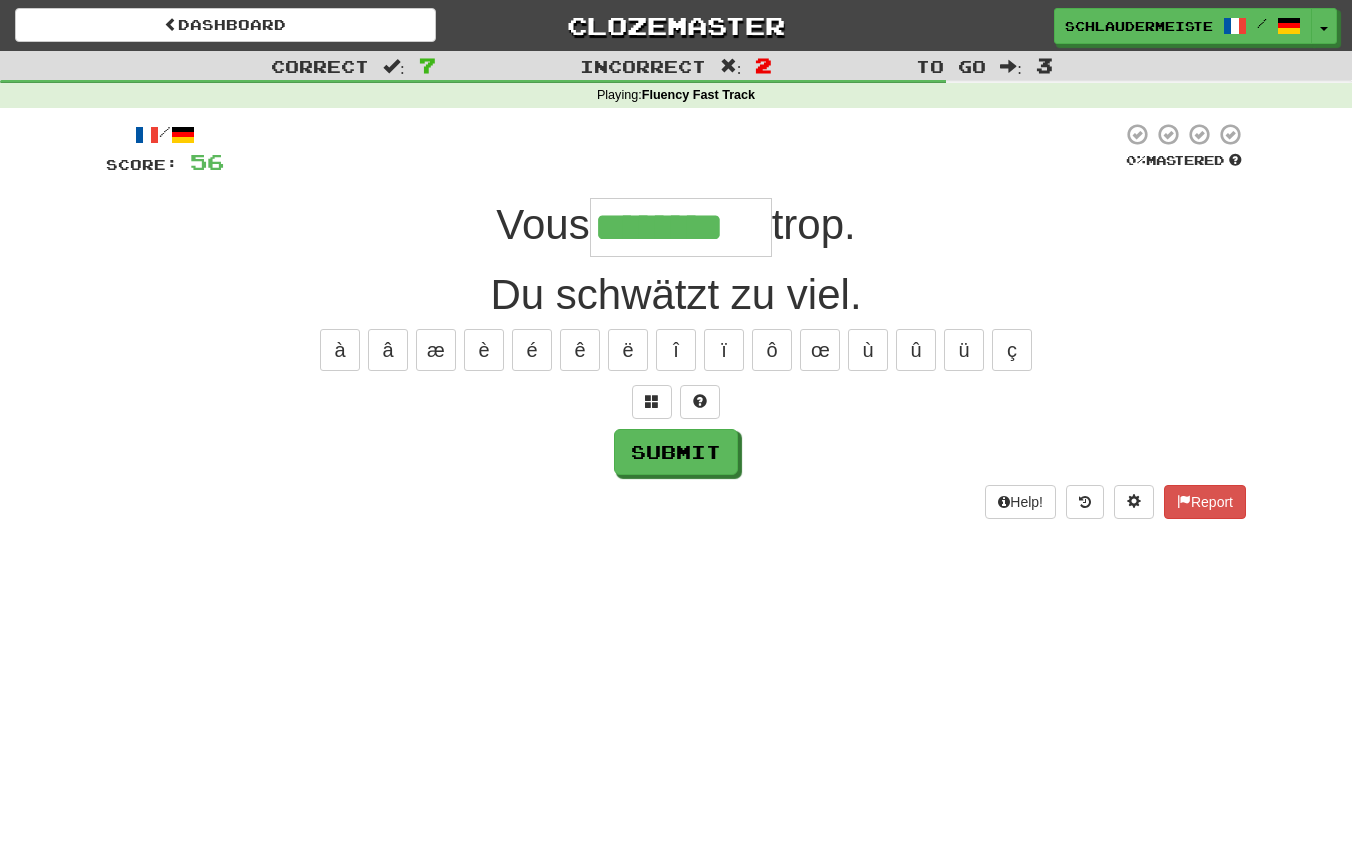 type on "********" 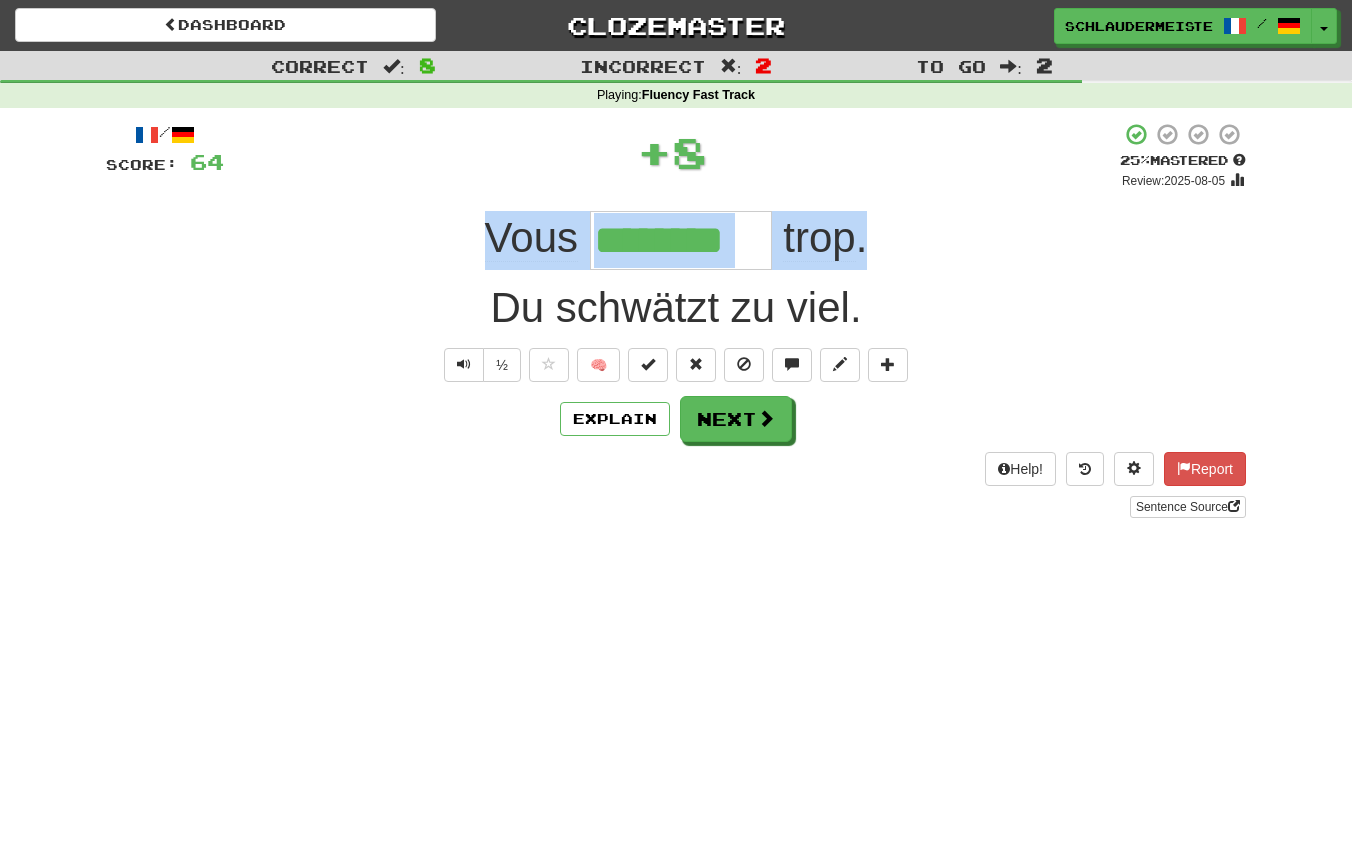 drag, startPoint x: 476, startPoint y: 243, endPoint x: 904, endPoint y: 260, distance: 428.3375 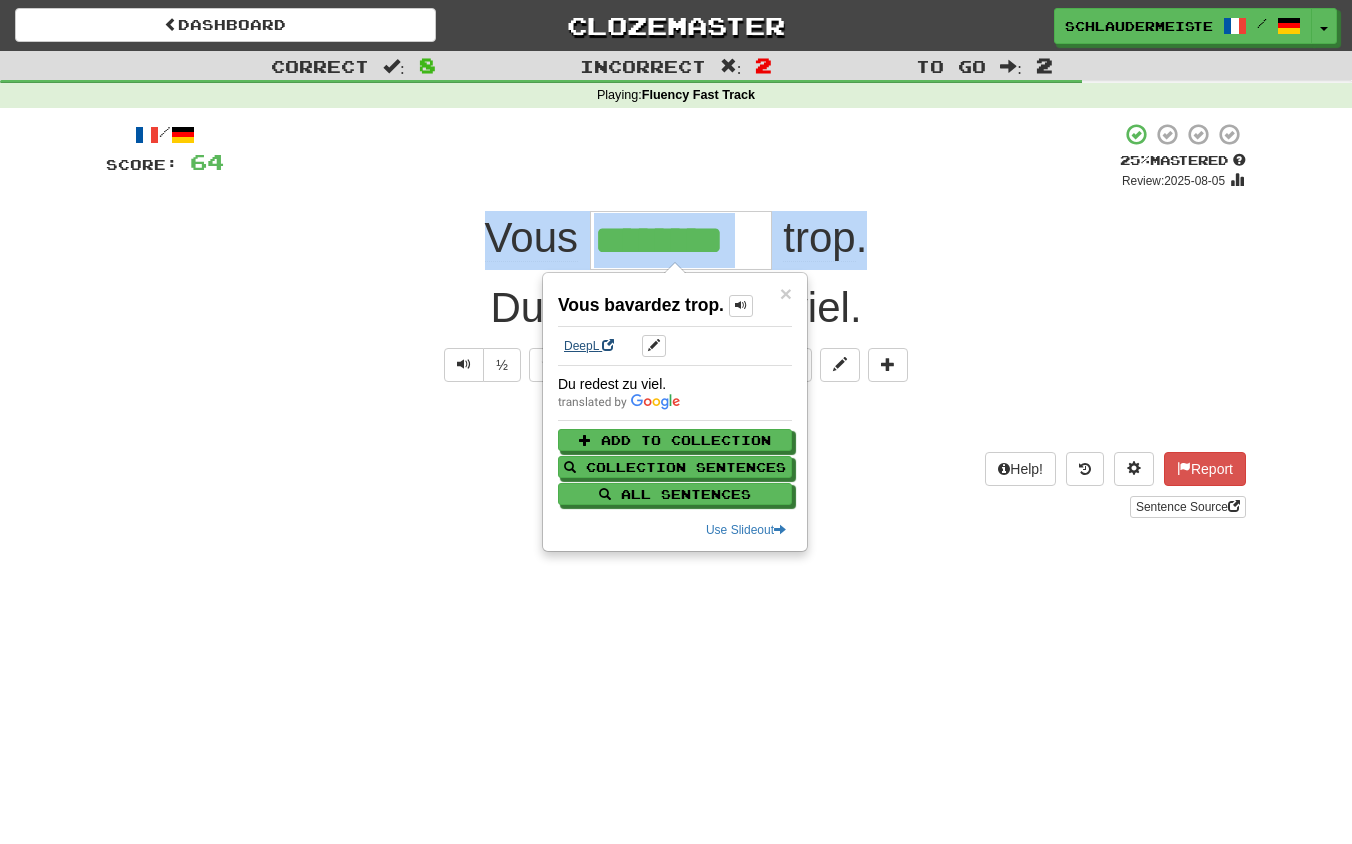 click on "DeepL" at bounding box center (589, 346) 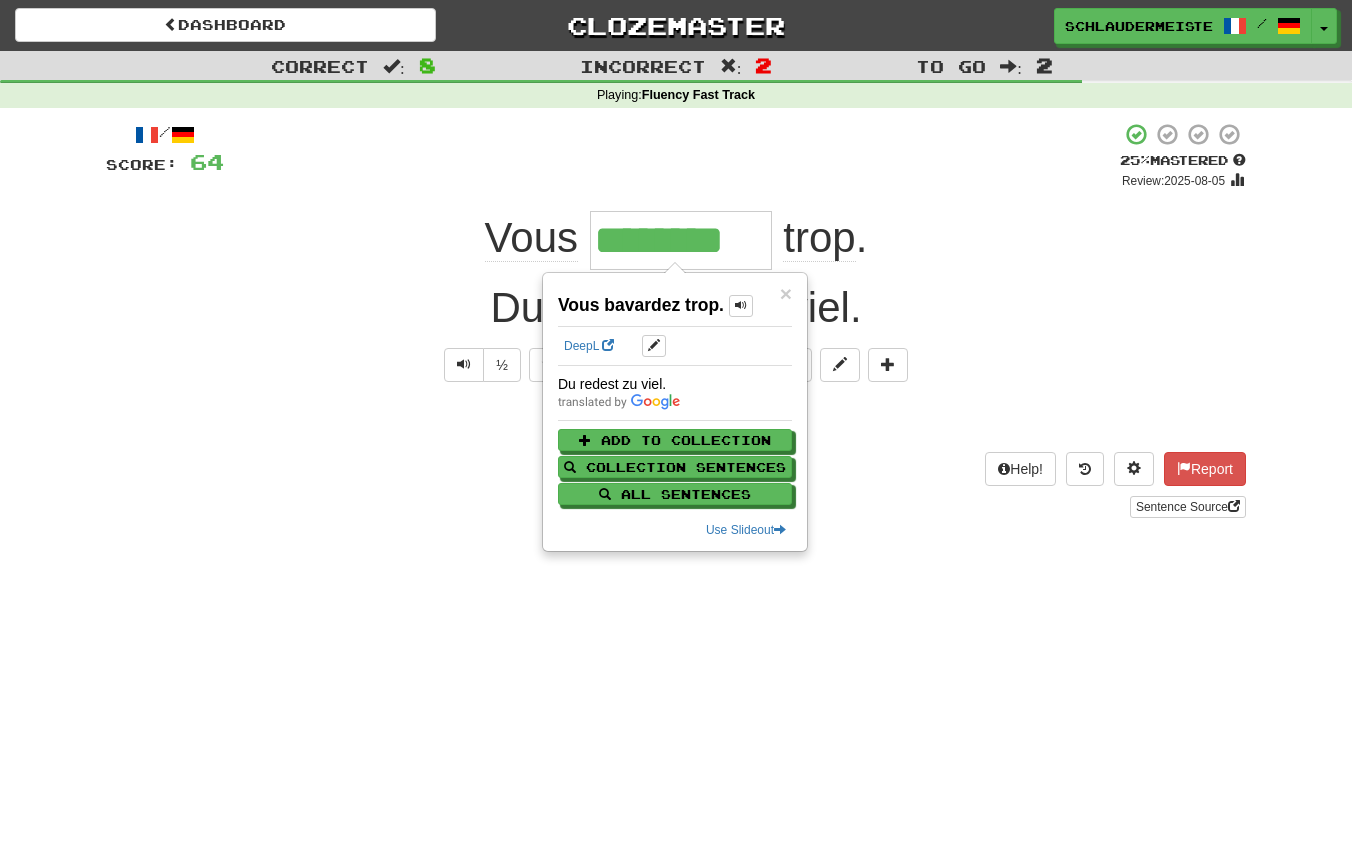 click on "Dashboard
Clozemaster
[USERNAME]
/
Toggle Dropdown
Dashboard
Leaderboard
Activity Feed
Notifications
Profile
Discussions
Français
/
Deutsch
Streak:
47
Review:
0
Points Today: 4840
Languages
Account
Logout
[USERNAME]
/
Toggle Dropdown
Dashboard
Leaderboard
Activity Feed
Notifications
Profile
Discussions
Français
/
Deutsch
Streak:
47
Review:
0
Points Today: 4840
Languages
Account
Logout
clozemaster
Correct : 8 Incorrect : 2 To go : 2 Playing : Fluency Fast Track / Score: 64 + 8 25 % Mastered Review: 2025-08-05 Vous [NAME] trop . Du schwätzt zu viel. ½ 🧠 Explain Next Help! Report" at bounding box center [676, 422] 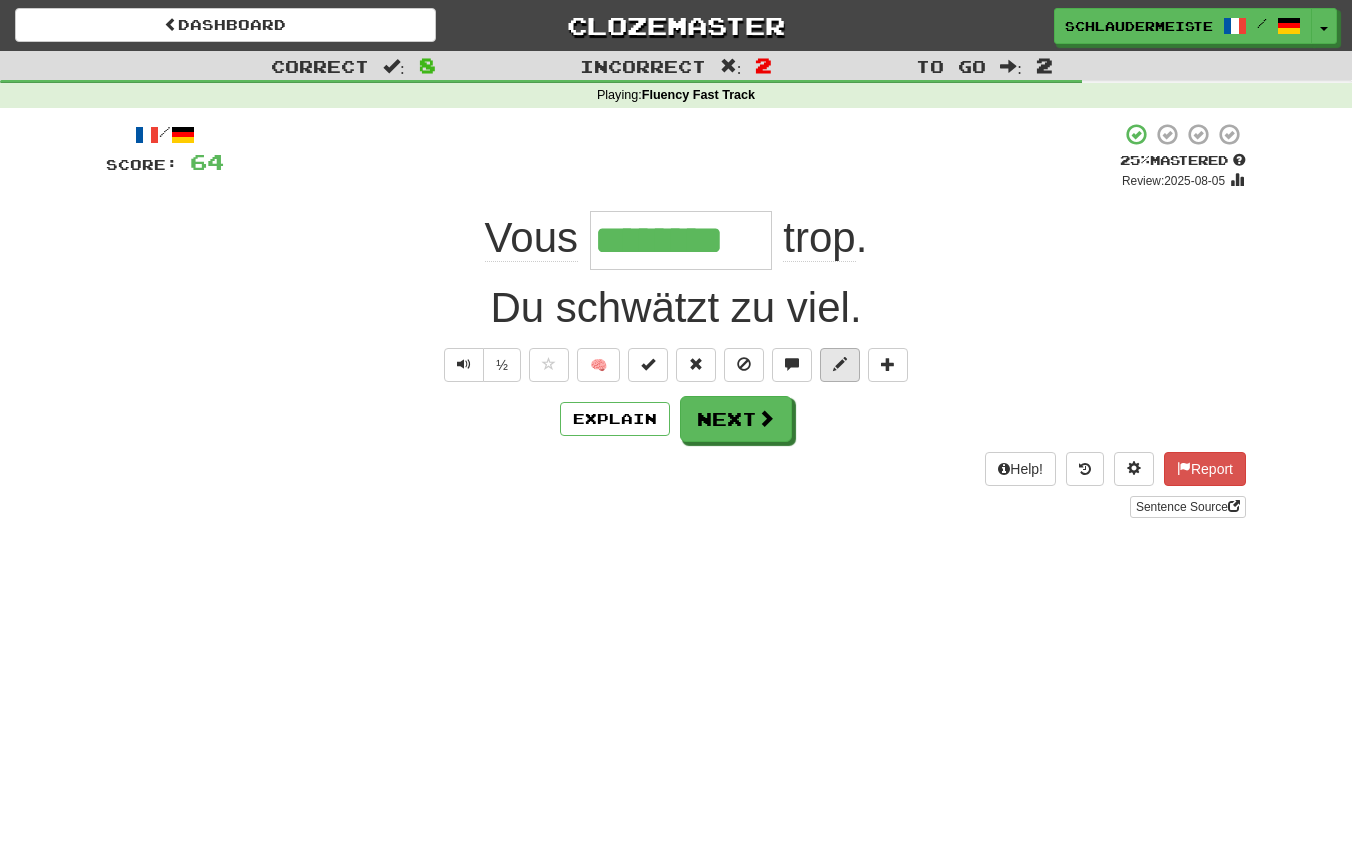 click at bounding box center [840, 364] 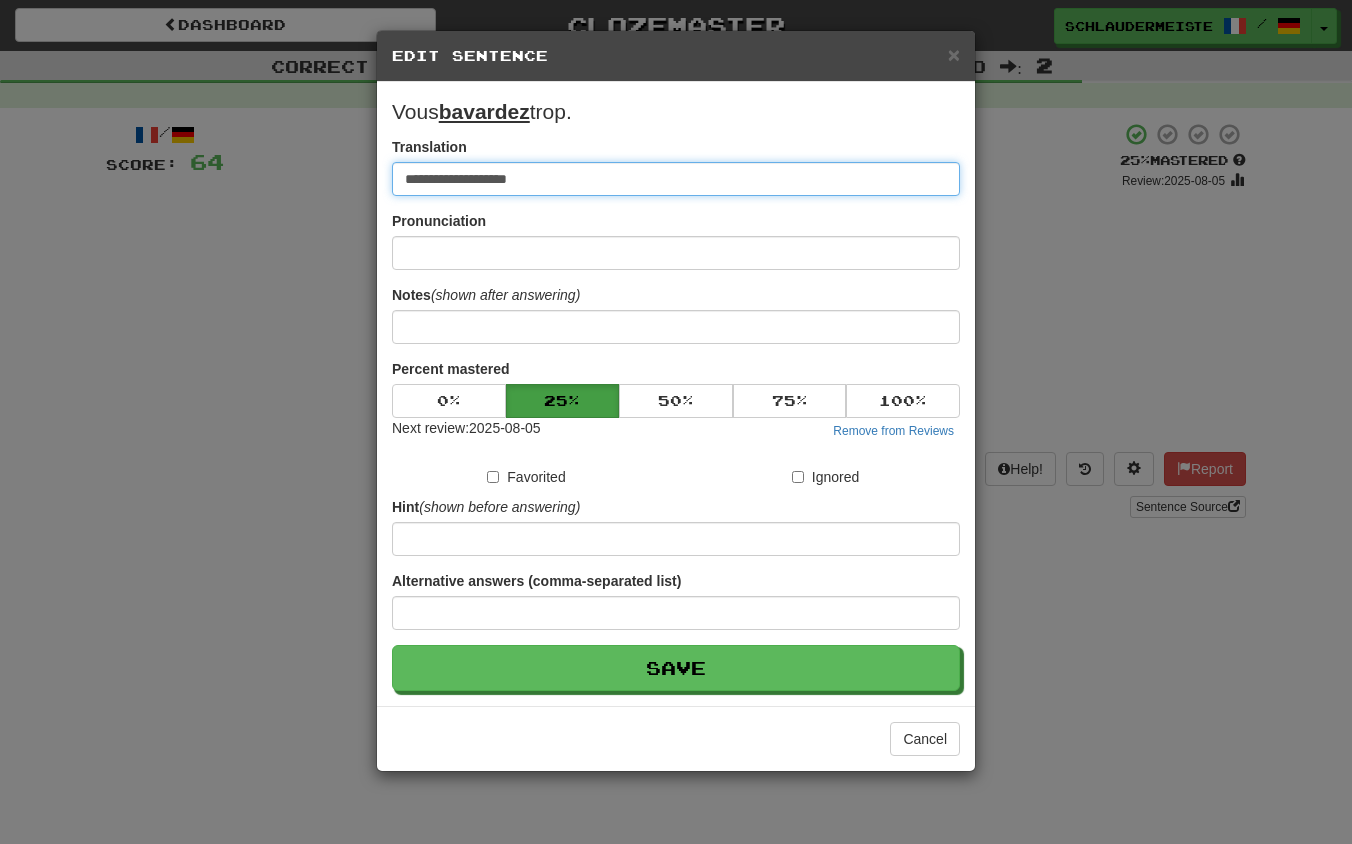 drag, startPoint x: 780, startPoint y: 188, endPoint x: 236, endPoint y: 151, distance: 545.25684 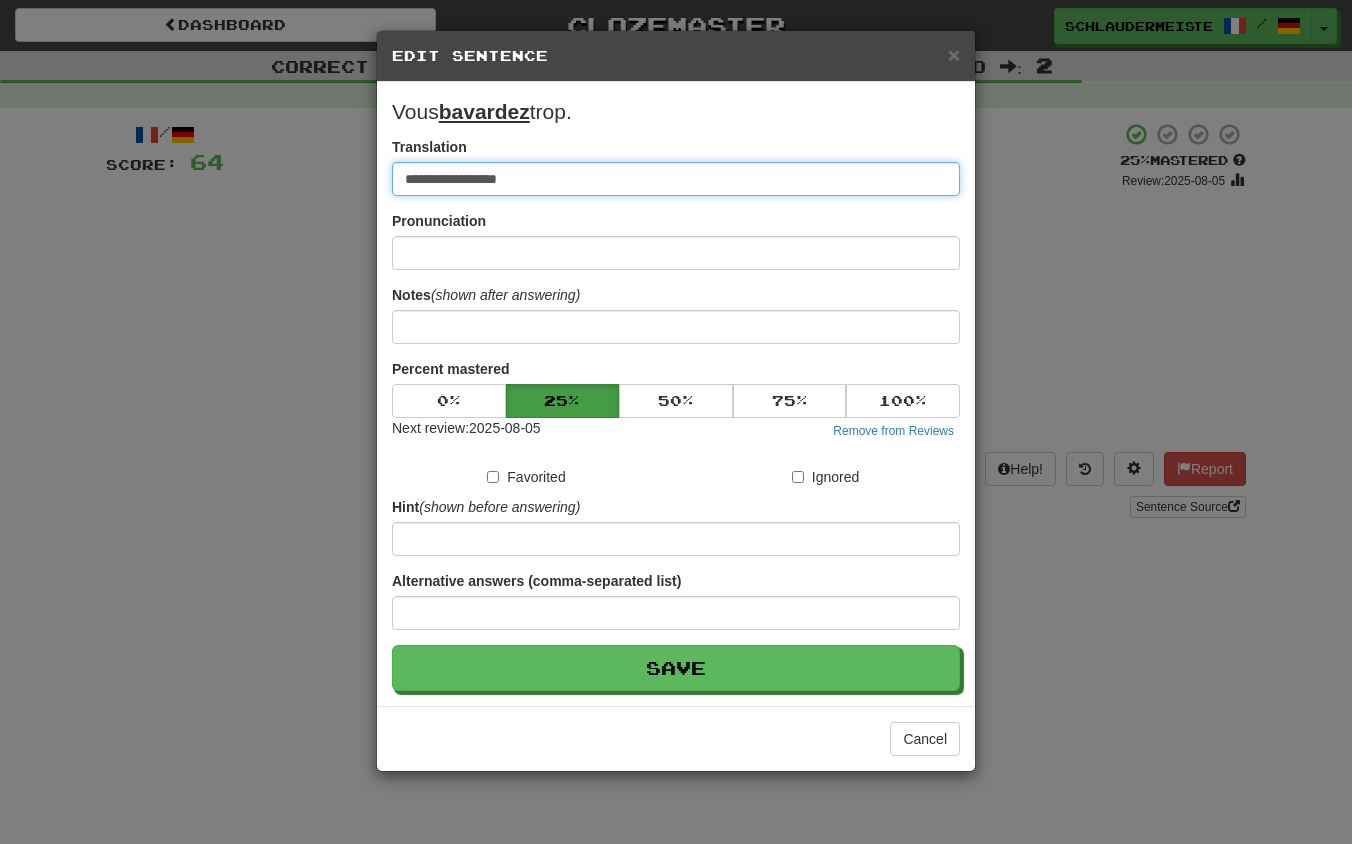 type on "**********" 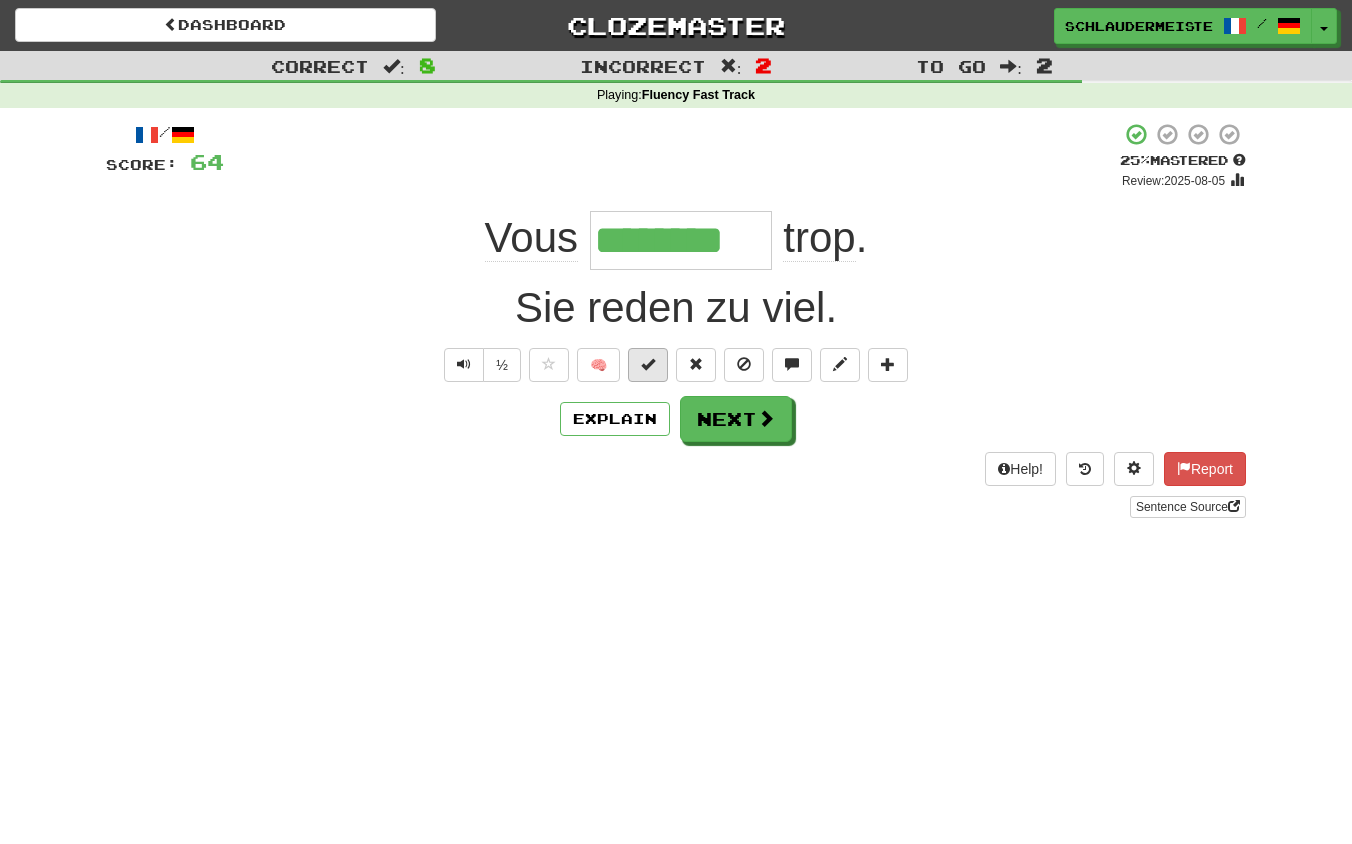 click at bounding box center [648, 364] 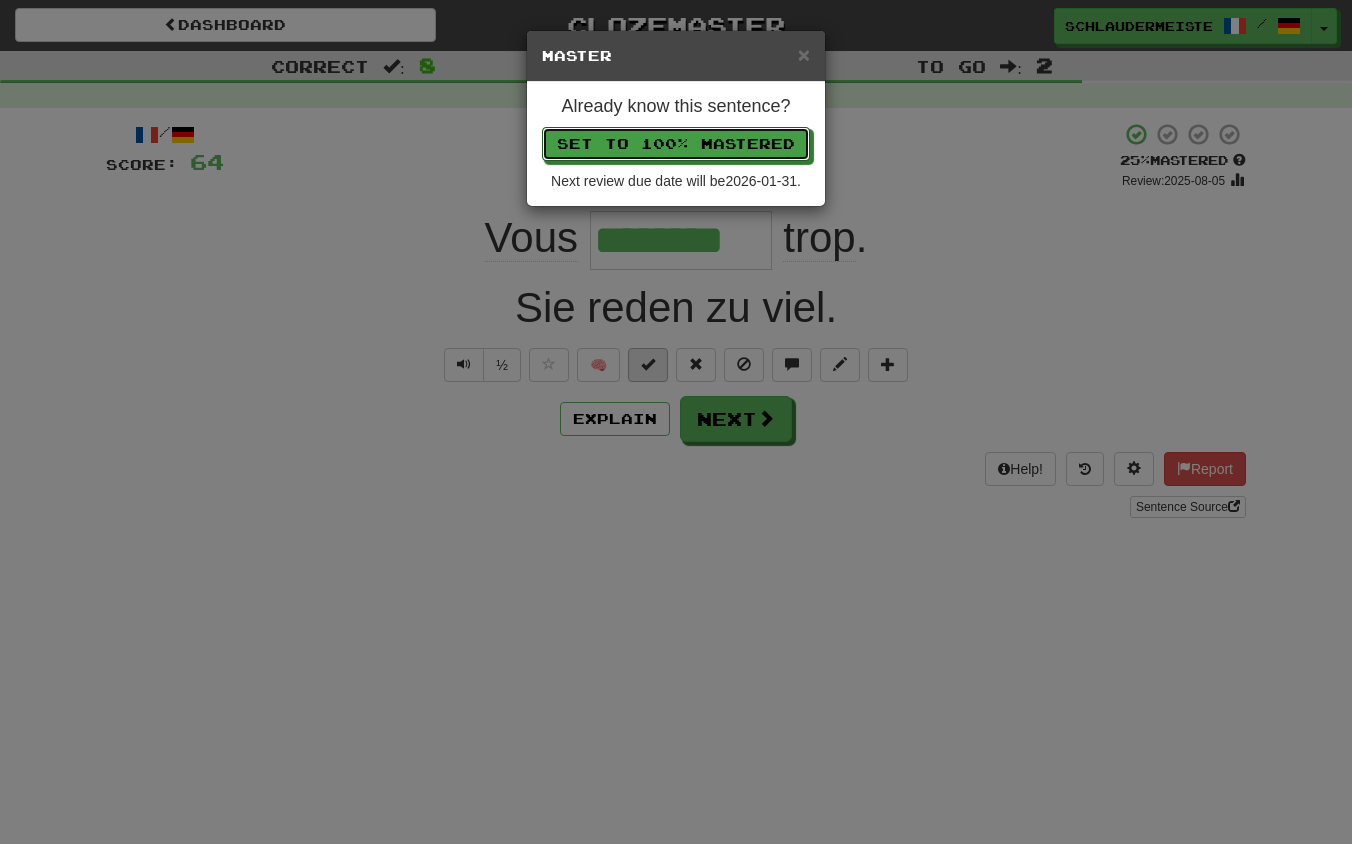 click on "Set to 100% Mastered" at bounding box center [676, 144] 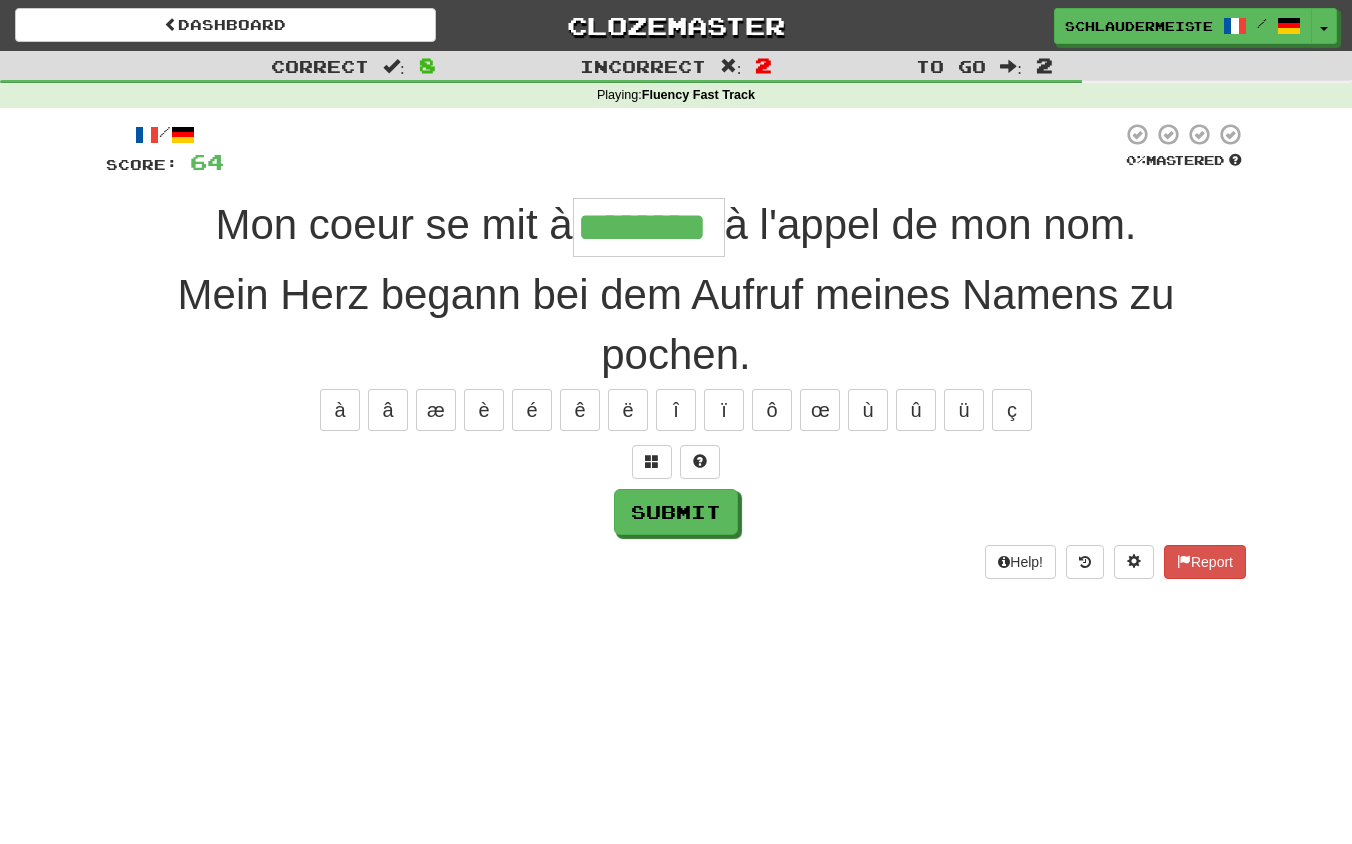 type on "********" 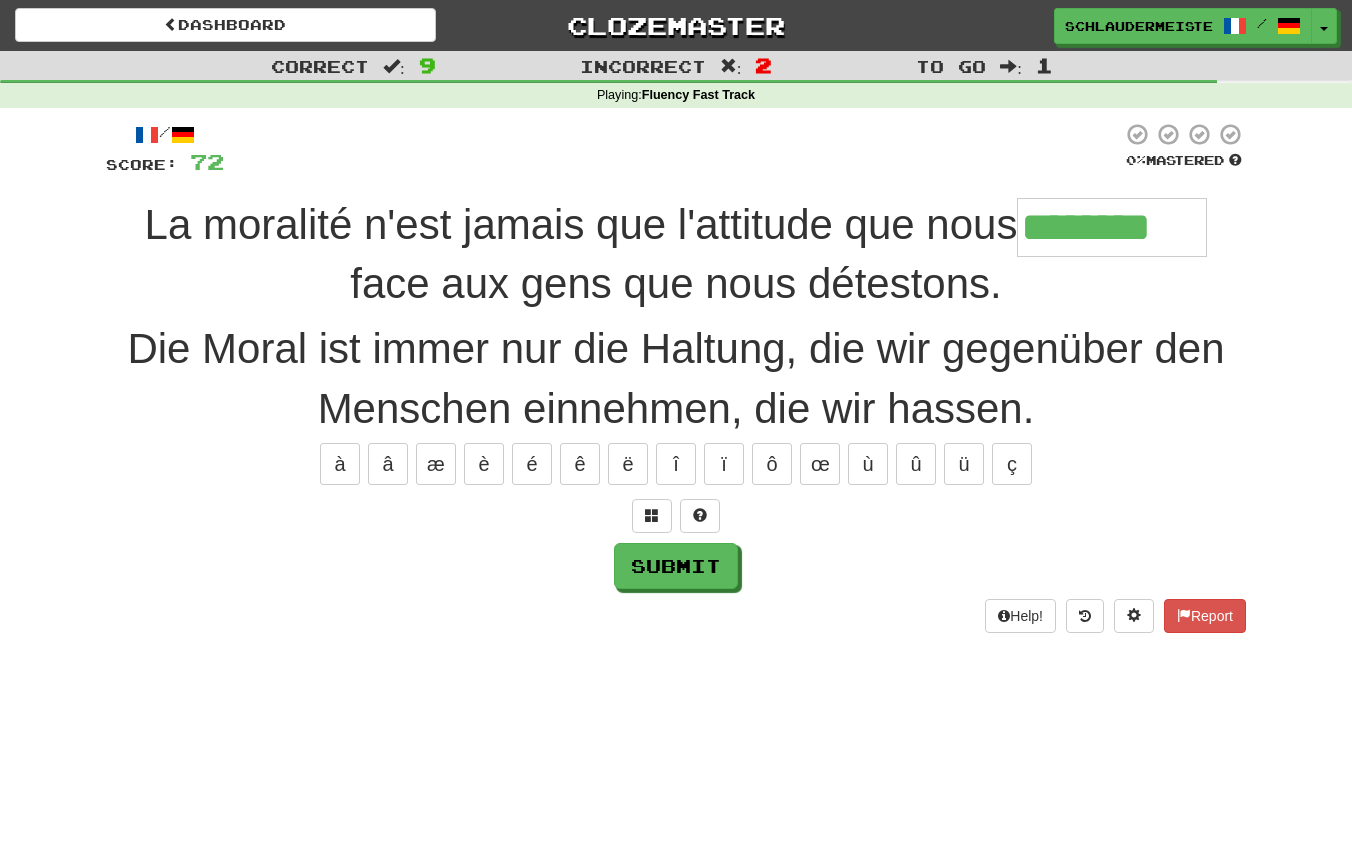 type on "********" 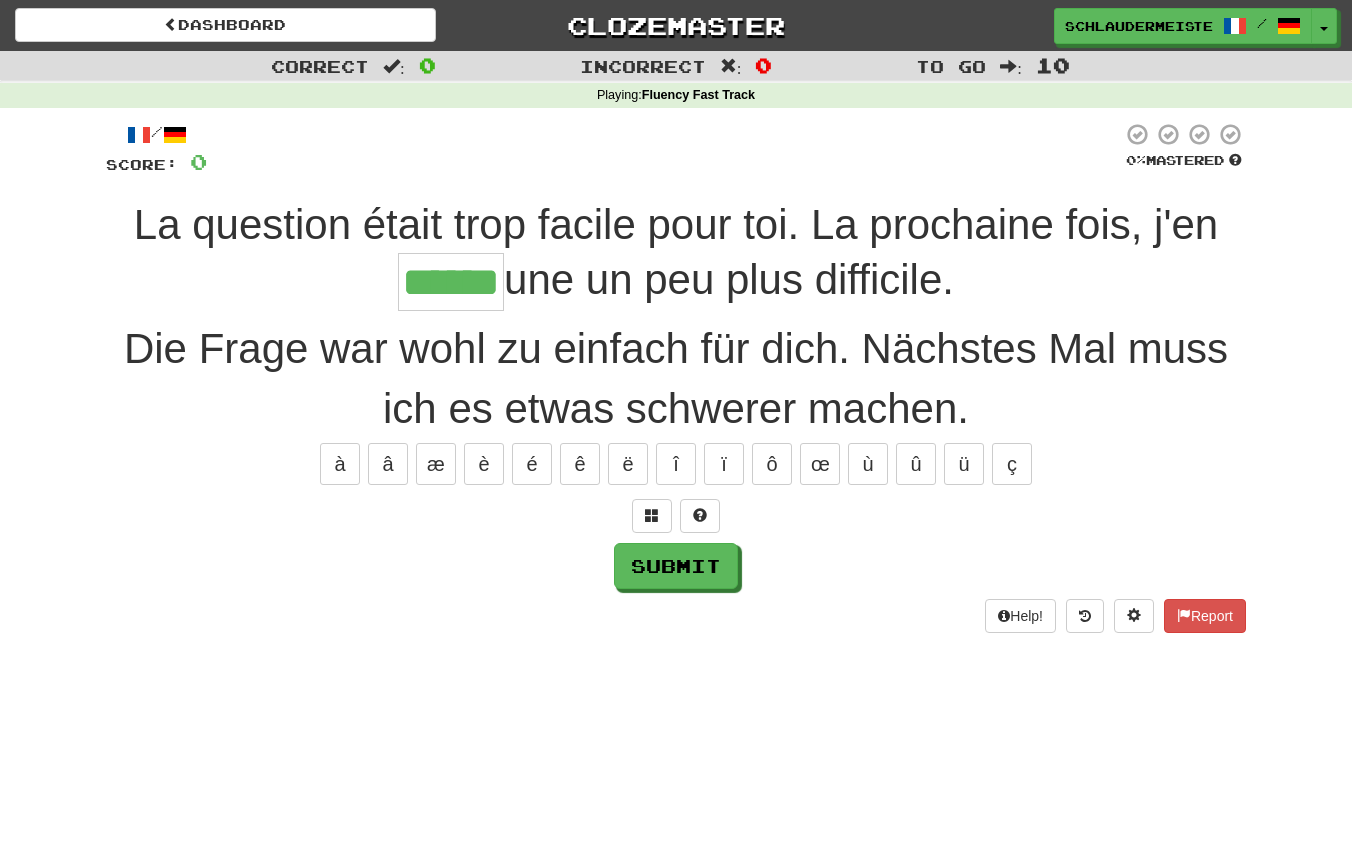type on "******" 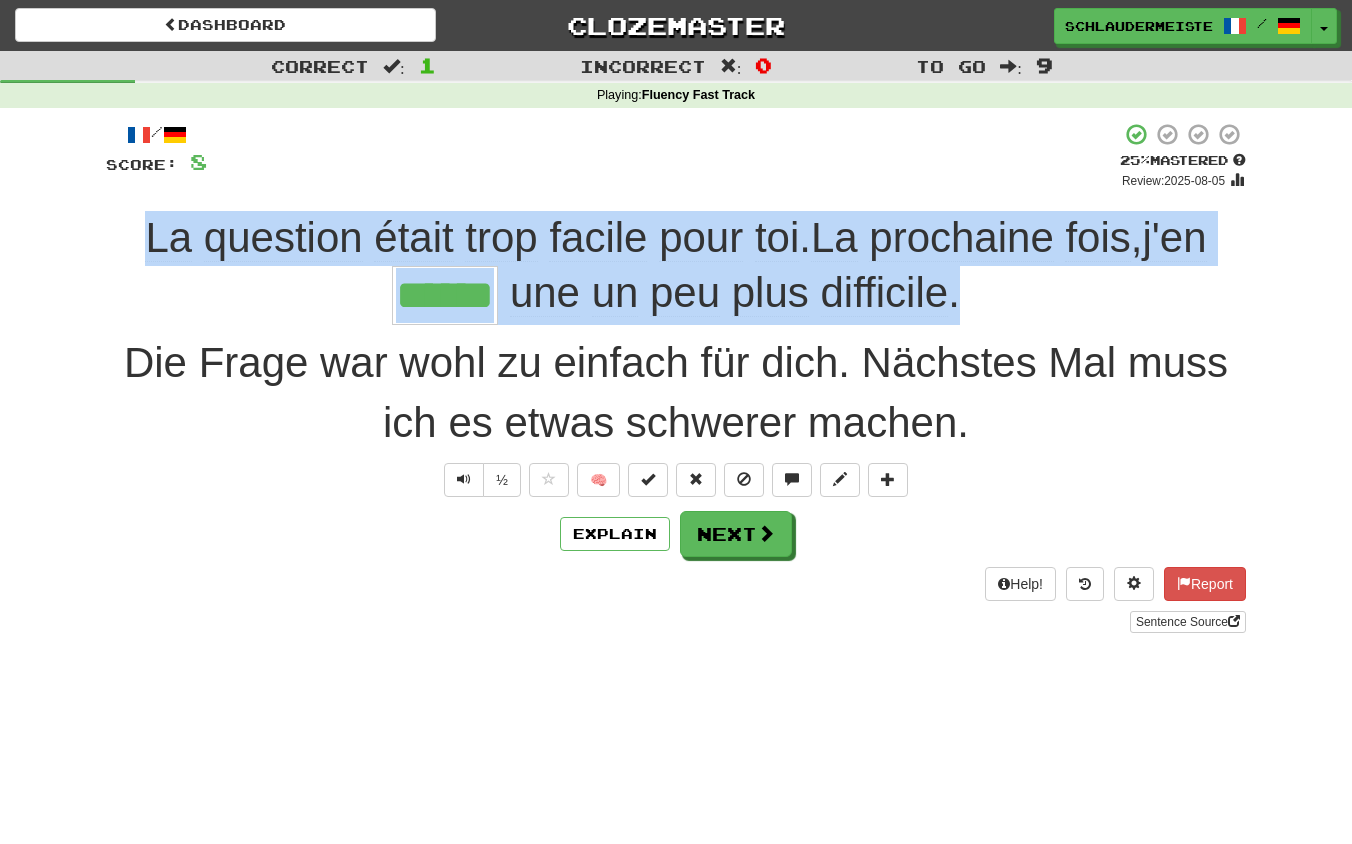 drag, startPoint x: 95, startPoint y: 224, endPoint x: 981, endPoint y: 304, distance: 889.60443 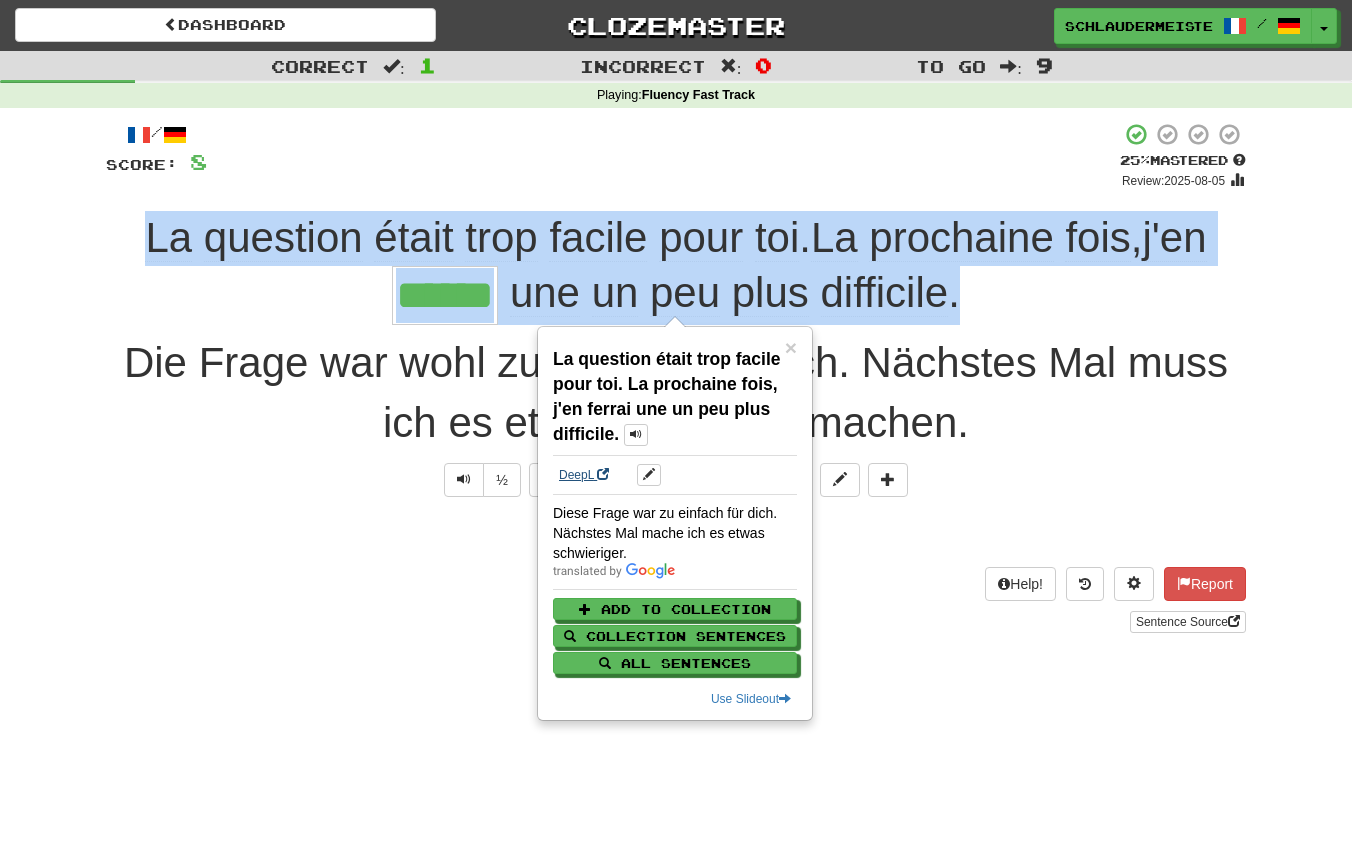 click on "DeepL" at bounding box center [584, 475] 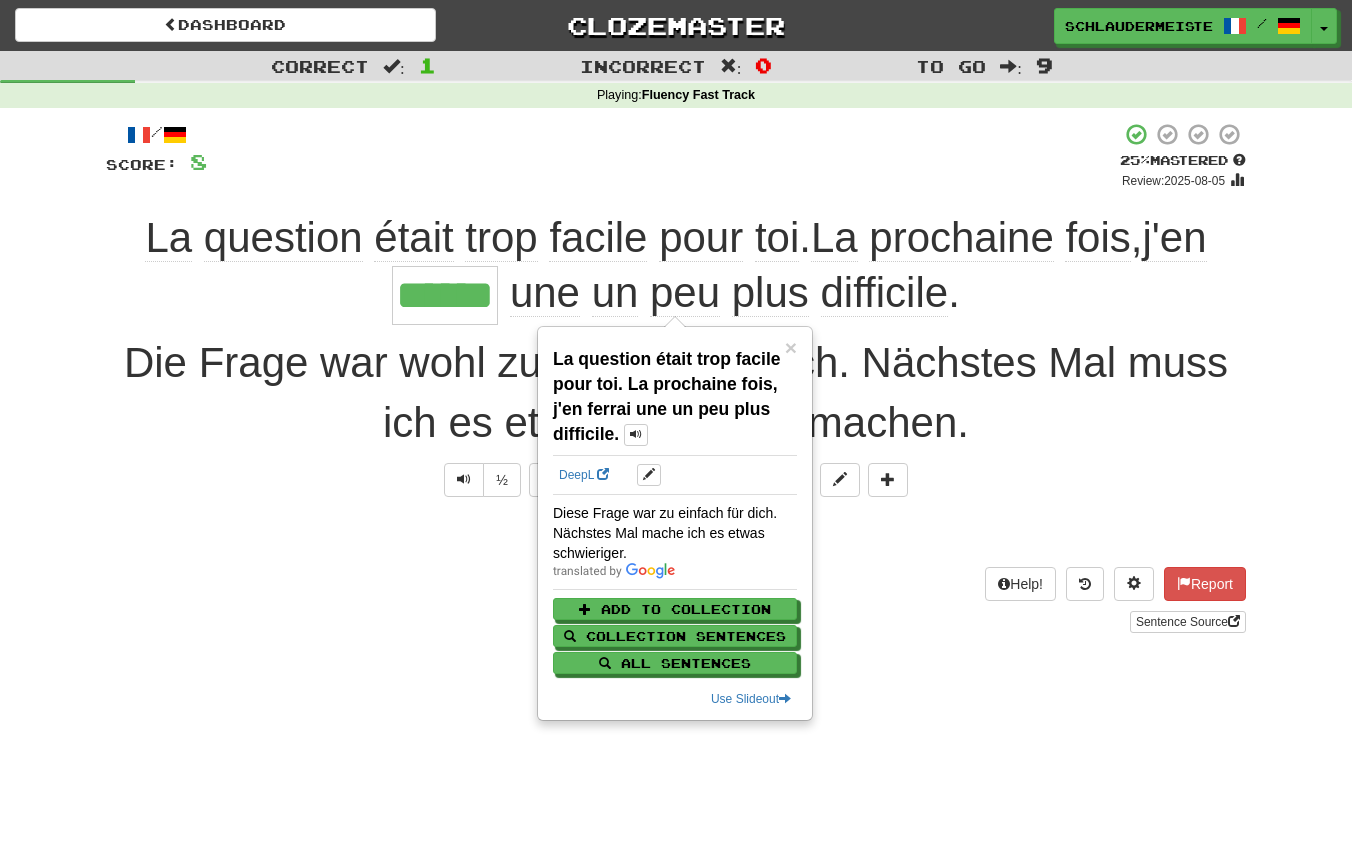 click on "Sentence Source" at bounding box center [676, 622] 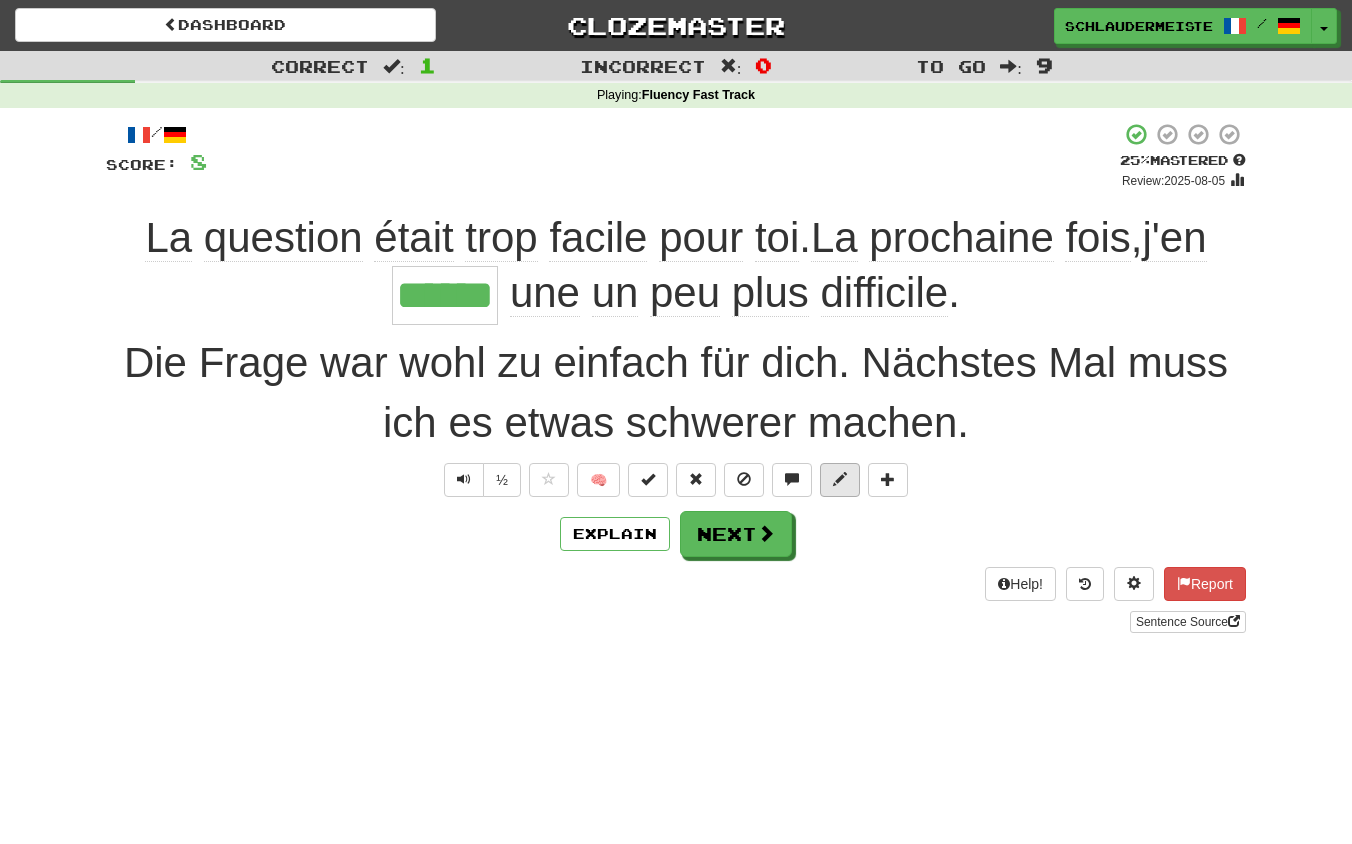 click at bounding box center (840, 479) 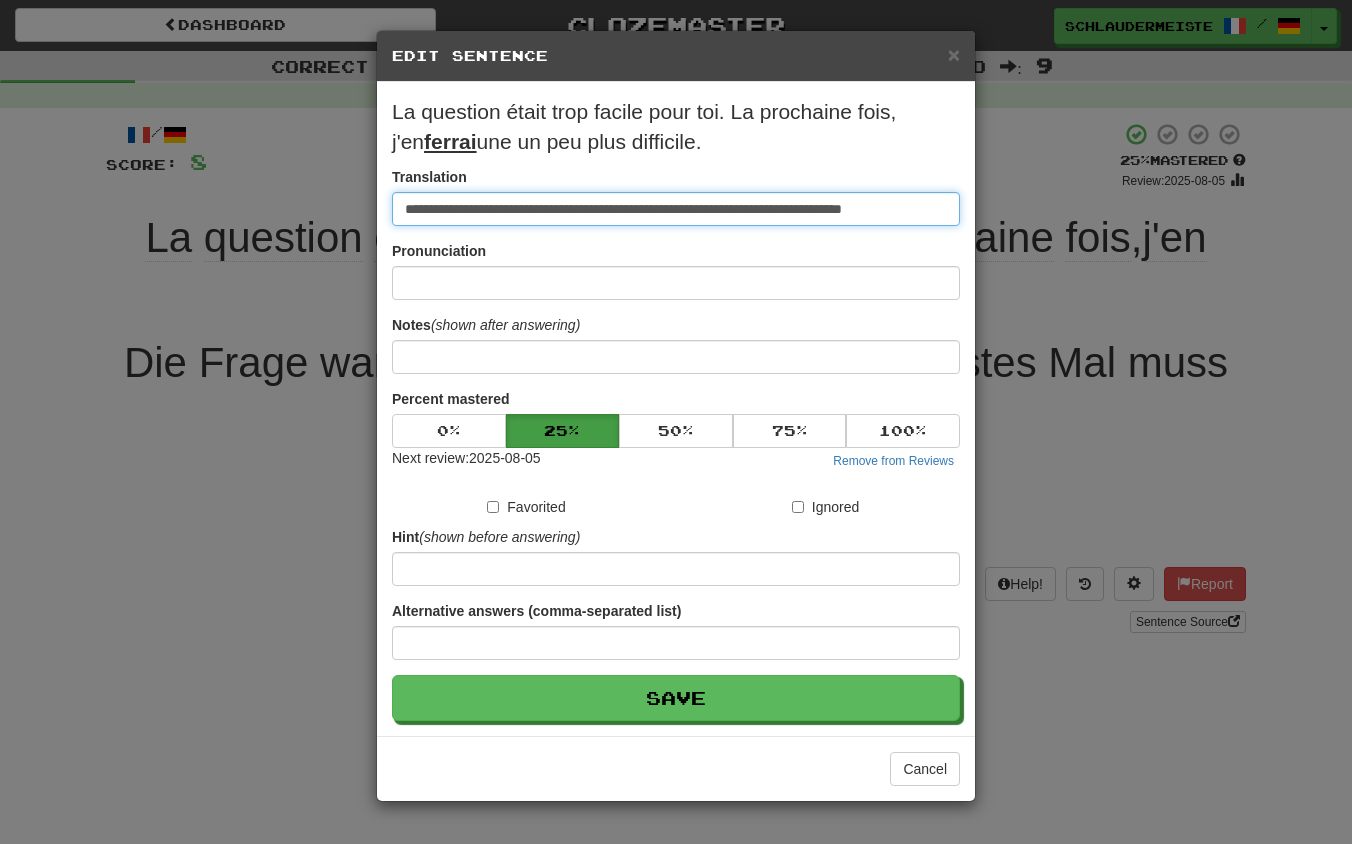 drag, startPoint x: 950, startPoint y: 209, endPoint x: 282, endPoint y: 190, distance: 668.27014 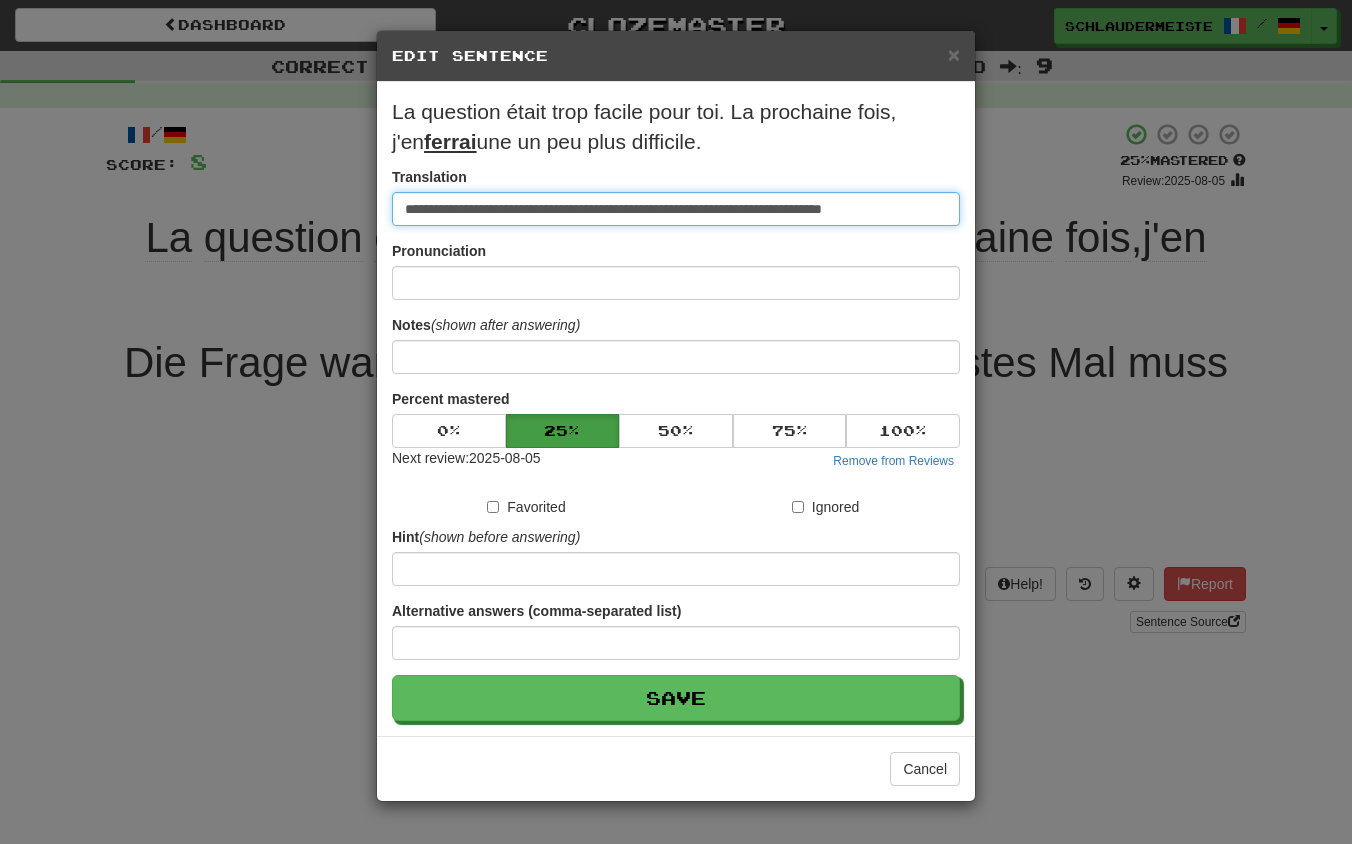 type on "**********" 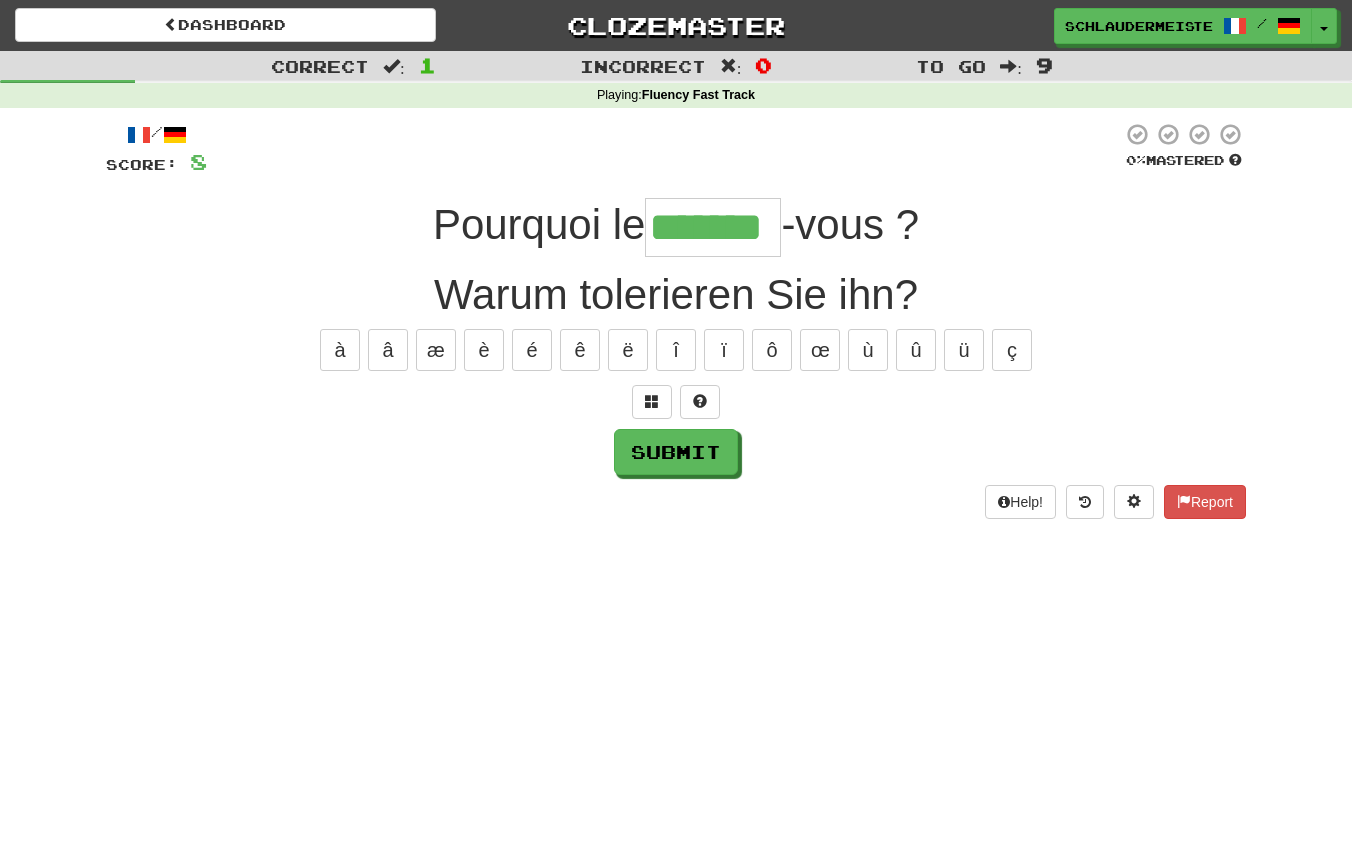 type on "*******" 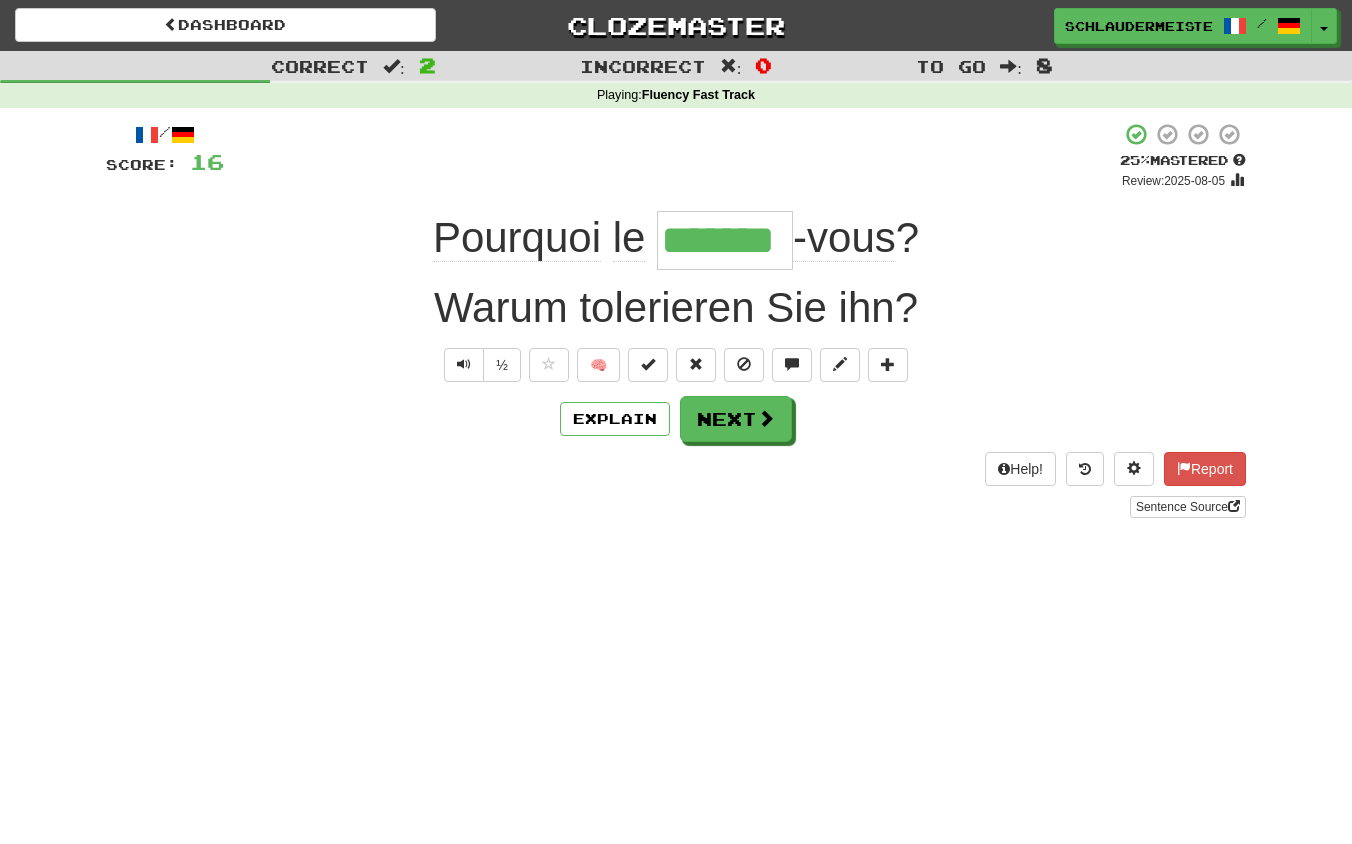 drag, startPoint x: 399, startPoint y: 234, endPoint x: 972, endPoint y: 235, distance: 573.00085 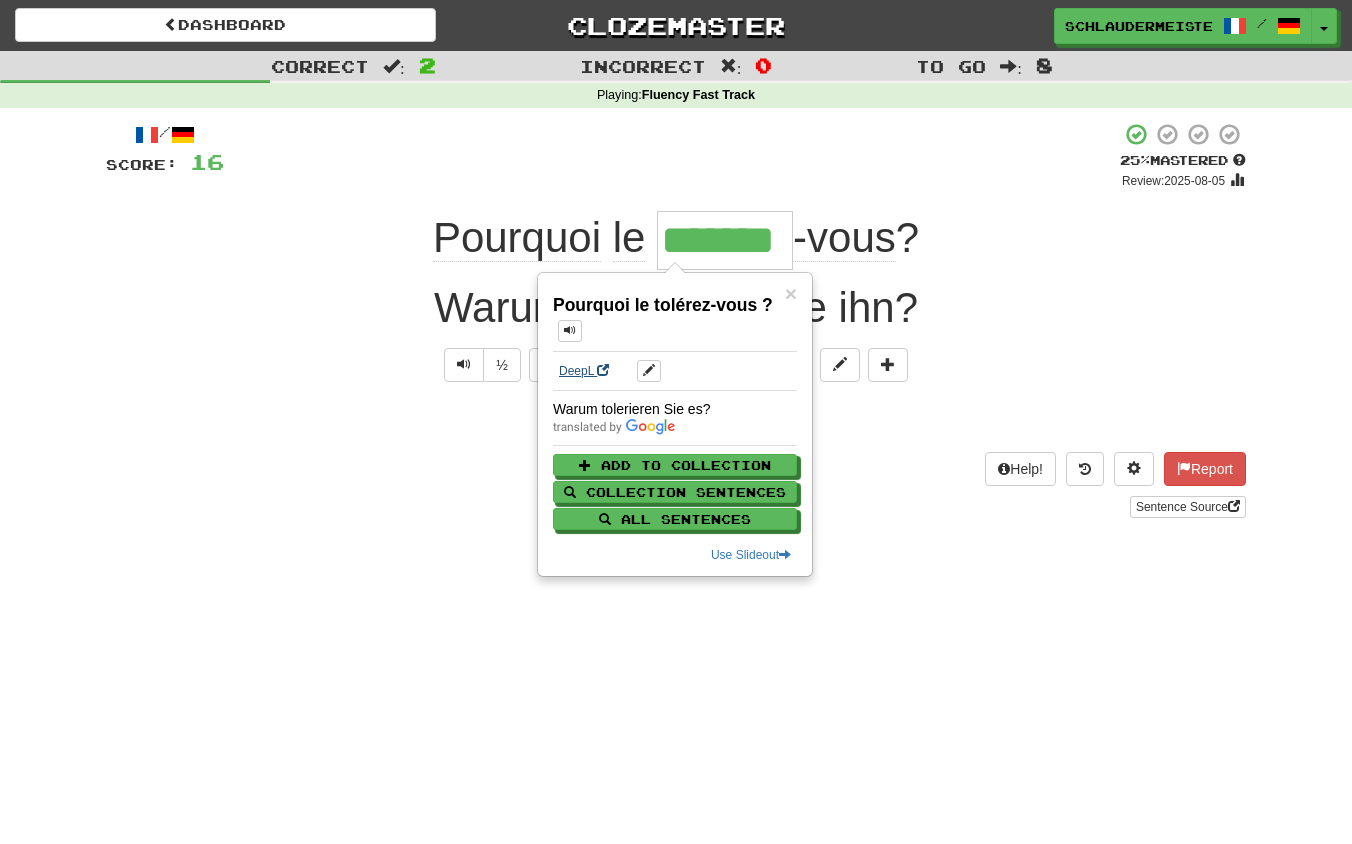 click on "DeepL" at bounding box center [584, 371] 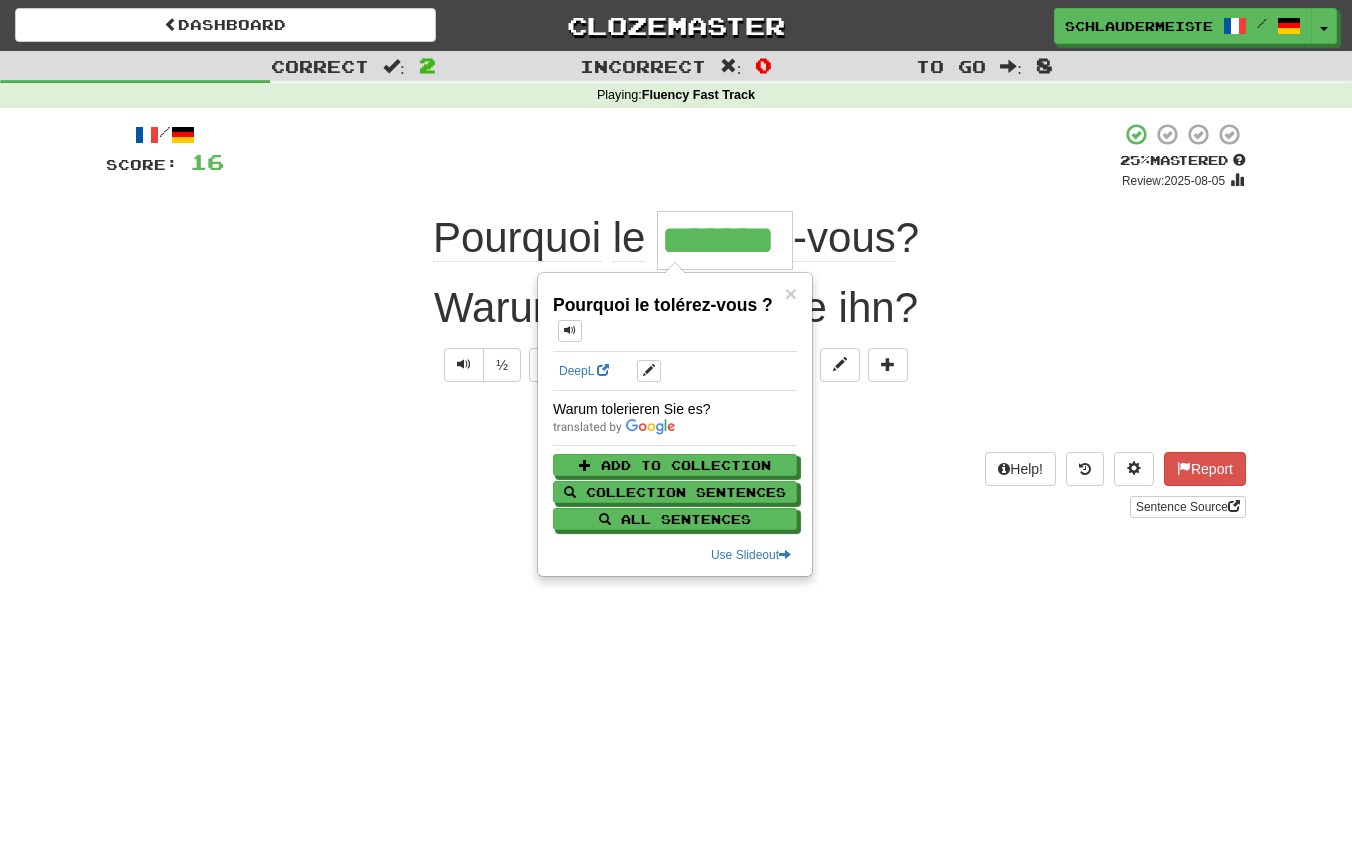 click on "Dashboard
Clozemaster
[USERNAME]
/
Toggle Dropdown
Dashboard
Leaderboard
Activity Feed
Notifications
Profile
Discussions
Français
/
Deutsch
Streak:
47
Review:
0
Points Today: 4840
Languages
Account
Logout
[USERNAME]
/
Toggle Dropdown
Dashboard
Leaderboard
Activity Feed
Notifications
Profile
Discussions
Français
/
Deutsch
Streak:
47
Review:
0
Points Today: 4840
Languages
Account
Logout
clozemaster
Correct : 2 Incorrect : 0 To go : 8 Playing : Fluency Fast Track / Score: 16 + 8 25 % Mastered Review: 2025-08-05 Pourquoi le [NAME]-vous ? Warum tolerieren Sie ihn? ½ 🧠 Explain Next" at bounding box center (676, 422) 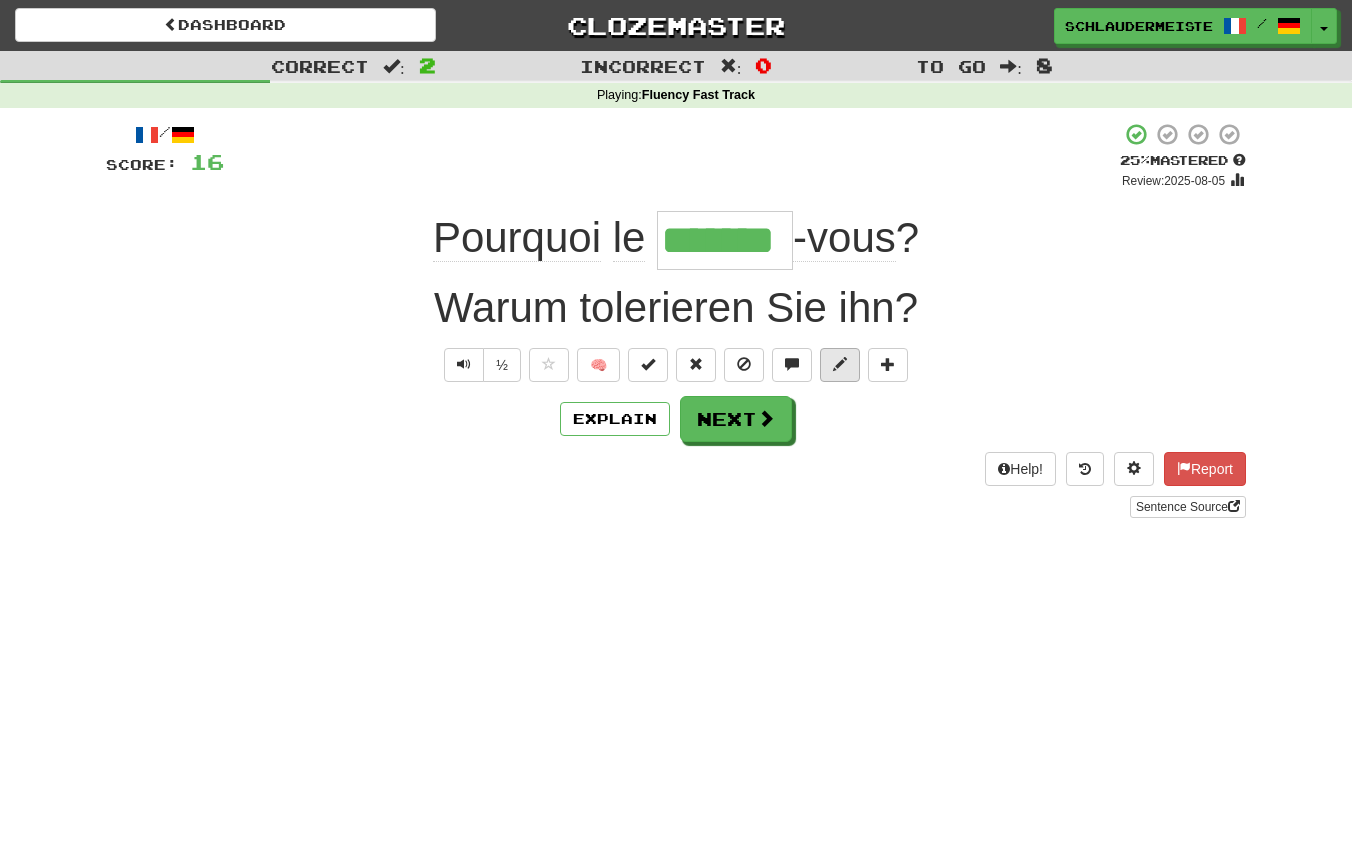 click at bounding box center (840, 364) 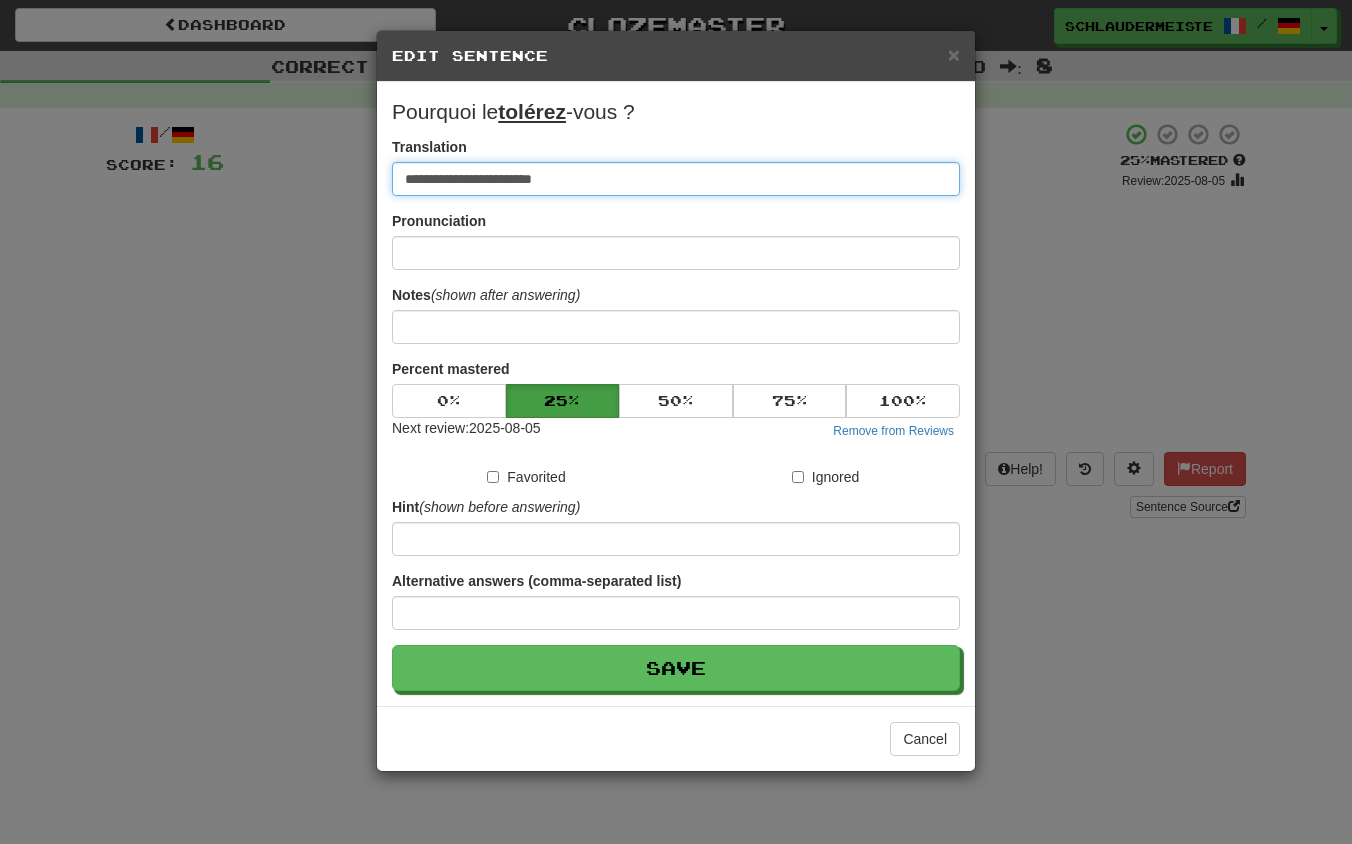 drag, startPoint x: 768, startPoint y: 184, endPoint x: 185, endPoint y: 150, distance: 583.9906 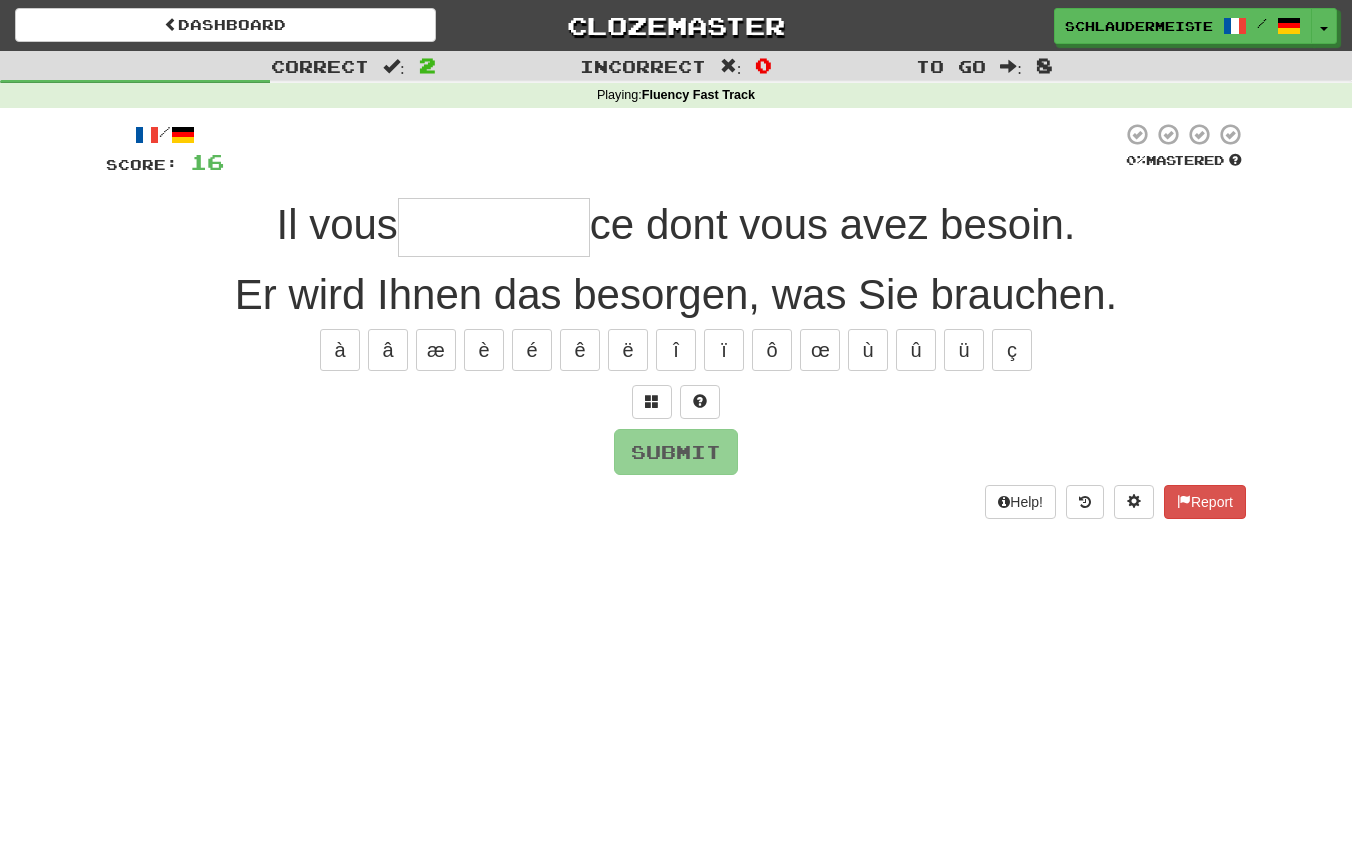 type on "*" 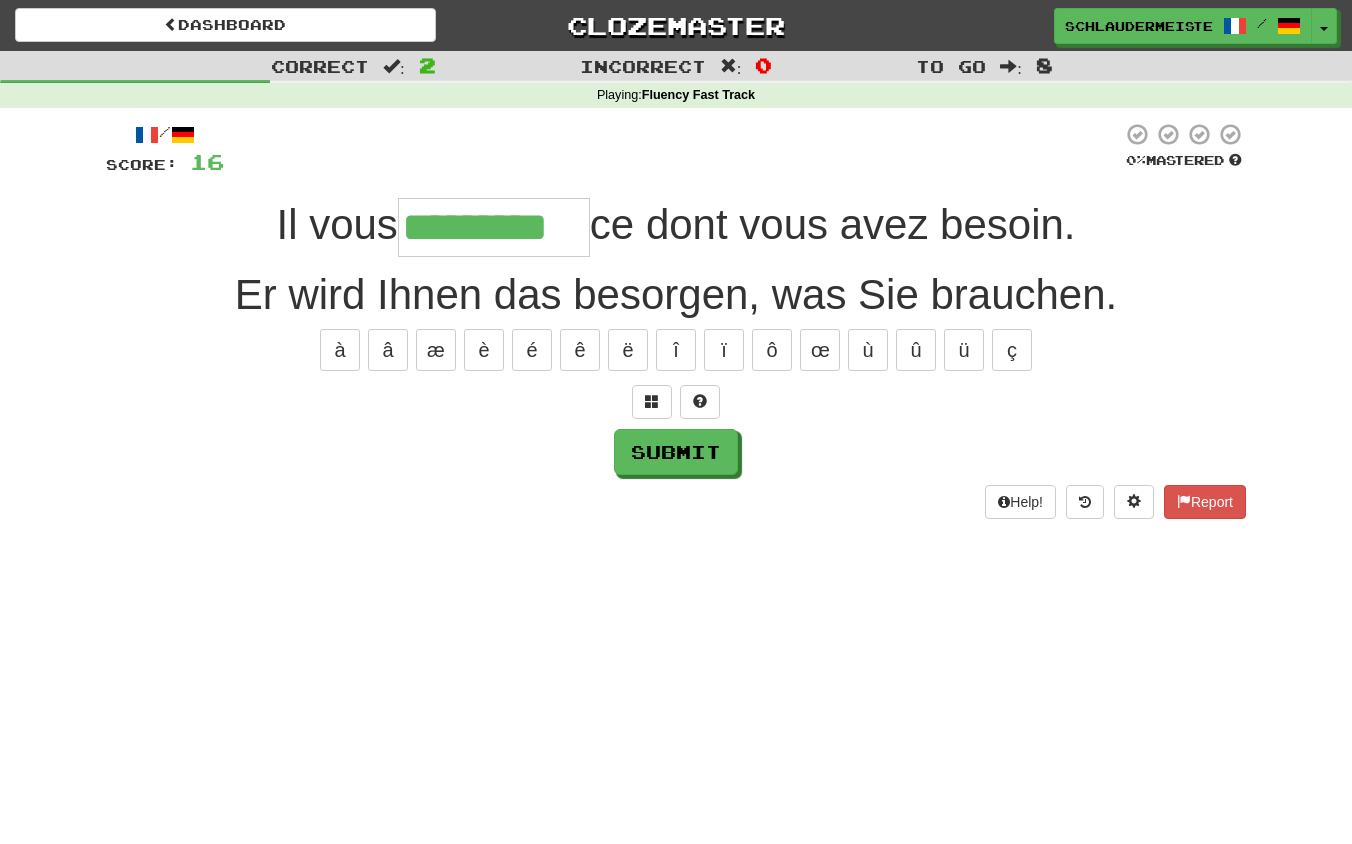 type on "*********" 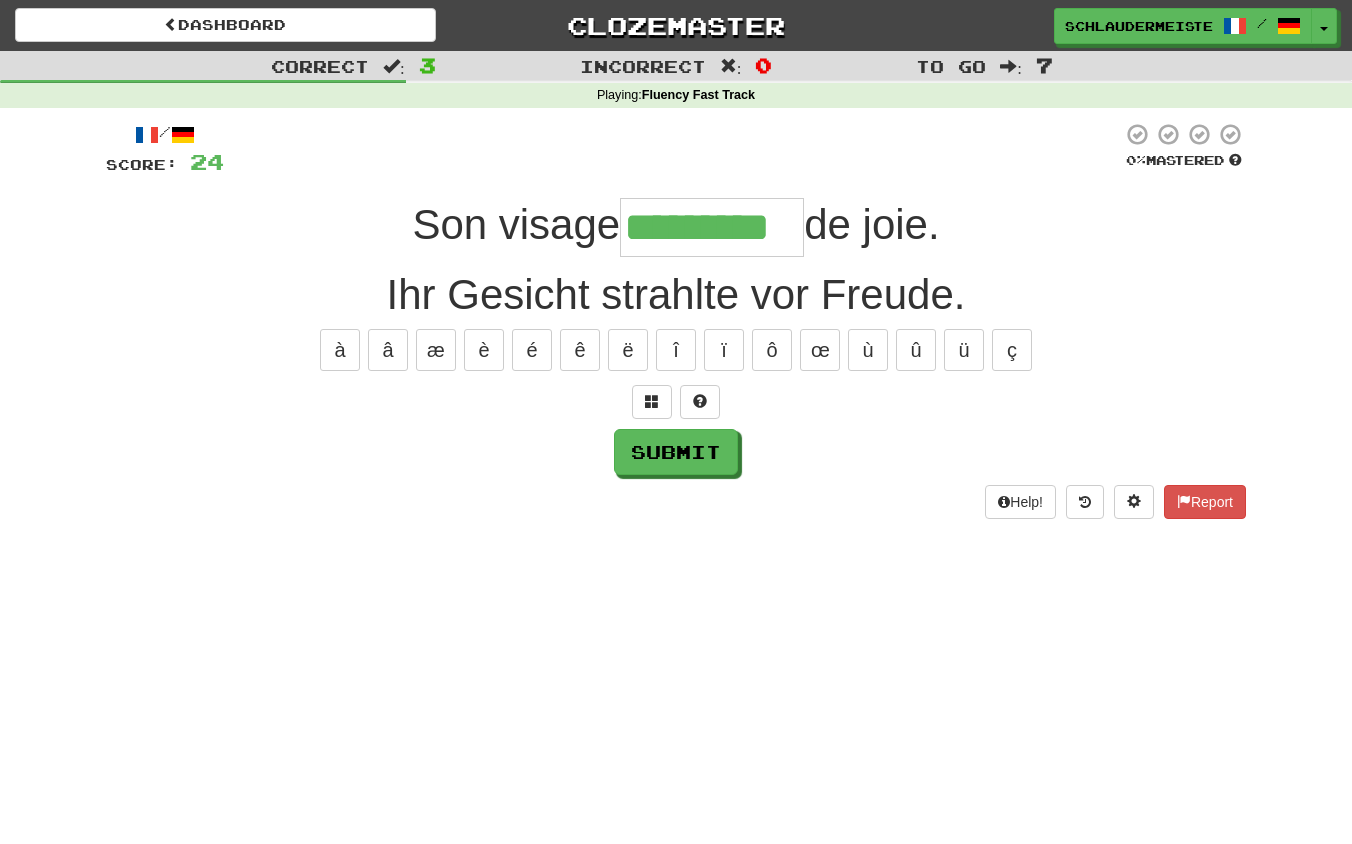 type on "*********" 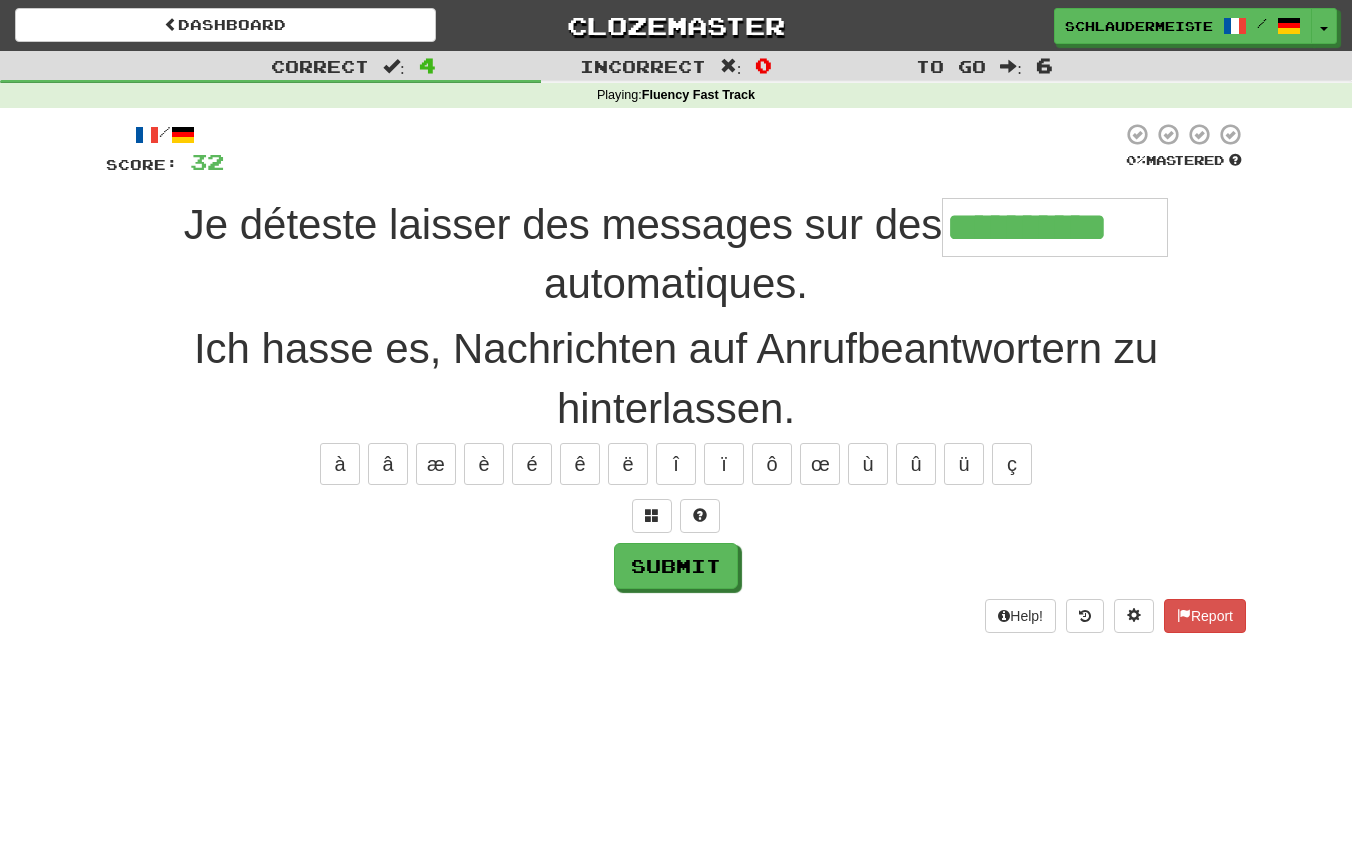 type on "**********" 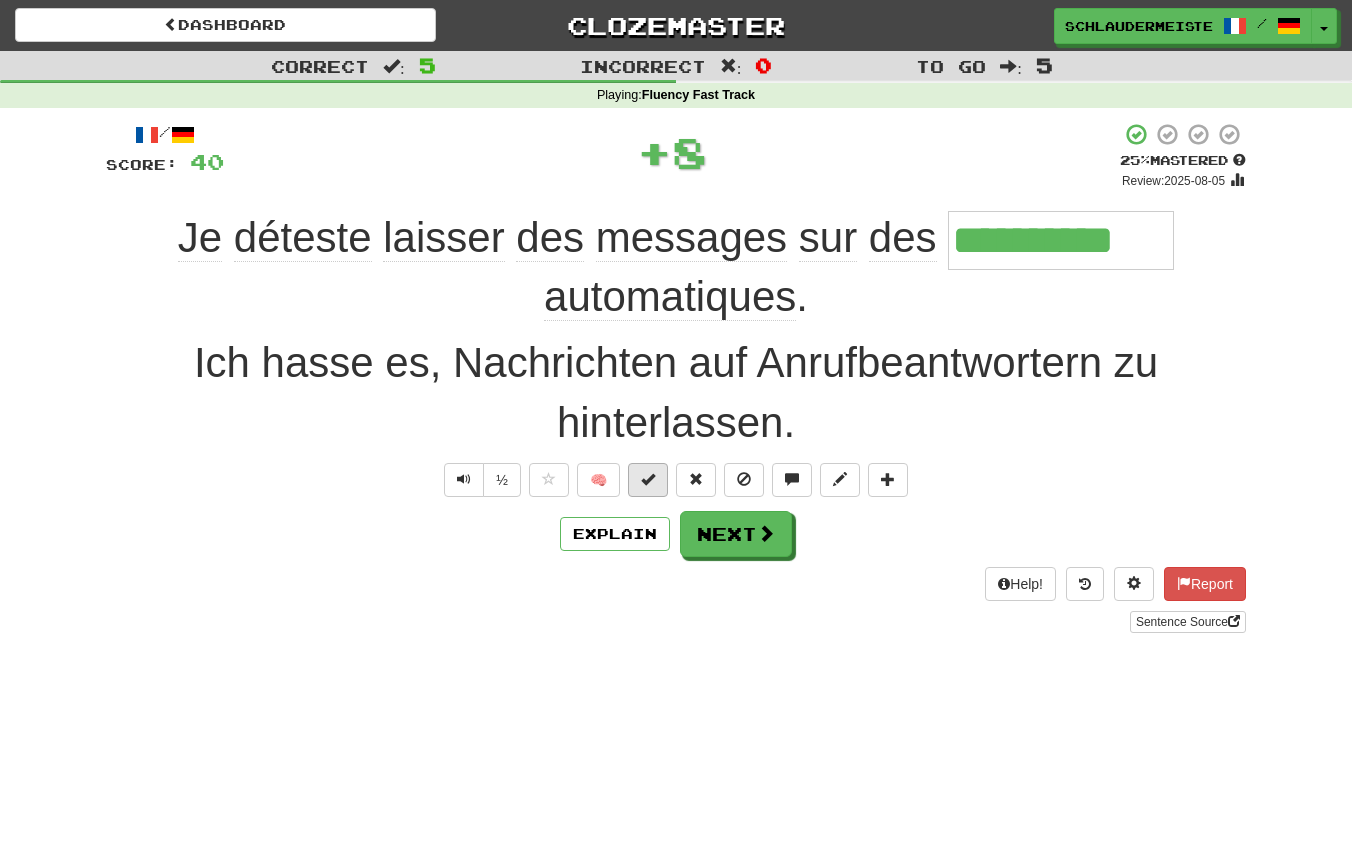 click at bounding box center (648, 479) 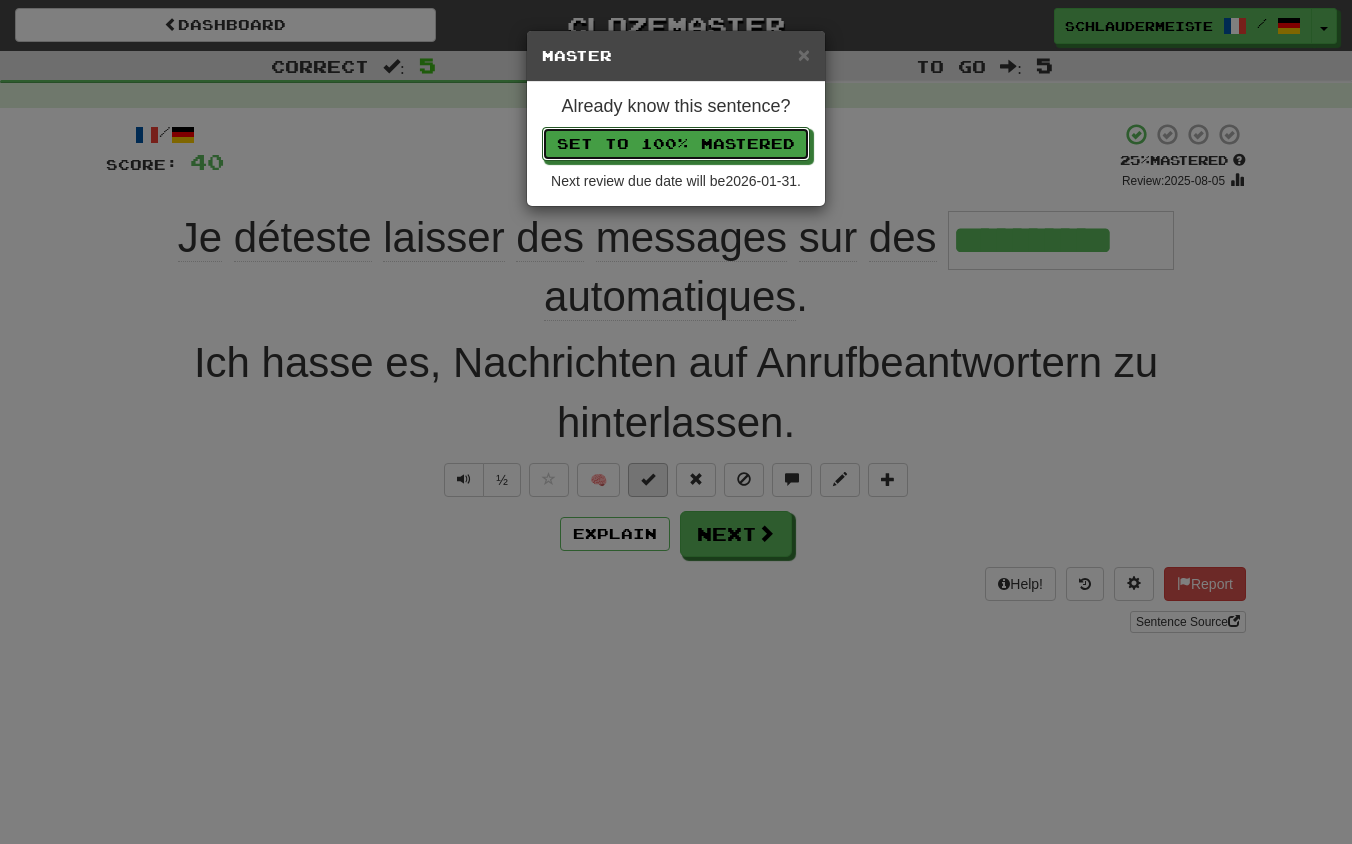 type 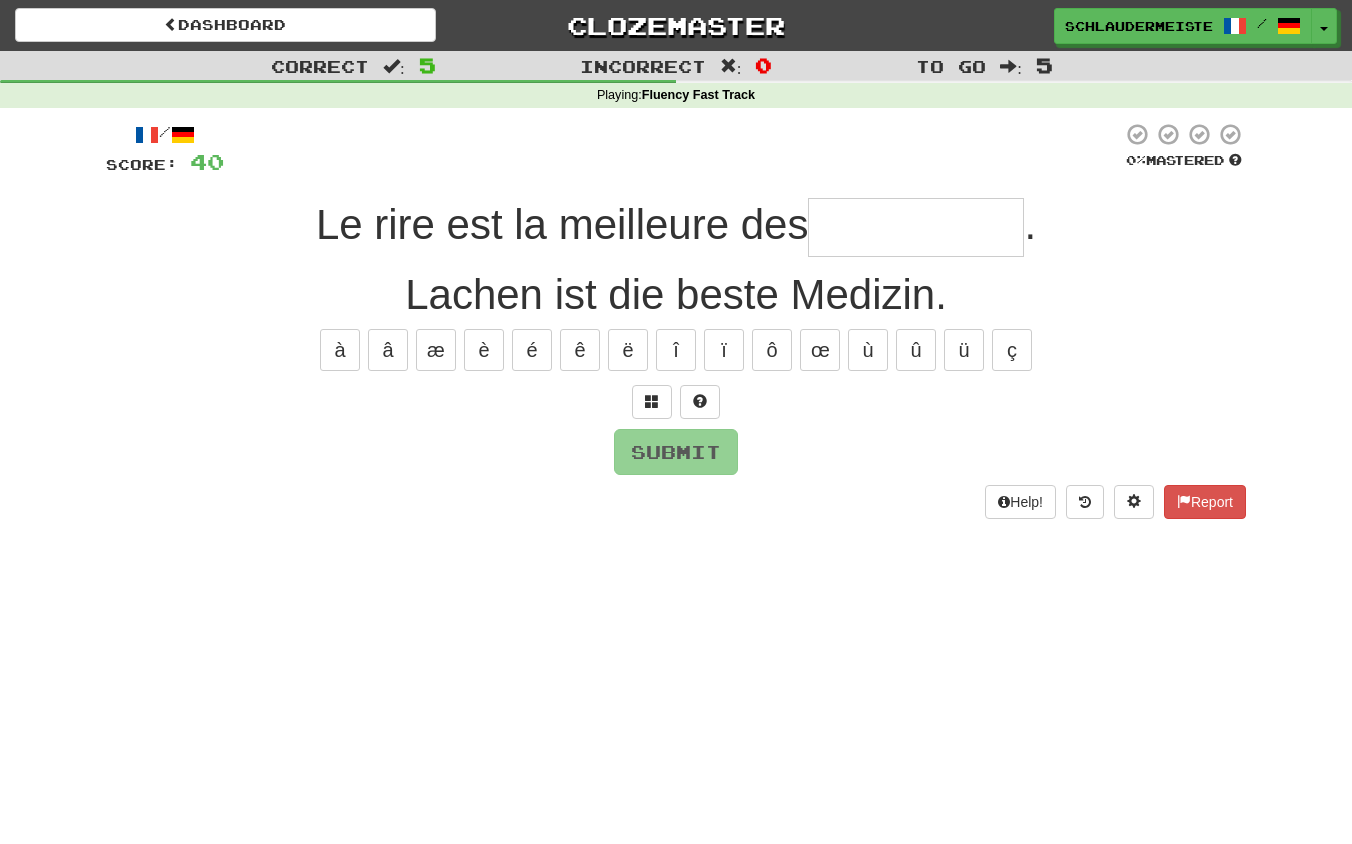 type on "*" 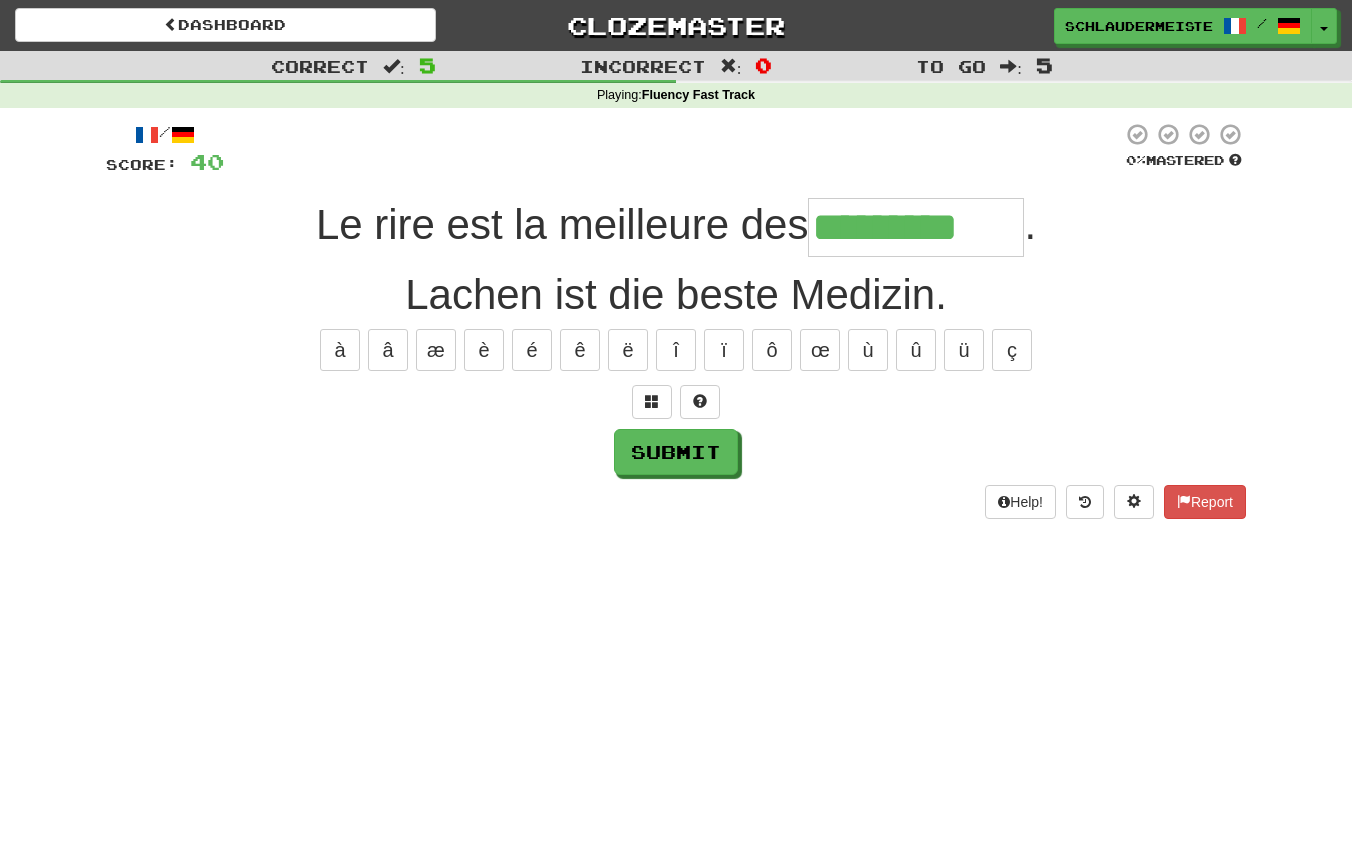 type on "*********" 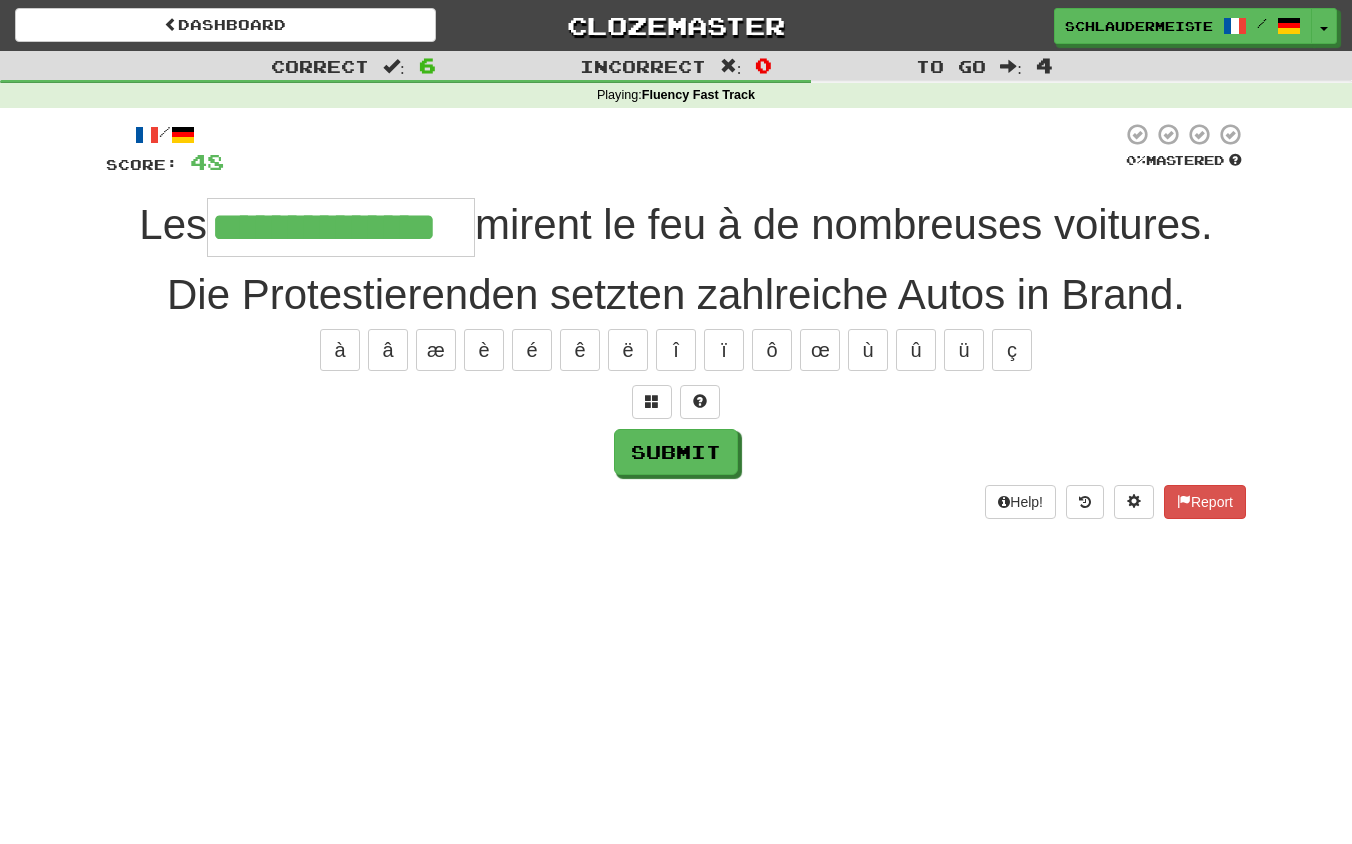 type on "**********" 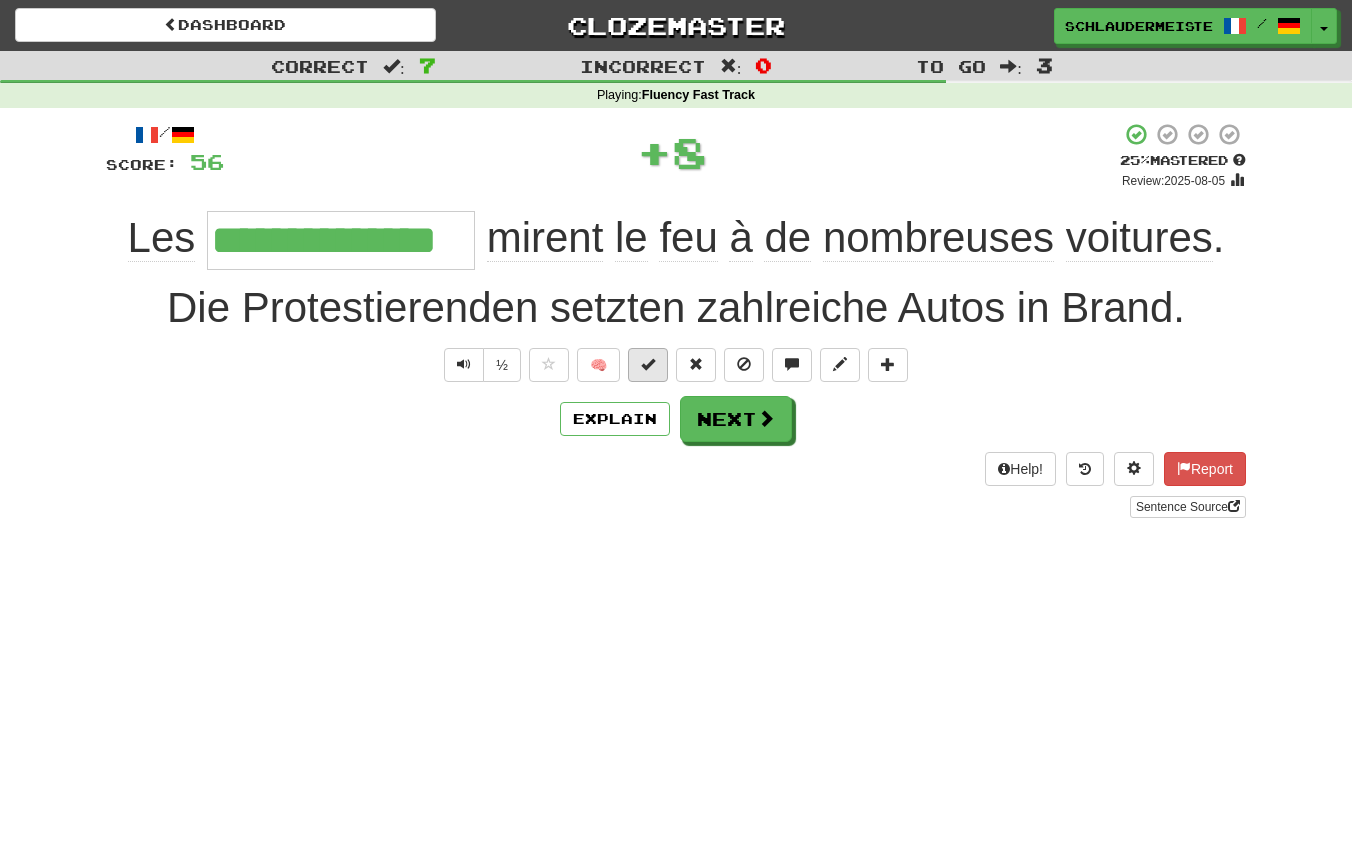 click at bounding box center (648, 364) 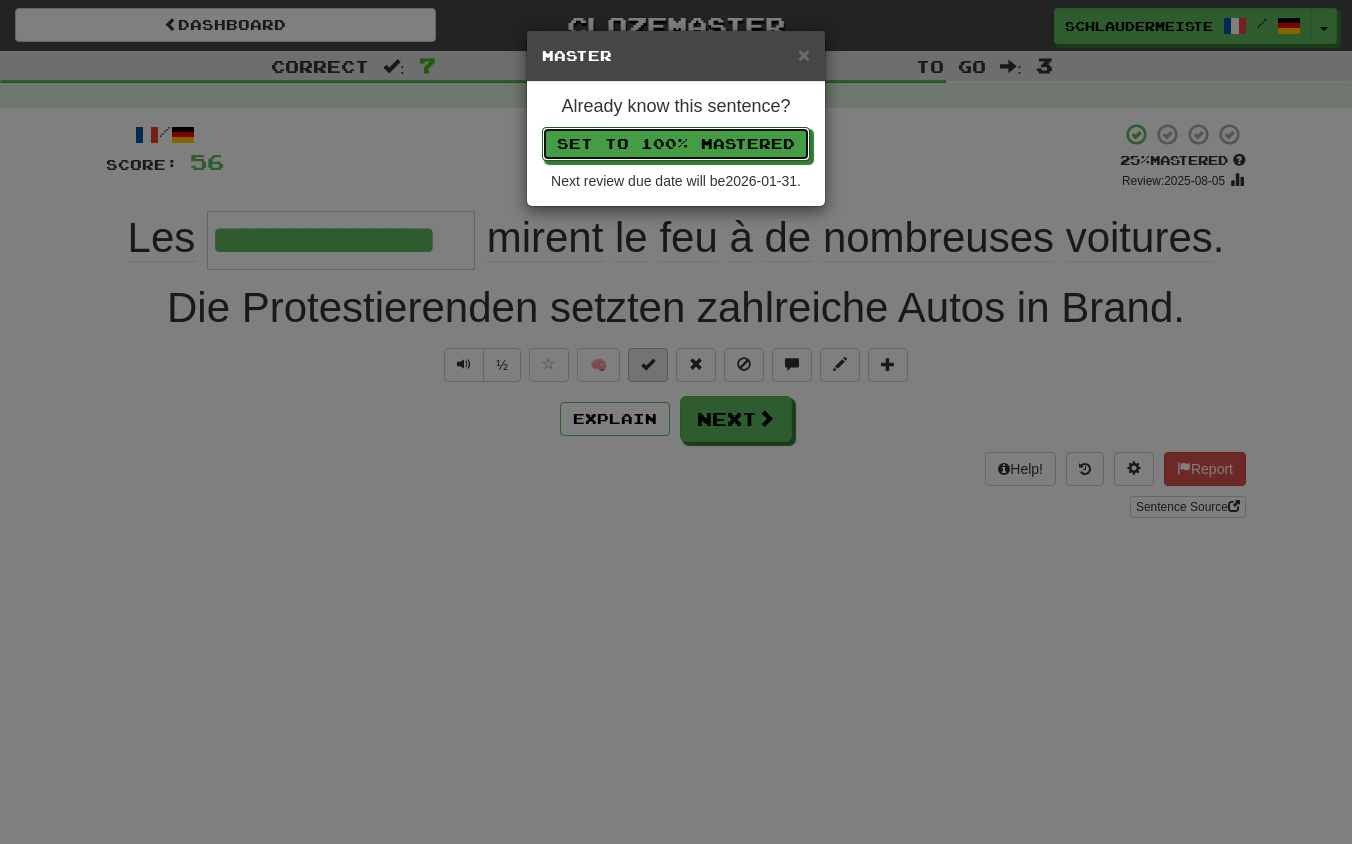 click on "Set to 100% Mastered" at bounding box center [676, 144] 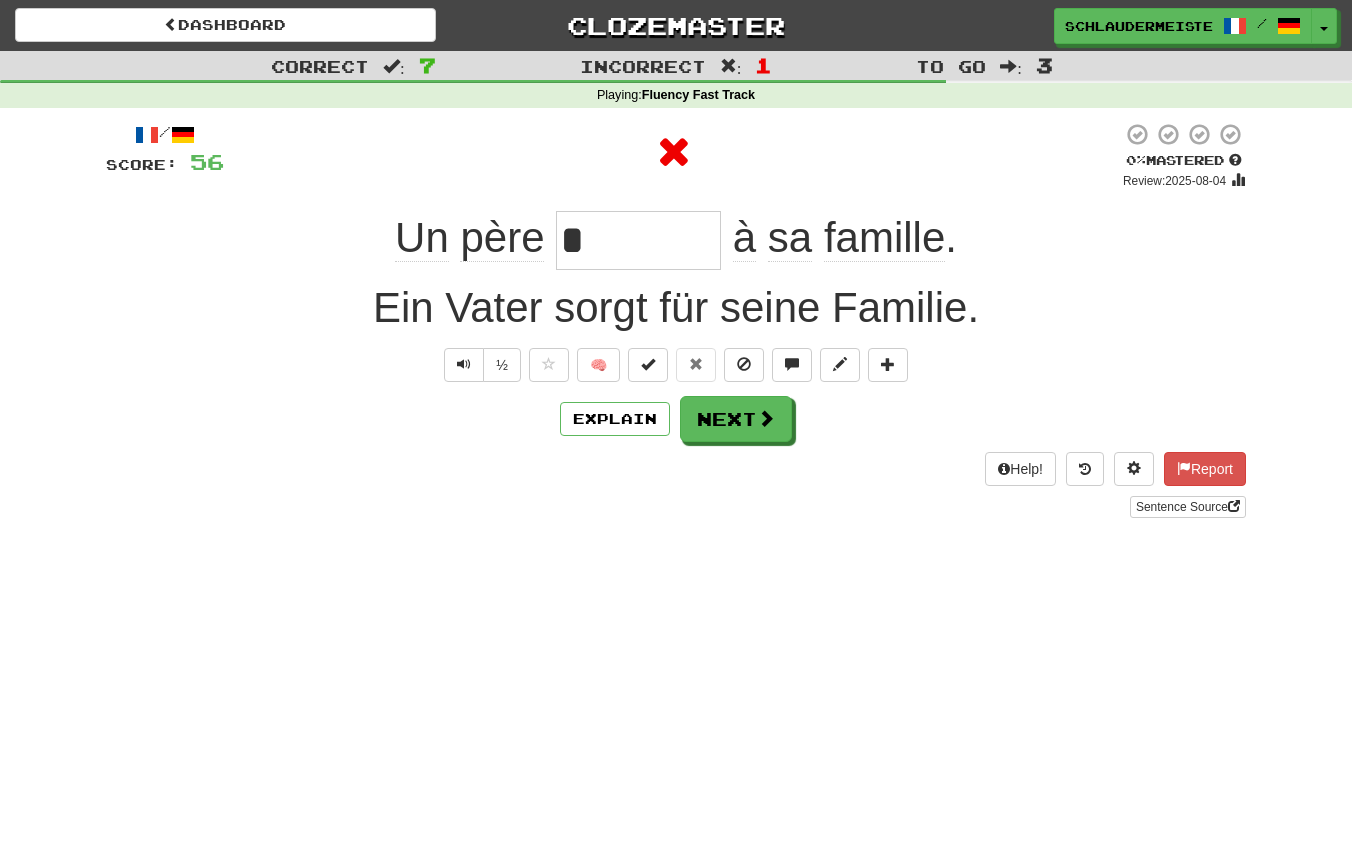 type on "********" 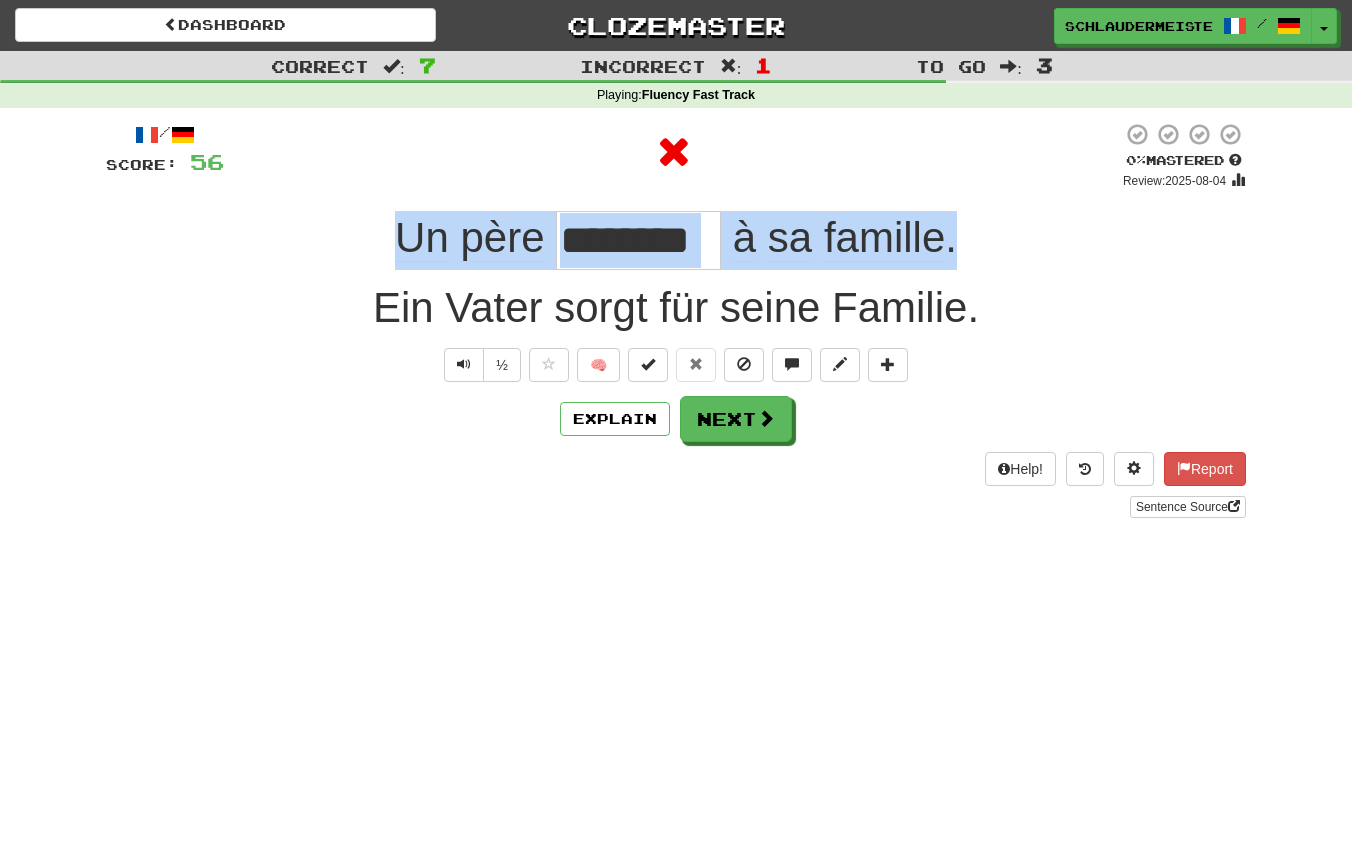 drag, startPoint x: 370, startPoint y: 222, endPoint x: 1029, endPoint y: 252, distance: 659.6825 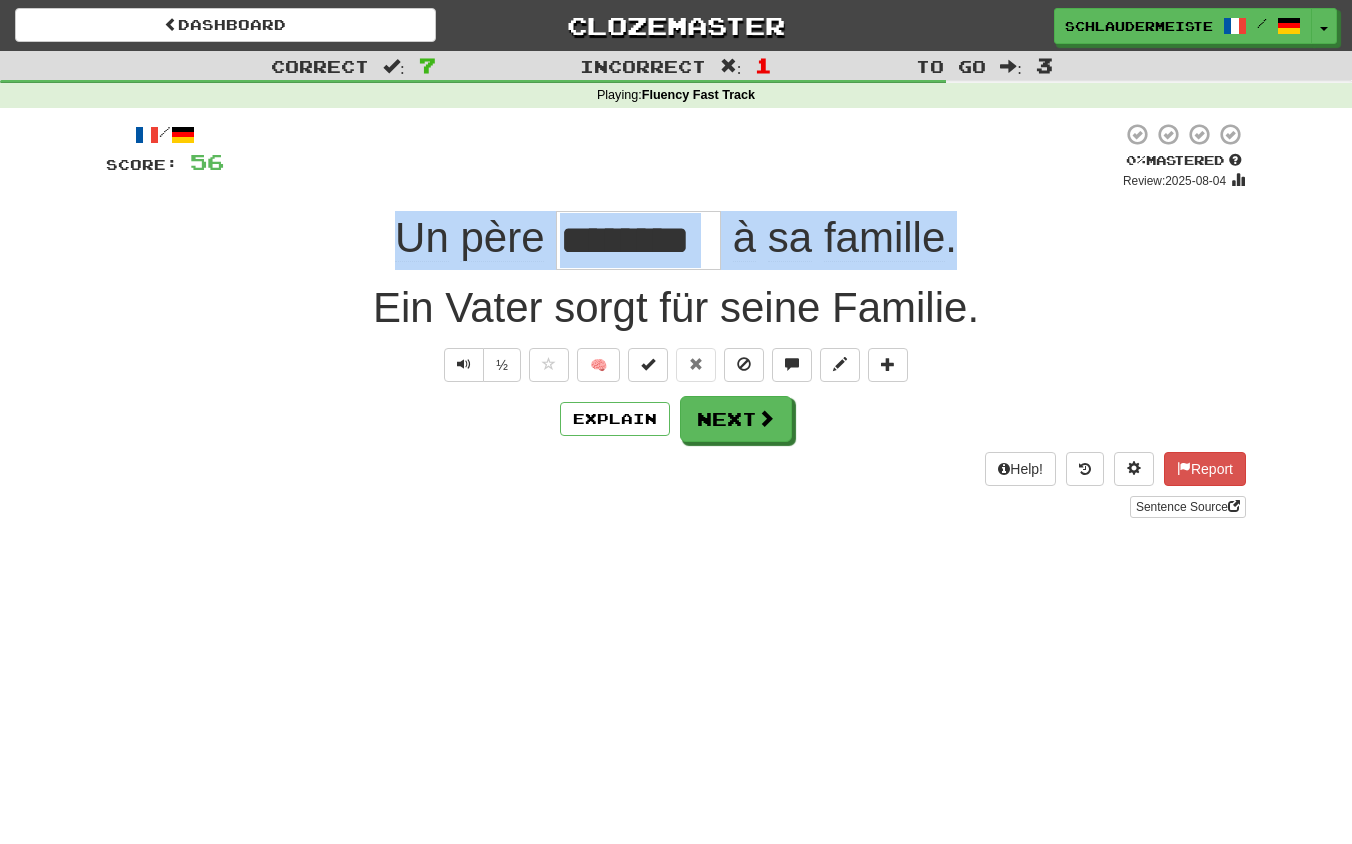 copy on "Un   père     à   sa   famille ." 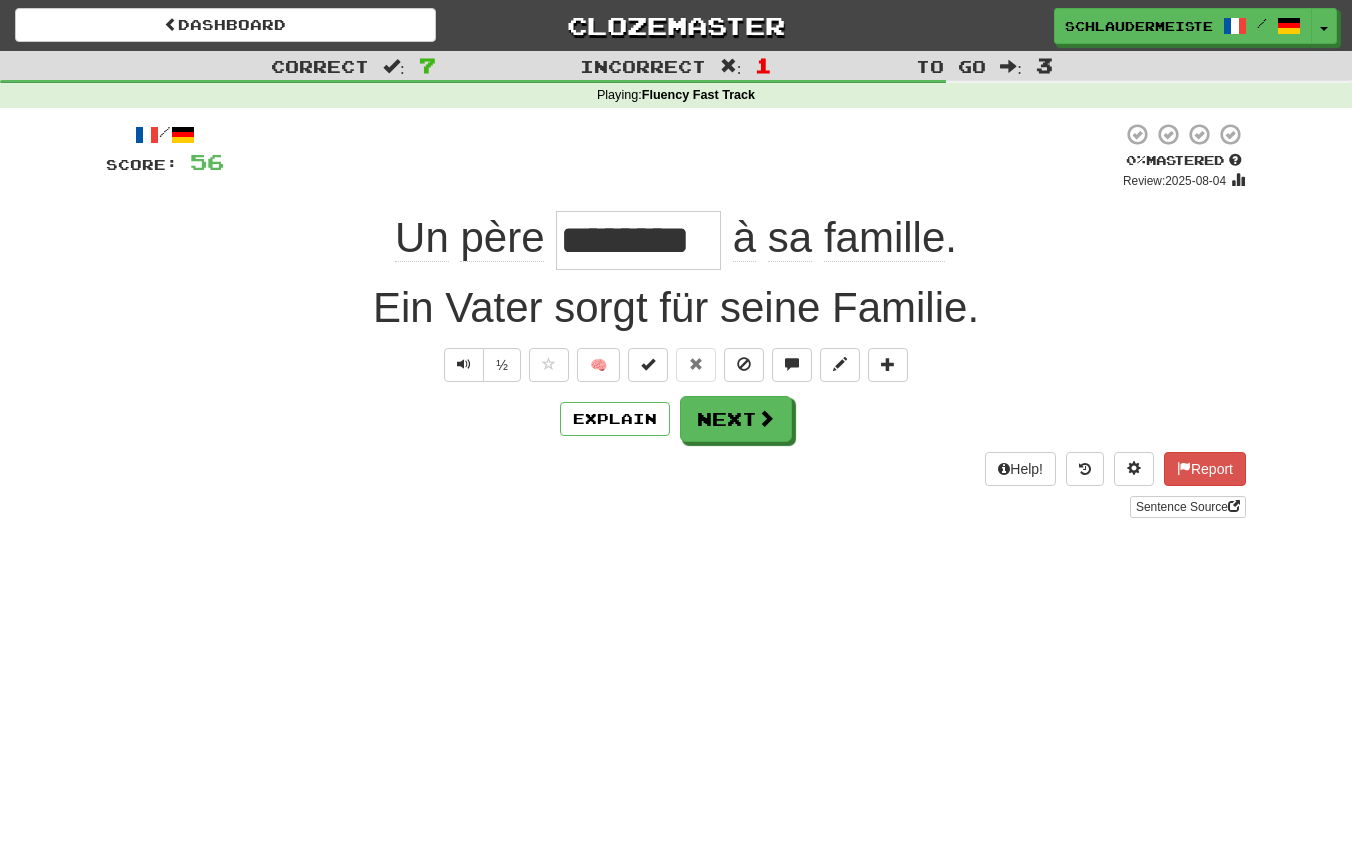 click on "Help!  Report Sentence Source" at bounding box center [676, 485] 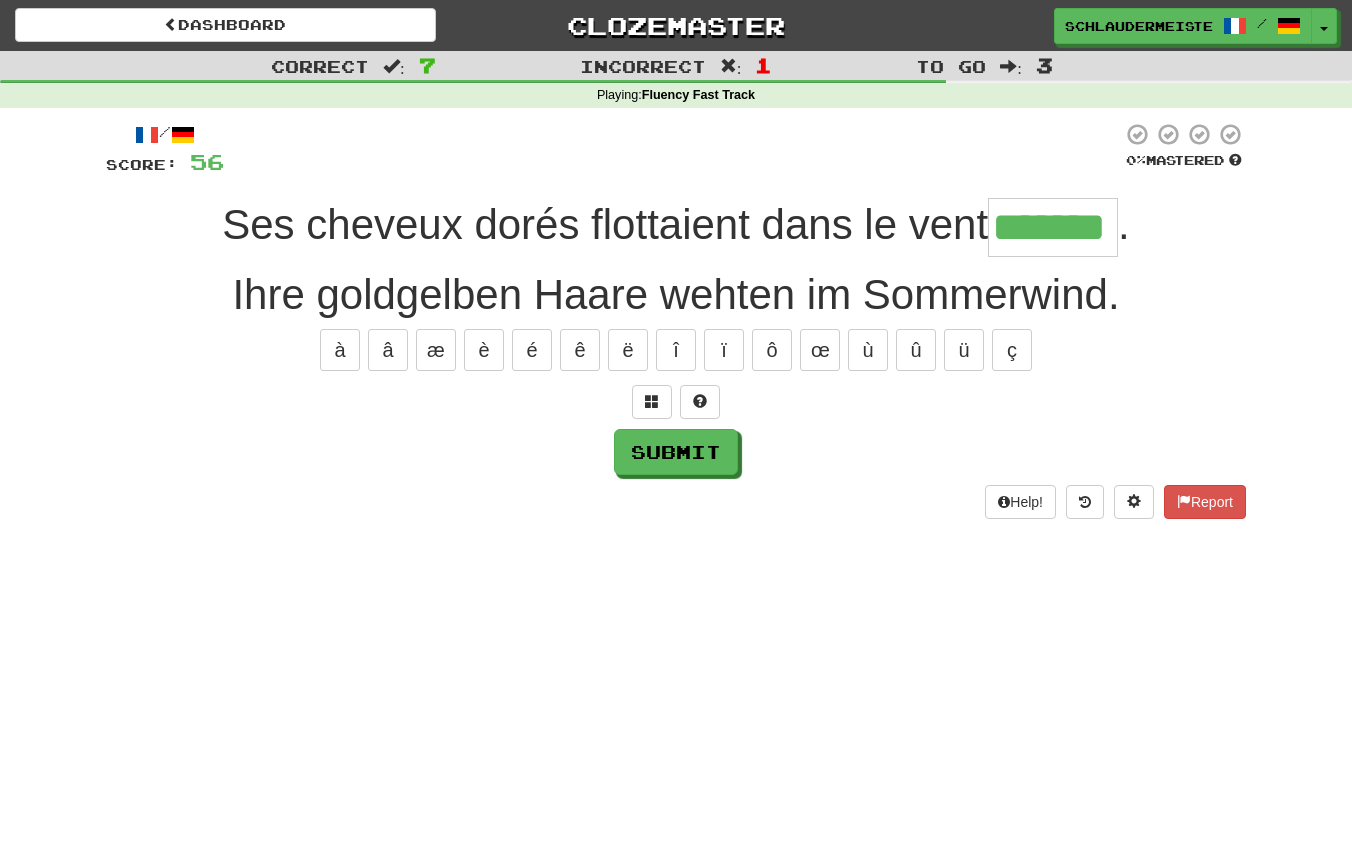 type on "*******" 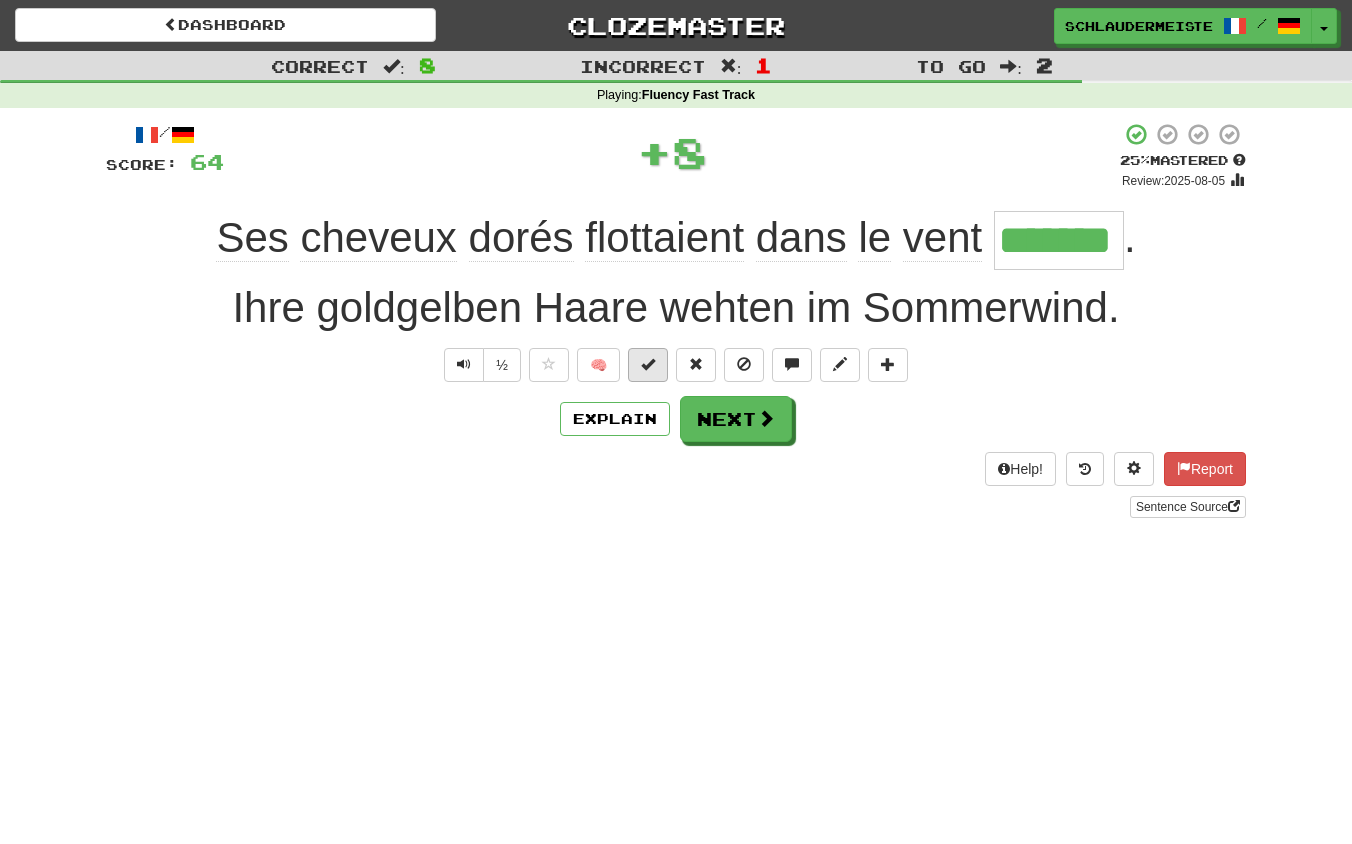 click at bounding box center (648, 364) 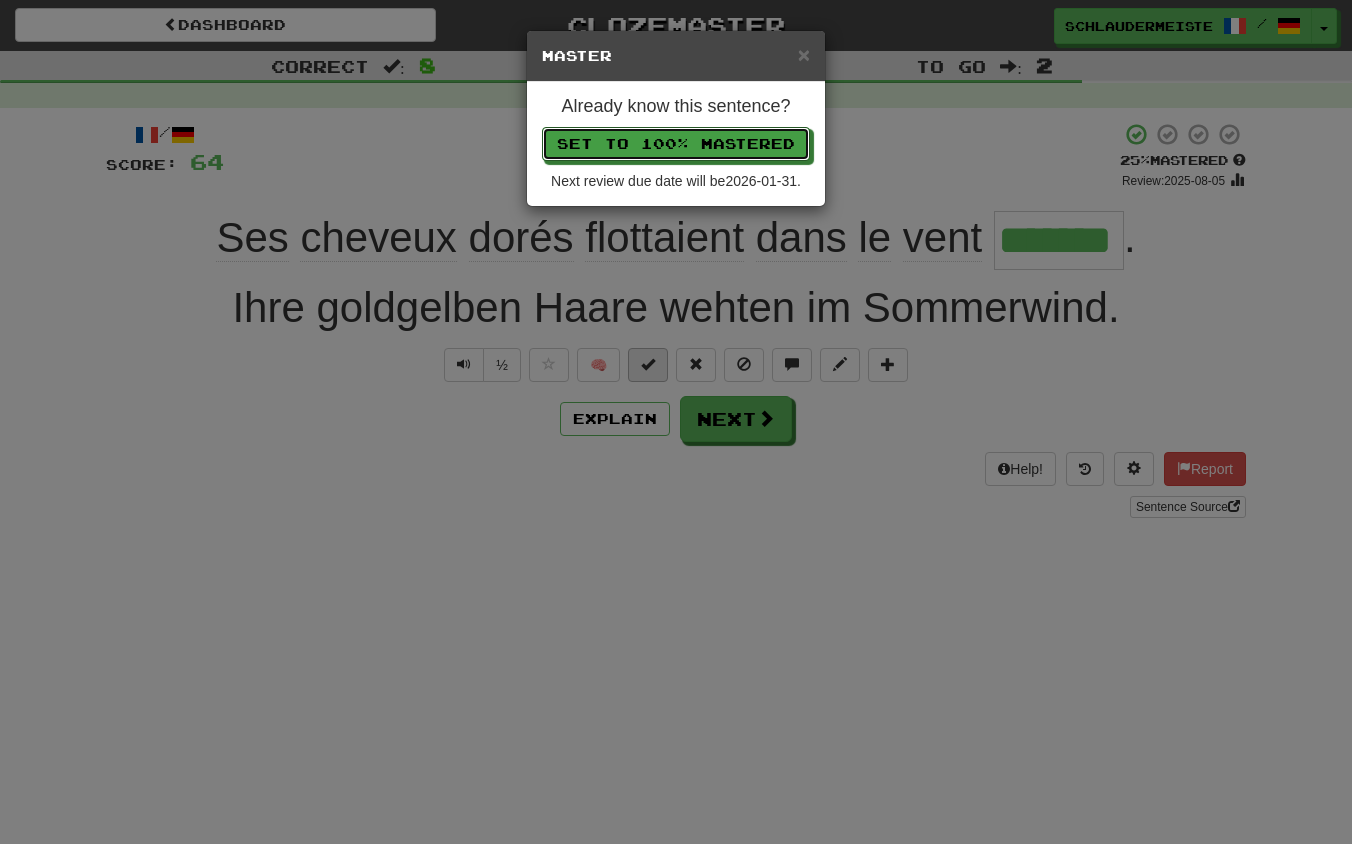 click on "Set to 100% Mastered" at bounding box center [676, 144] 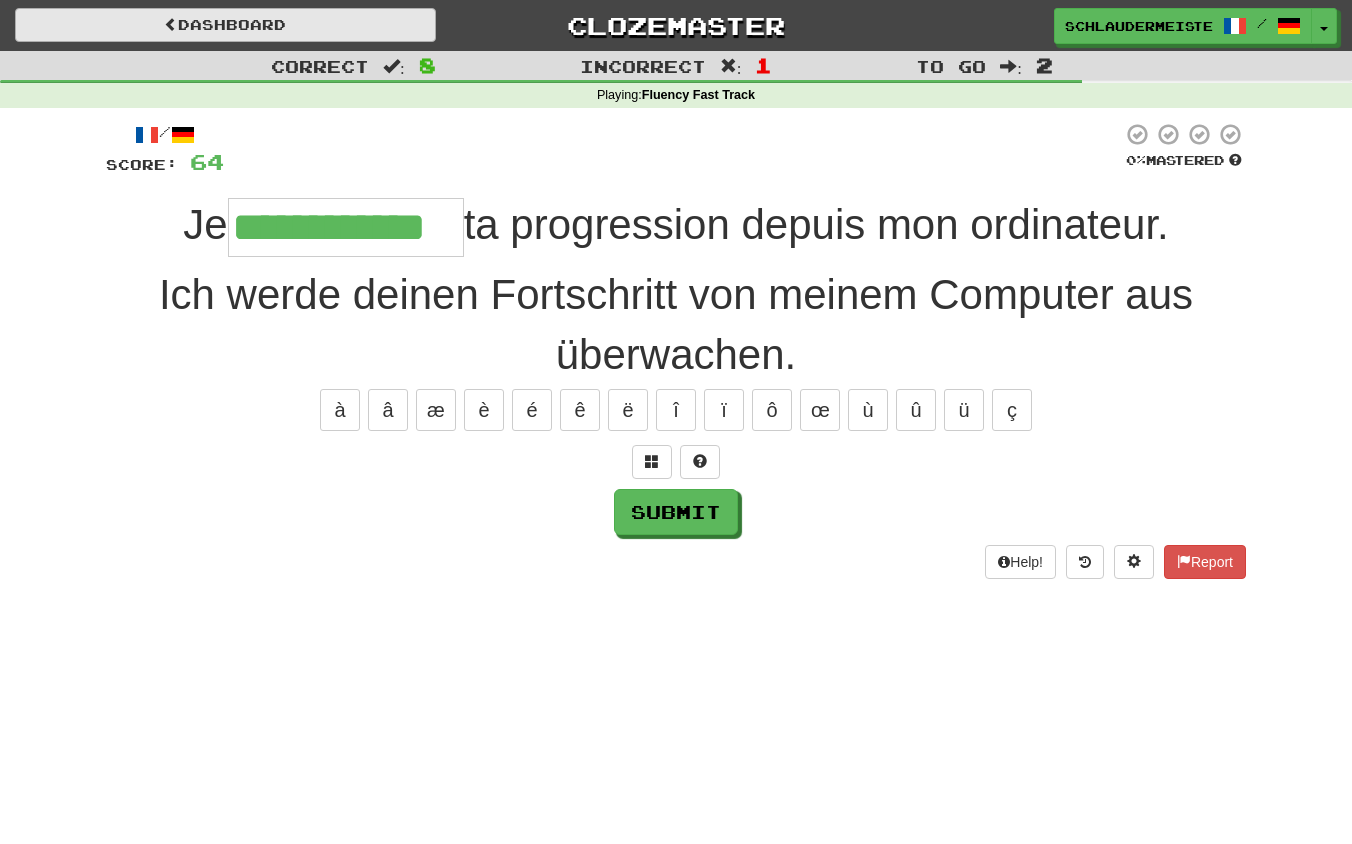 type on "**********" 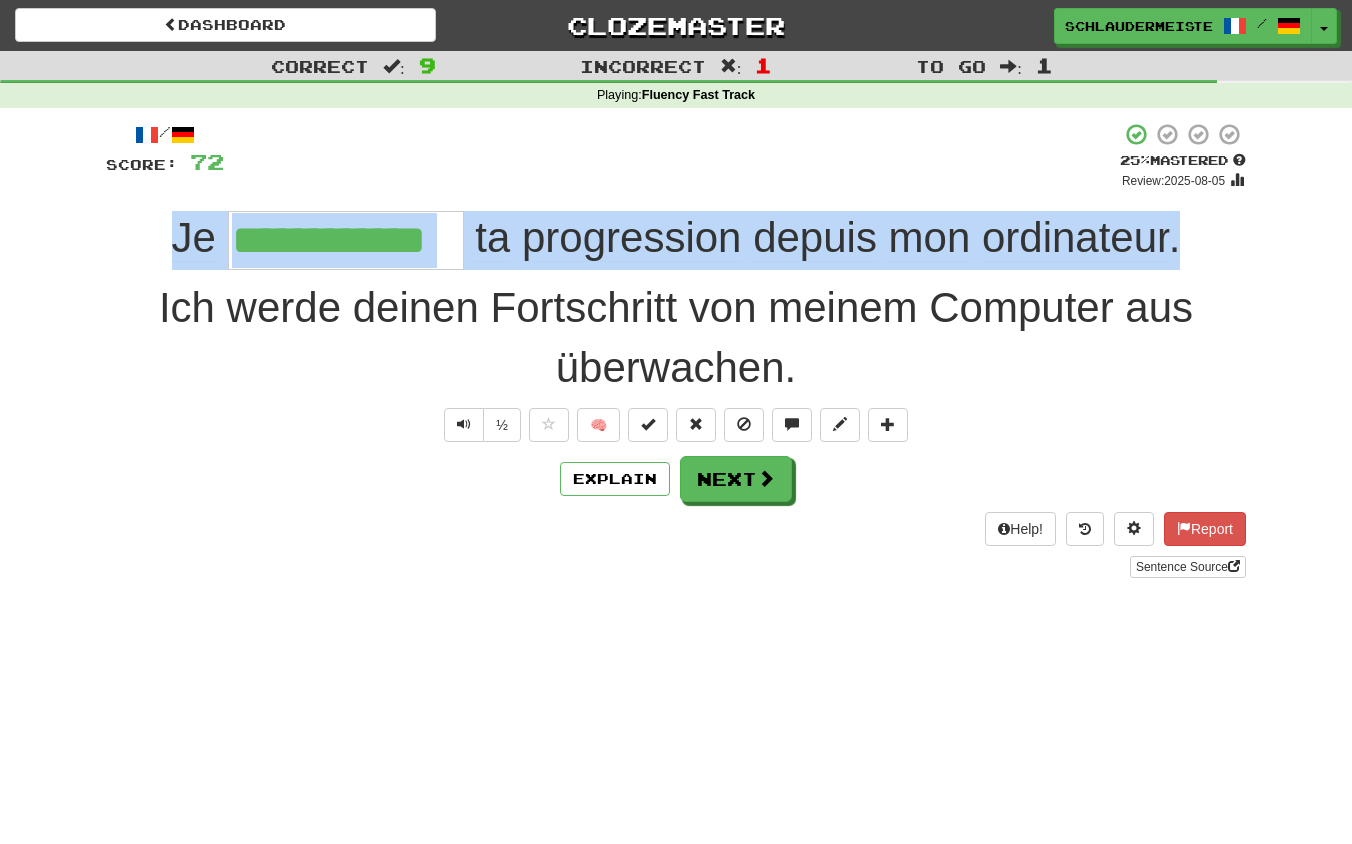 drag, startPoint x: 139, startPoint y: 231, endPoint x: 1268, endPoint y: 246, distance: 1129.0996 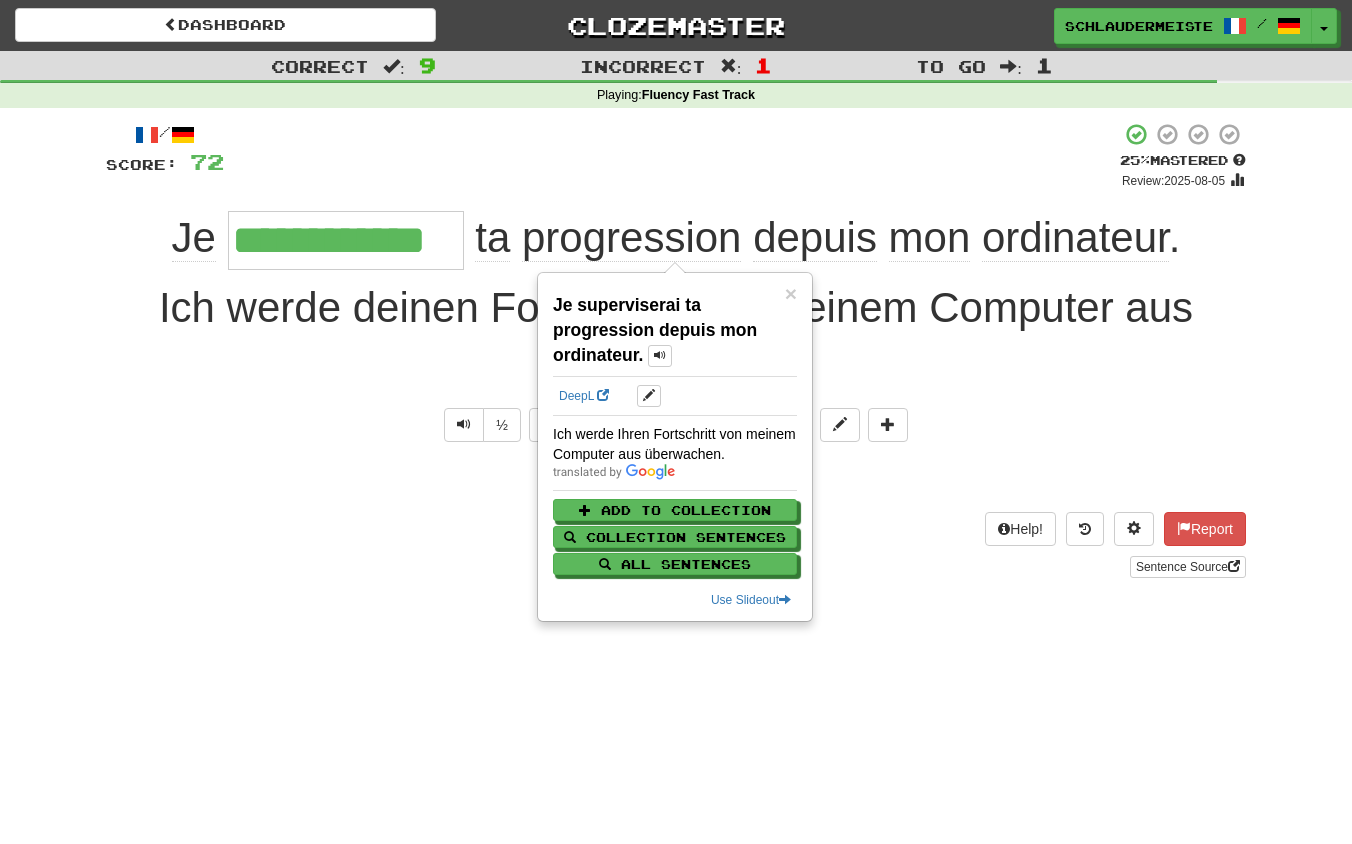 click on "Explain Next" at bounding box center (676, 479) 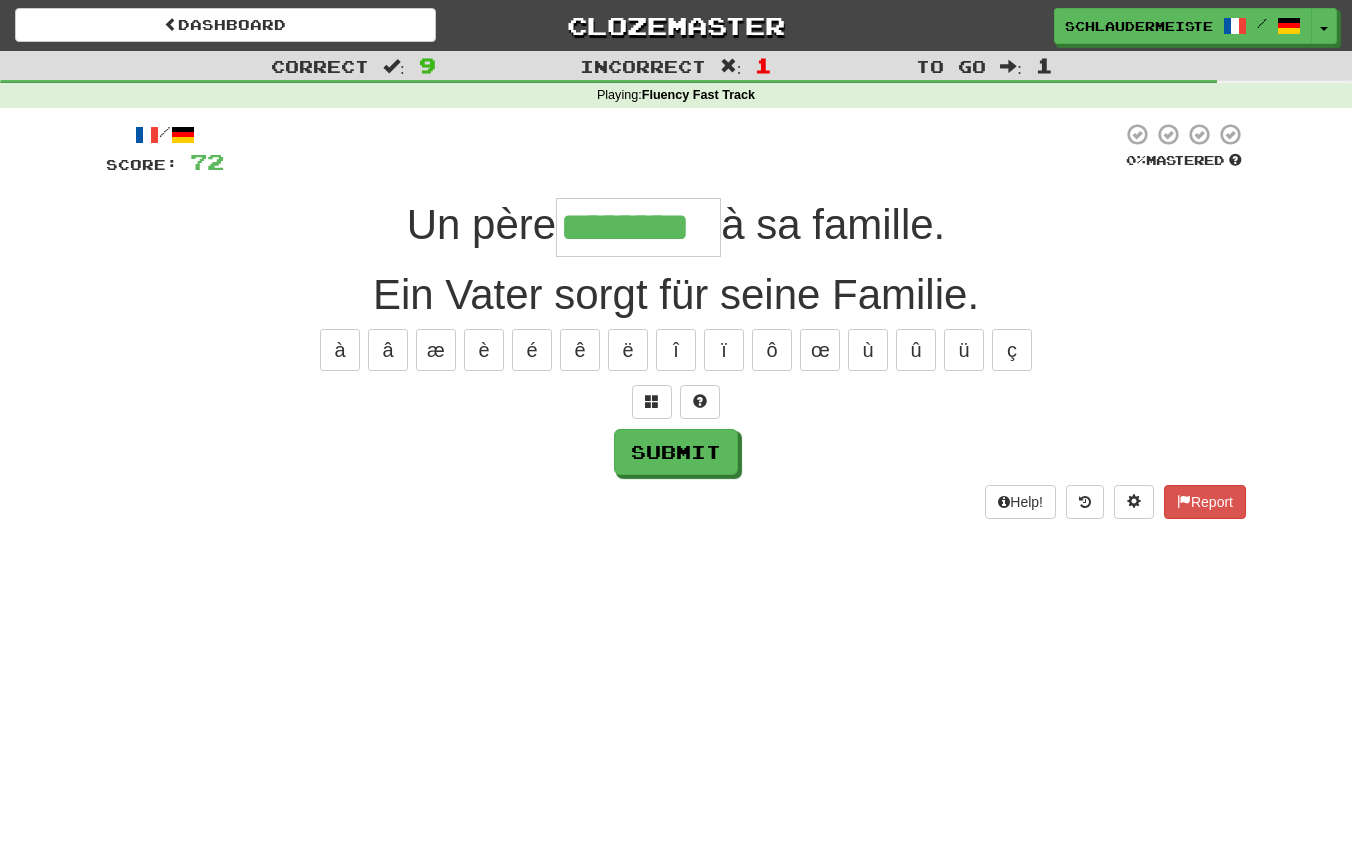 type on "********" 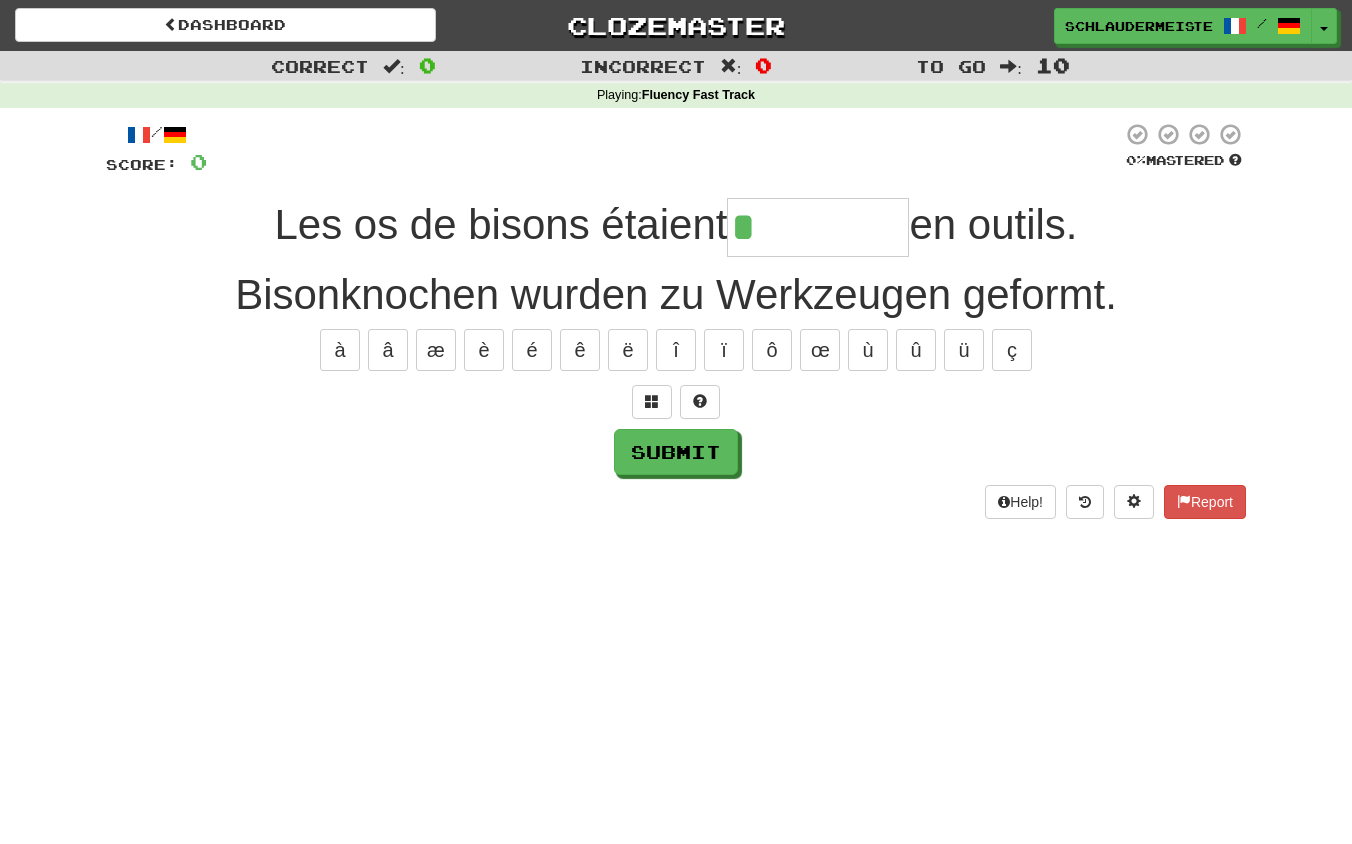 type on "********" 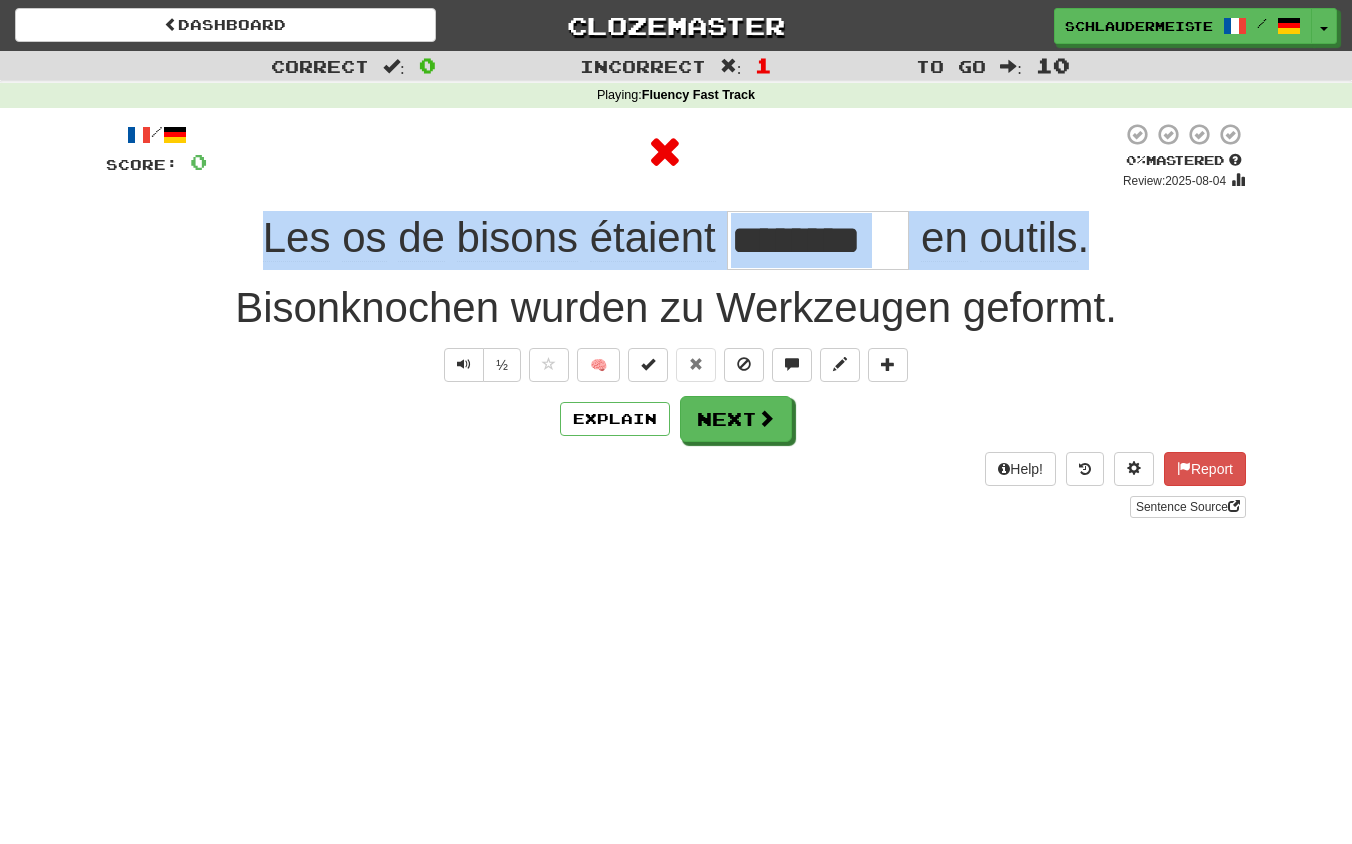 drag, startPoint x: 204, startPoint y: 219, endPoint x: 1166, endPoint y: 242, distance: 962.2749 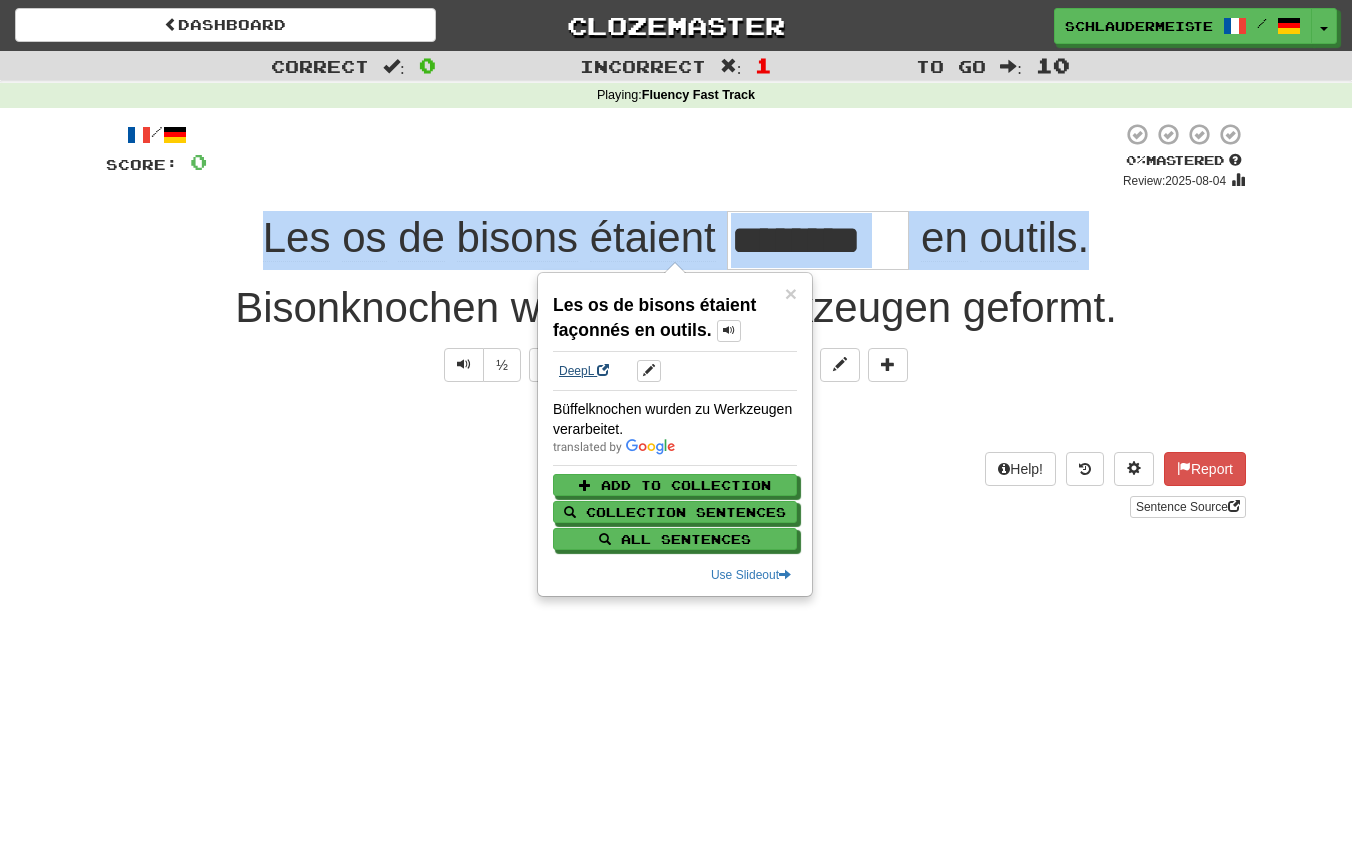 click on "DeepL" at bounding box center [584, 371] 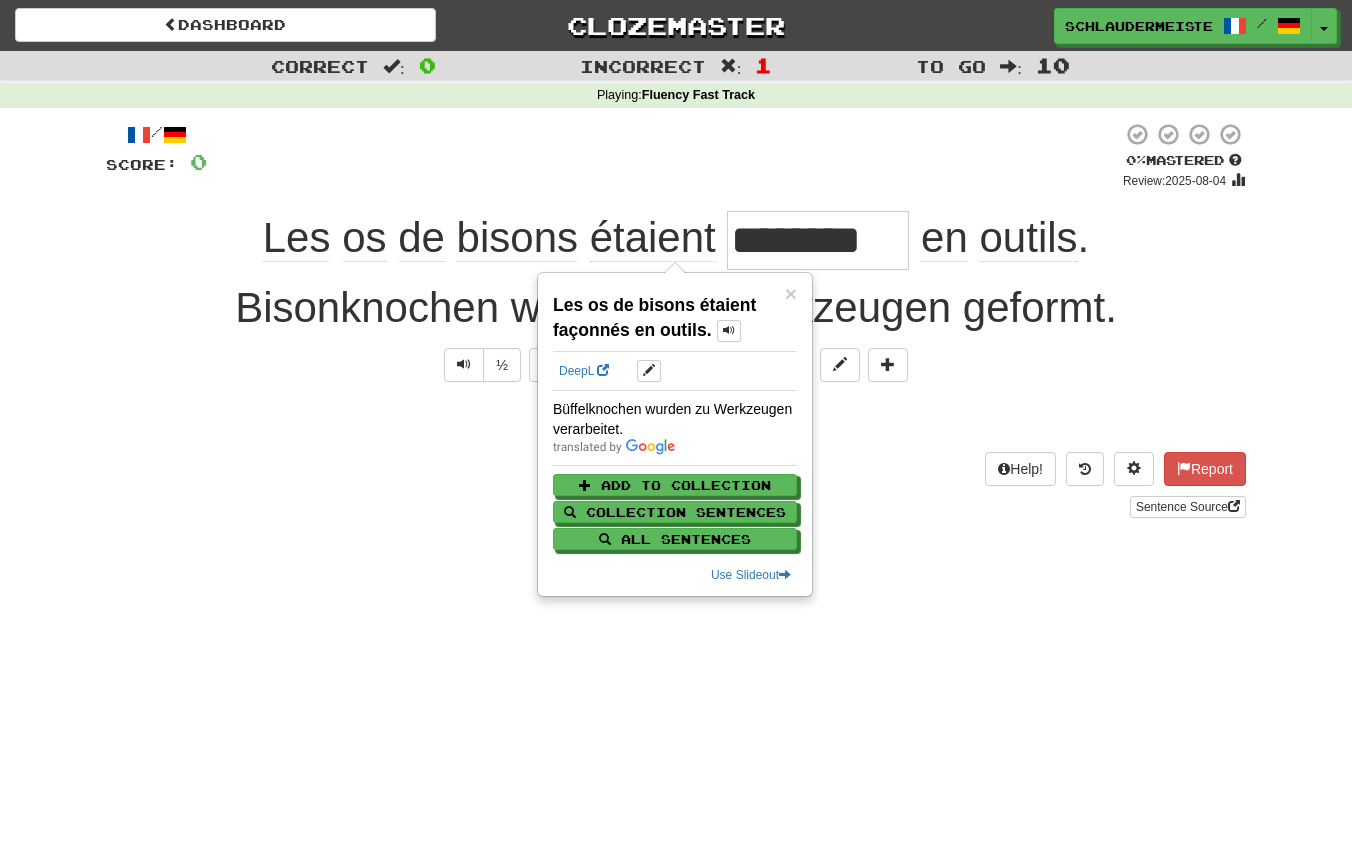 click on "Sentence Source" at bounding box center [676, 507] 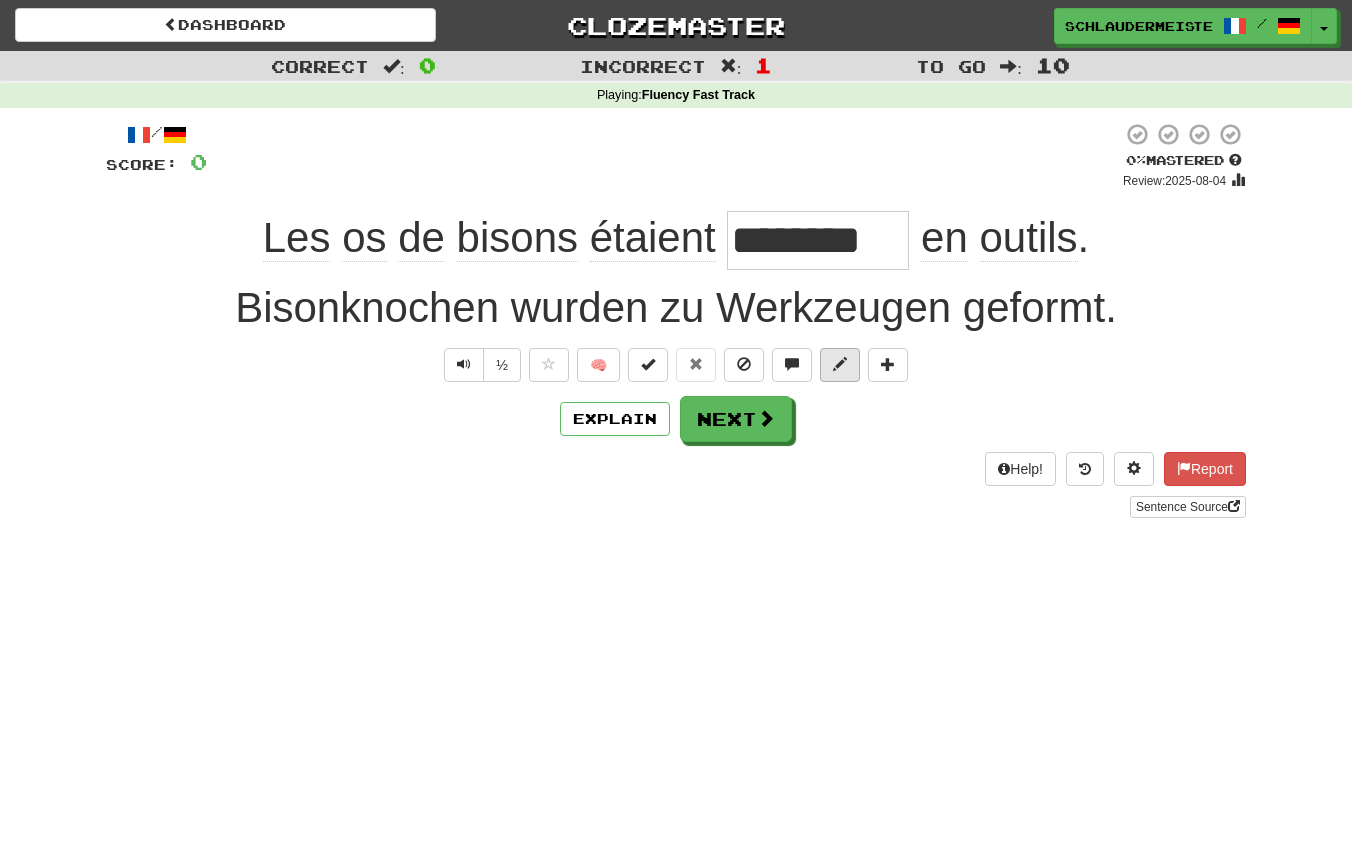 click at bounding box center (840, 364) 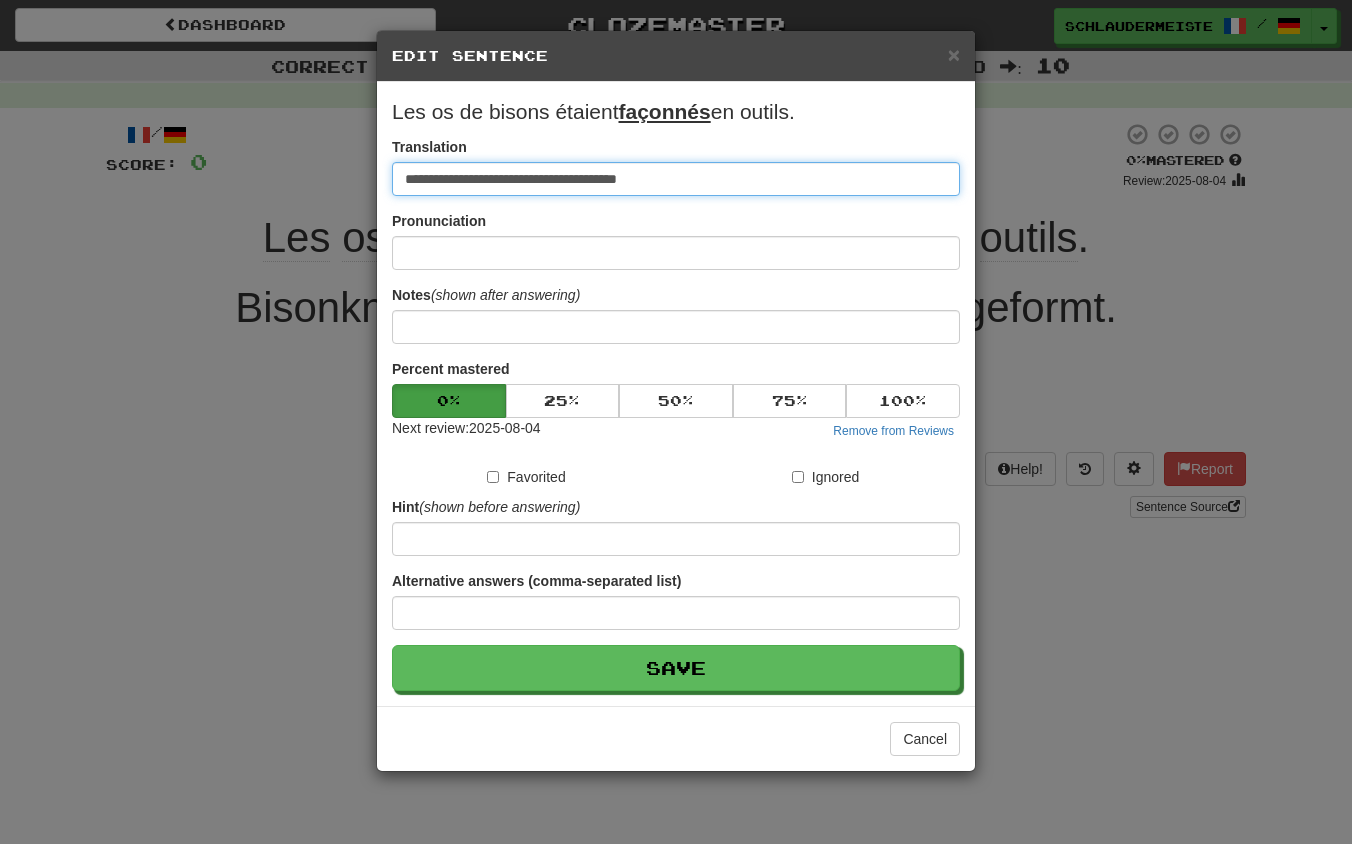 drag, startPoint x: 775, startPoint y: 179, endPoint x: 304, endPoint y: 170, distance: 471.08597 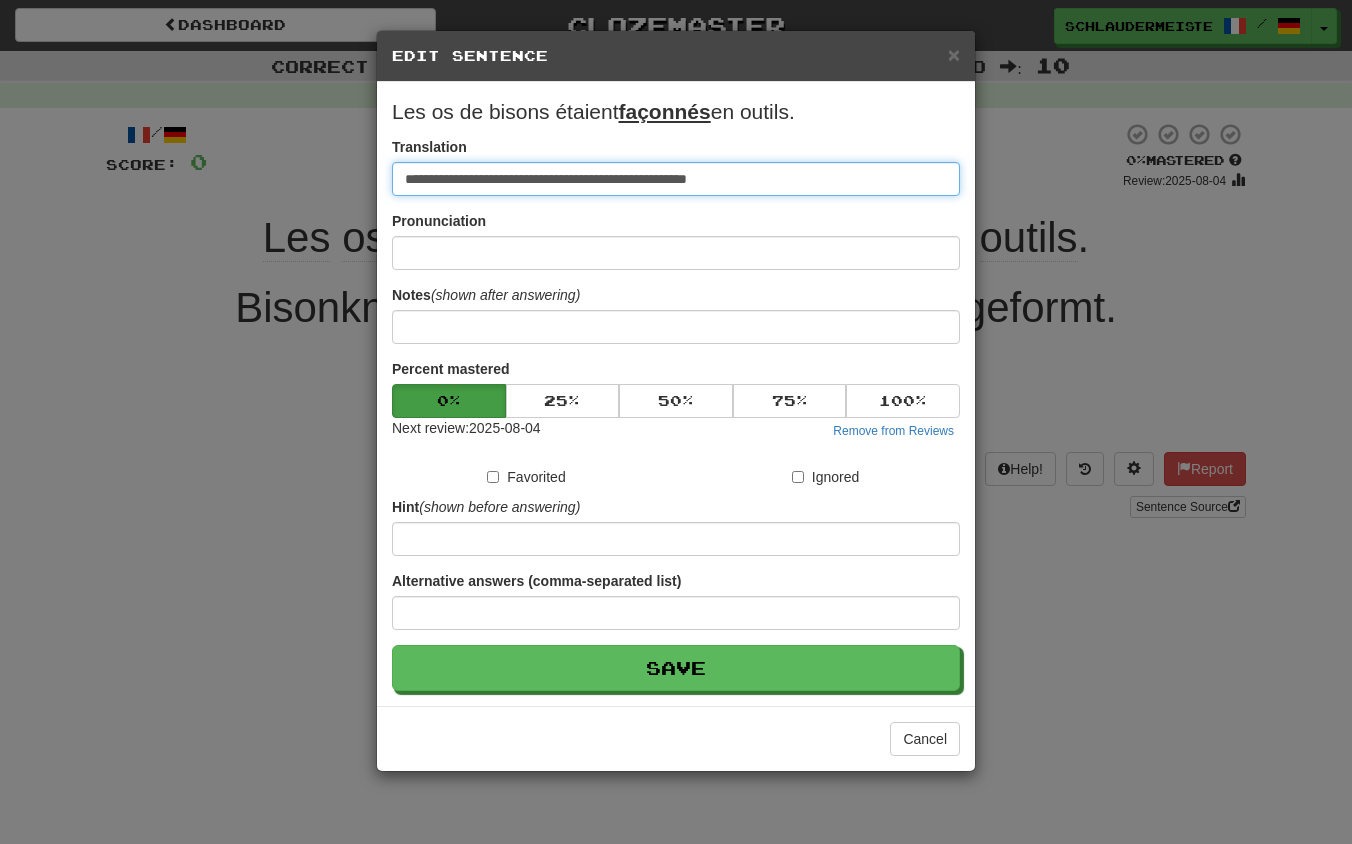 type on "**********" 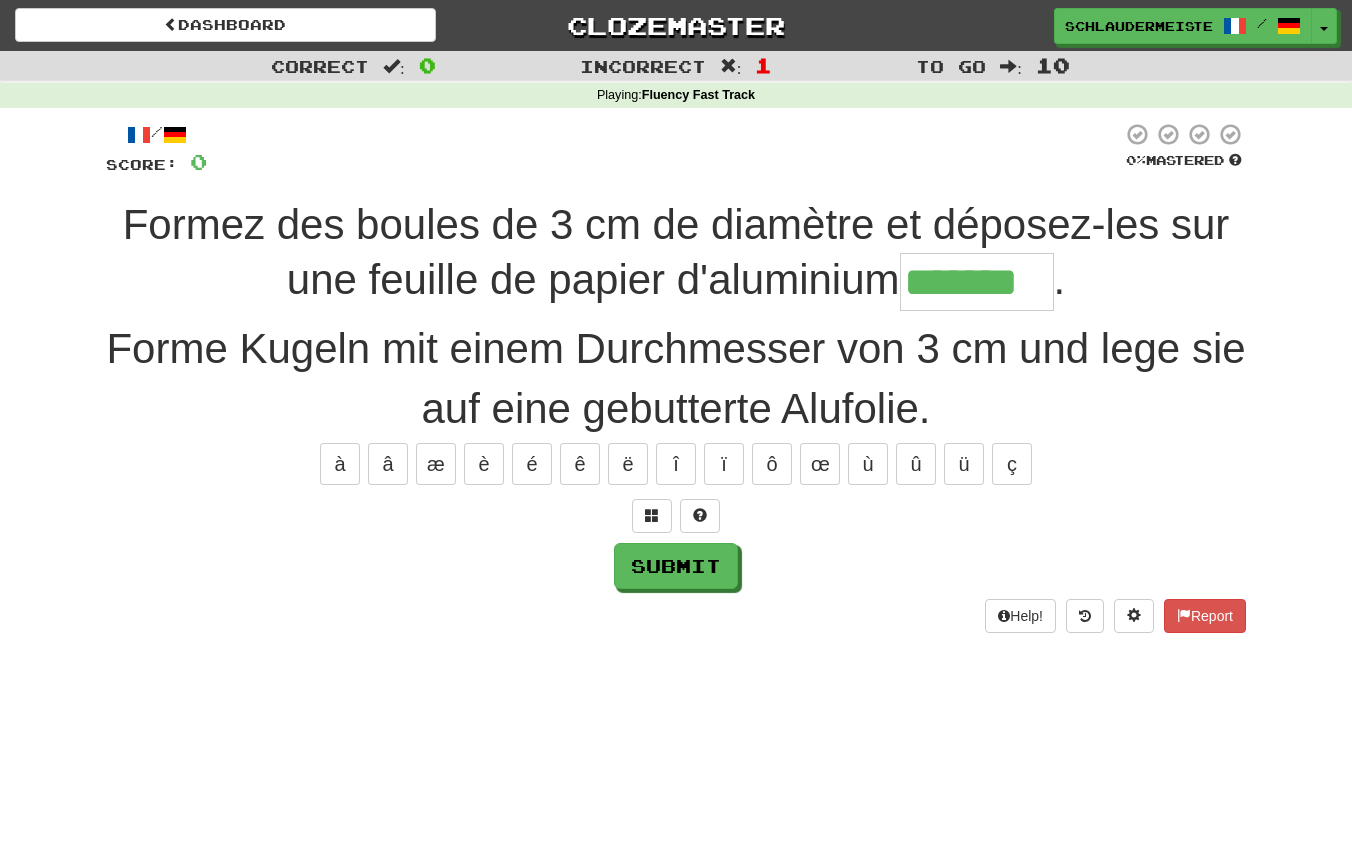 type on "*******" 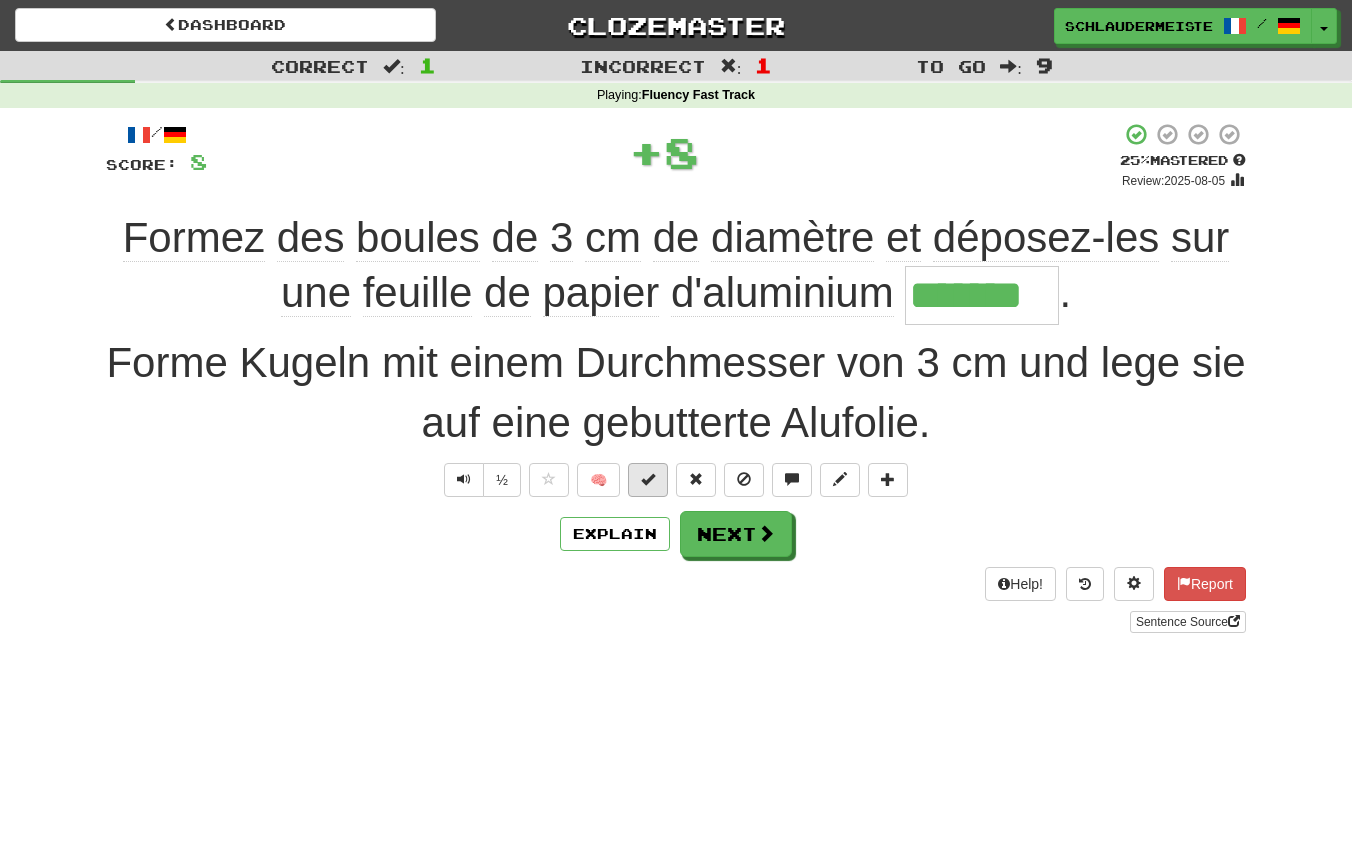 click at bounding box center (648, 479) 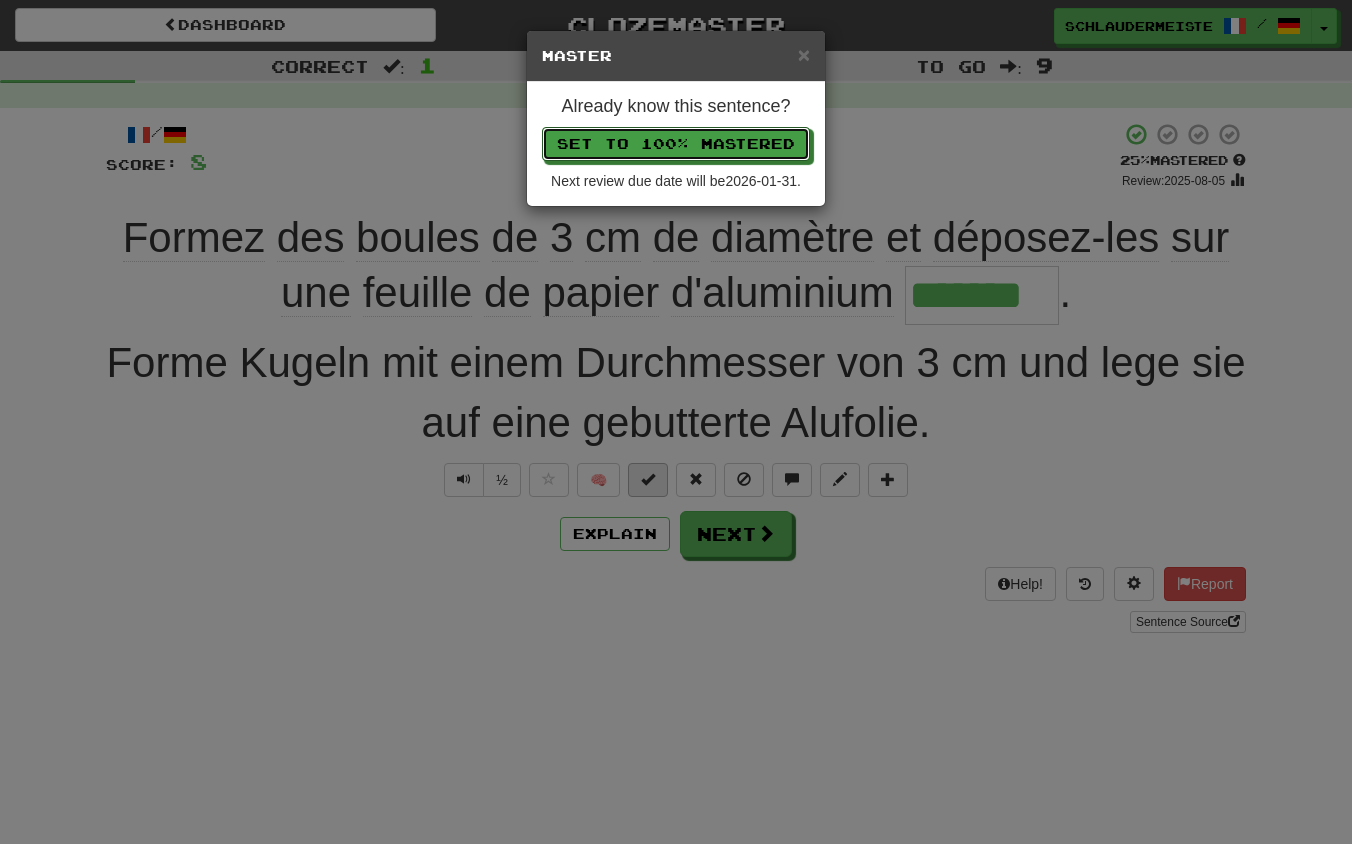 type 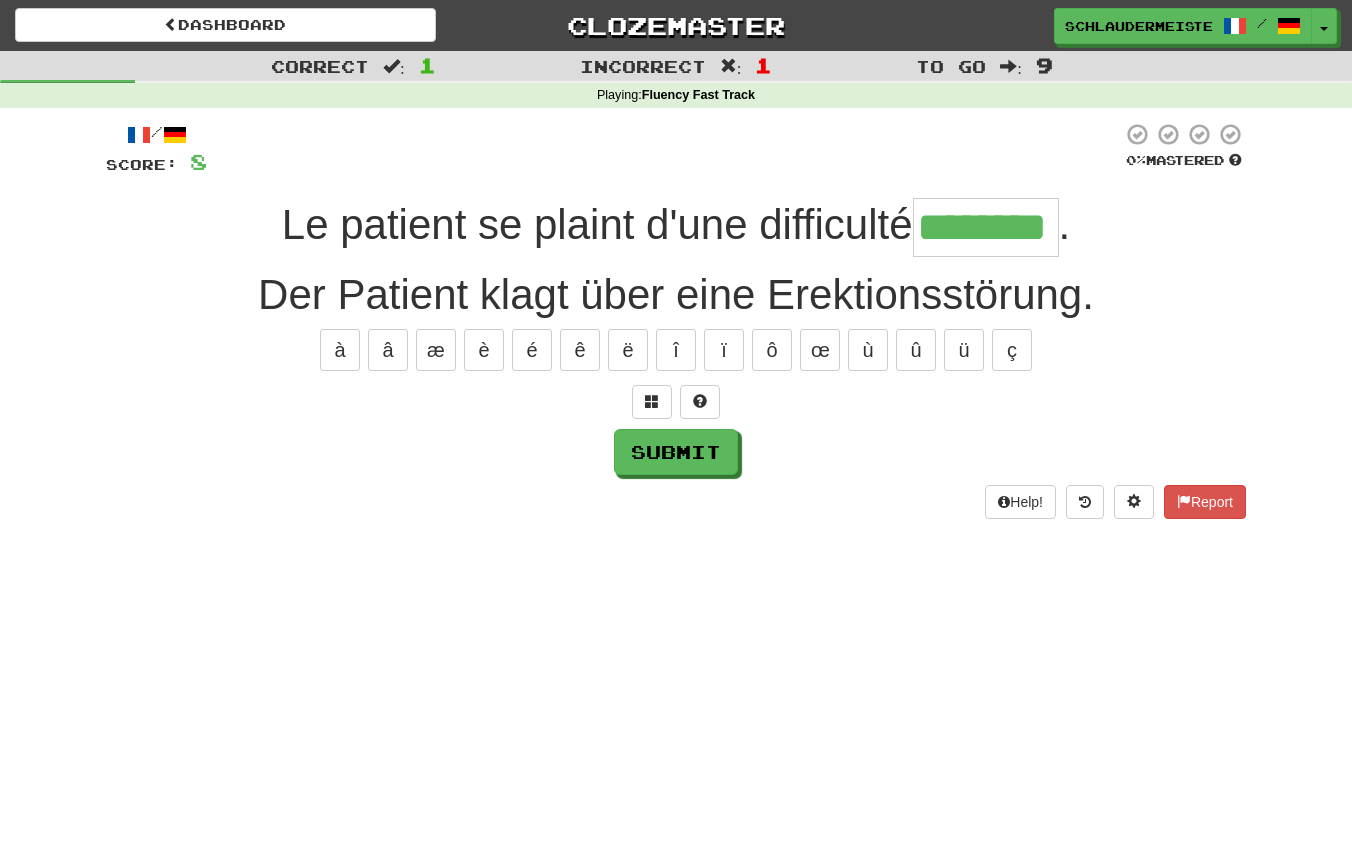 type on "********" 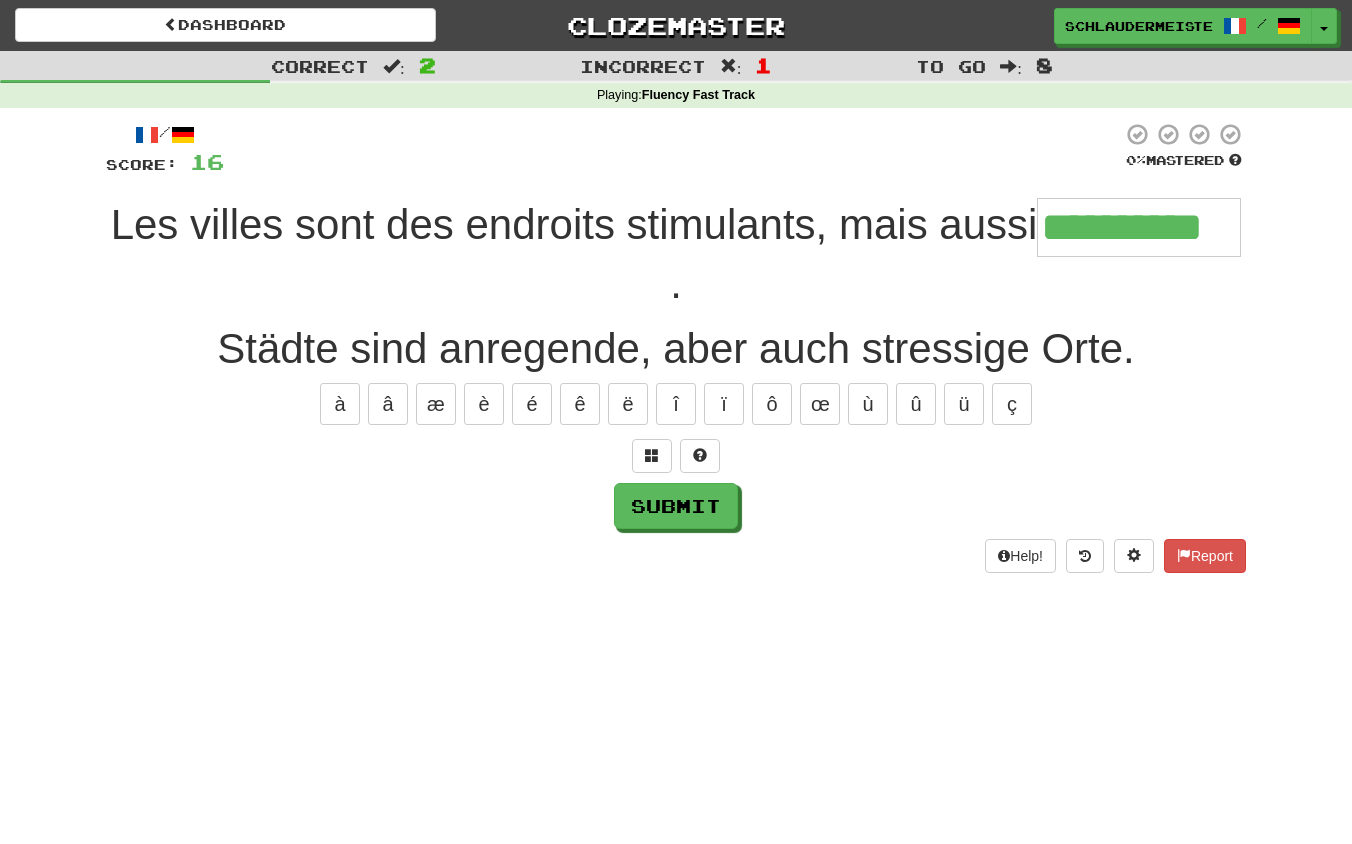 type on "**********" 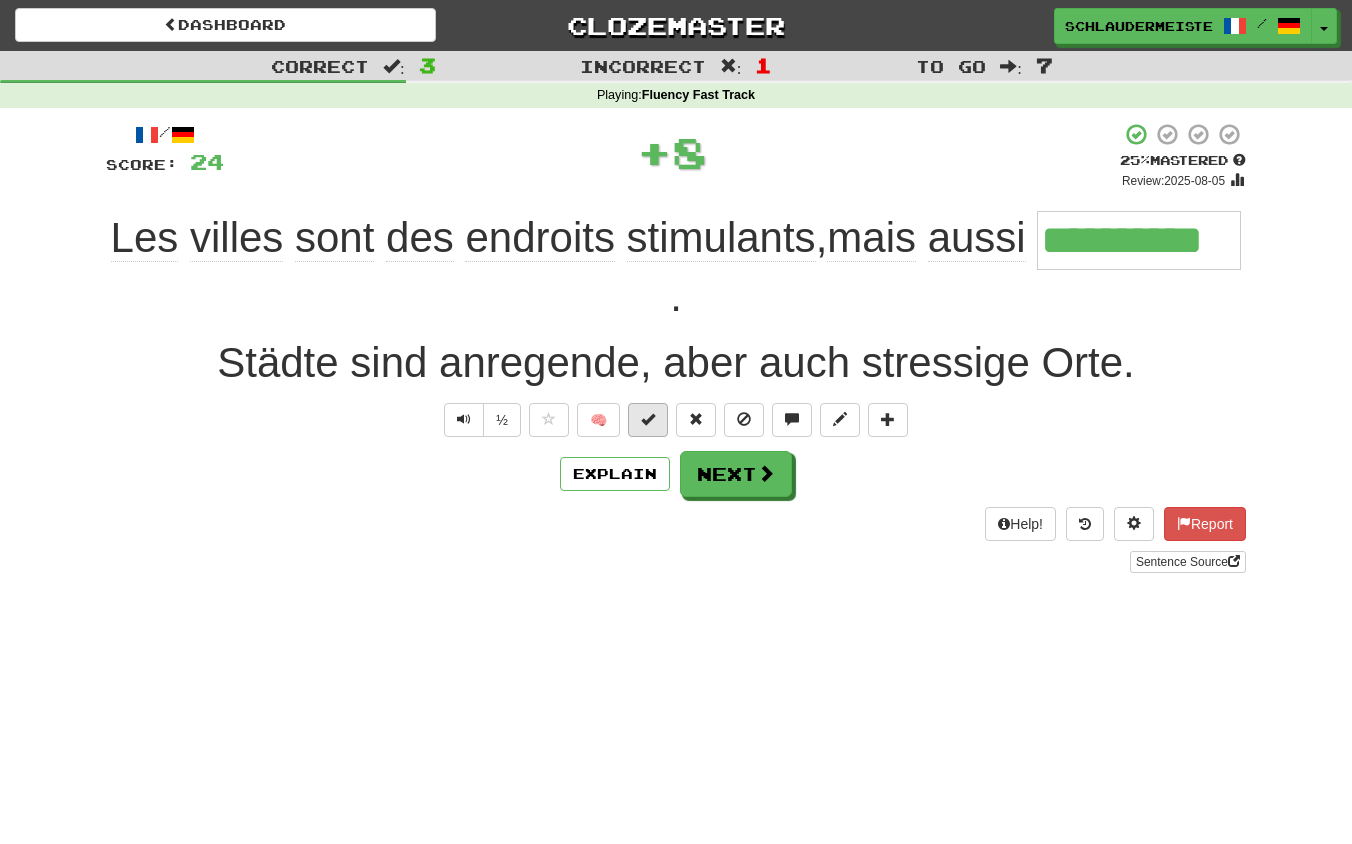 click at bounding box center (648, 419) 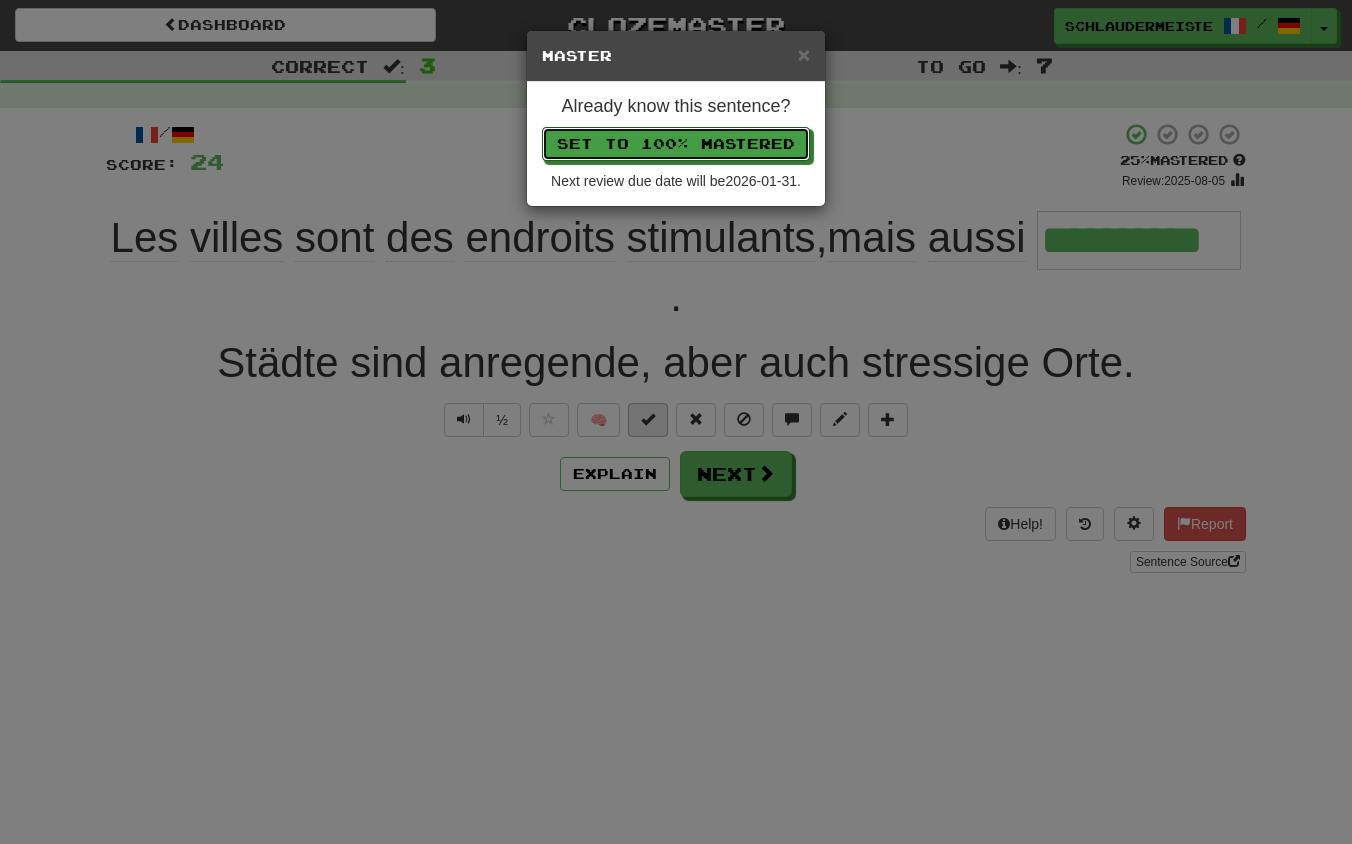 click on "Set to 100% Mastered" at bounding box center [676, 144] 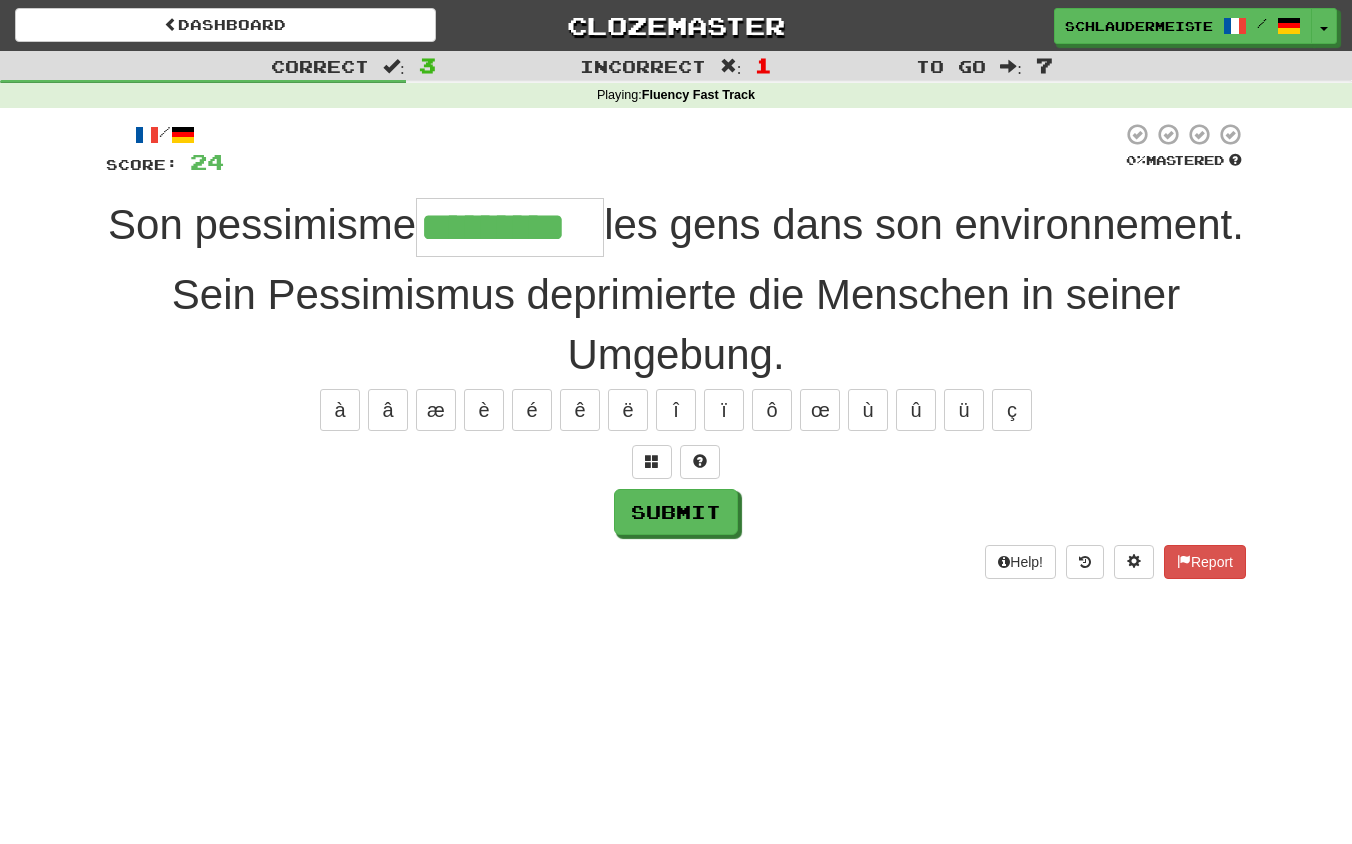 type on "*********" 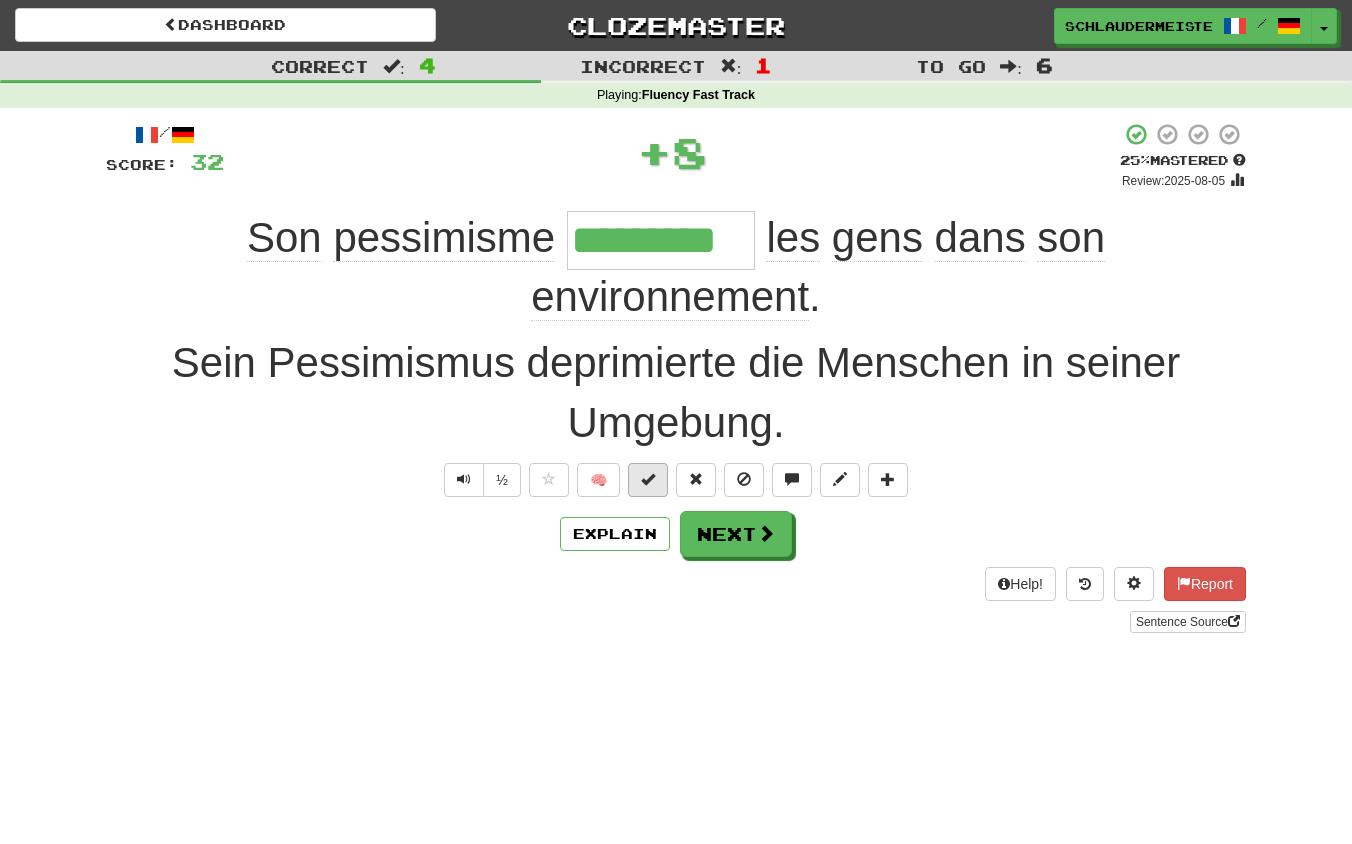 click at bounding box center [648, 479] 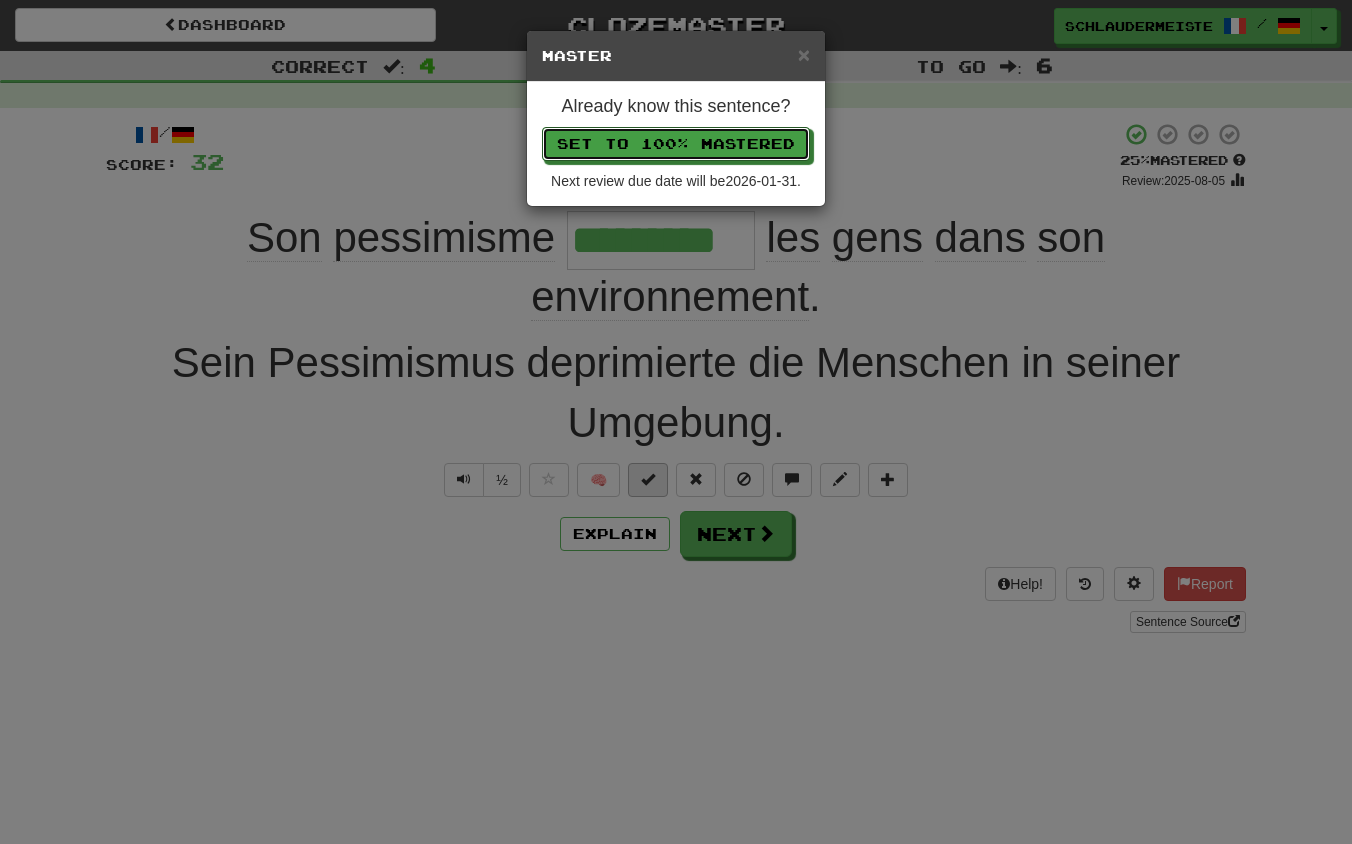 click on "Set to 100% Mastered" at bounding box center [676, 144] 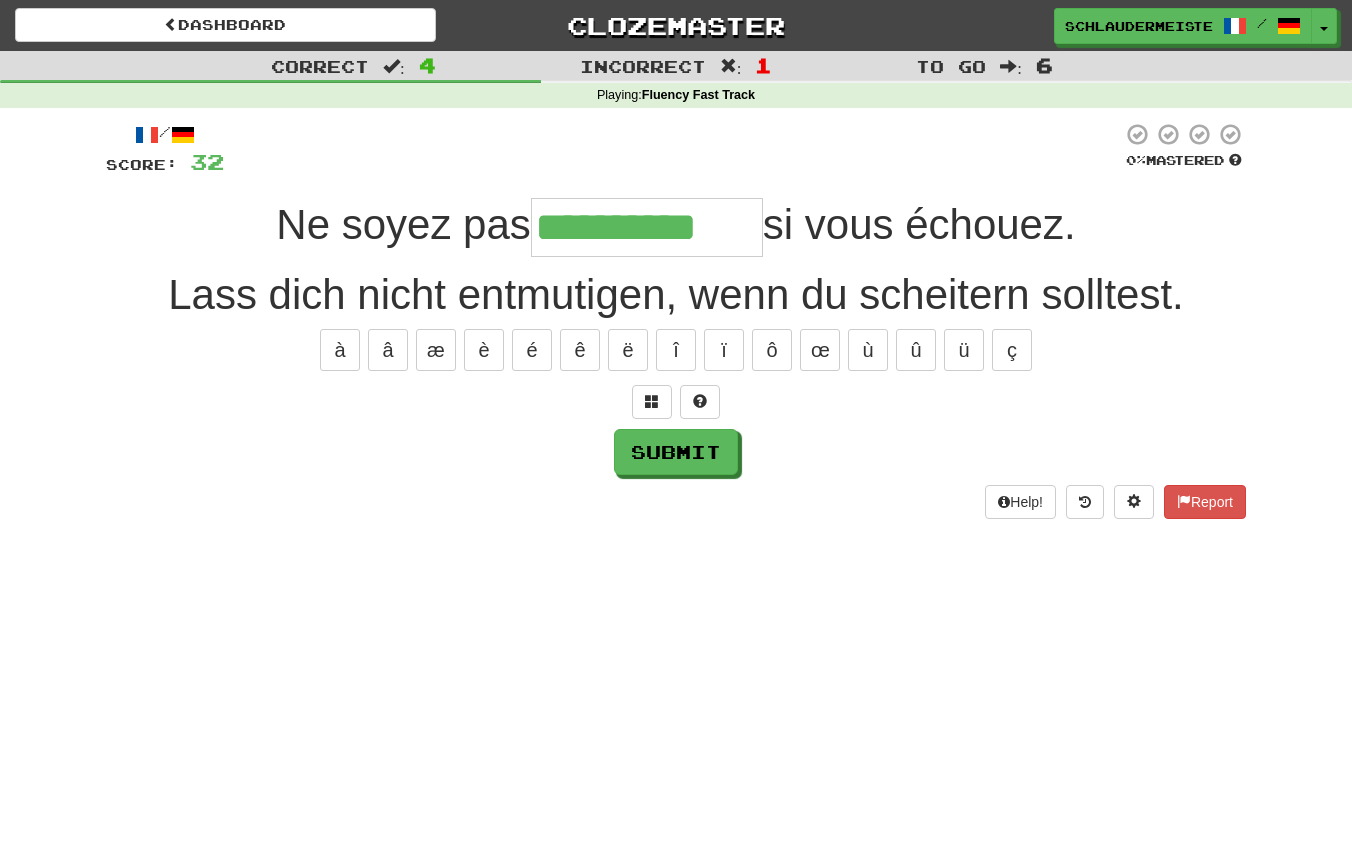 type on "**********" 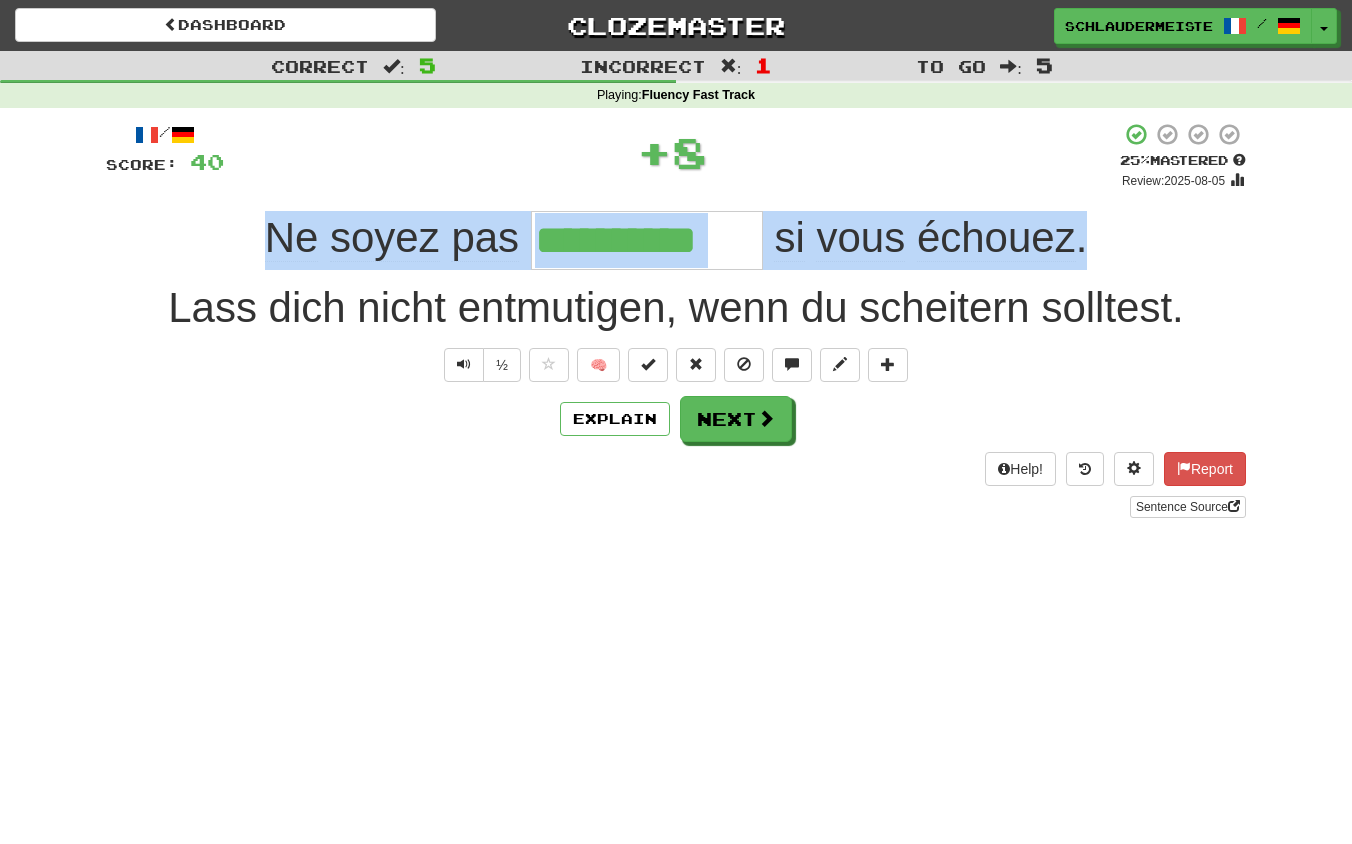 drag, startPoint x: 230, startPoint y: 233, endPoint x: 1164, endPoint y: 237, distance: 934.00854 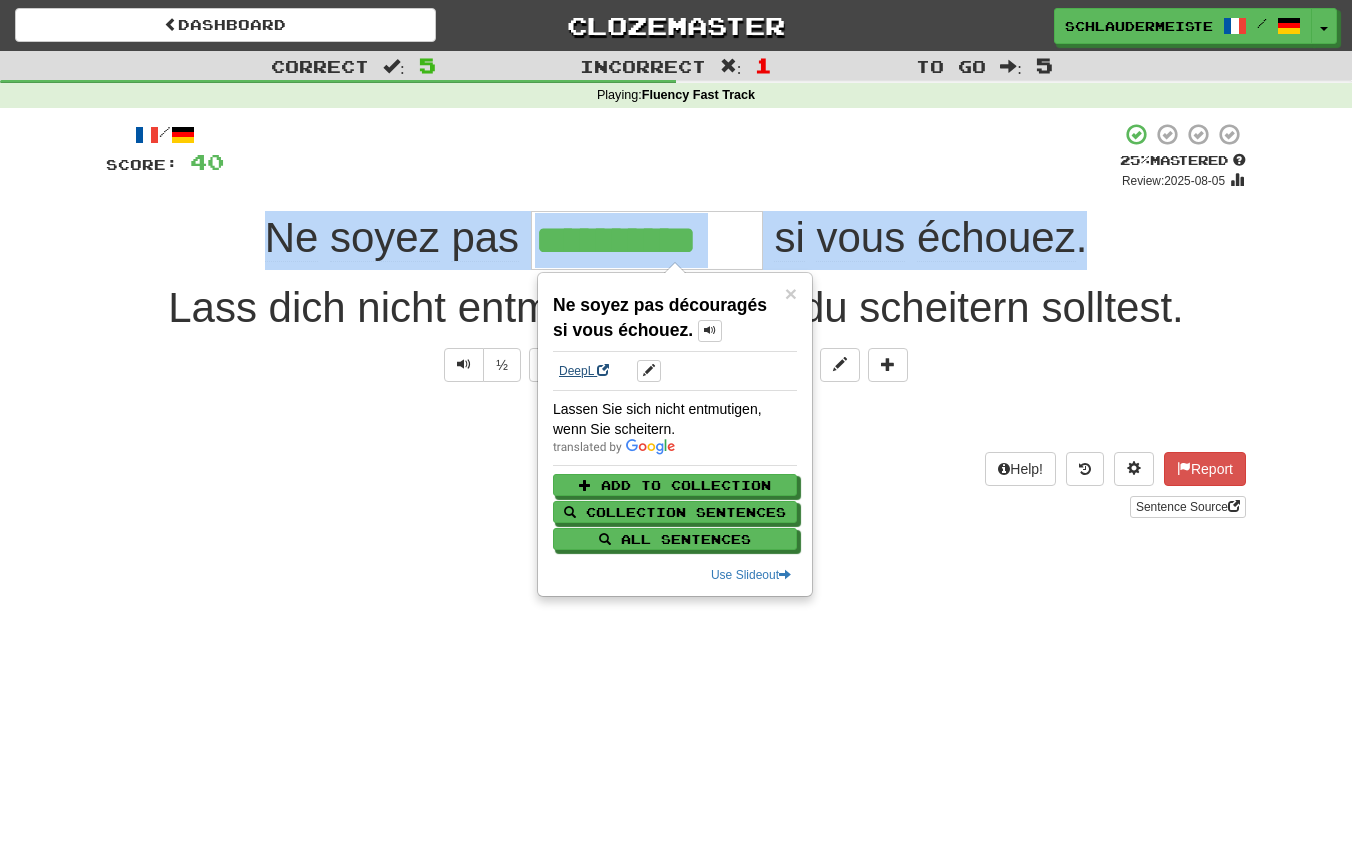 click on "DeepL" at bounding box center [584, 371] 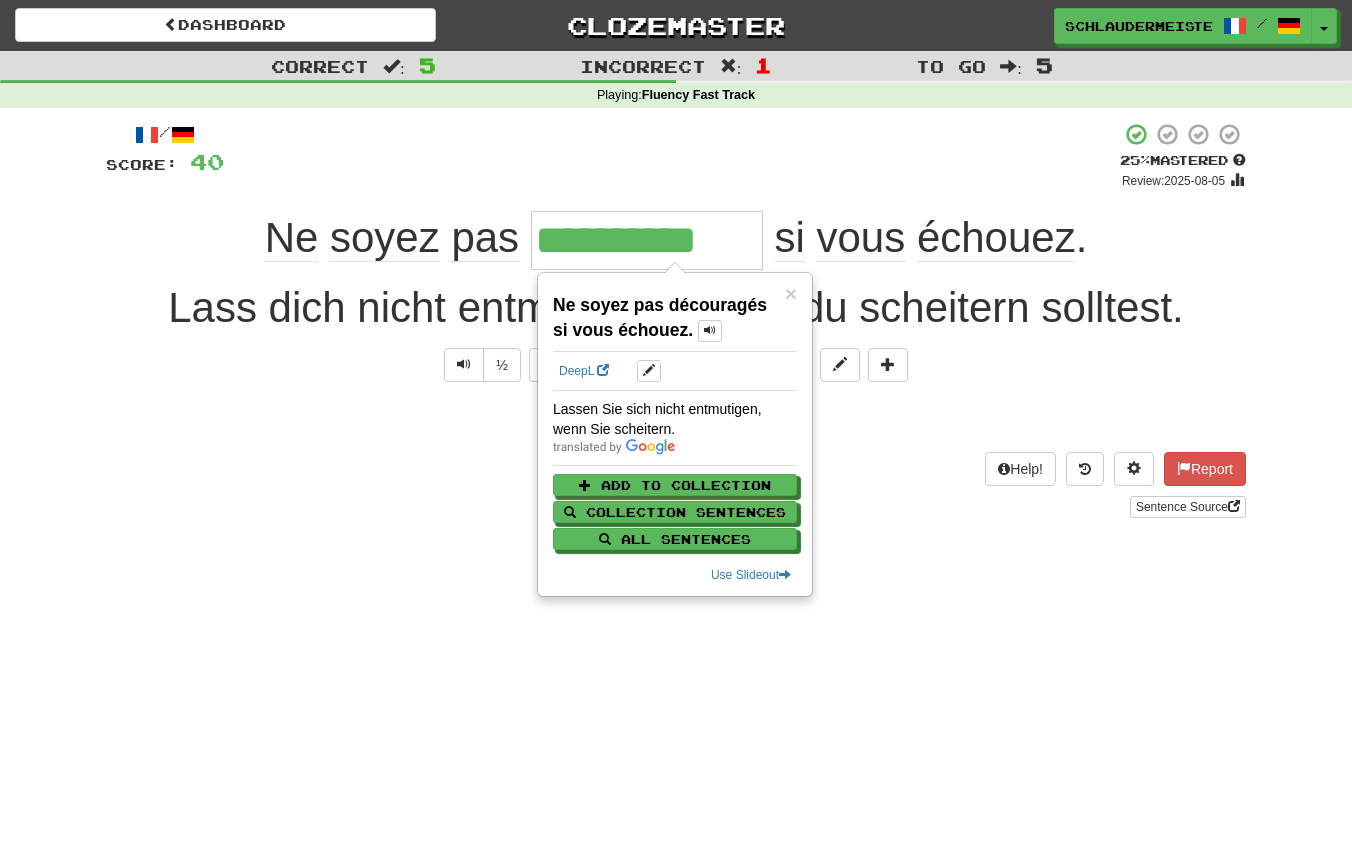 click on "Dashboard
Clozemaster
[USERNAME]
/
Toggle Dropdown
Dashboard
Leaderboard
Activity Feed
Notifications
Profile
Discussions
Français
/
Deutsch
Streak:
47
Review:
0
Points Today: 4840
Languages
Account
Logout
[USERNAME]
/
Toggle Dropdown
Dashboard
Leaderboard
Activity Feed
Notifications
Profile
Discussions
Français
/
Deutsch
Streak:
47
Review:
0
Points Today: 4840
Languages
Account
Logout
clozemaster
Correct : 5 Incorrect : 1 To go : 5 Playing : Fluency Fast Track / Score: 40 + 8 25 % Mastered Review: 2025-08-05 Ne soyez pas [NAME] si vous échouez . ½ 🧠 Explain Next Help!" at bounding box center [676, 422] 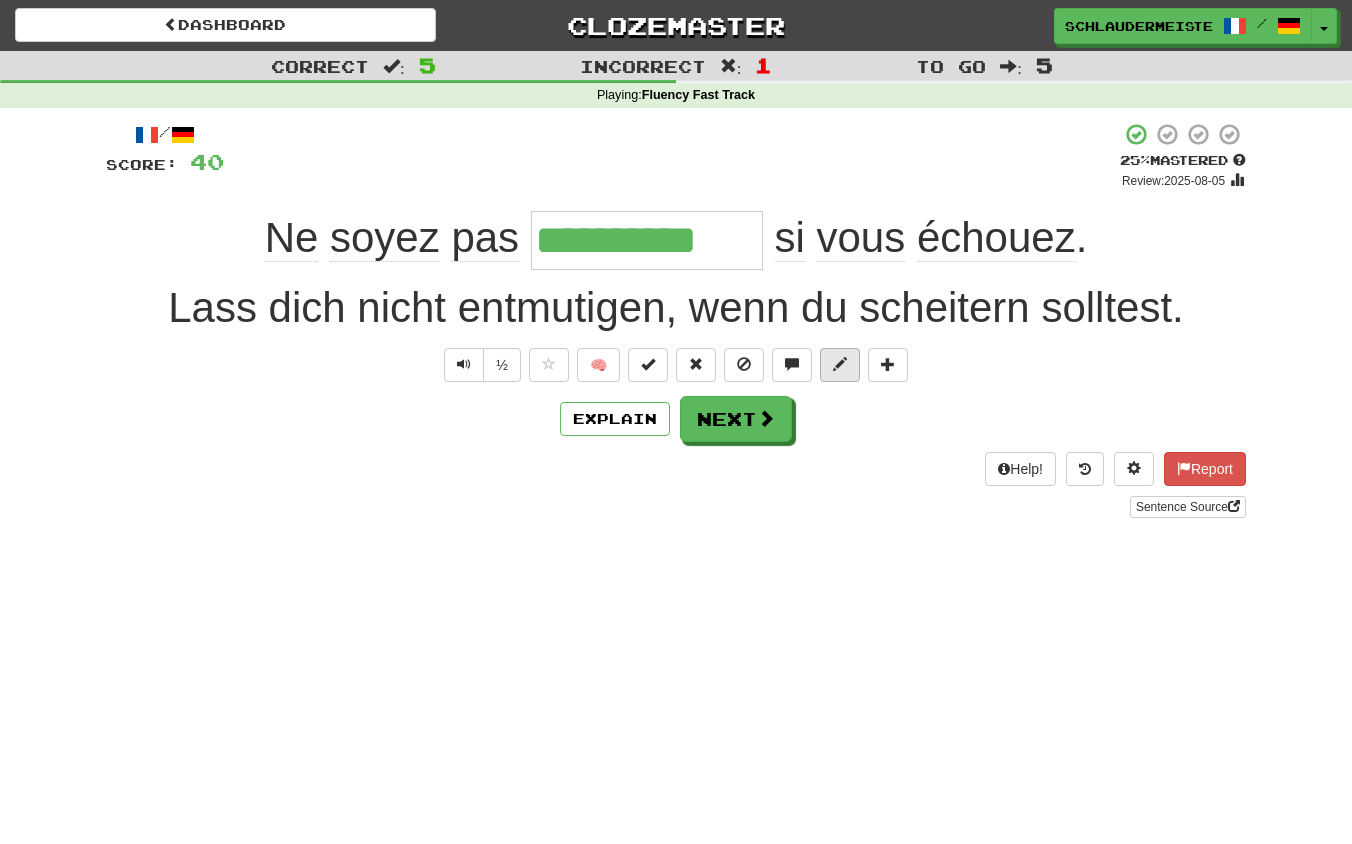 click at bounding box center (840, 364) 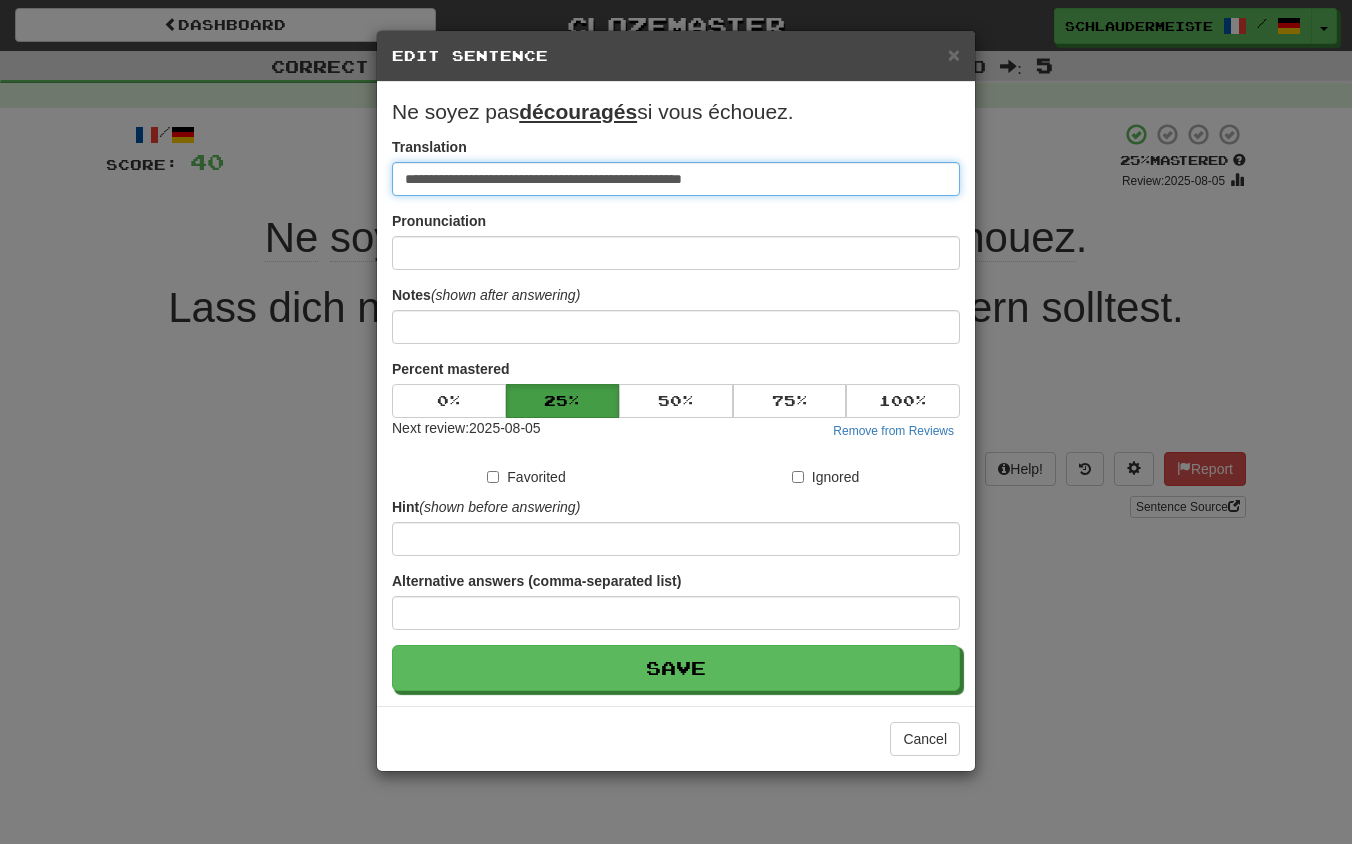 drag, startPoint x: 775, startPoint y: 181, endPoint x: 269, endPoint y: 158, distance: 506.52246 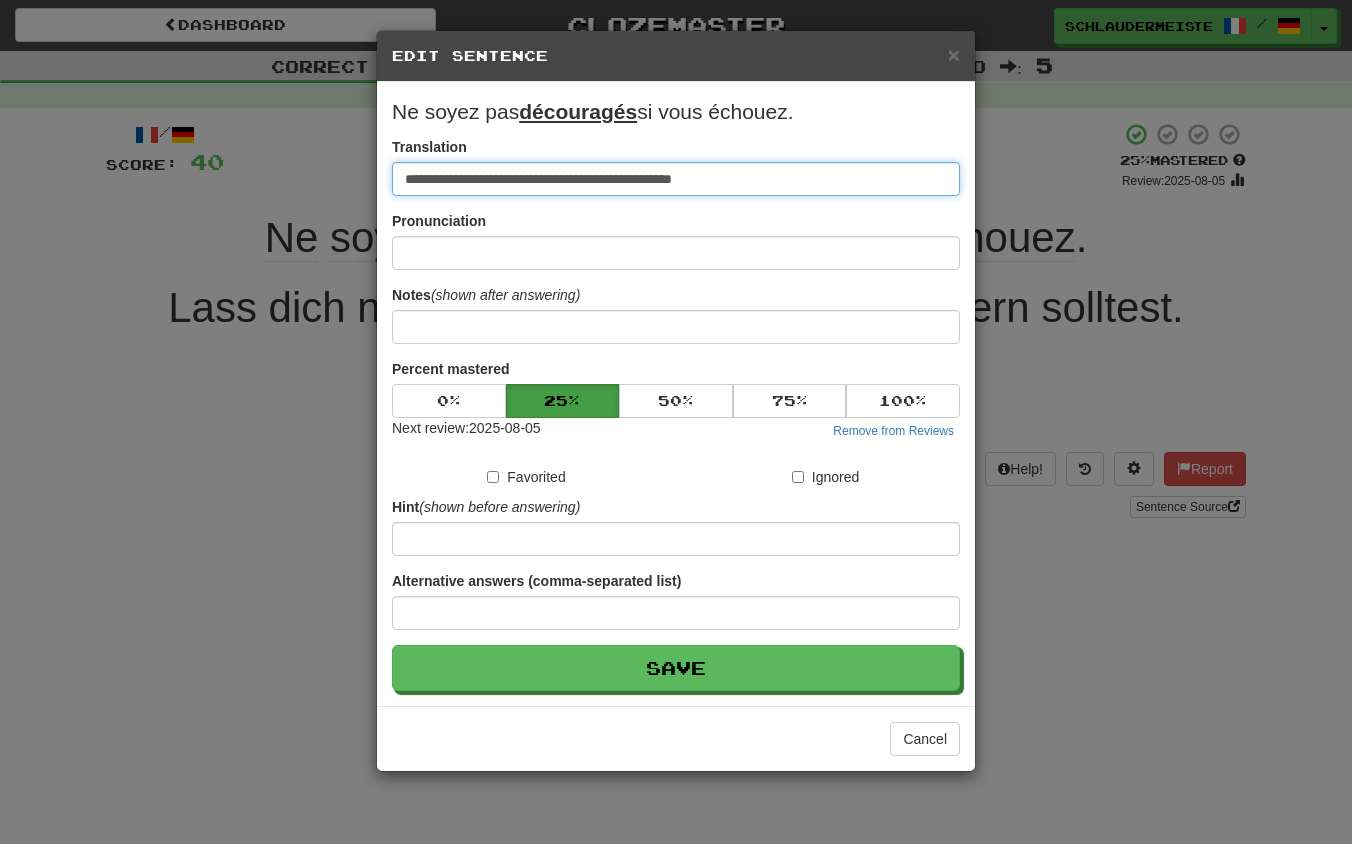 click on "**********" at bounding box center [676, 179] 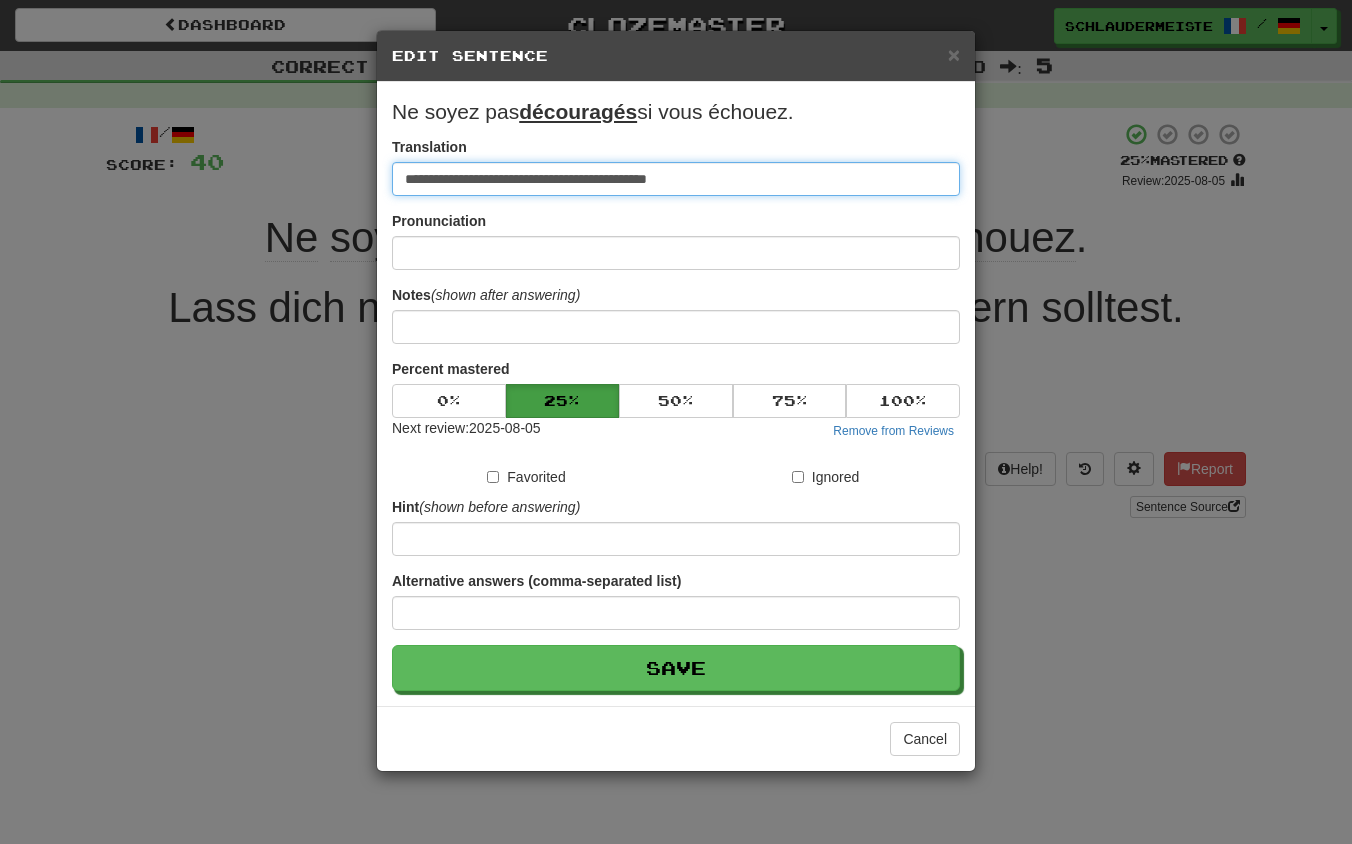 click on "**********" at bounding box center [676, 179] 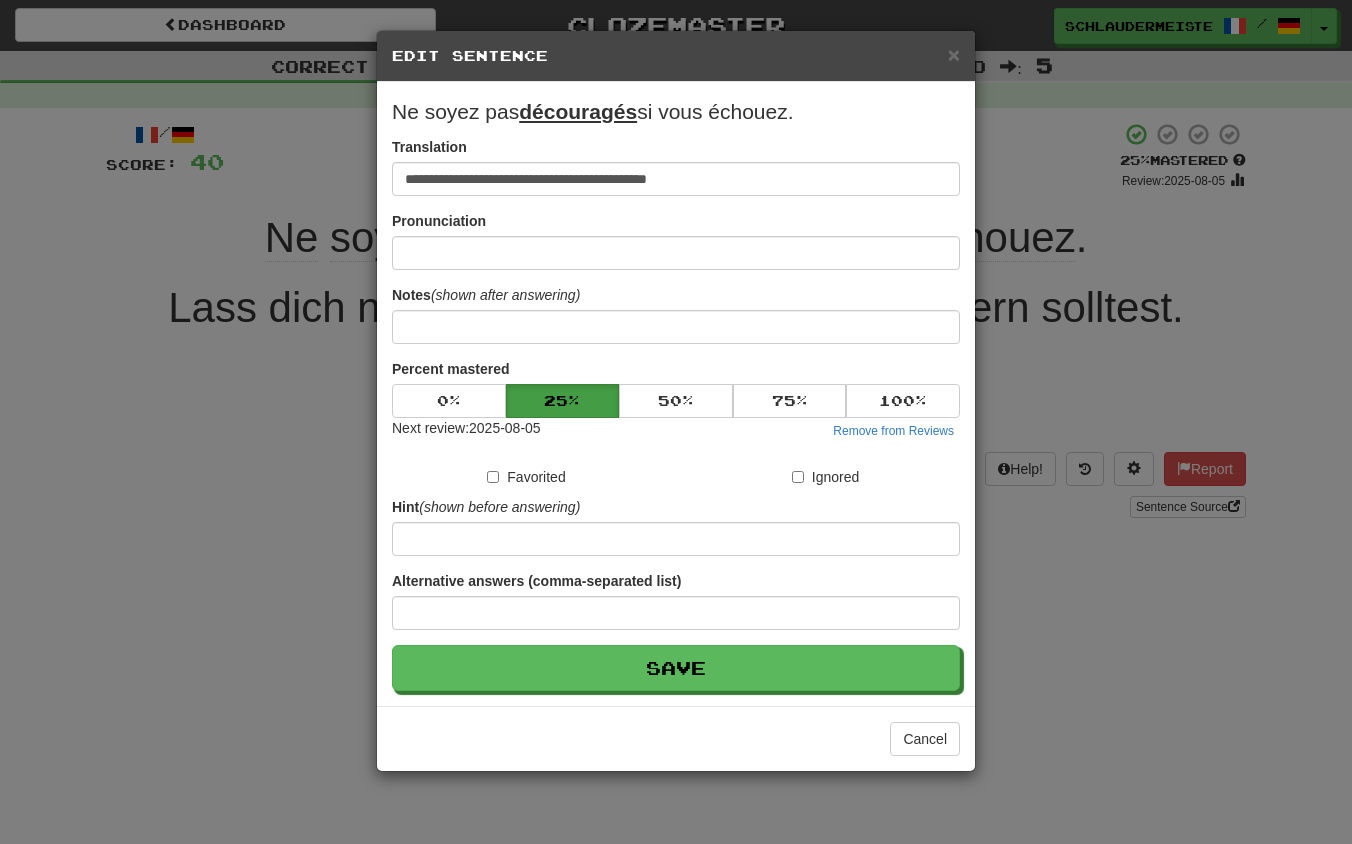 click on "**********" at bounding box center (676, 422) 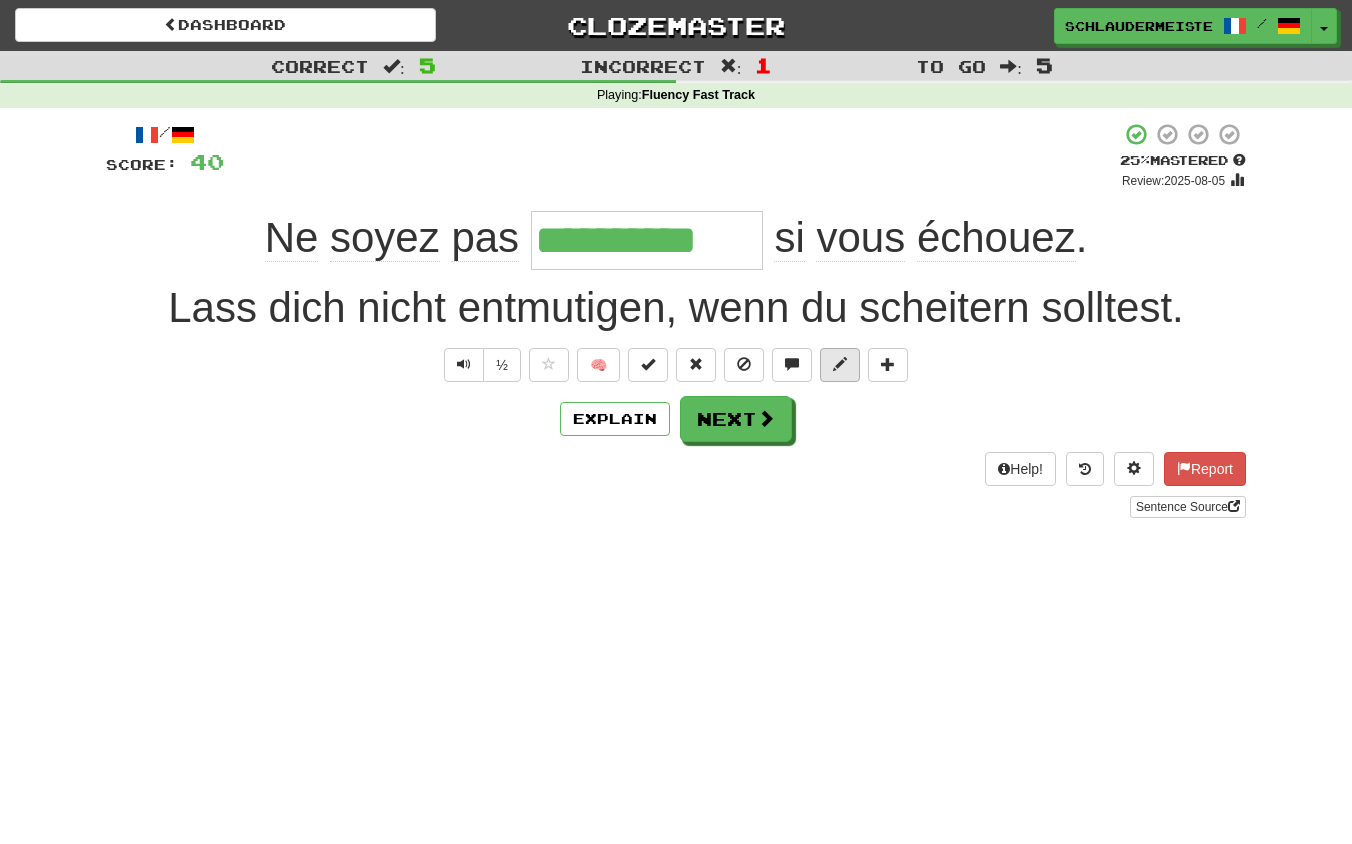 click at bounding box center [840, 364] 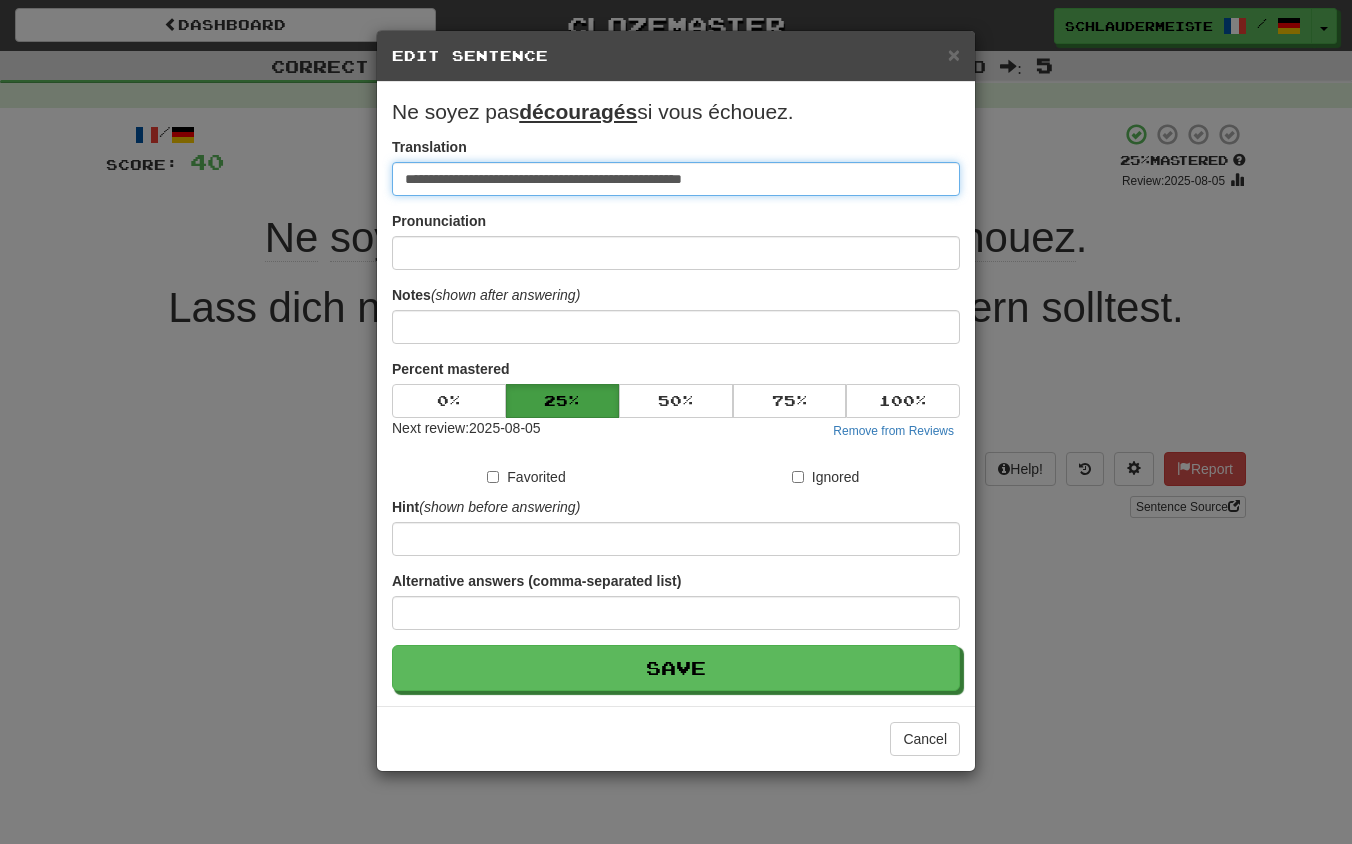 click on "**********" at bounding box center [676, 179] 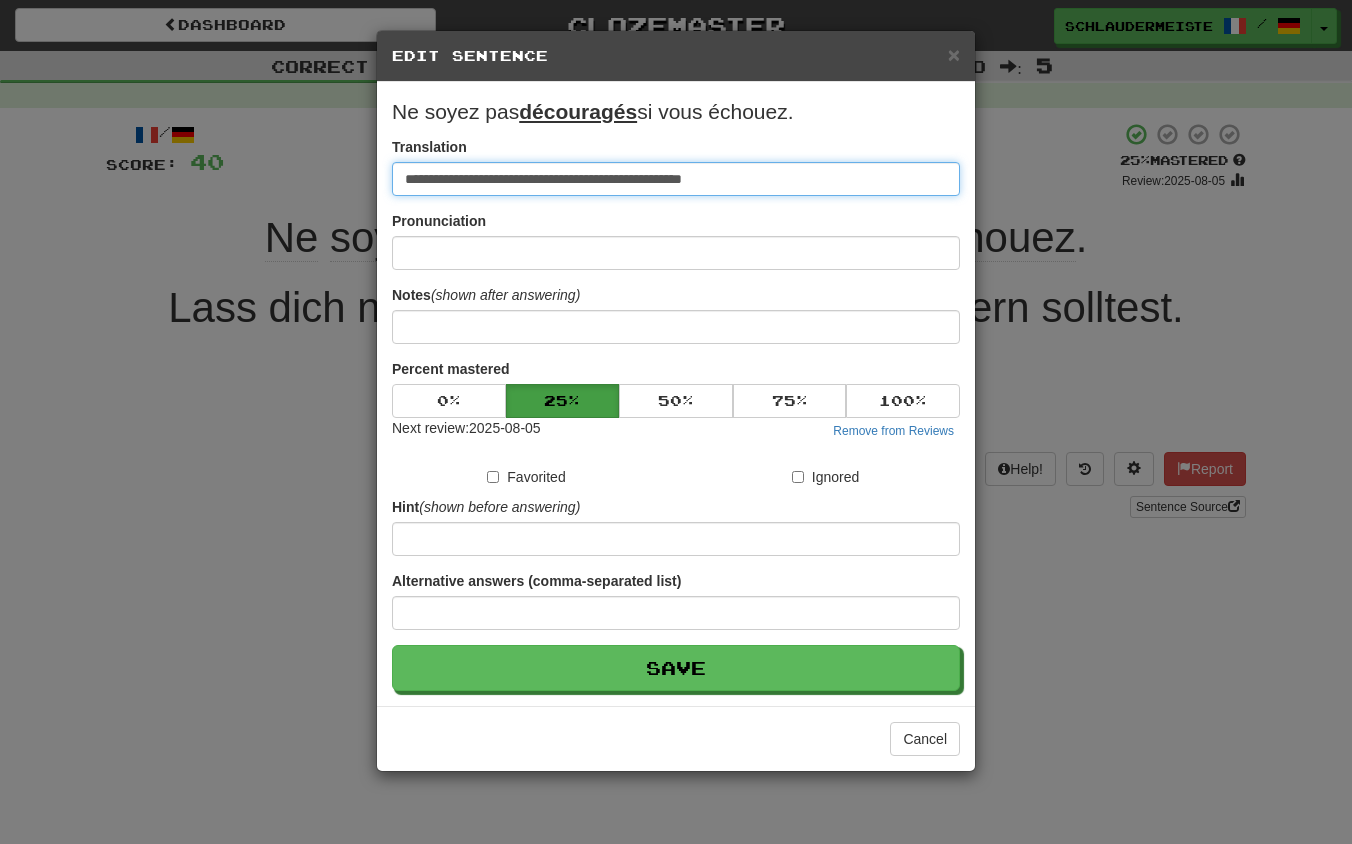 click on "**********" at bounding box center (676, 179) 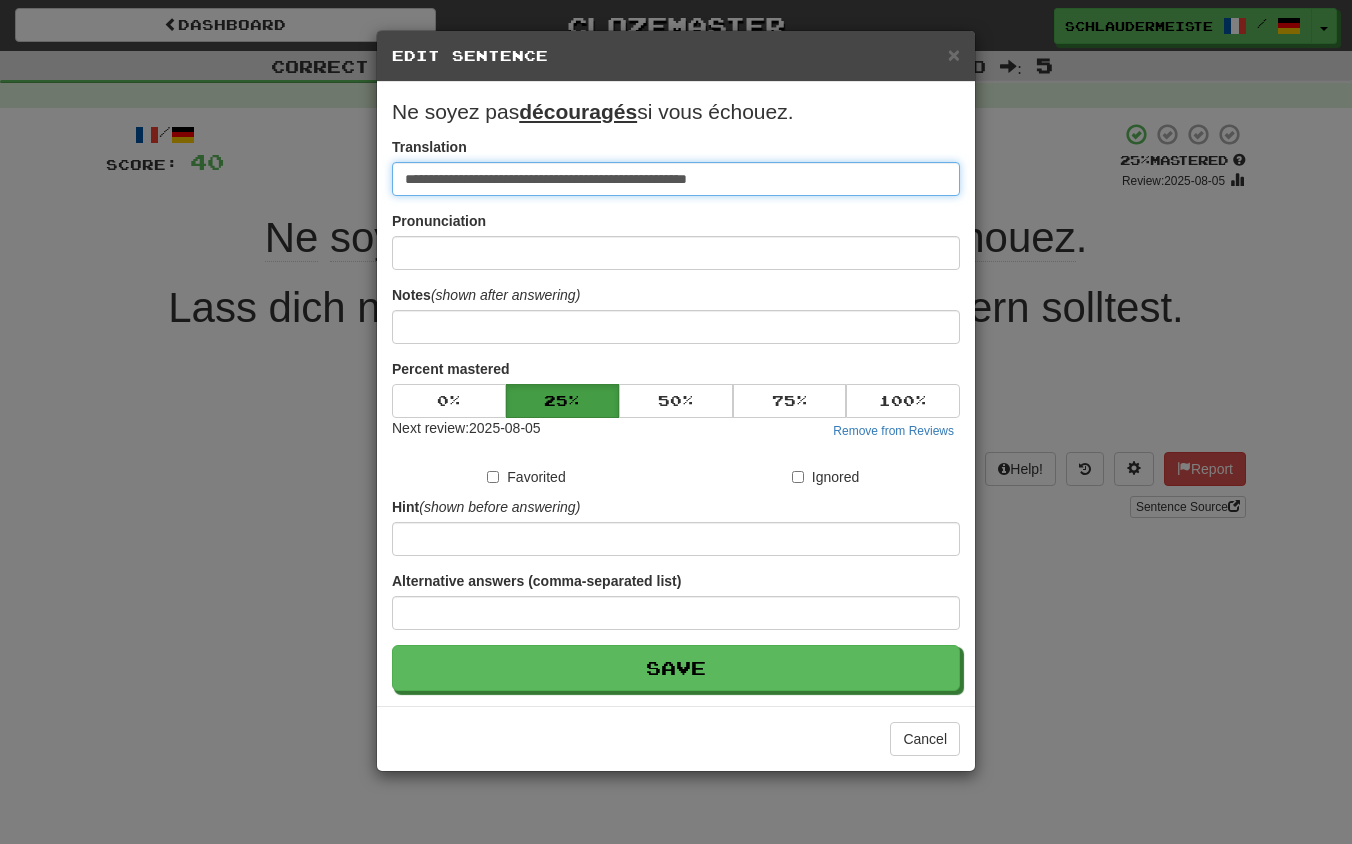 click on "**********" at bounding box center [676, 179] 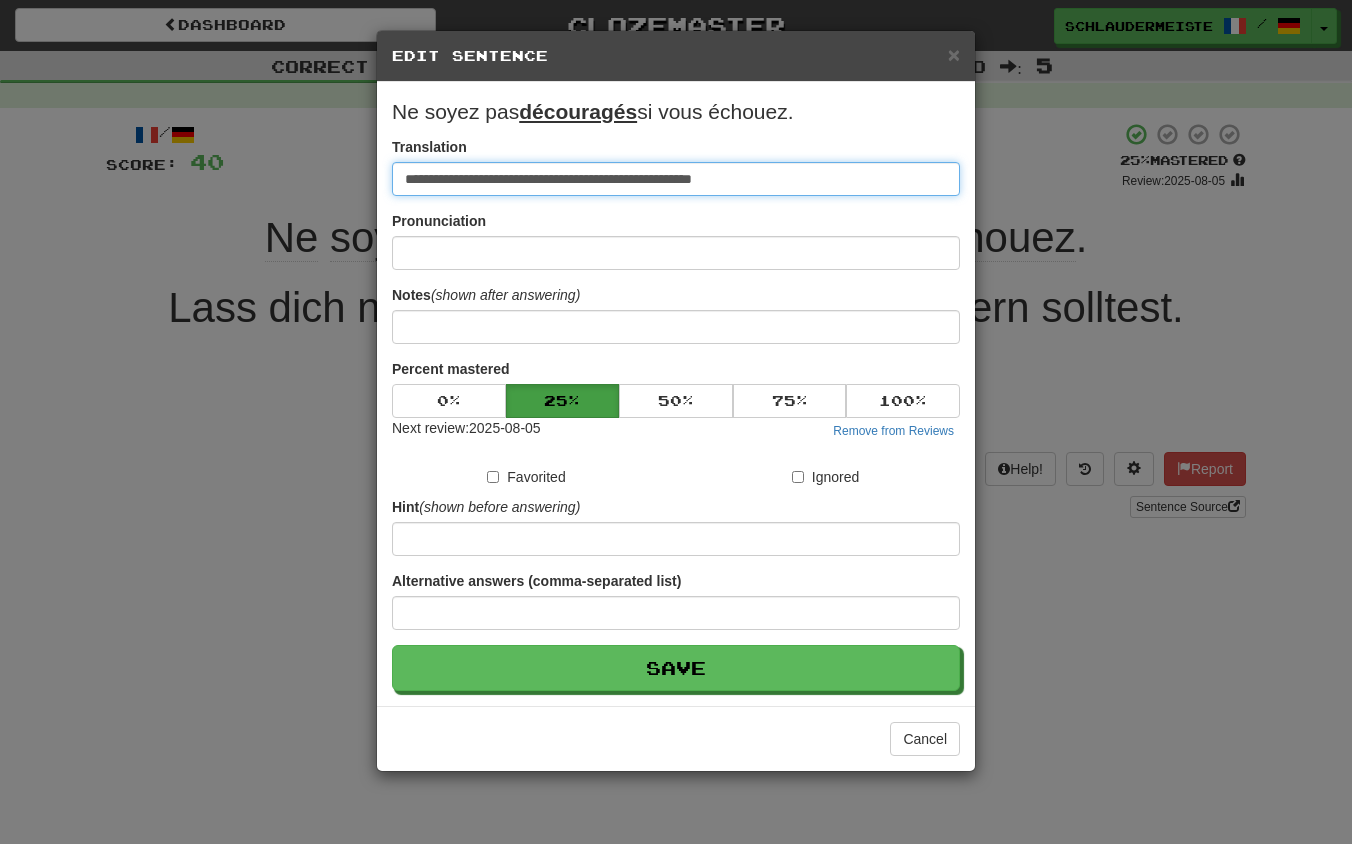click on "**********" at bounding box center [676, 179] 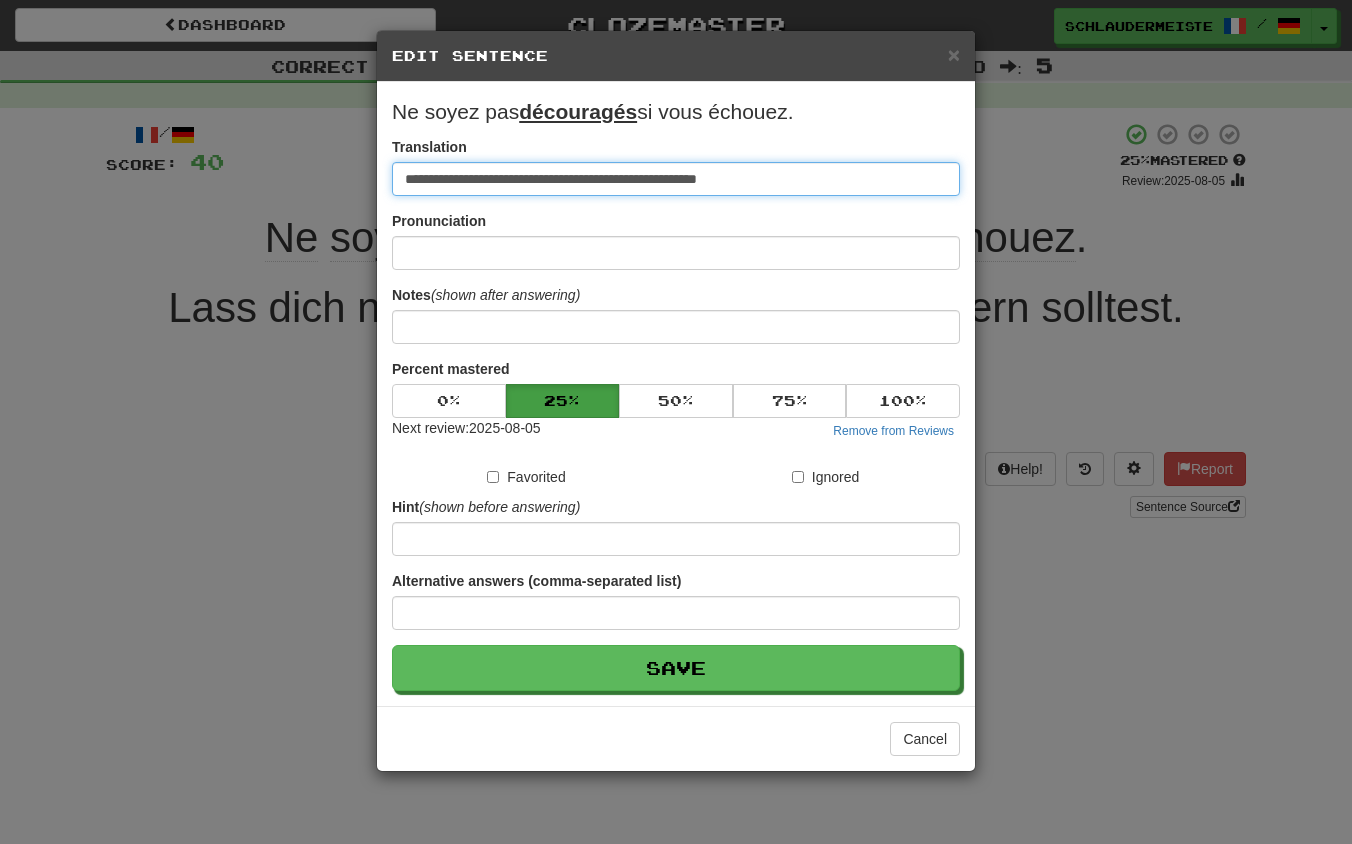 click on "**********" at bounding box center (676, 179) 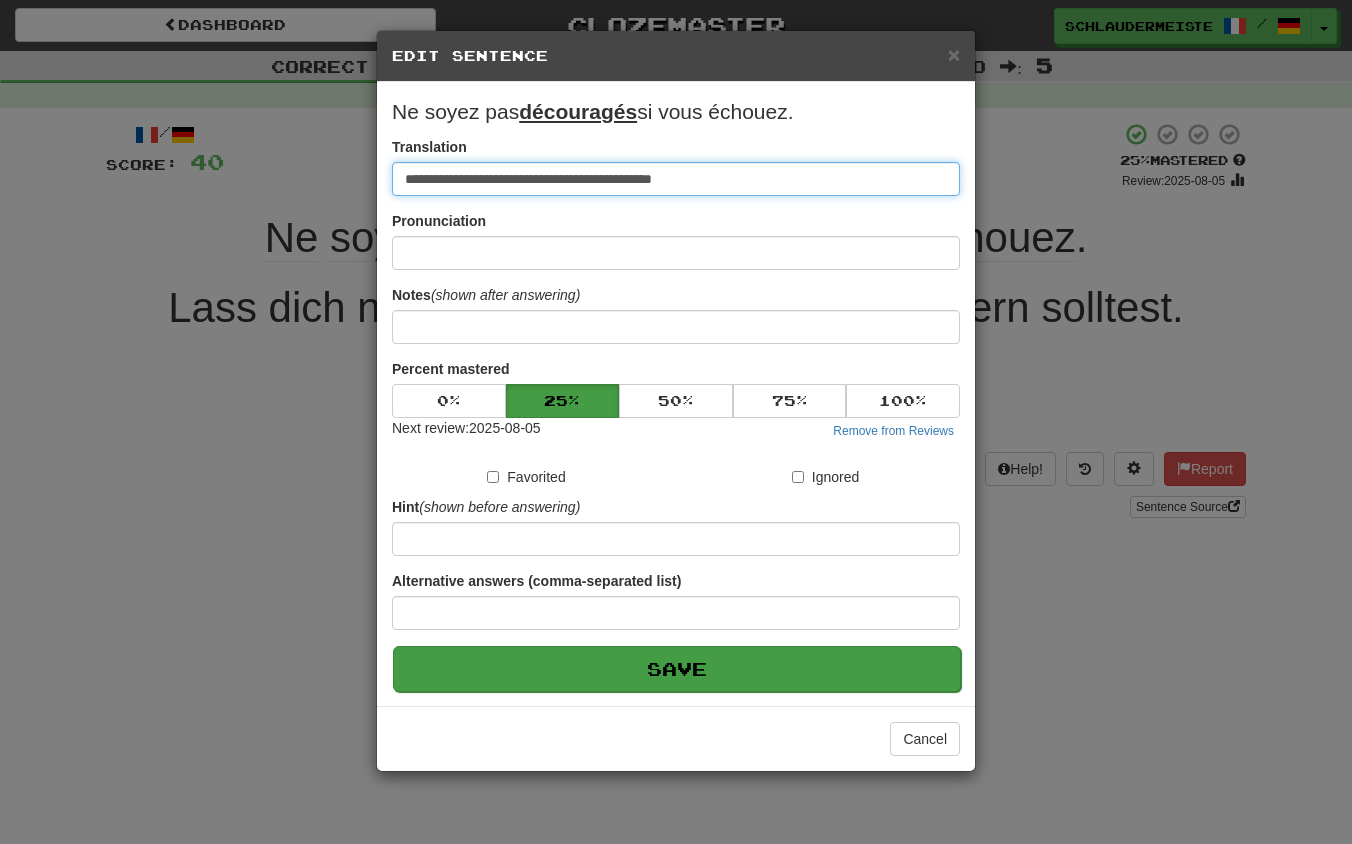 type on "**********" 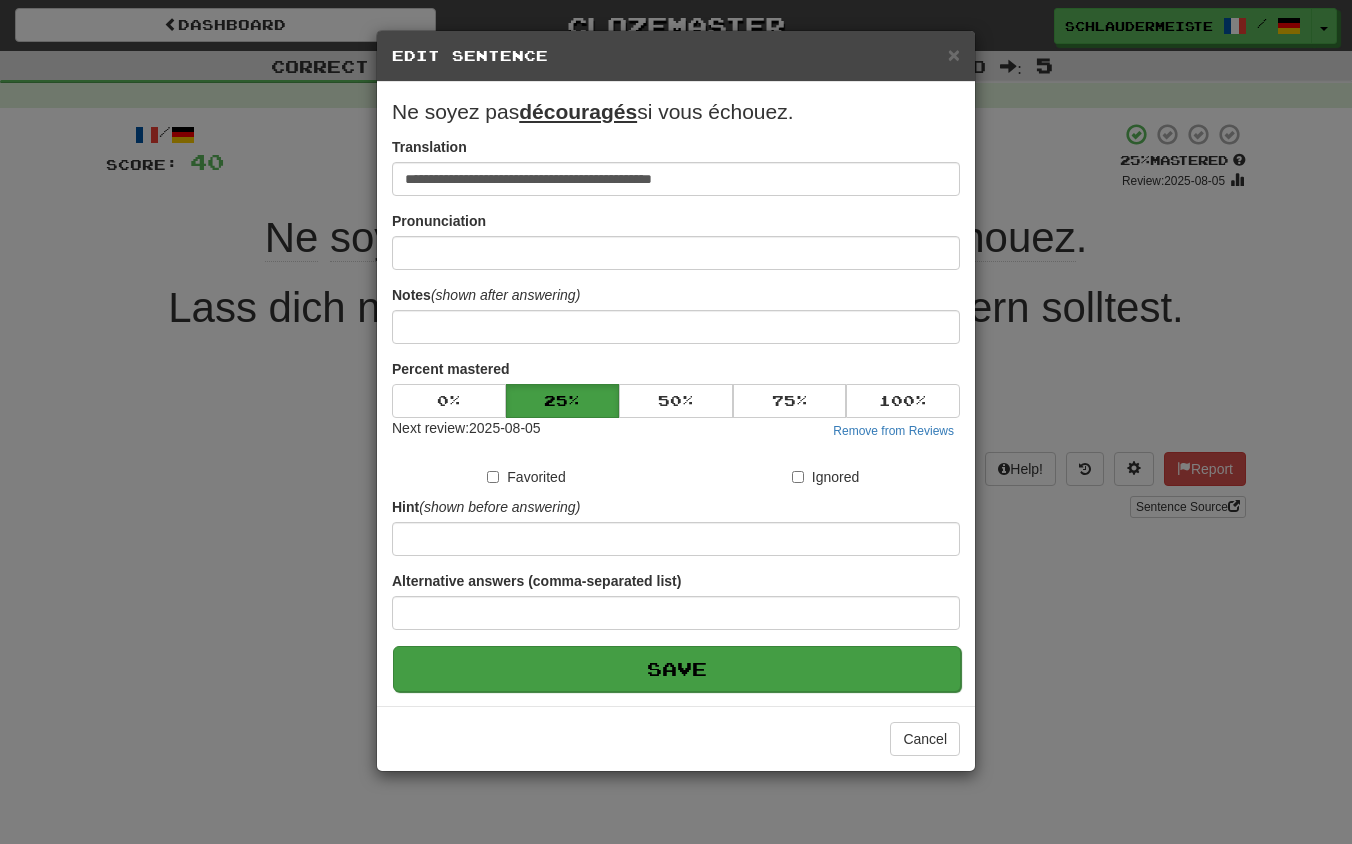 click on "Save" at bounding box center [677, 669] 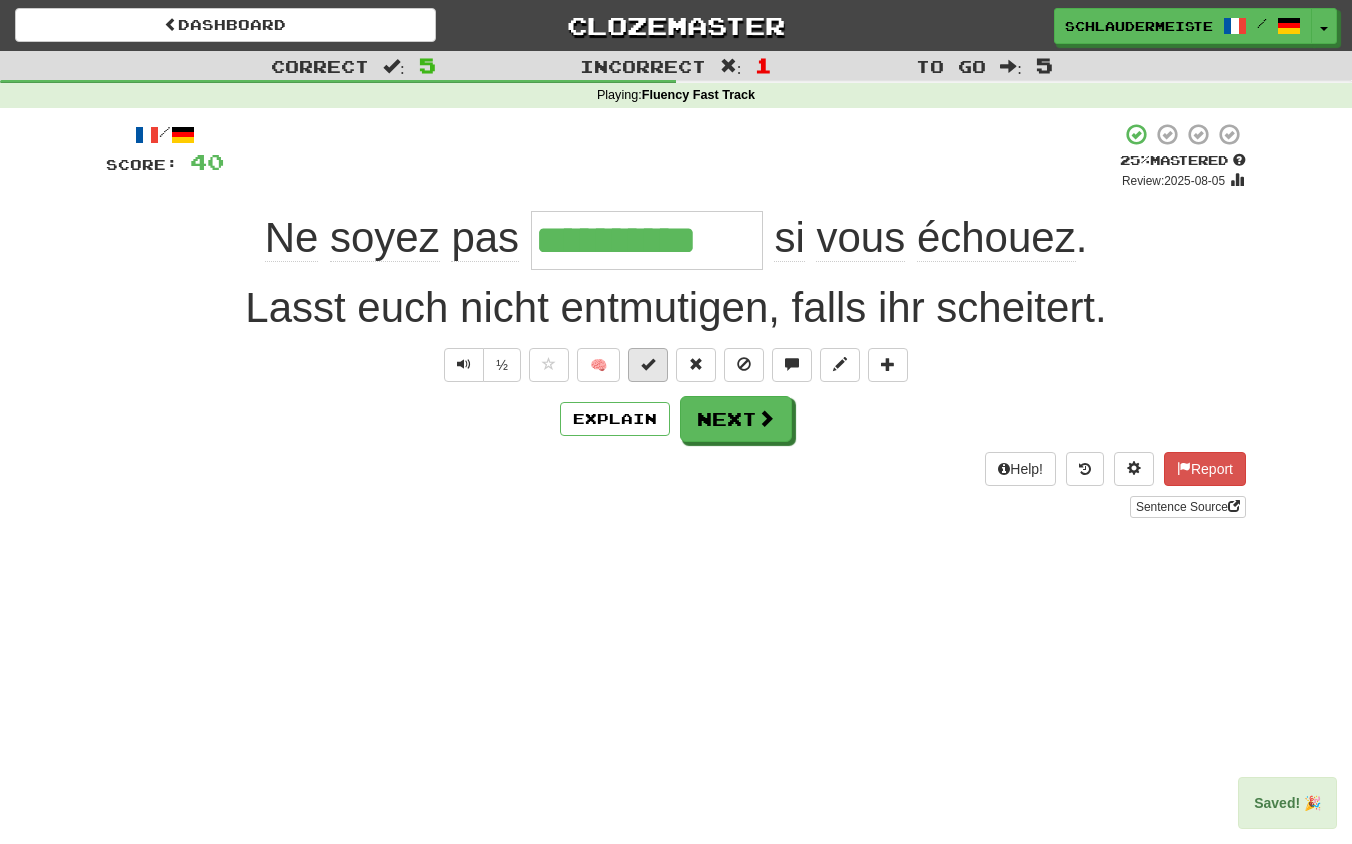 click at bounding box center (648, 364) 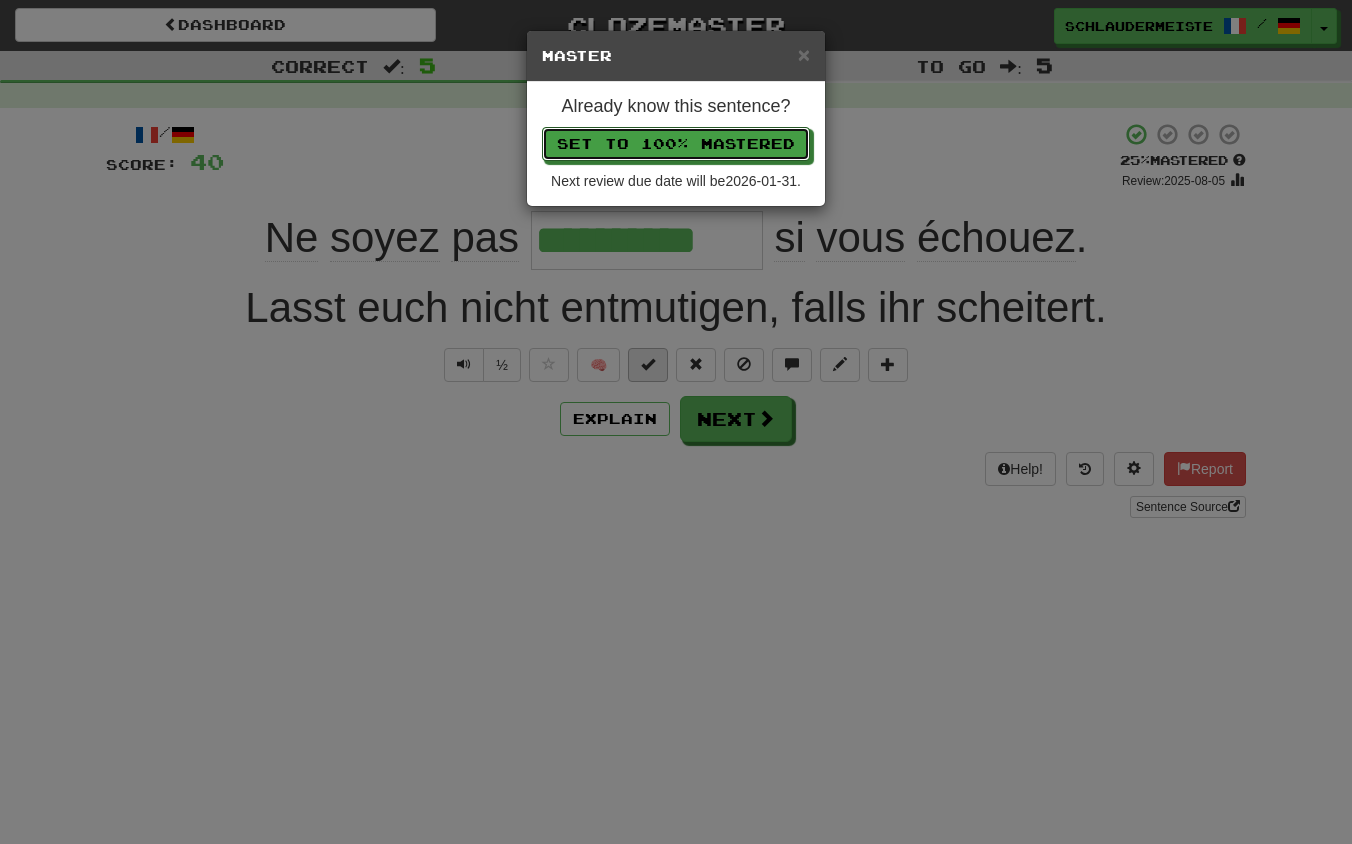 click on "Set to 100% Mastered" at bounding box center (676, 144) 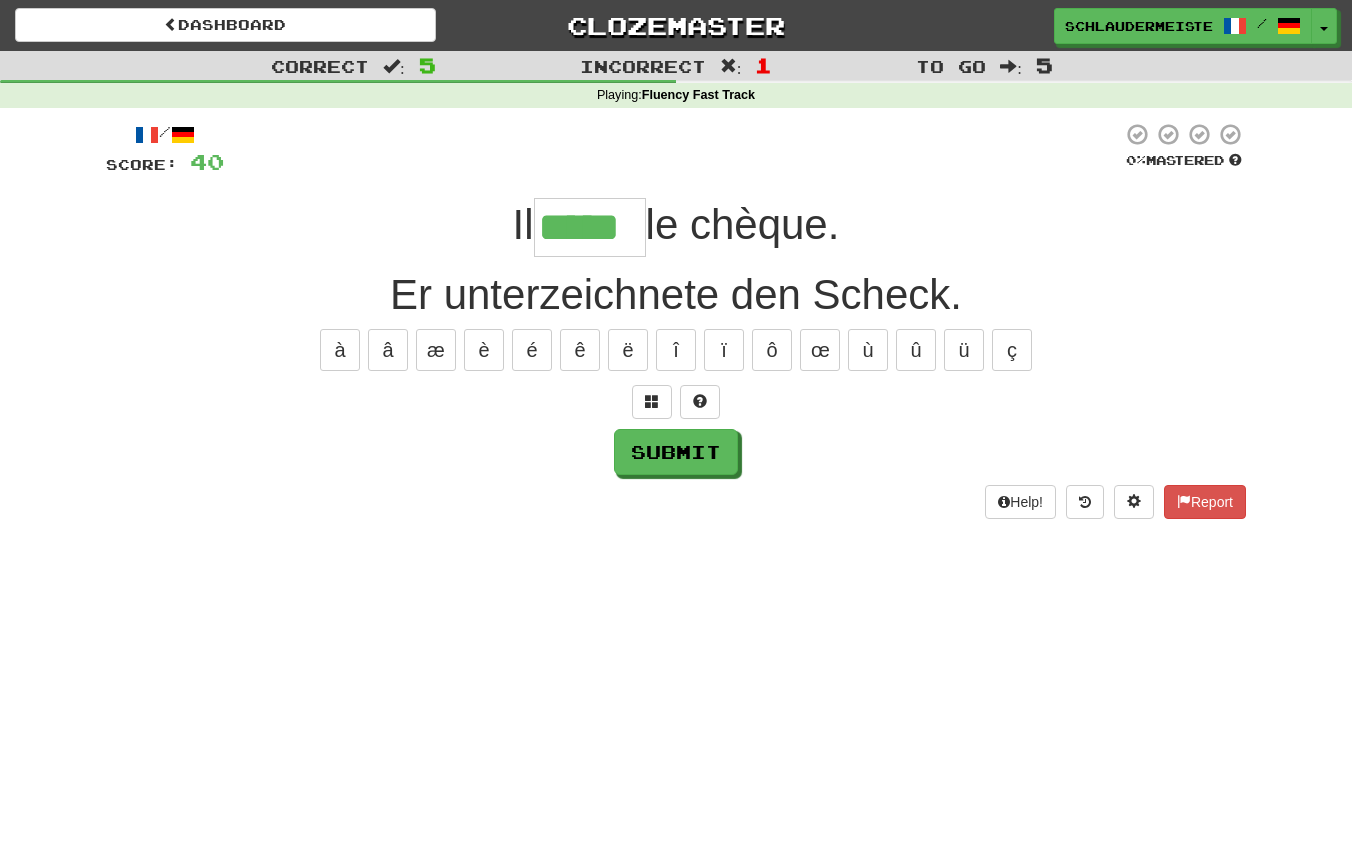 type on "*****" 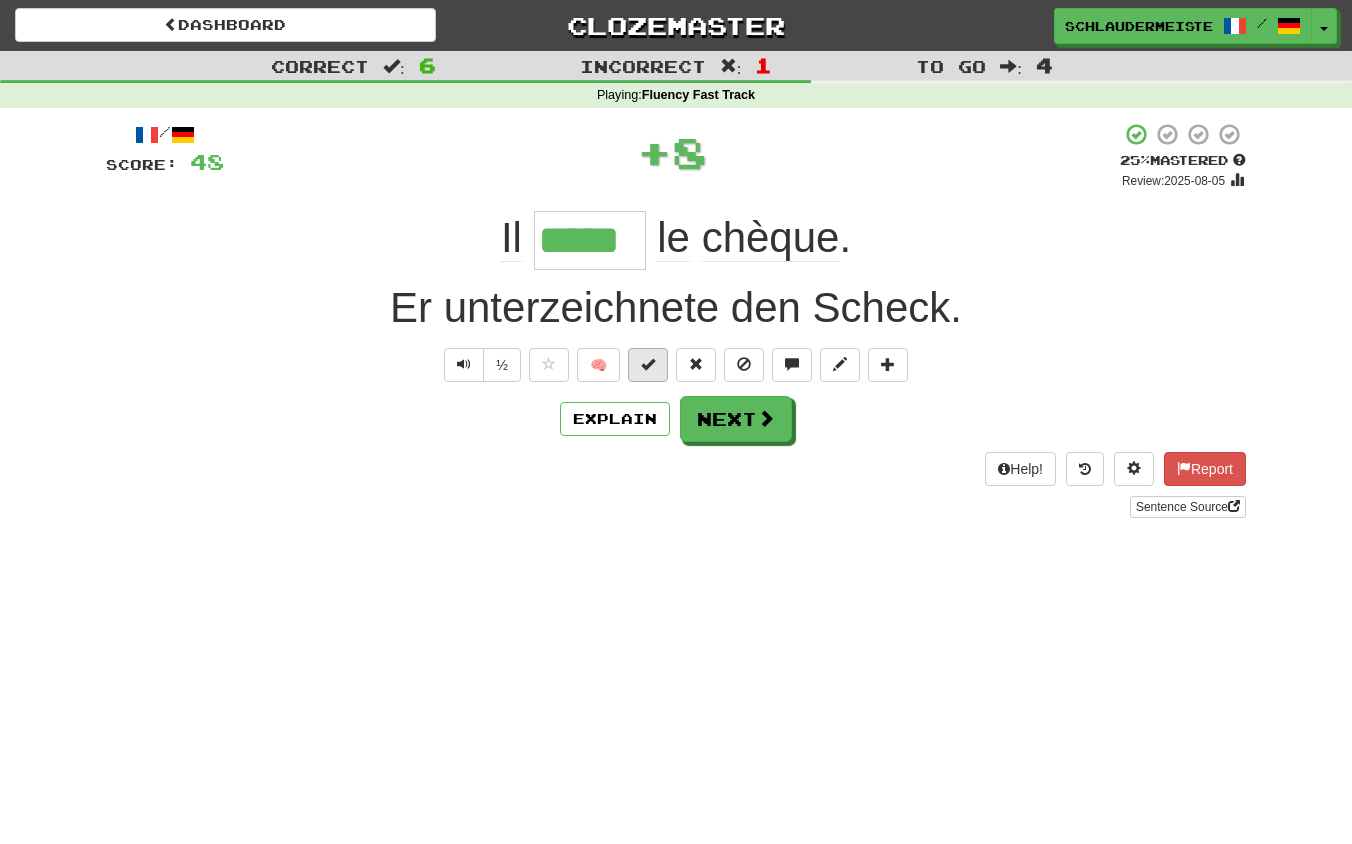 click at bounding box center [648, 364] 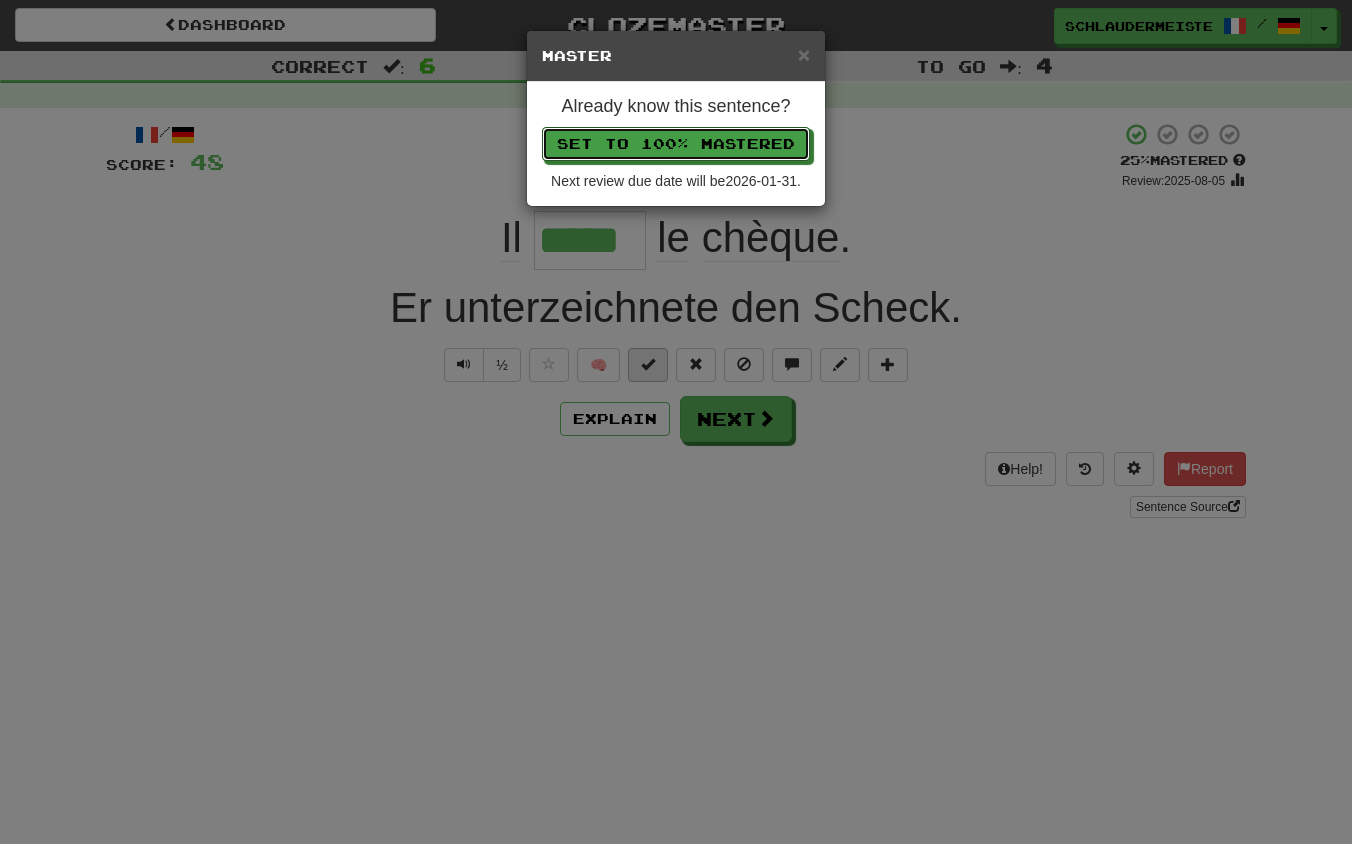 click on "Set to 100% Mastered" at bounding box center [676, 144] 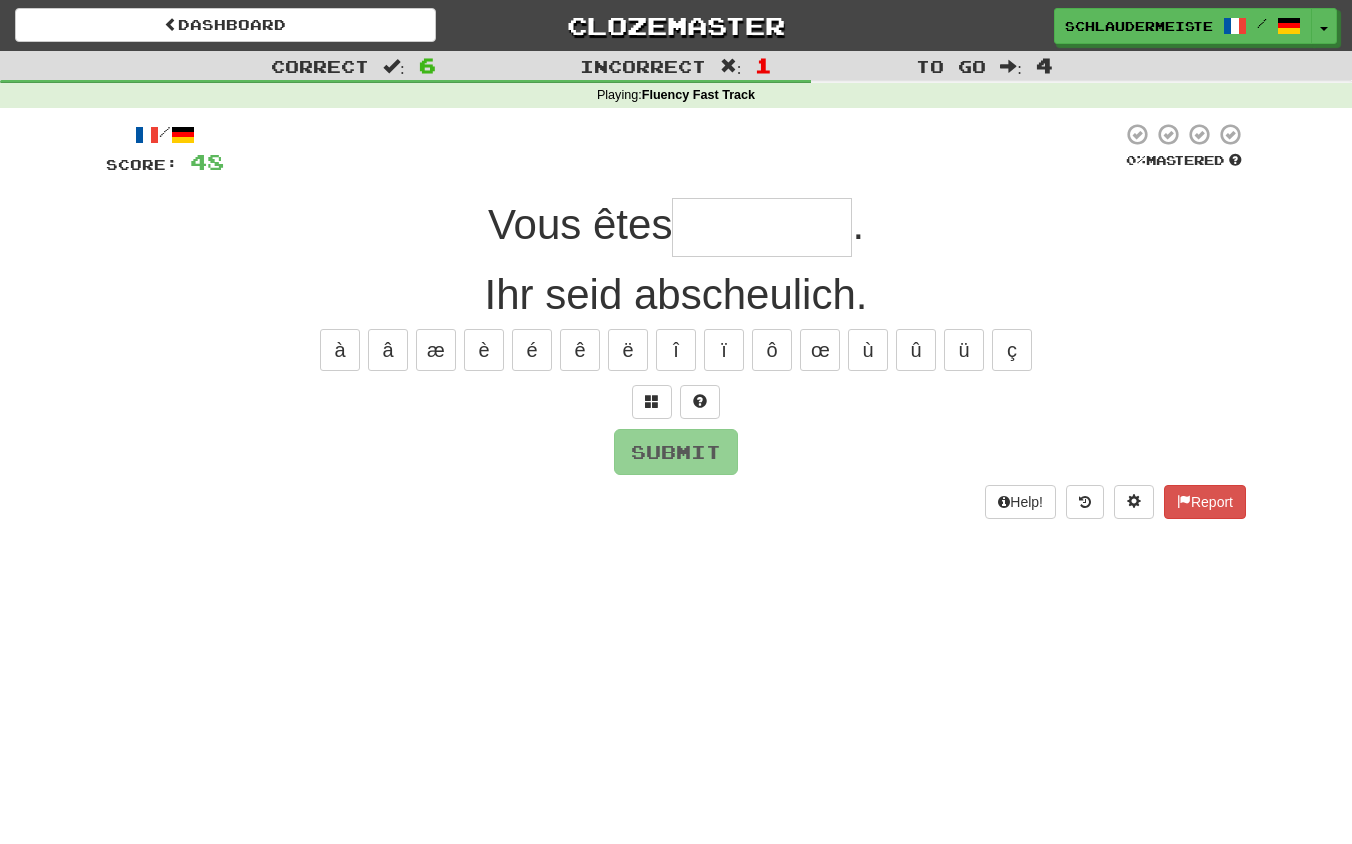 type on "*" 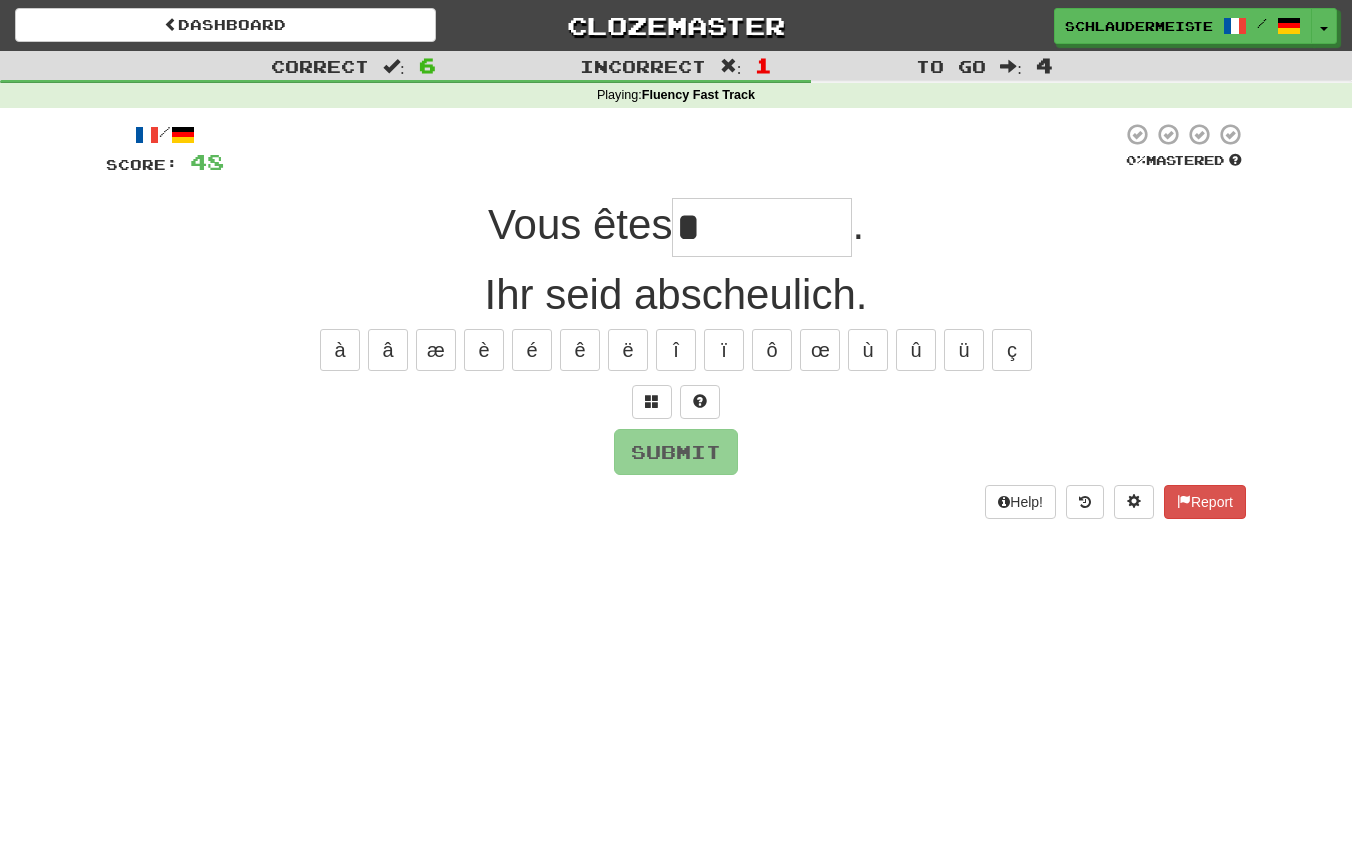 type on "*" 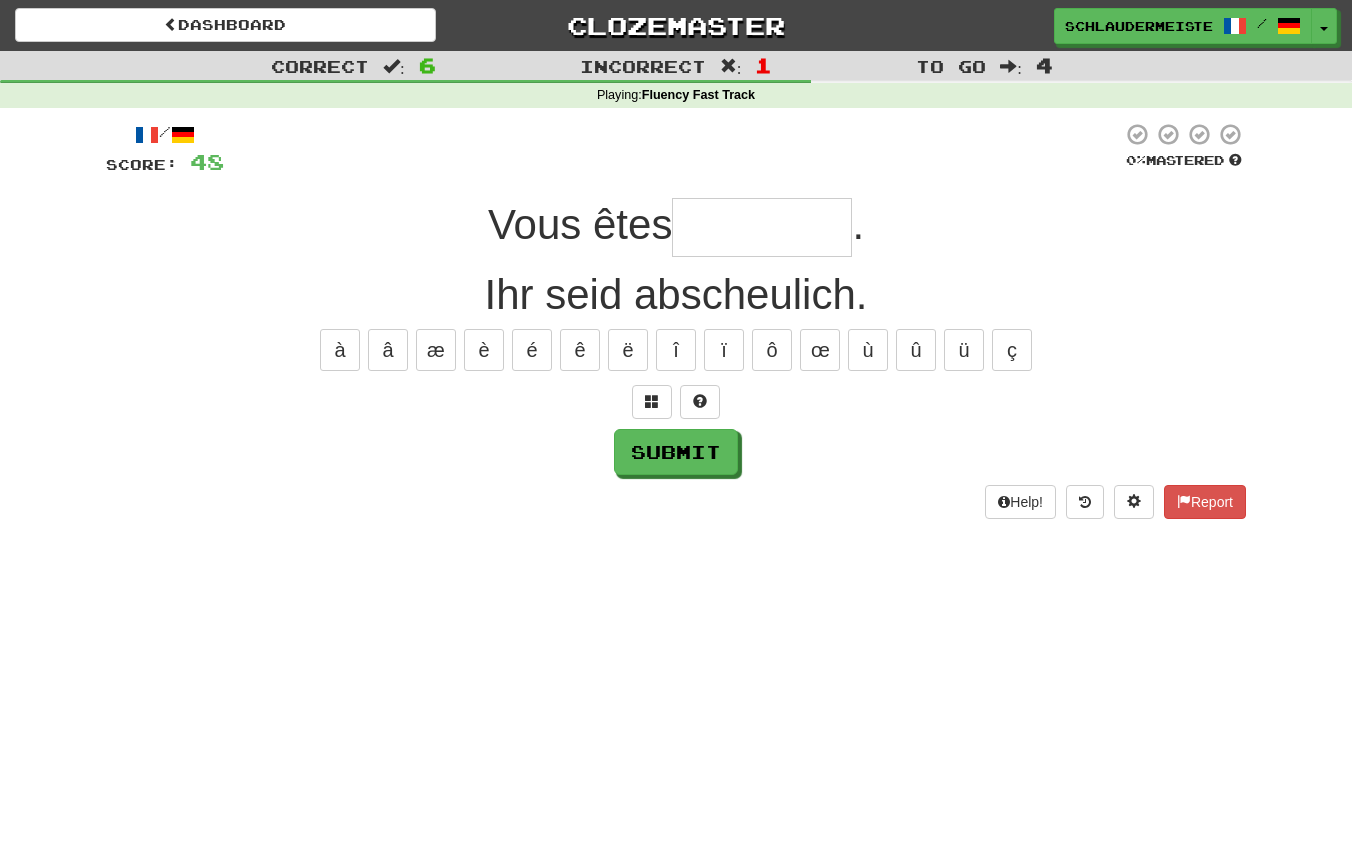 type on "*" 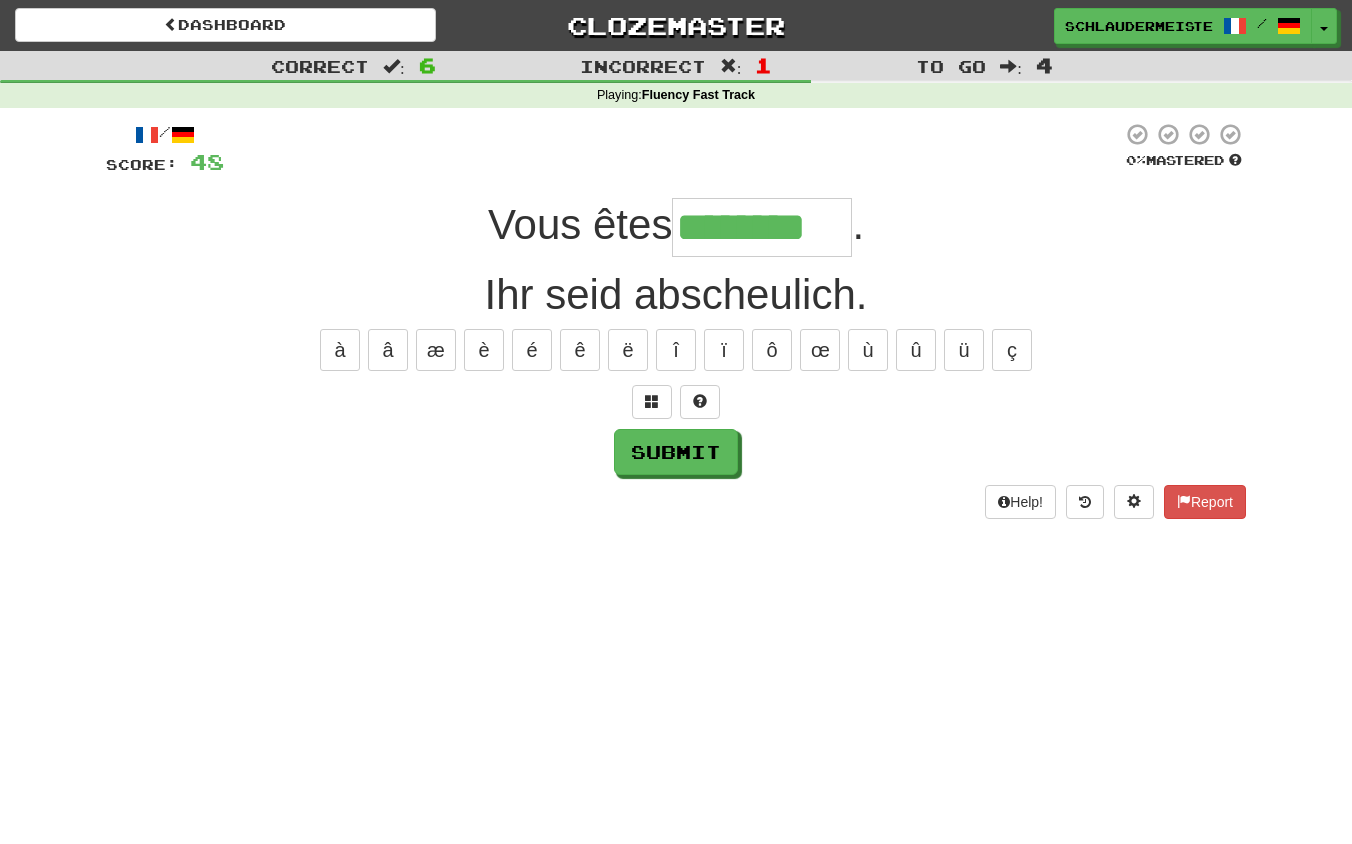 type on "********" 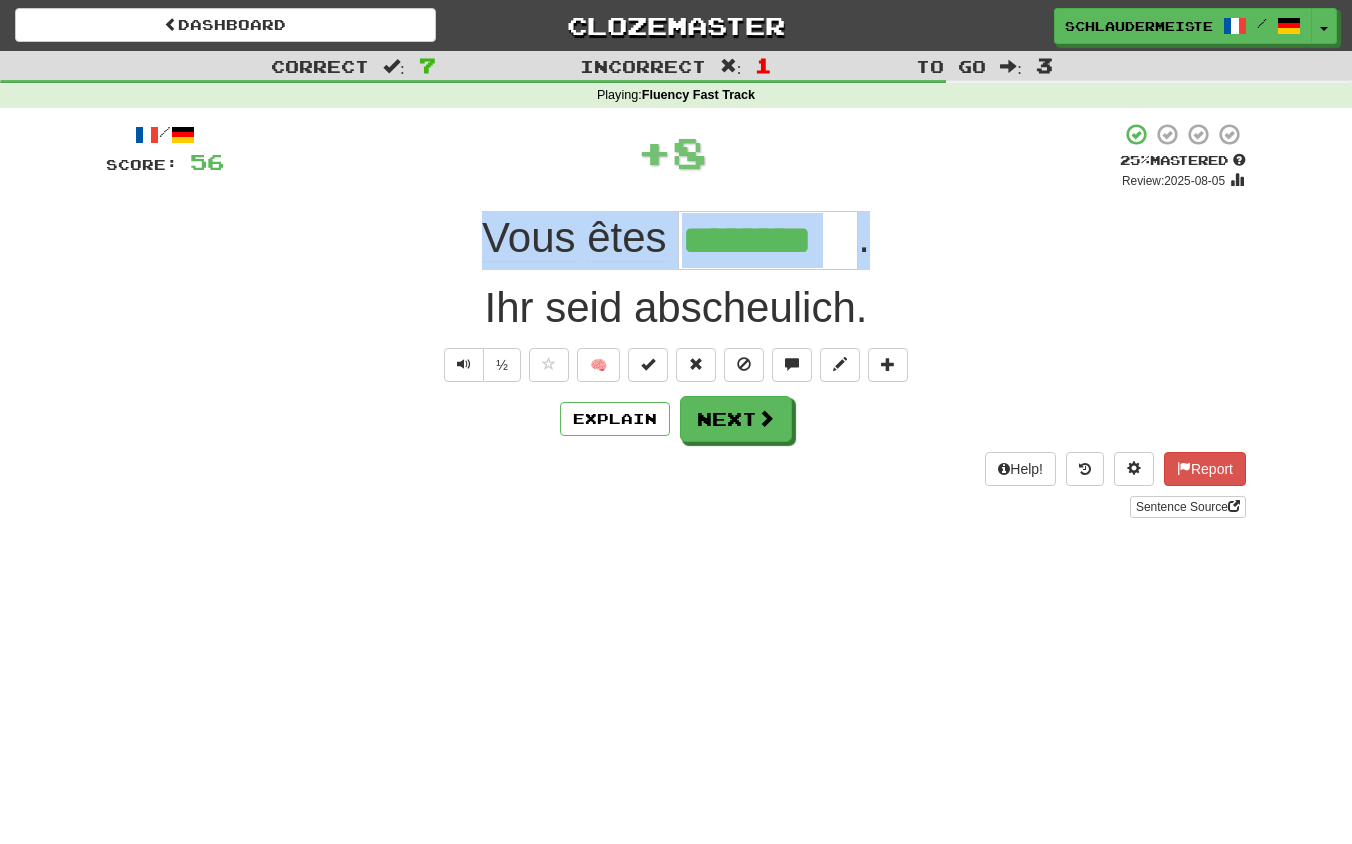 drag, startPoint x: 460, startPoint y: 220, endPoint x: 896, endPoint y: 253, distance: 437.24707 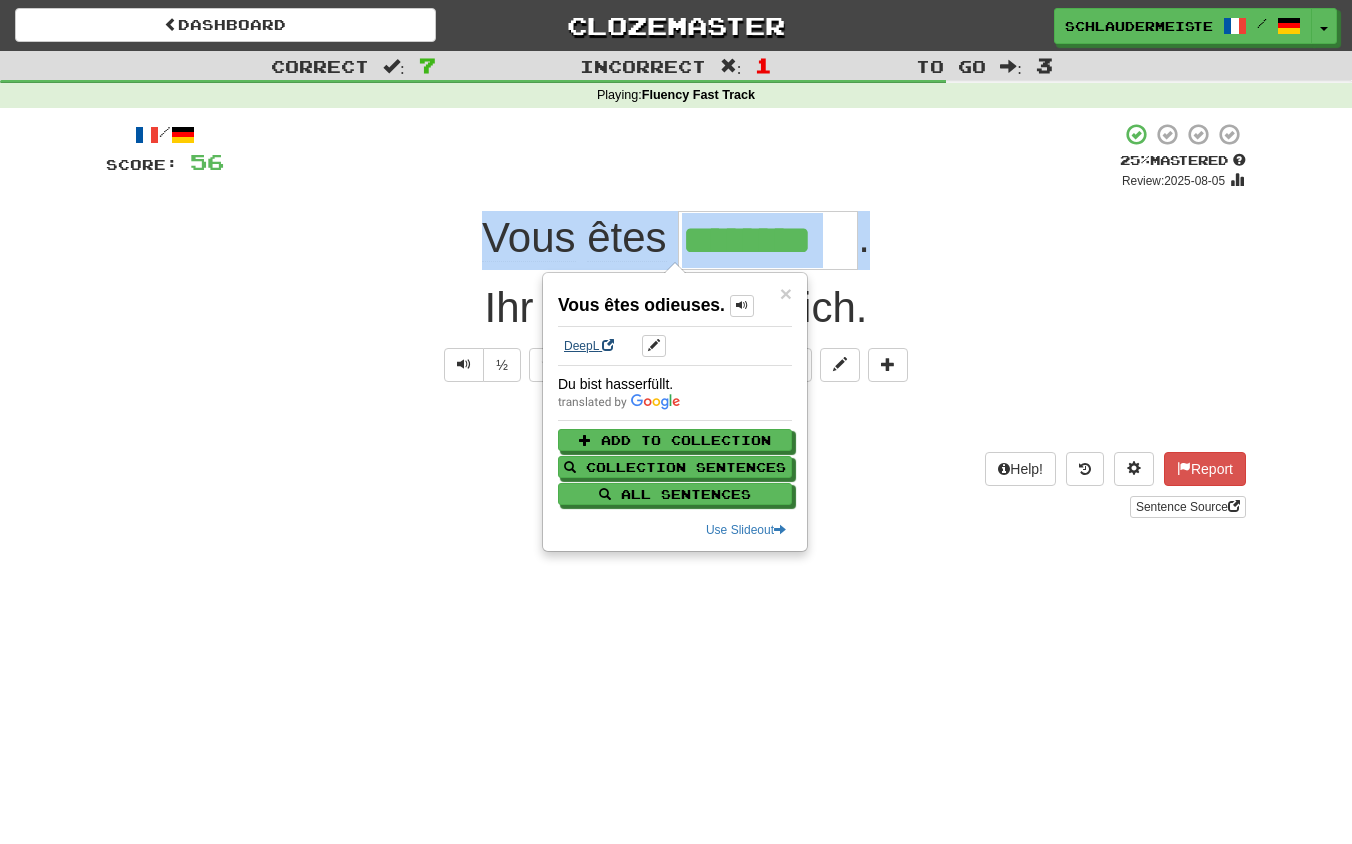 click on "DeepL" at bounding box center (589, 346) 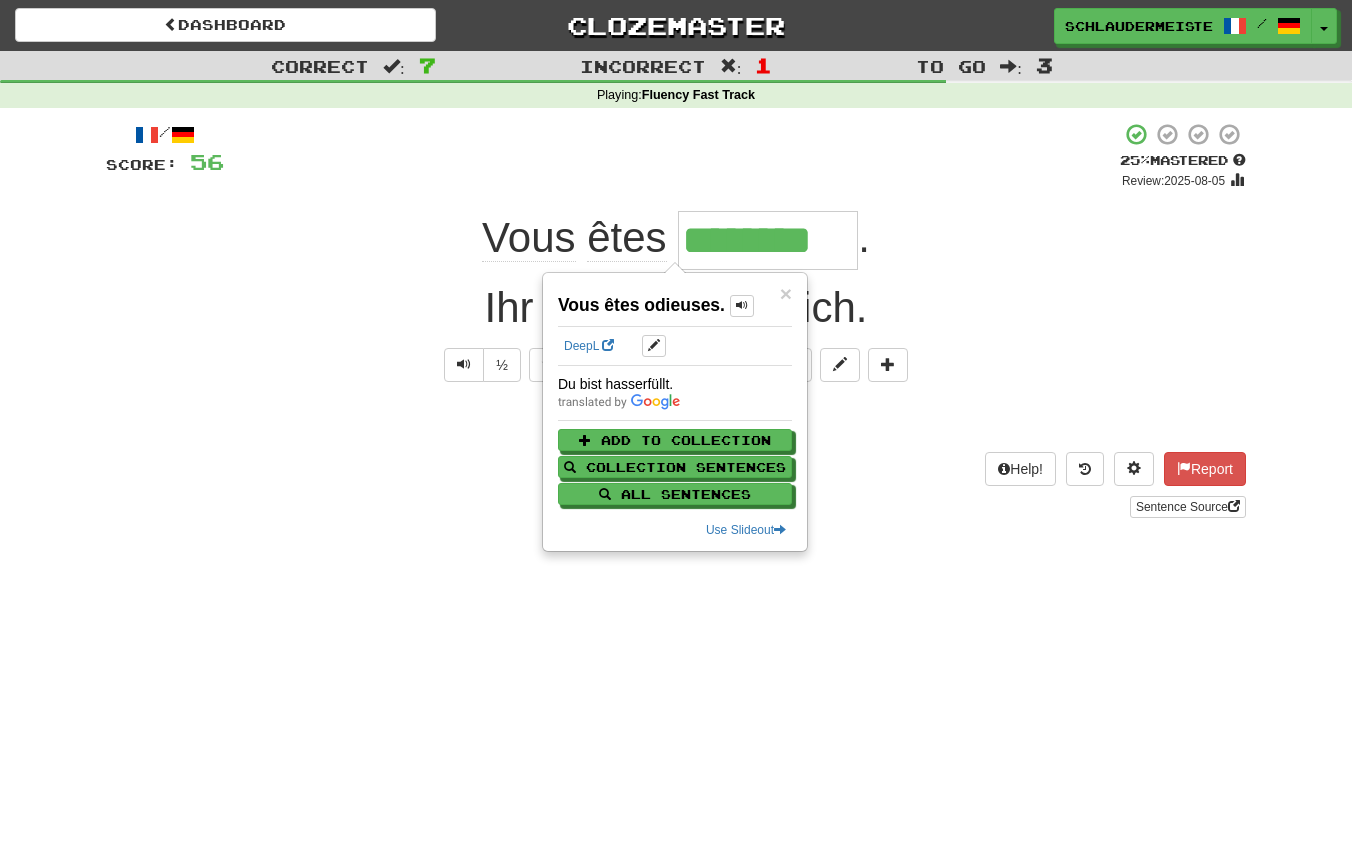 click on "Help!  Report Sentence Source" at bounding box center (676, 485) 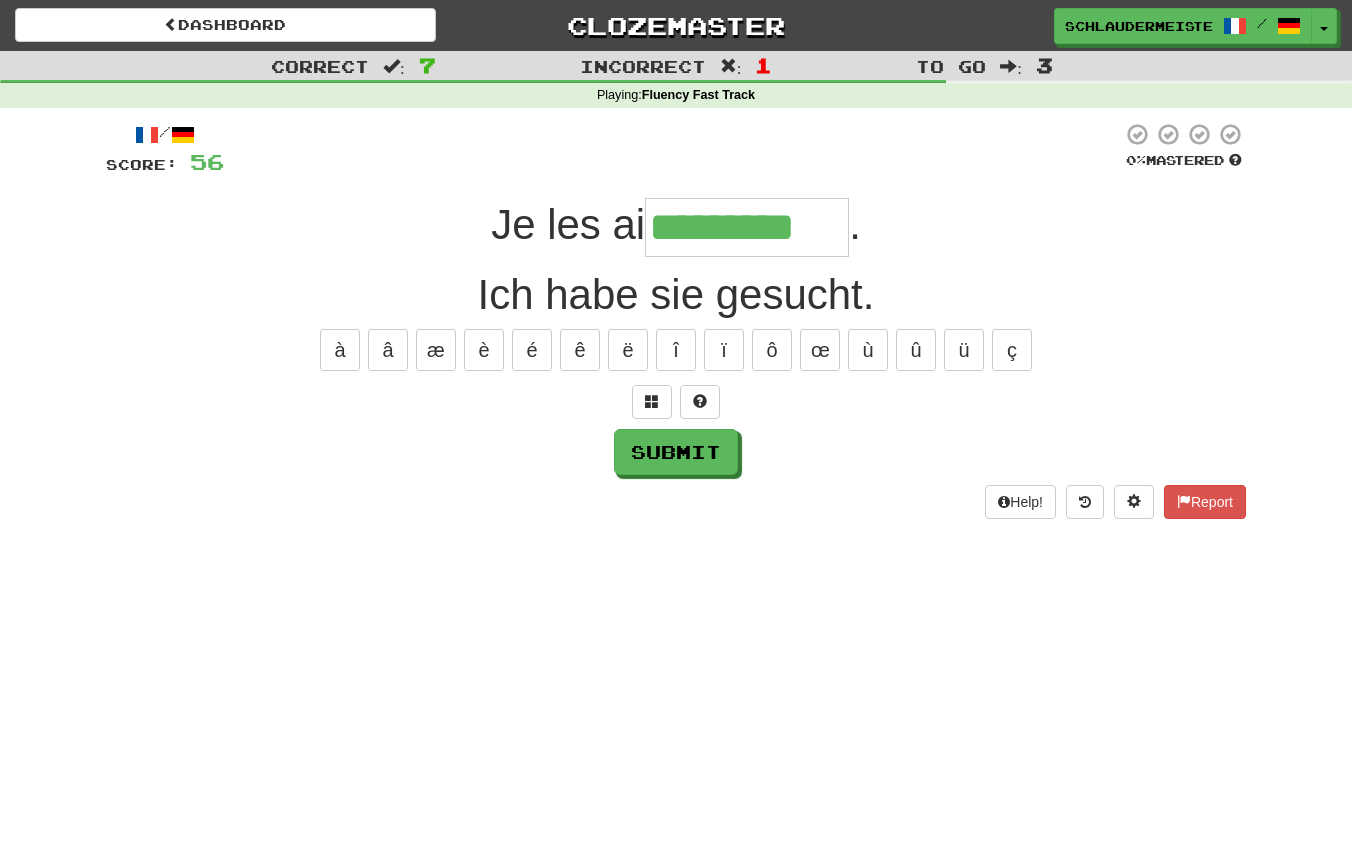type on "*********" 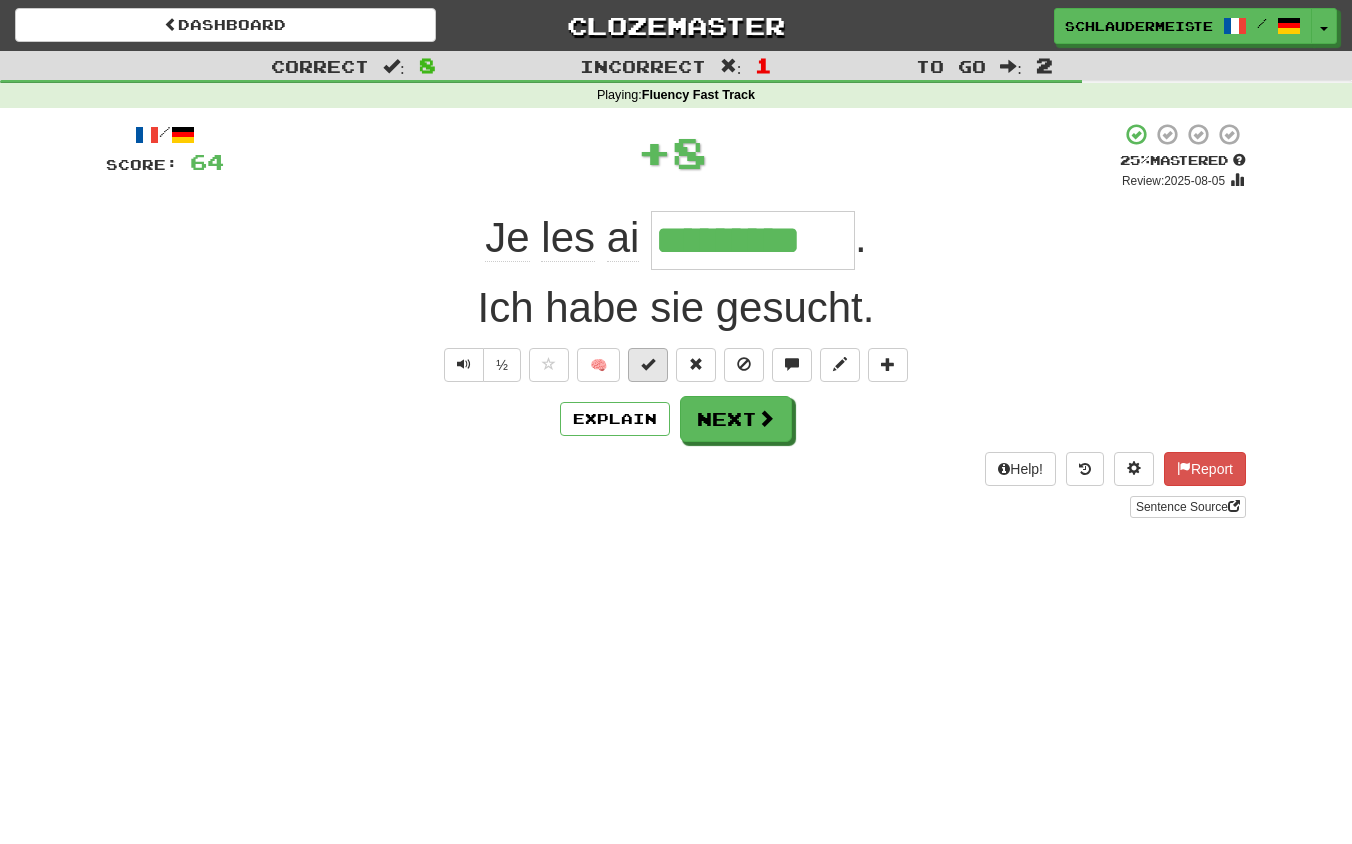 click at bounding box center [648, 364] 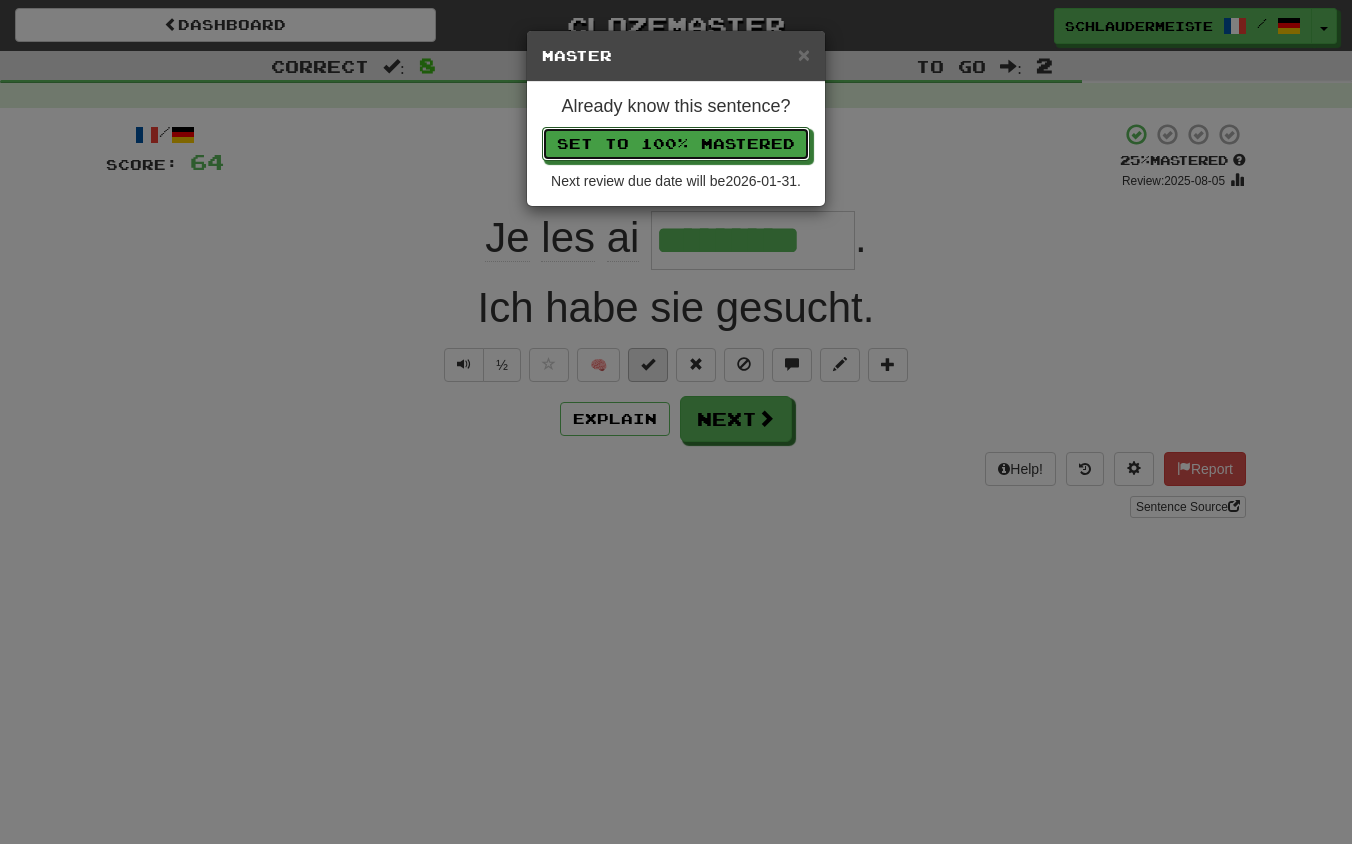click on "Set to 100% Mastered" at bounding box center [676, 144] 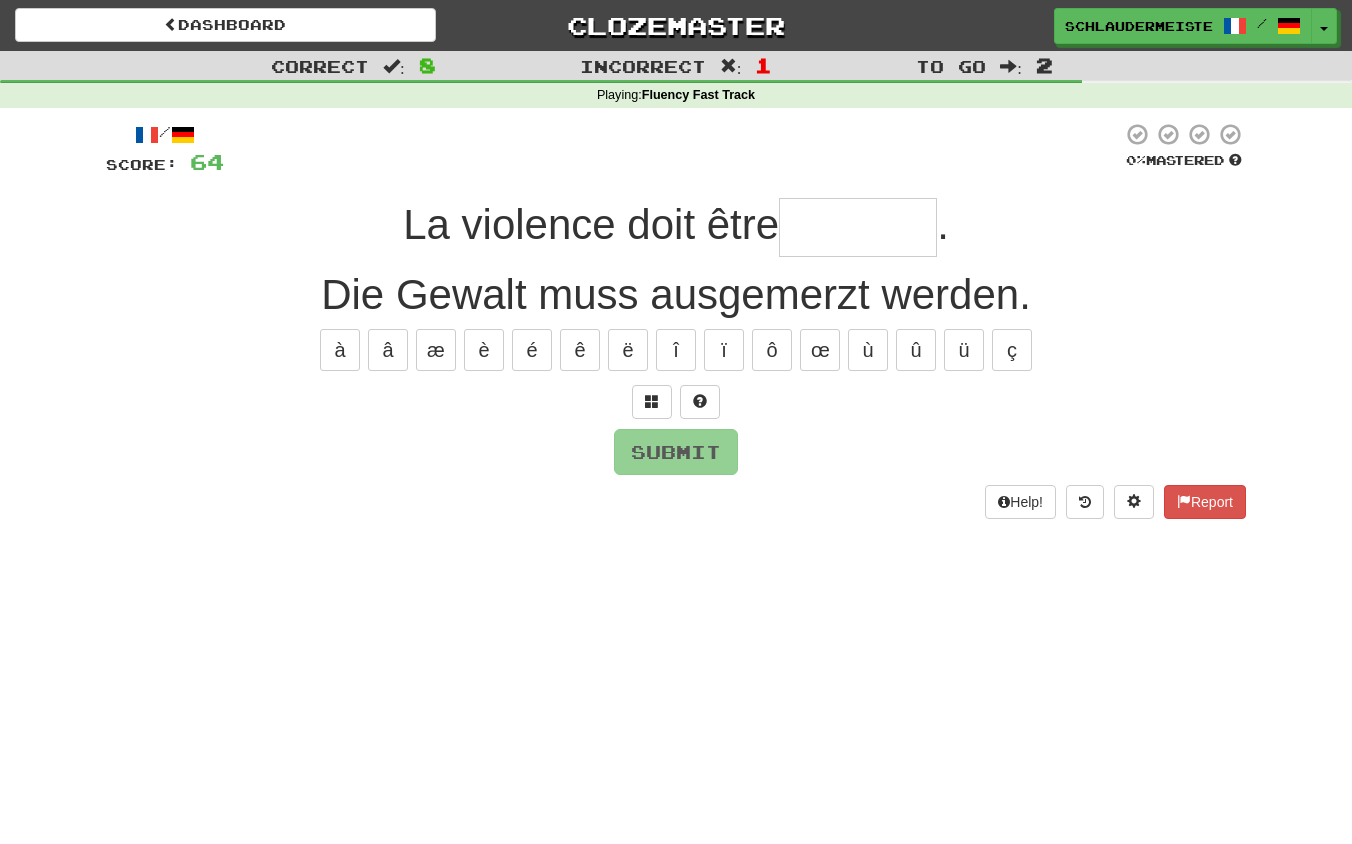 type on "*" 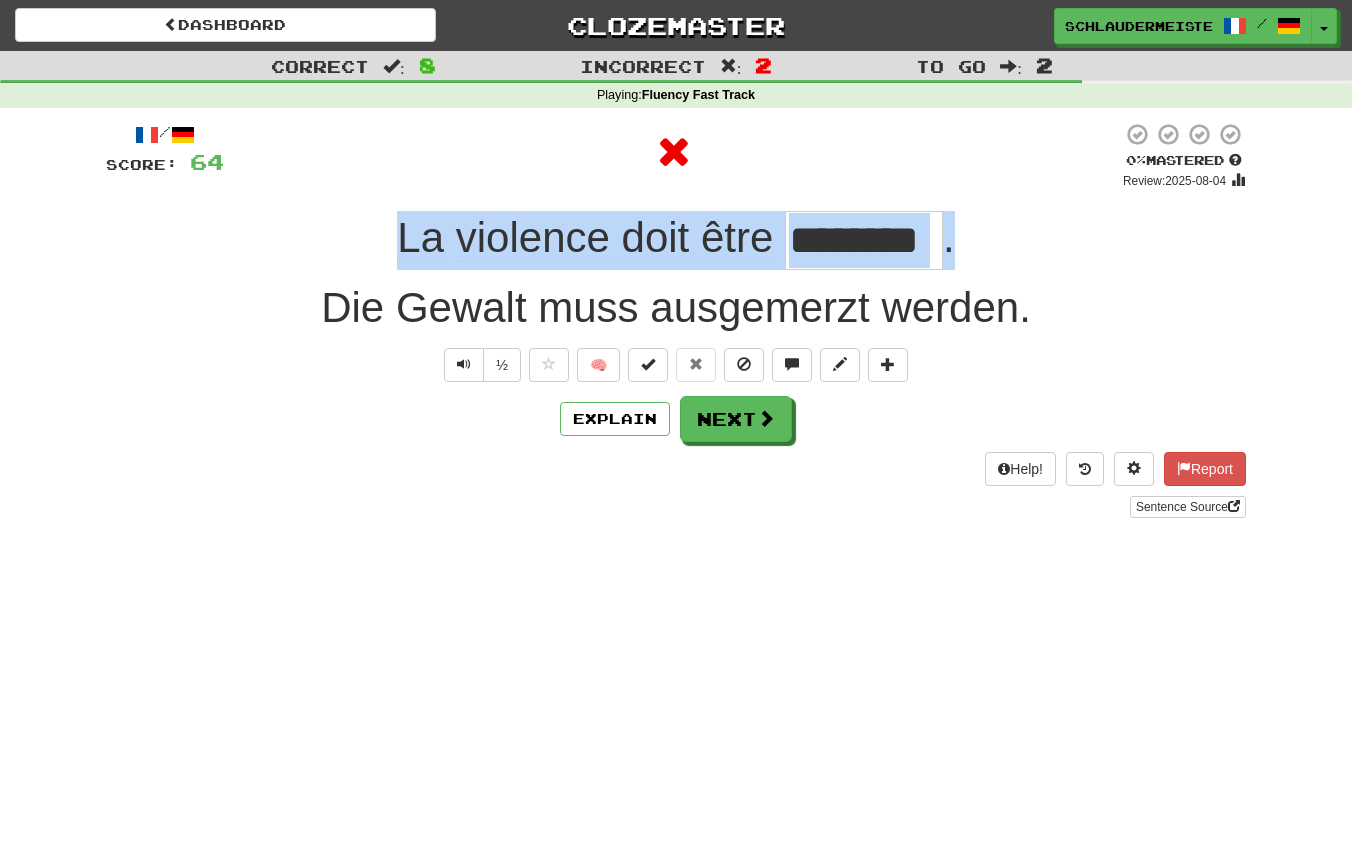 drag, startPoint x: 362, startPoint y: 225, endPoint x: 1032, endPoint y: 242, distance: 670.21564 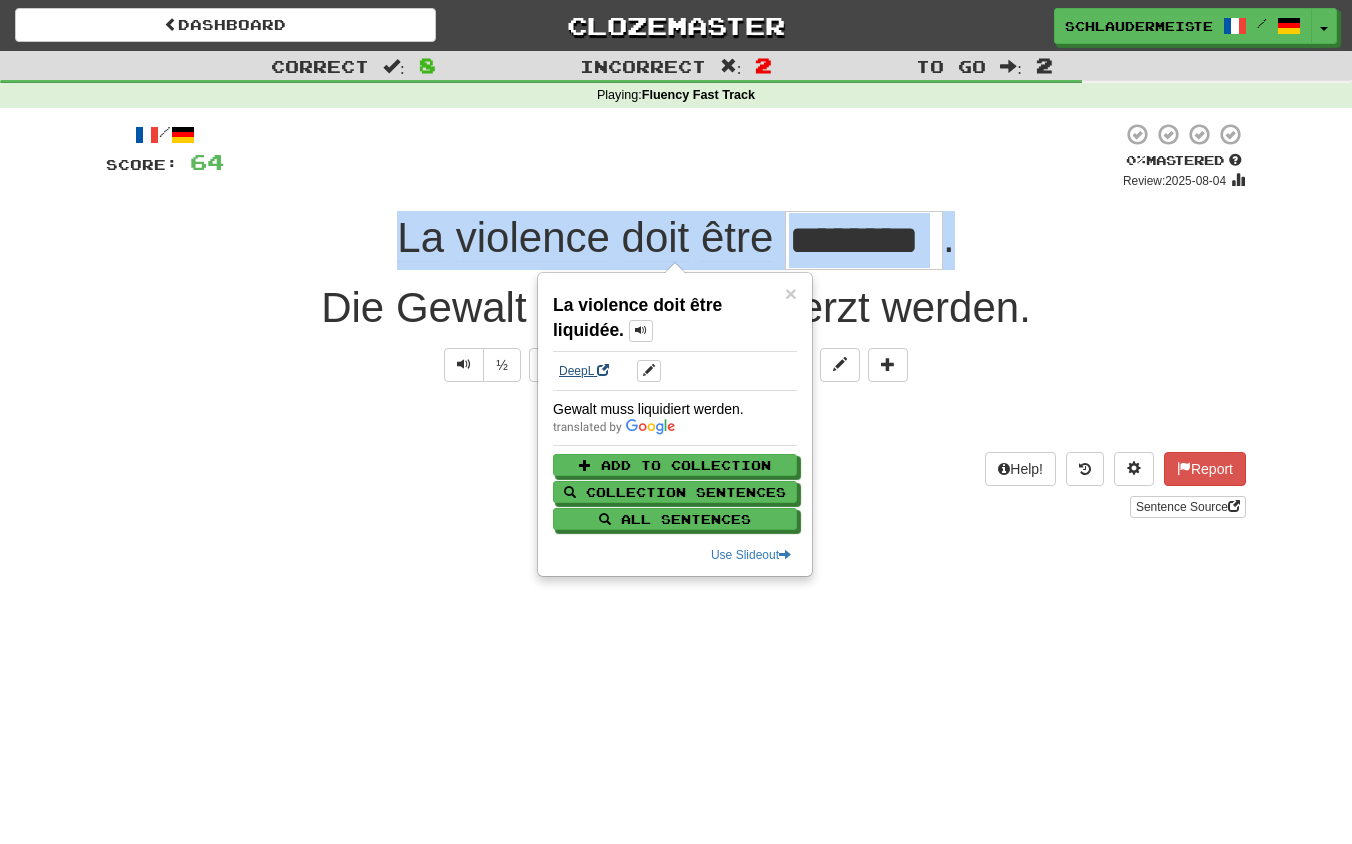 click on "DeepL" at bounding box center [584, 371] 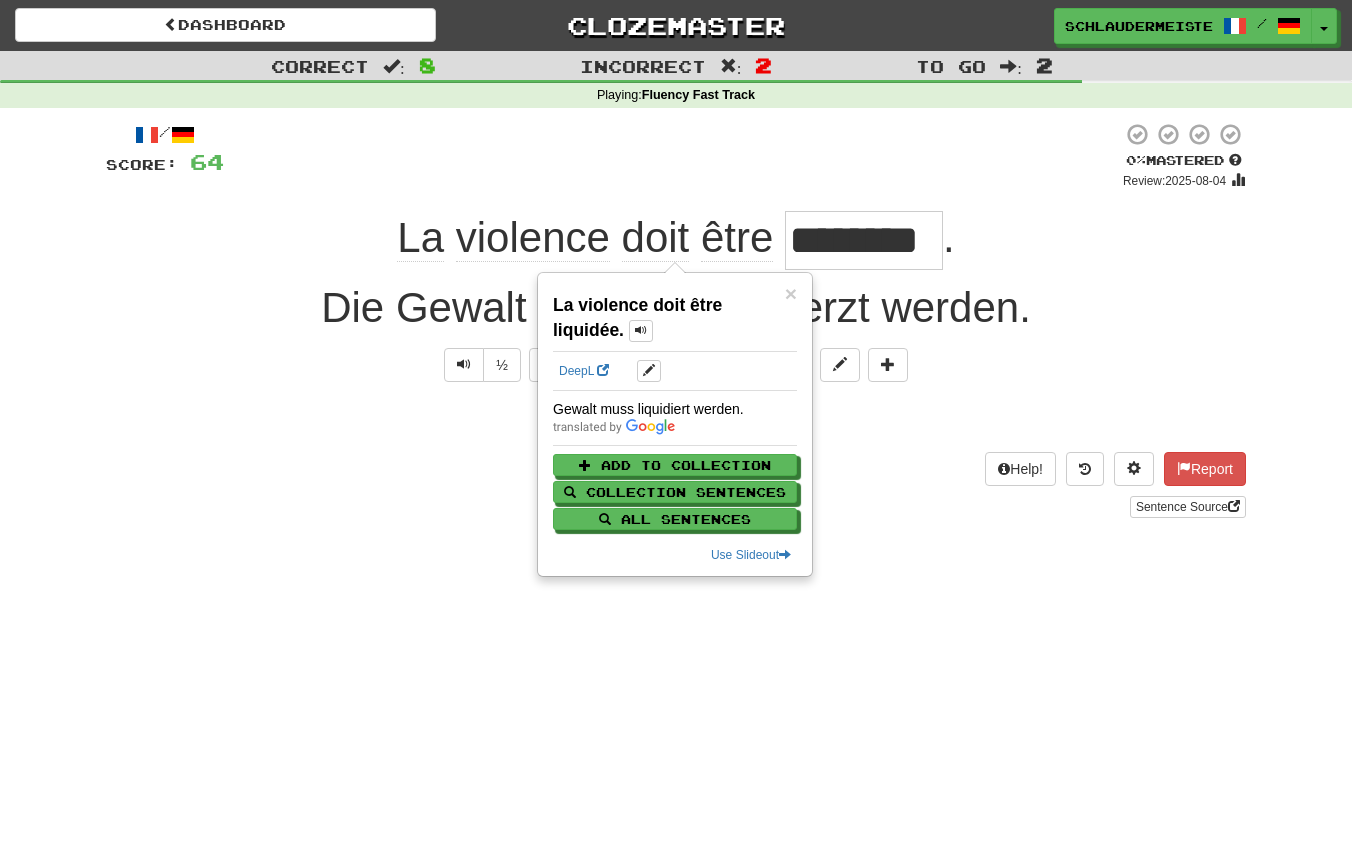 click on "Dashboard
Clozemaster
[USERNAME]
/
Toggle Dropdown
Dashboard
Leaderboard
Activity Feed
Notifications
Profile
Discussions
Français
/
Deutsch
Streak:
47
Review:
0
Points Today: 4840
Languages
Account
Logout
[USERNAME]
/
Toggle Dropdown
Dashboard
Leaderboard
Activity Feed
Notifications
Profile
Discussions
Français
/
Deutsch
Streak:
47
Review:
0
Points Today: 4840
Languages
Account
Logout
clozemaster
Correct : 8 Incorrect : 2 To go : 2 Playing : Fluency Fast Track / Score: 64 0 % Mastered Review: 2025-08-04 La violence doit être [NAME]. Die Gewalt muss ausgemerzt werden. ½ 🧠 Next" at bounding box center (676, 422) 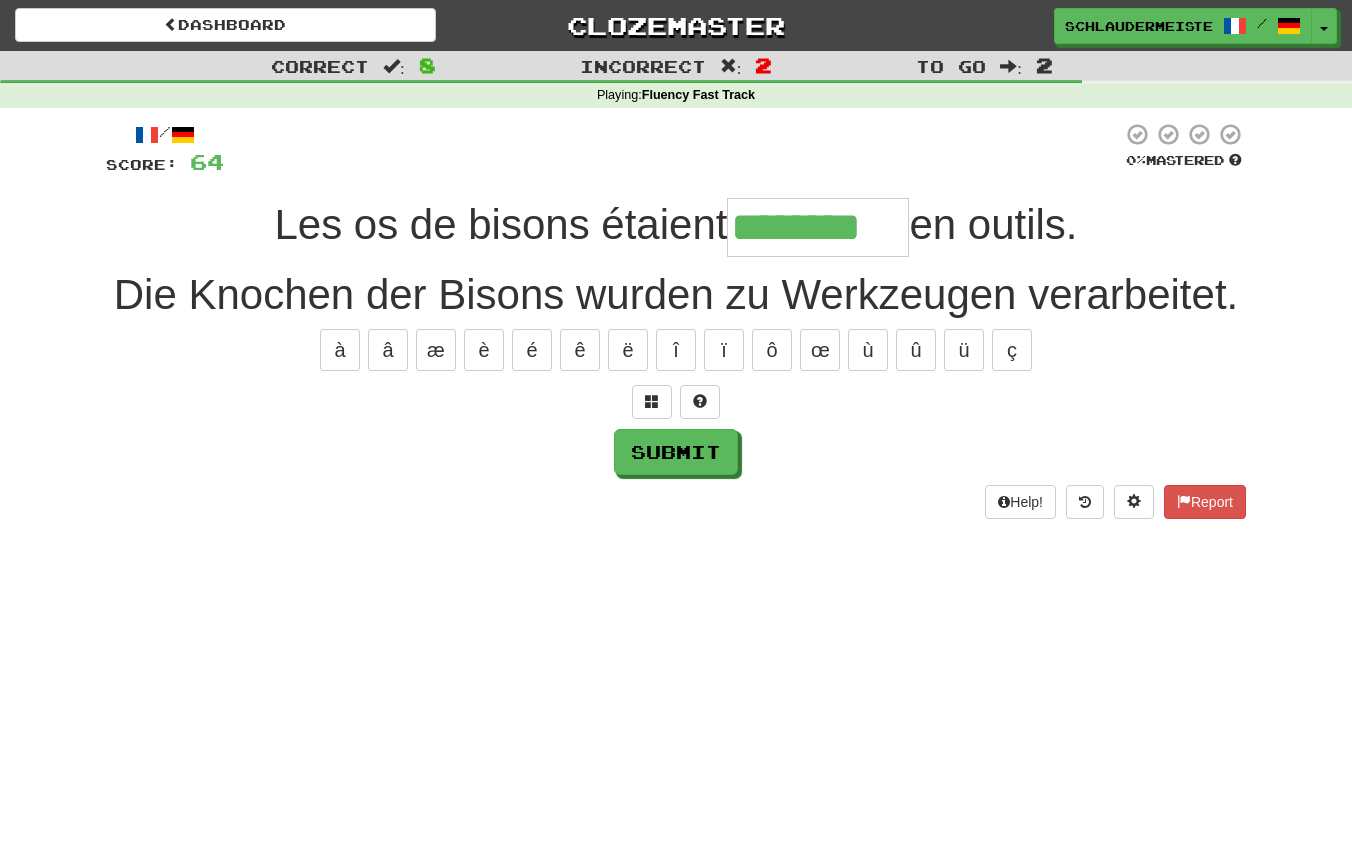 type on "********" 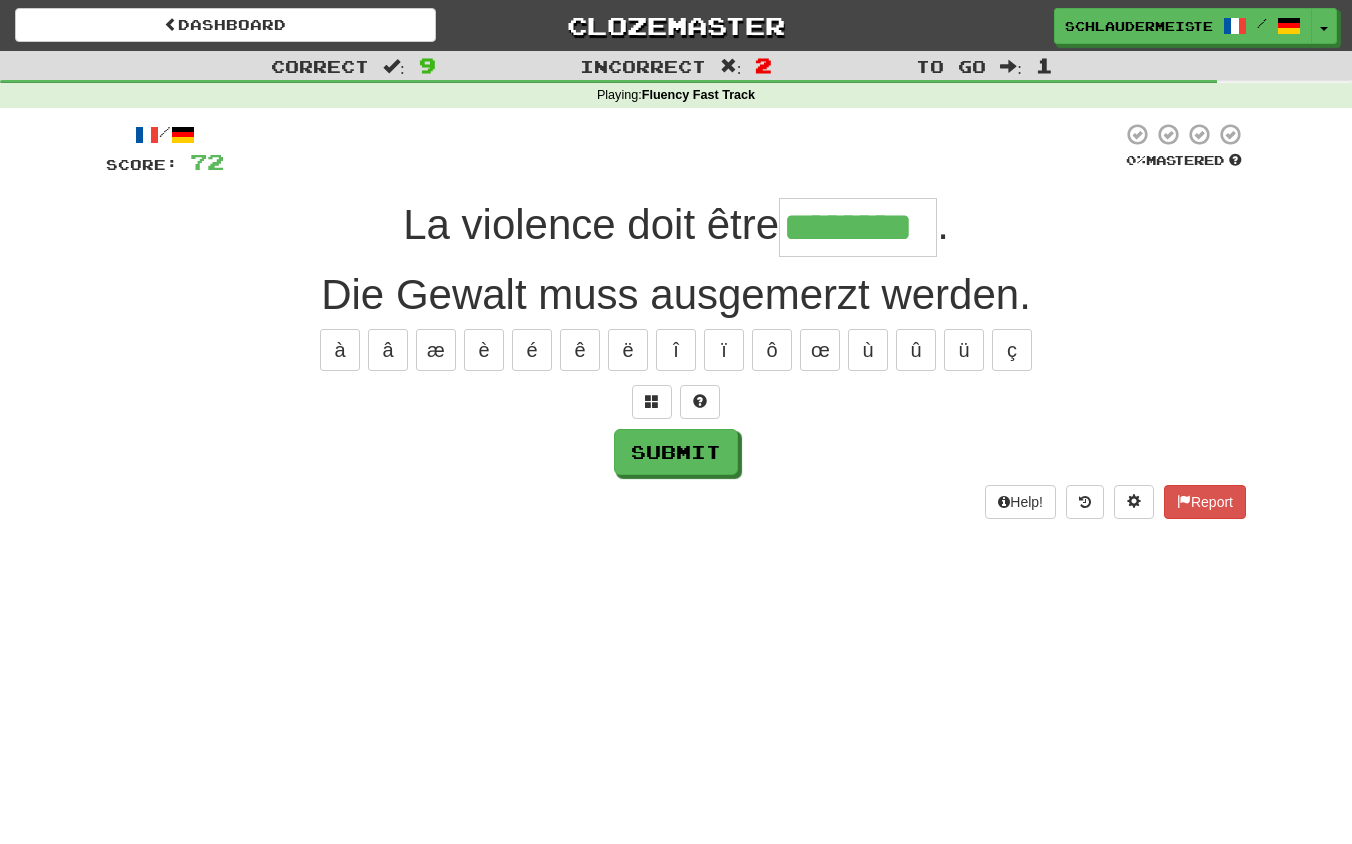 type on "********" 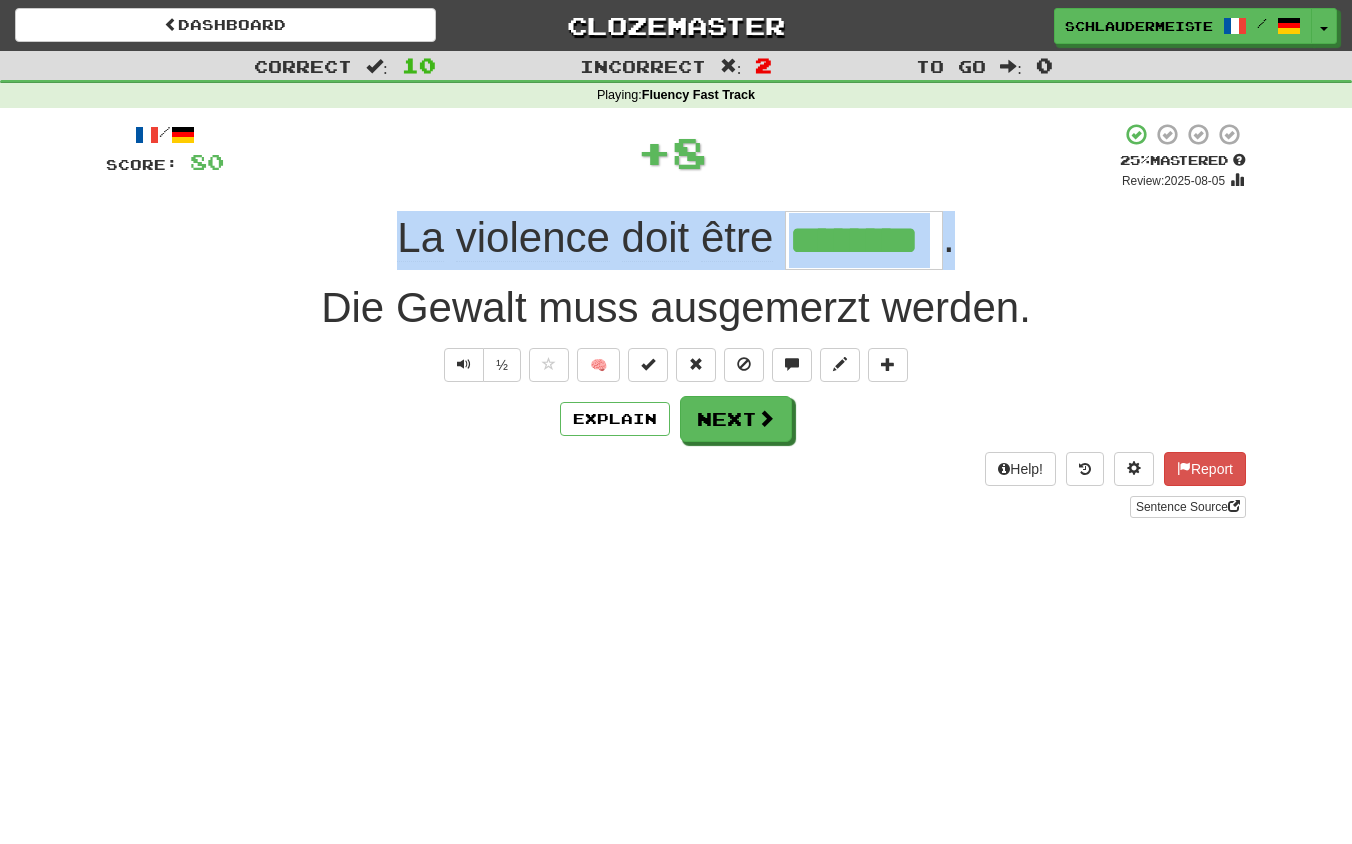 drag, startPoint x: 368, startPoint y: 222, endPoint x: 1035, endPoint y: 242, distance: 667.2998 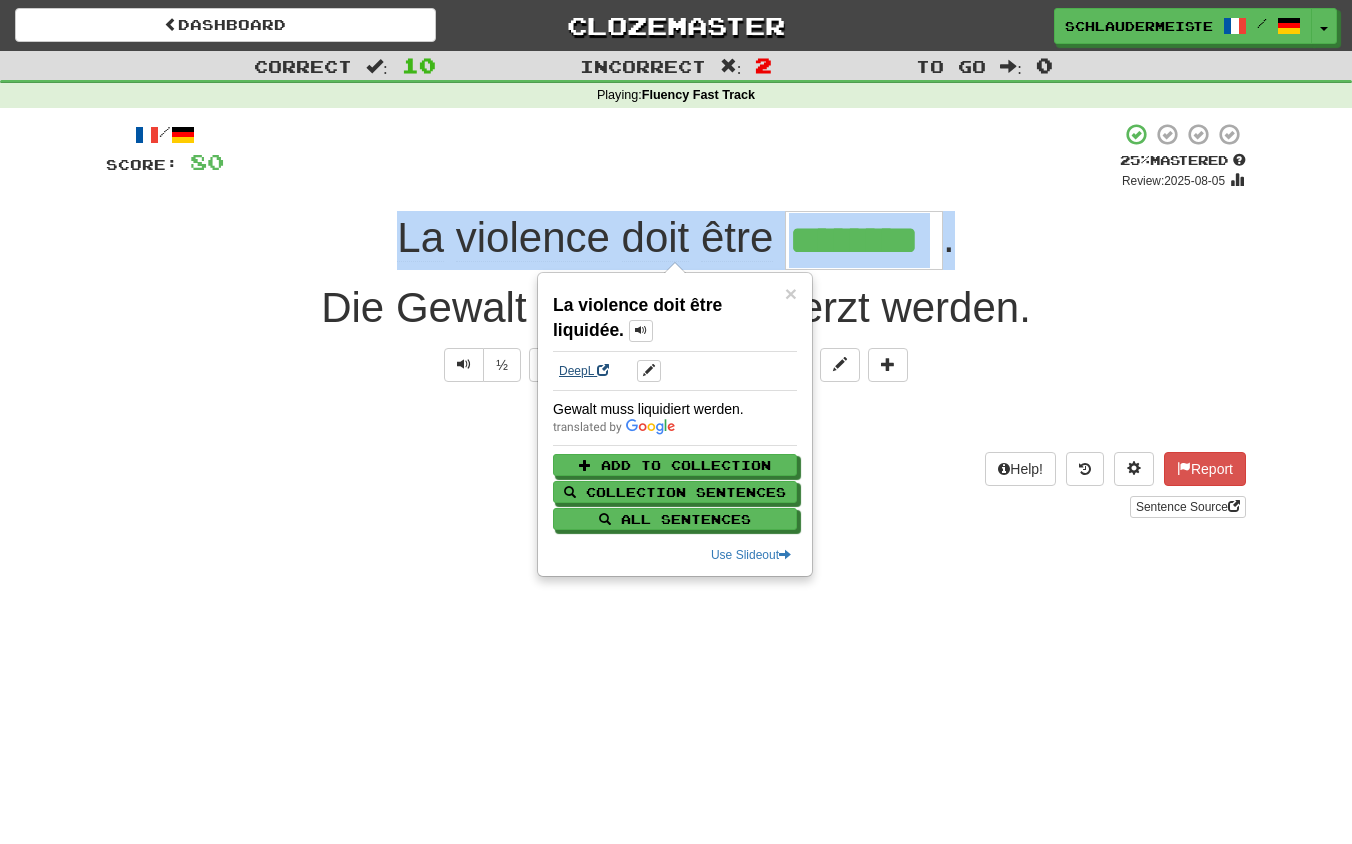 click on "DeepL" at bounding box center (584, 371) 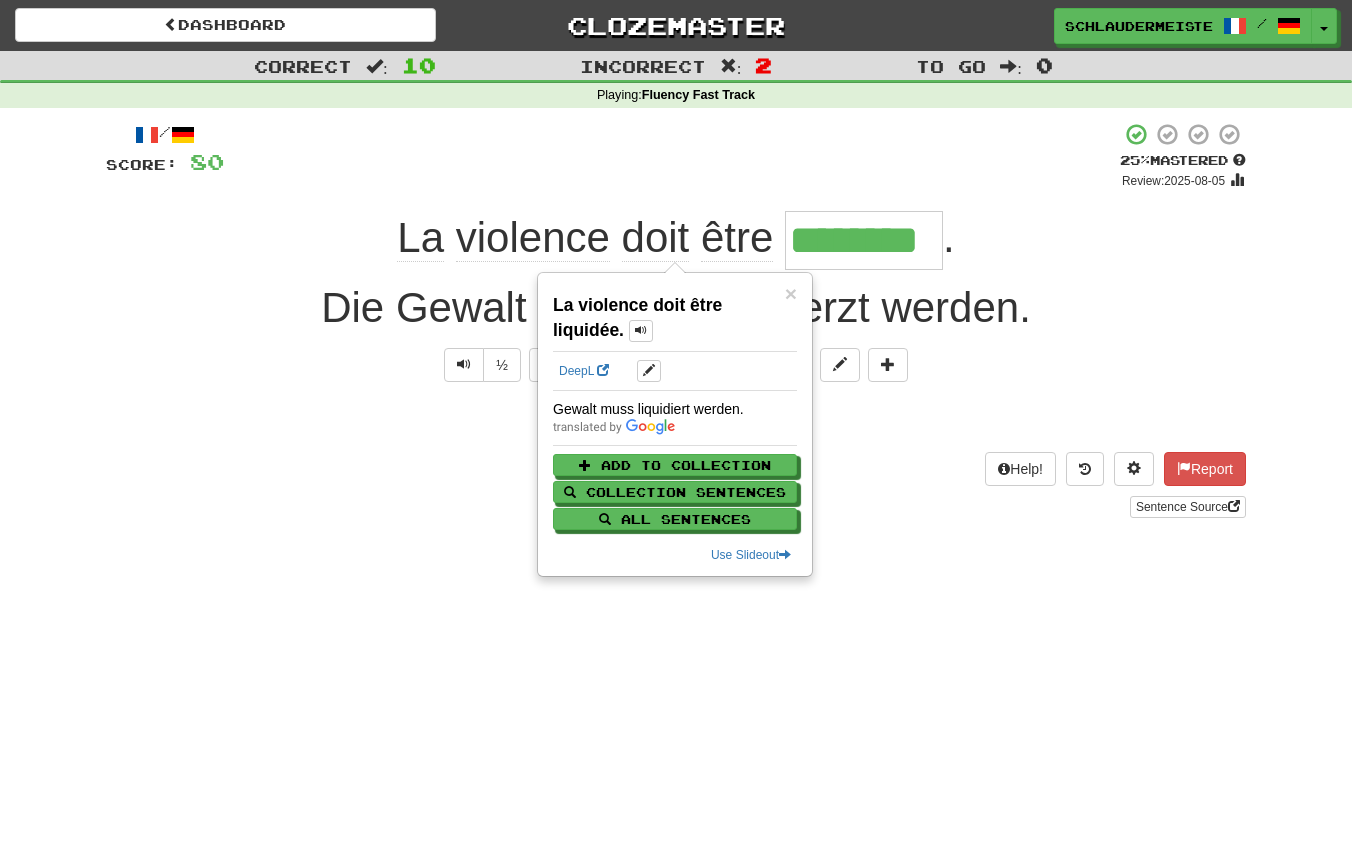 click on "/ Score: 80 + 8 25 % Mastered Review: 2025-08-05 La violence doit être [NAME]. Die Gewalt muss ausgemerzt werden. ½ 🧠 Explain Next Help! Report Sentence Source" at bounding box center (676, 327) 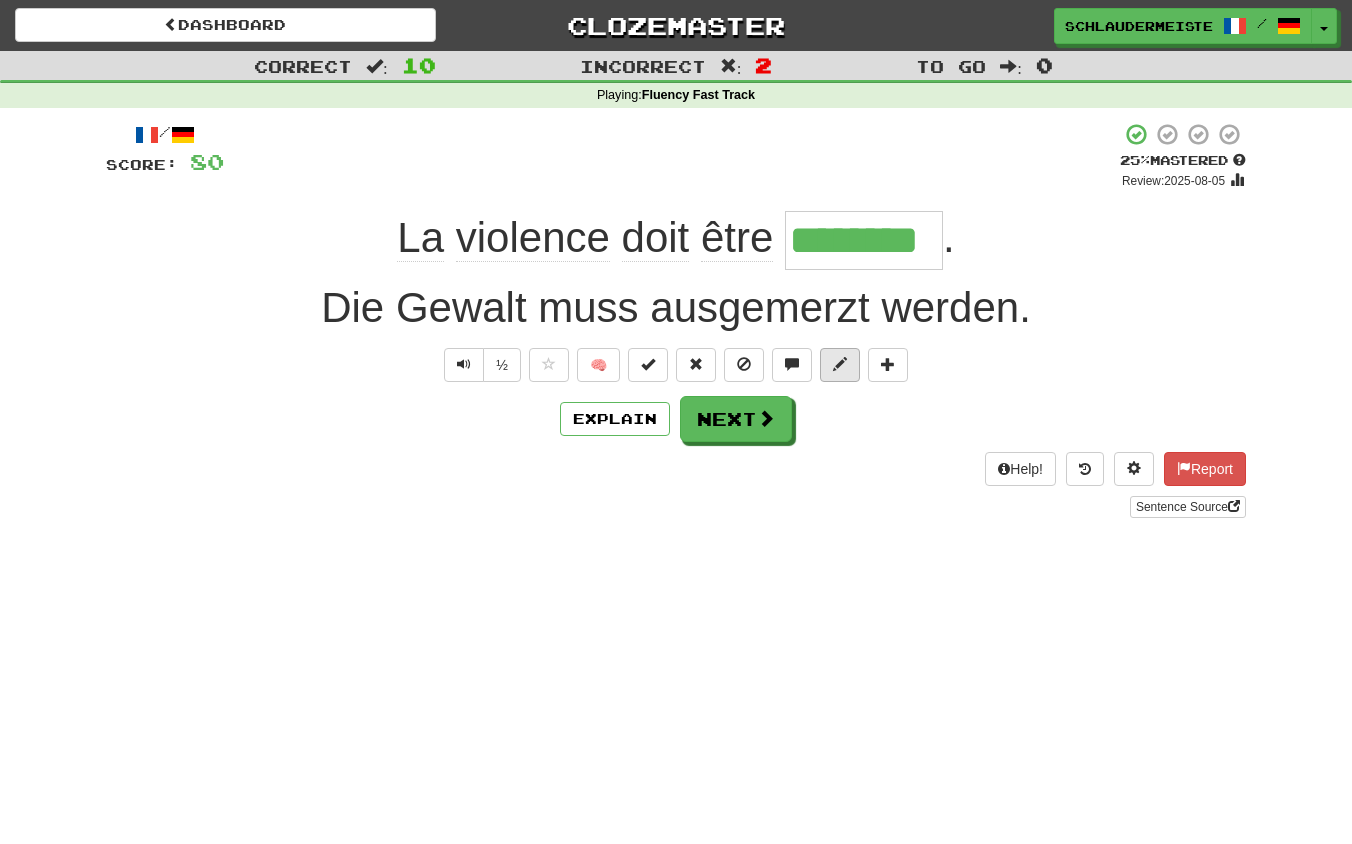 click at bounding box center (840, 364) 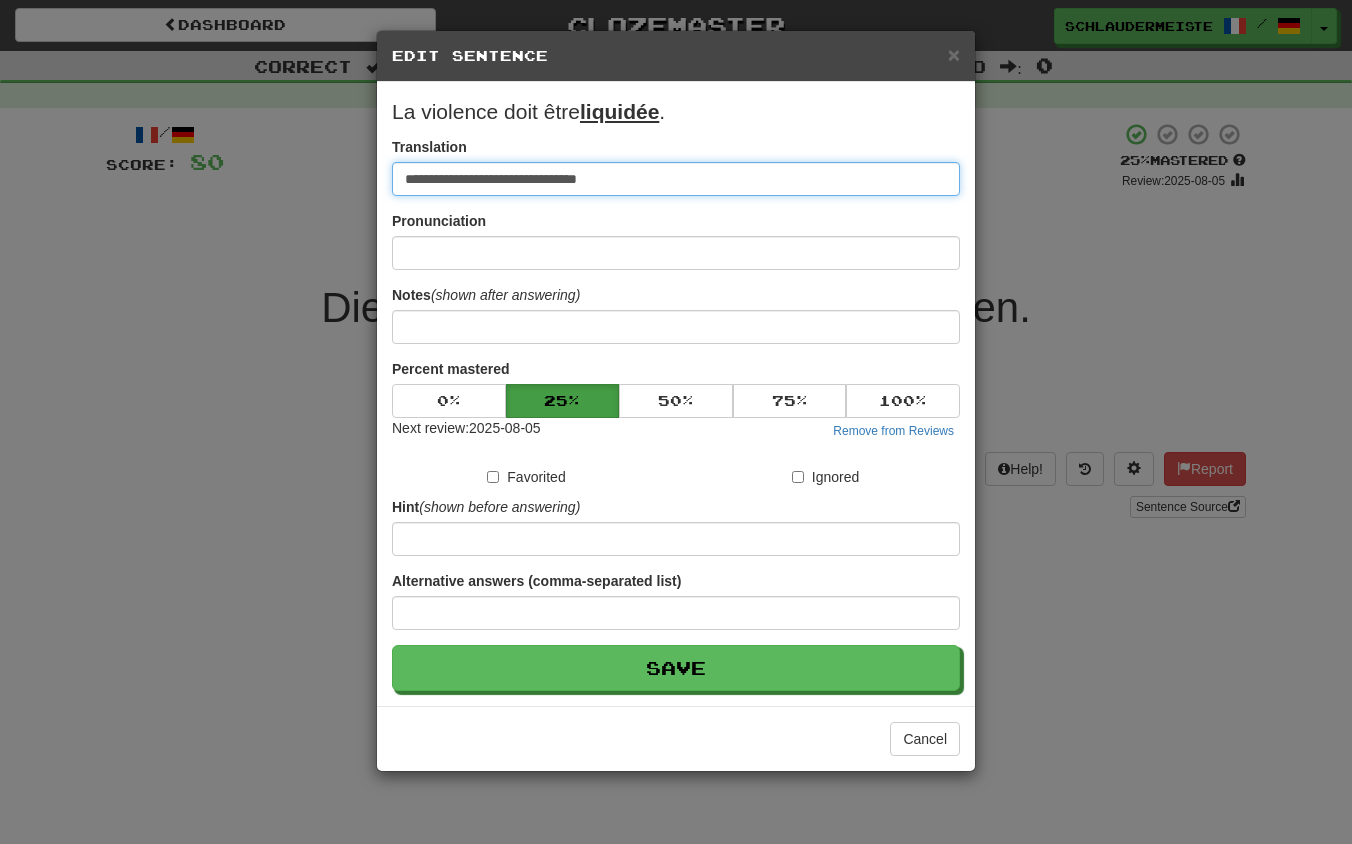 drag, startPoint x: 769, startPoint y: 180, endPoint x: 237, endPoint y: 141, distance: 533.4276 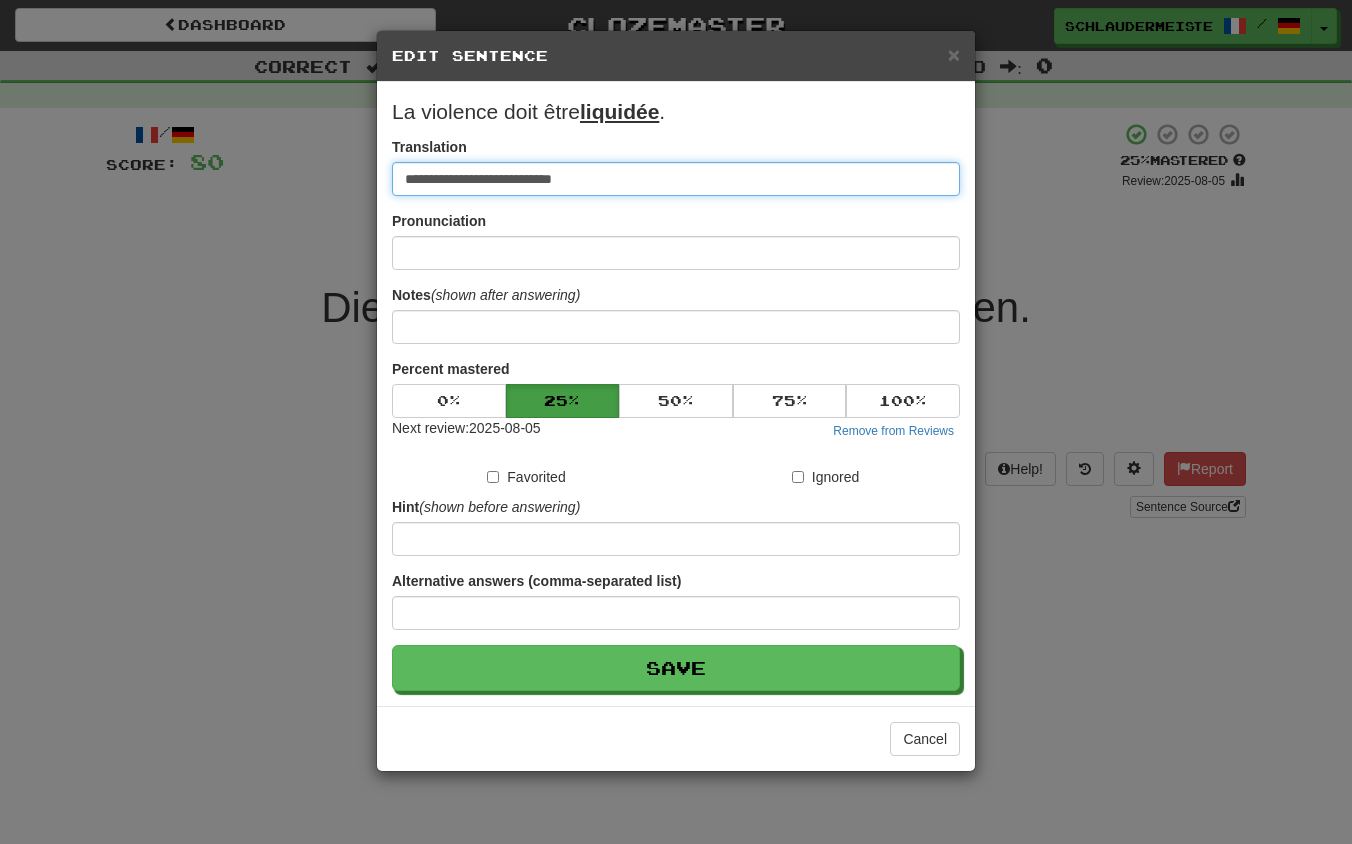 type on "**********" 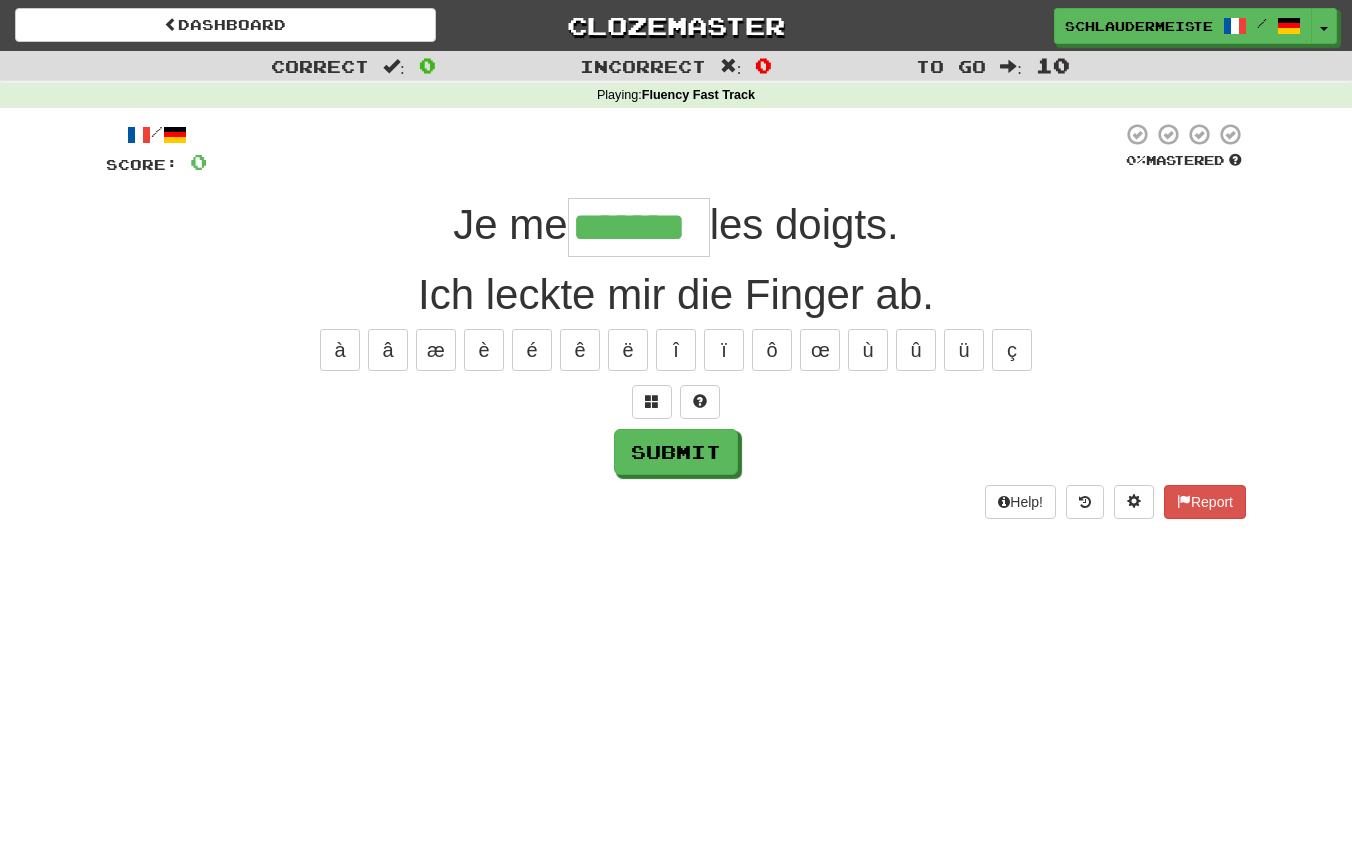 type on "*******" 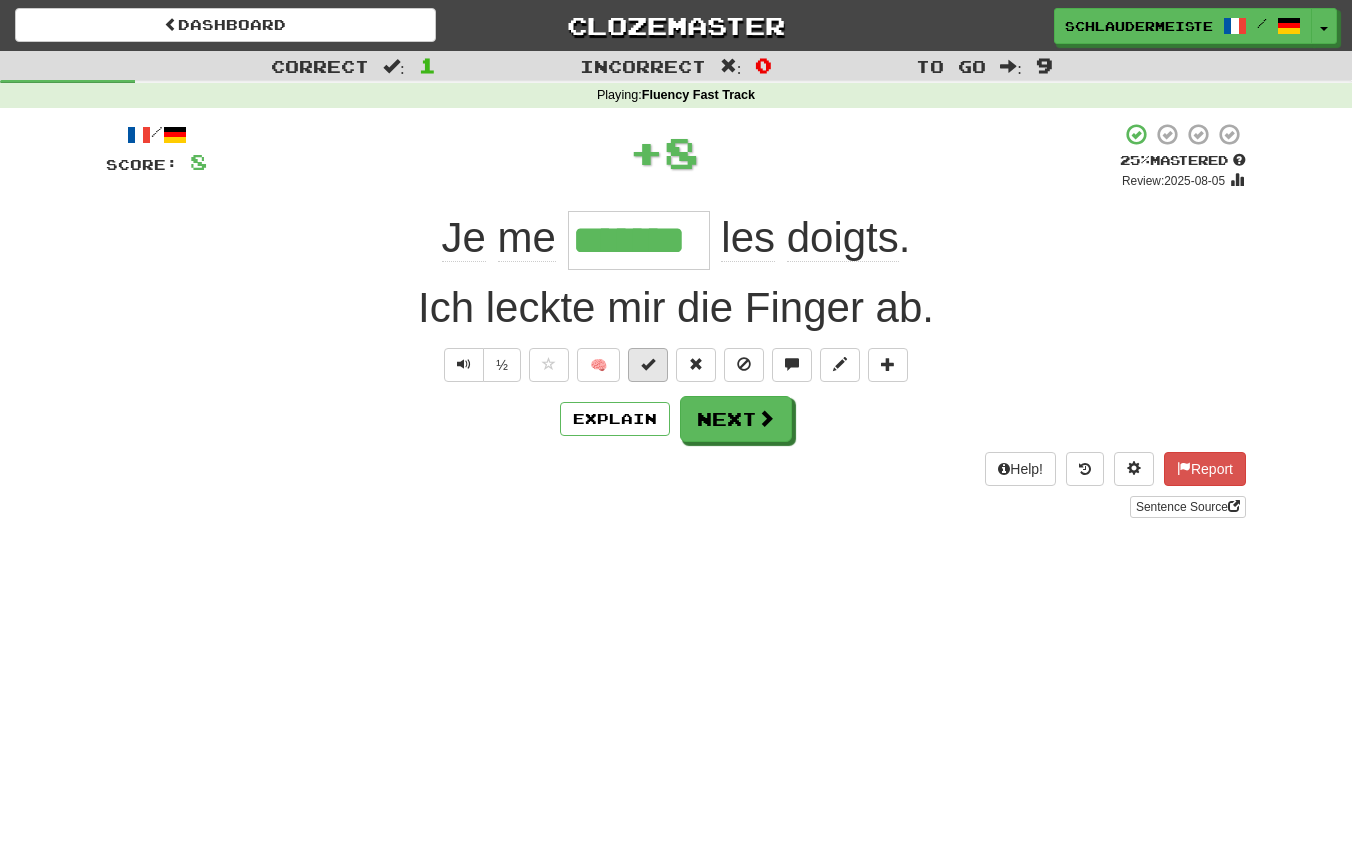 click at bounding box center (648, 364) 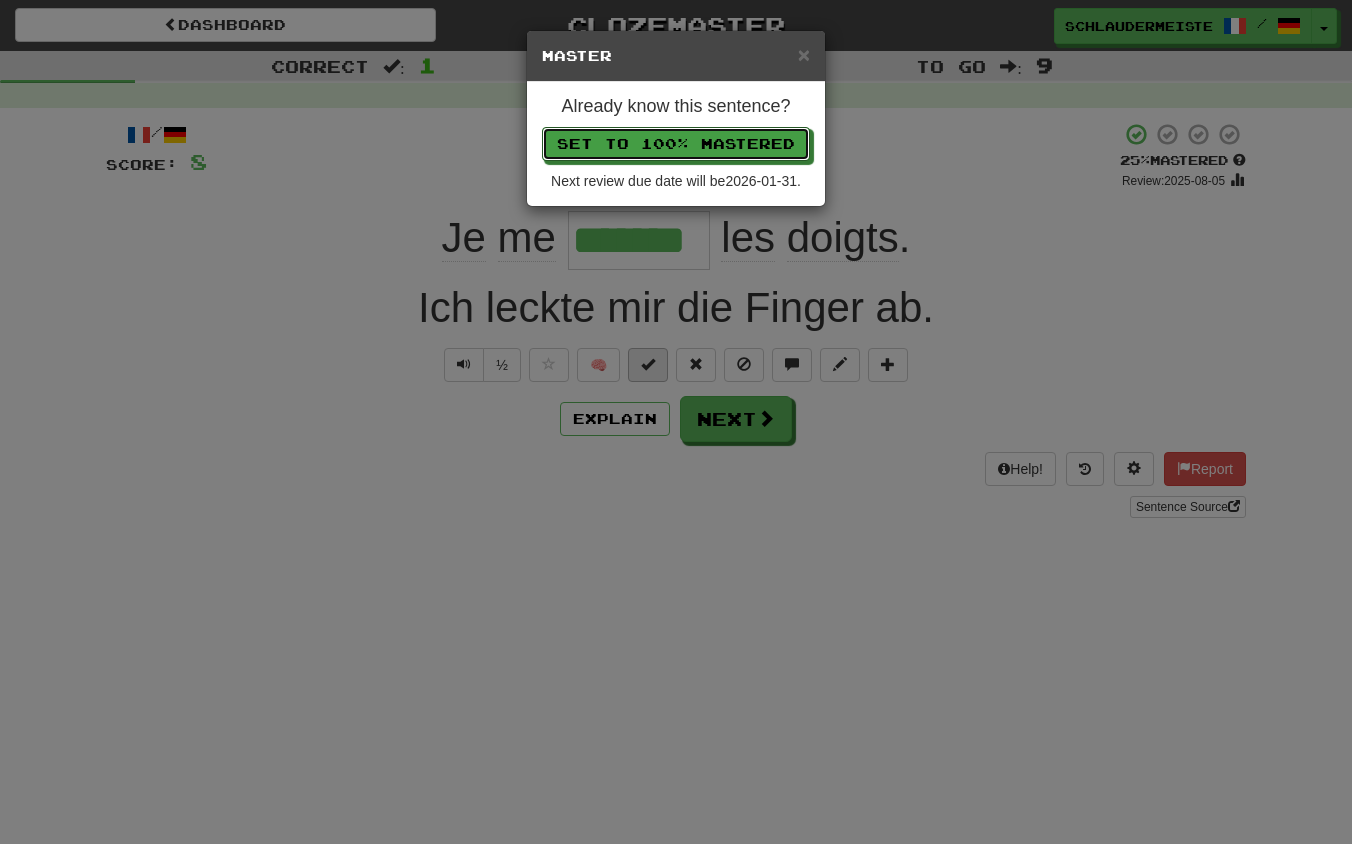 type 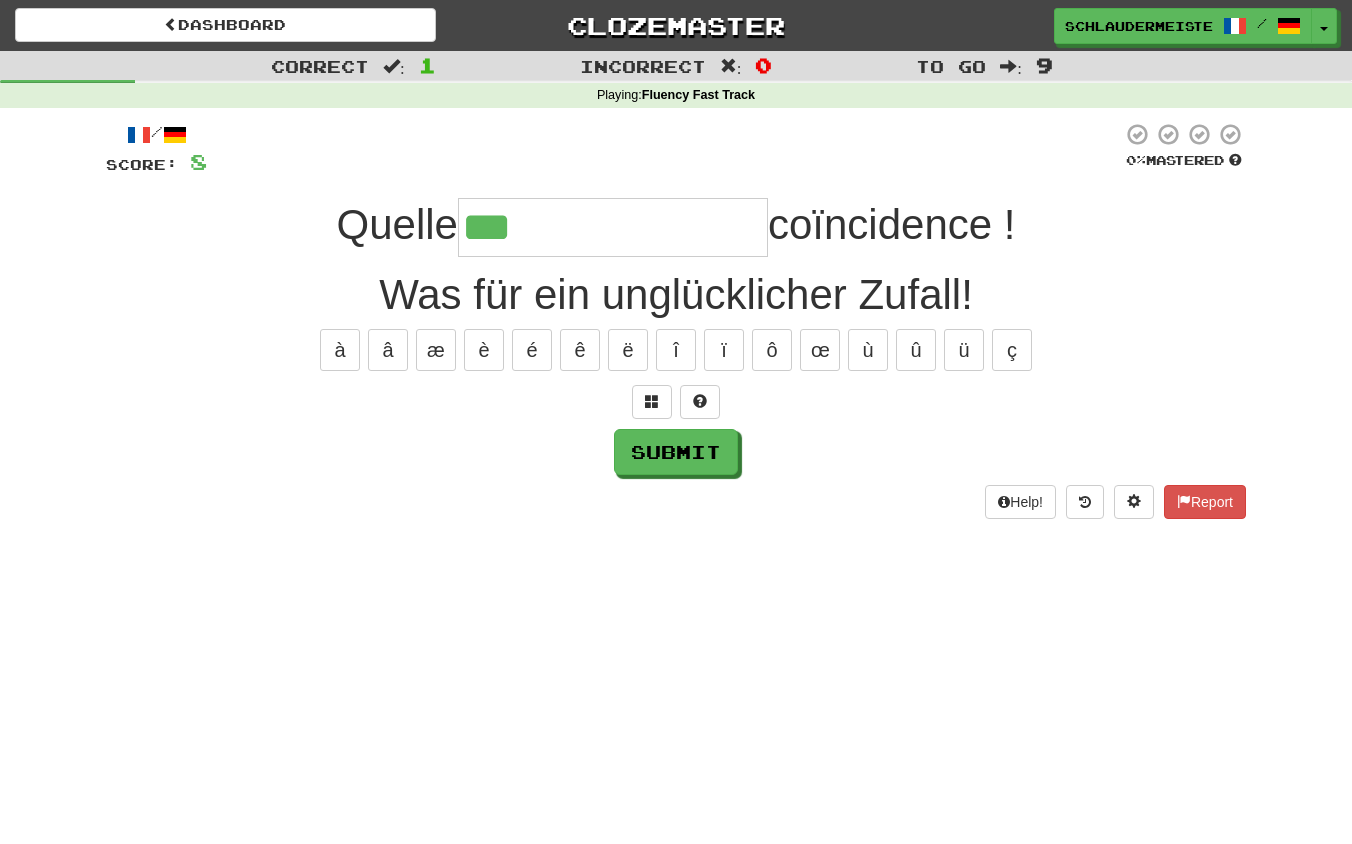 type on "**********" 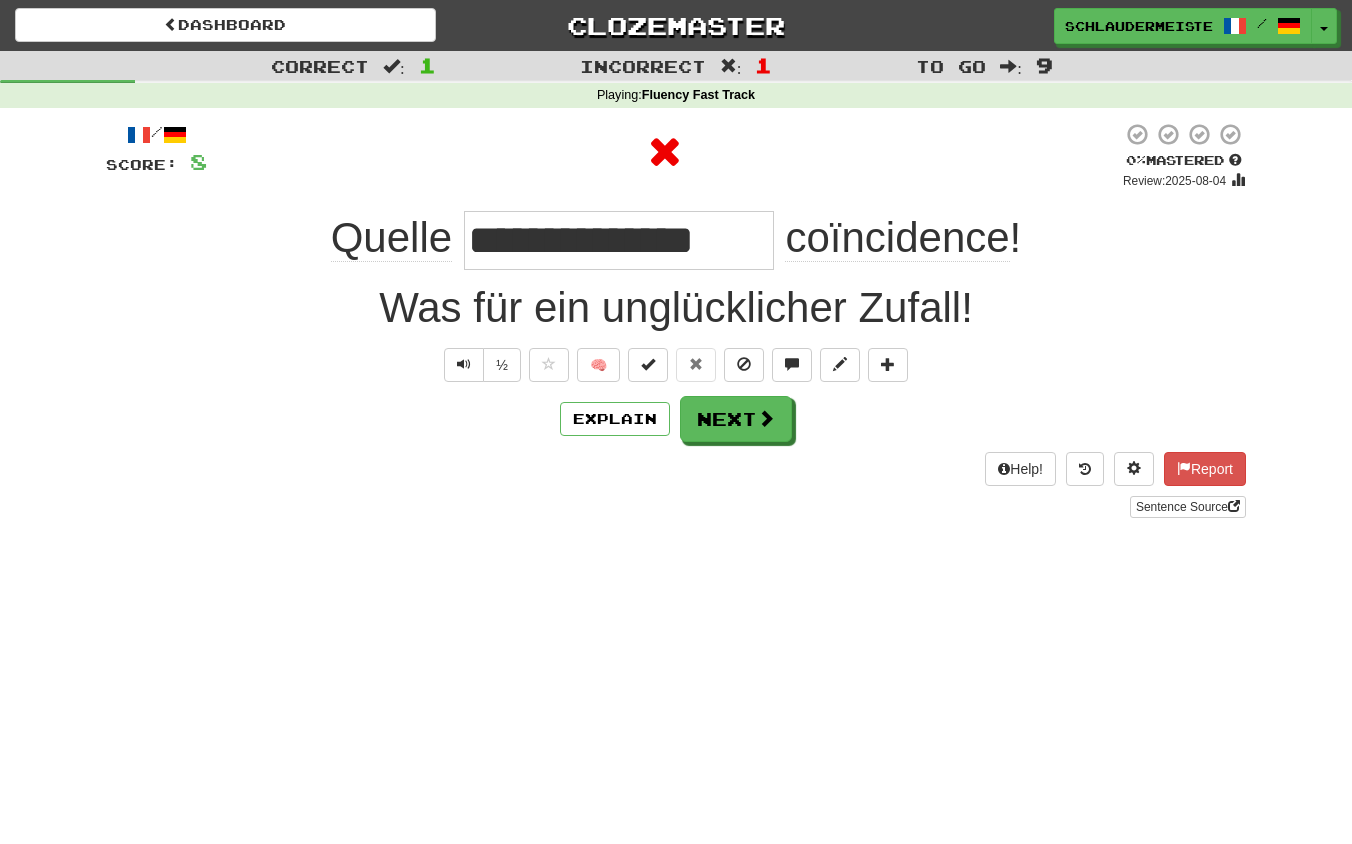 drag, startPoint x: 296, startPoint y: 238, endPoint x: 1089, endPoint y: 237, distance: 793.0006 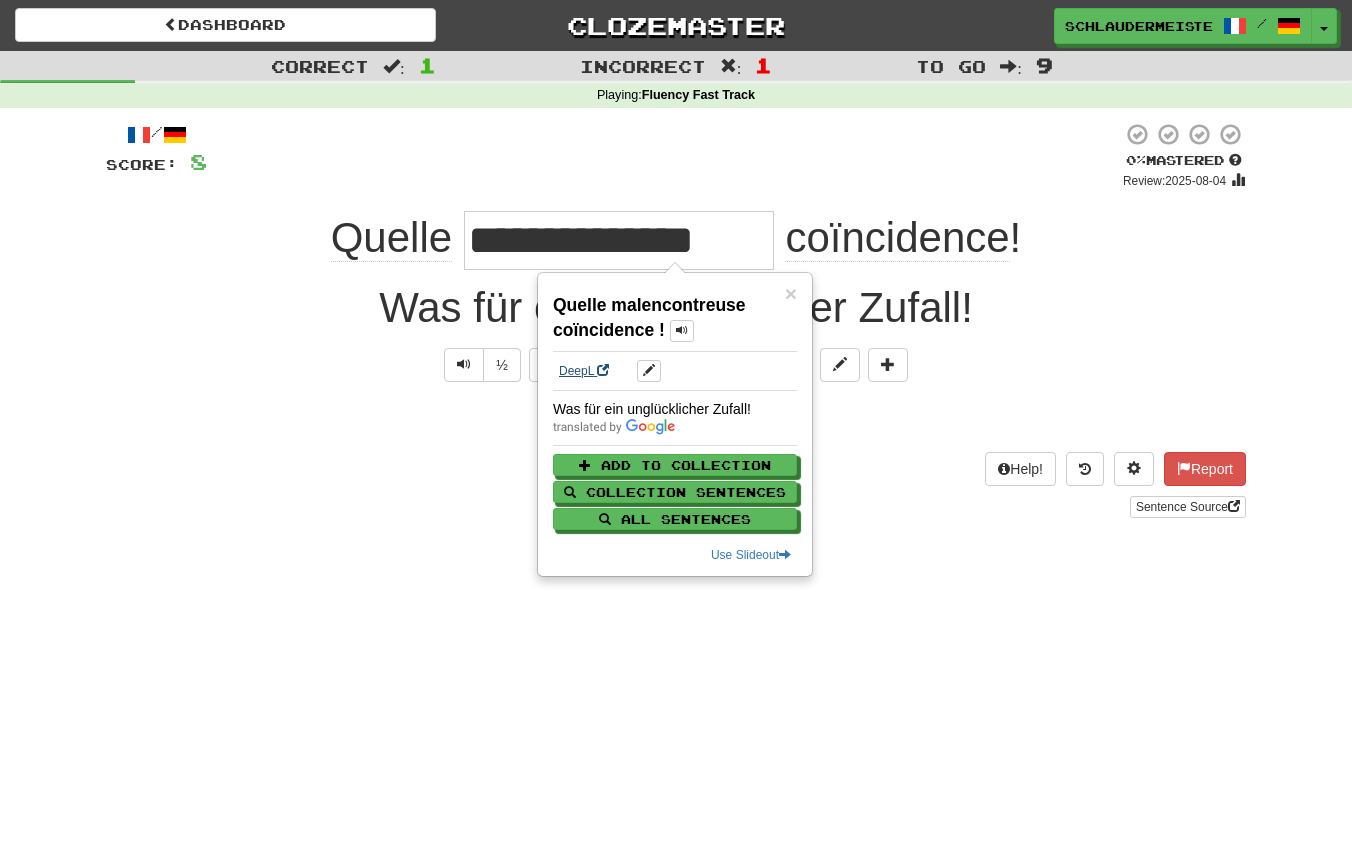 click on "DeepL" at bounding box center (584, 371) 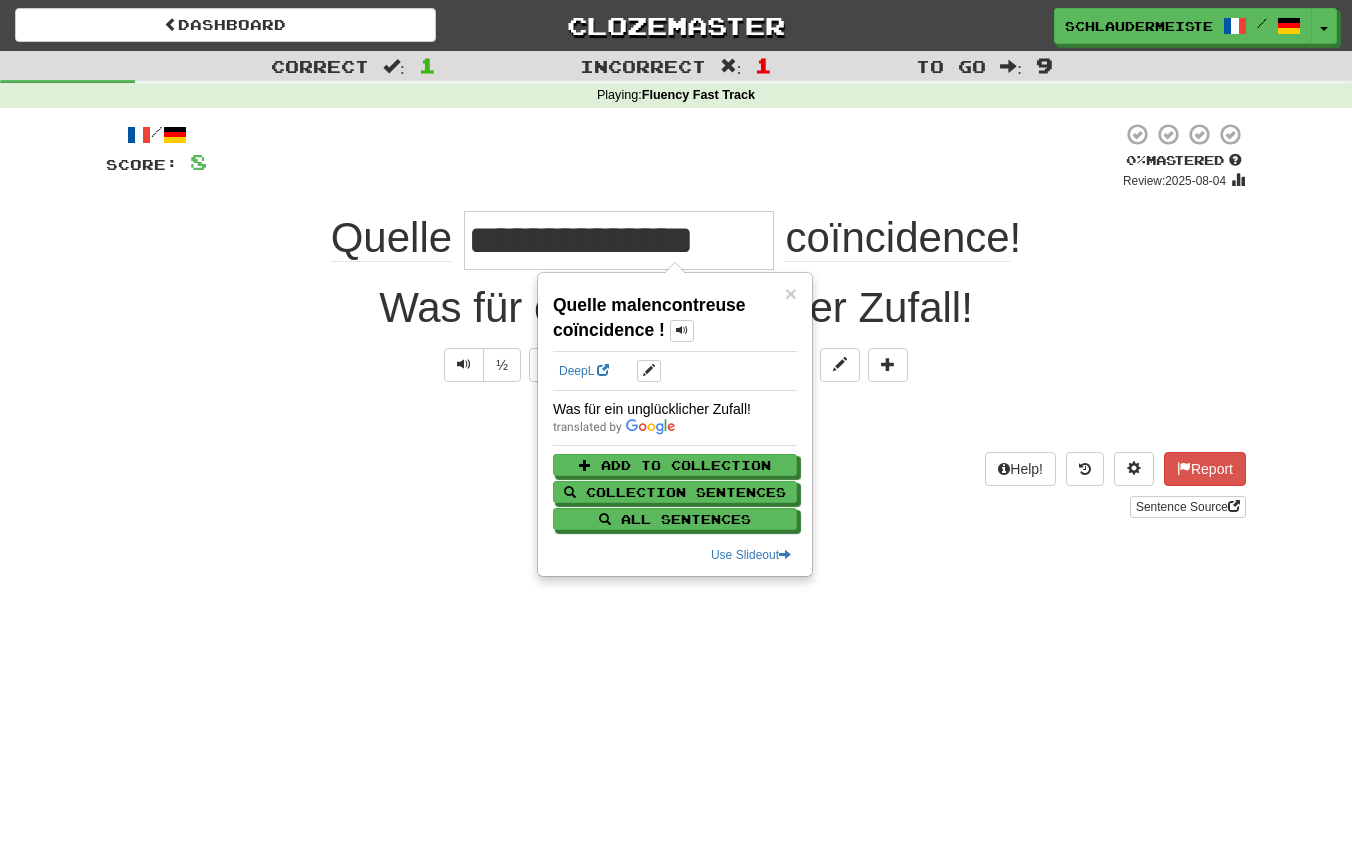 click on "Explain Next" at bounding box center (676, 419) 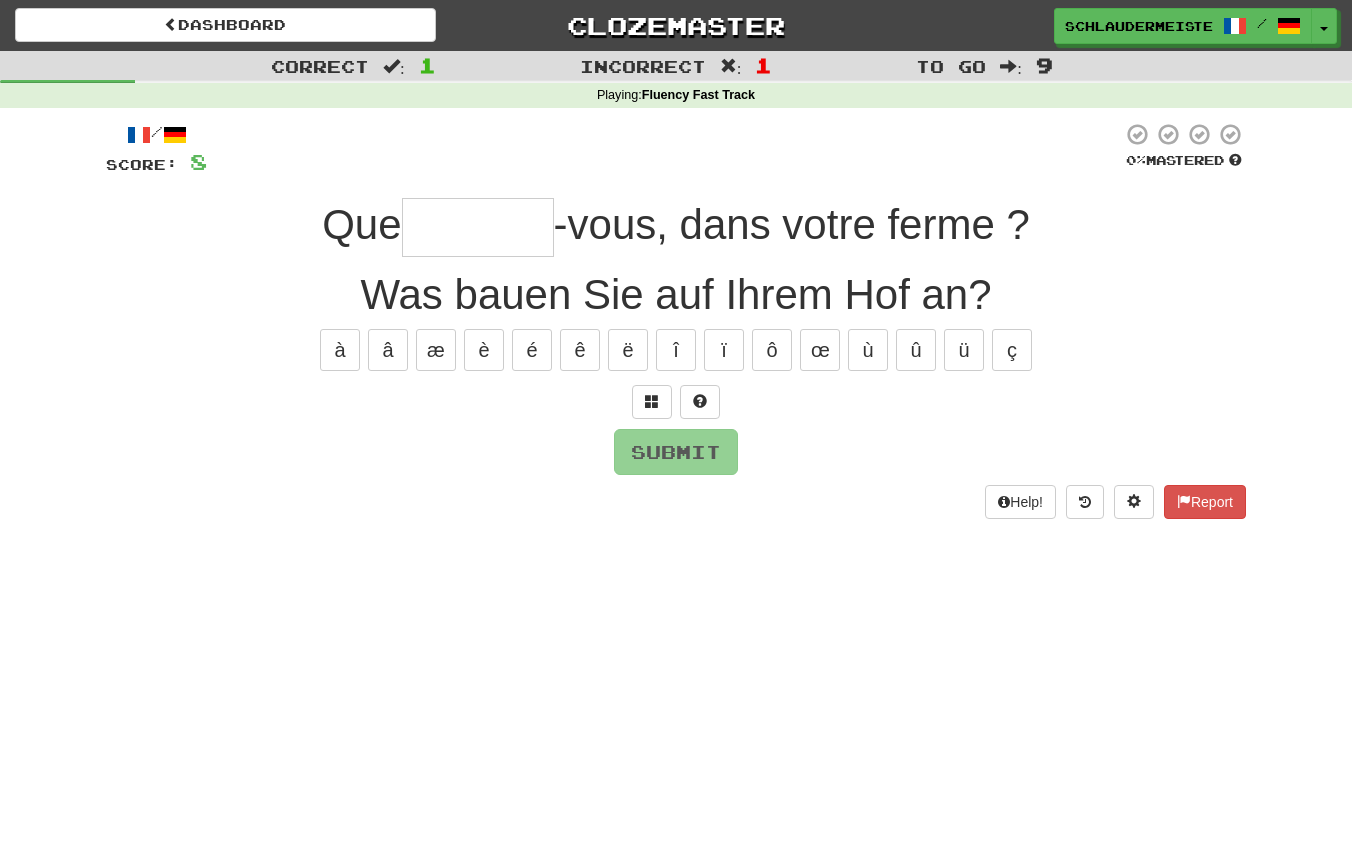 type on "*" 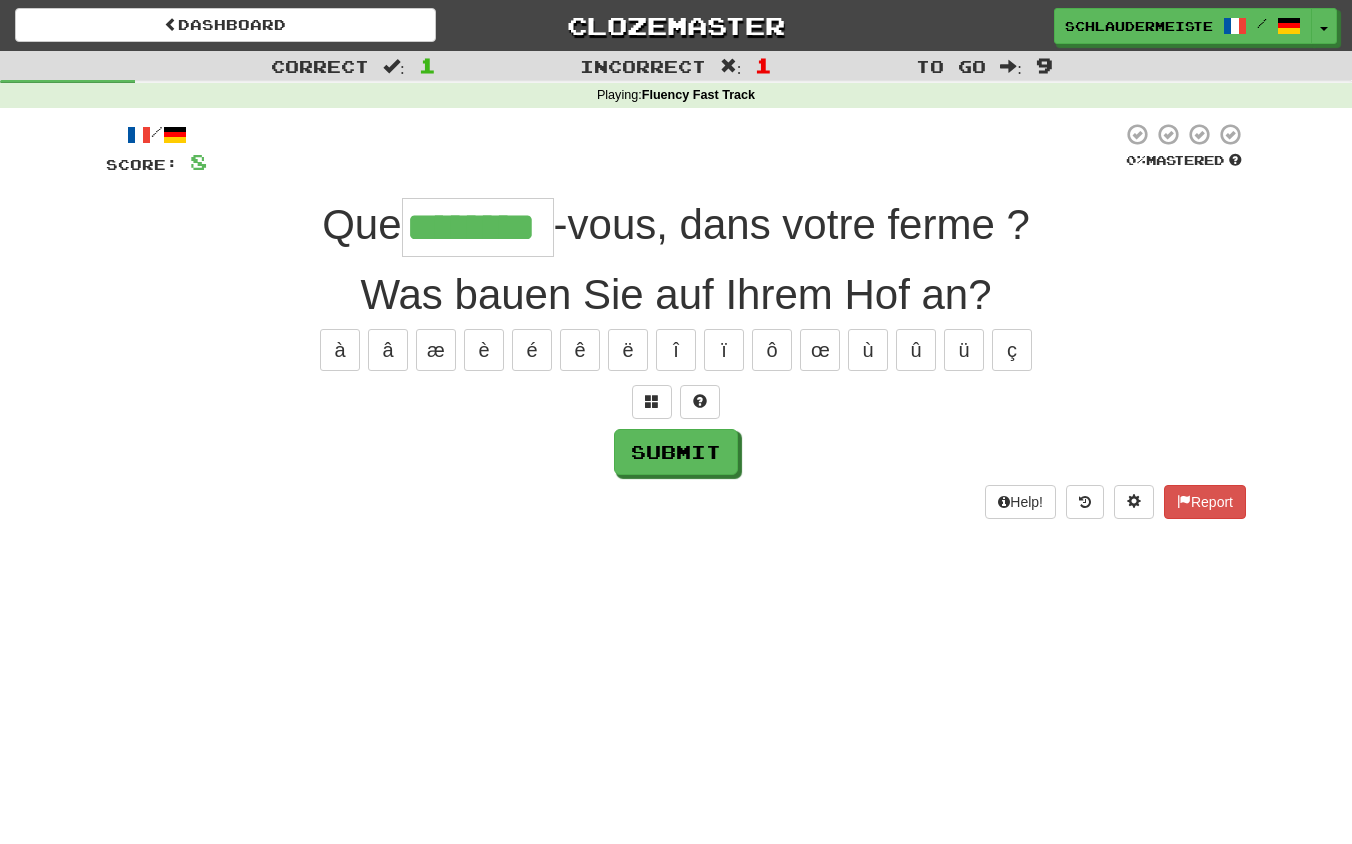 type on "********" 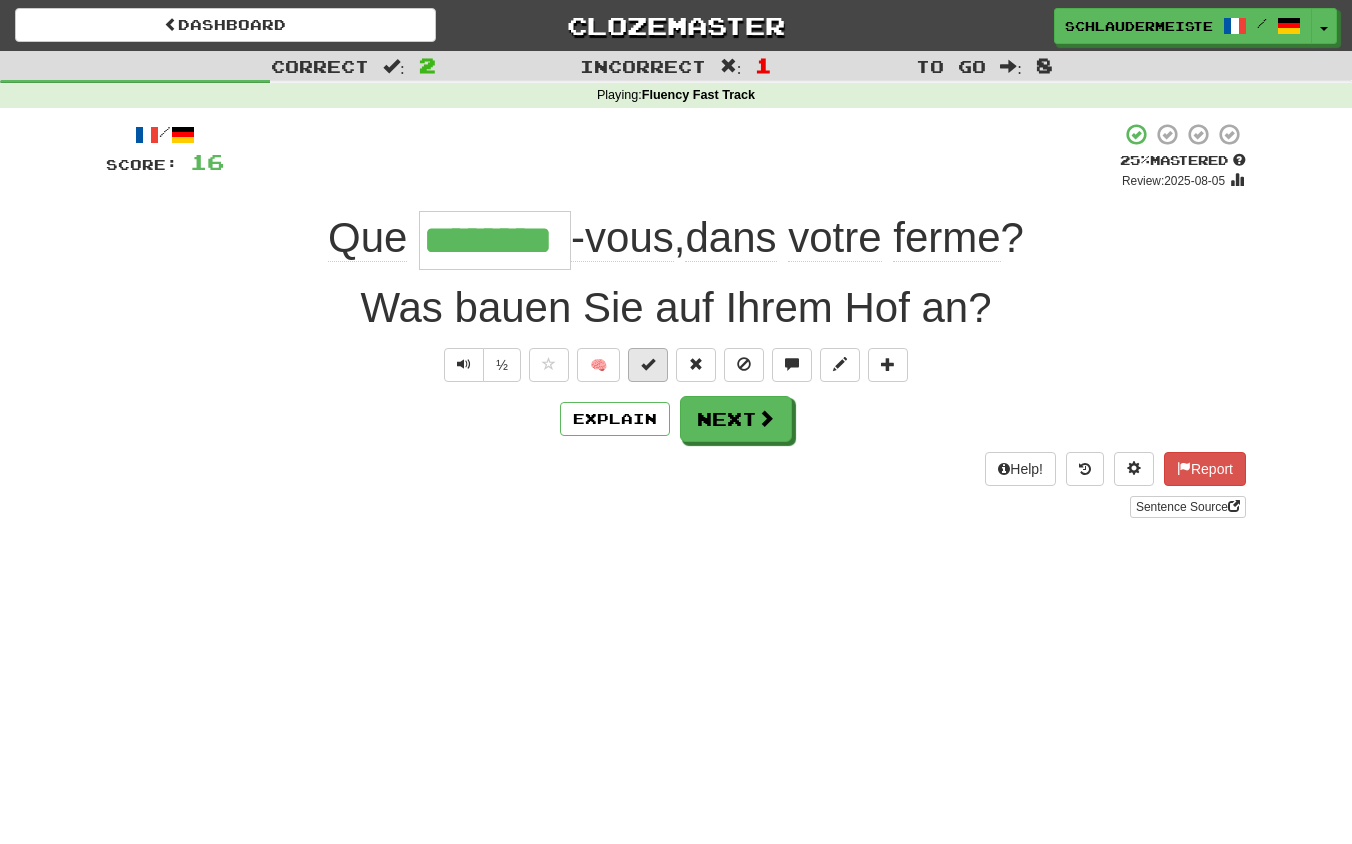 click at bounding box center (648, 364) 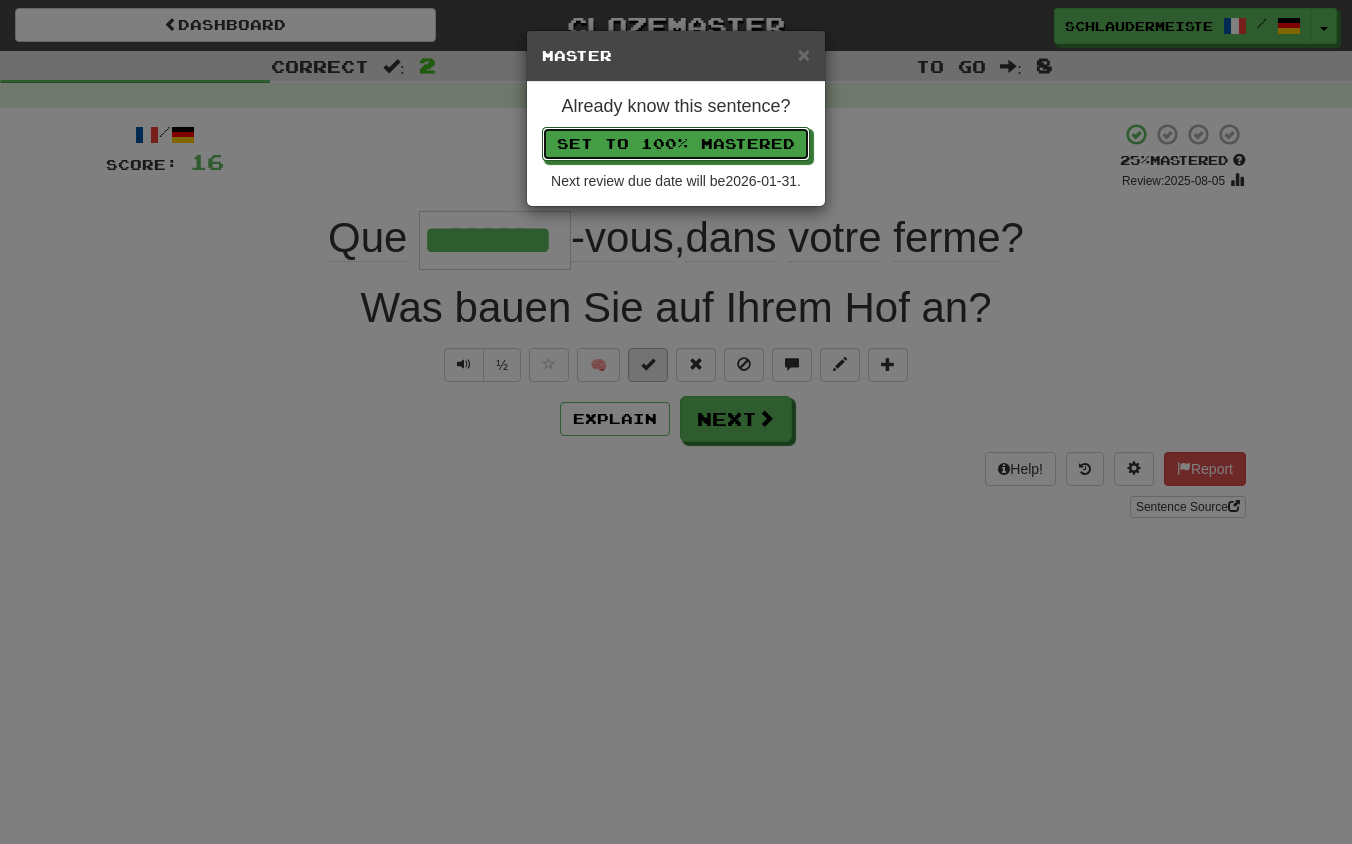 click on "Set to 100% Mastered" at bounding box center [676, 144] 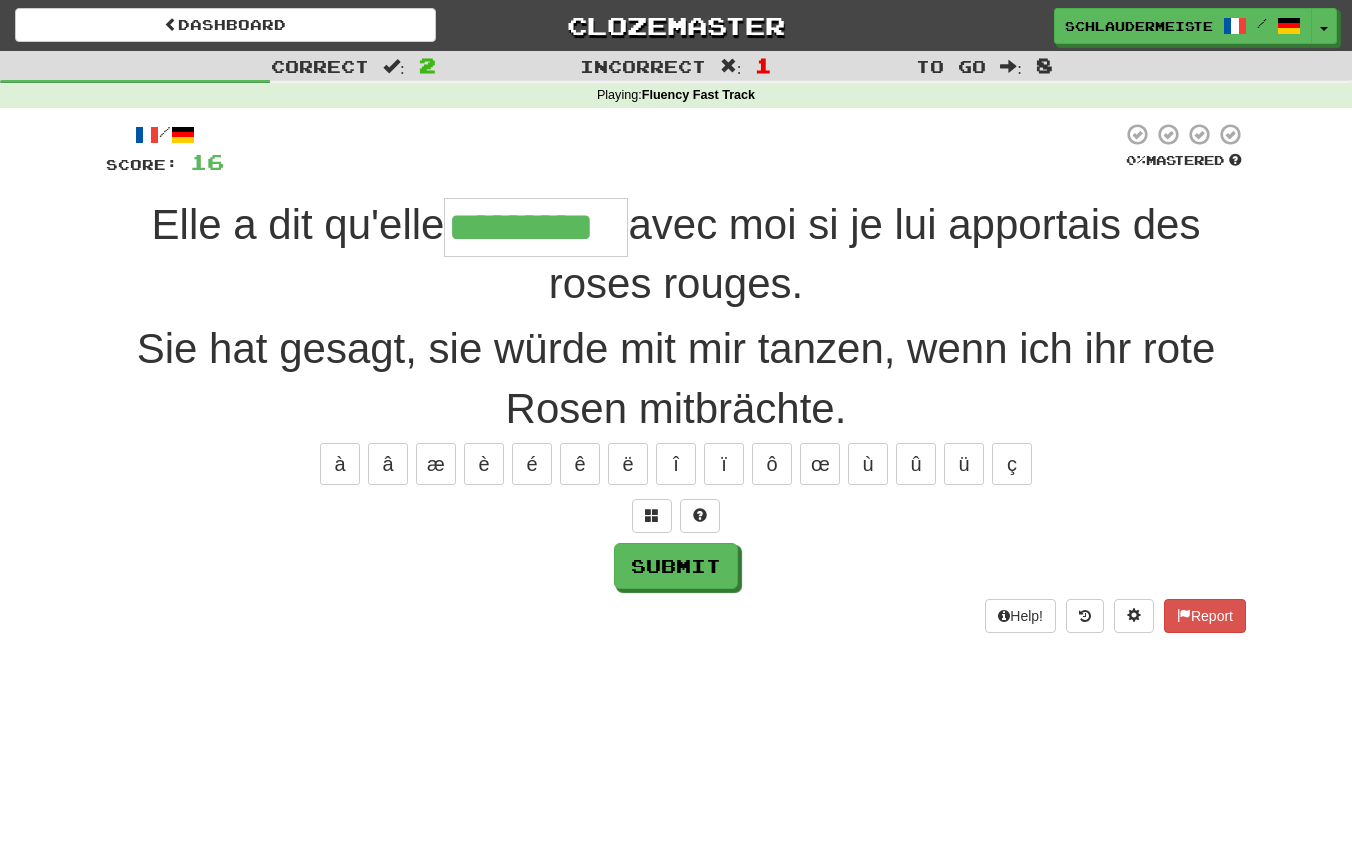 type on "*********" 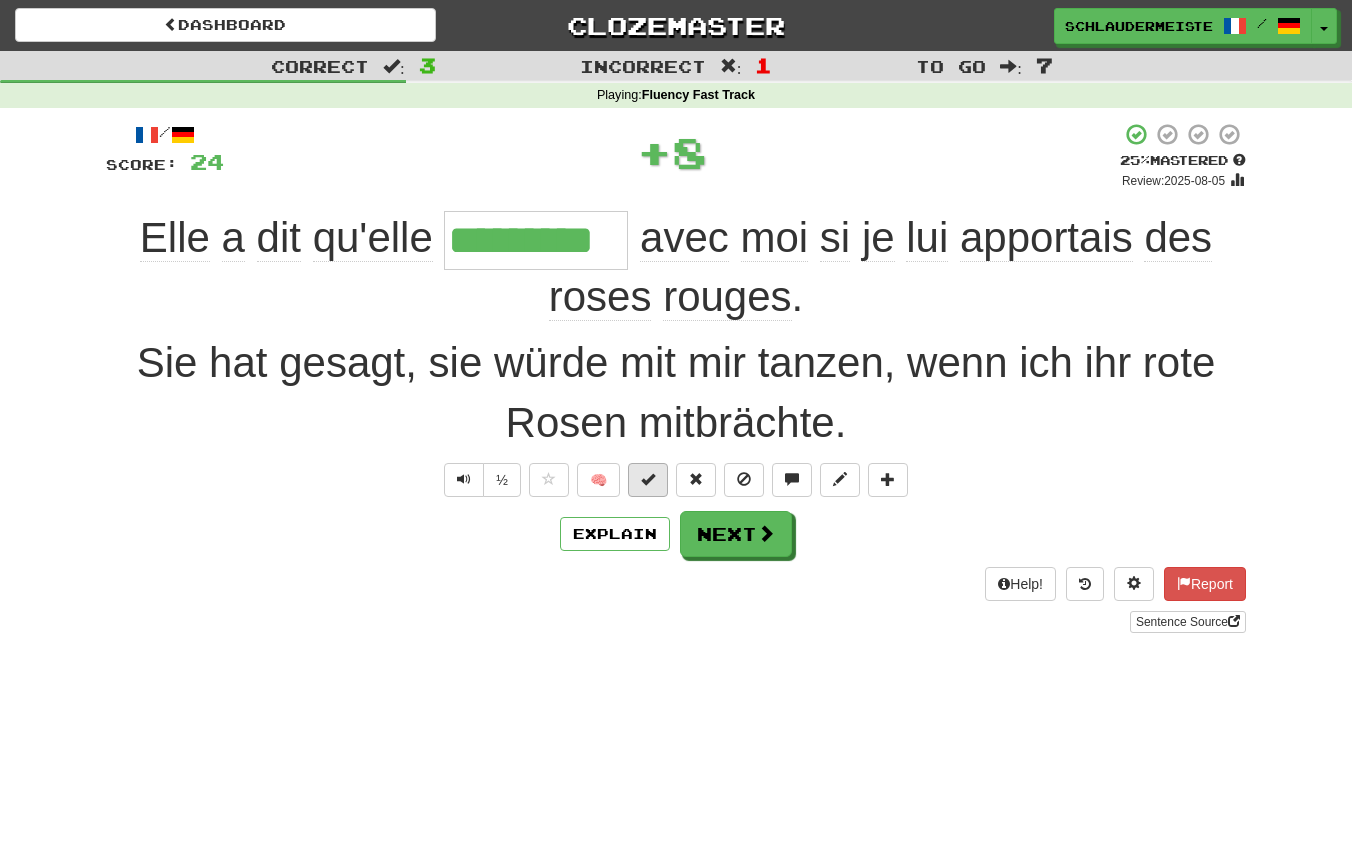 click at bounding box center (648, 479) 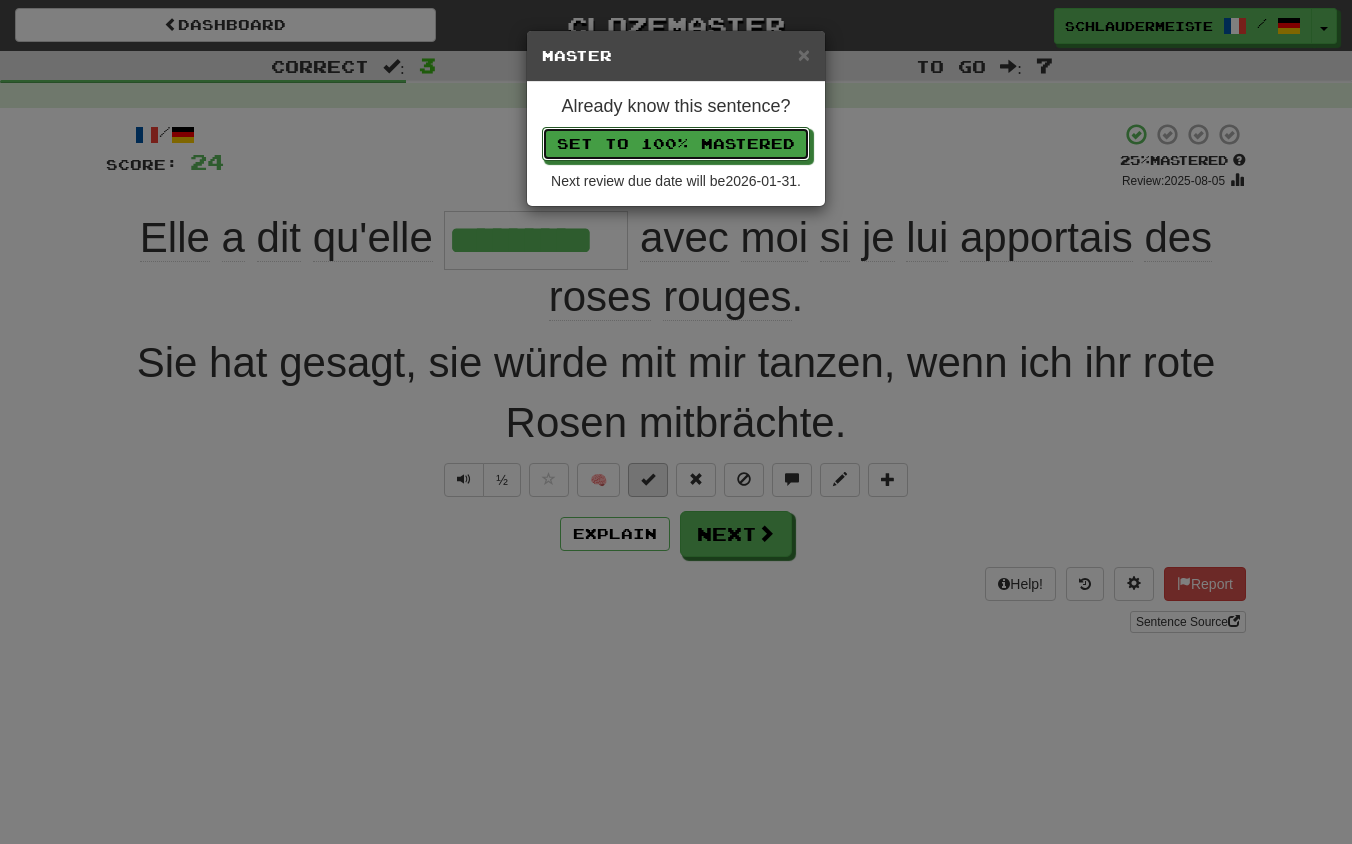 click on "Set to 100% Mastered" at bounding box center [676, 144] 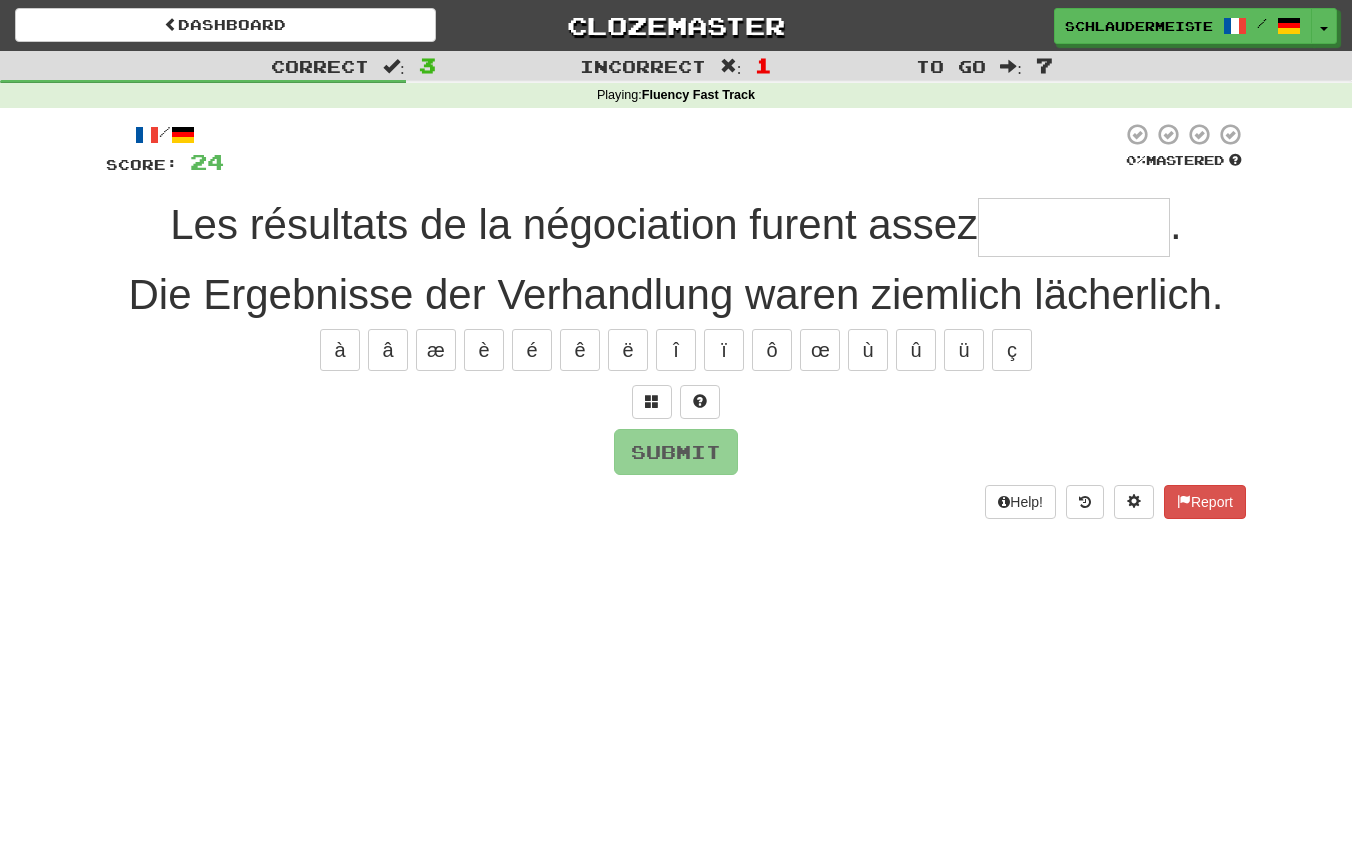 type on "*" 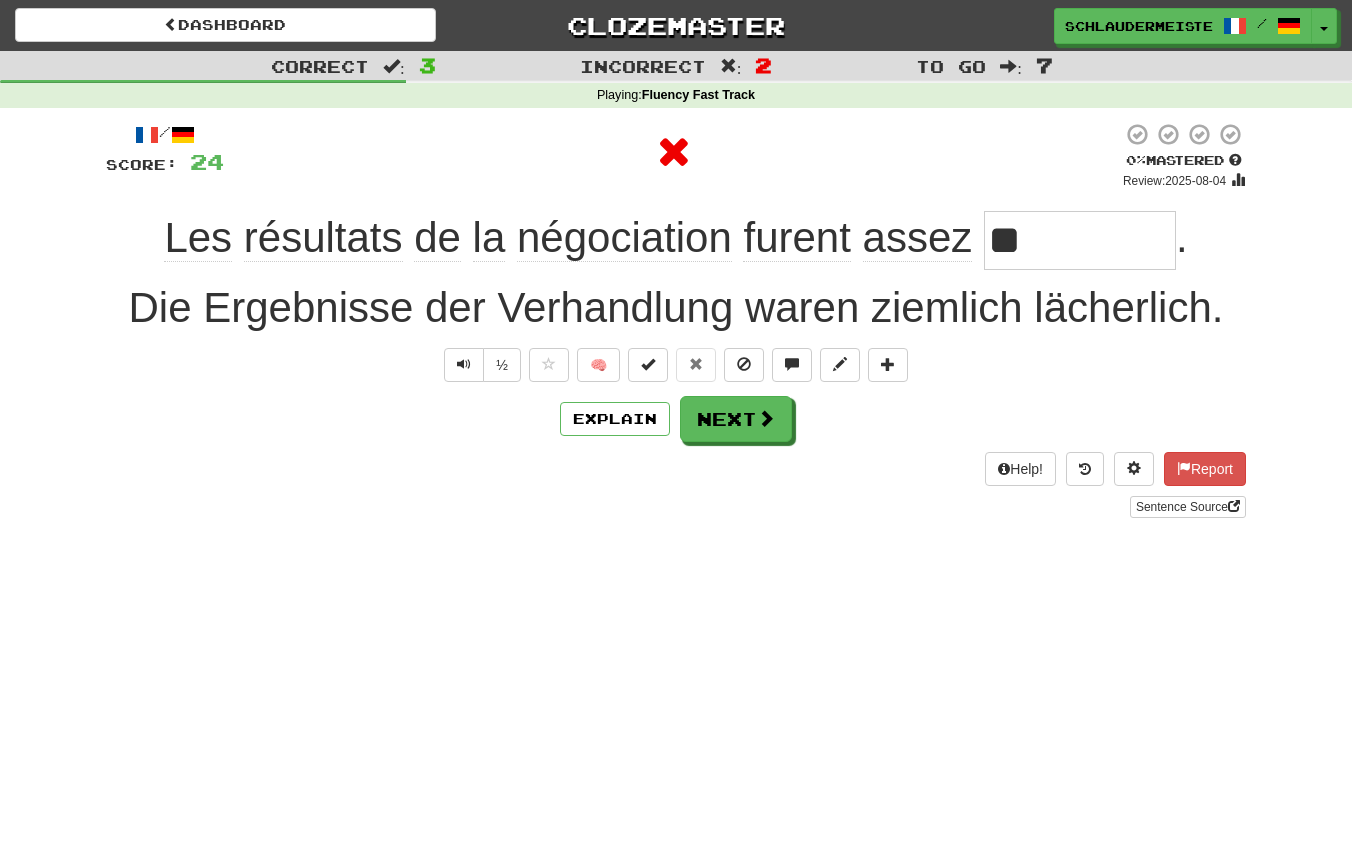 type on "**********" 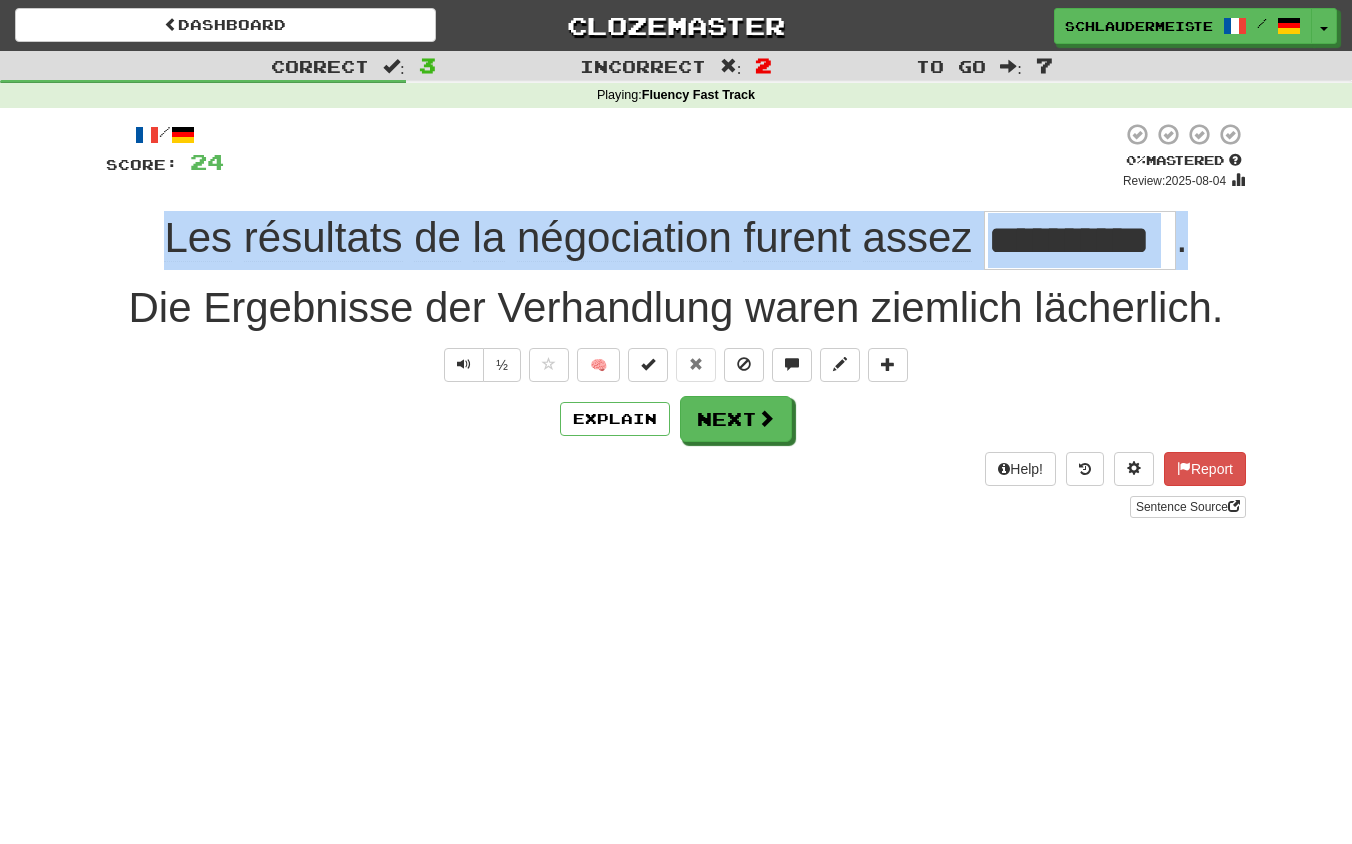 drag, startPoint x: 136, startPoint y: 214, endPoint x: 1258, endPoint y: 236, distance: 1122.2157 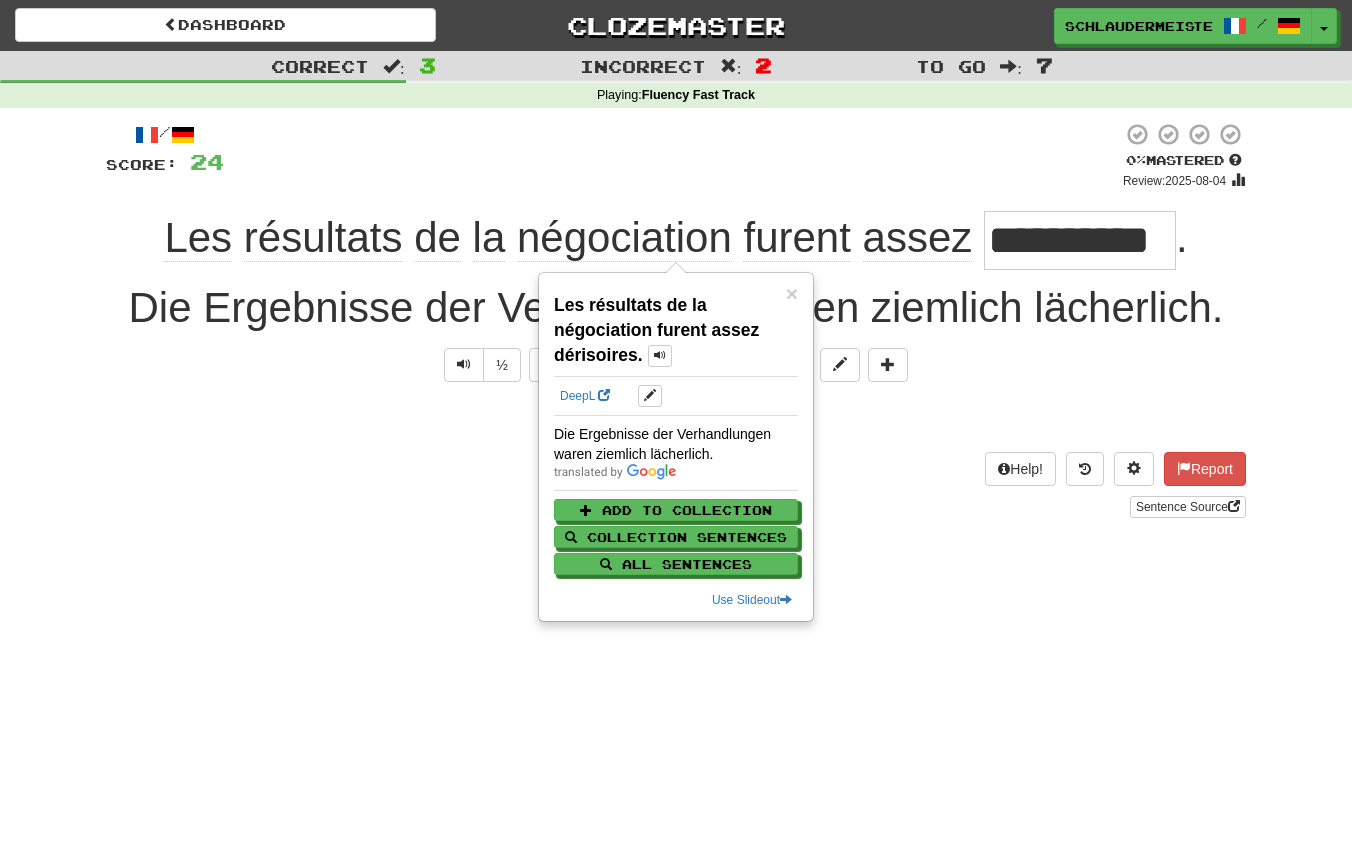 click on "**********" at bounding box center [676, 422] 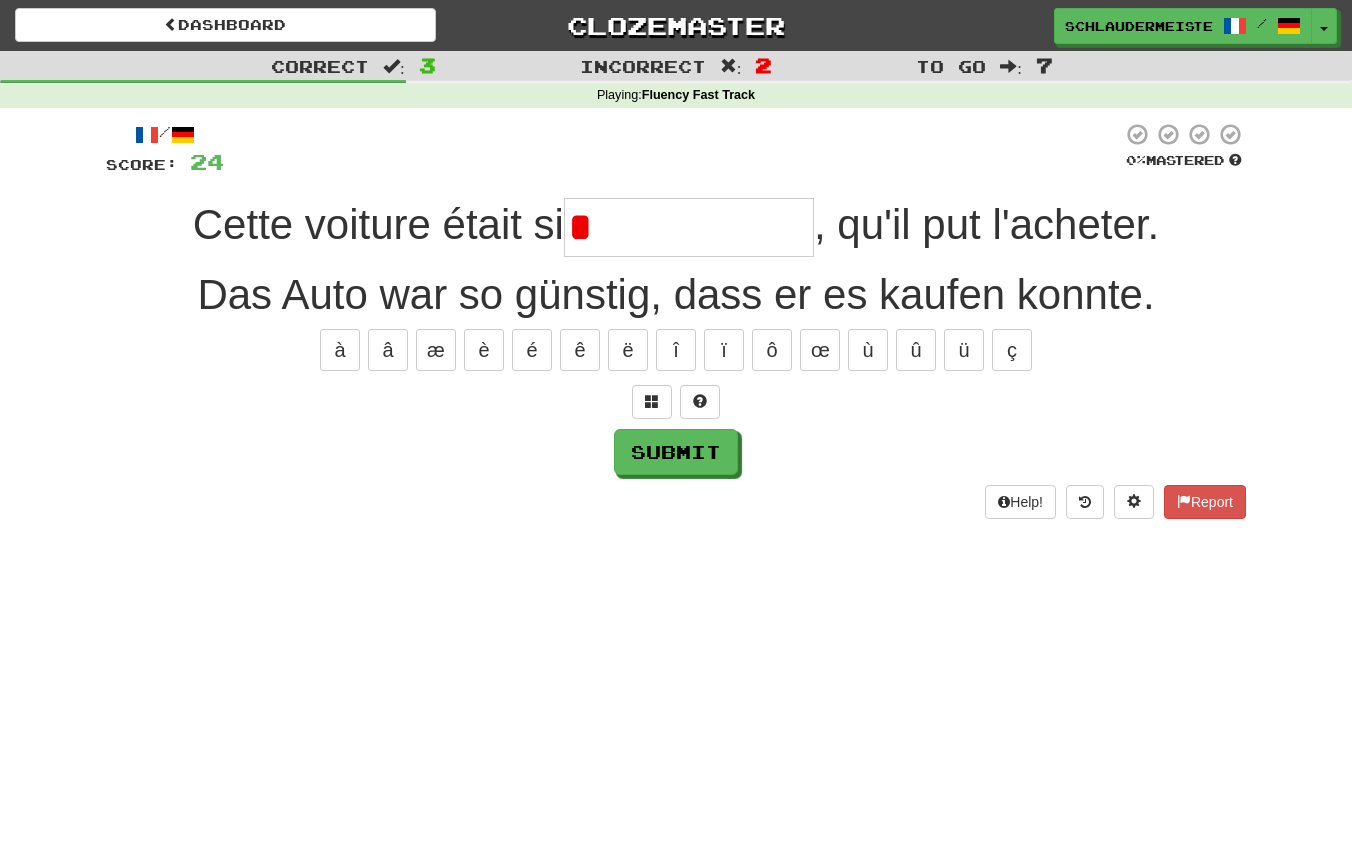 type on "*" 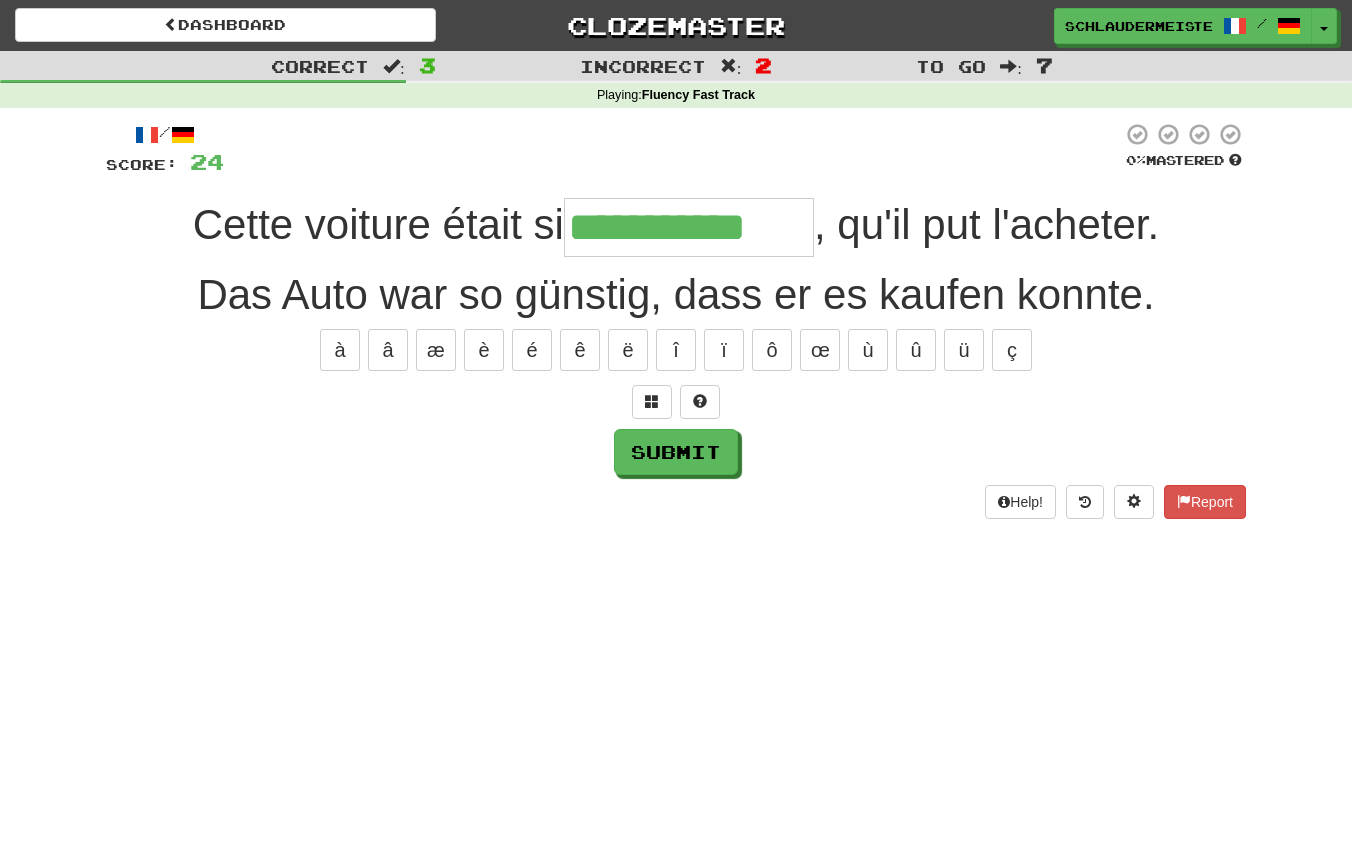 type on "**********" 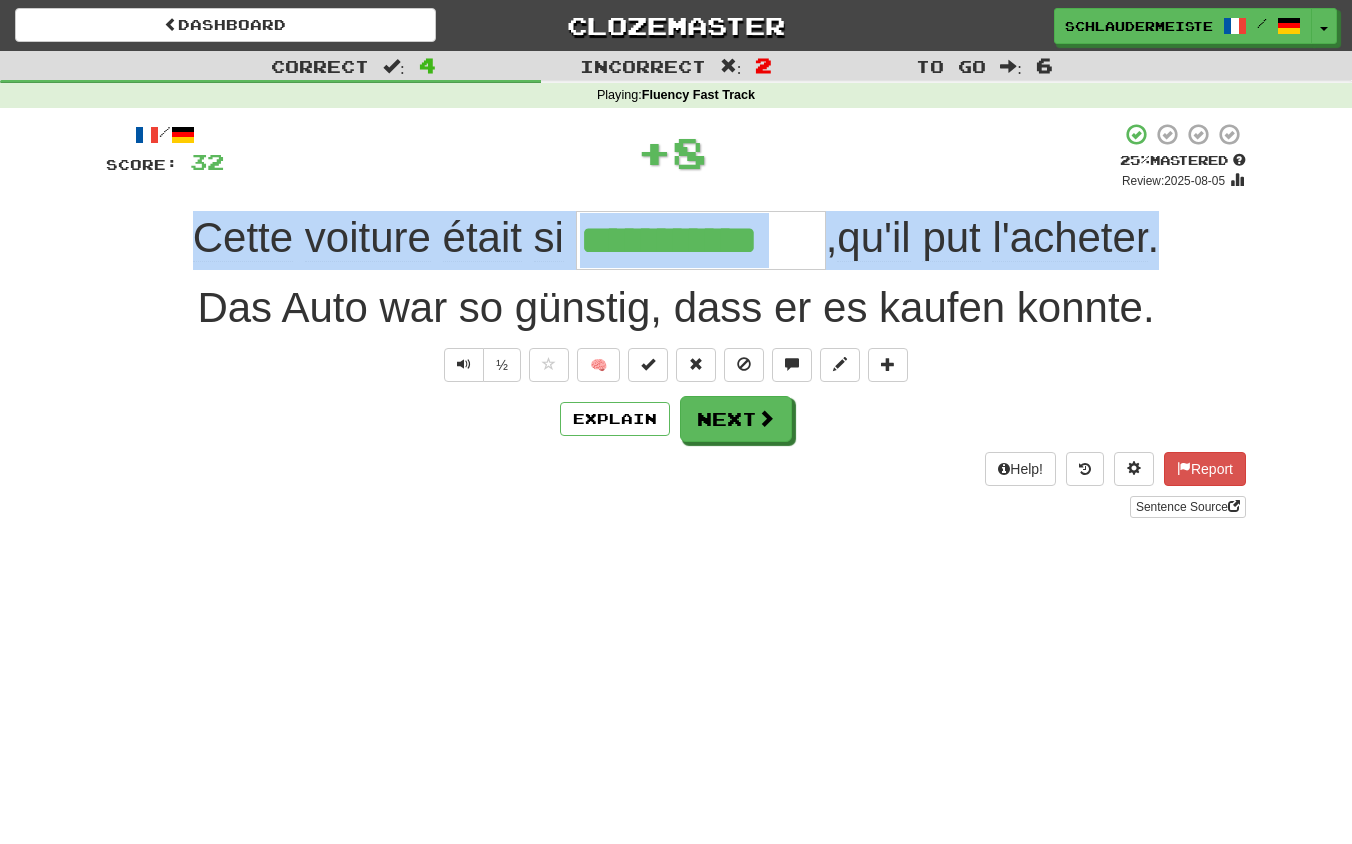 drag, startPoint x: 144, startPoint y: 213, endPoint x: 1287, endPoint y: 248, distance: 1143.5358 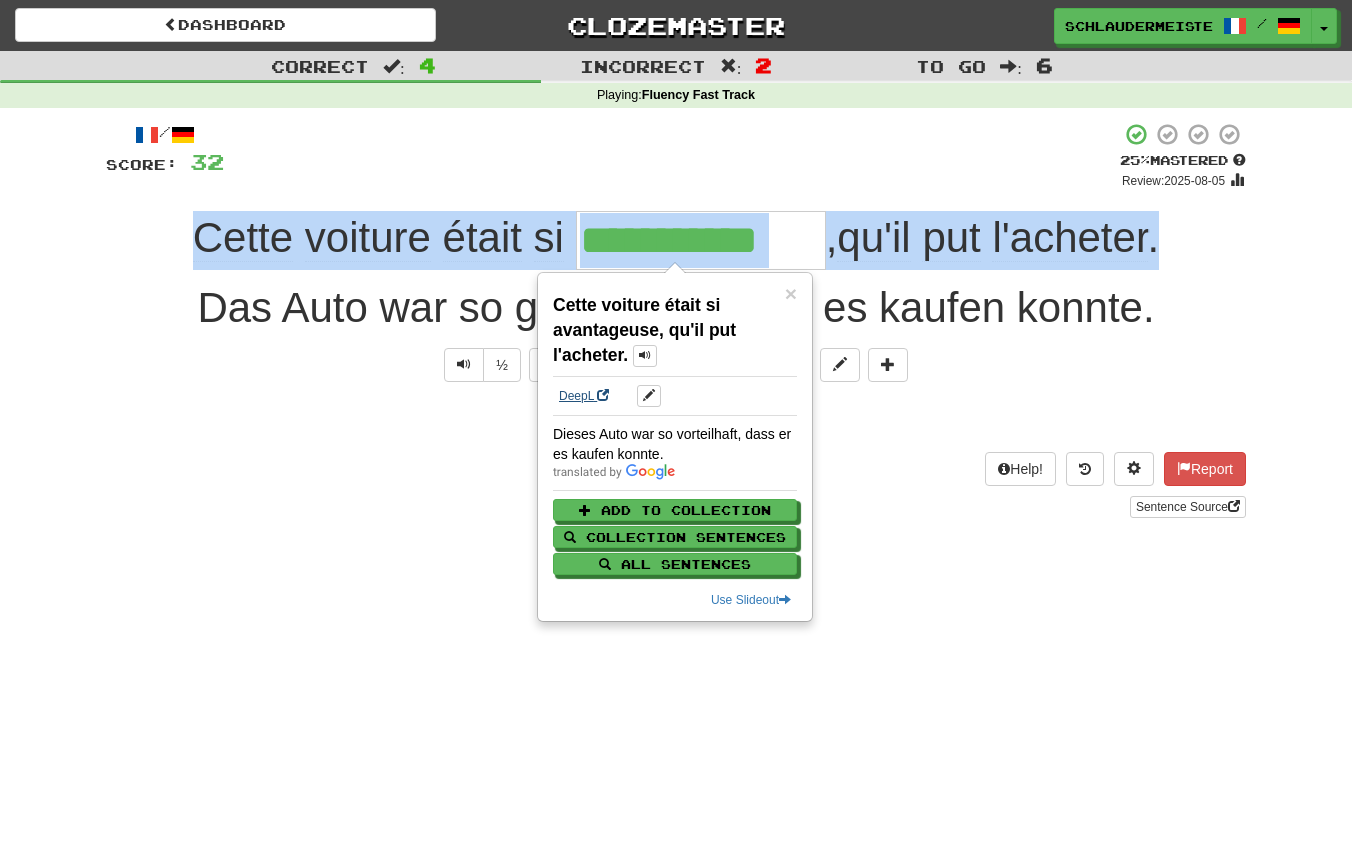 click on "DeepL" at bounding box center [584, 396] 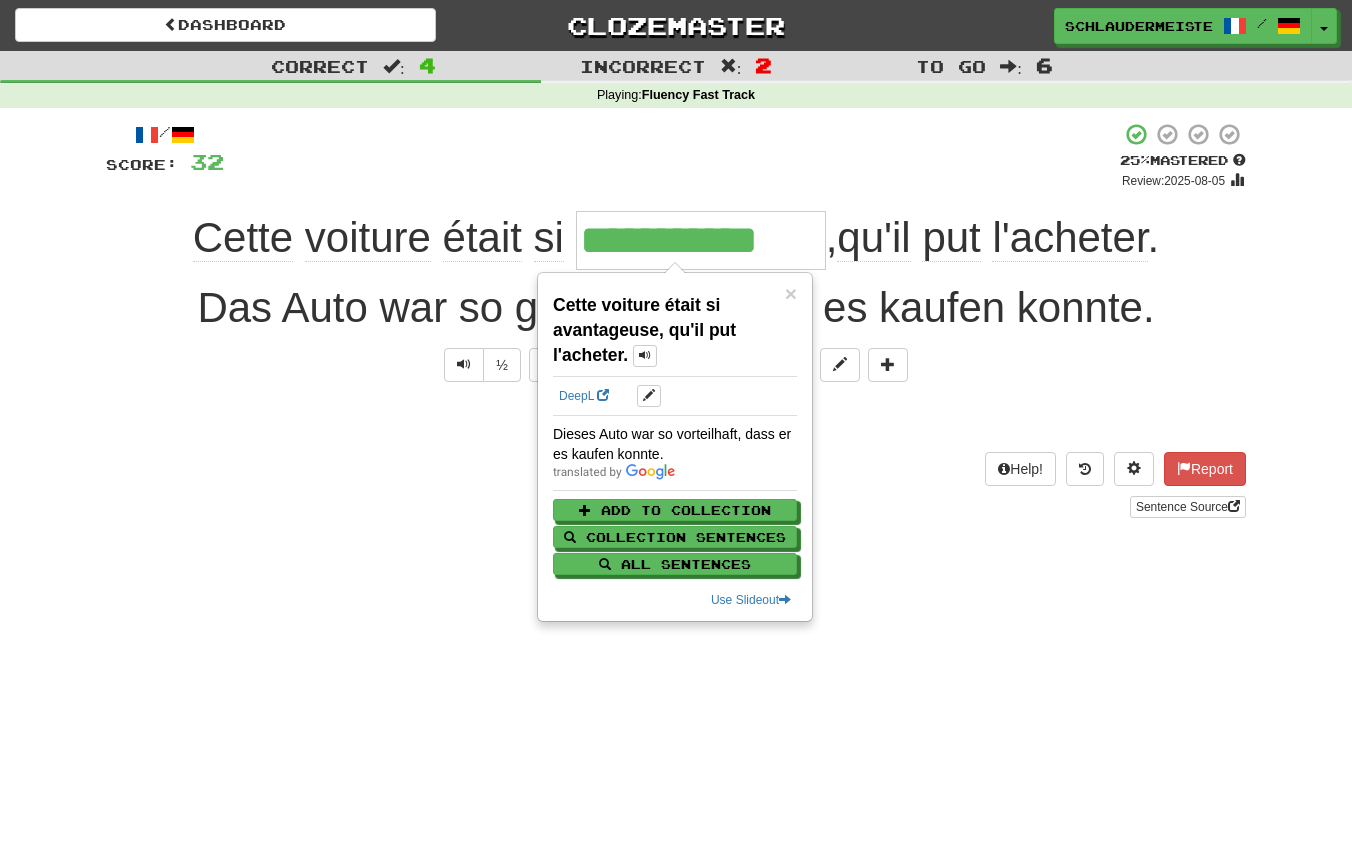 click on "Explain Next" at bounding box center [676, 419] 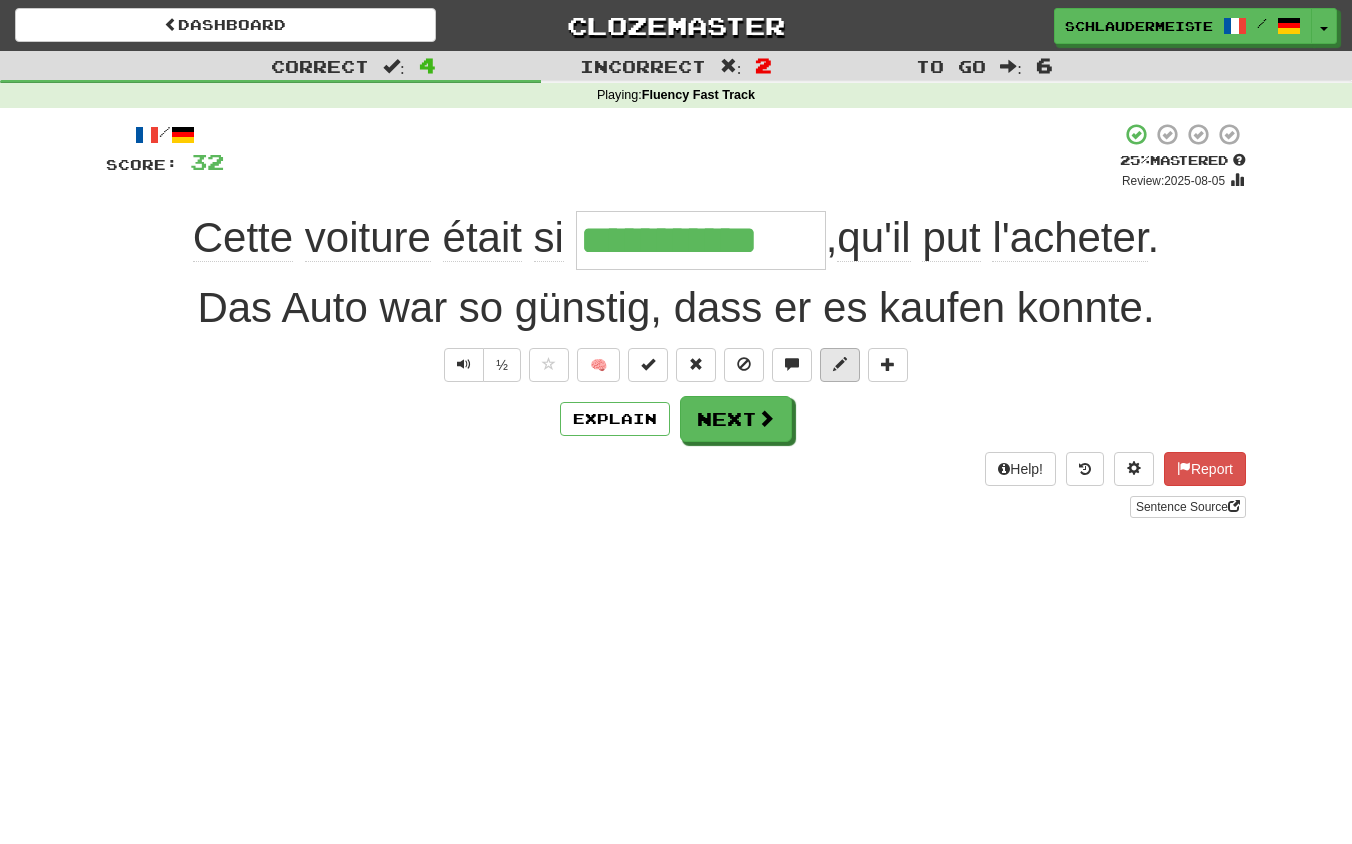 click at bounding box center [840, 364] 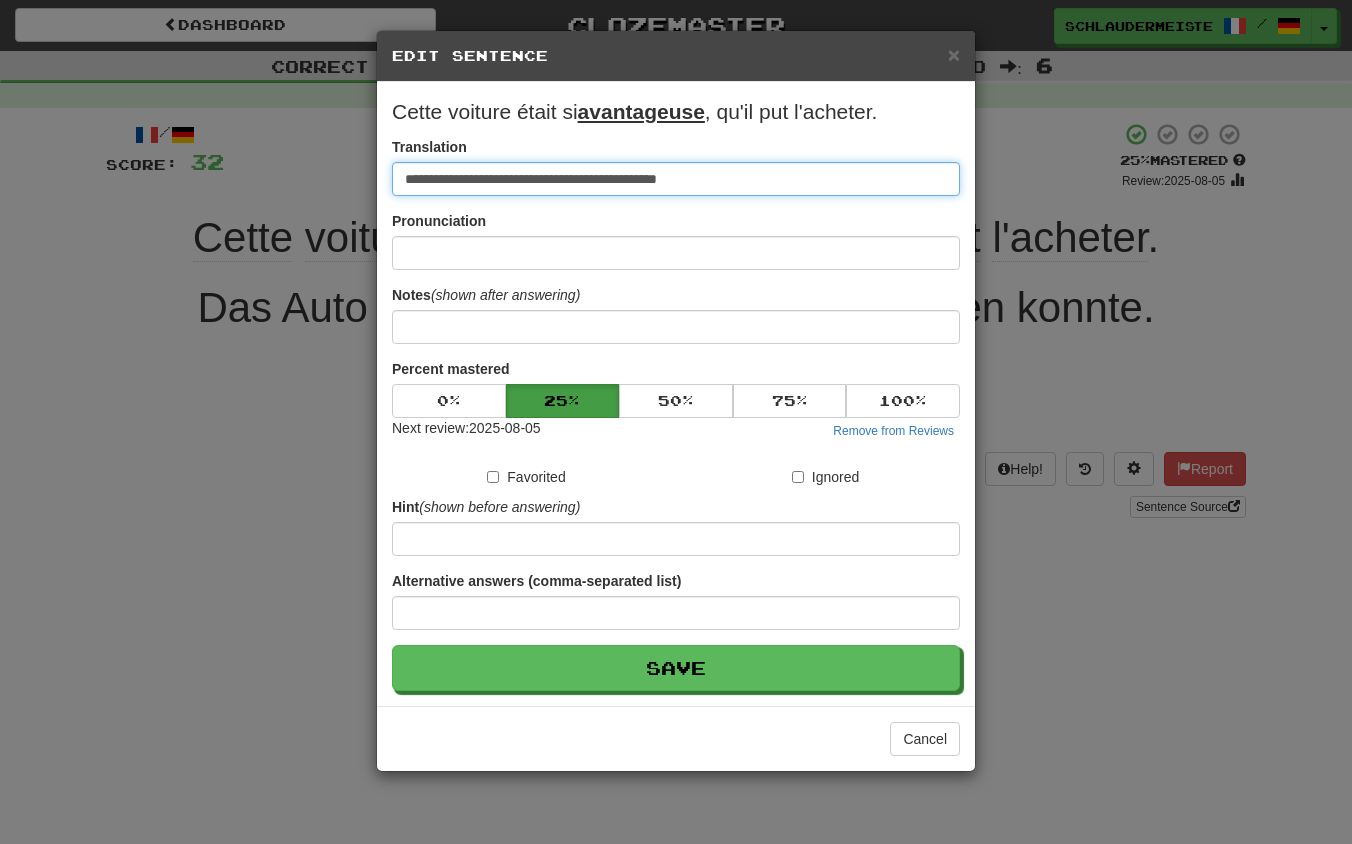 drag, startPoint x: 747, startPoint y: 183, endPoint x: 263, endPoint y: 177, distance: 484.0372 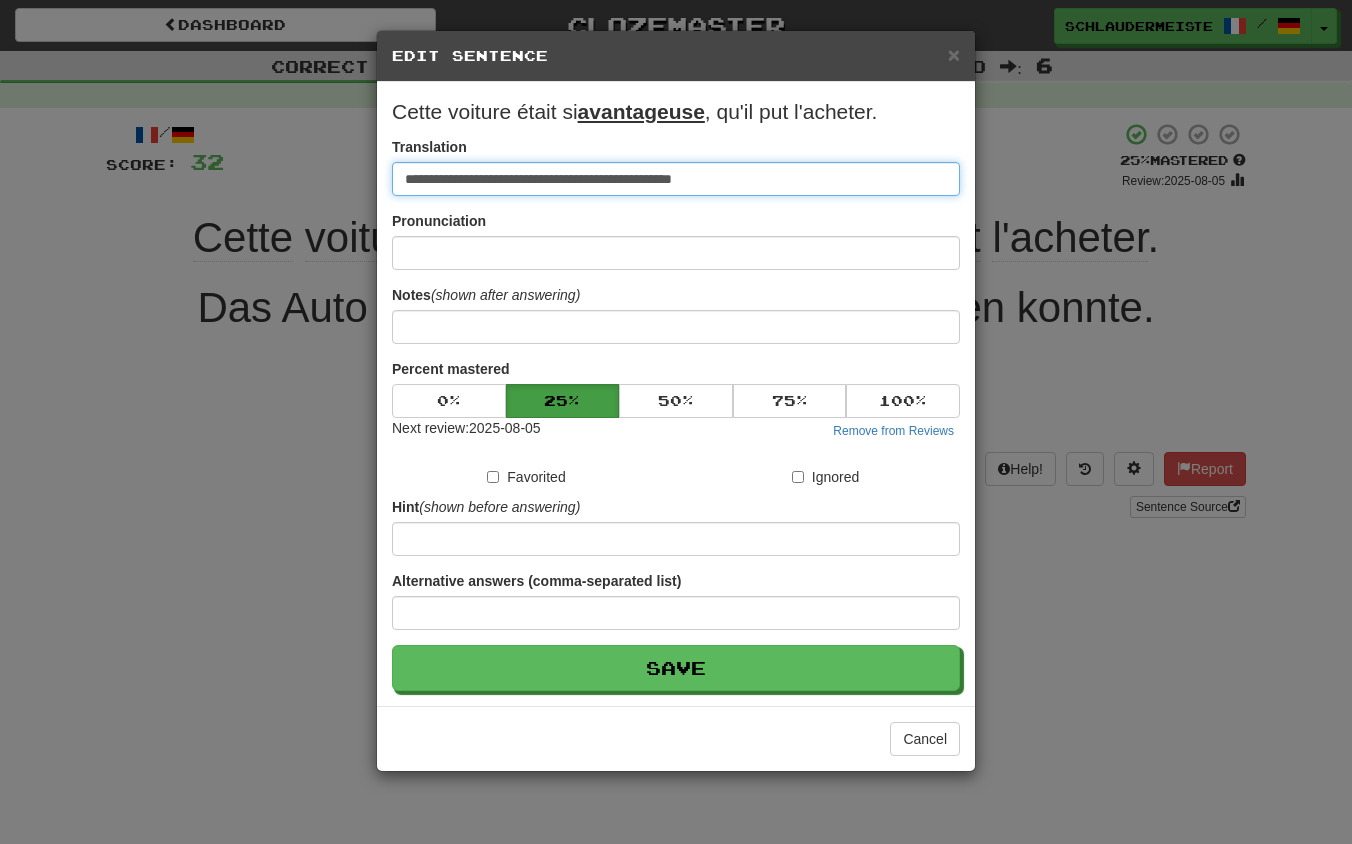 type on "**********" 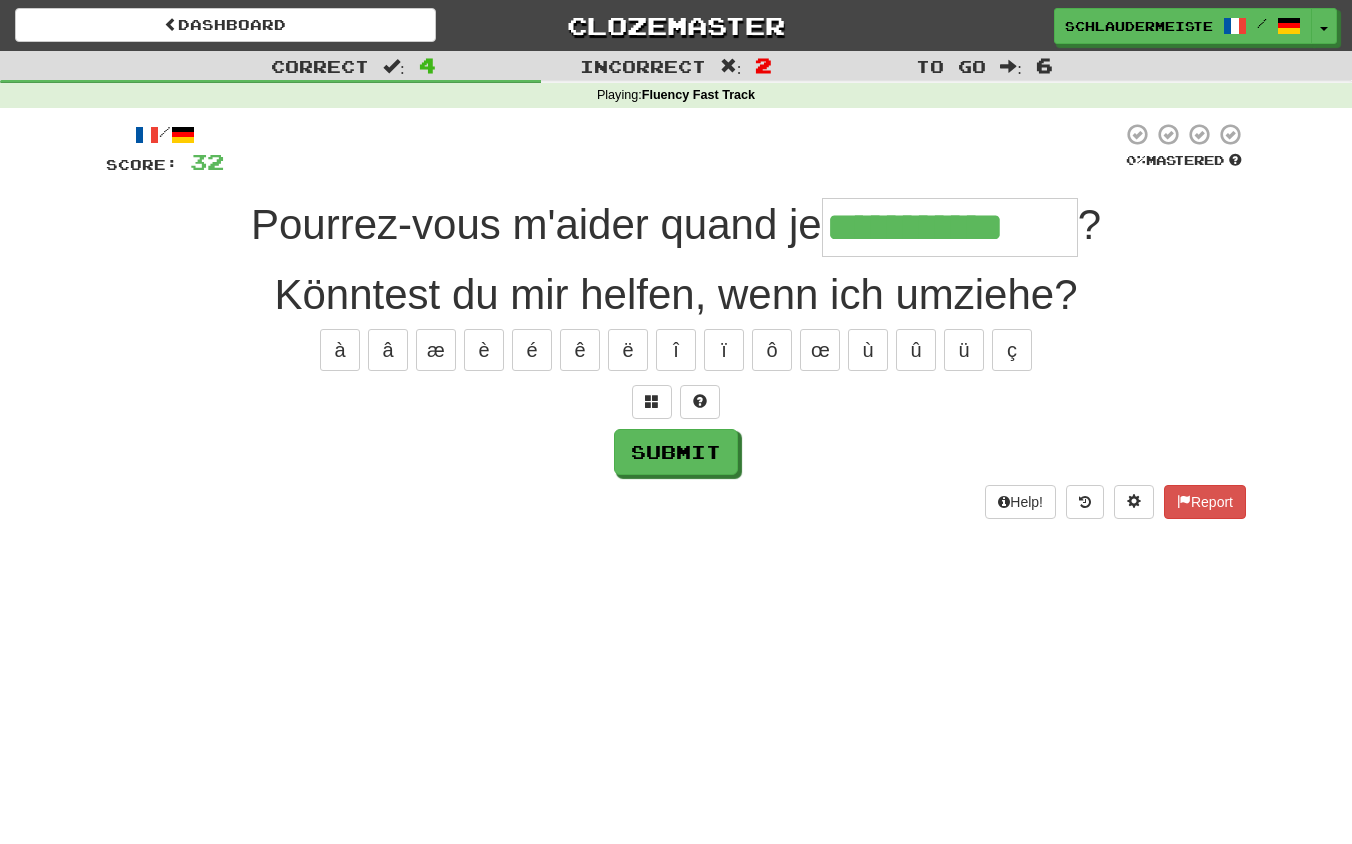 type on "**********" 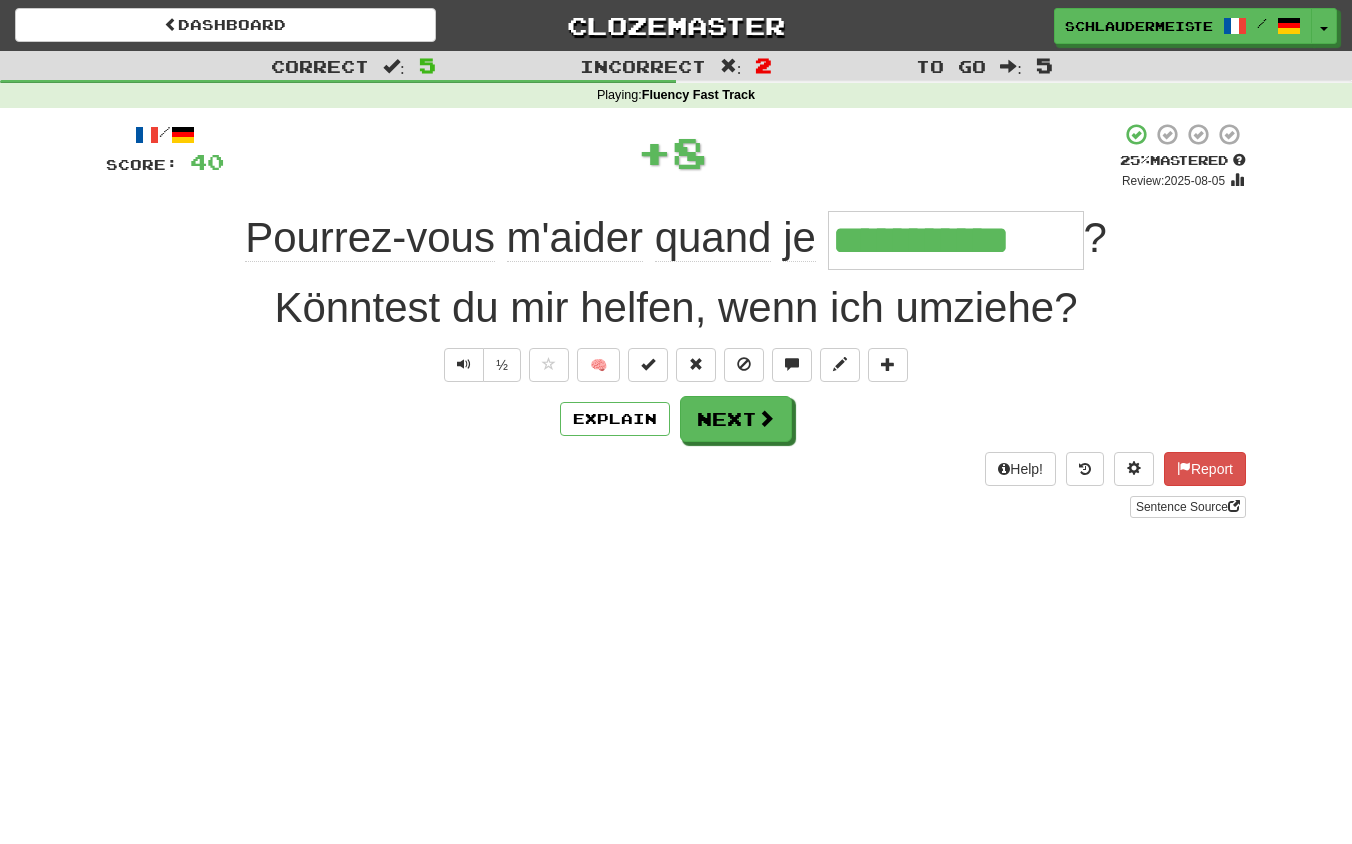 drag, startPoint x: 198, startPoint y: 212, endPoint x: 1188, endPoint y: 249, distance: 990.69116 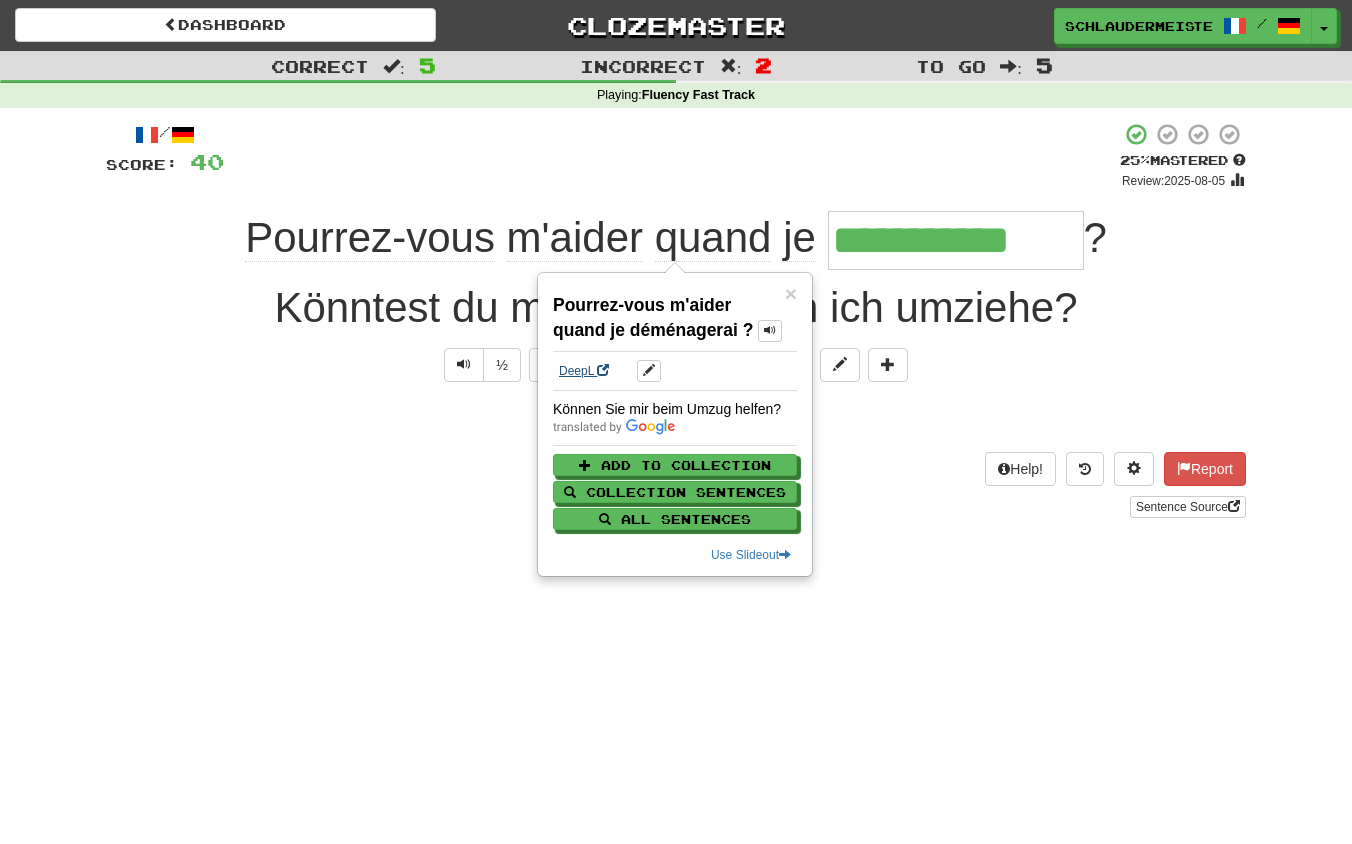 click on "DeepL" at bounding box center (584, 371) 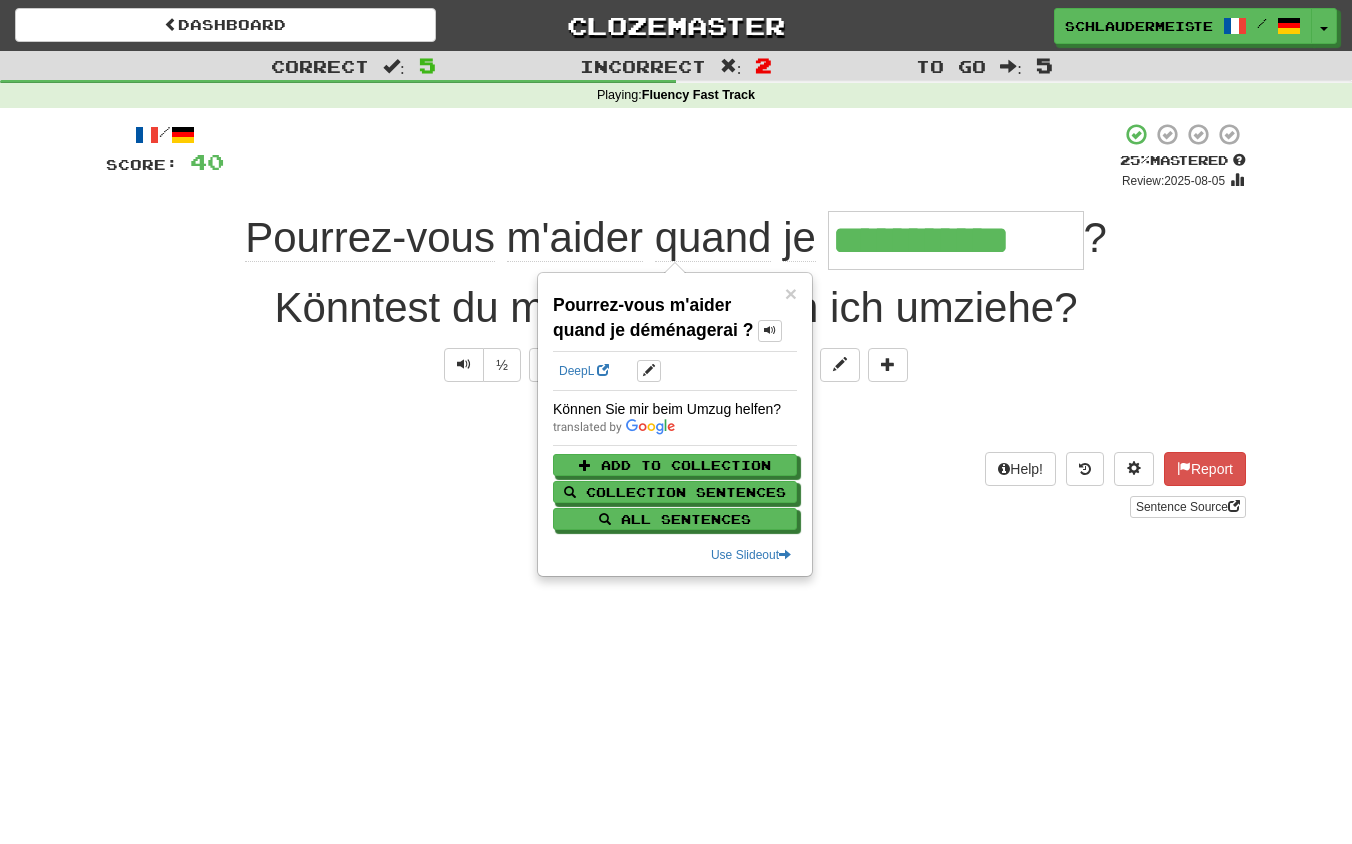 click on "Help!  Report Sentence Source" at bounding box center (676, 485) 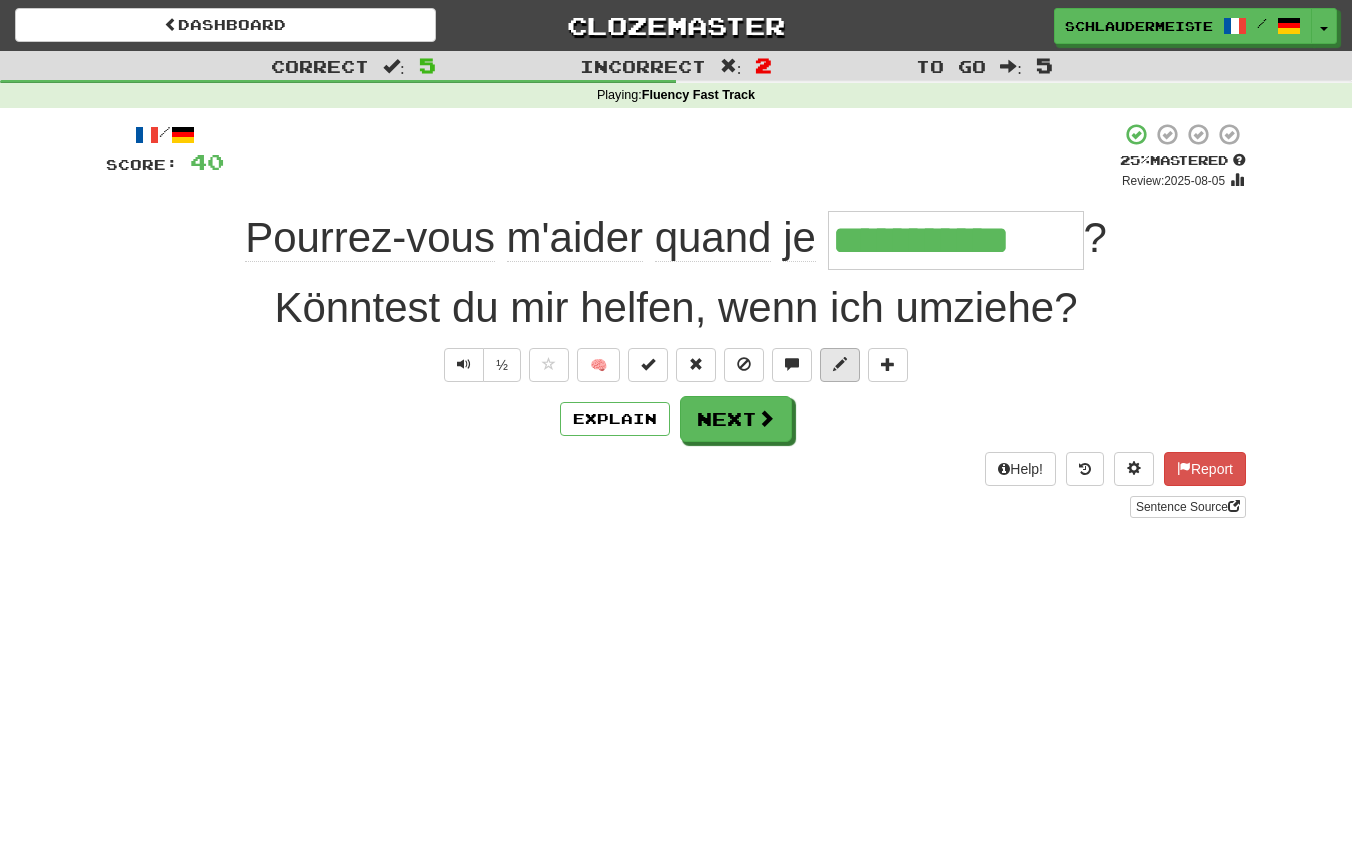 click at bounding box center [840, 364] 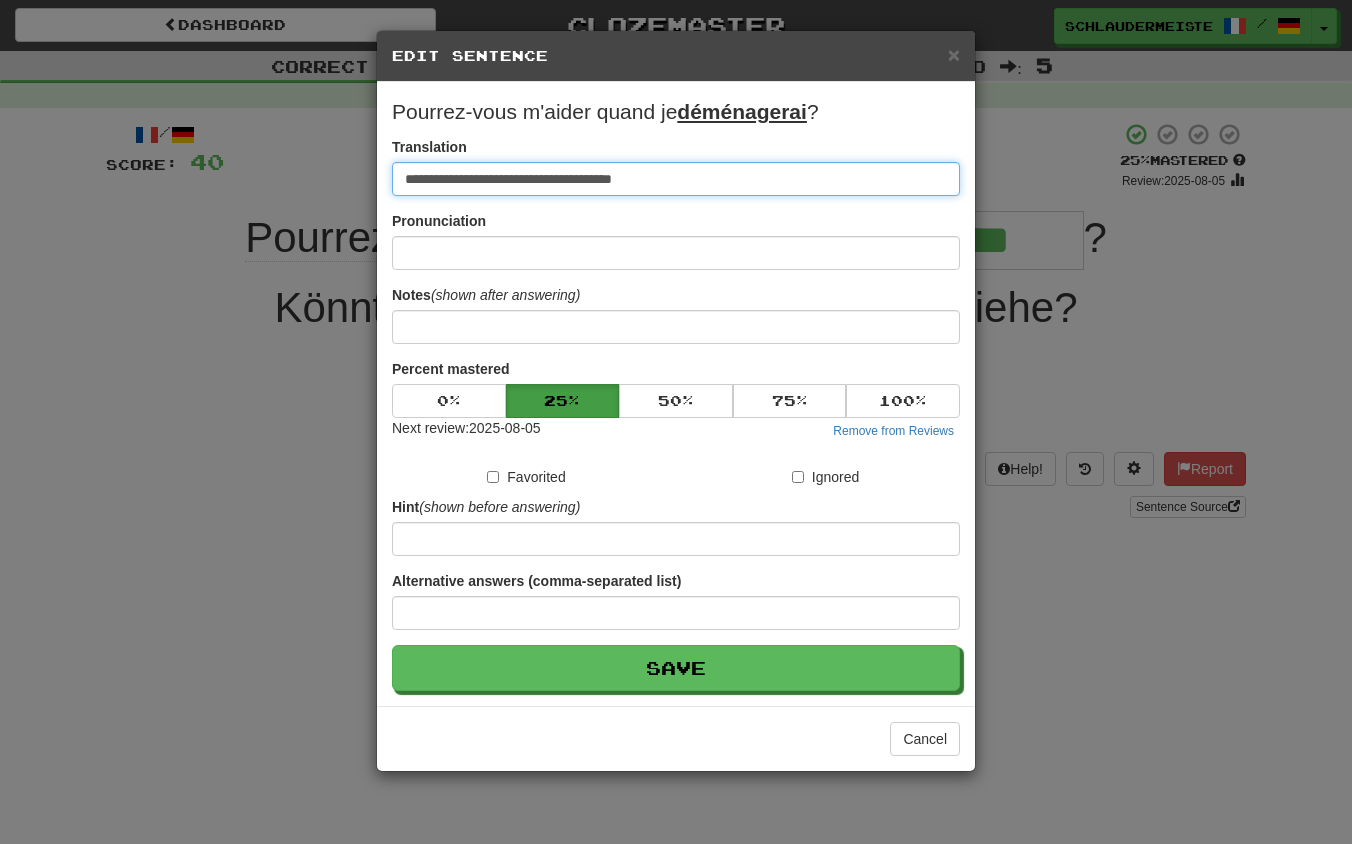 click on "**********" at bounding box center (676, 179) 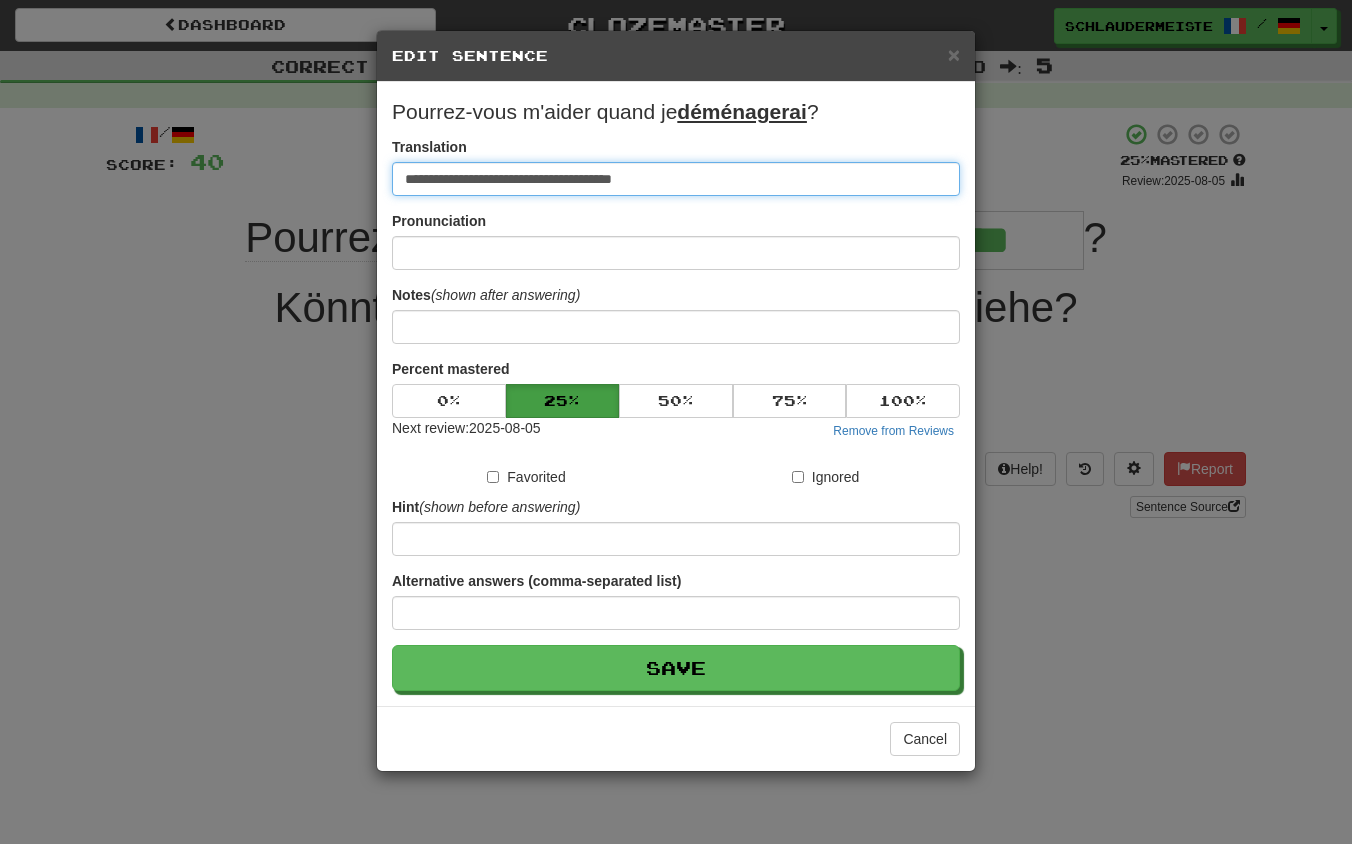click on "**********" at bounding box center (676, 179) 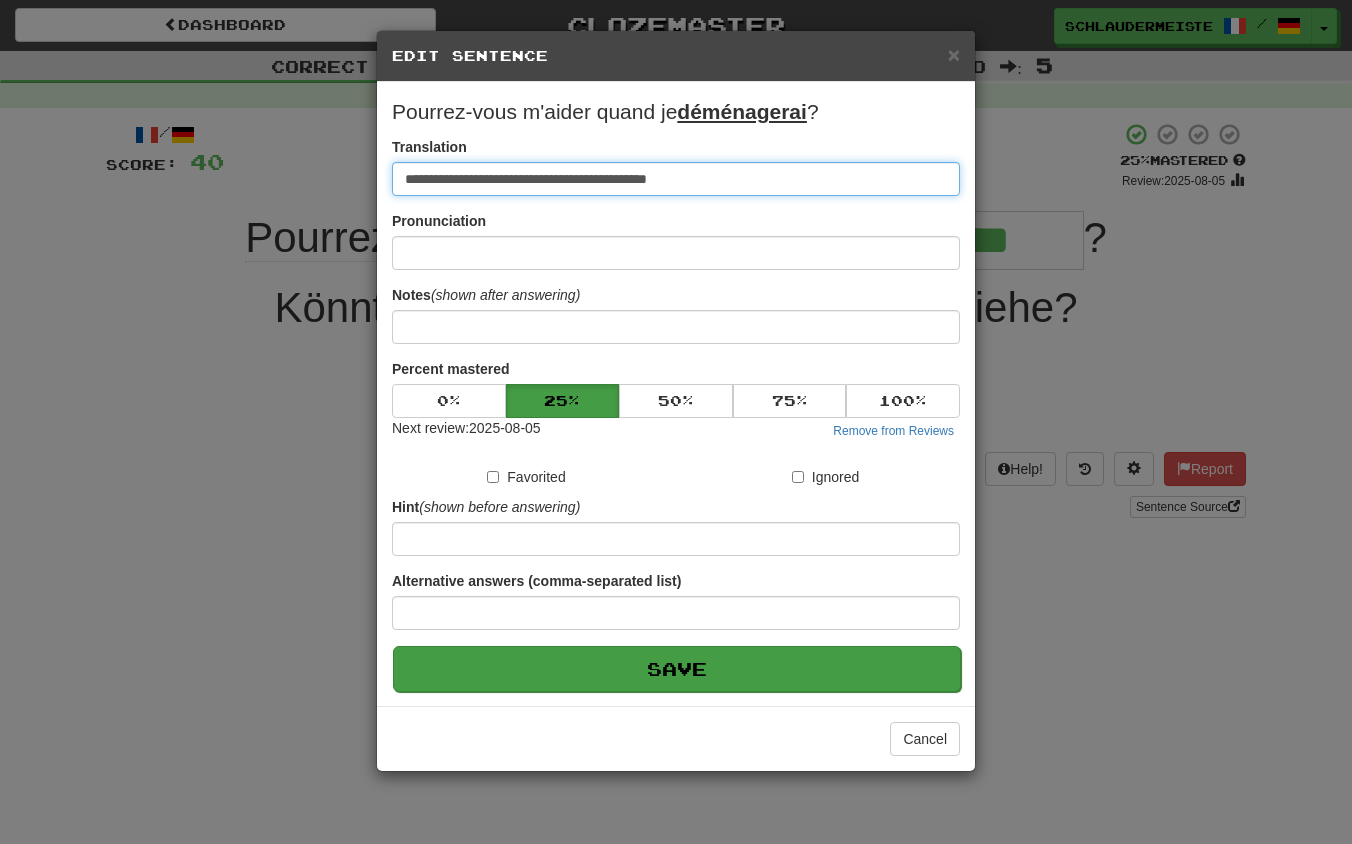 type on "**********" 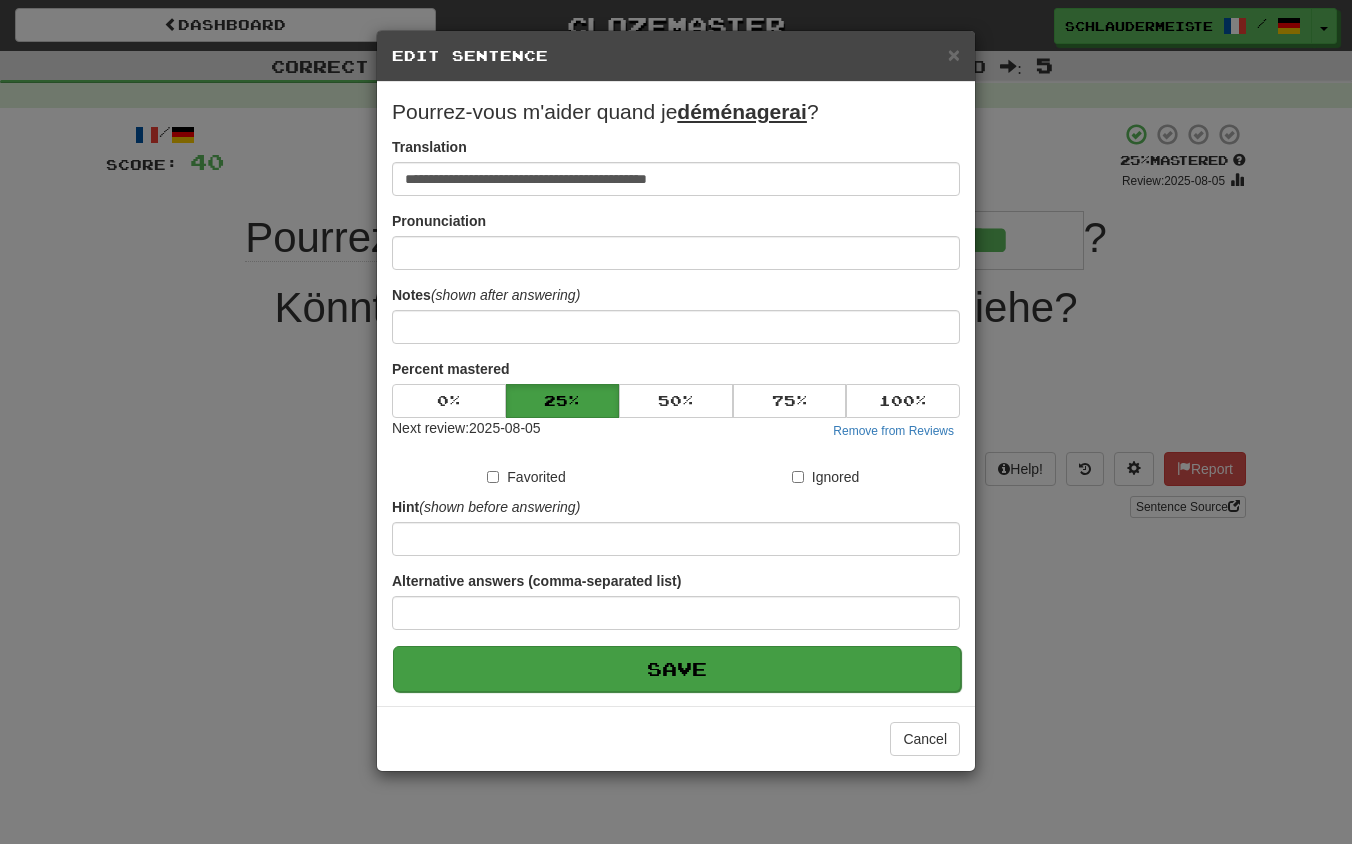 click on "Save" at bounding box center [677, 669] 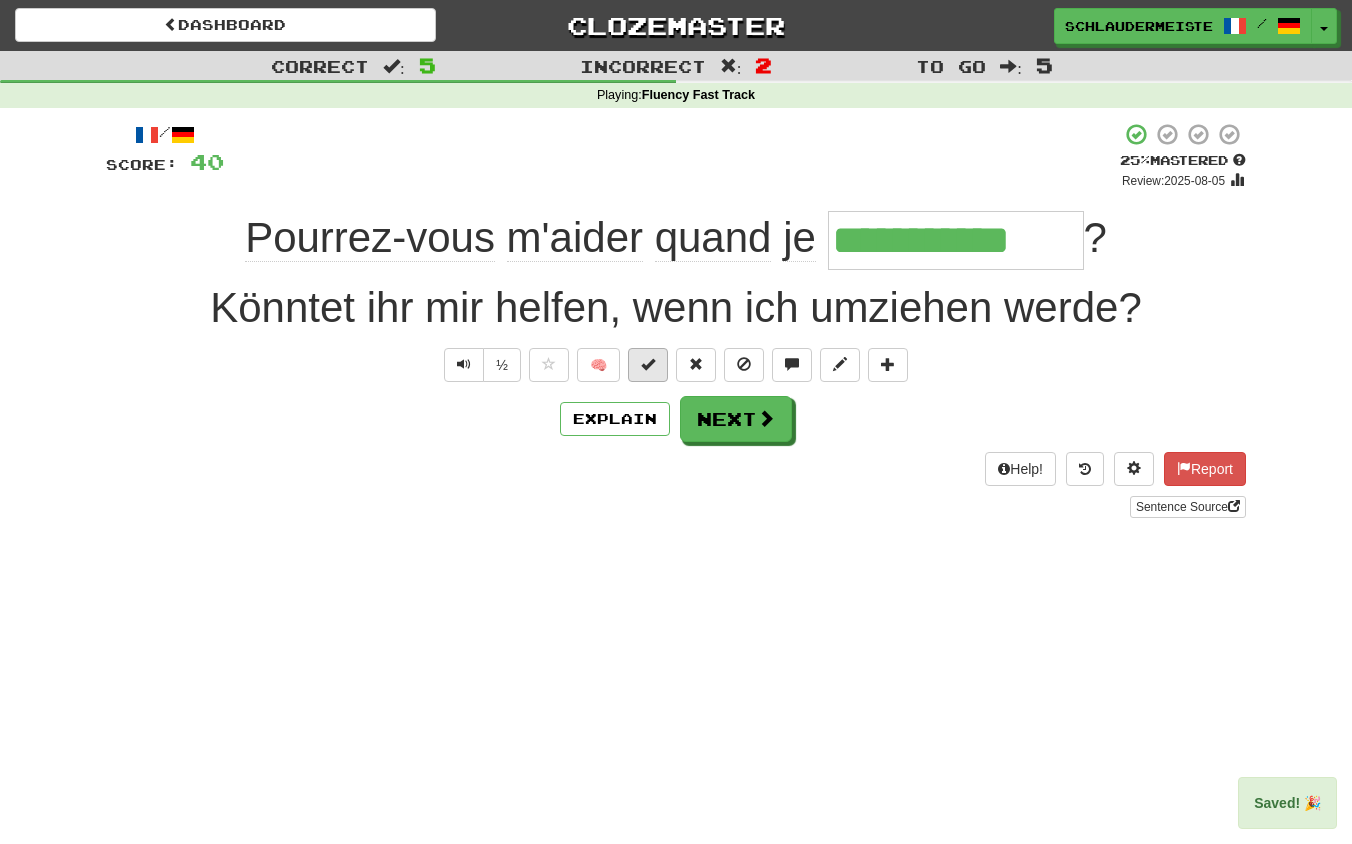 click at bounding box center [648, 364] 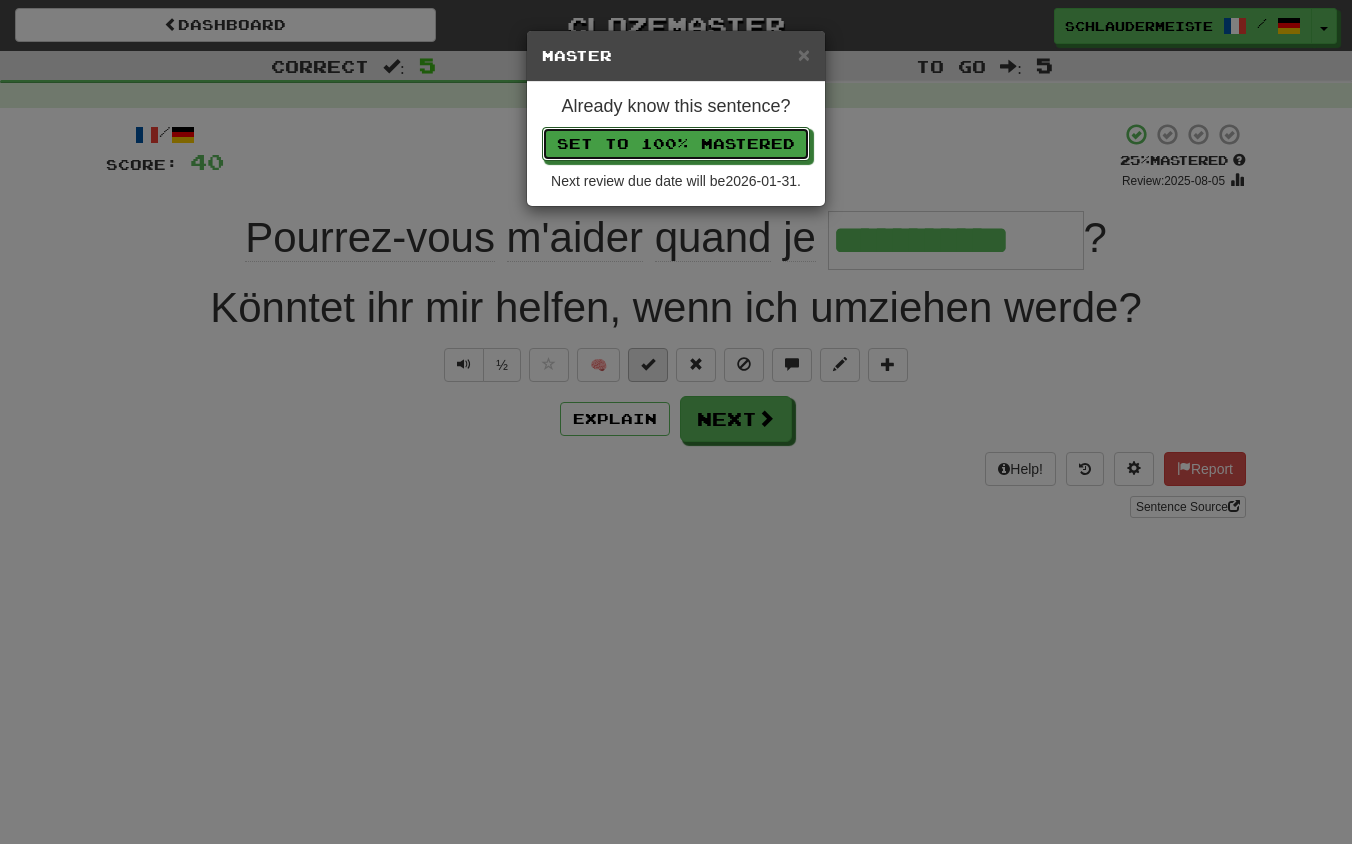 click on "Set to 100% Mastered" at bounding box center (676, 144) 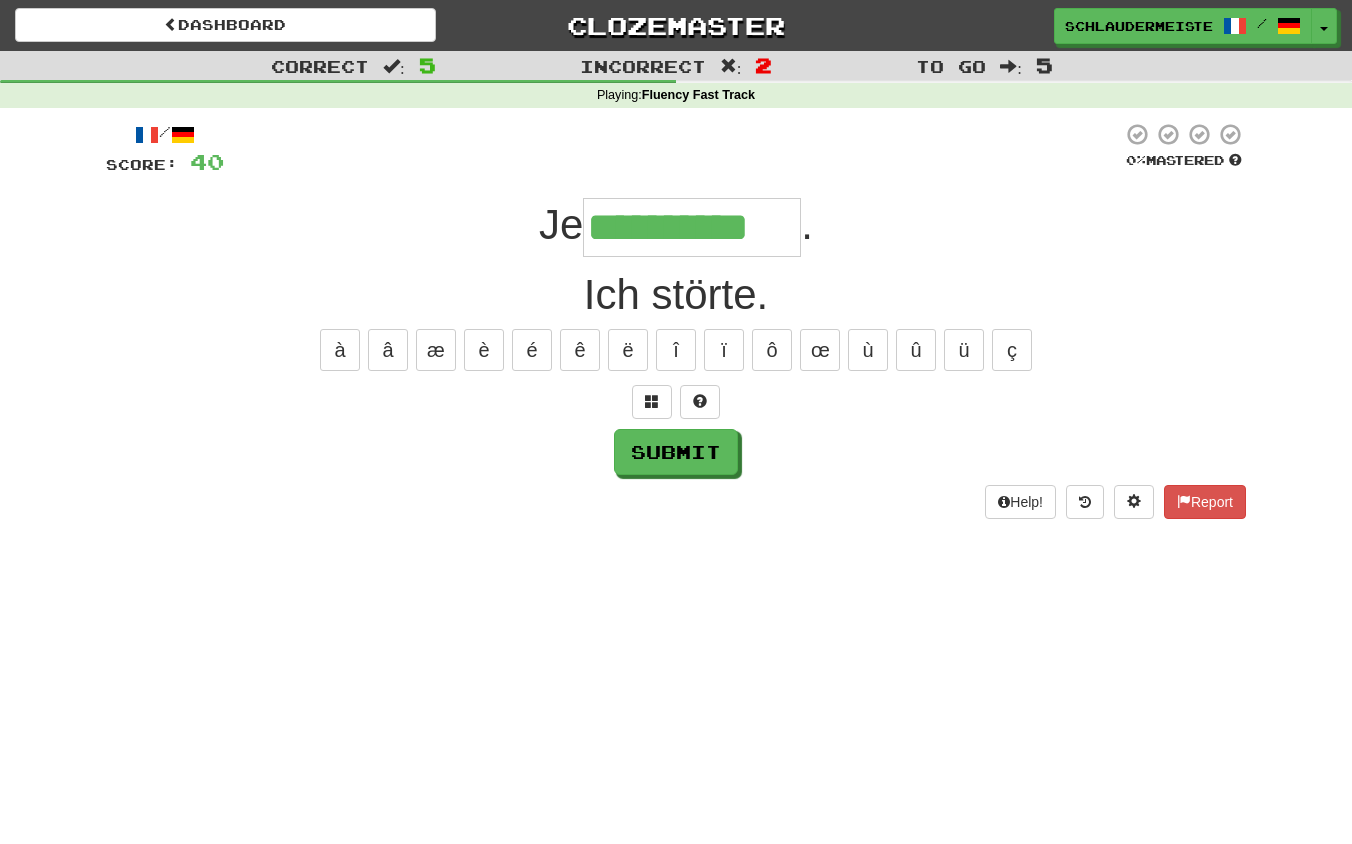 type on "**********" 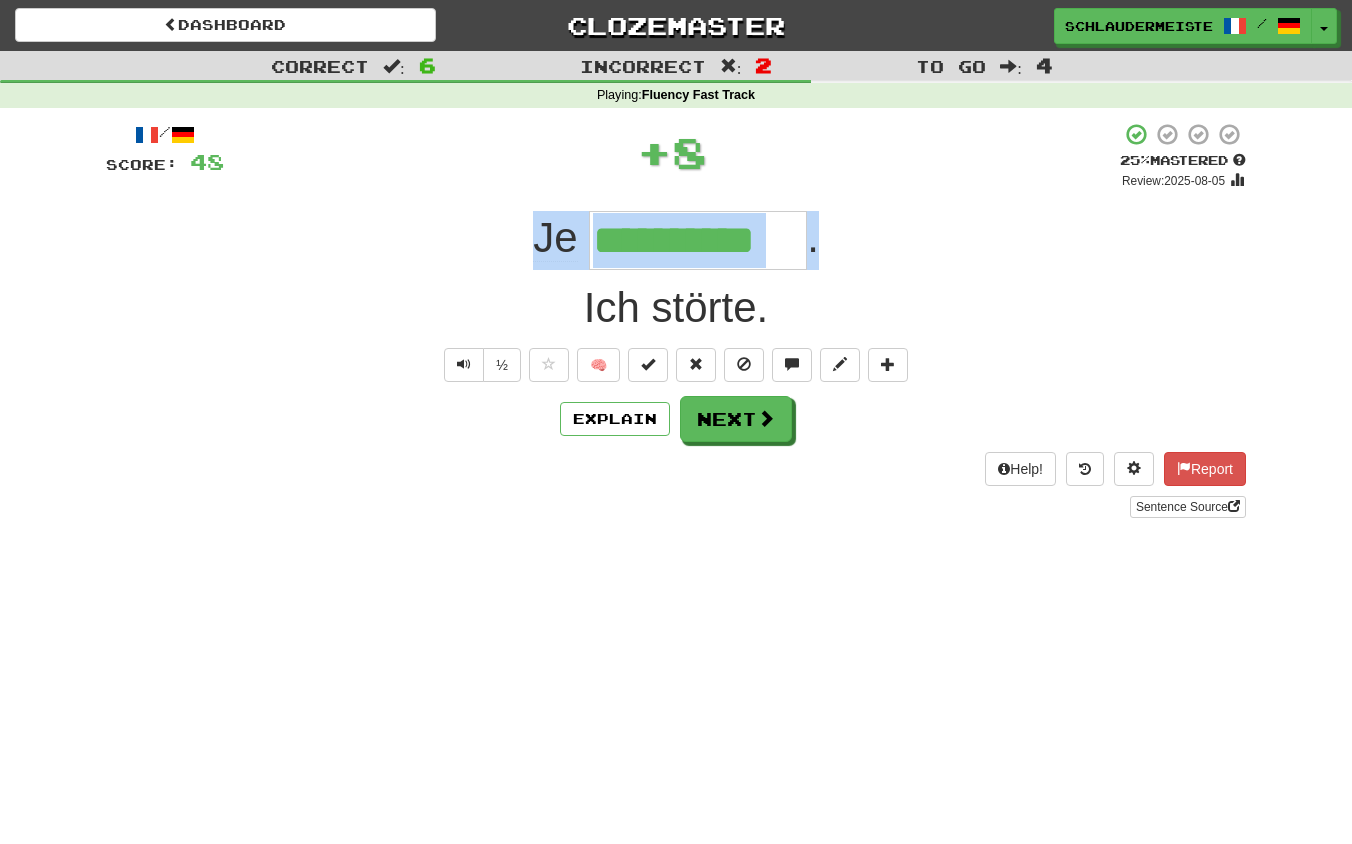 drag, startPoint x: 497, startPoint y: 215, endPoint x: 876, endPoint y: 265, distance: 382.28394 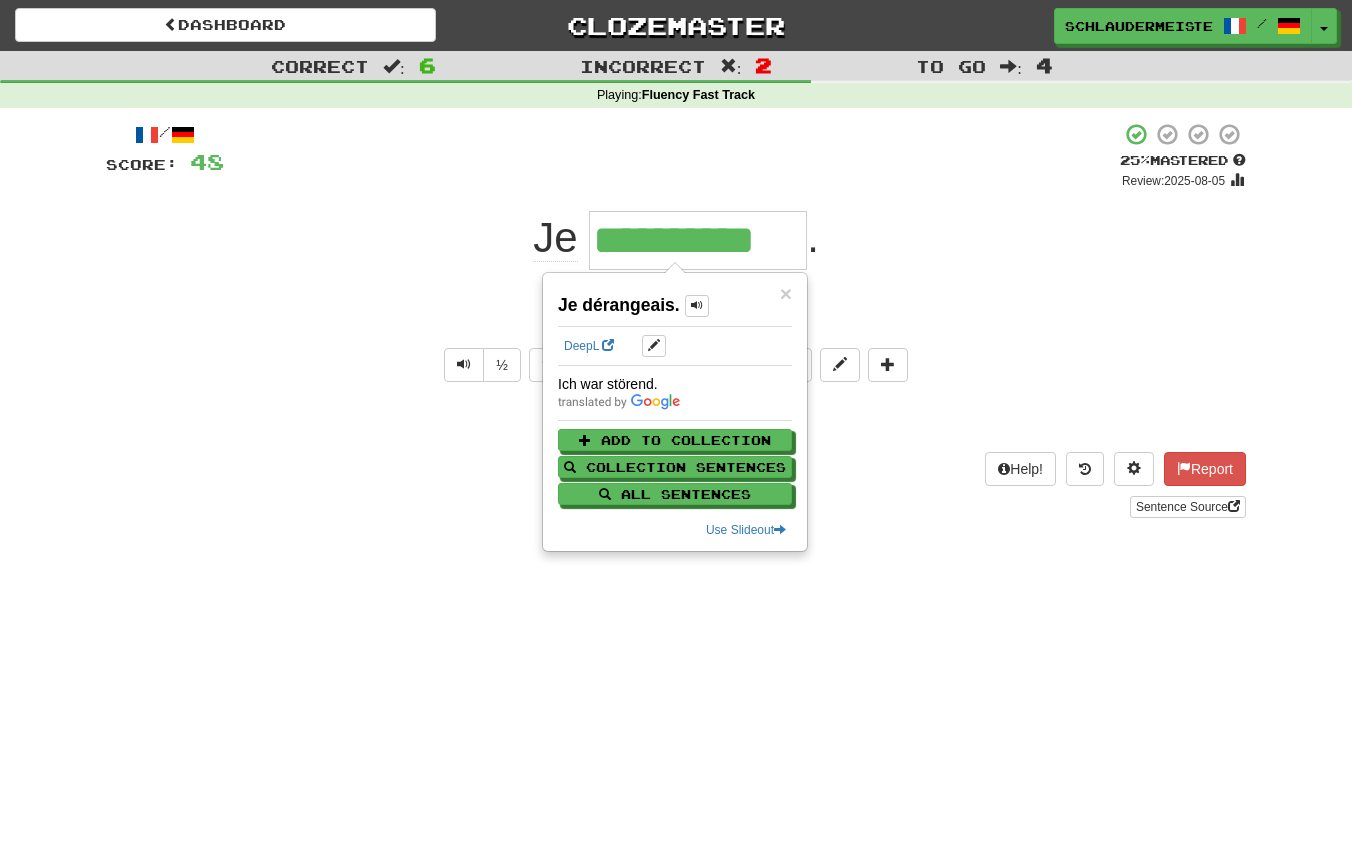 click on "Dashboard
Clozemaster
[USERNAME]
/
Toggle Dropdown
Dashboard
Leaderboard
Activity Feed
Notifications
Profile
Discussions
Français
/
Deutsch
Streak:
47
Review:
0
Points Today: 4840
Languages
Account
Logout
[USERNAME]
/
Toggle Dropdown
Dashboard
Leaderboard
Activity Feed
Notifications
Profile
Discussions
Français
/
Deutsch
Streak:
47
Review:
0
Points Today: 4840
Languages
Account
Logout
clozemaster
Correct : 6 Incorrect : 2 To go : 4 Playing : Fluency Fast Track / Score: 48 + 8 25 % Mastered Review: 2025-08-05 Je [NAME]. Ich störte. ½ 🧠 Explain Next Help! Report Sentence Source" at bounding box center (676, 422) 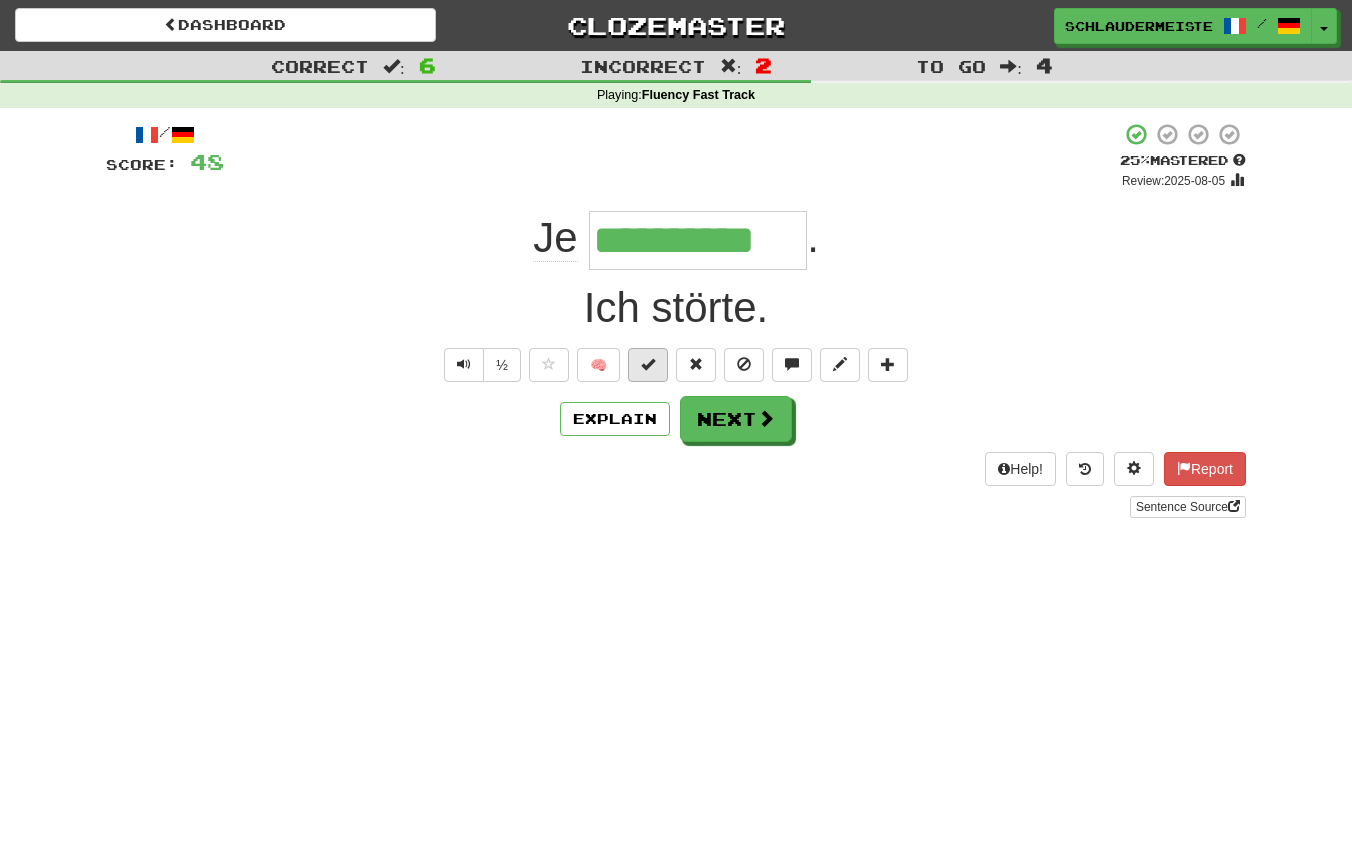 click at bounding box center (648, 364) 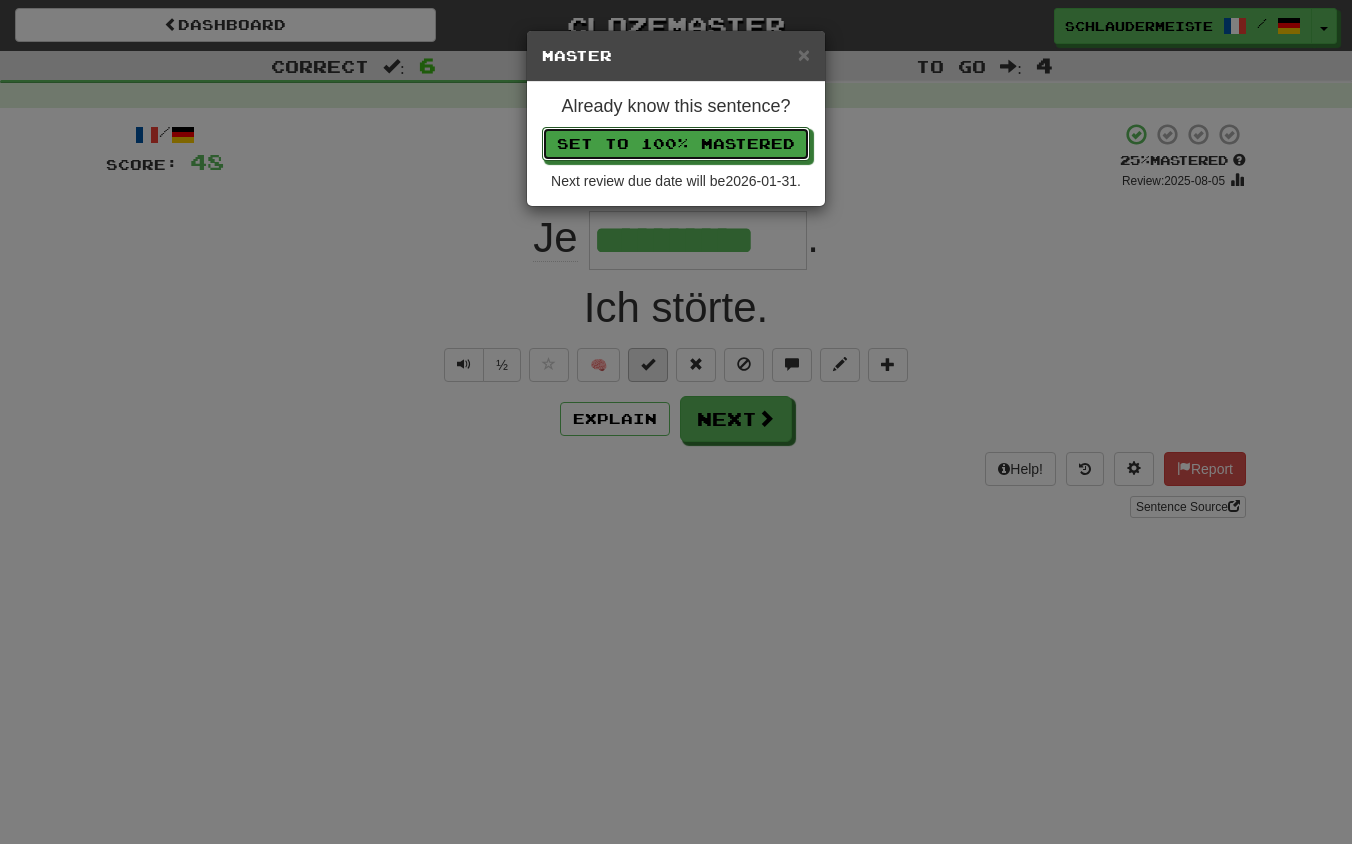 click on "Set to 100% Mastered" at bounding box center (676, 144) 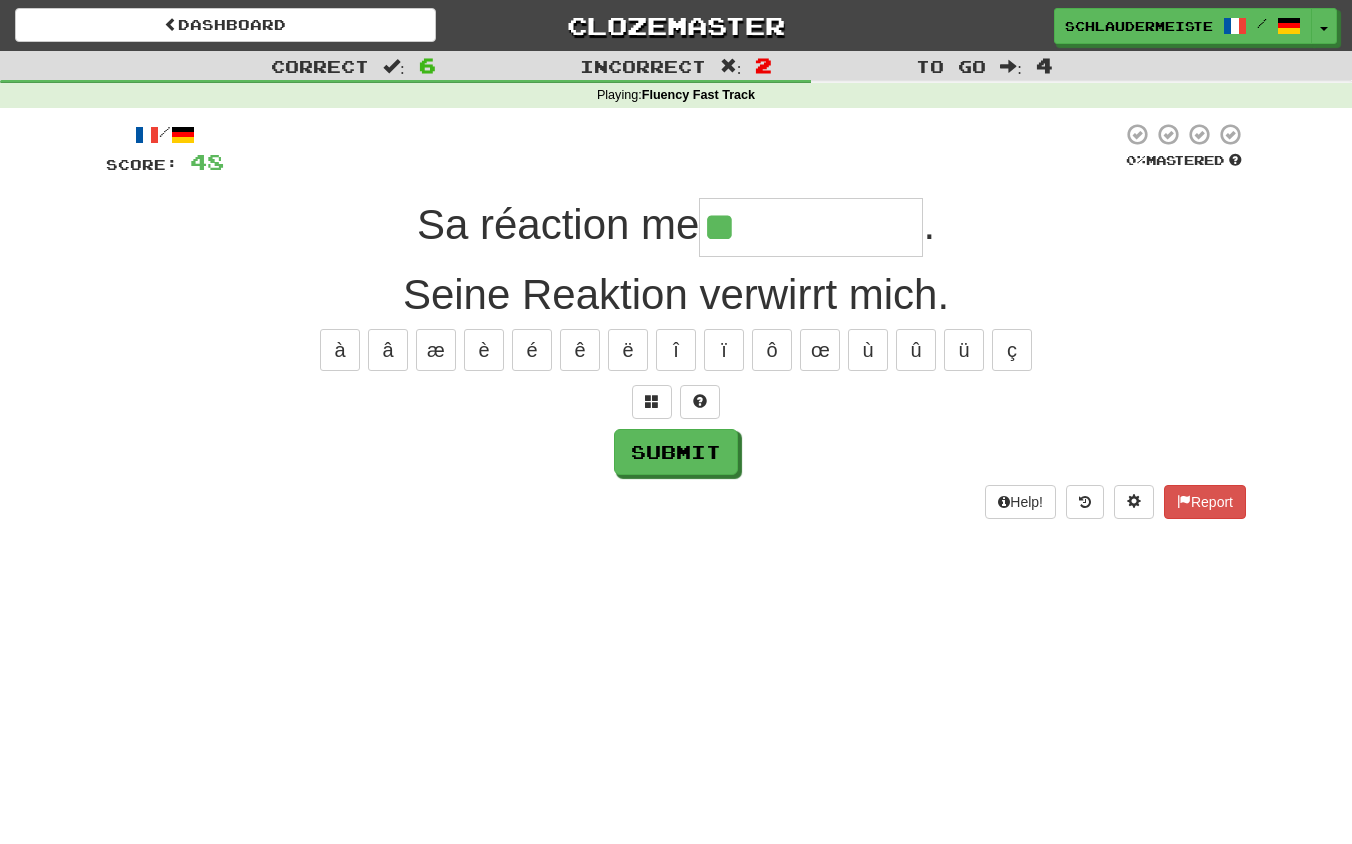 type on "**********" 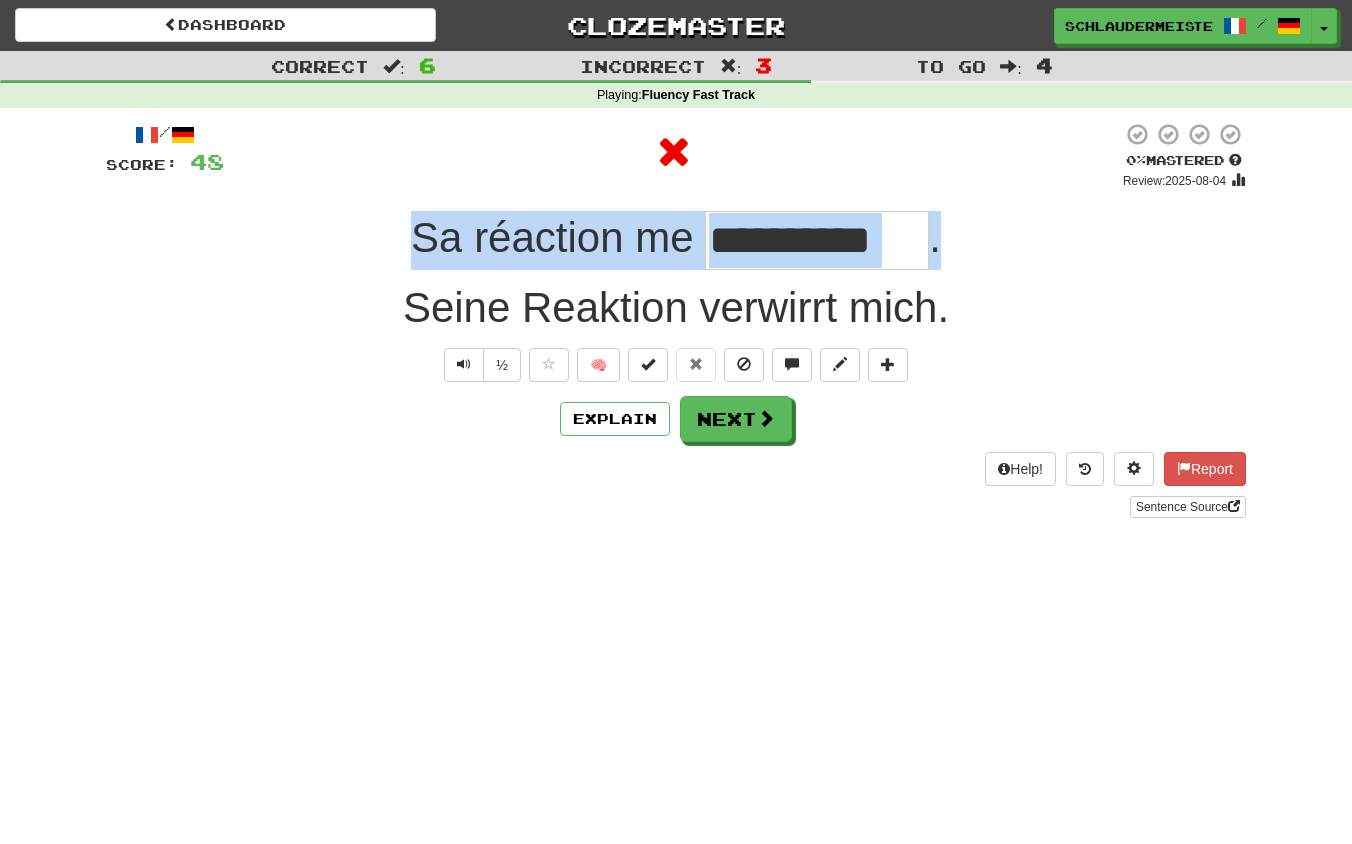 drag, startPoint x: 385, startPoint y: 228, endPoint x: 987, endPoint y: 257, distance: 602.6981 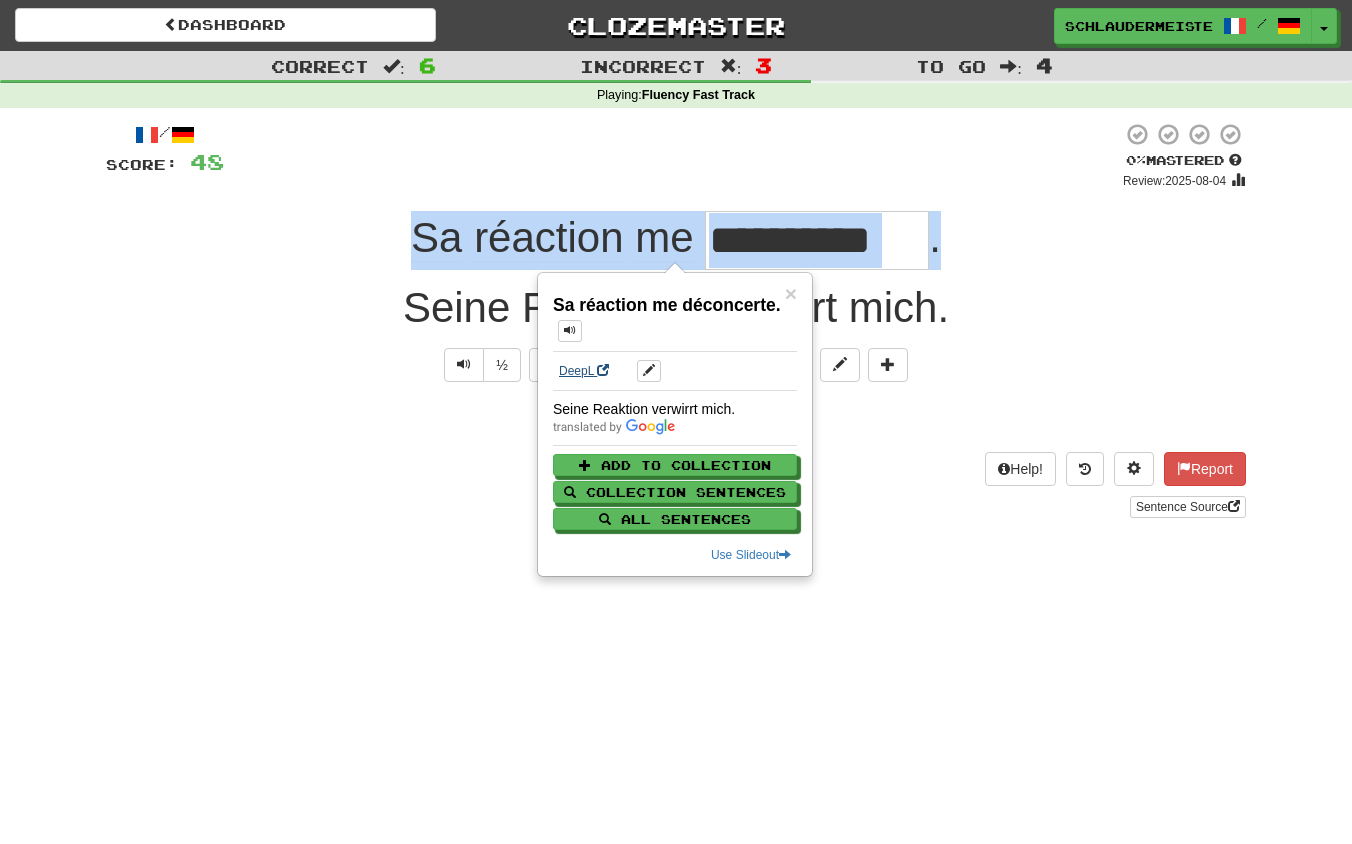 click on "DeepL" at bounding box center (584, 371) 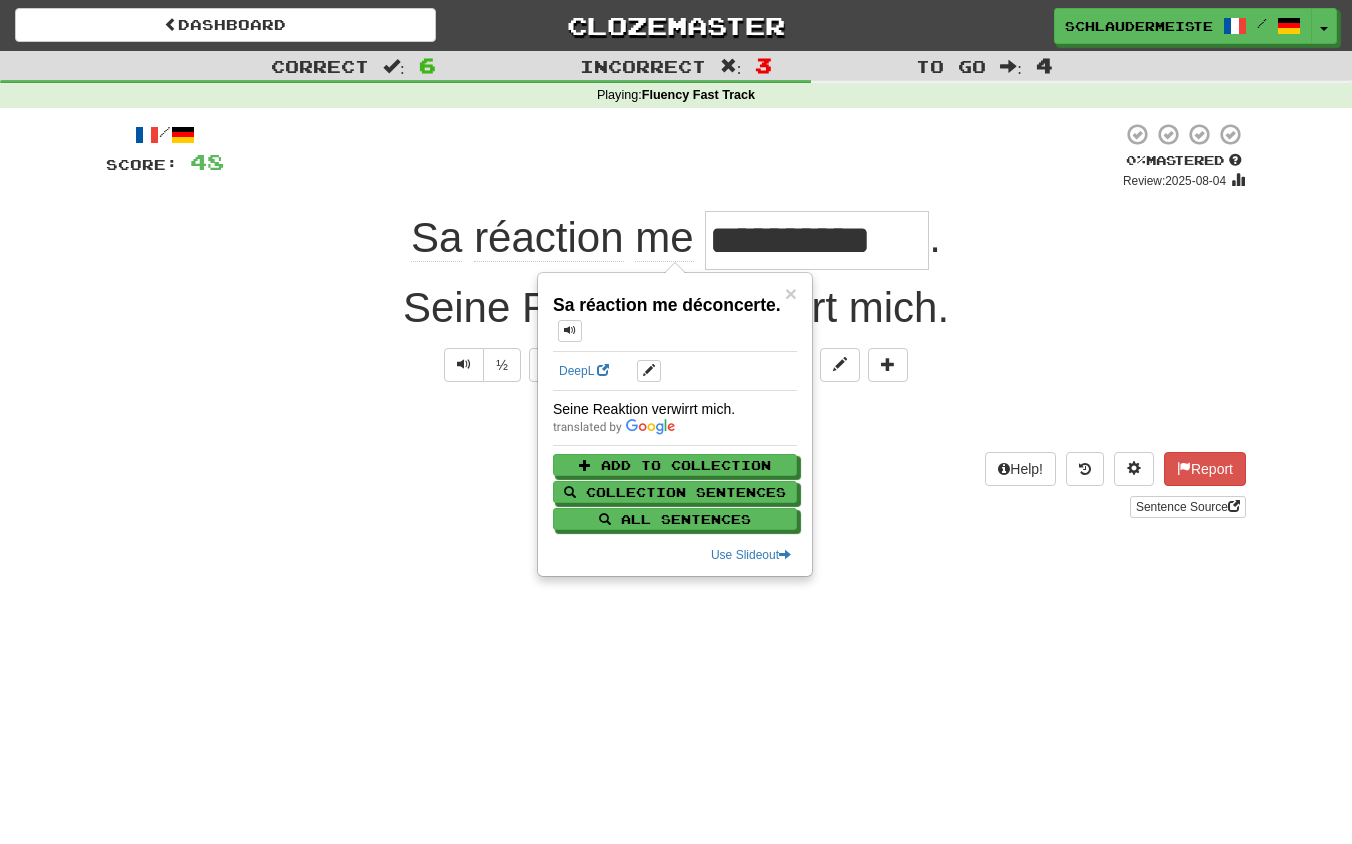 click on "Help!  Report Sentence Source" at bounding box center [676, 485] 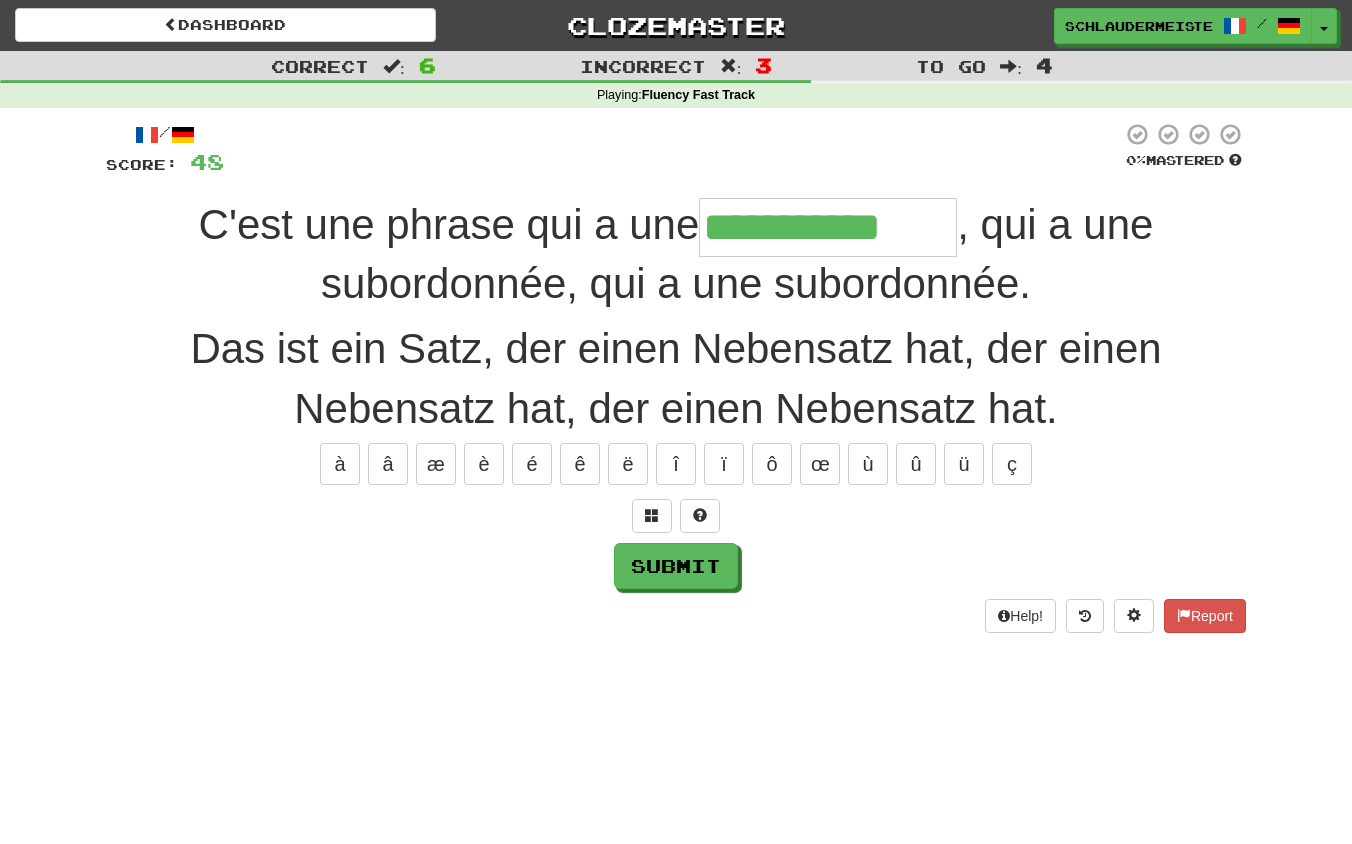 type on "**********" 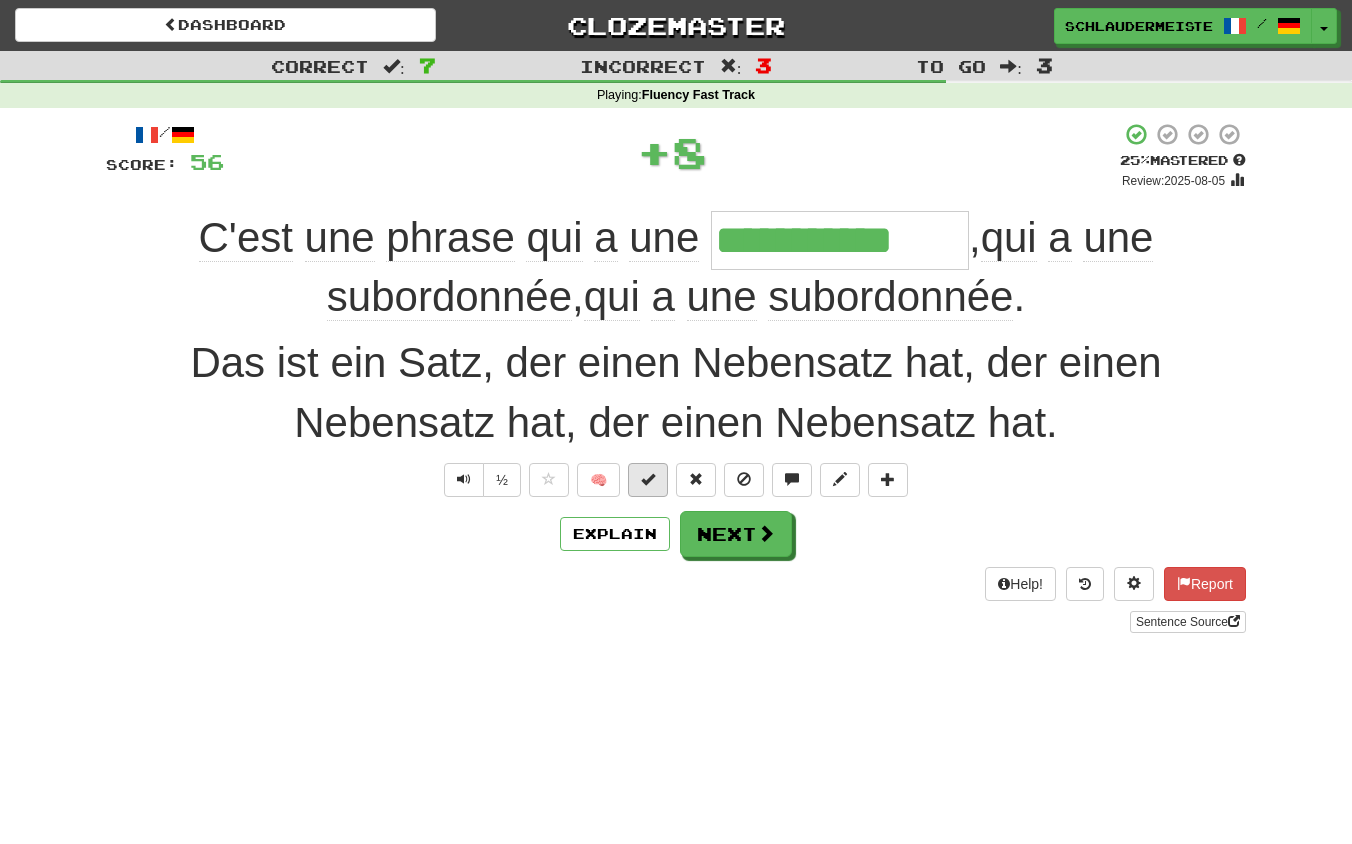 click at bounding box center (648, 480) 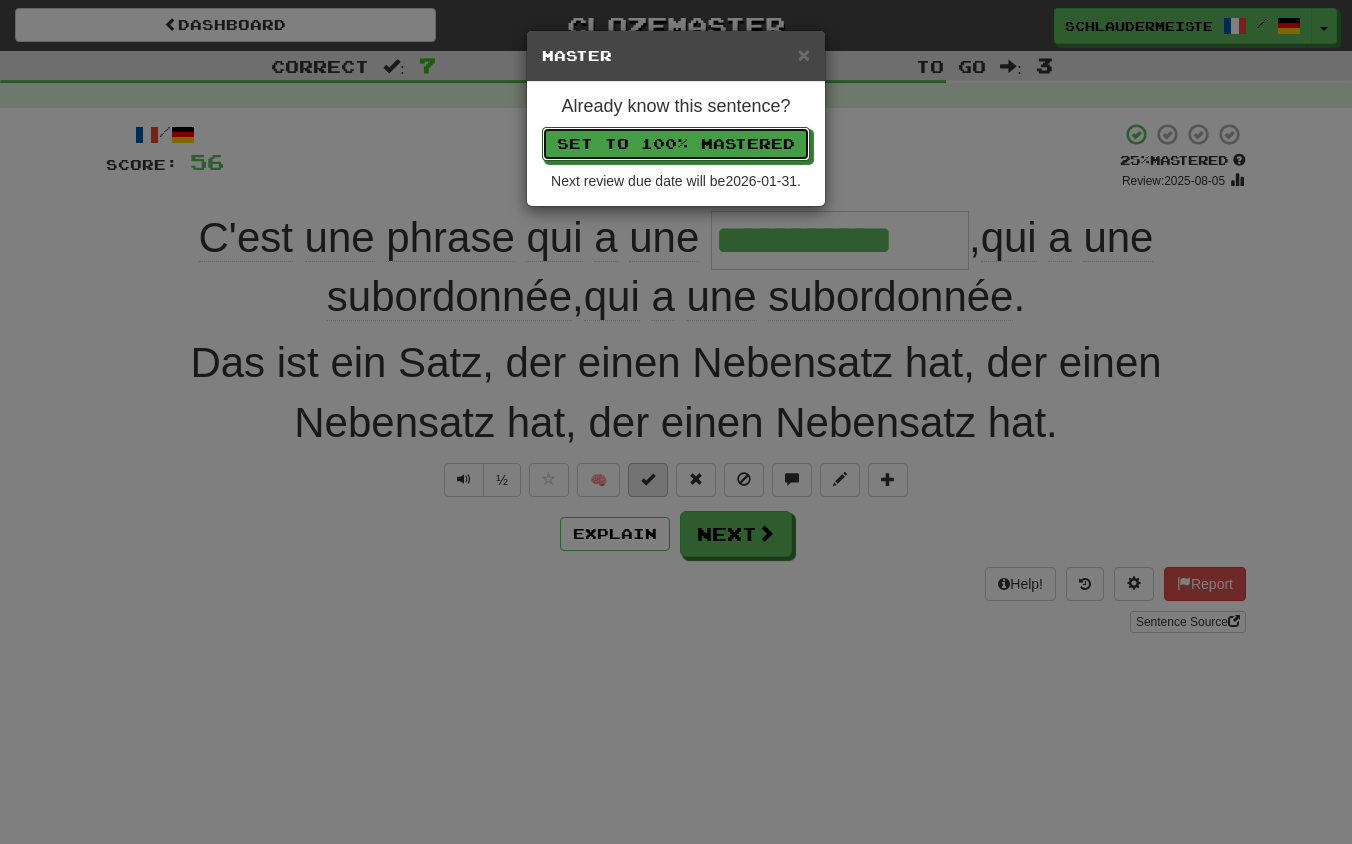 click on "Set to 100% Mastered" at bounding box center (676, 144) 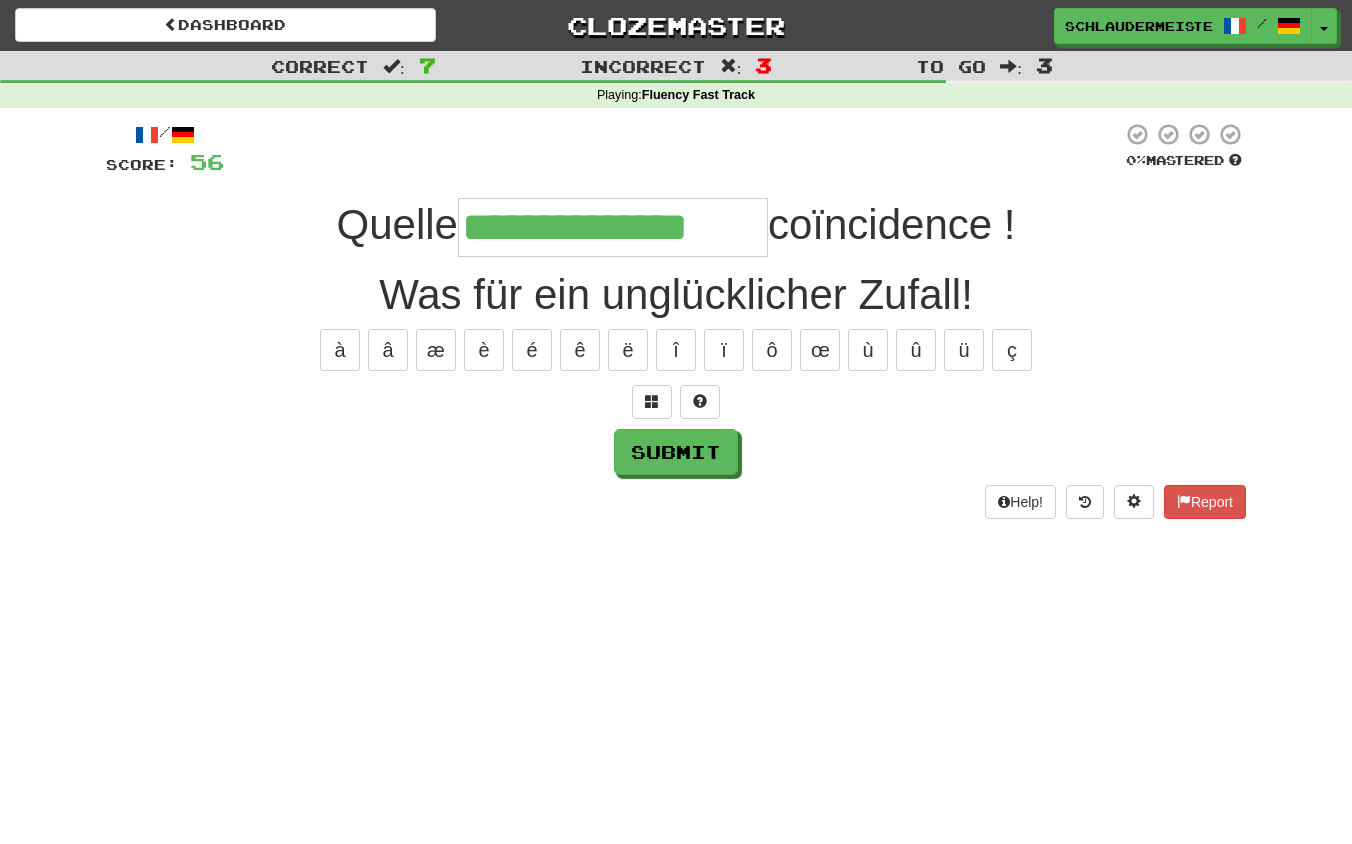 type on "**********" 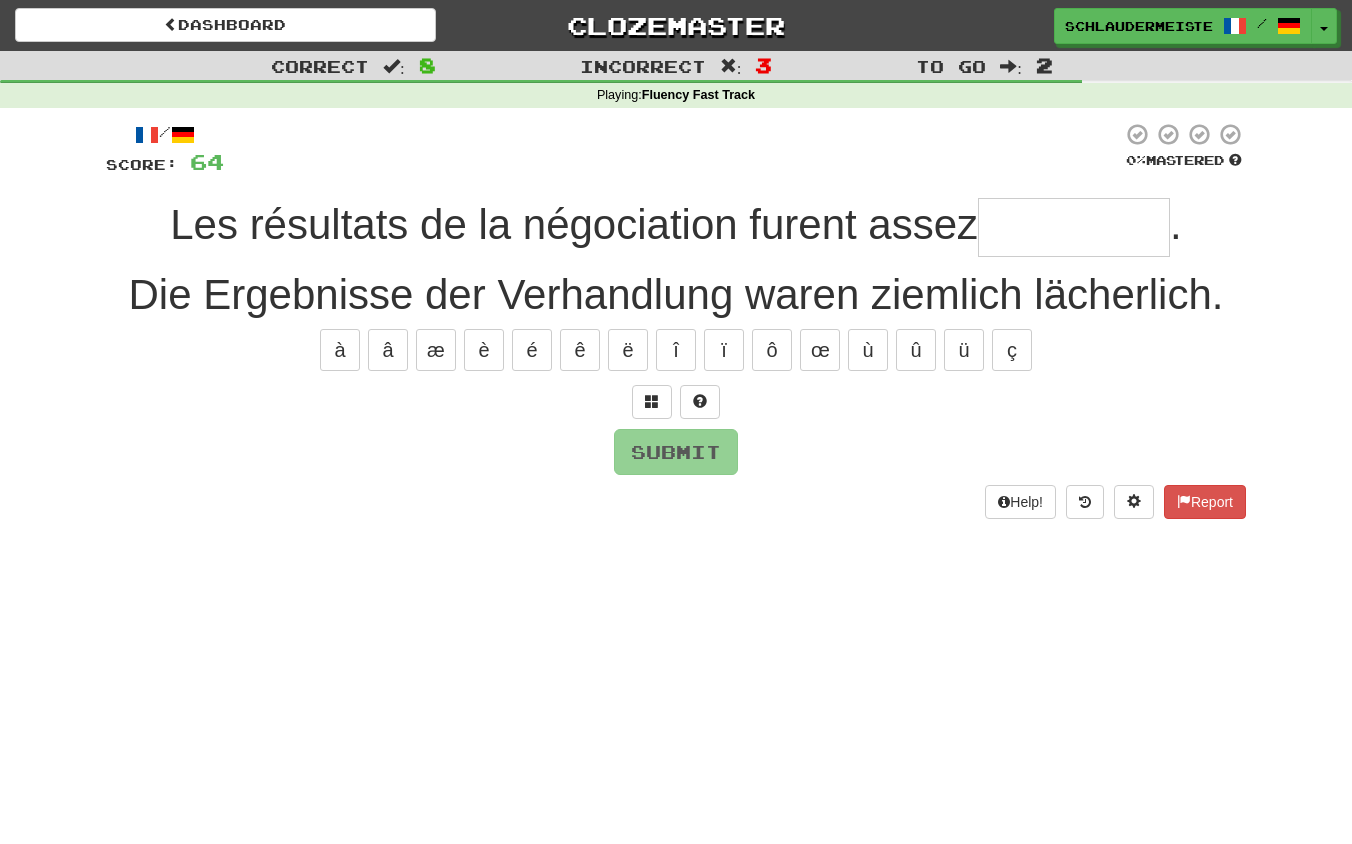 type on "*" 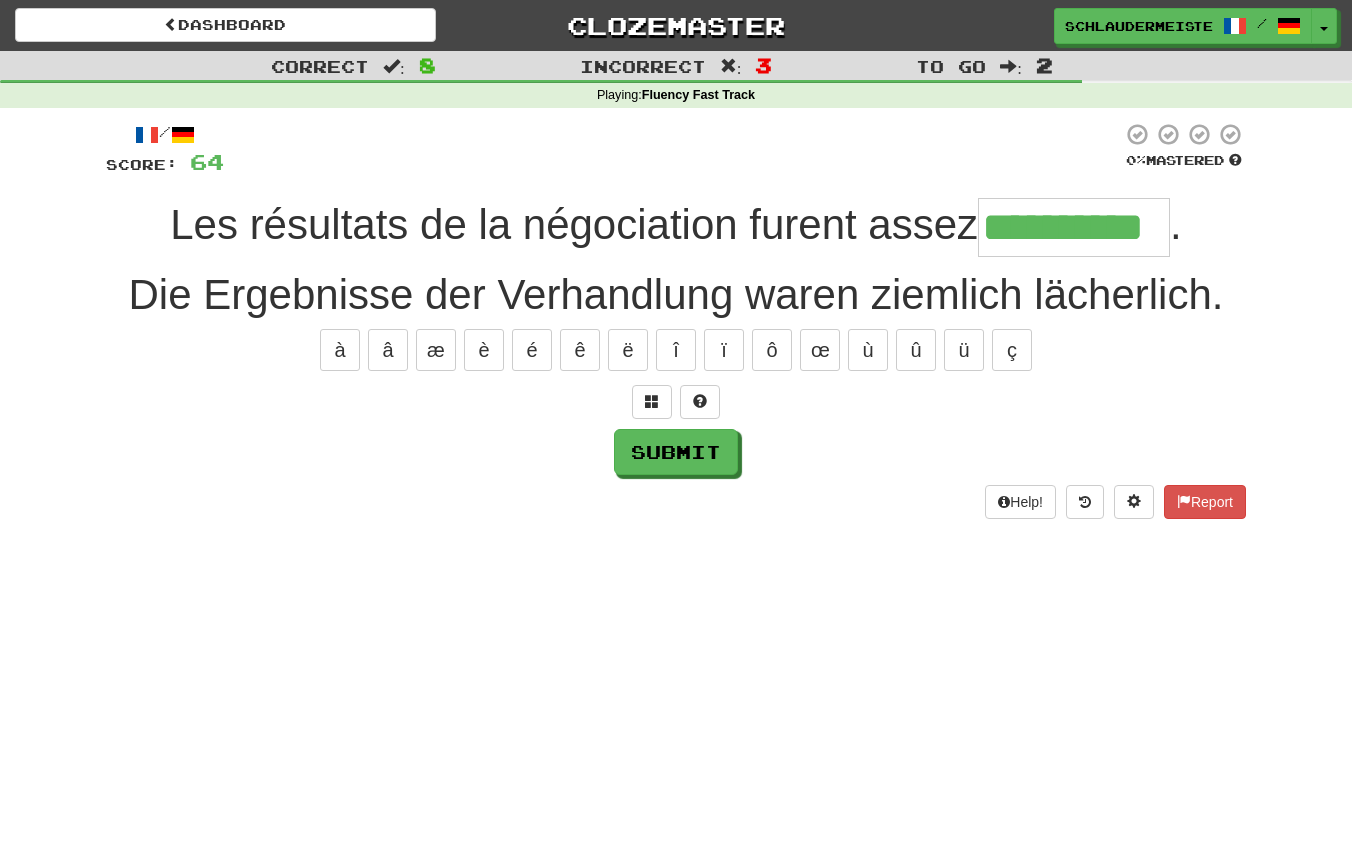 type on "**********" 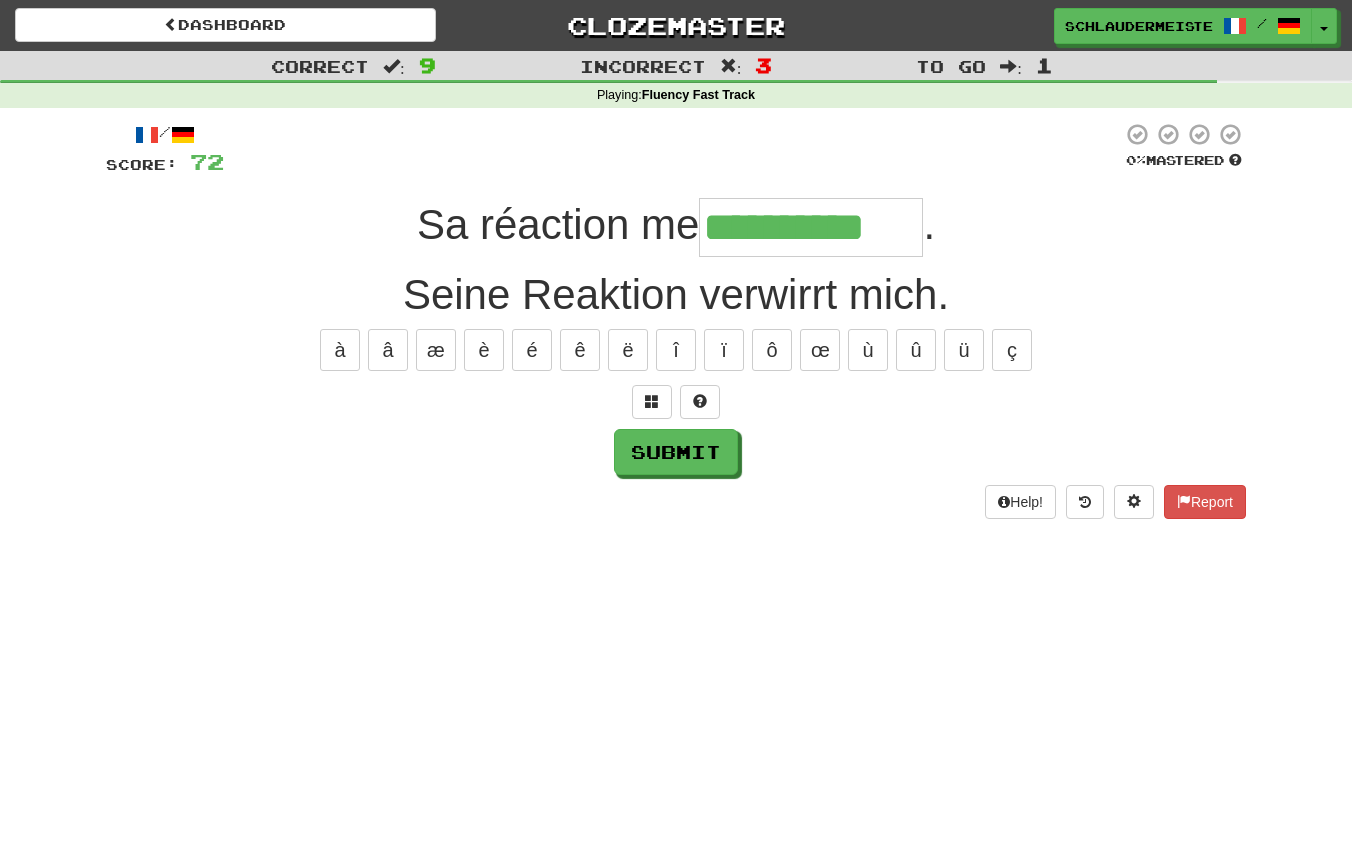 type on "**********" 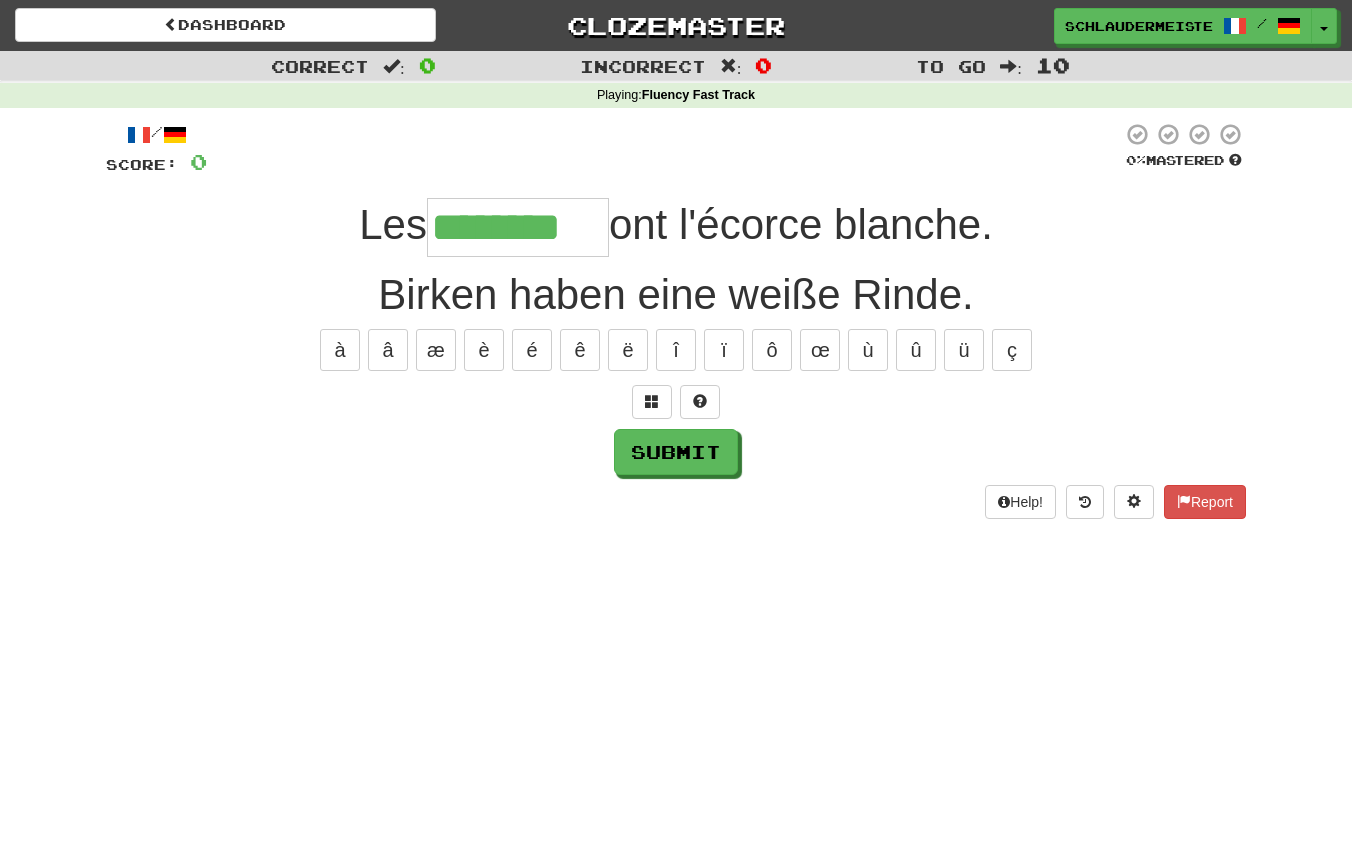 type on "********" 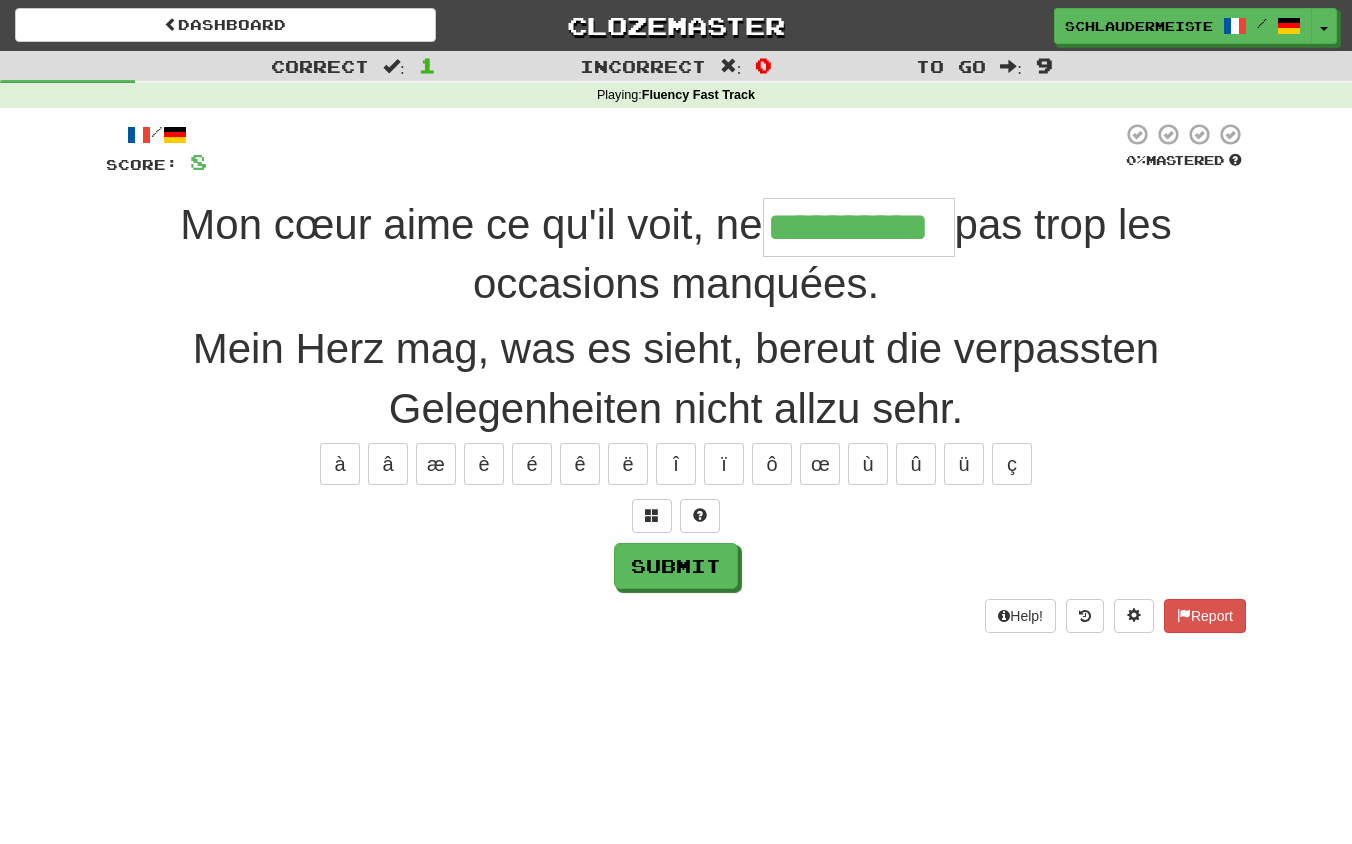 type on "**********" 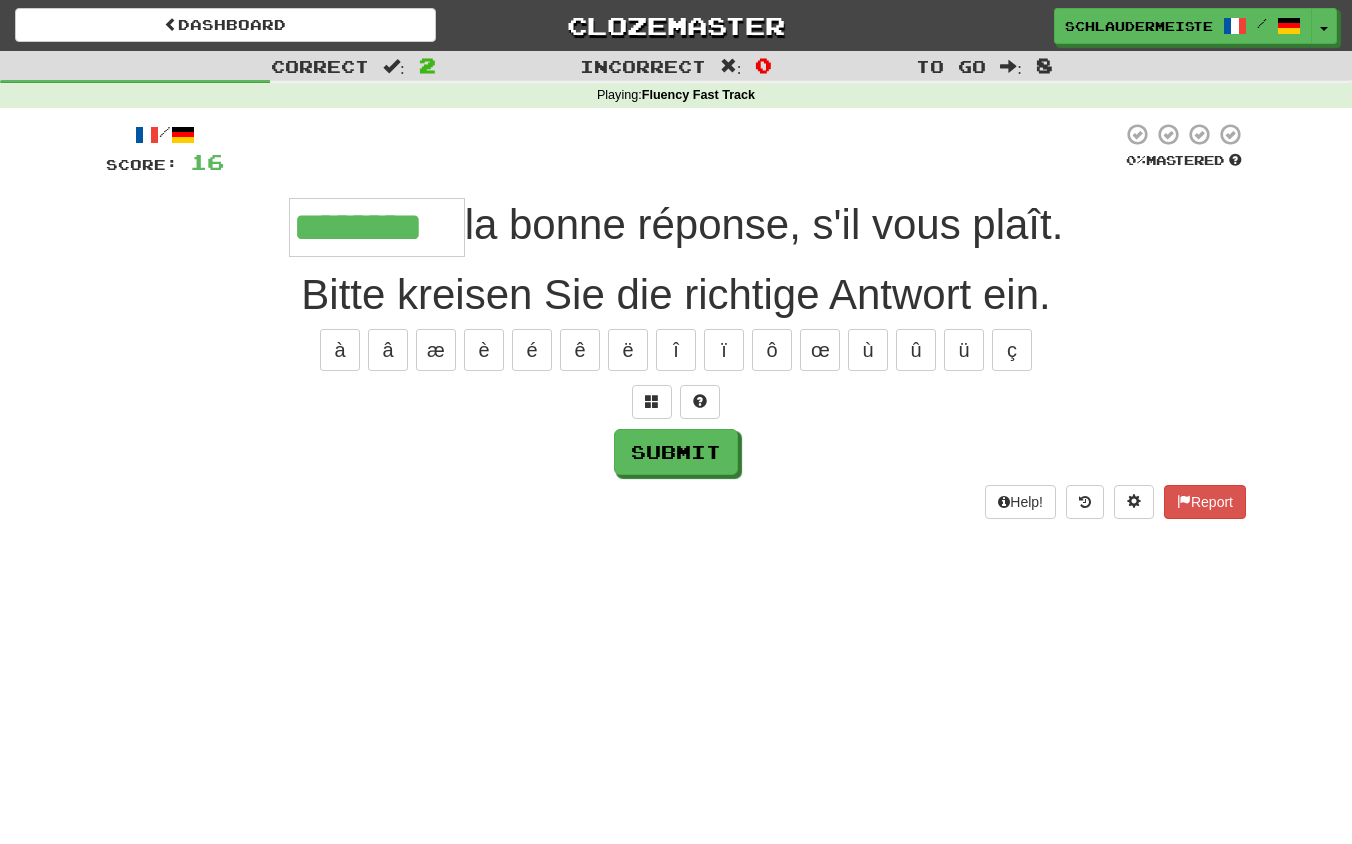 type on "********" 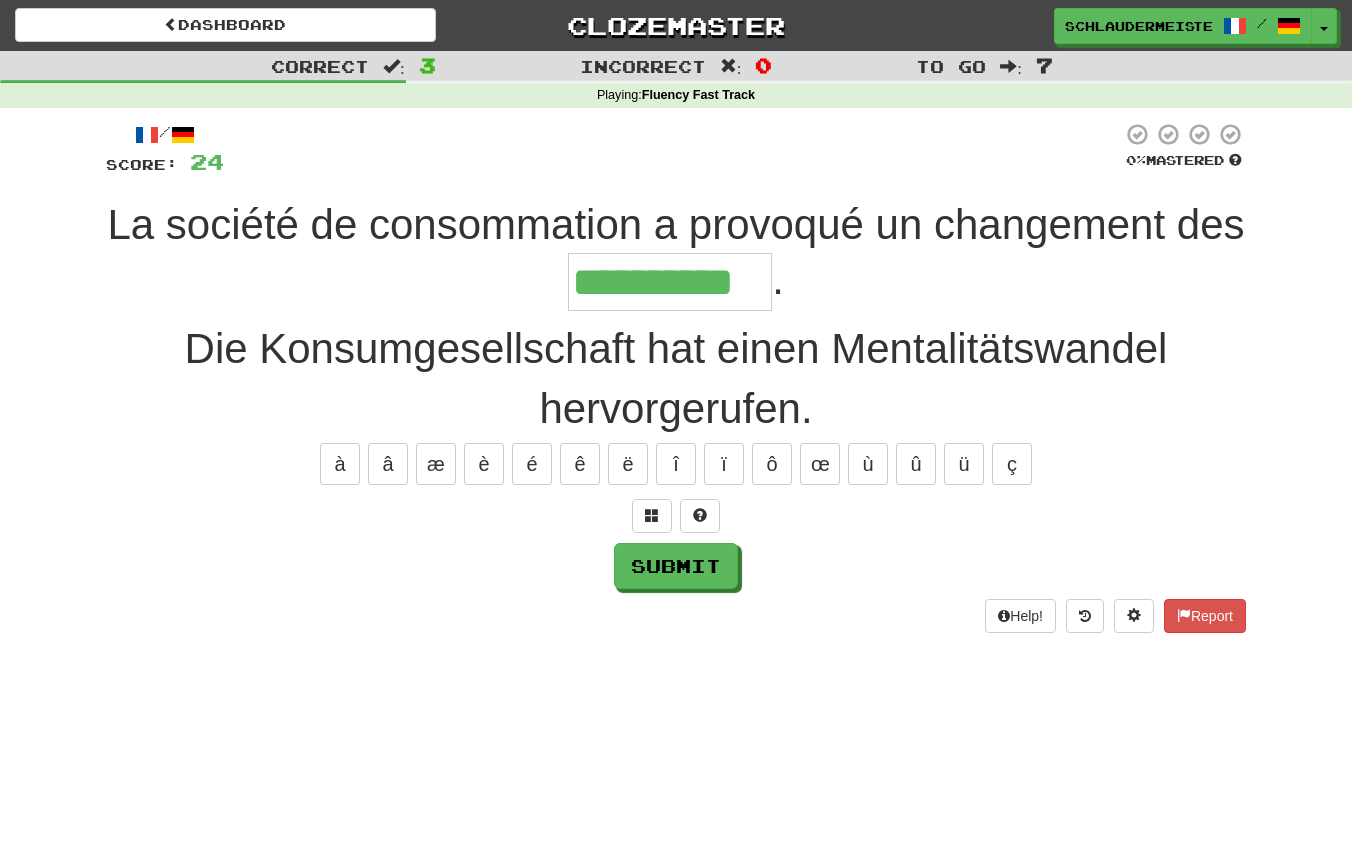 type on "**********" 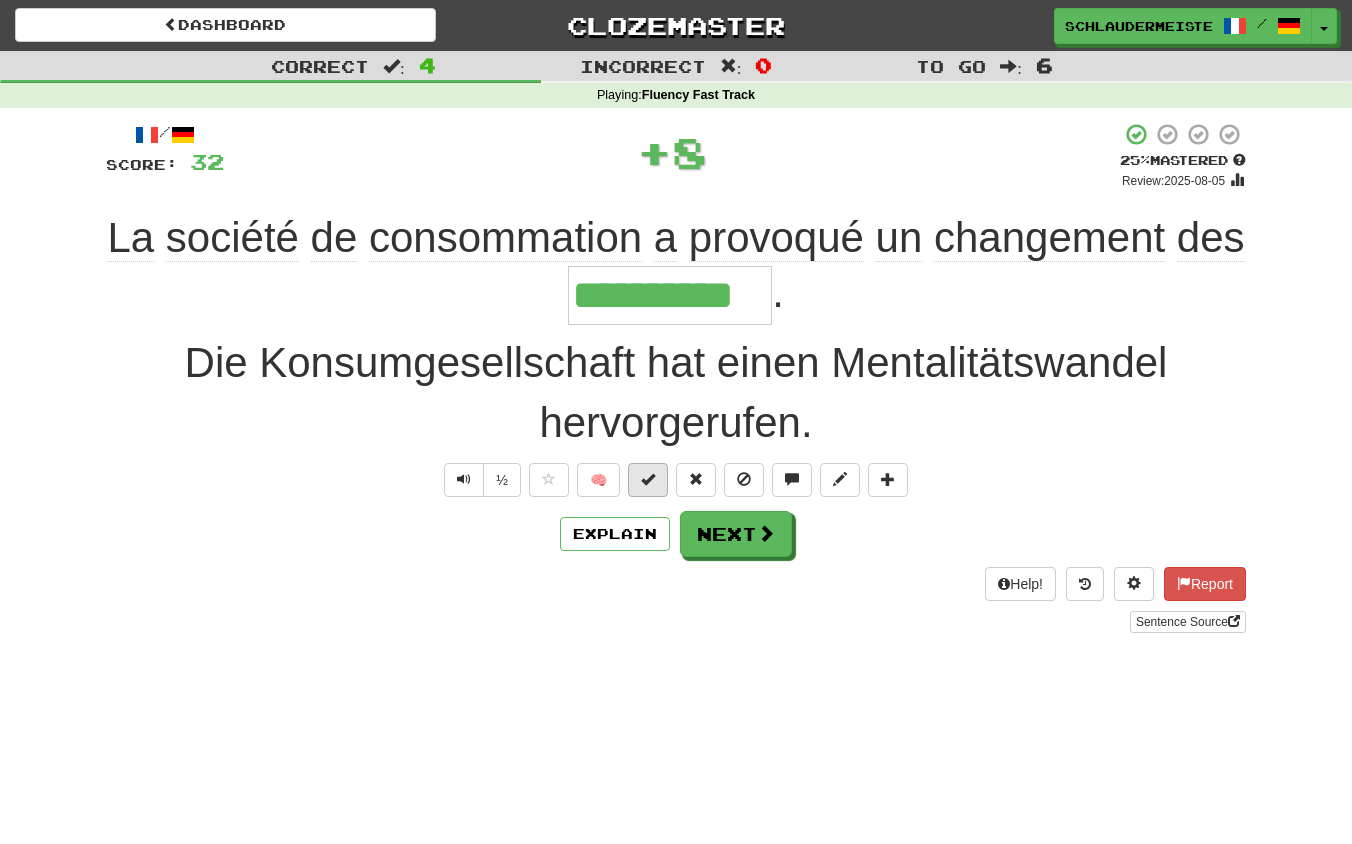 click at bounding box center (648, 479) 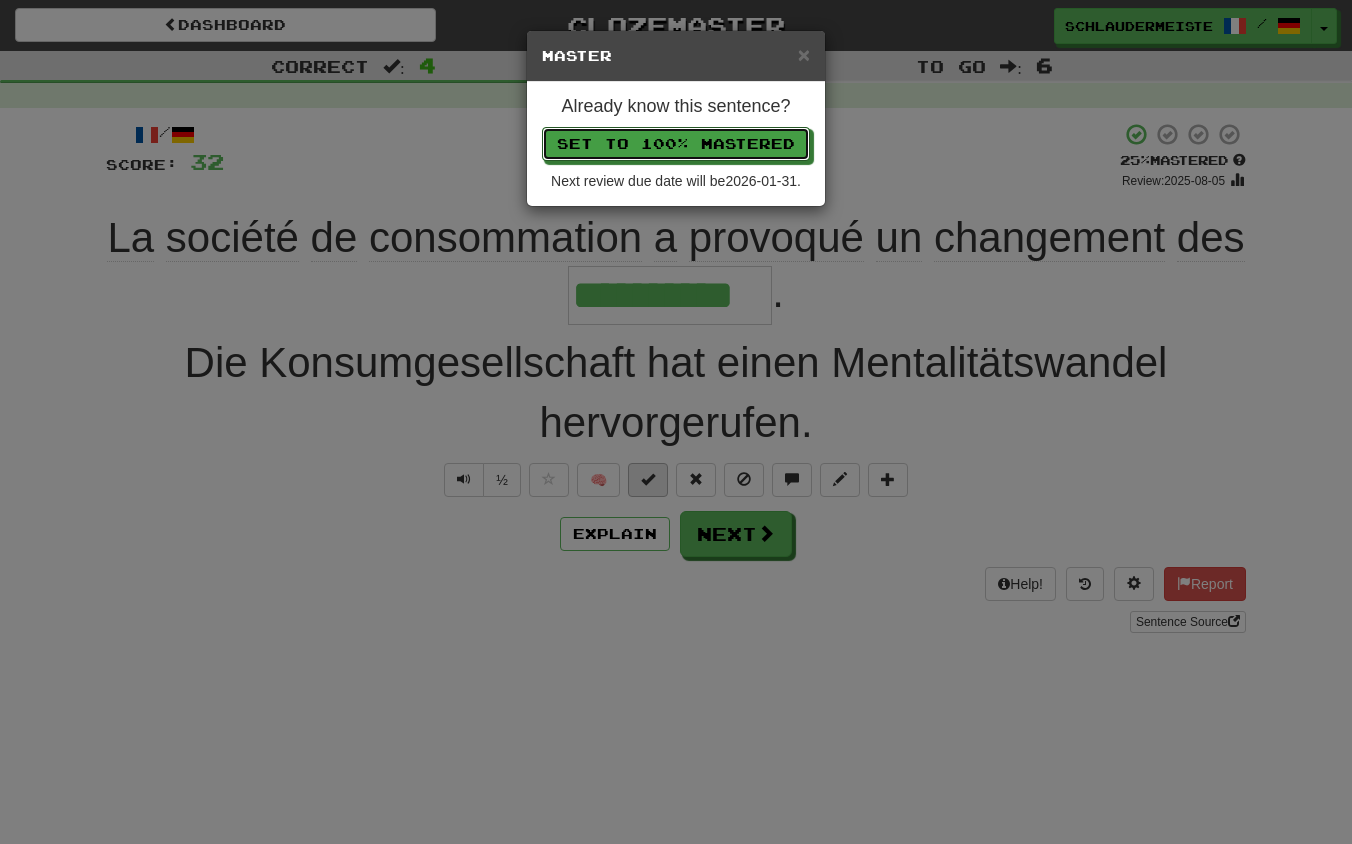 type 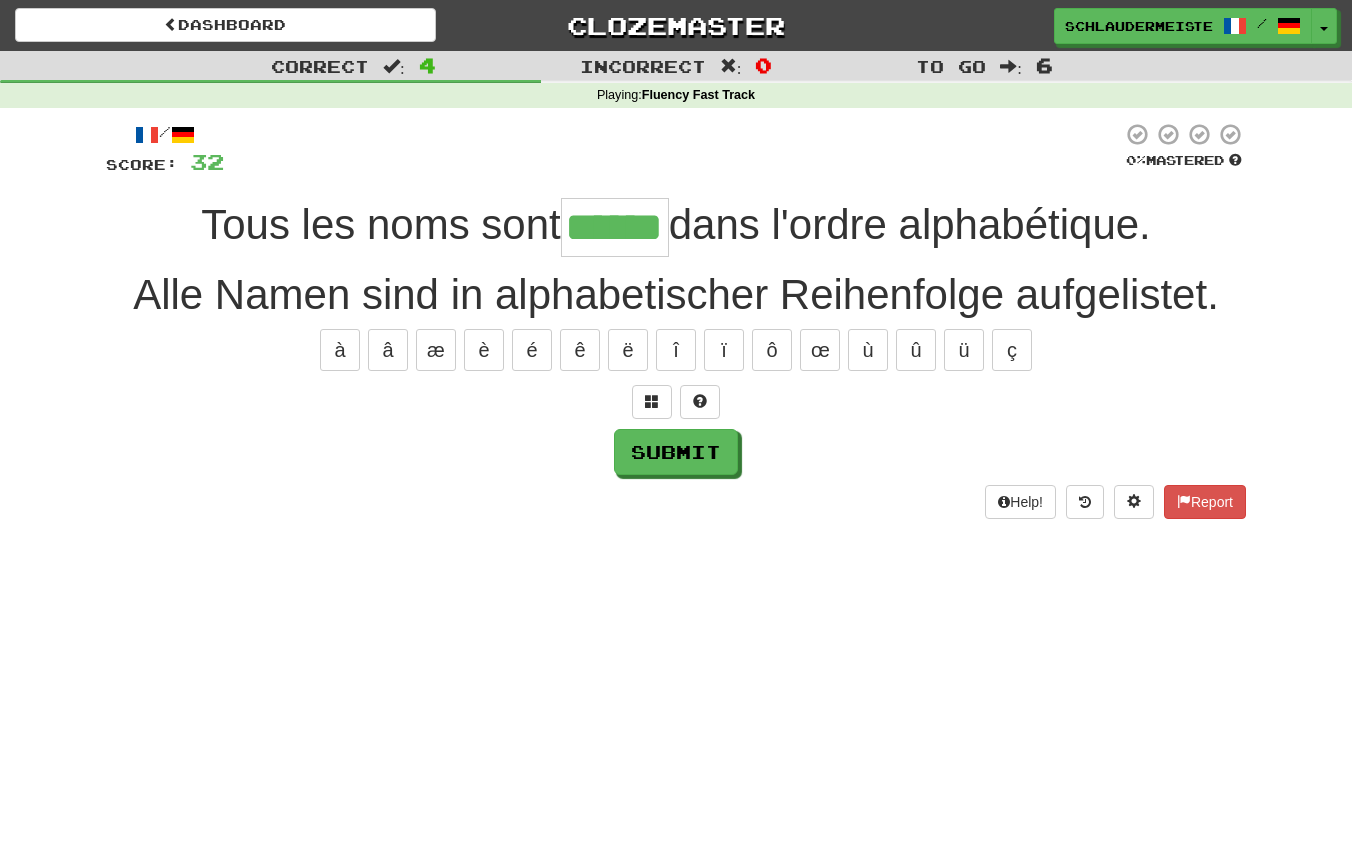 type on "******" 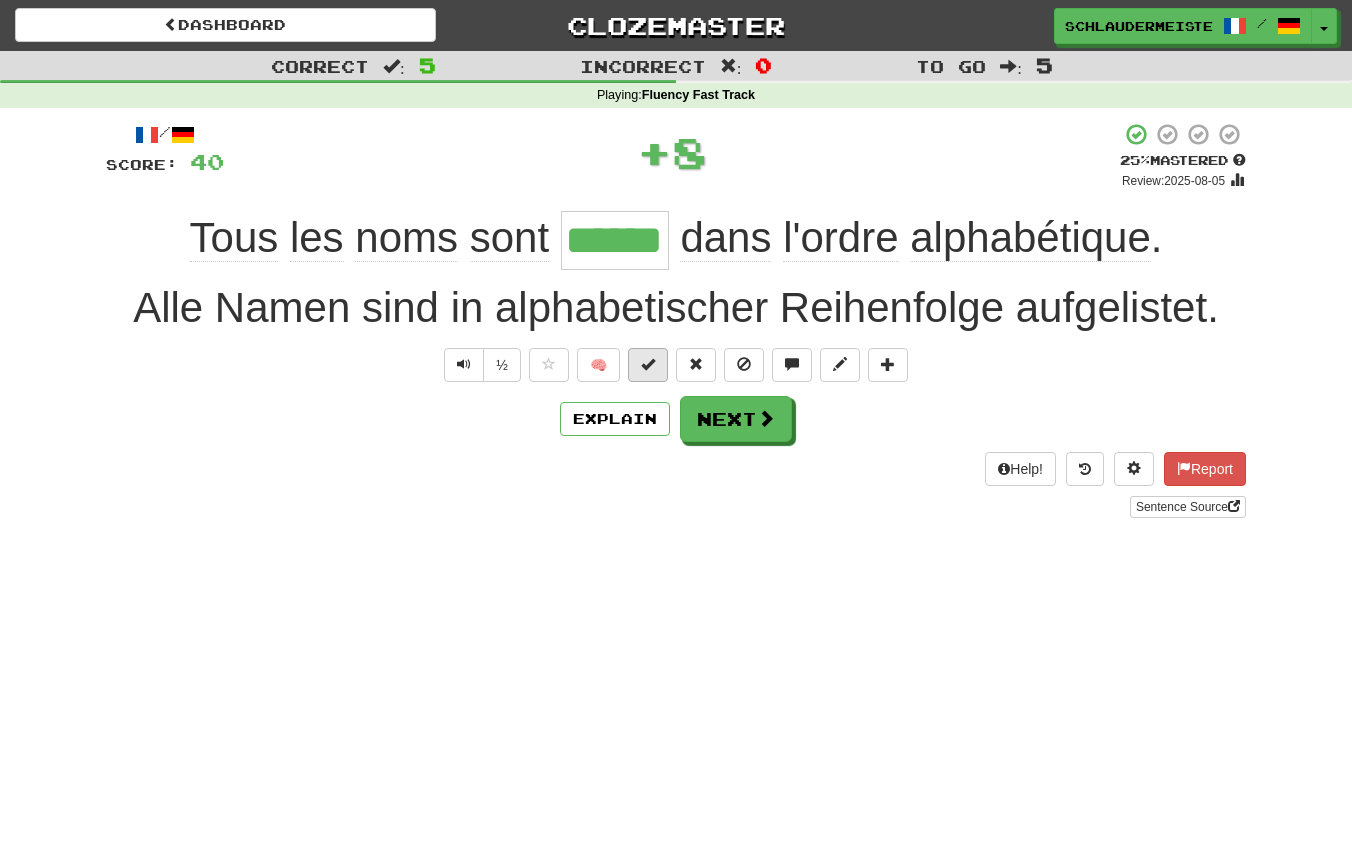 click at bounding box center (648, 364) 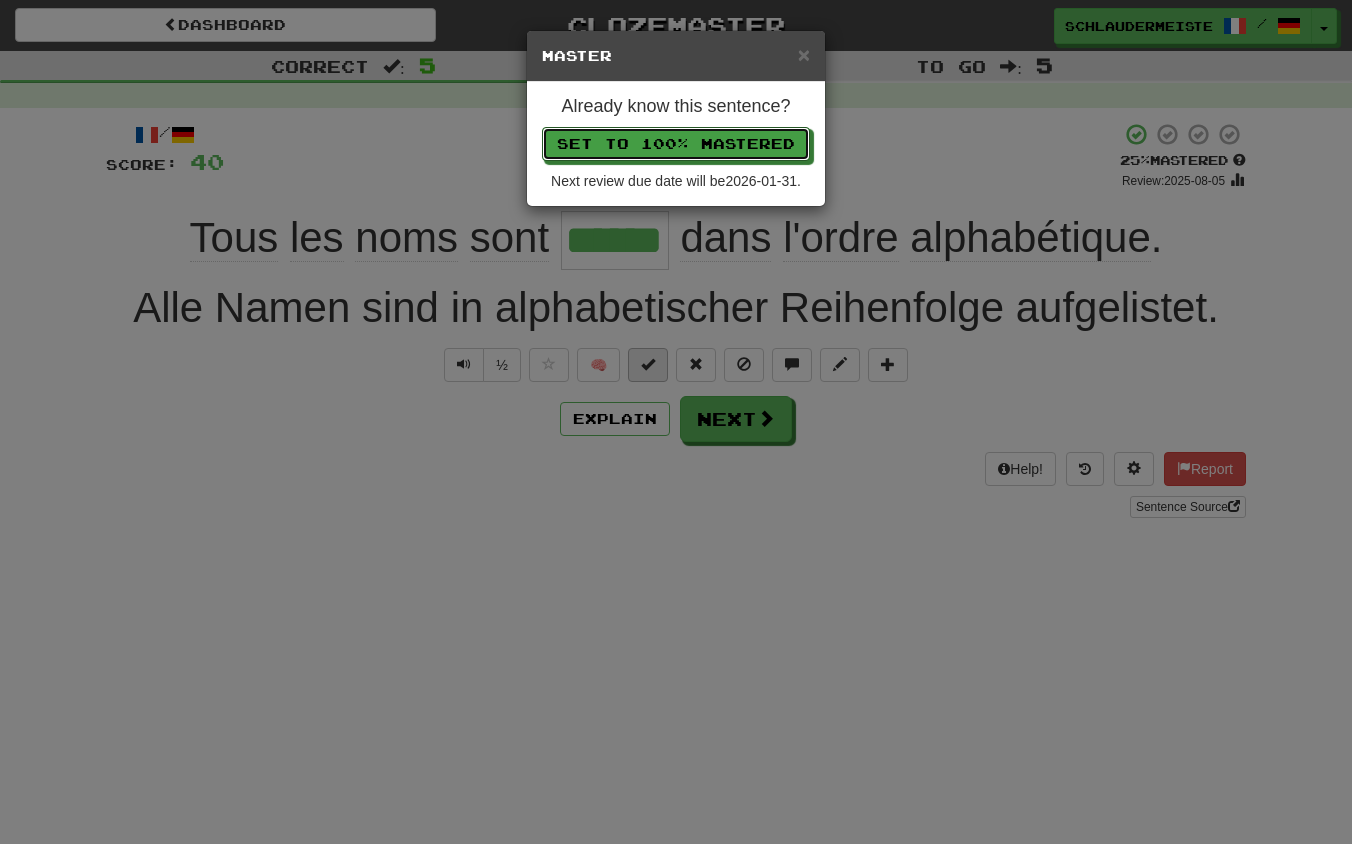 click on "Set to 100% Mastered" at bounding box center (676, 144) 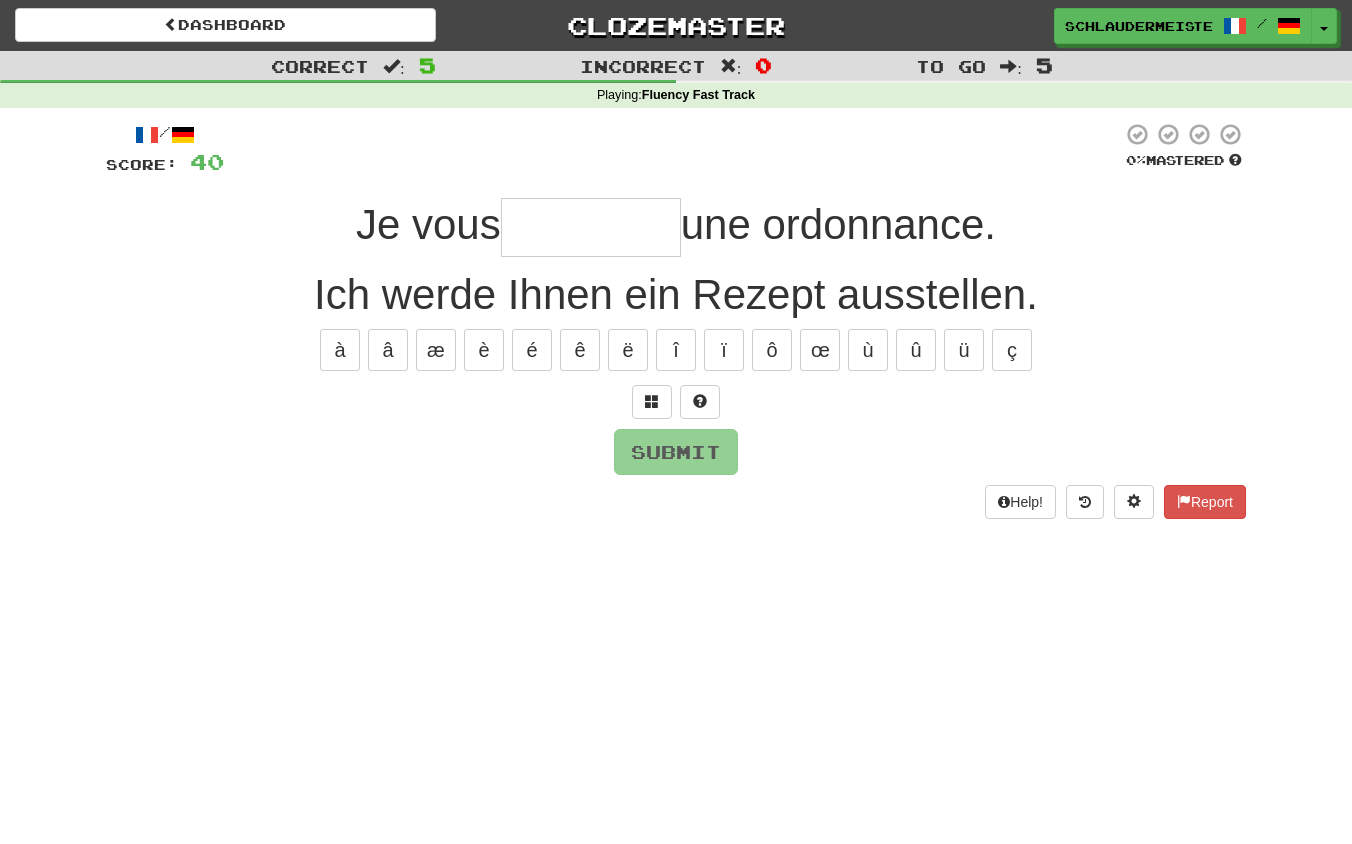 type on "*" 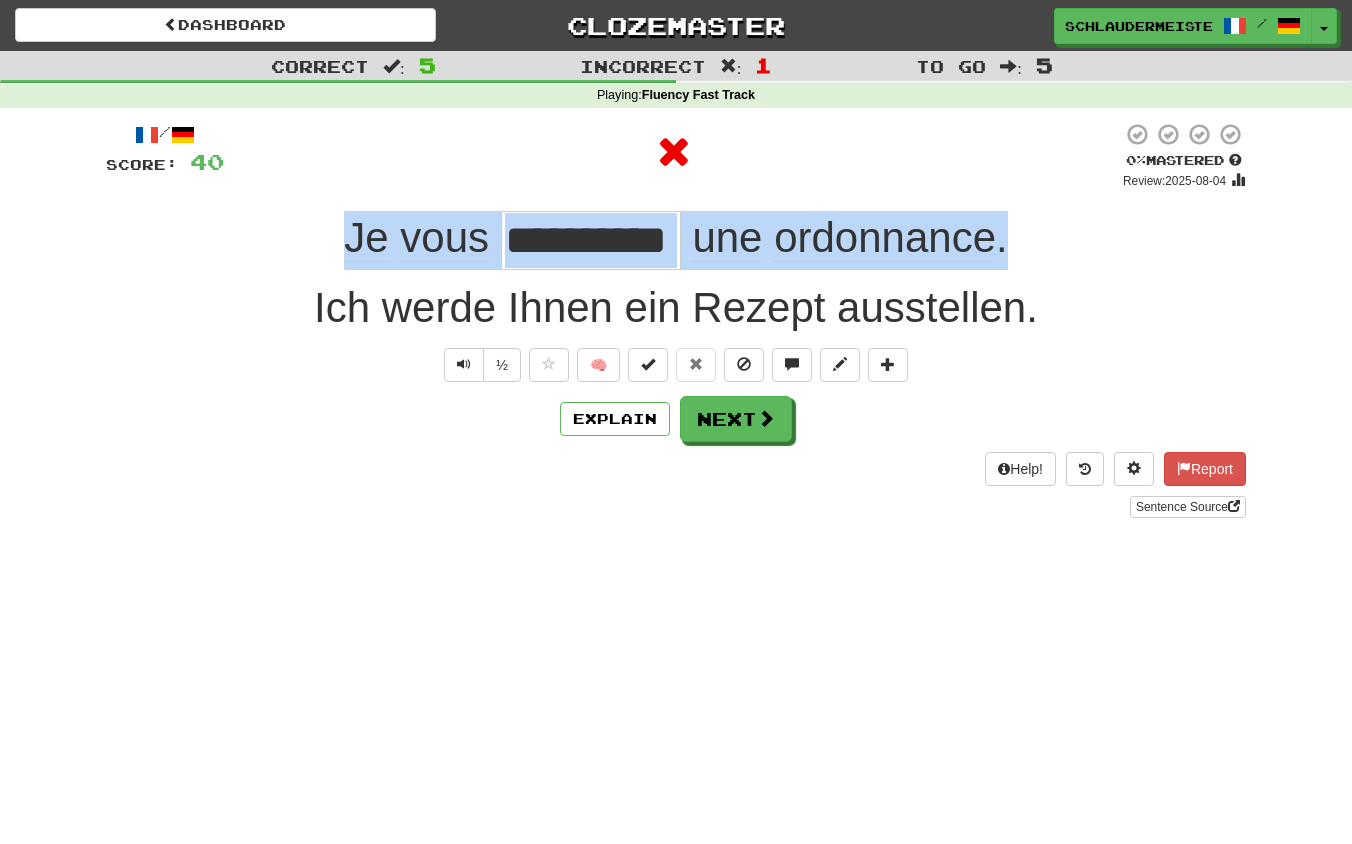 drag, startPoint x: 303, startPoint y: 232, endPoint x: 1090, endPoint y: 235, distance: 787.00574 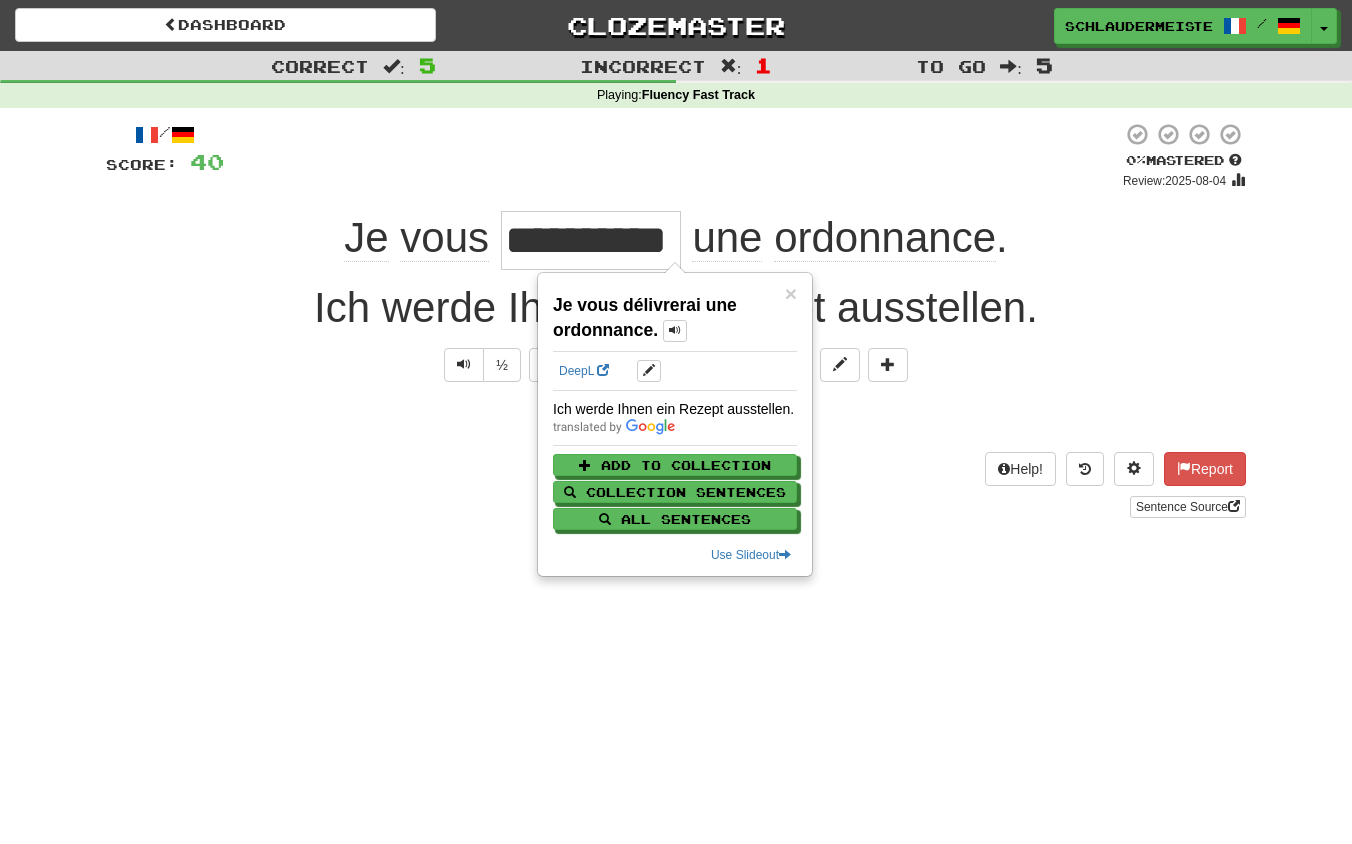 click on "**********" at bounding box center (676, 422) 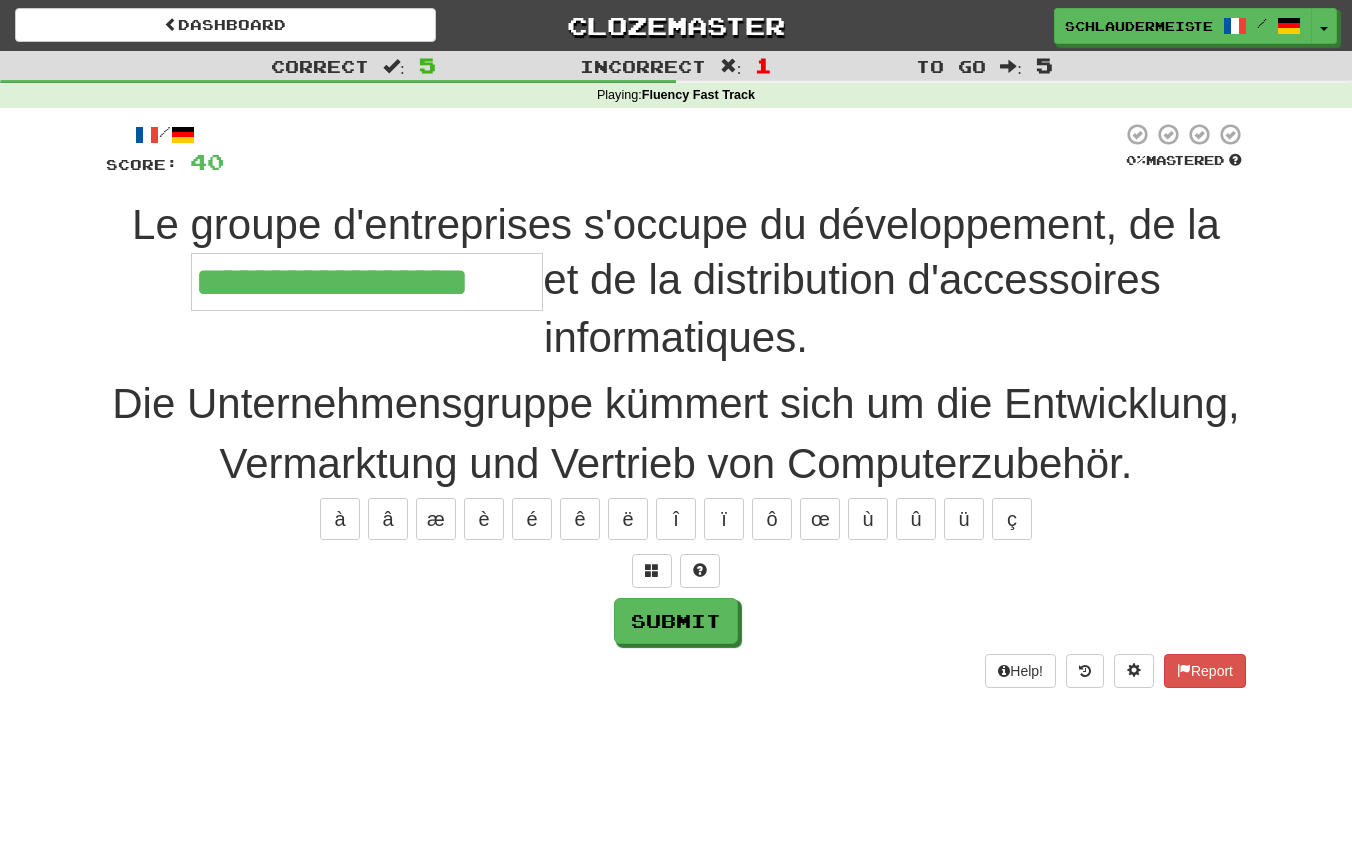 type on "**********" 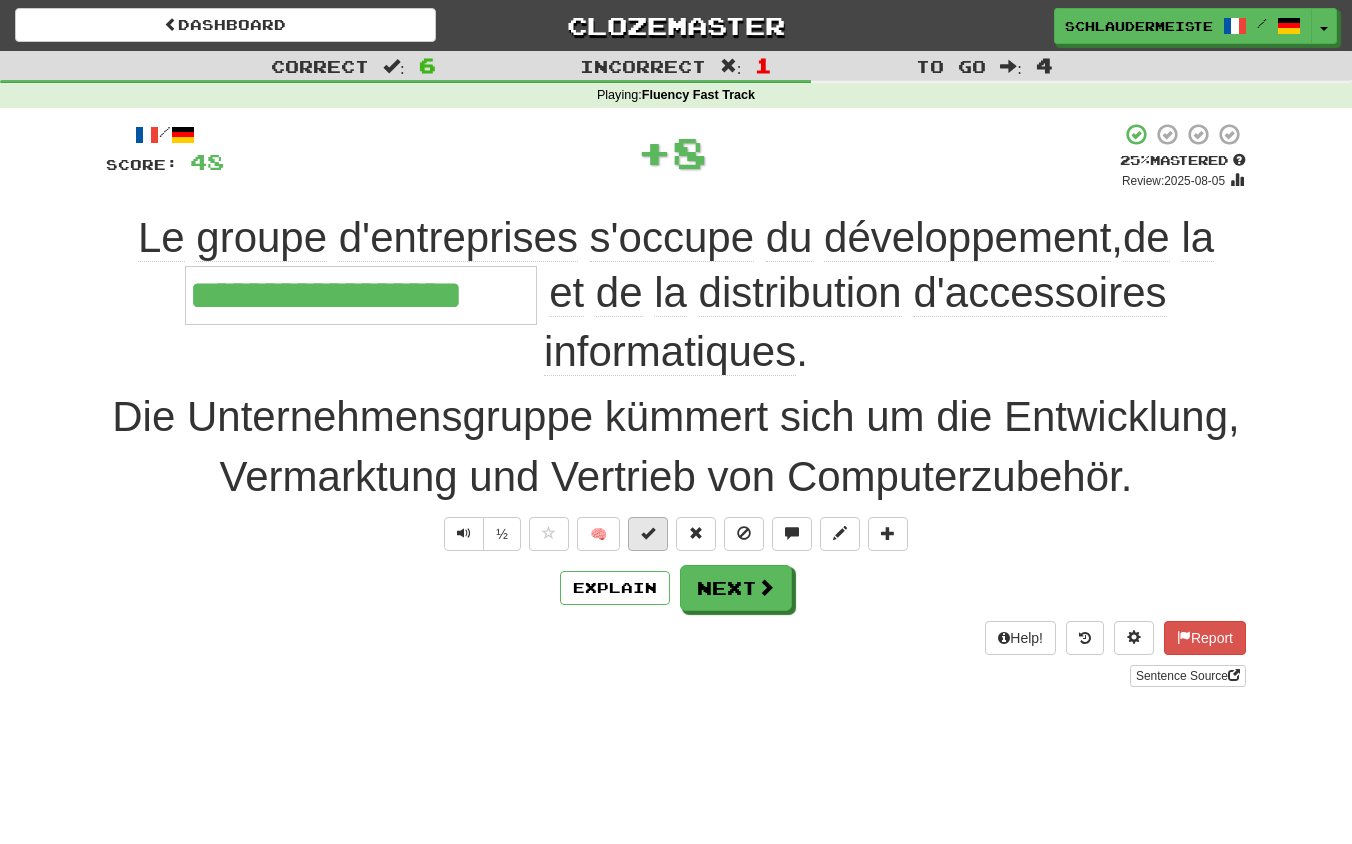 click at bounding box center [648, 533] 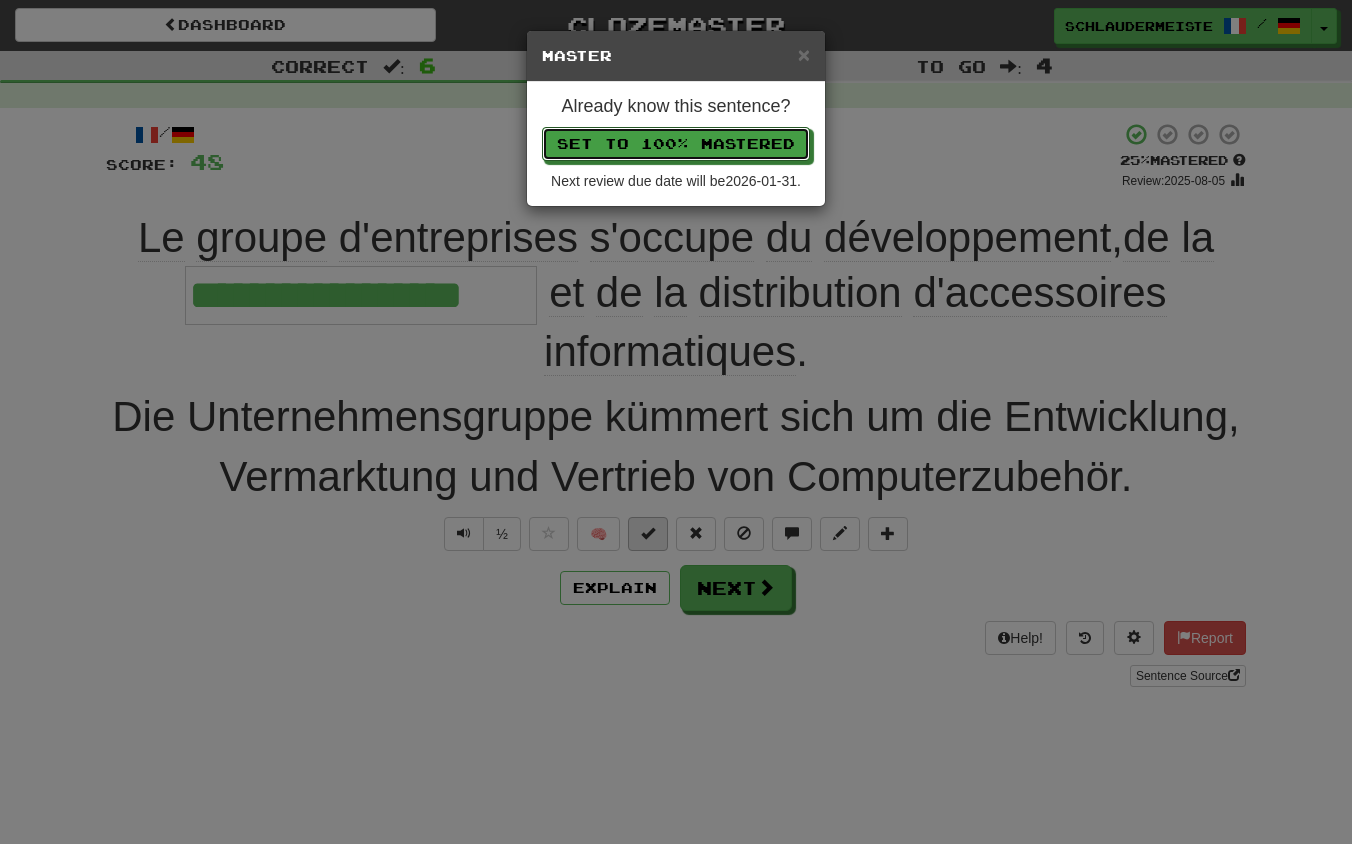 click on "Set to 100% Mastered" at bounding box center (676, 144) 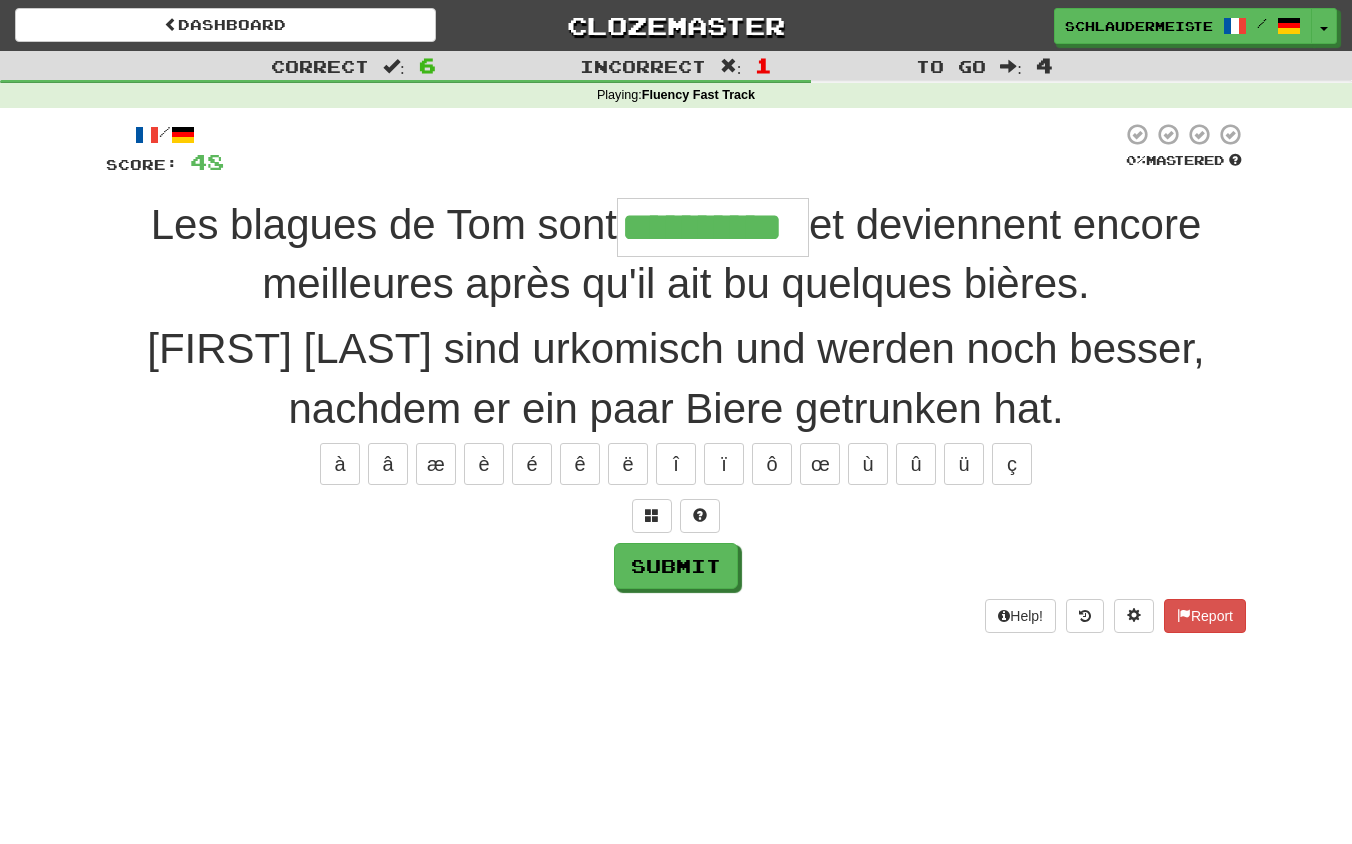 type on "**********" 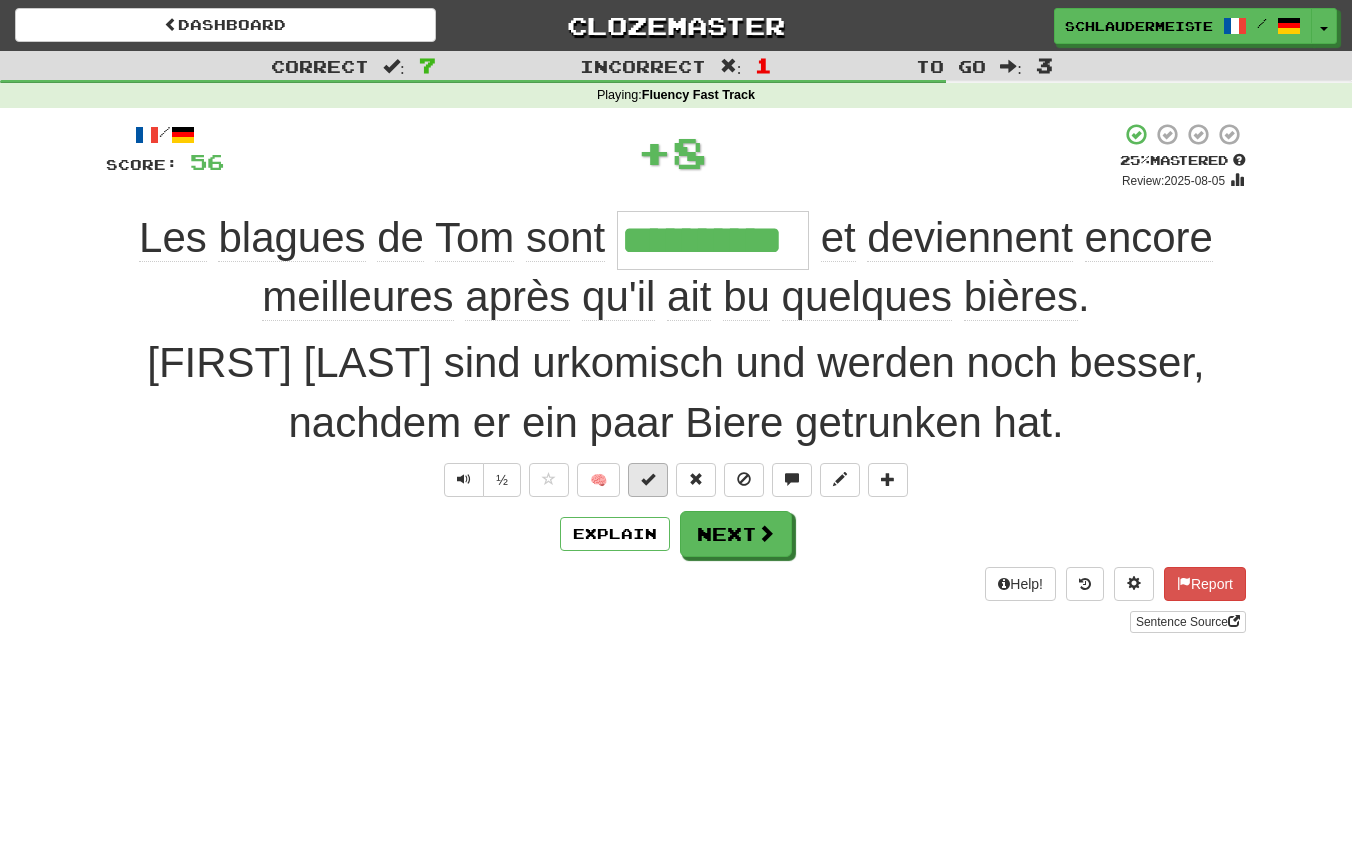 click at bounding box center (648, 479) 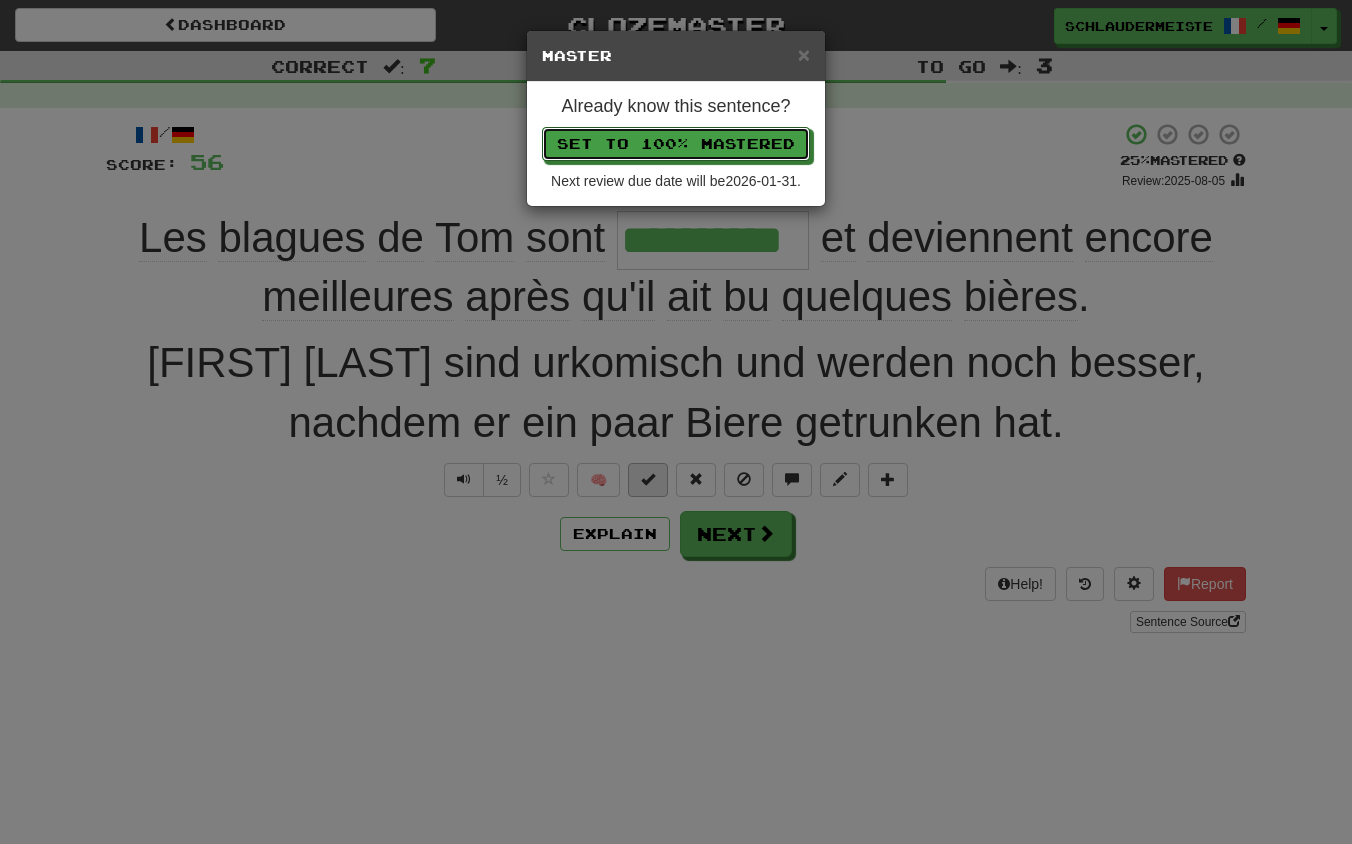 click on "Set to 100% Mastered" at bounding box center (676, 144) 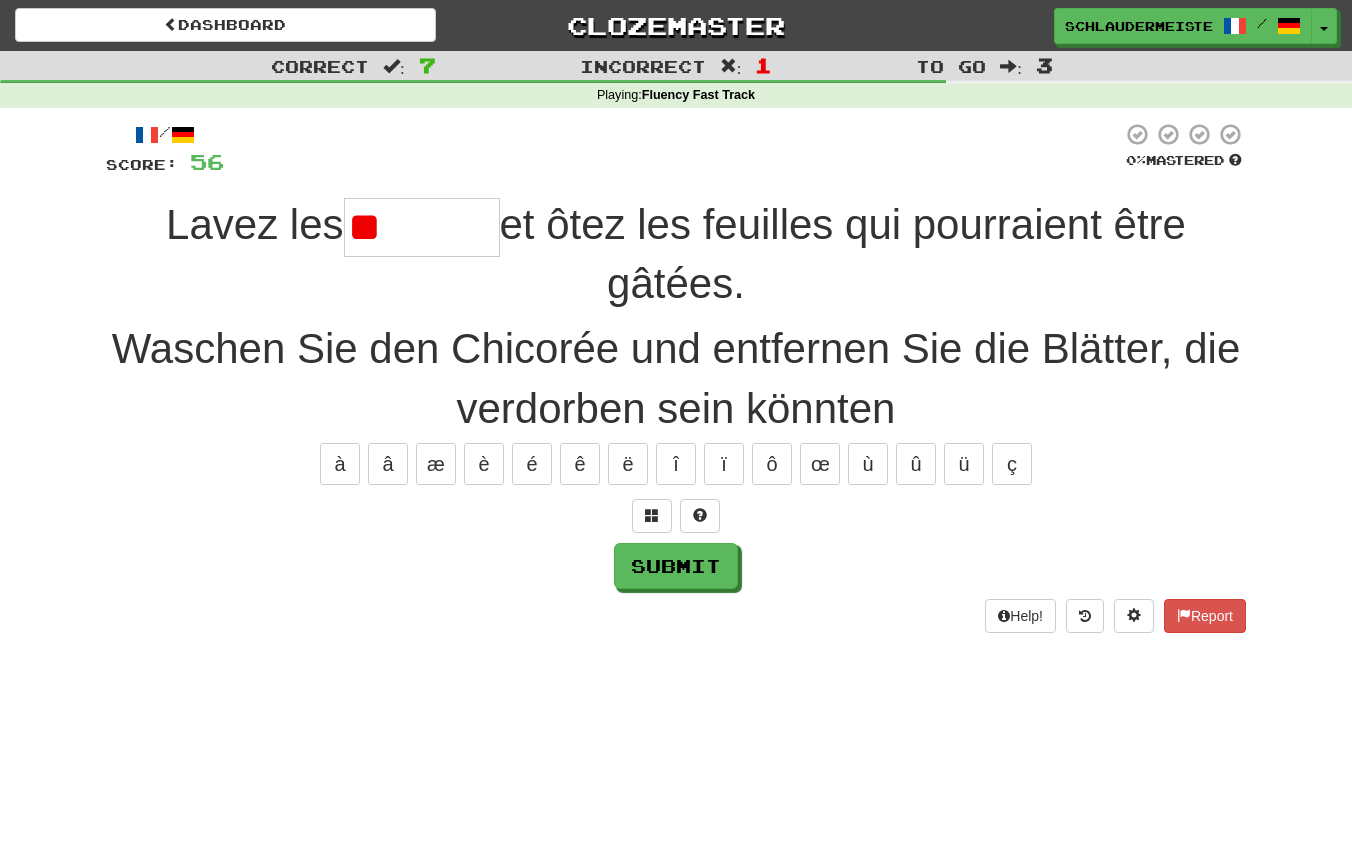 type on "*" 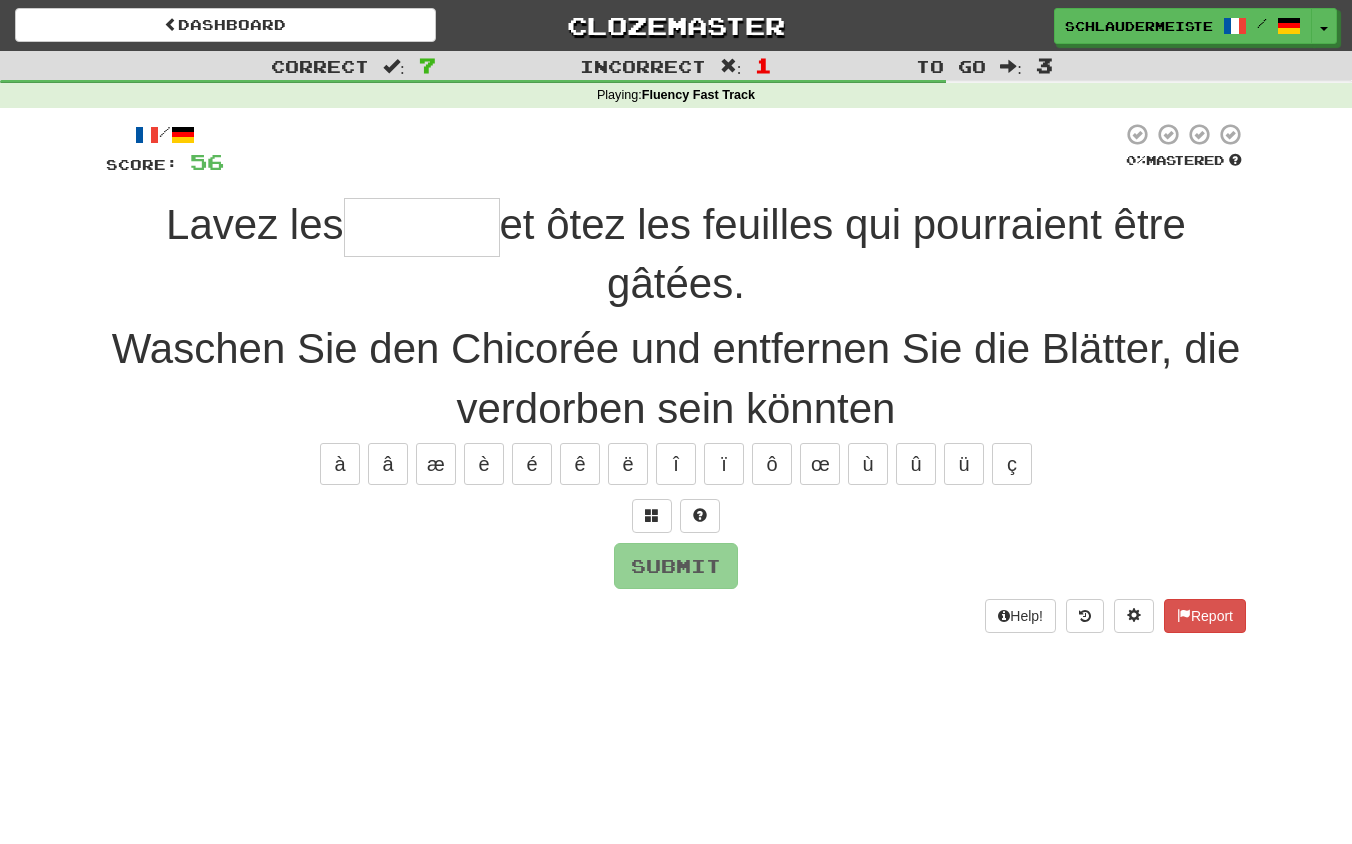 type on "*******" 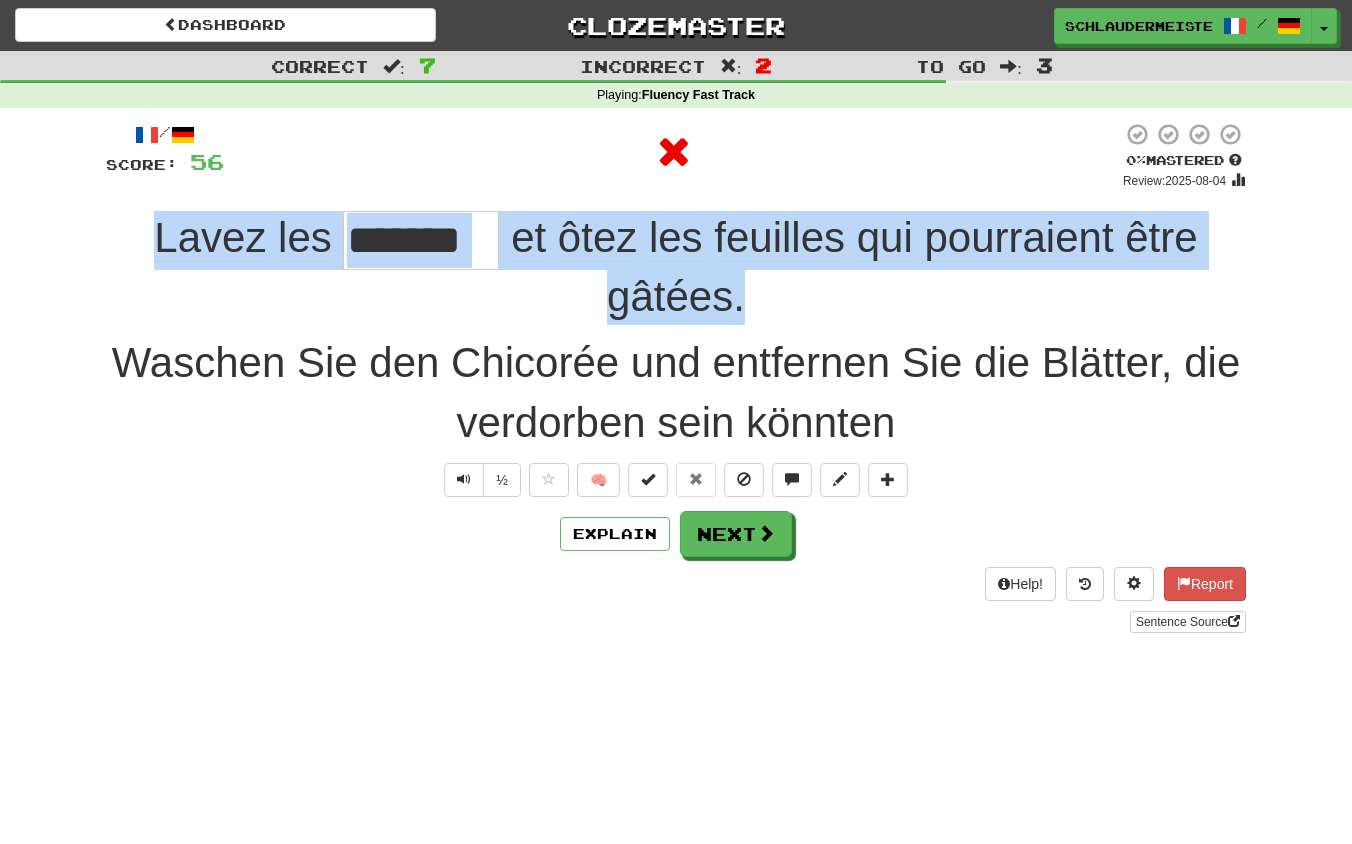 drag, startPoint x: 132, startPoint y: 230, endPoint x: 843, endPoint y: 308, distance: 715.2657 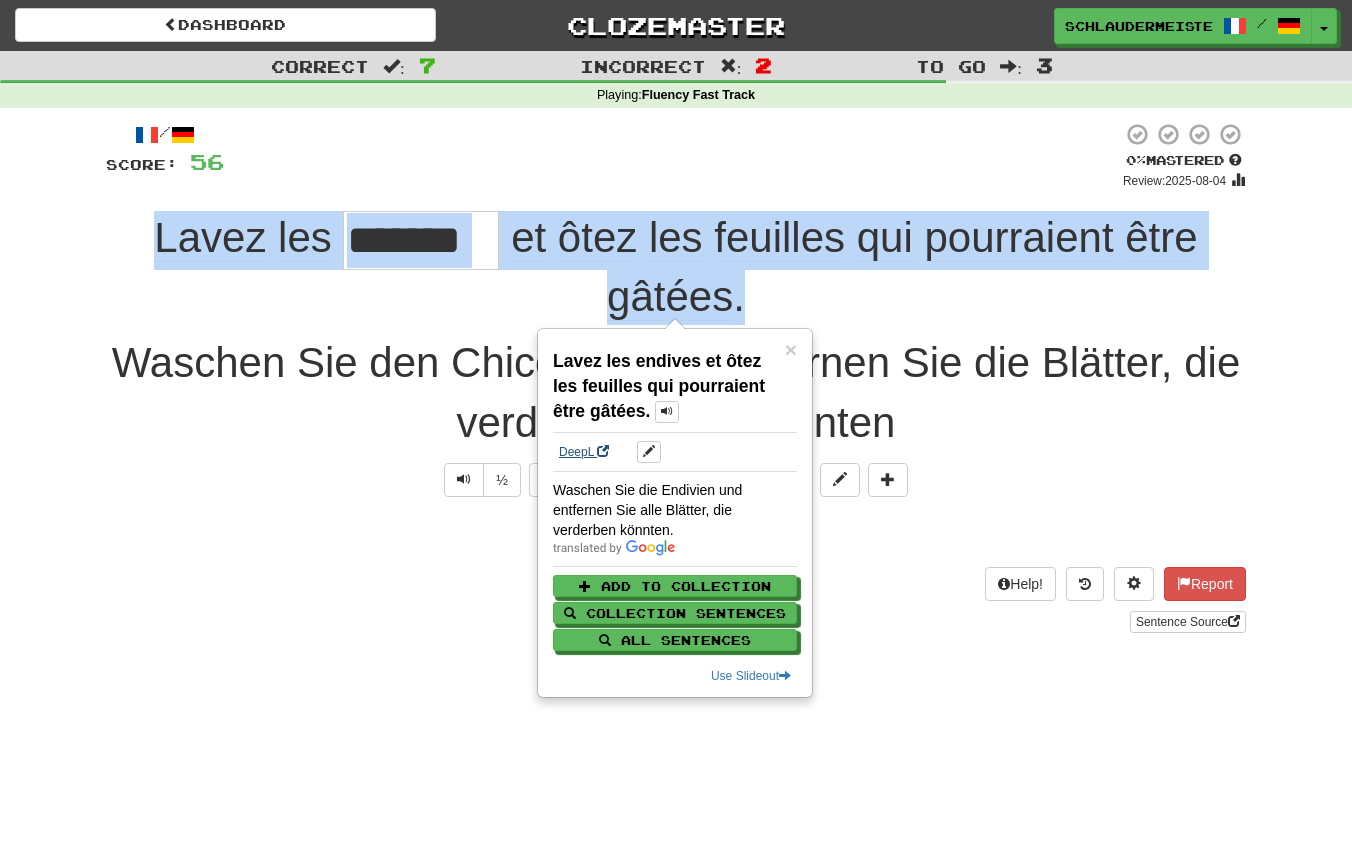 click on "DeepL" at bounding box center [584, 452] 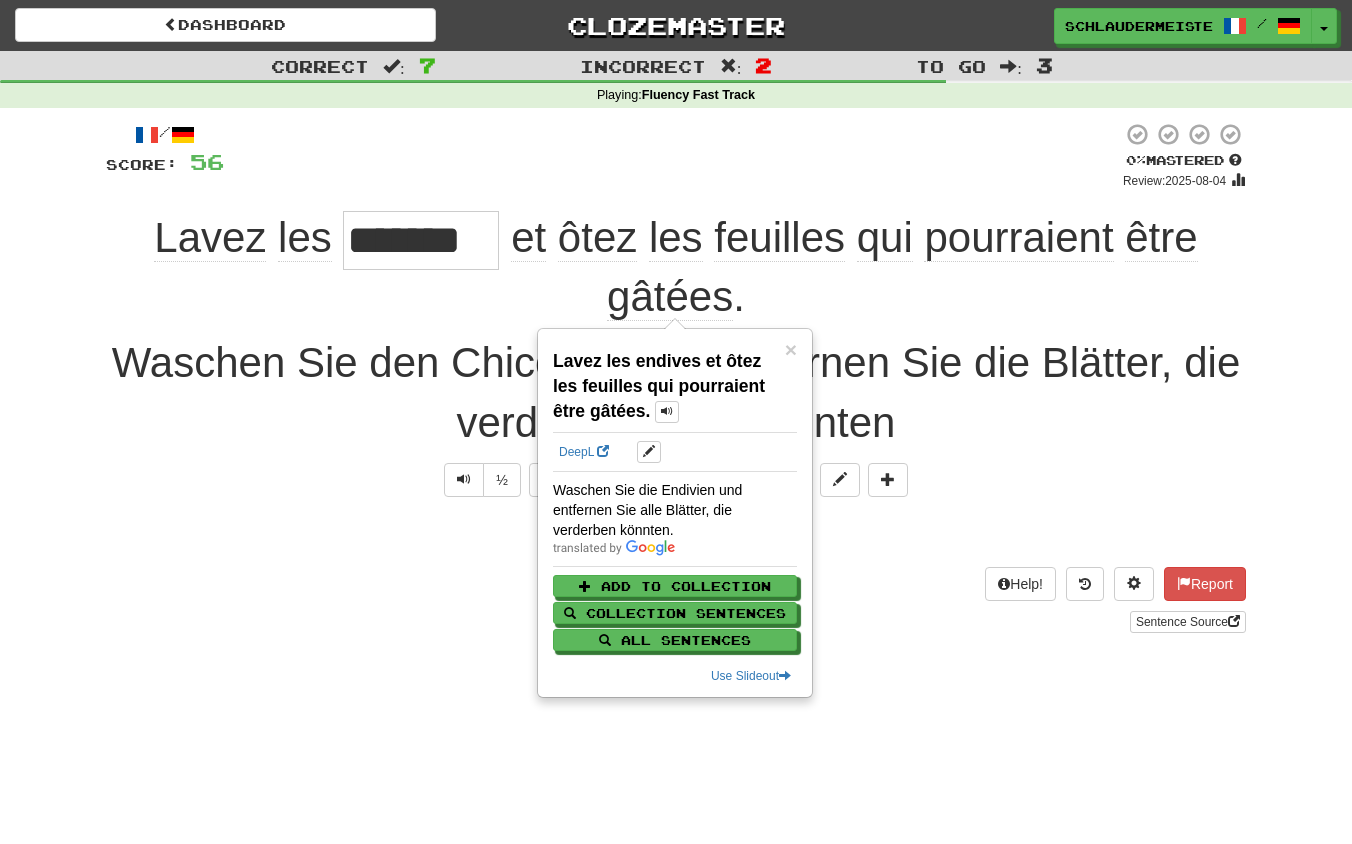 click on "½ 🧠" at bounding box center [676, 480] 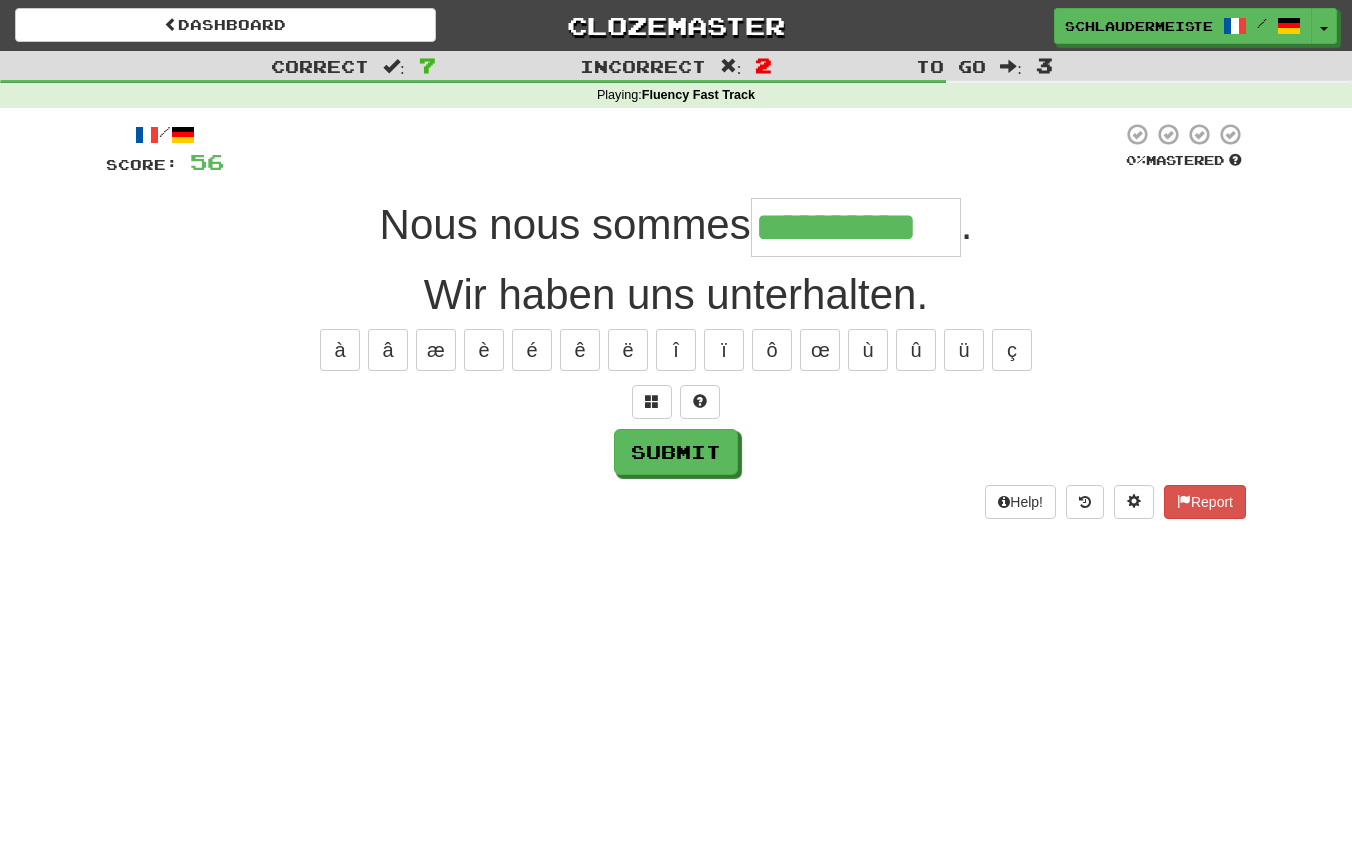 type on "**********" 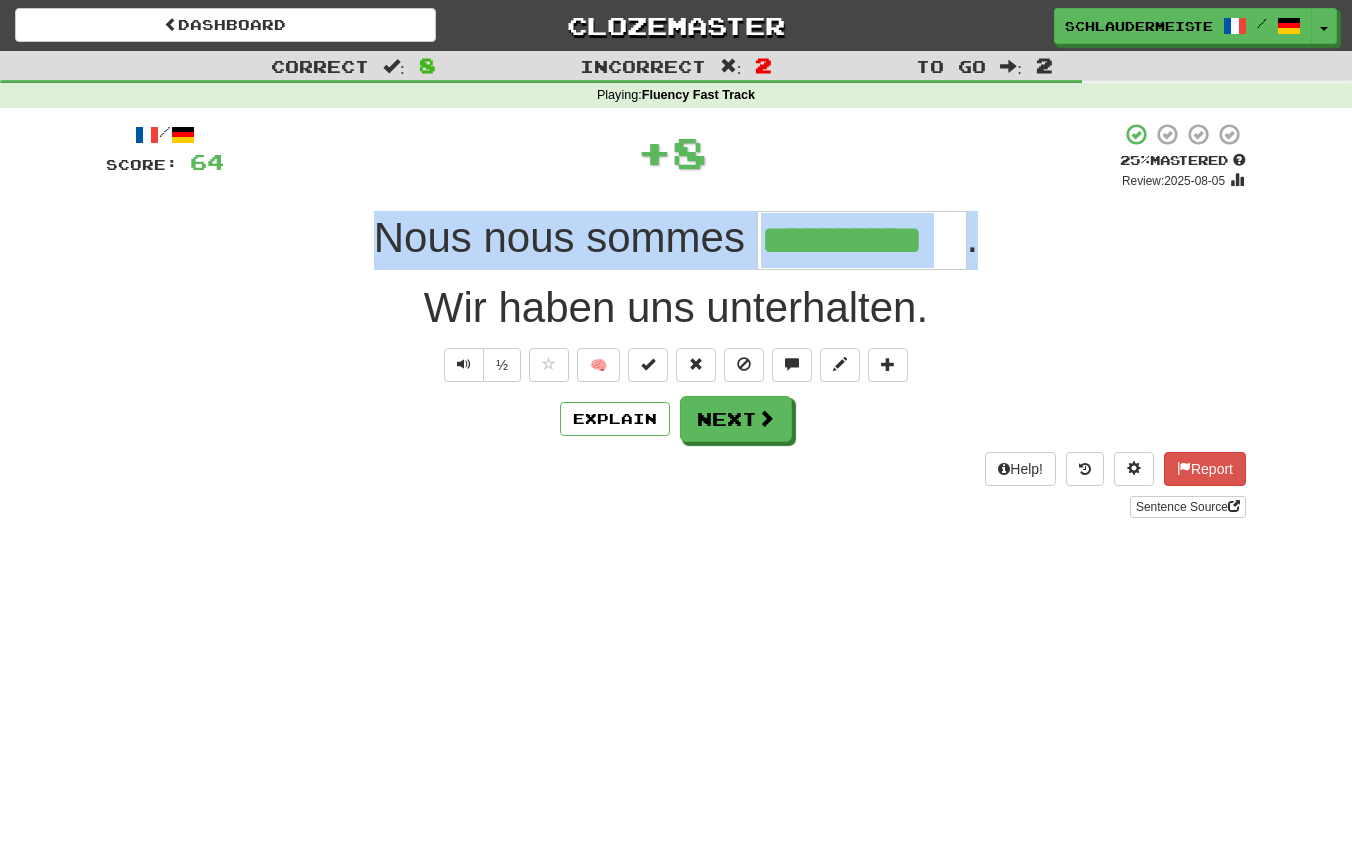 drag, startPoint x: 317, startPoint y: 256, endPoint x: 1014, endPoint y: 267, distance: 697.0868 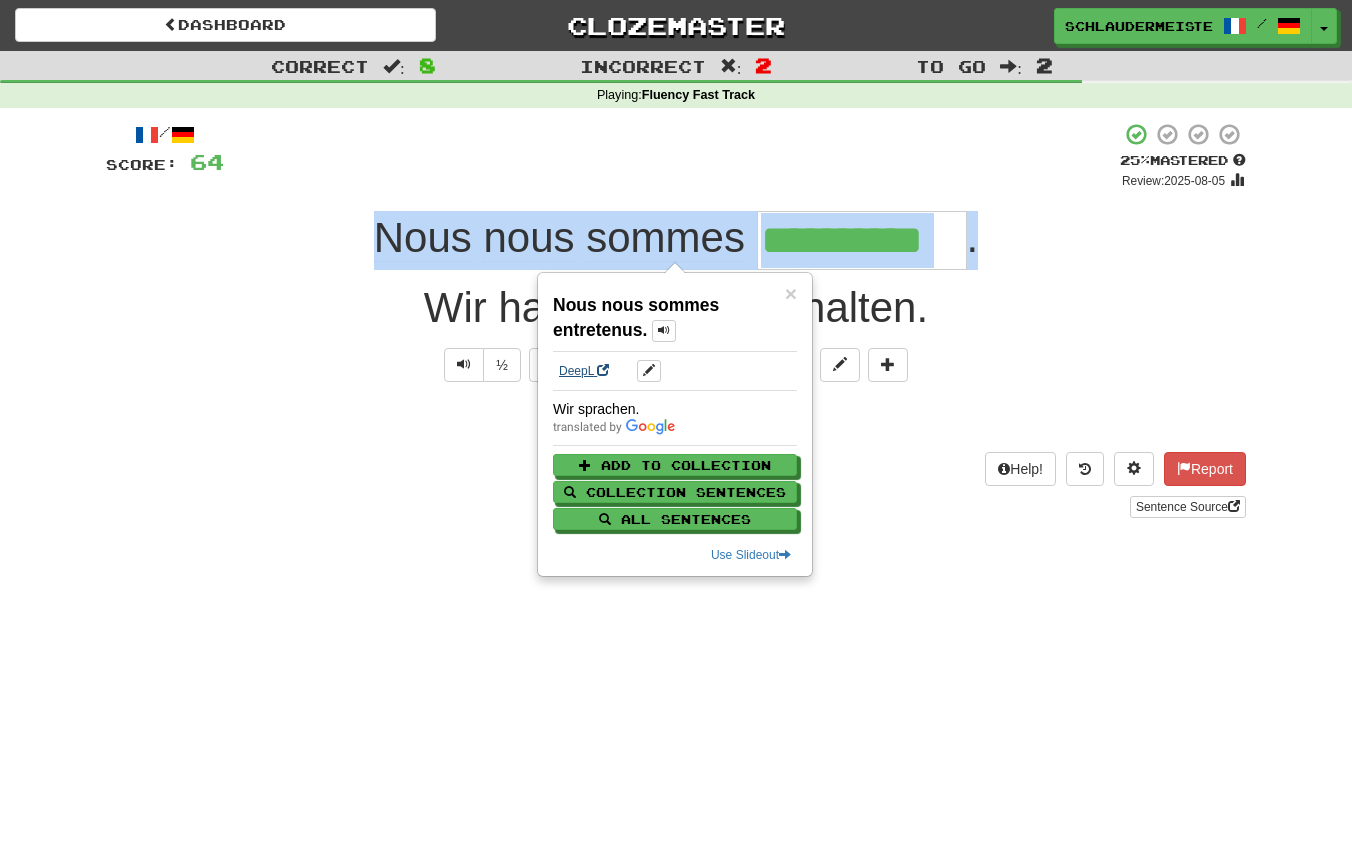 click on "DeepL" at bounding box center (584, 371) 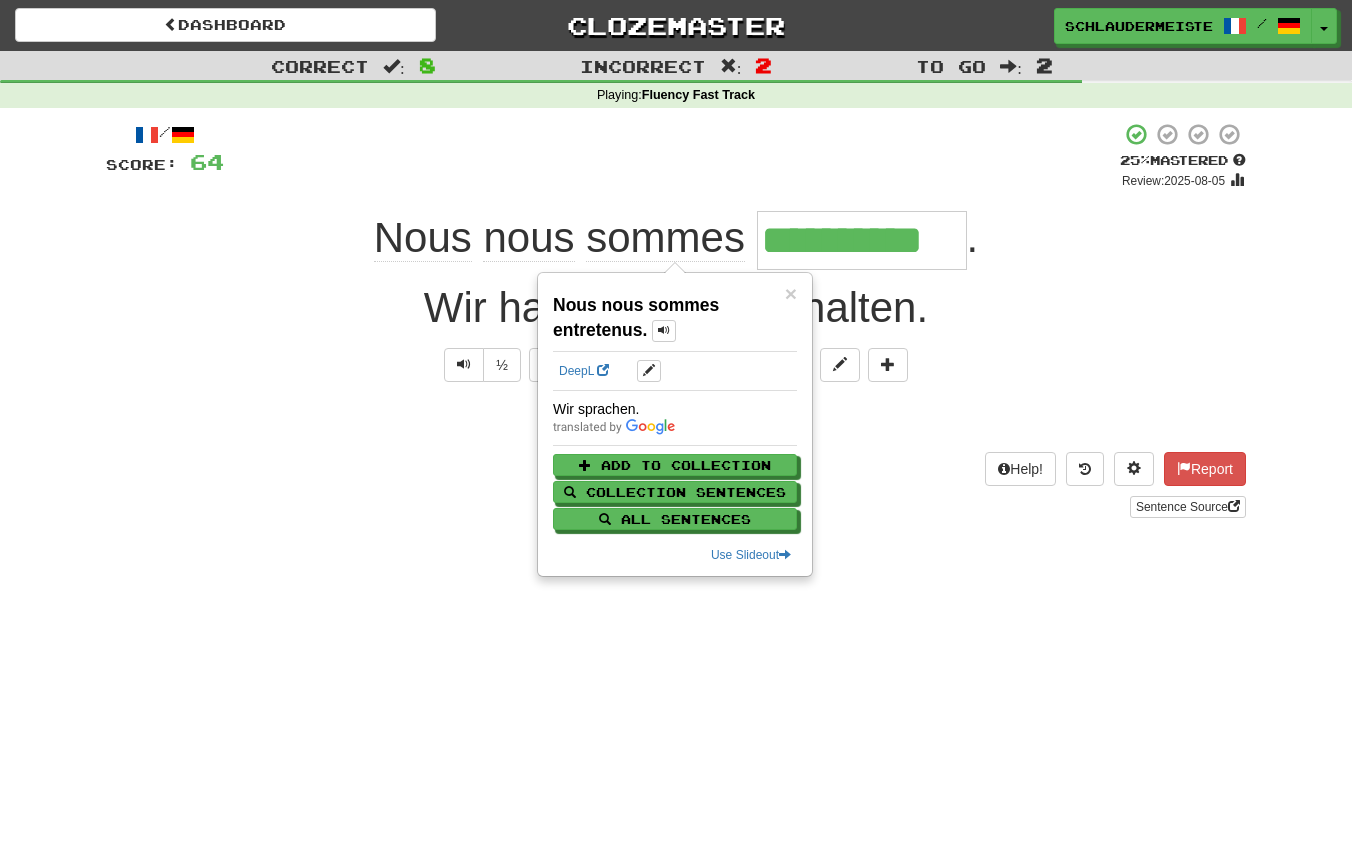 click on "**********" at bounding box center [676, 422] 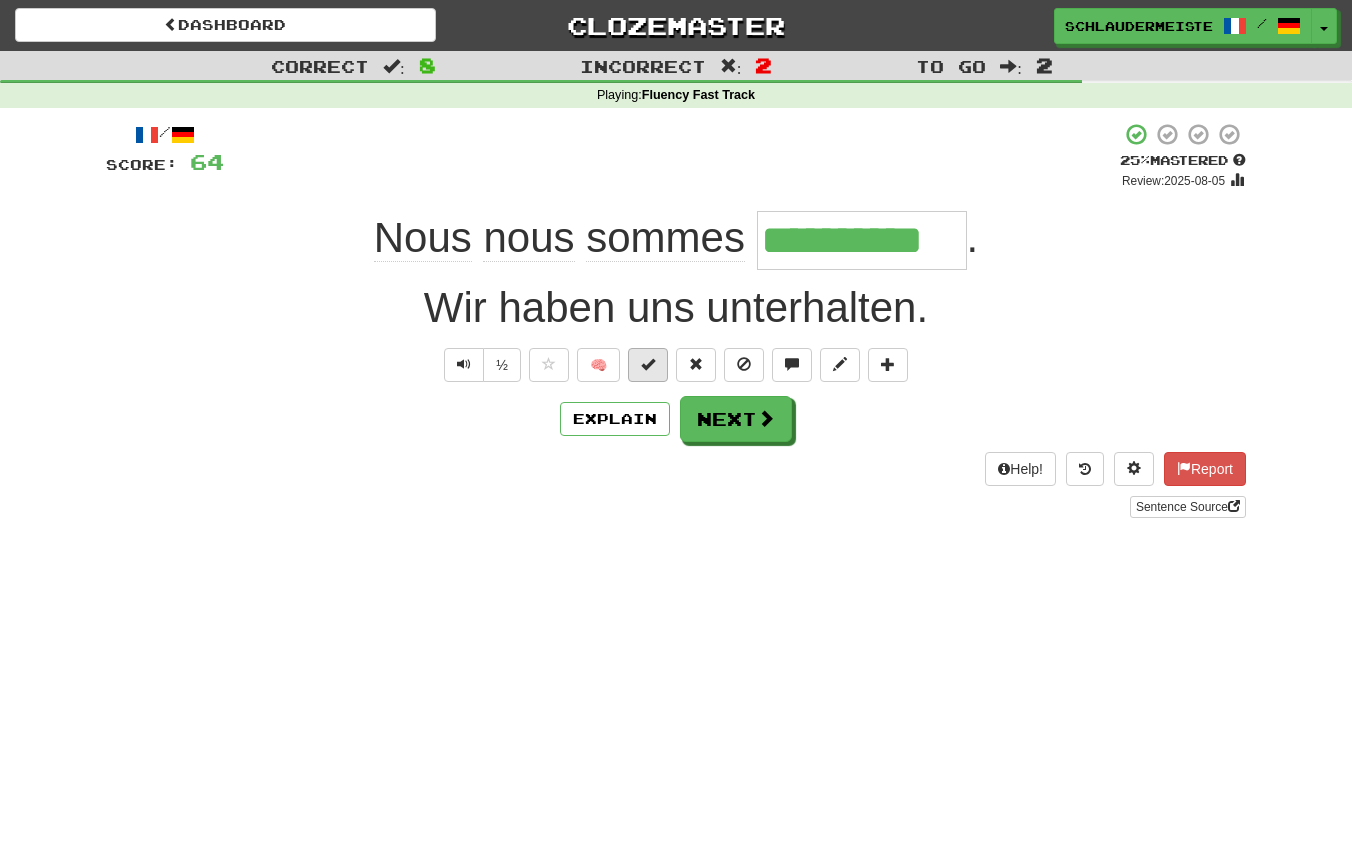 click at bounding box center [648, 364] 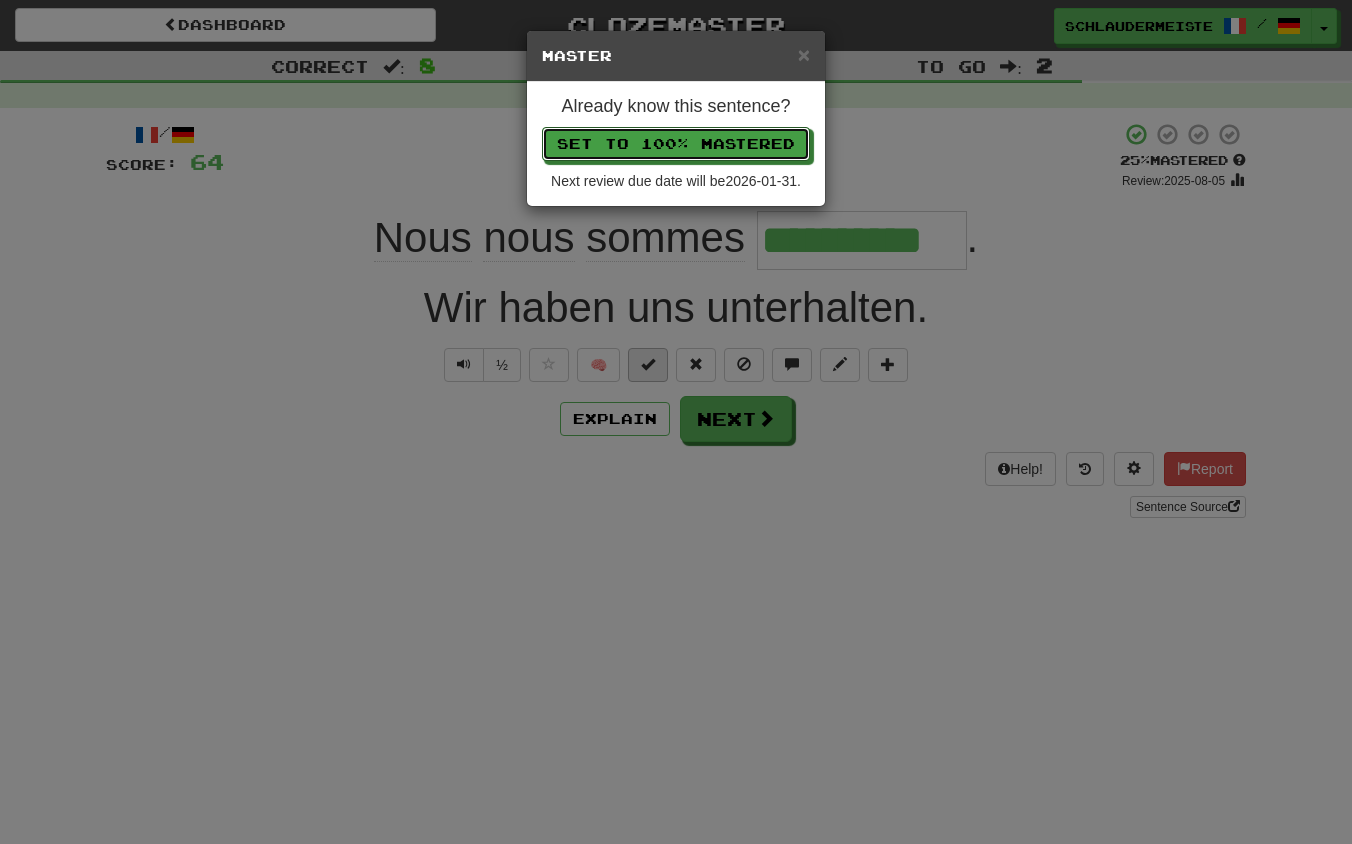 click on "Set to 100% Mastered" at bounding box center (676, 144) 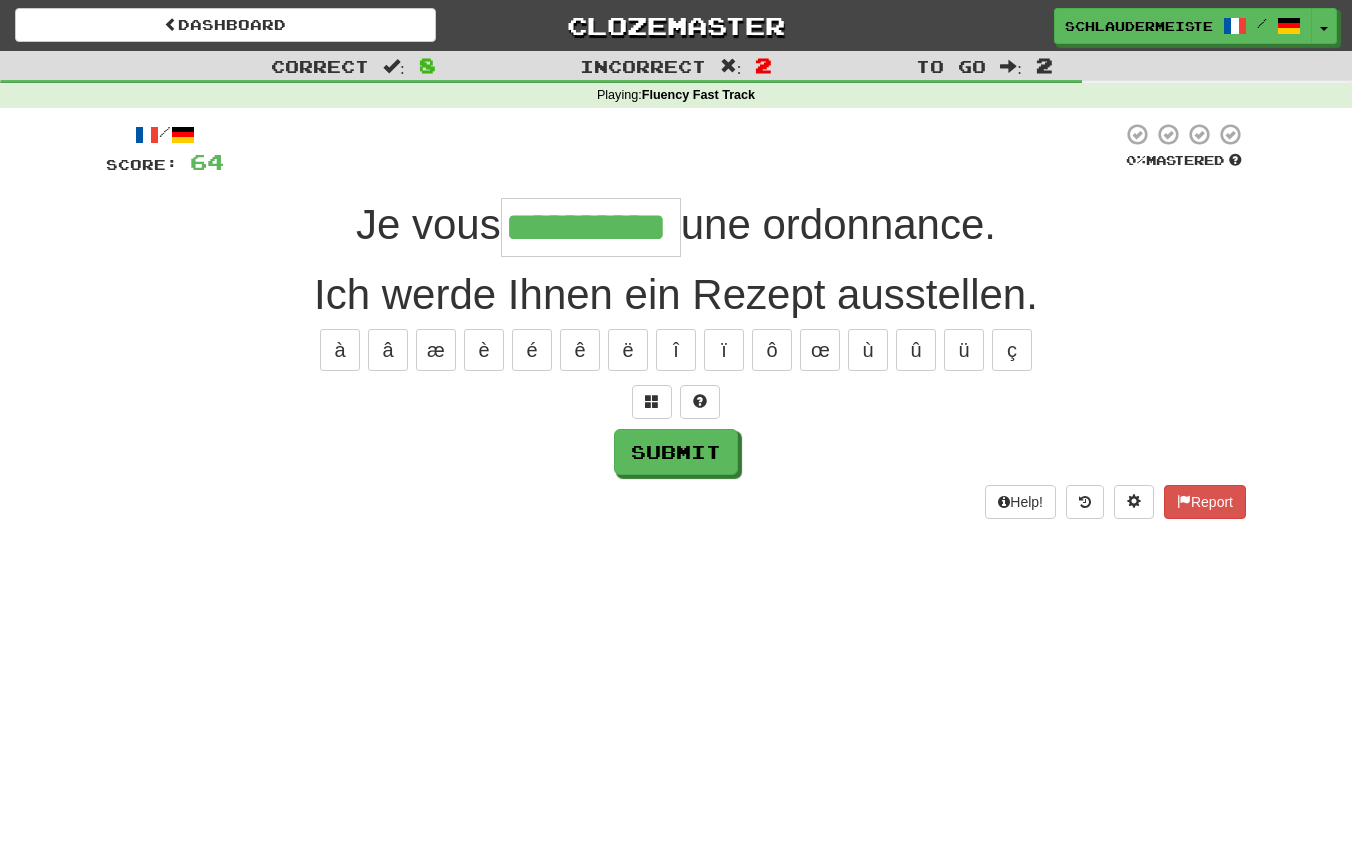 type on "**********" 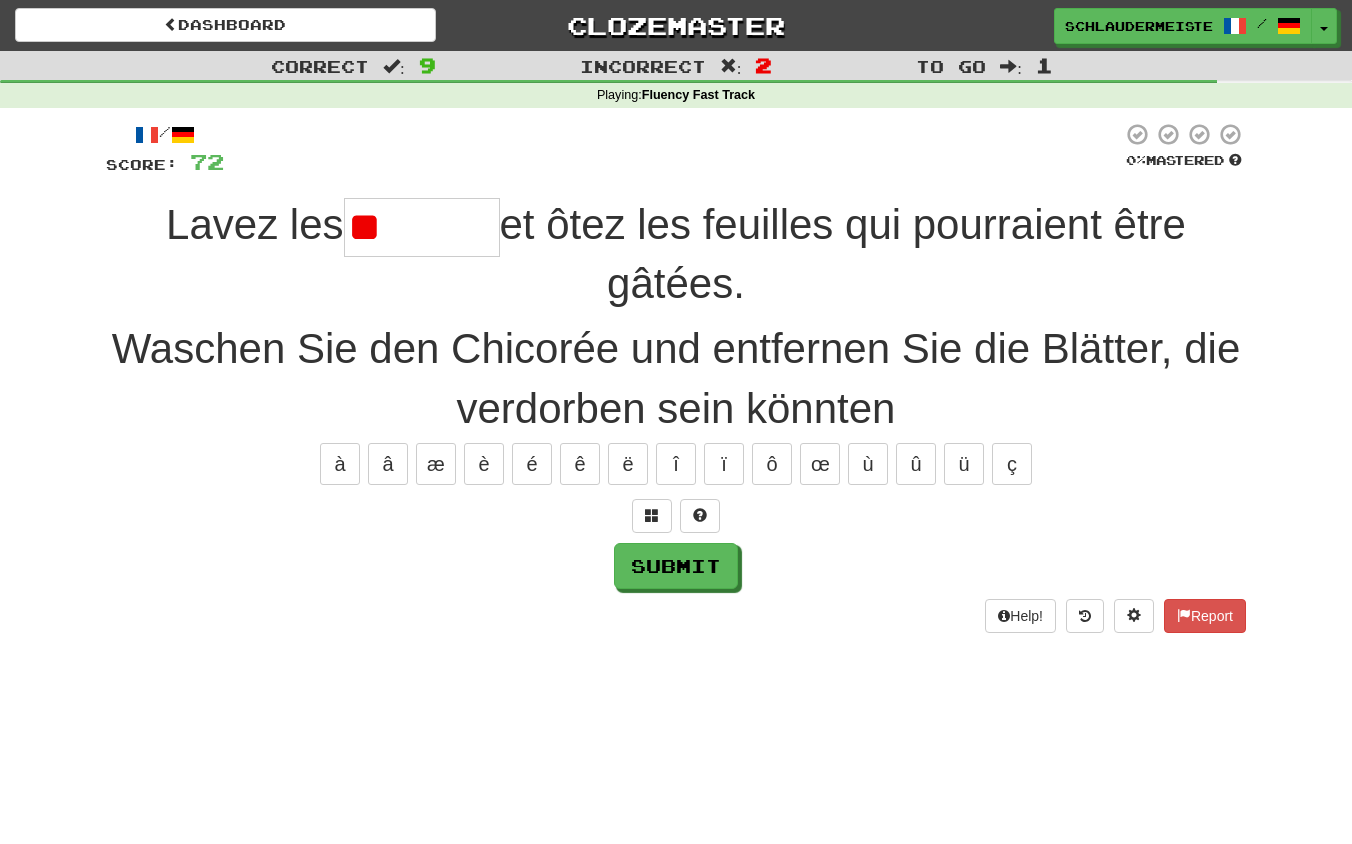 type on "*" 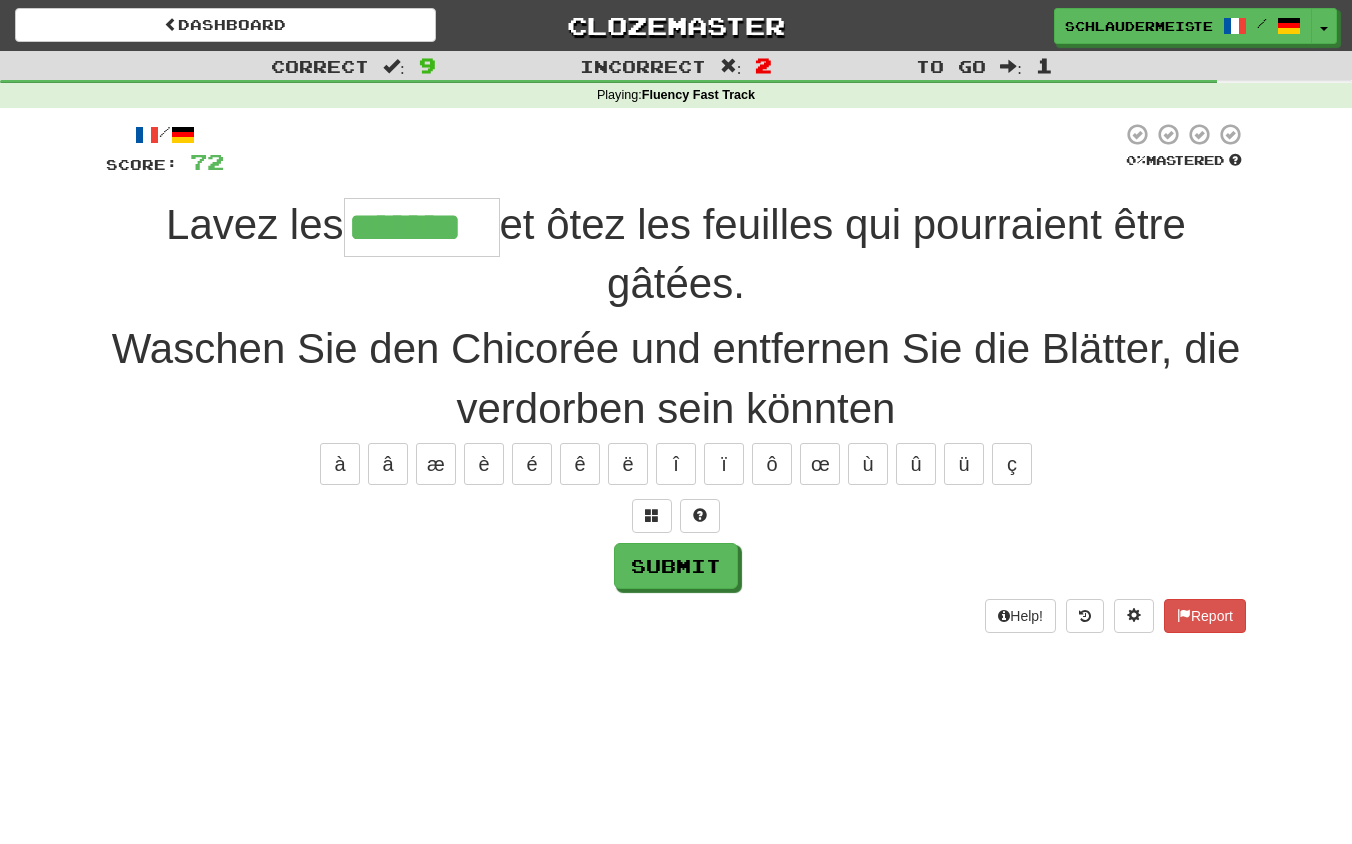 type on "*******" 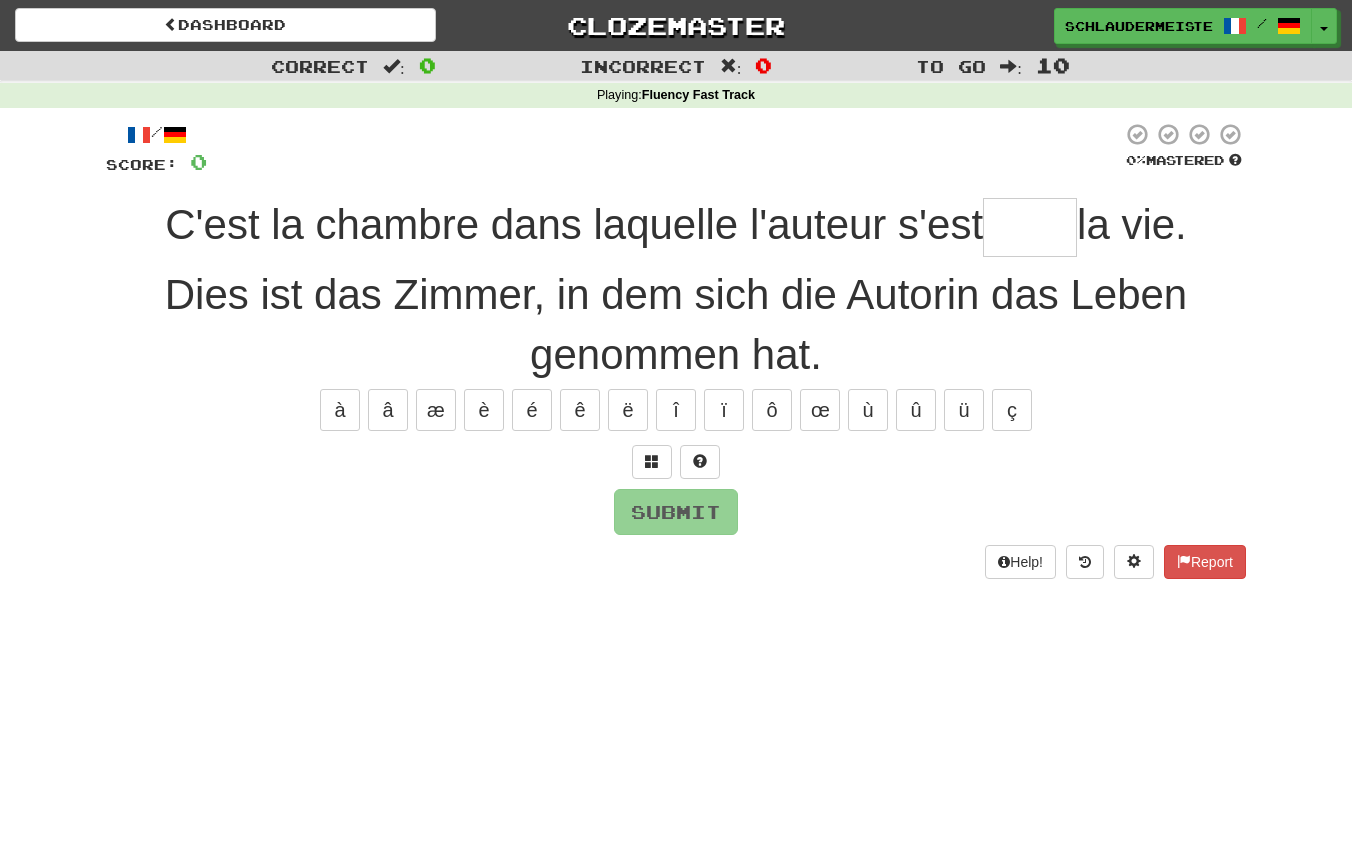 type on "*" 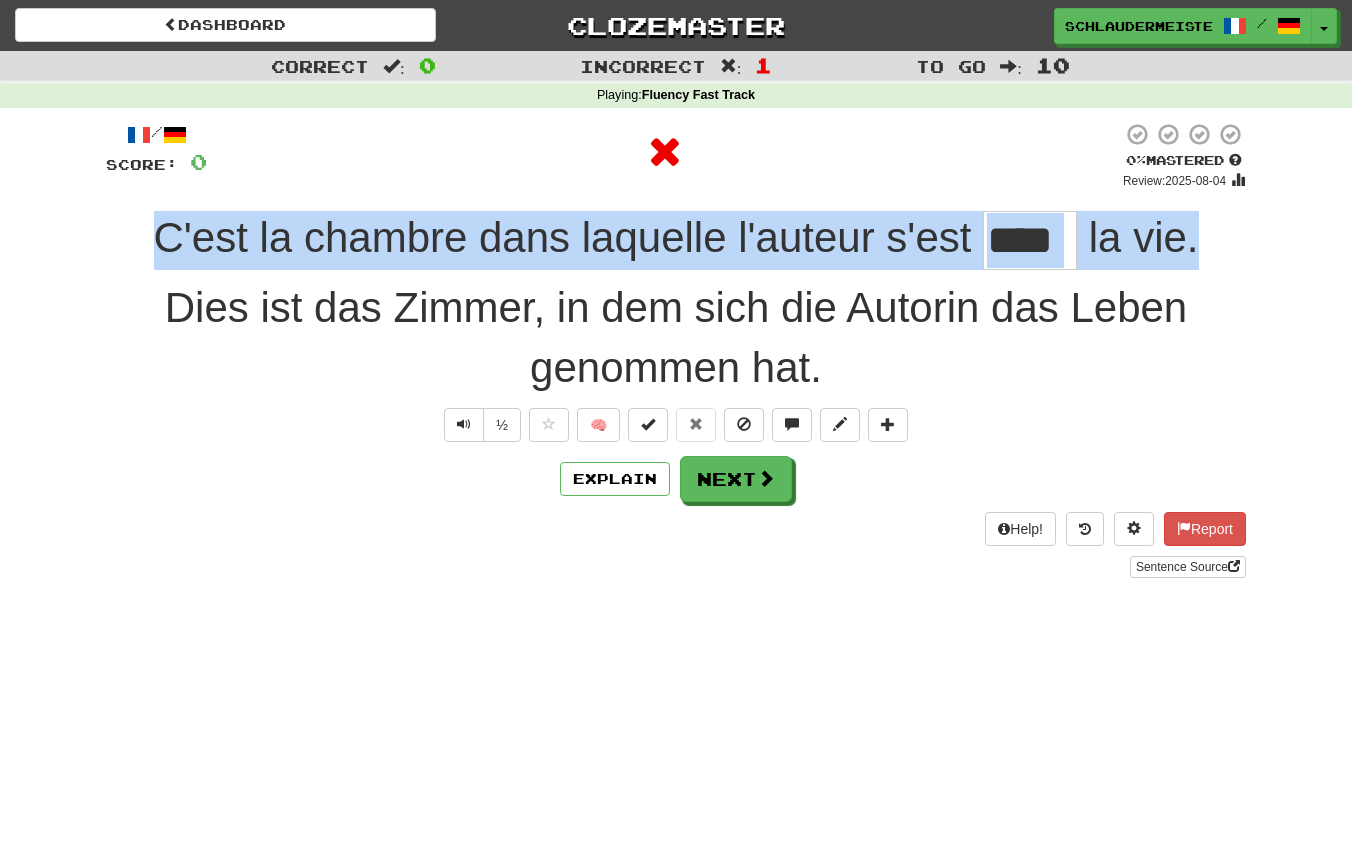 drag, startPoint x: 104, startPoint y: 219, endPoint x: 1231, endPoint y: 243, distance: 1127.2555 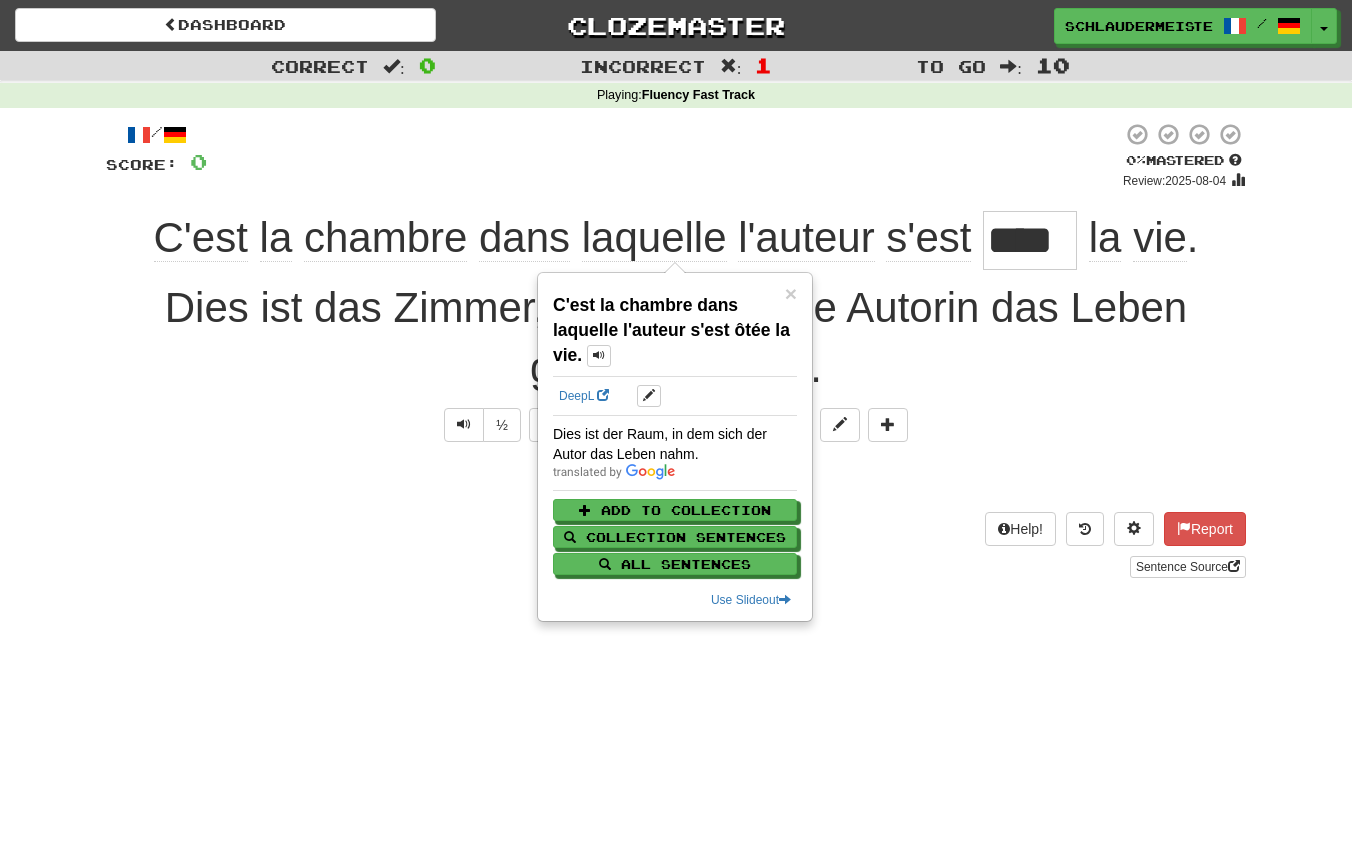 click on "Sentence Source" at bounding box center (676, 567) 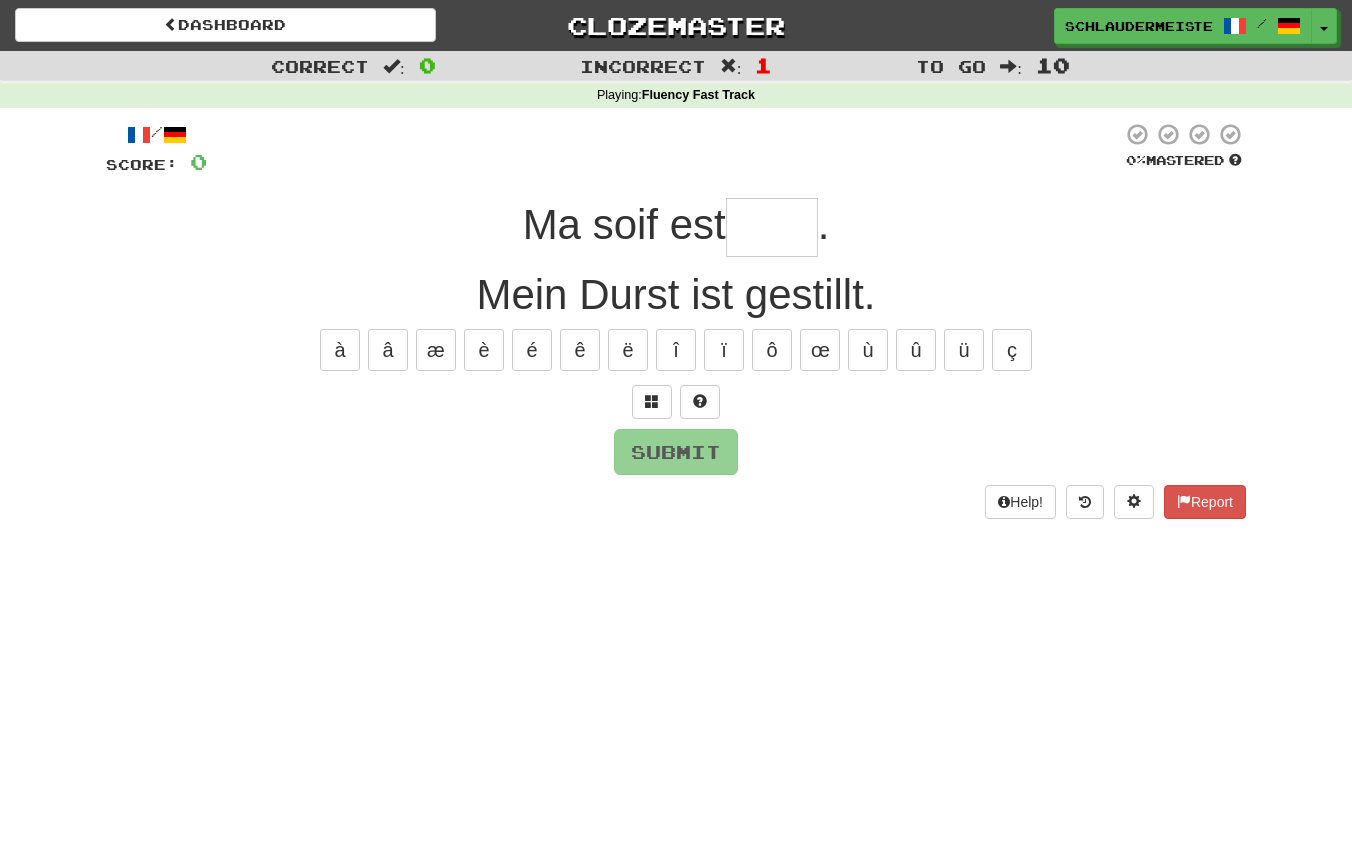 type on "*" 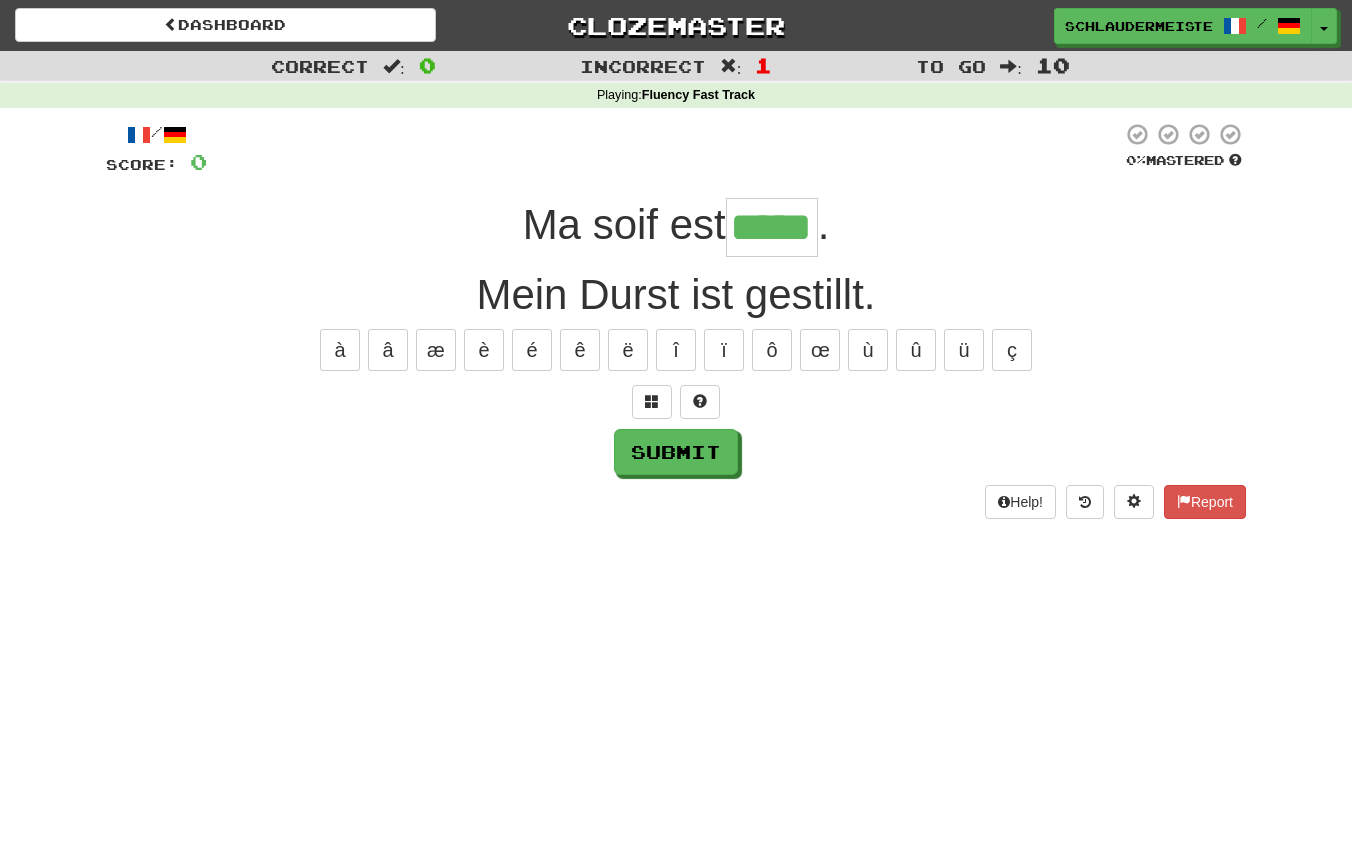 type on "*****" 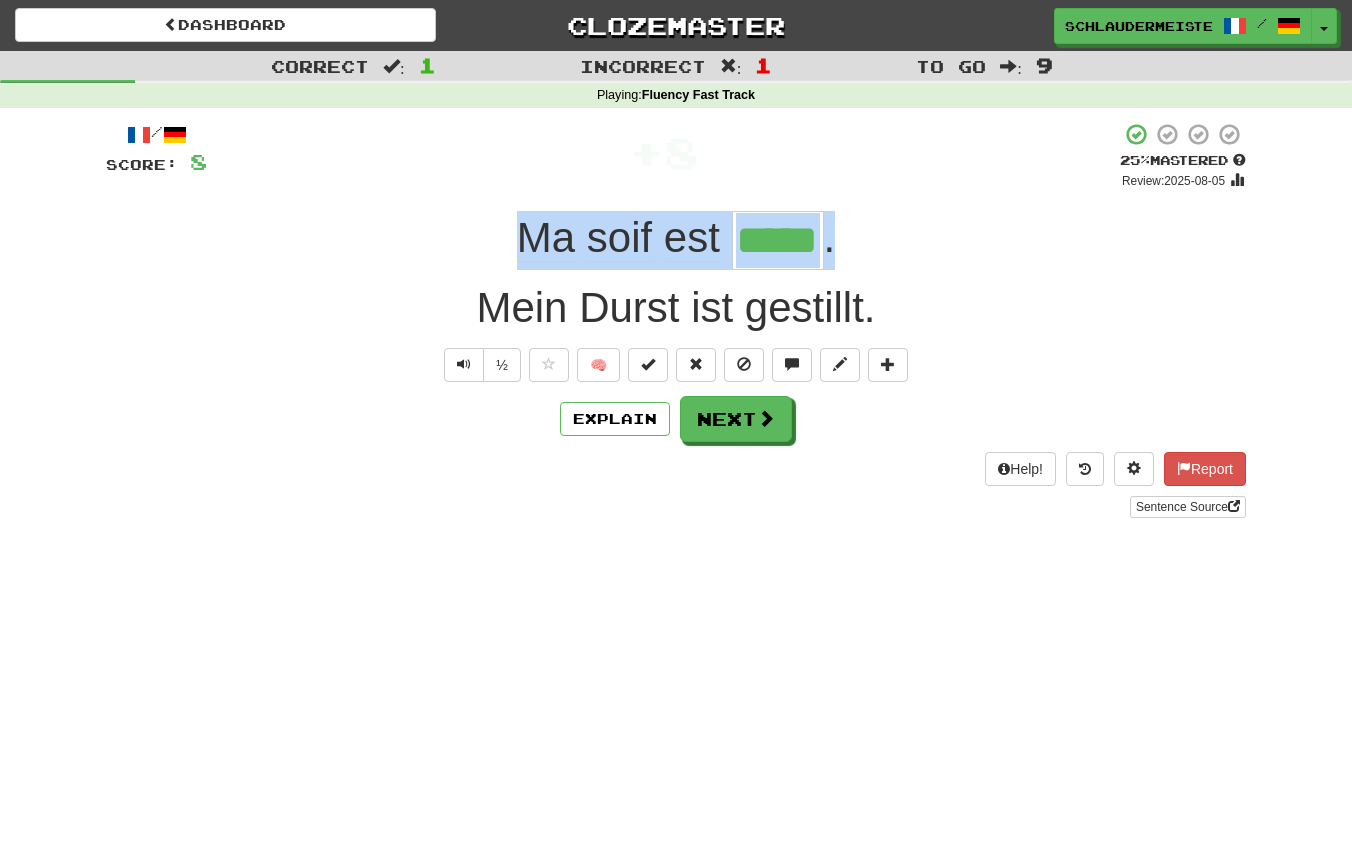 drag, startPoint x: 496, startPoint y: 246, endPoint x: 943, endPoint y: 249, distance: 447.01007 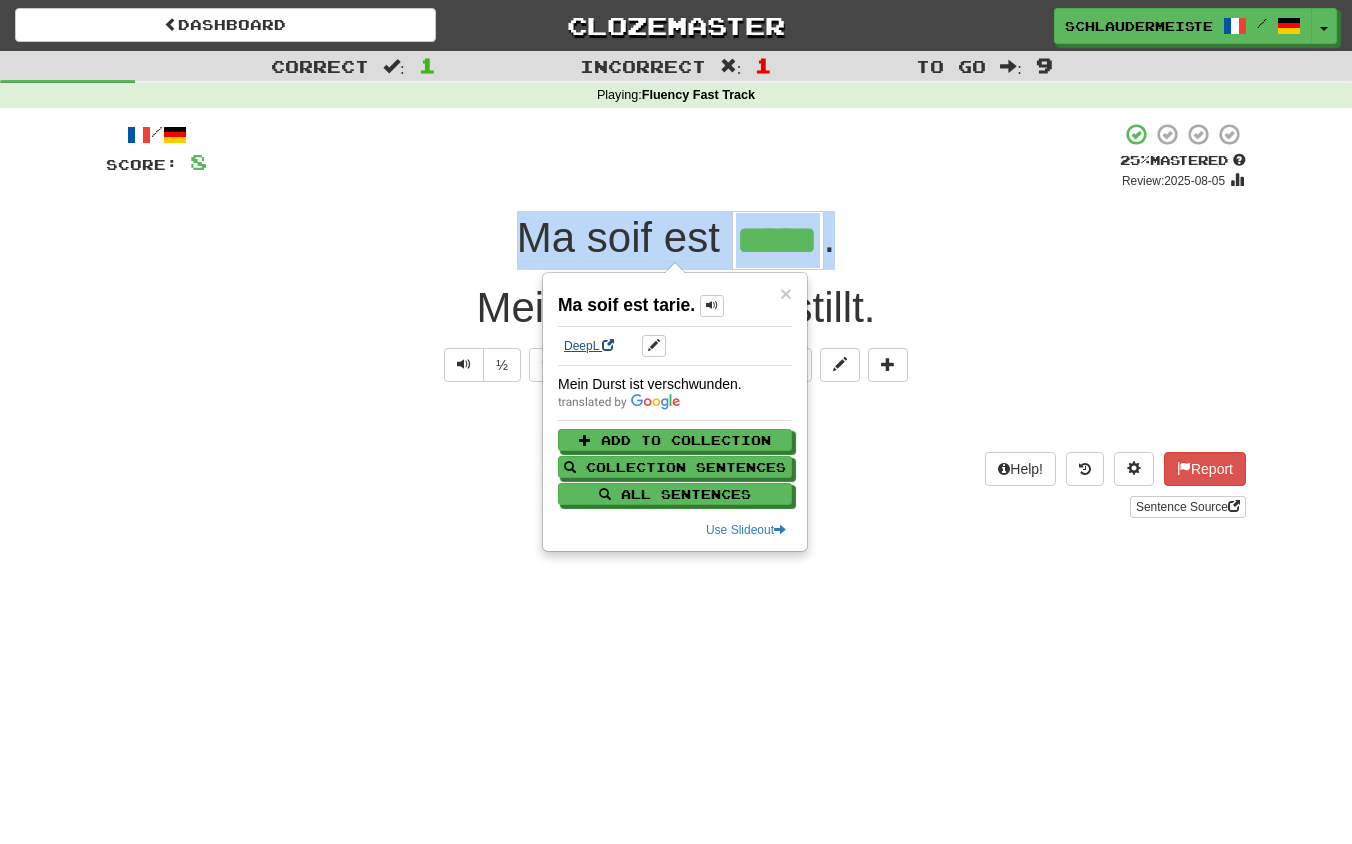 click on "DeepL" at bounding box center [589, 346] 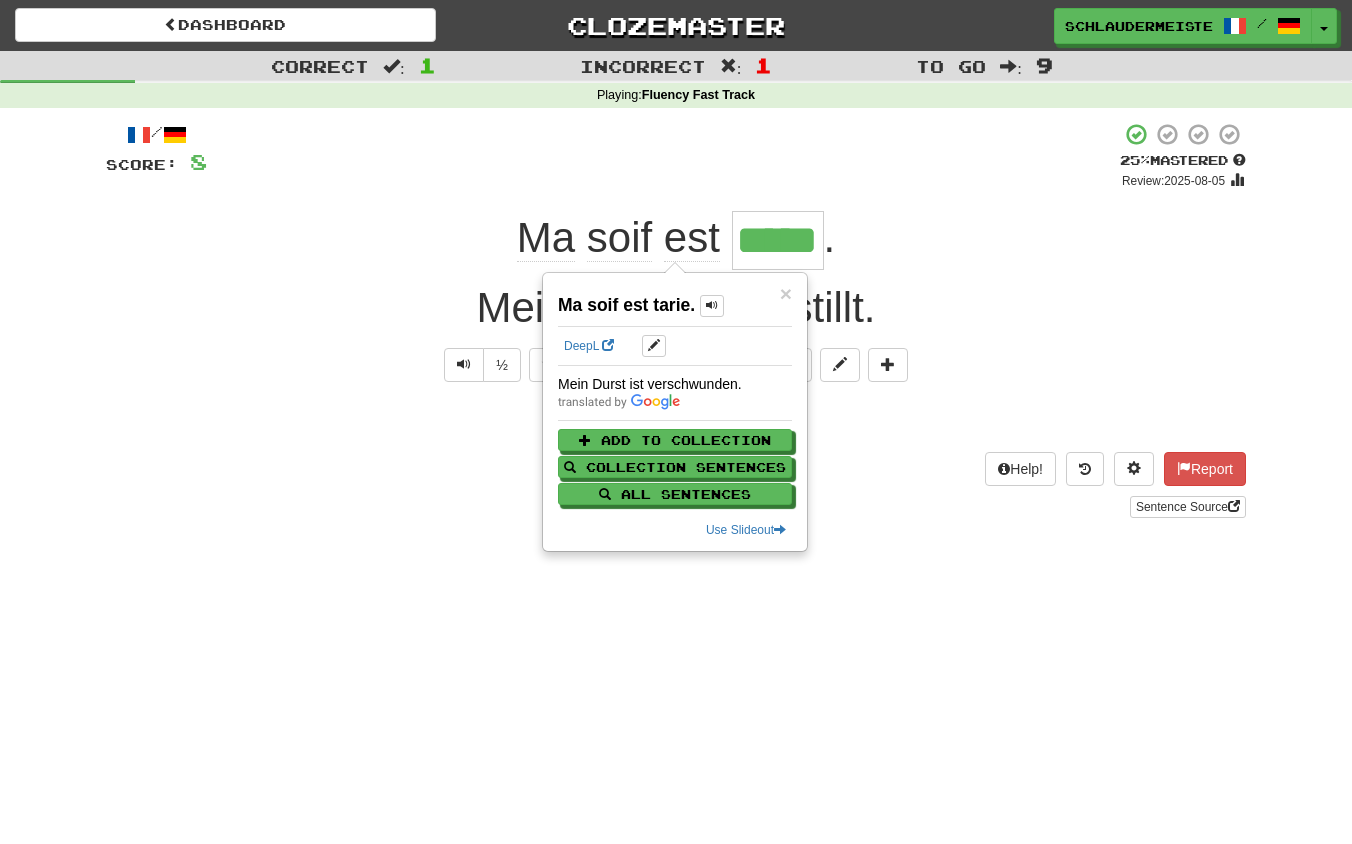 click on "Help!  Report Sentence Source" at bounding box center [676, 485] 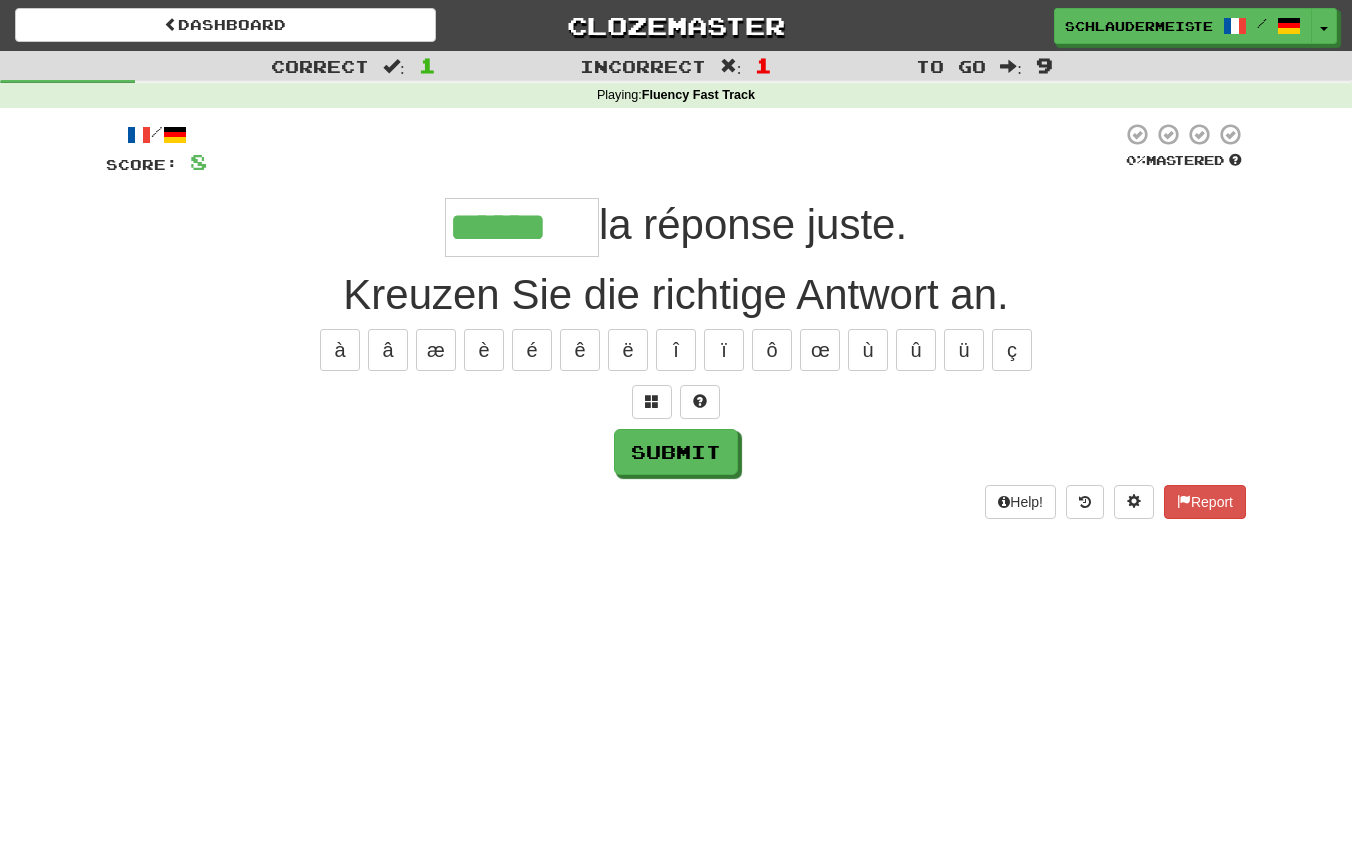 type on "******" 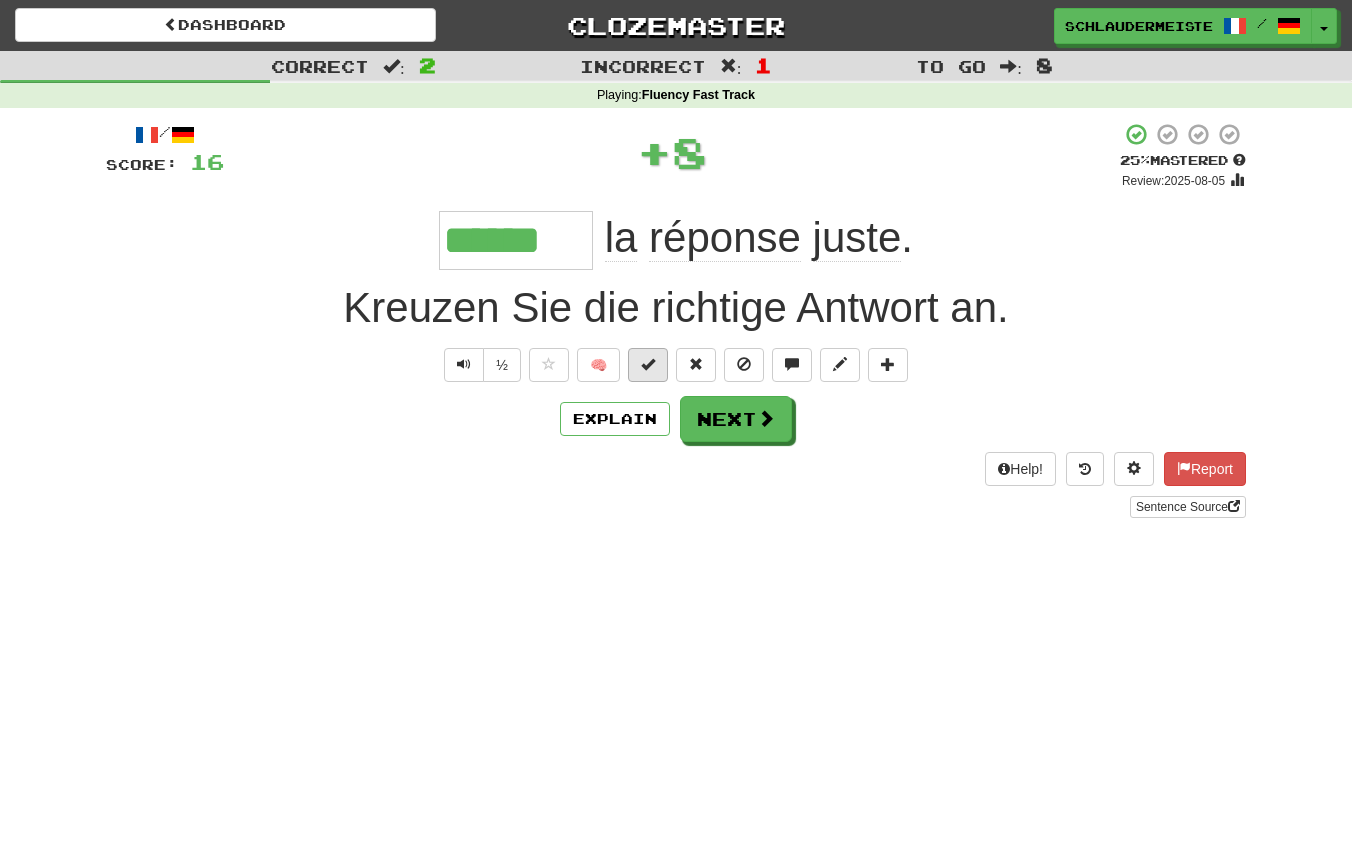 click at bounding box center [648, 365] 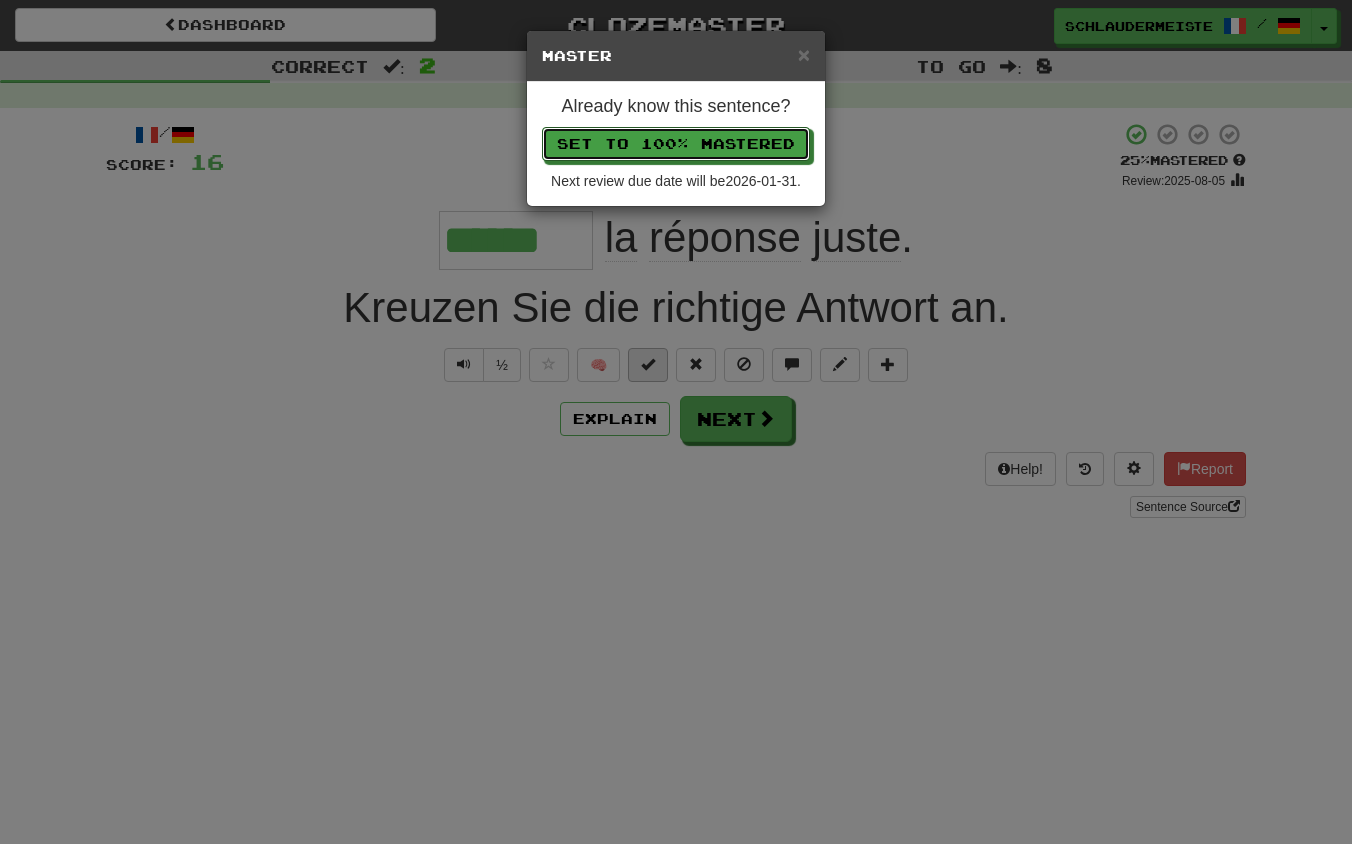 type 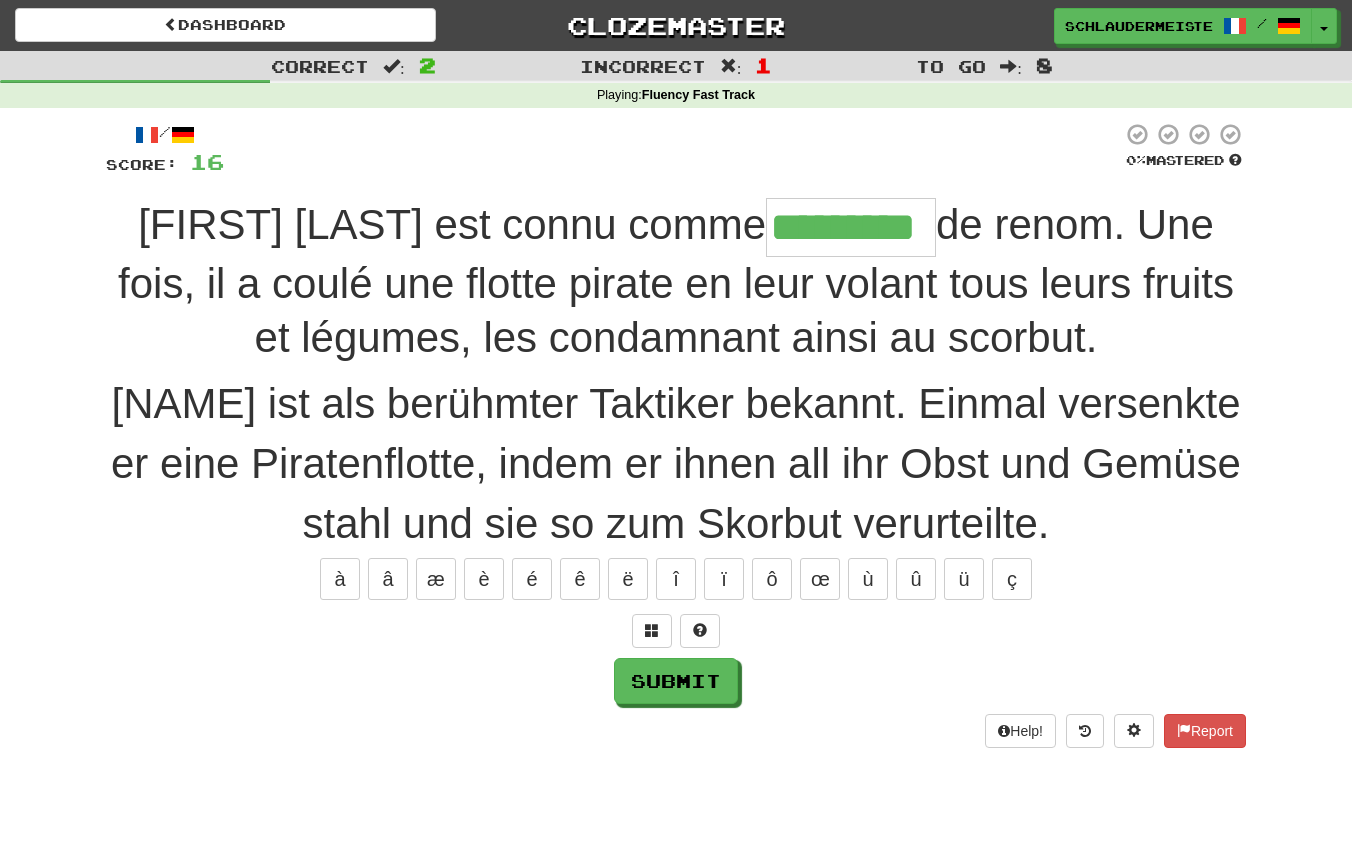 type on "*********" 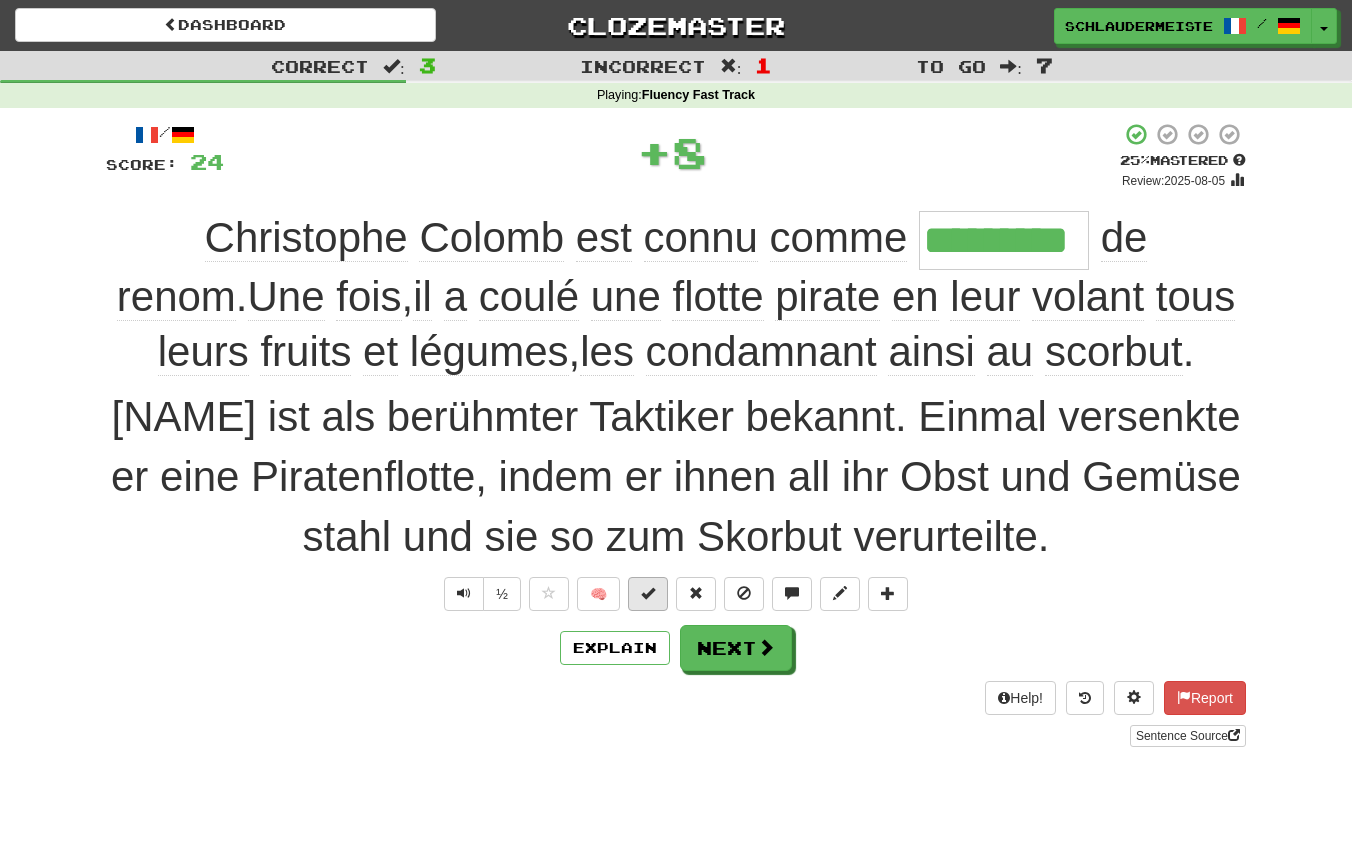 click at bounding box center (648, 593) 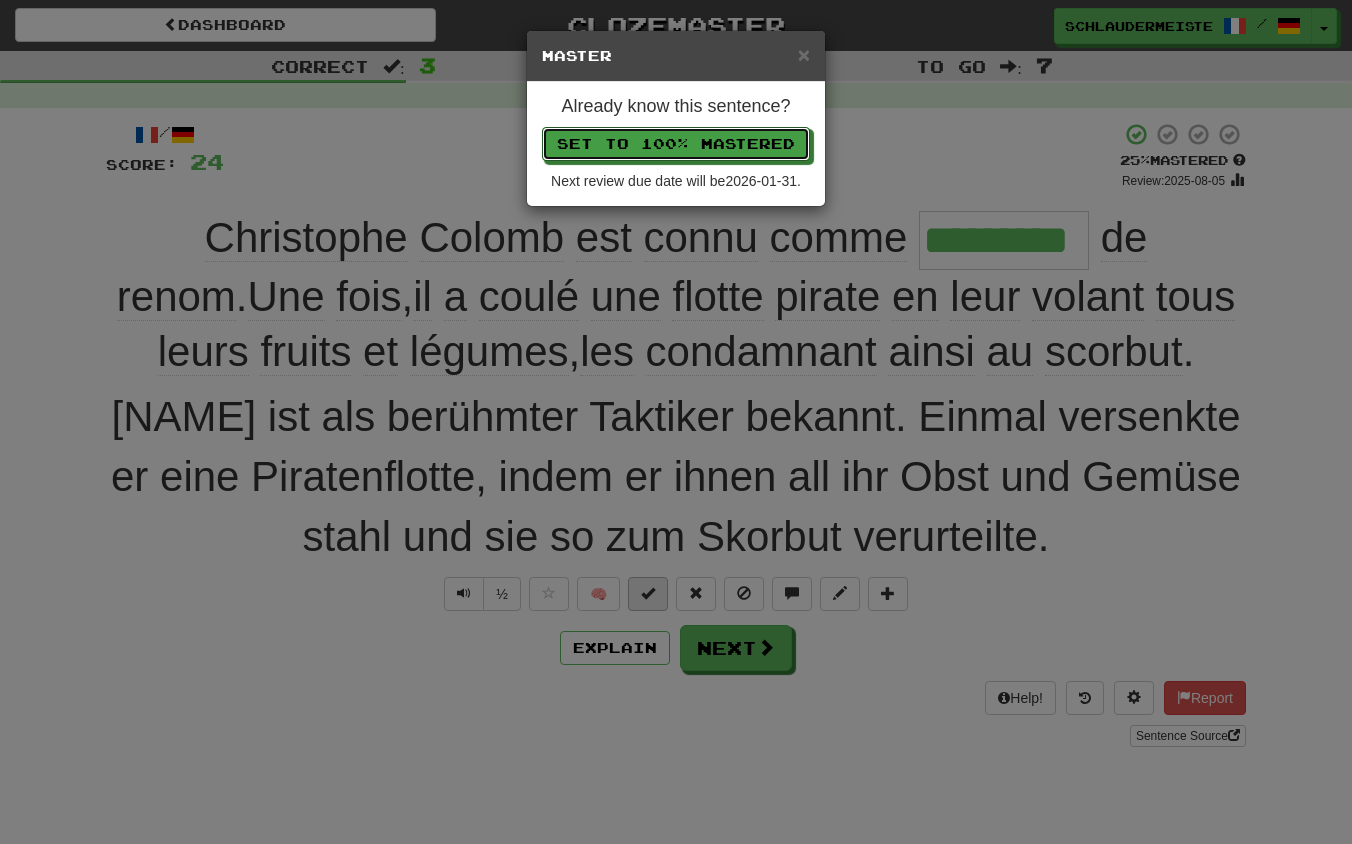 click on "Set to 100% Mastered" at bounding box center [676, 144] 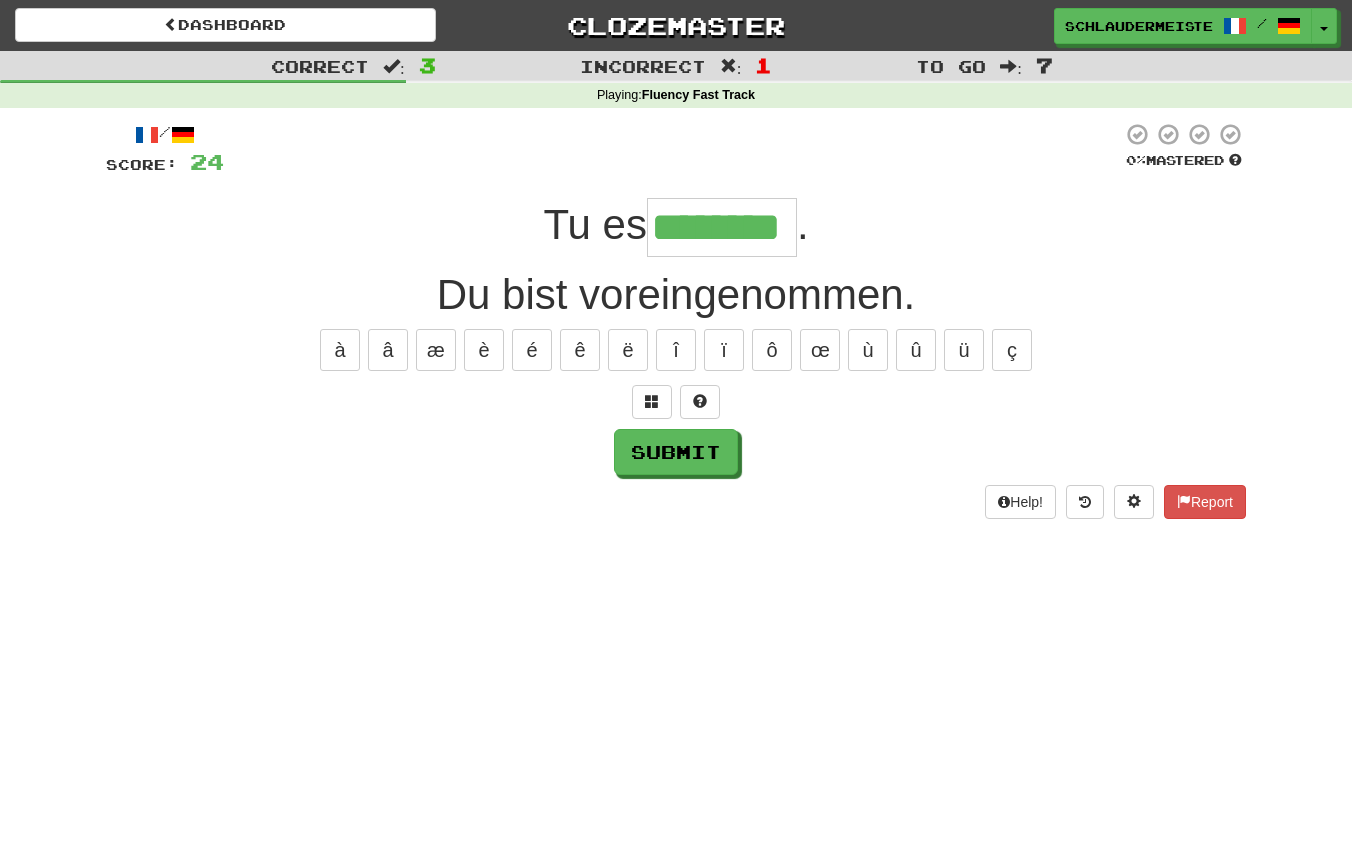 type on "********" 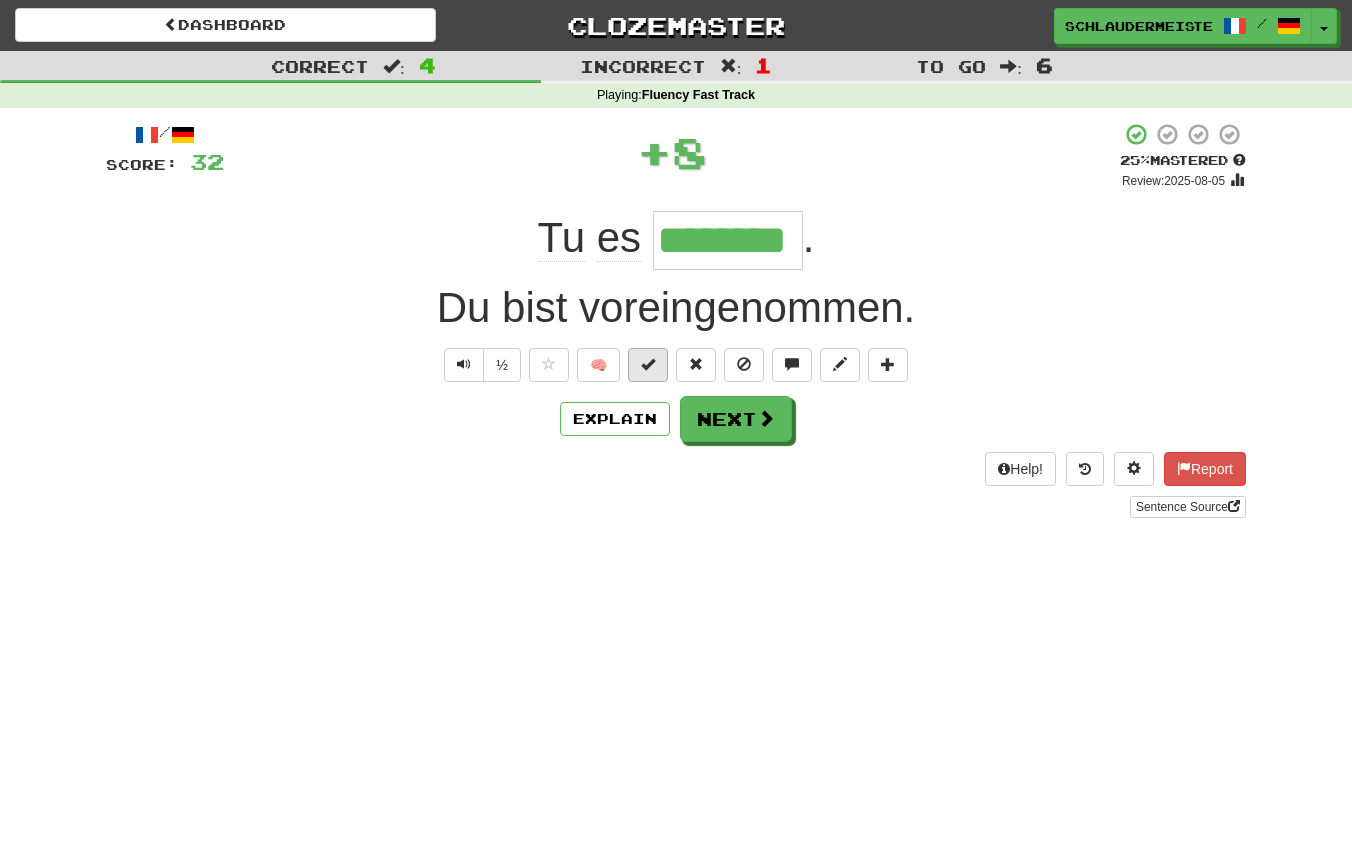 click at bounding box center [648, 365] 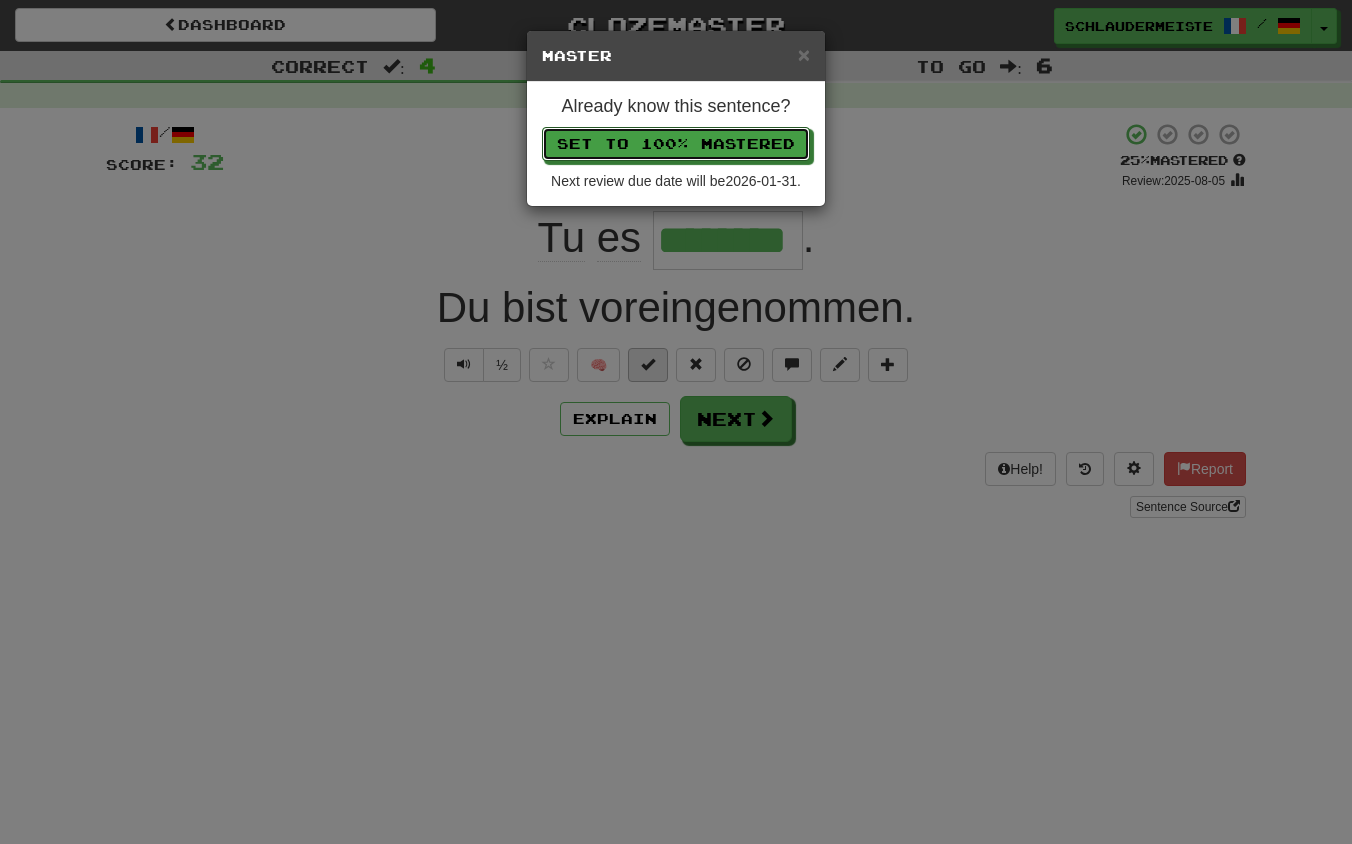 click on "Set to 100% Mastered" at bounding box center [676, 144] 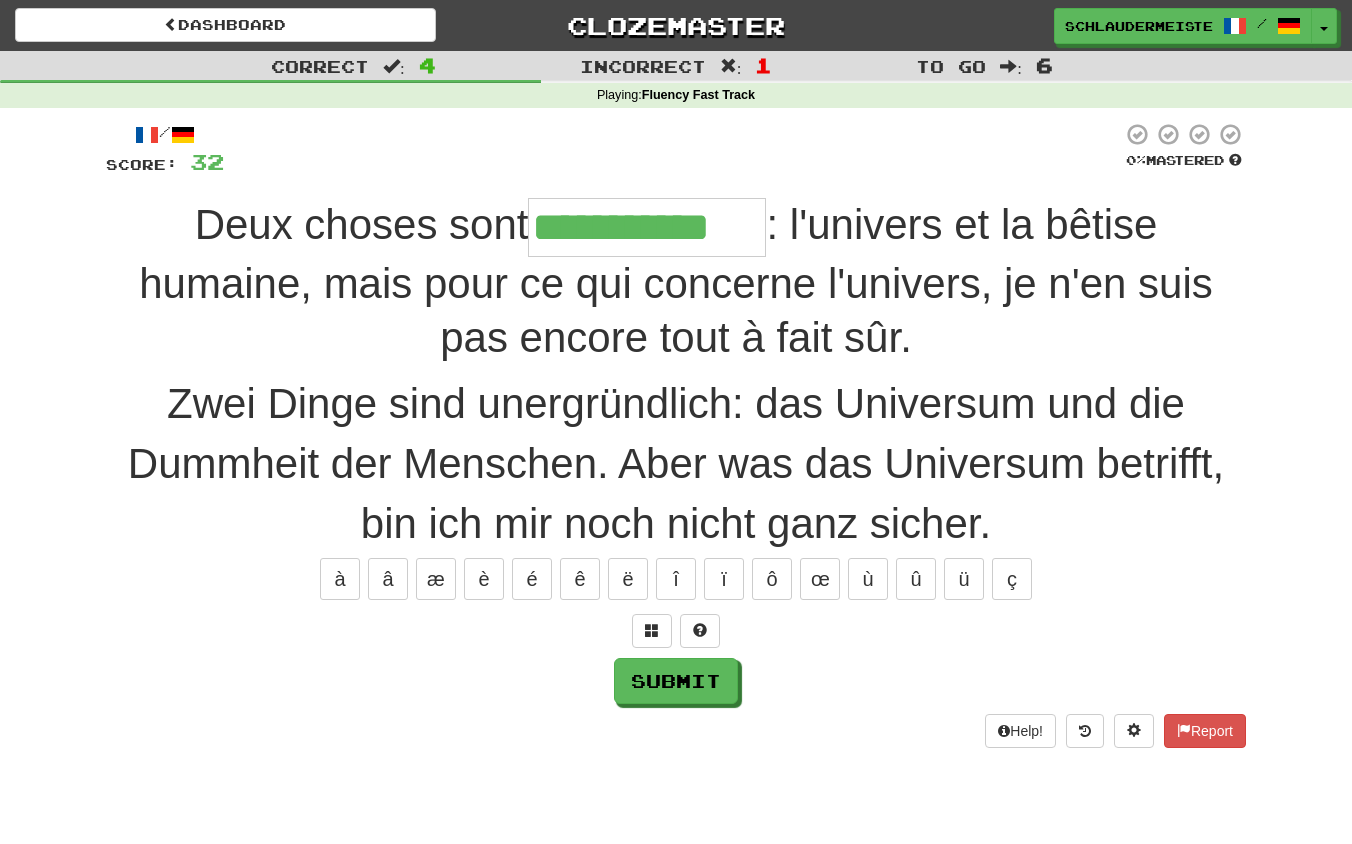 type on "**********" 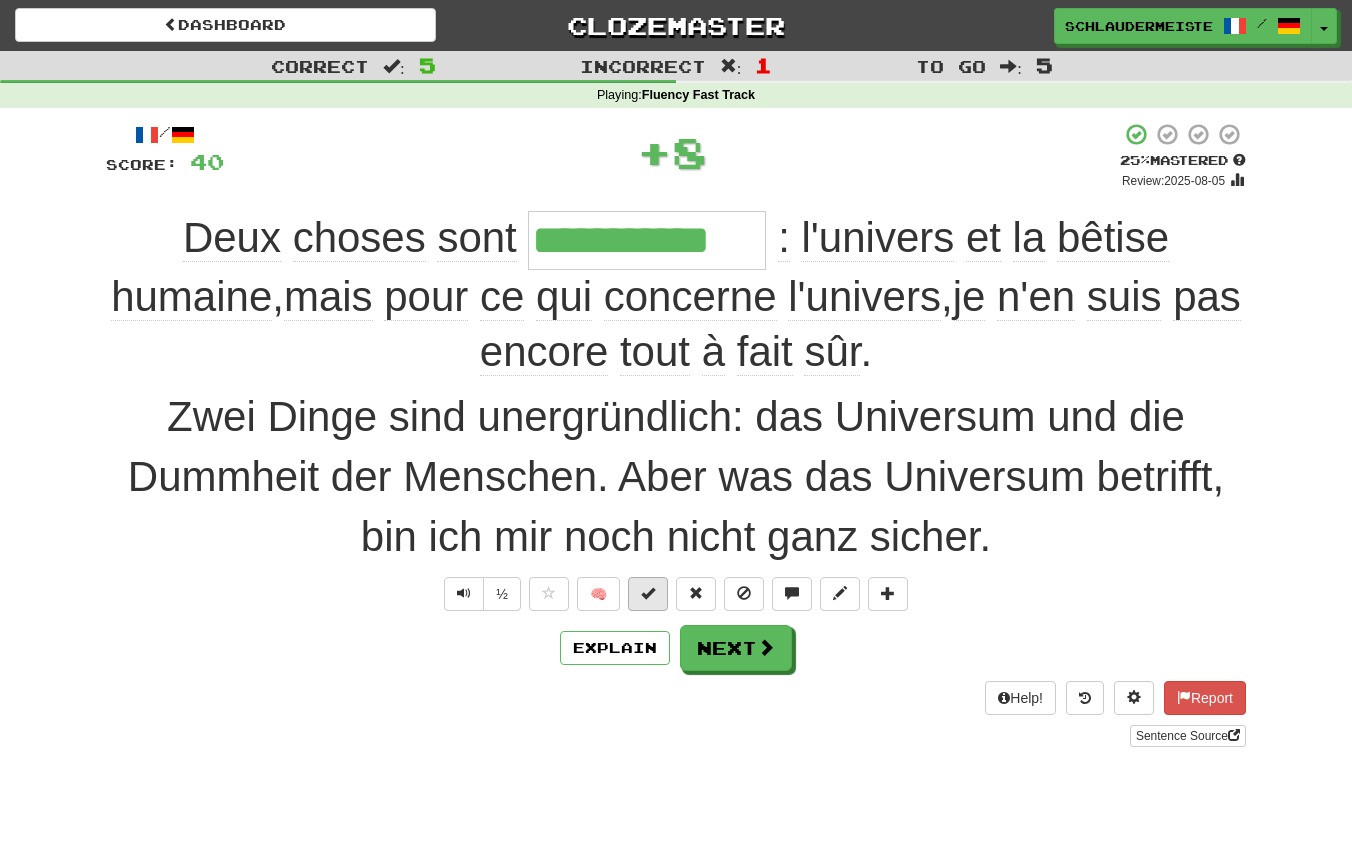 click at bounding box center [648, 593] 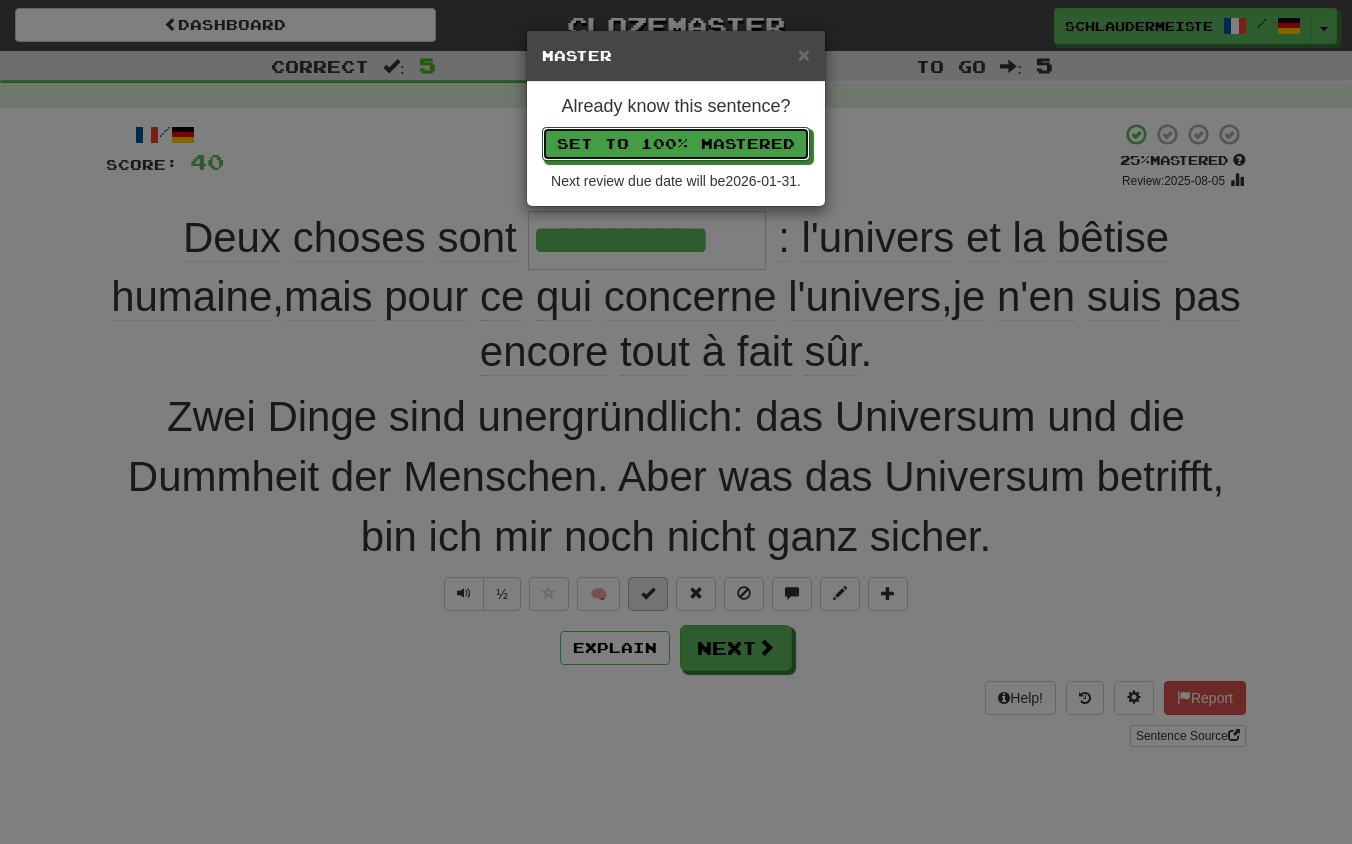 click on "Set to 100% Mastered" at bounding box center (676, 144) 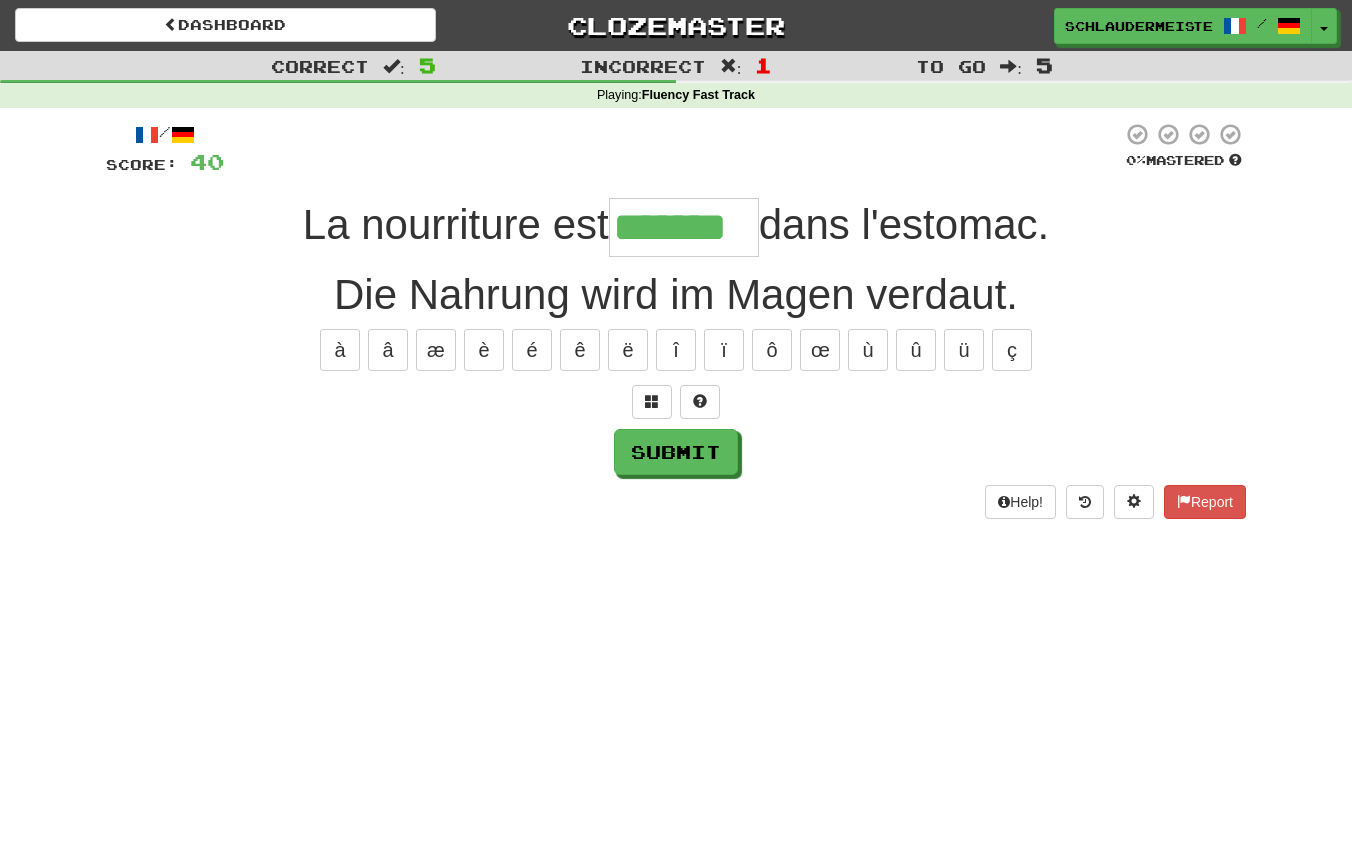 type on "*******" 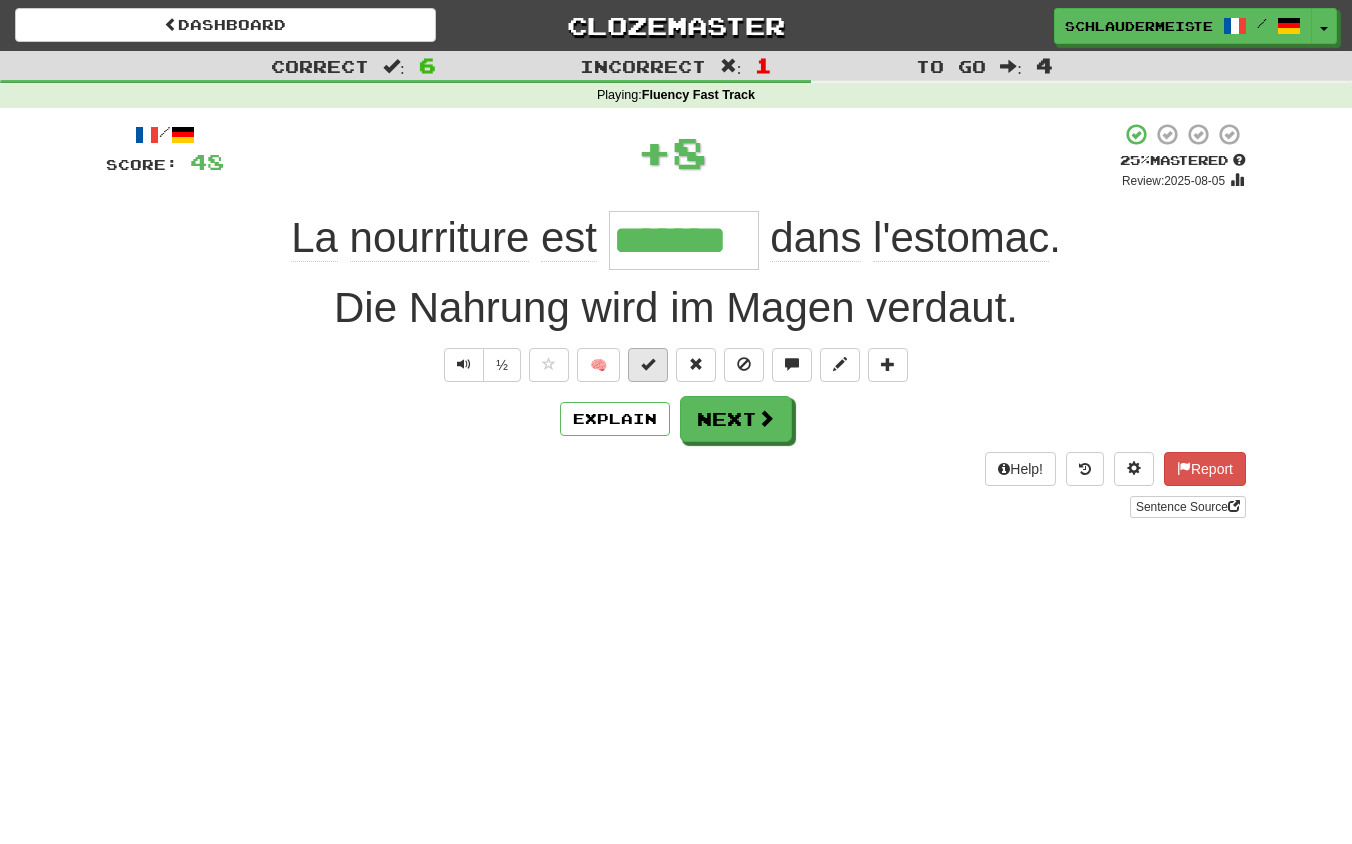 click at bounding box center [648, 364] 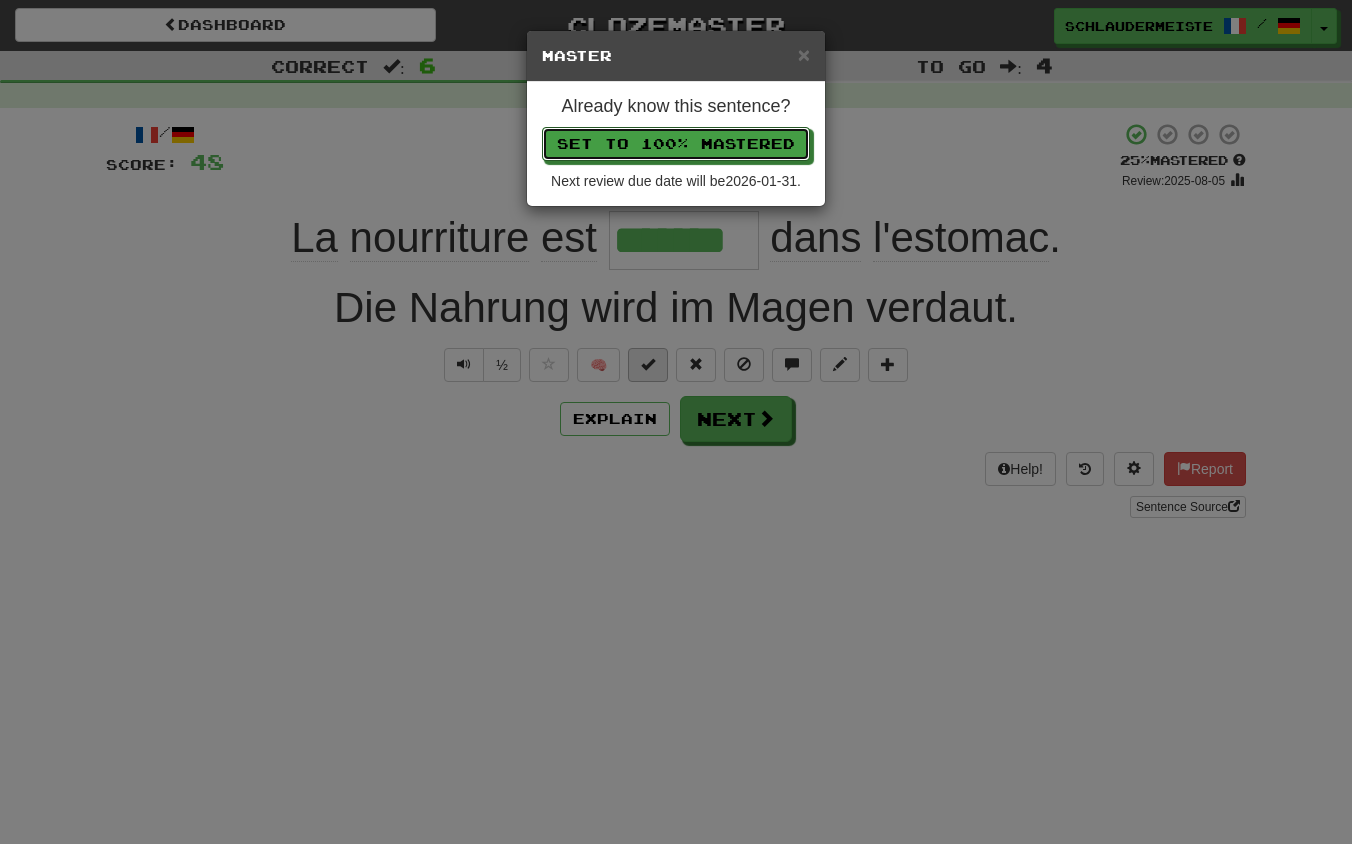 click on "Set to 100% Mastered" at bounding box center (676, 144) 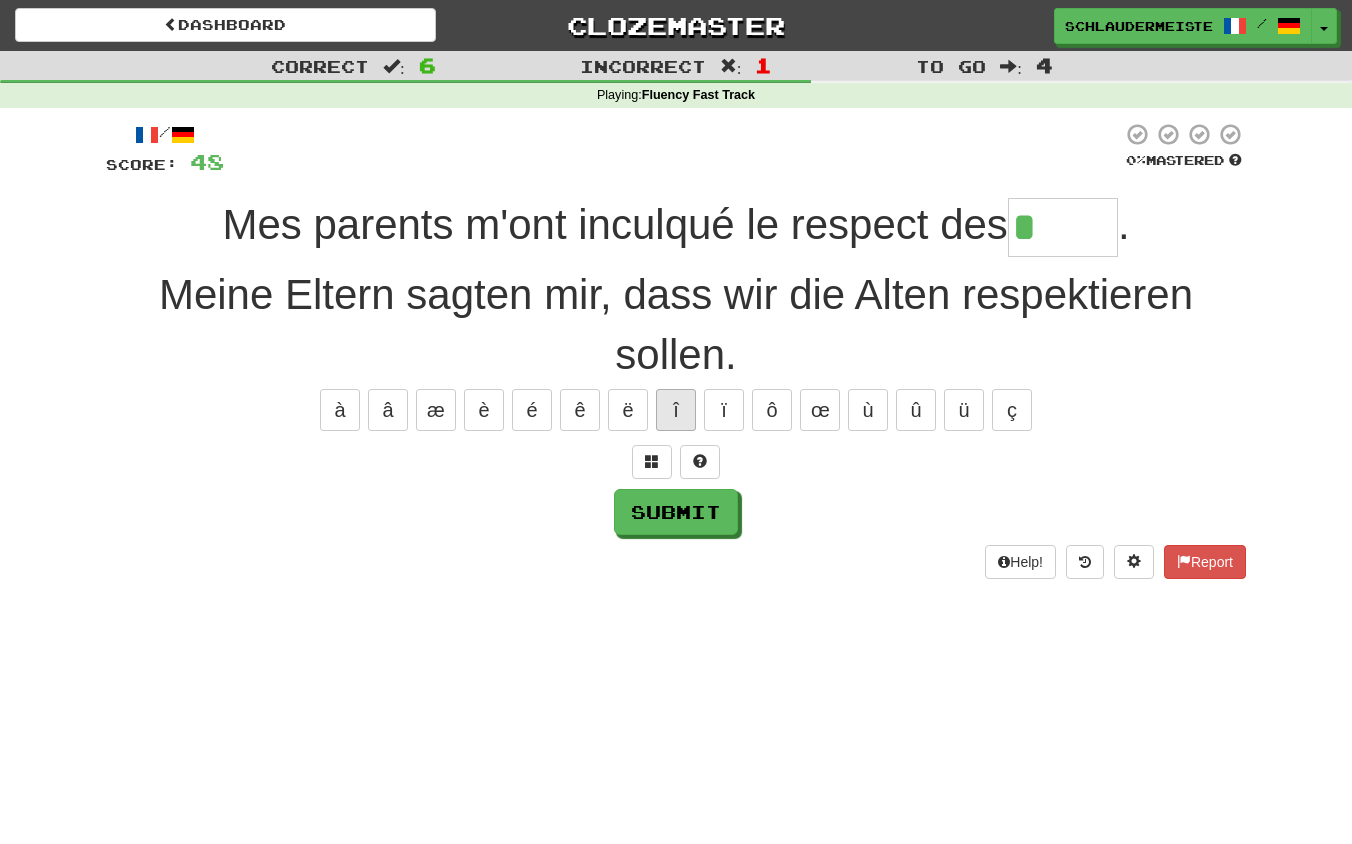 click on "î" at bounding box center [676, 410] 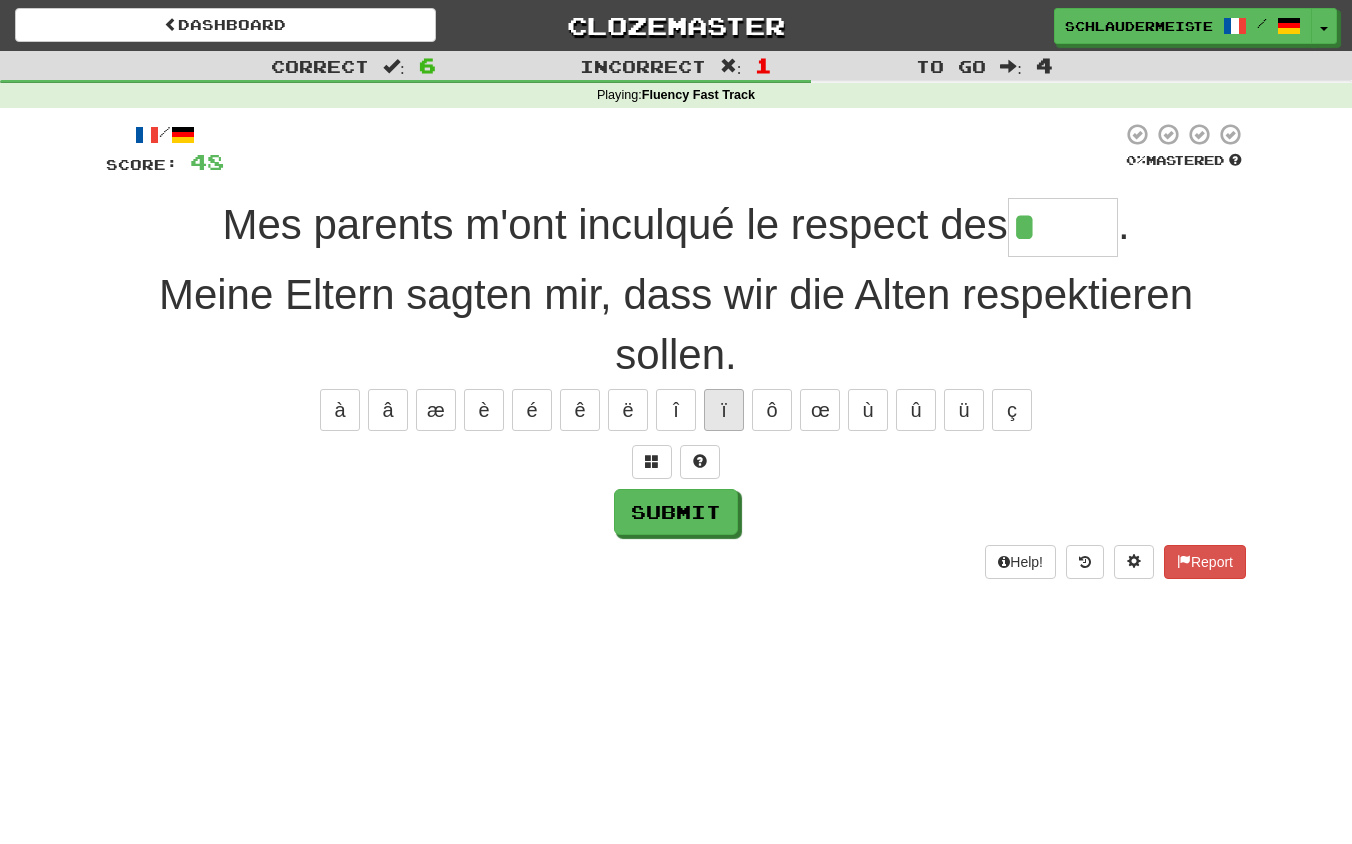 click on "ï" at bounding box center (724, 410) 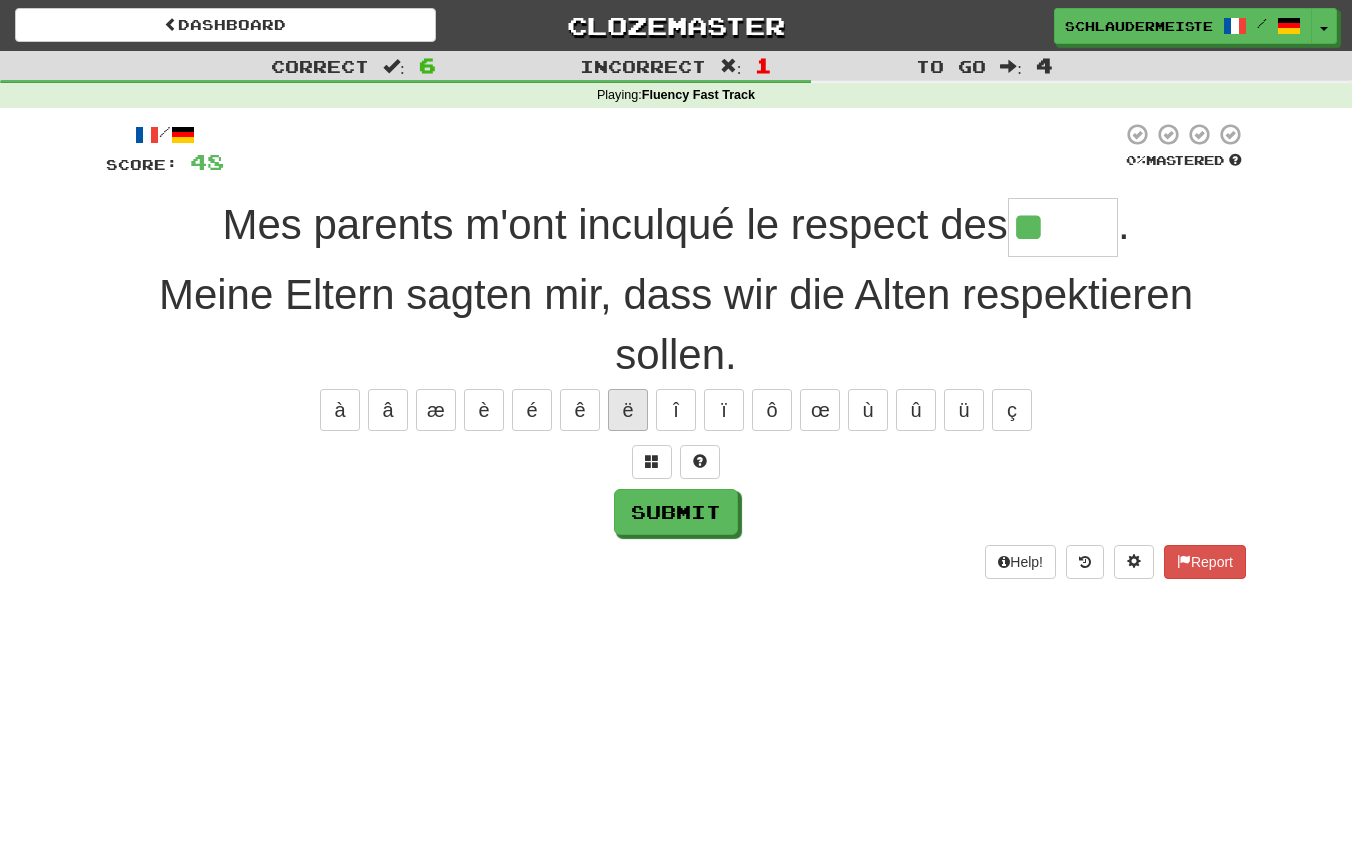 click on "ë" at bounding box center (628, 410) 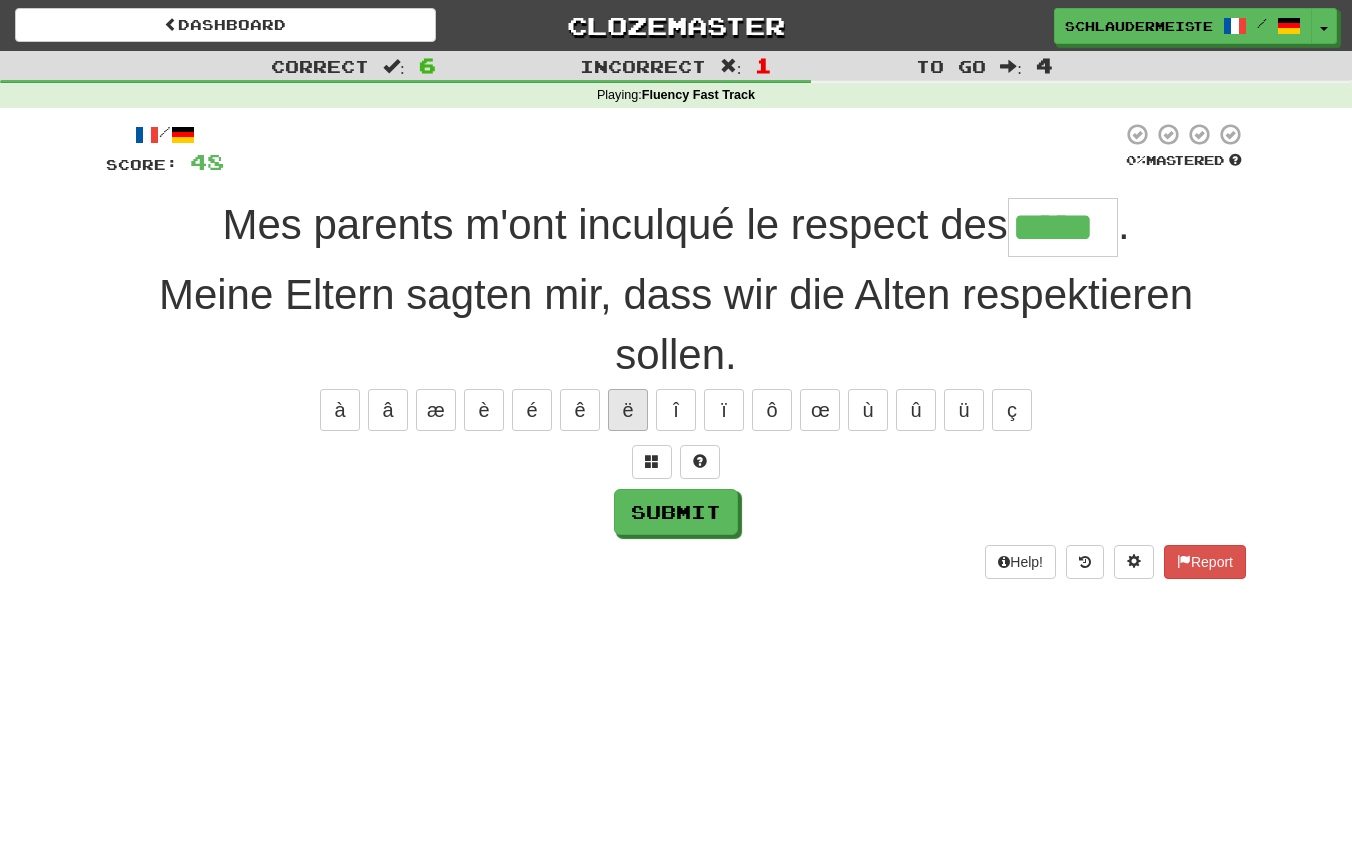 type on "*****" 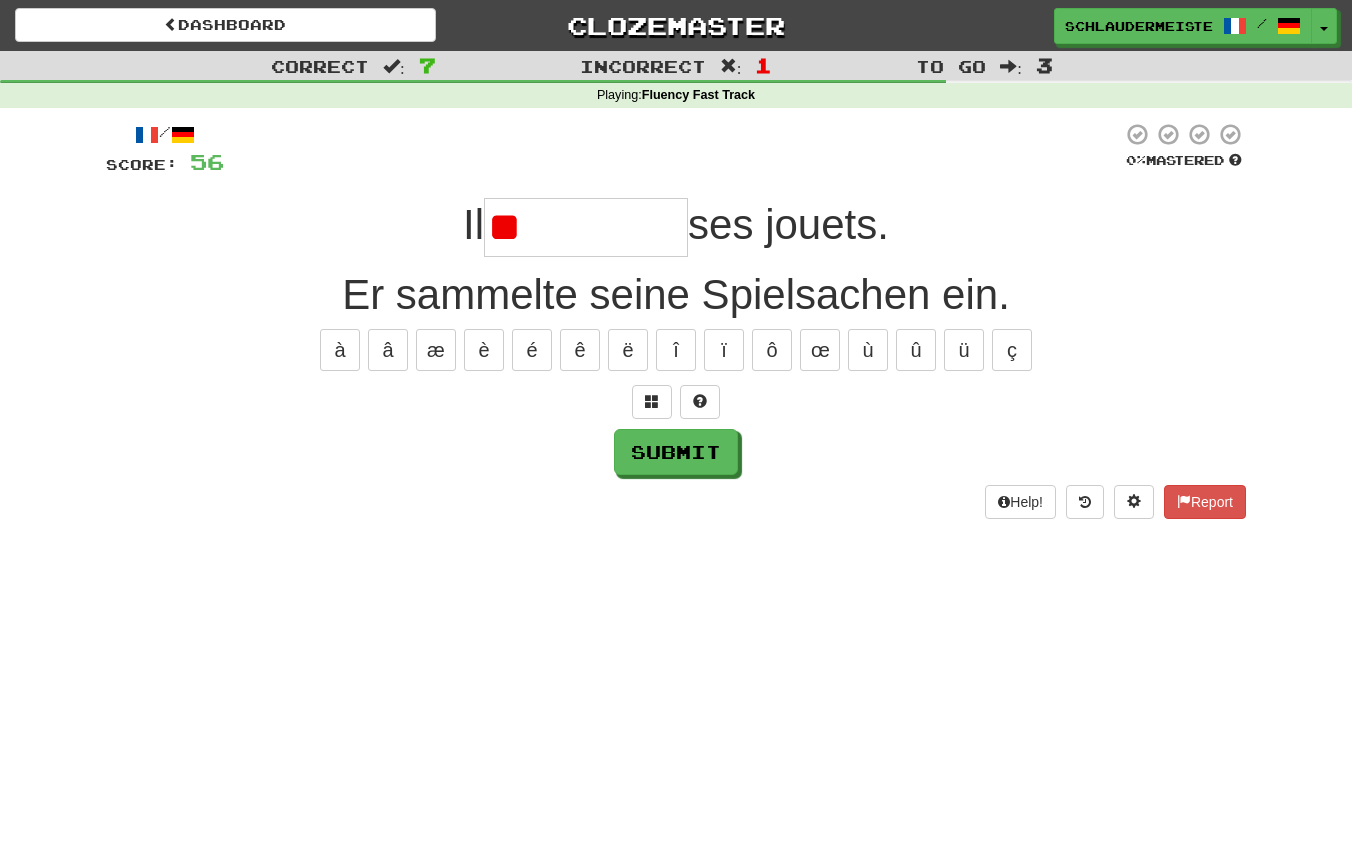 type on "*" 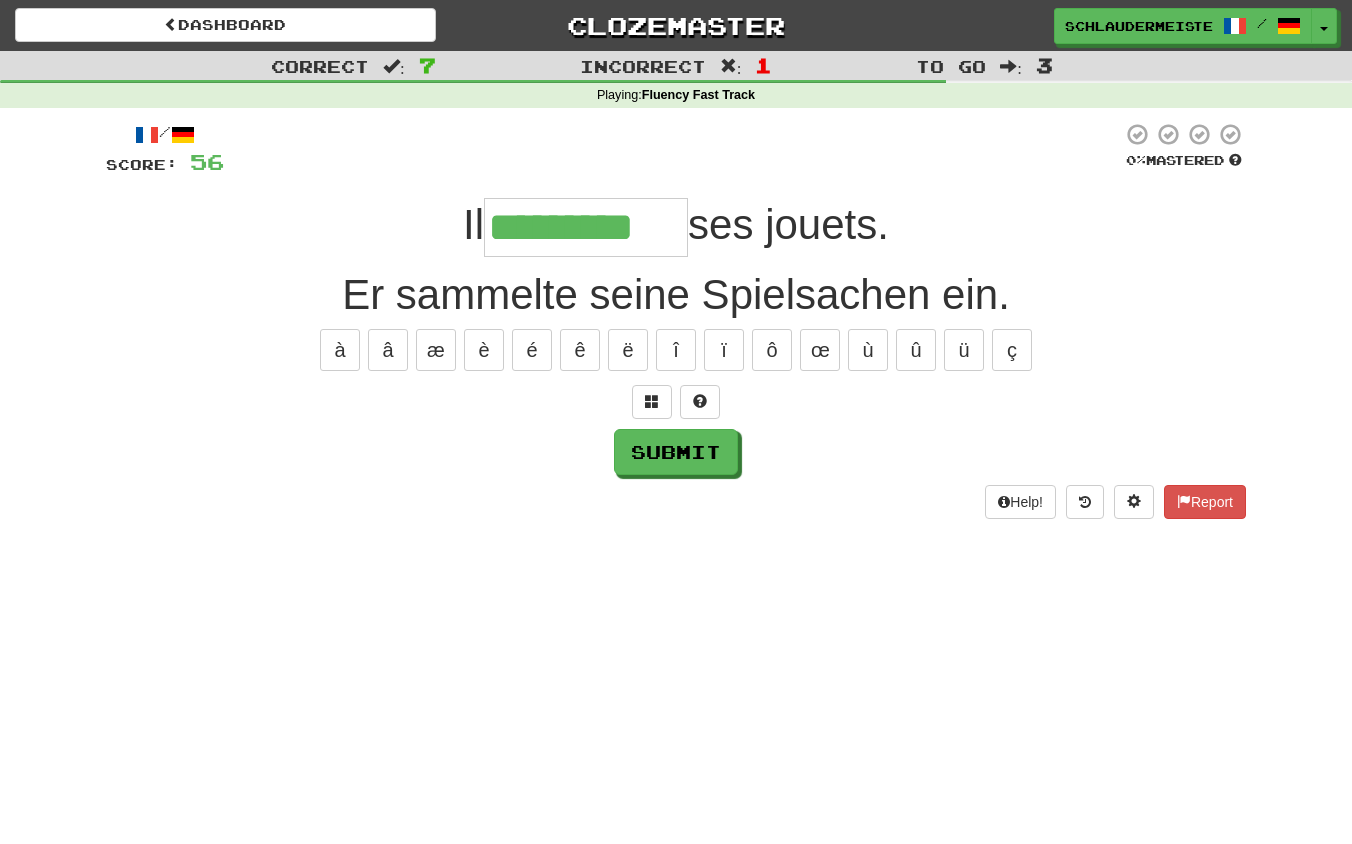 type on "*********" 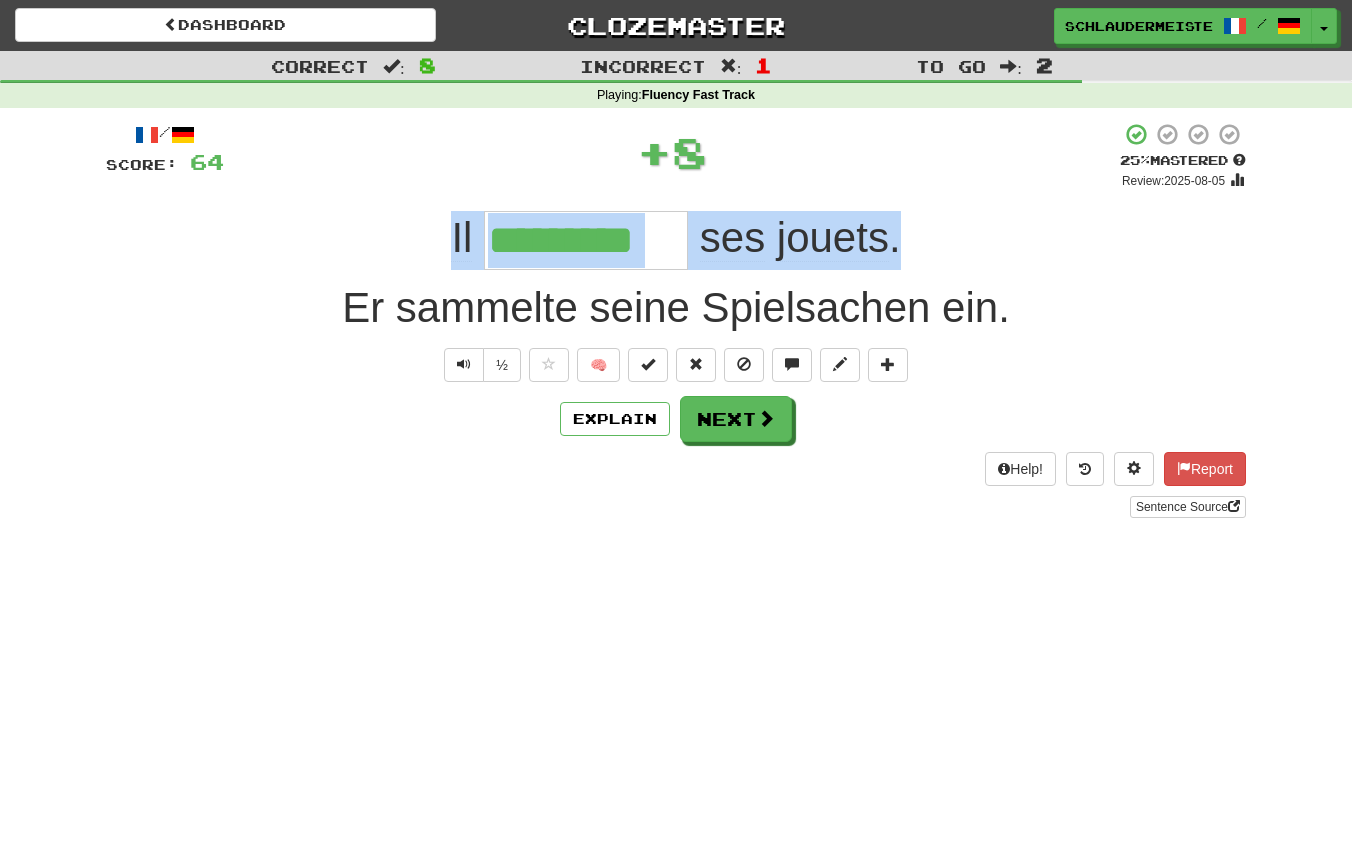drag, startPoint x: 416, startPoint y: 223, endPoint x: 959, endPoint y: 254, distance: 543.88416 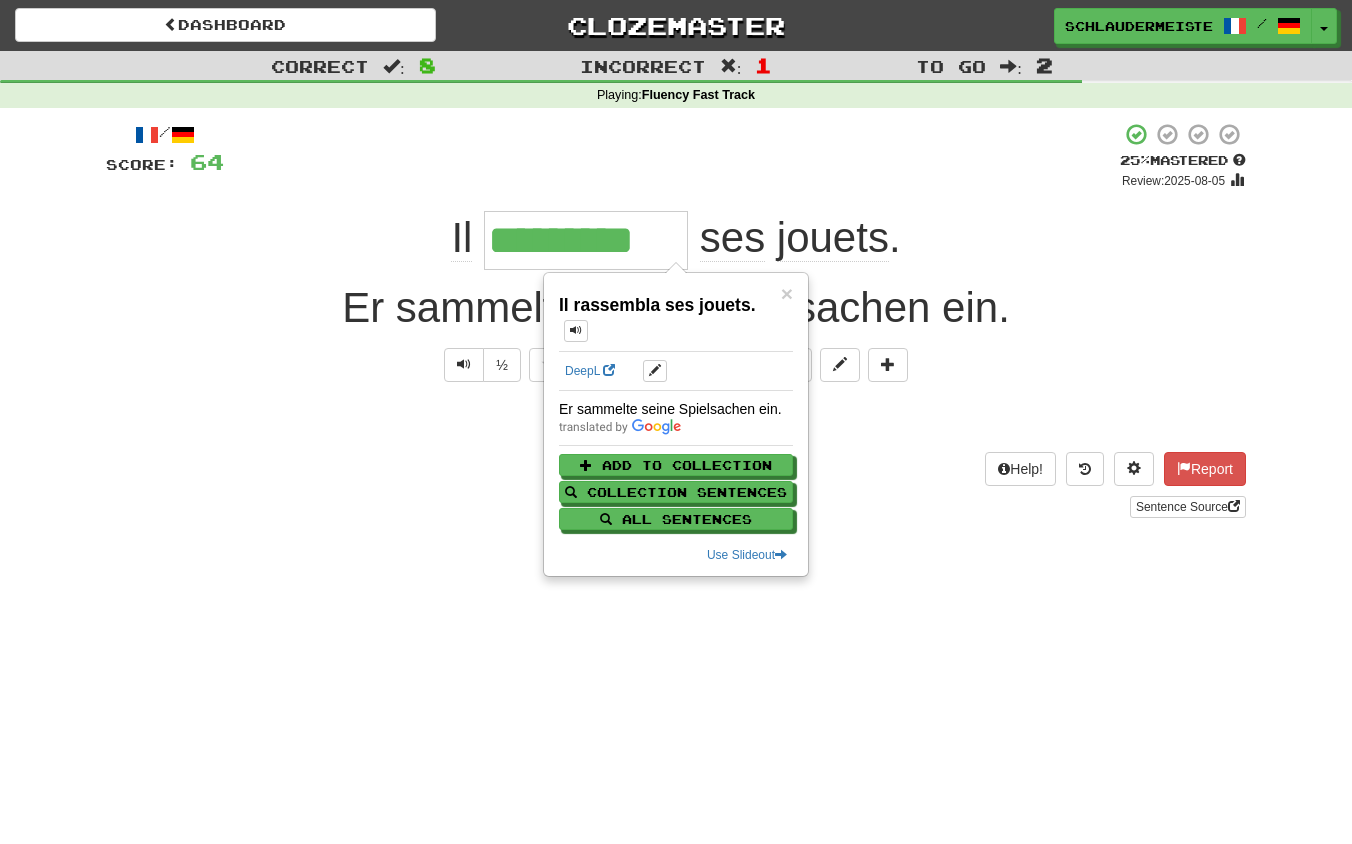 click on "Help!  Report Sentence Source" at bounding box center [676, 485] 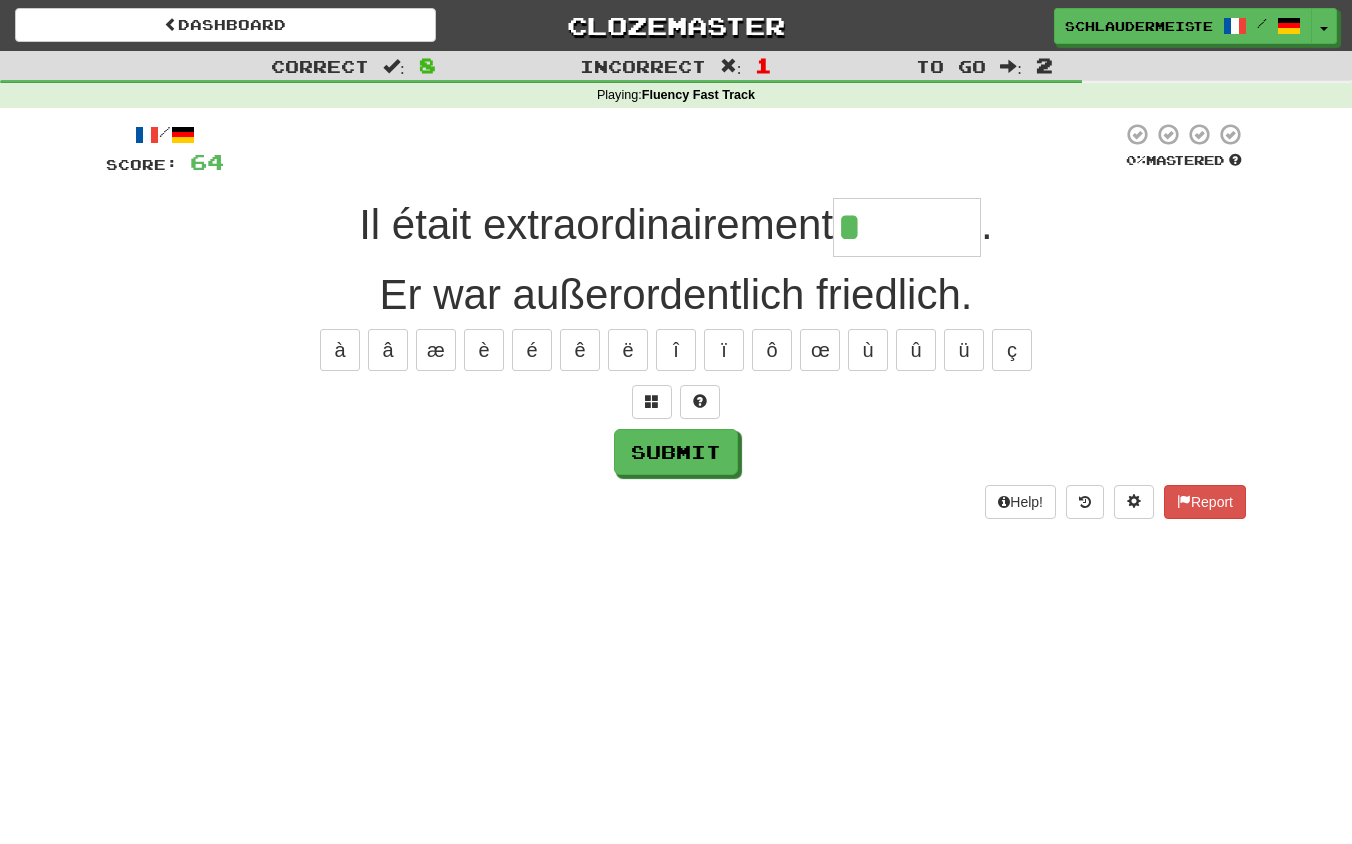 type on "*******" 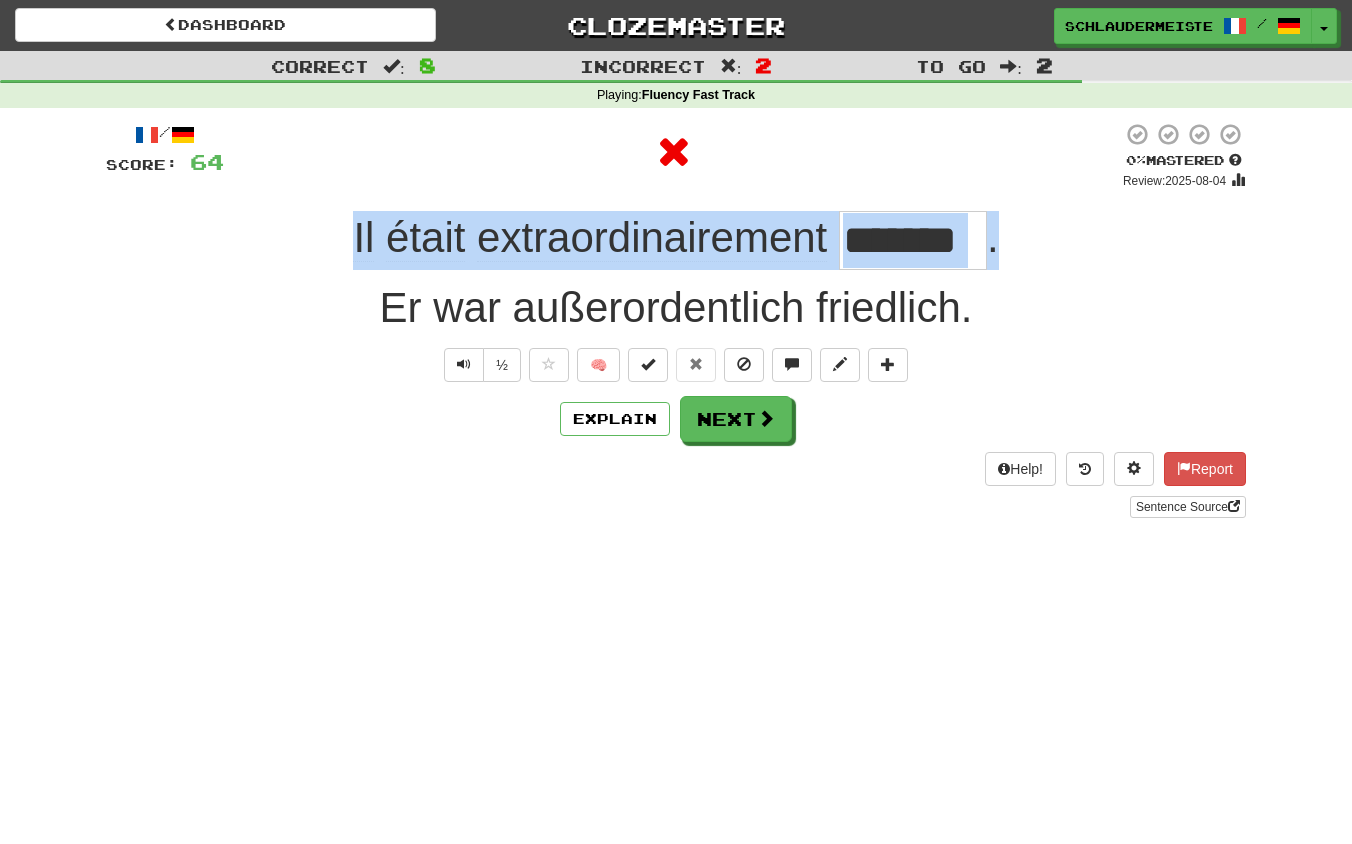 drag, startPoint x: 290, startPoint y: 214, endPoint x: 1072, endPoint y: 224, distance: 782.06396 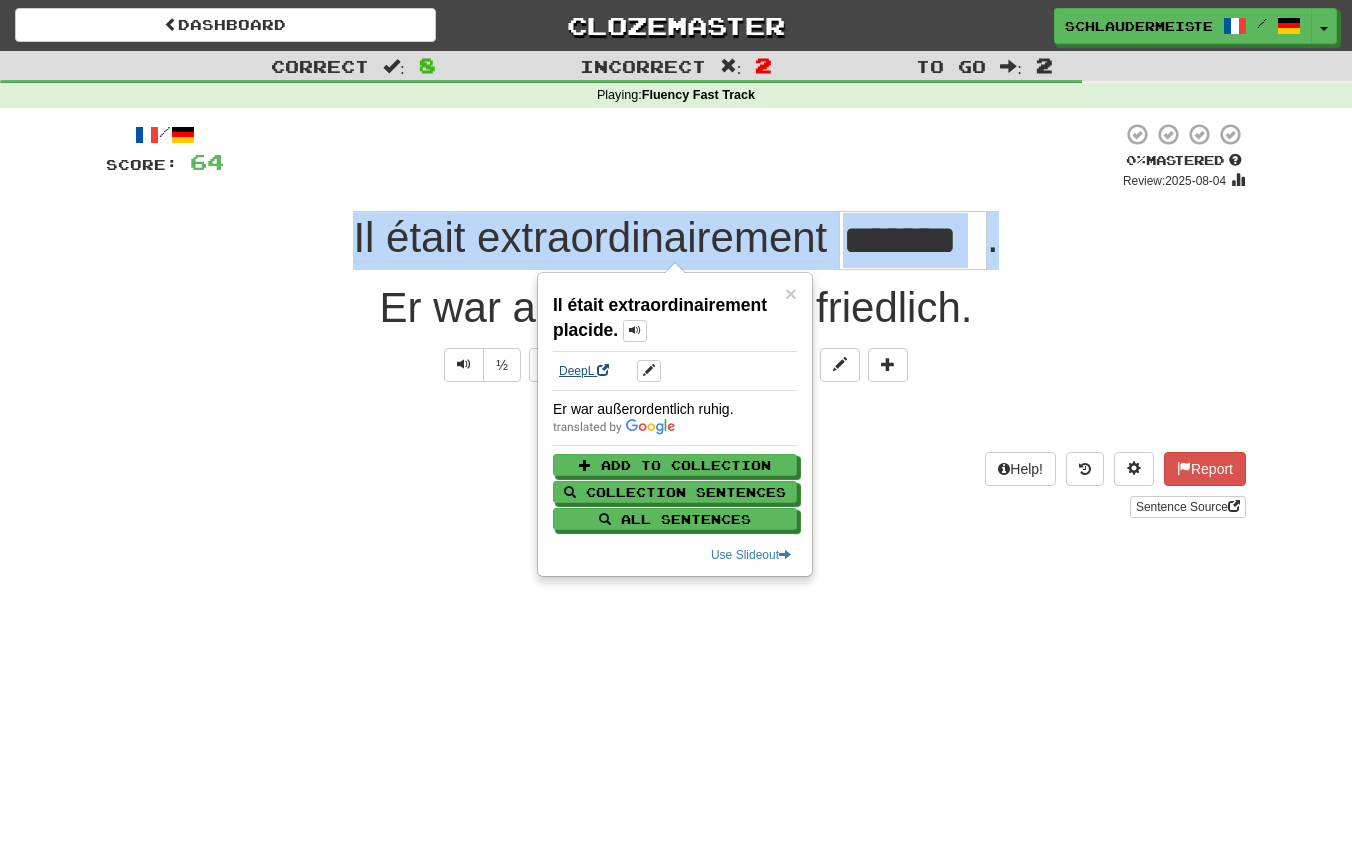 click on "DeepL" at bounding box center [584, 371] 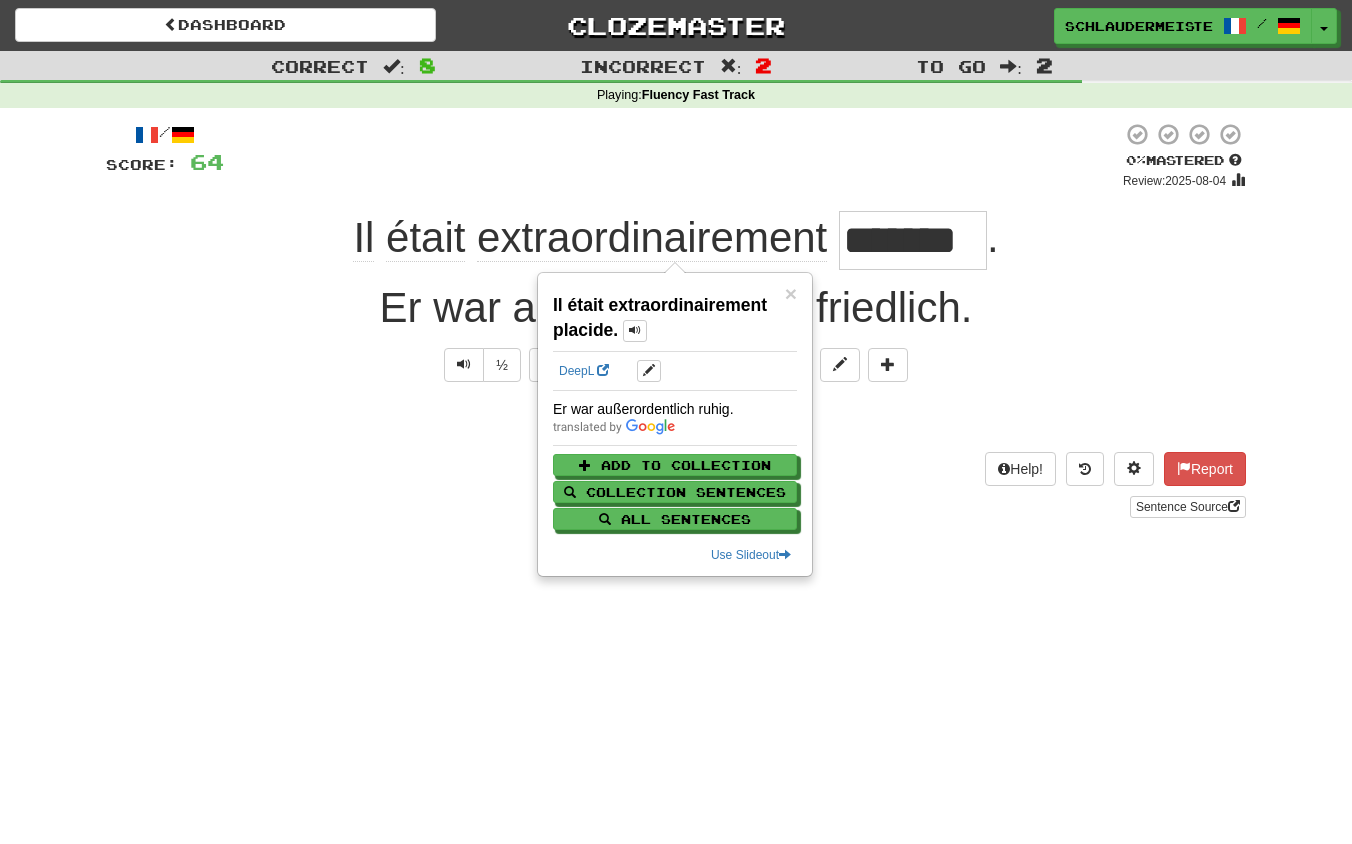 click on "/  Score:   64 0 %  Mastered Review:  [DATE] Il   était   extraordinairement   ******* . Er war außerordentlich friedlich. ½ 🧠 Explain Next  Help!  Report Sentence Source" at bounding box center (676, 327) 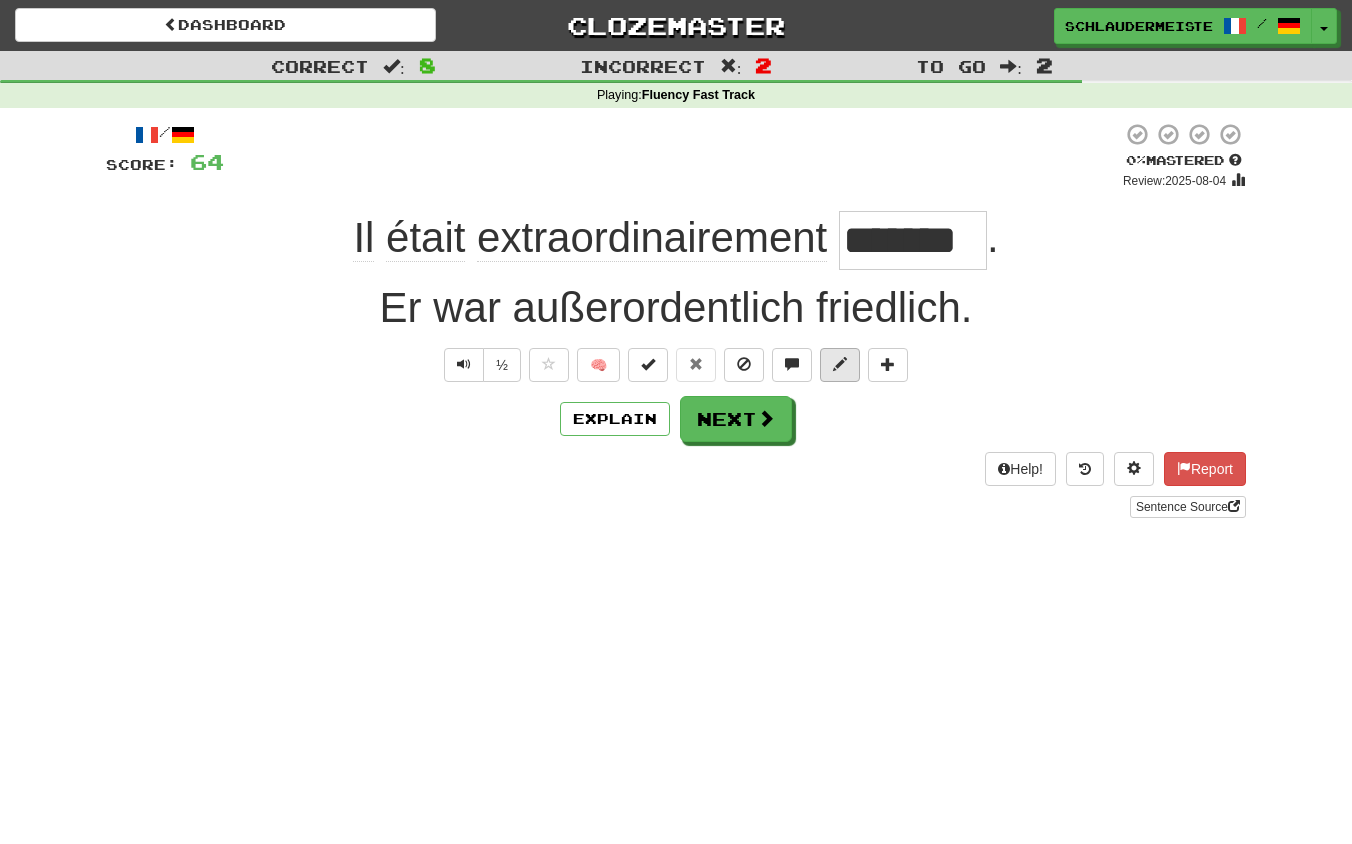 click at bounding box center [840, 364] 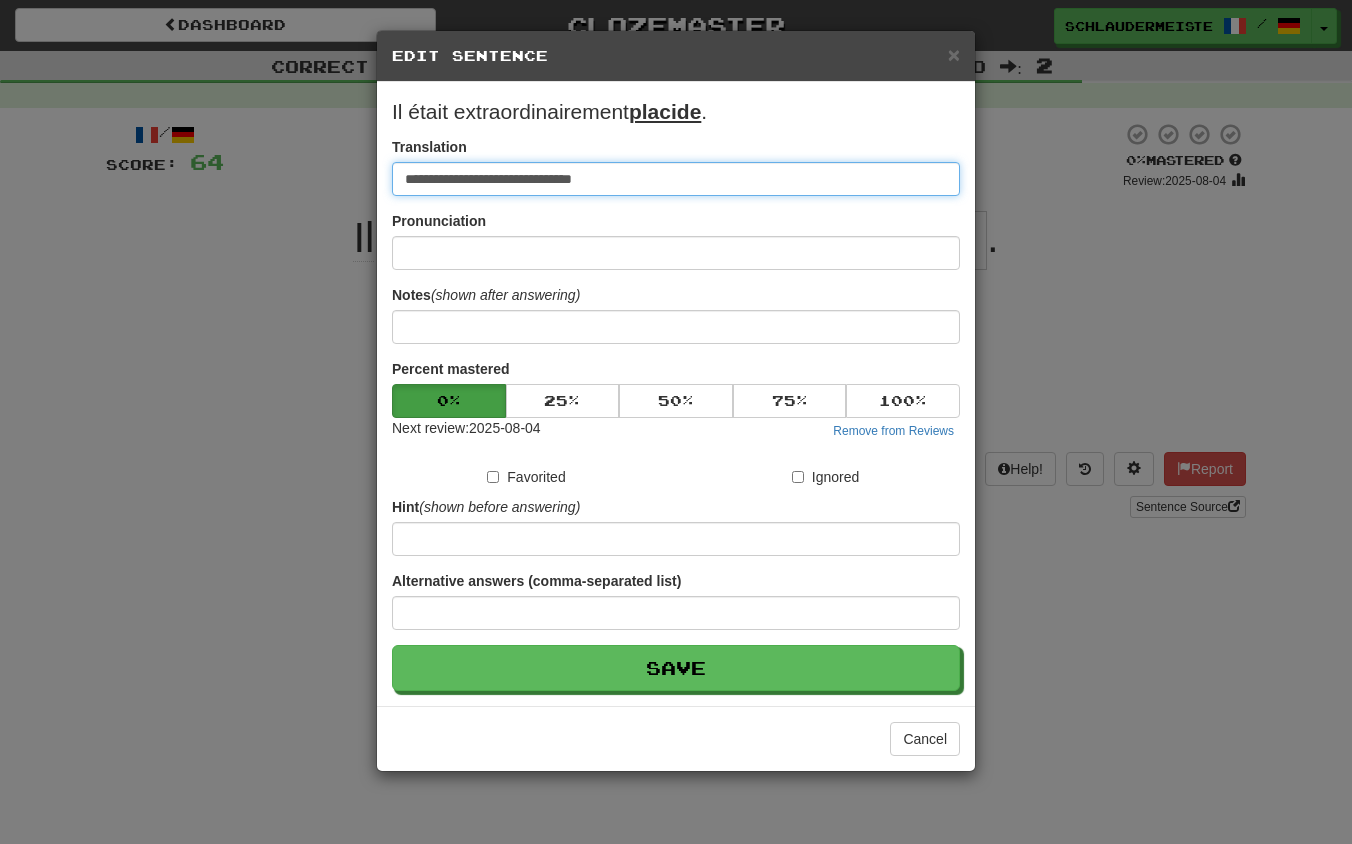 drag, startPoint x: 762, startPoint y: 179, endPoint x: 212, endPoint y: 123, distance: 552.84357 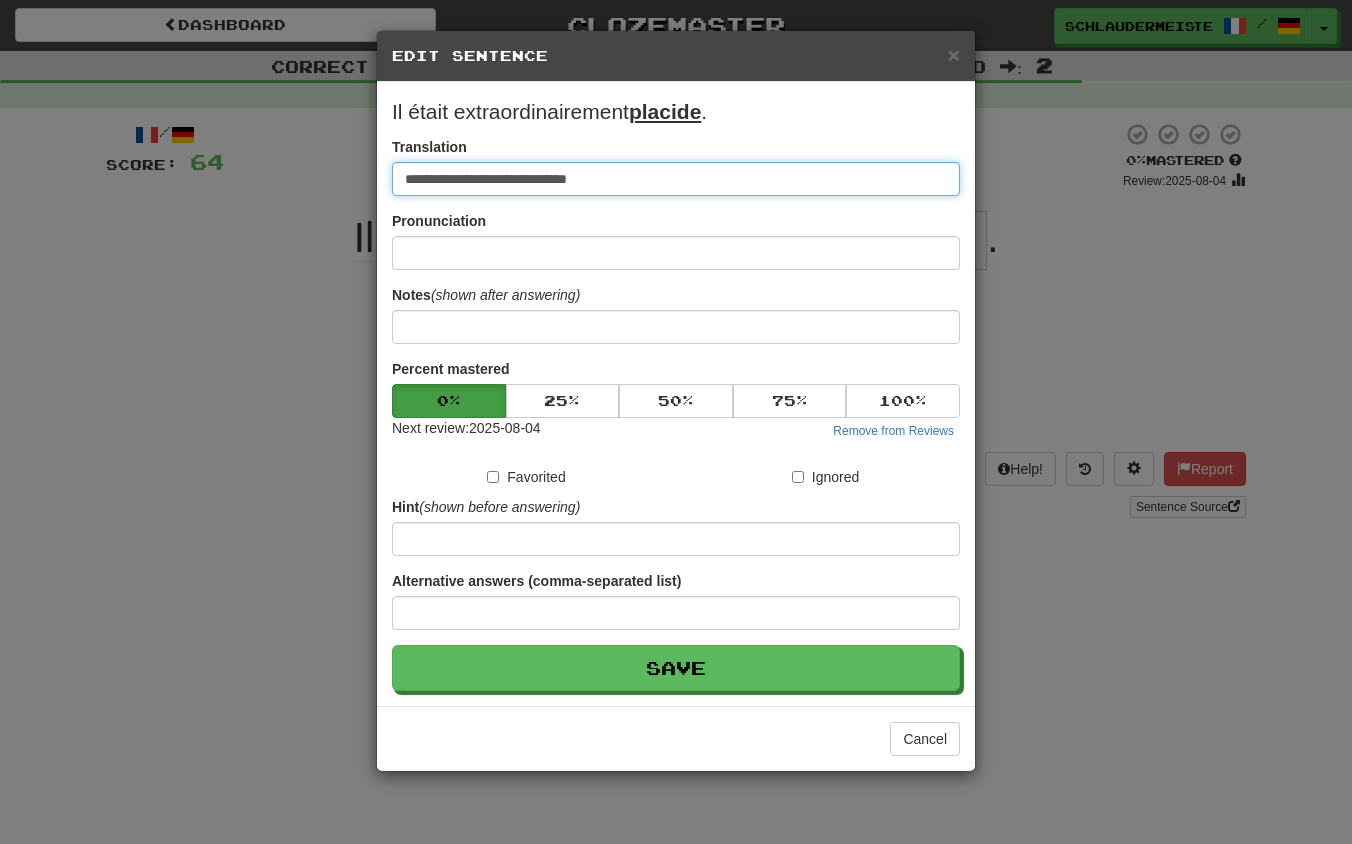 type on "**********" 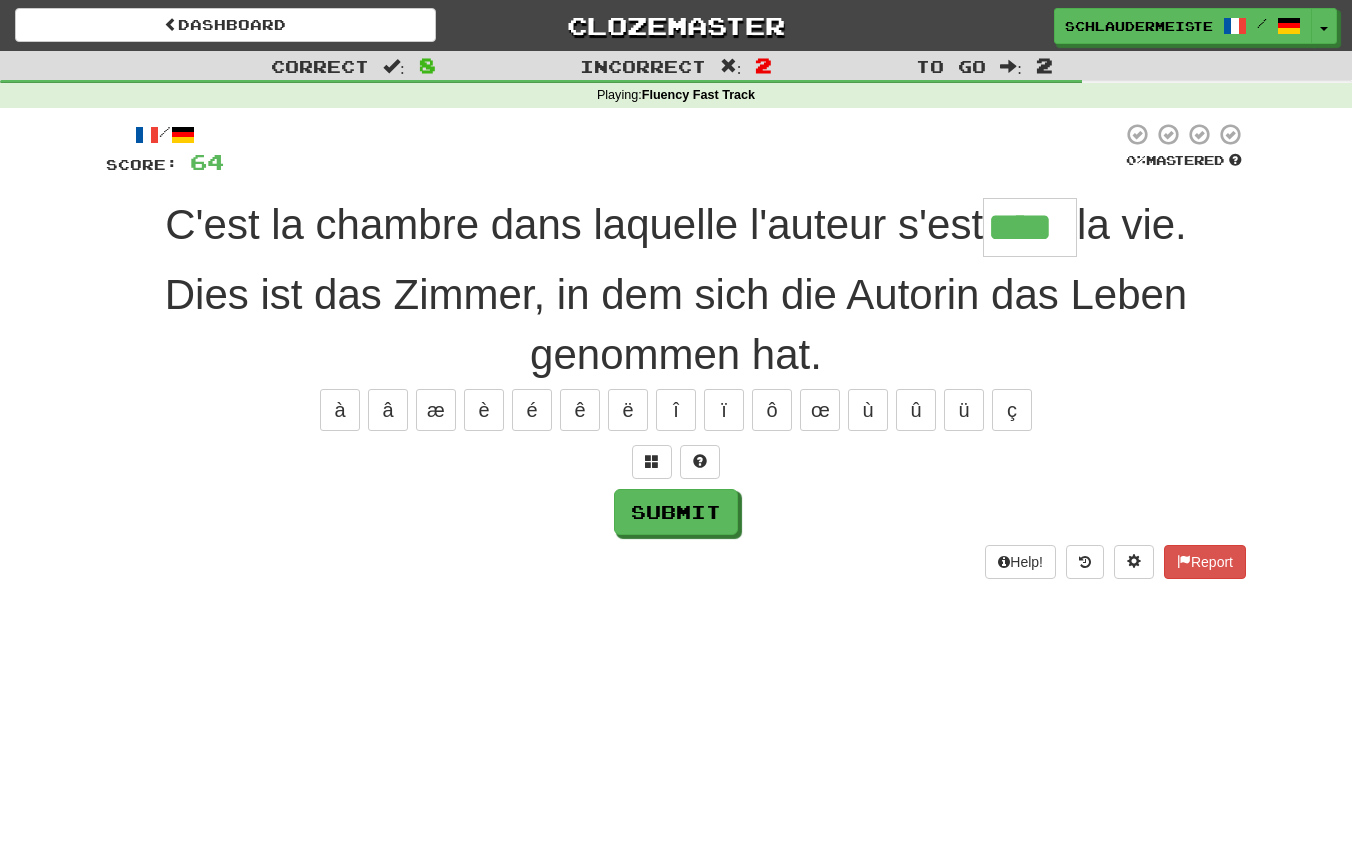type on "****" 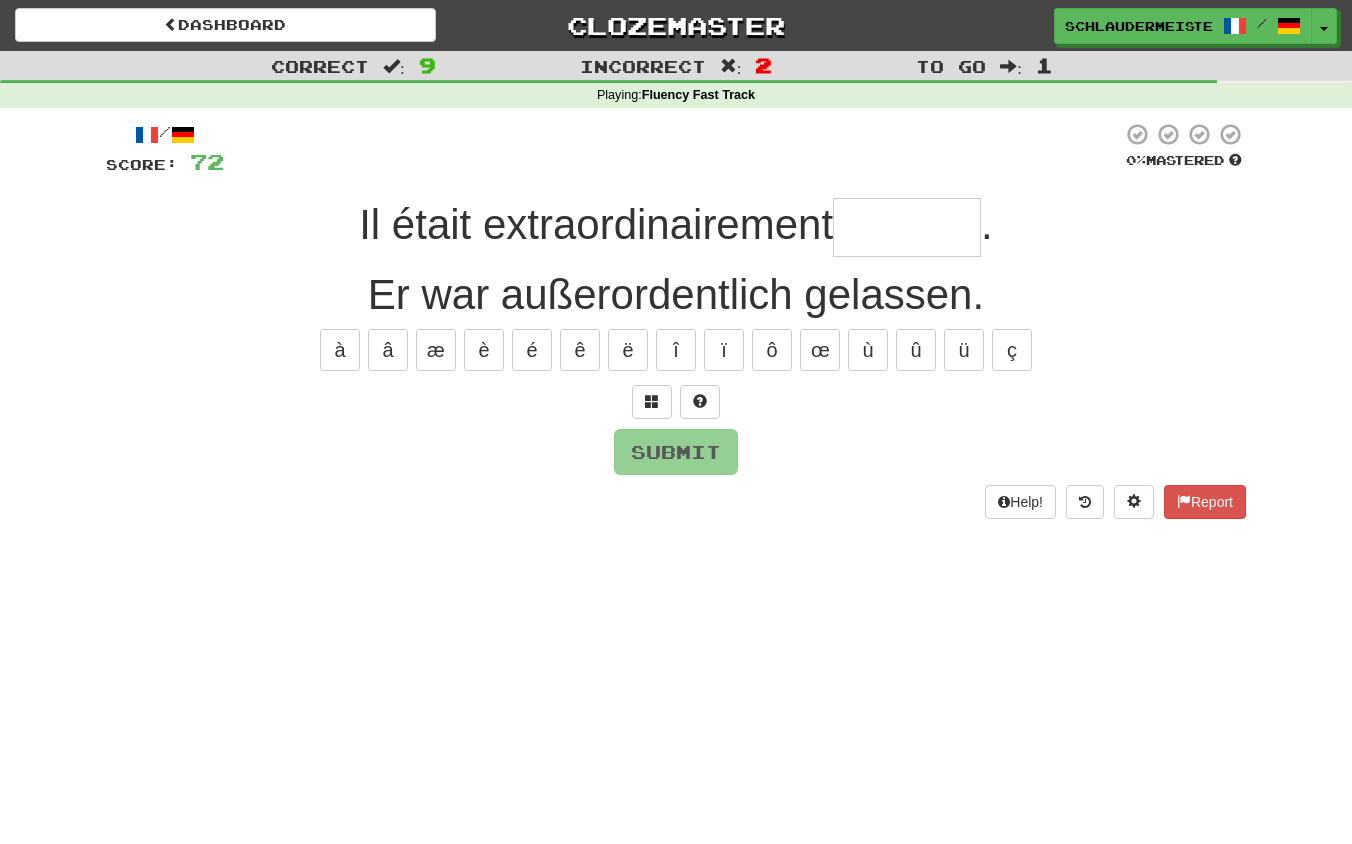 type on "*" 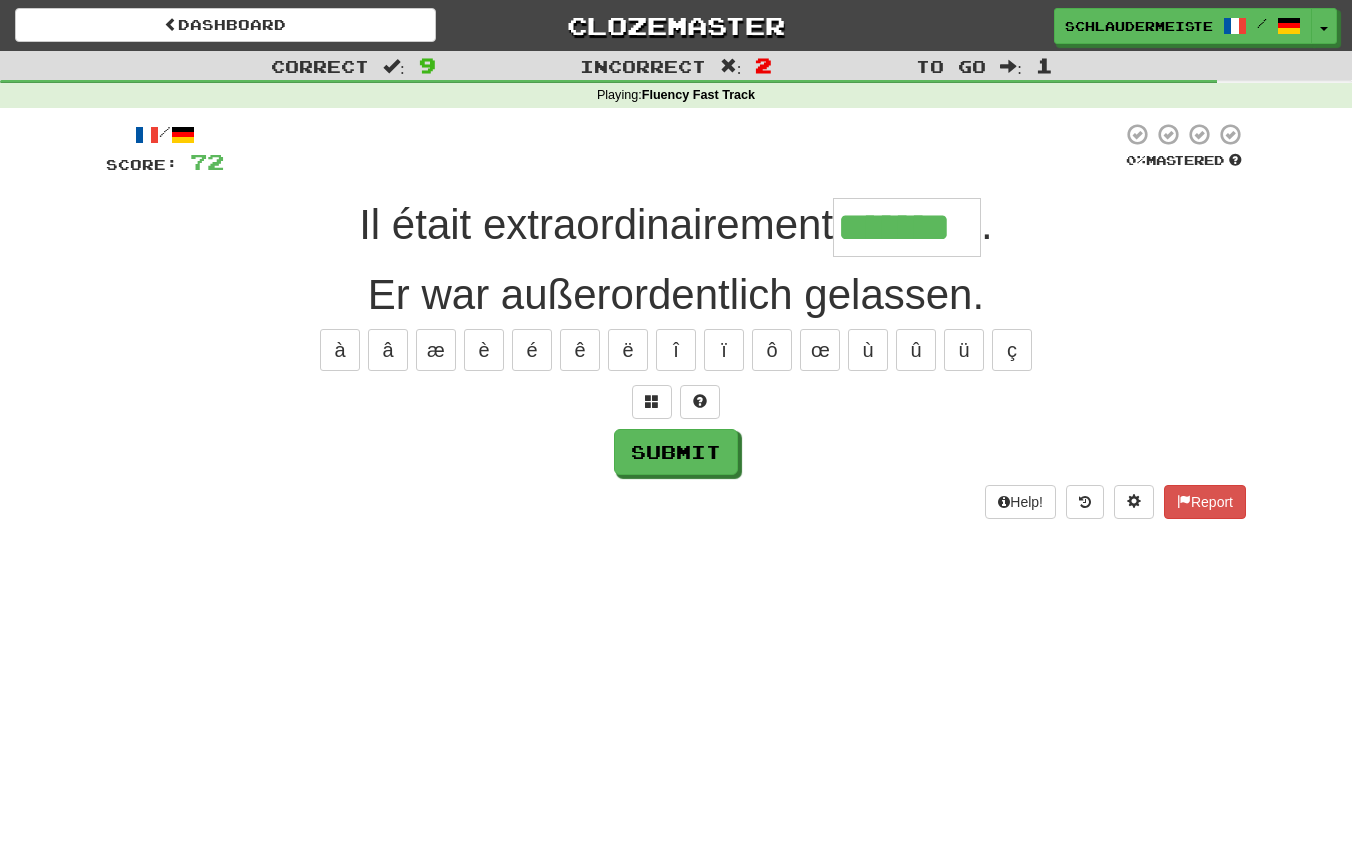 type on "*******" 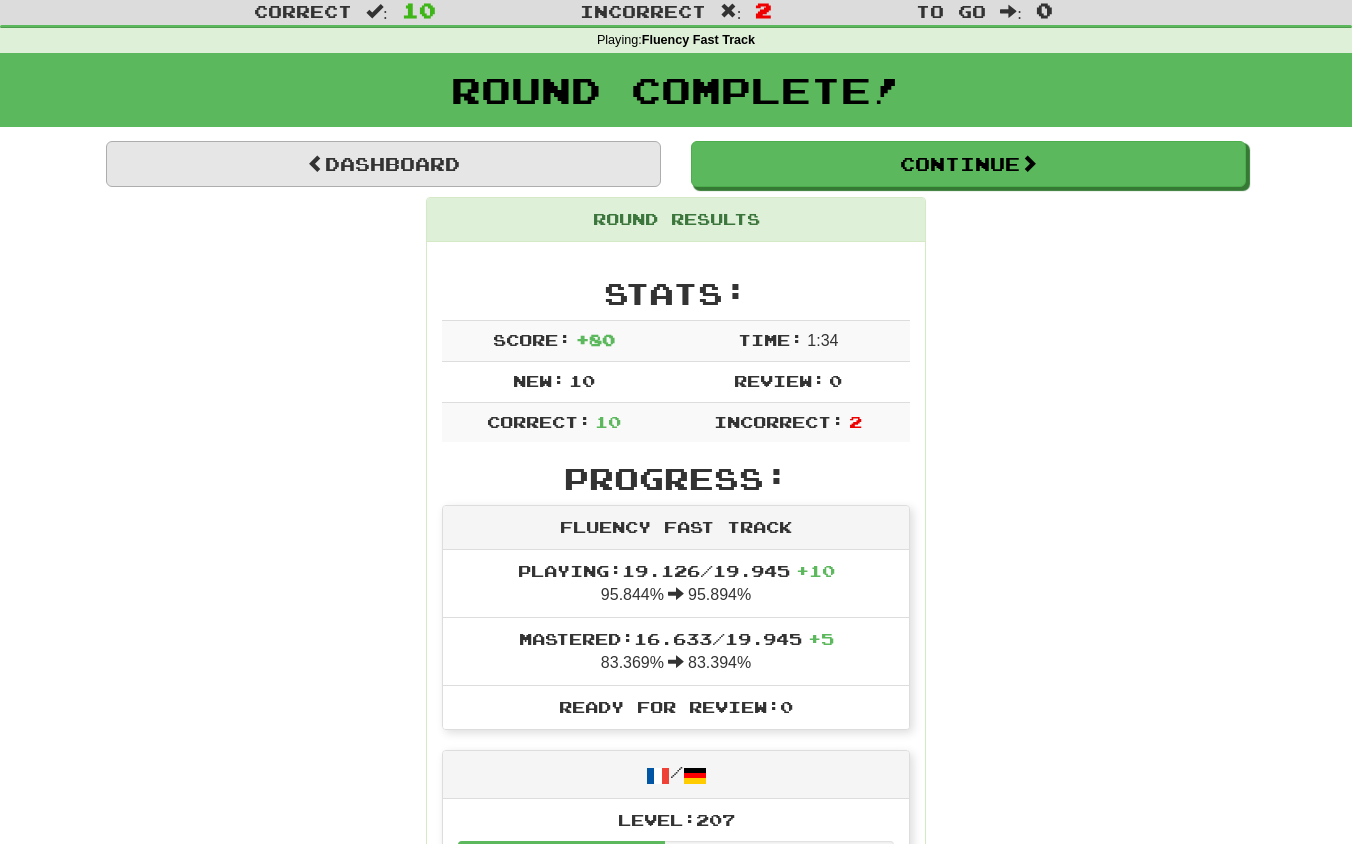 scroll, scrollTop: 48, scrollLeft: 0, axis: vertical 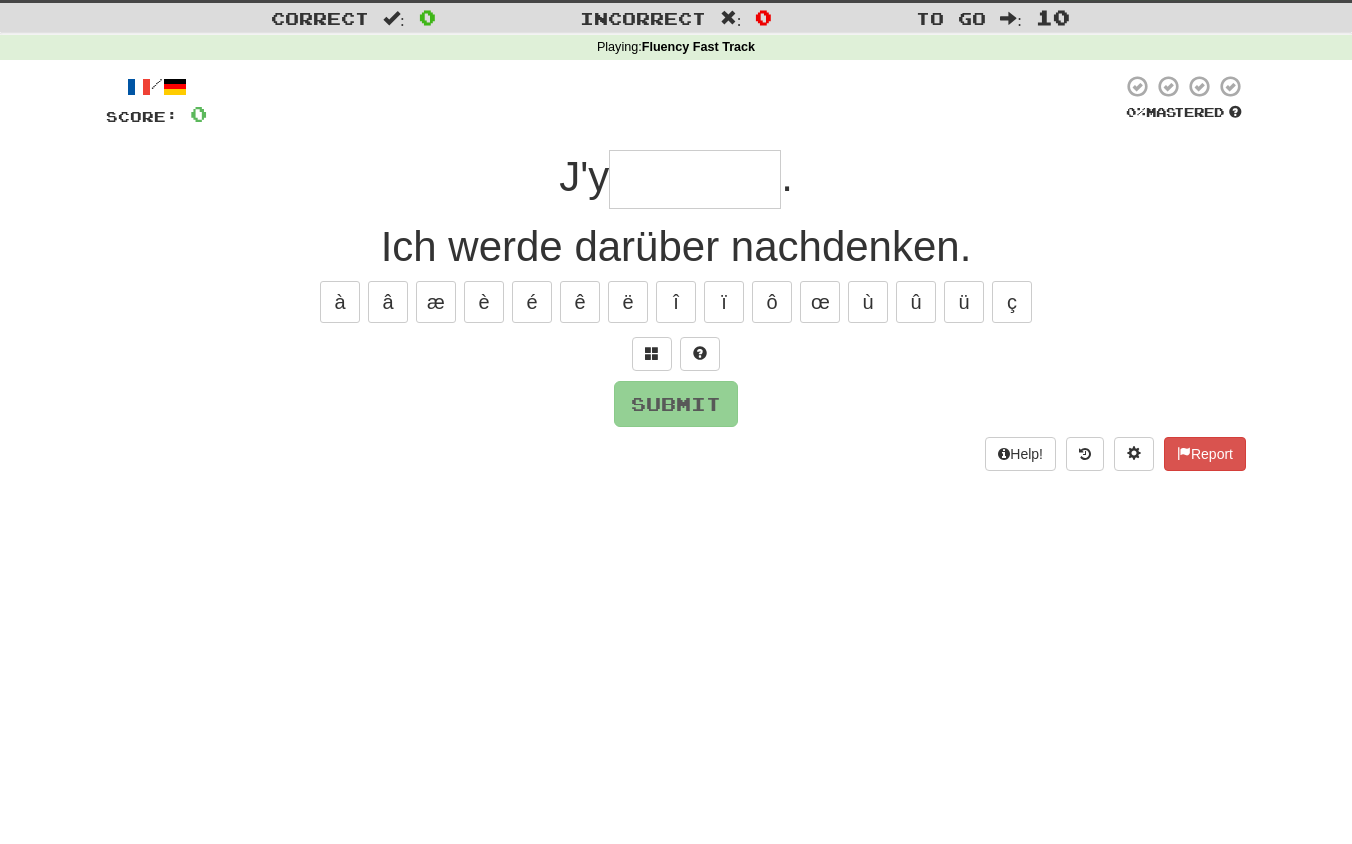 type on "*" 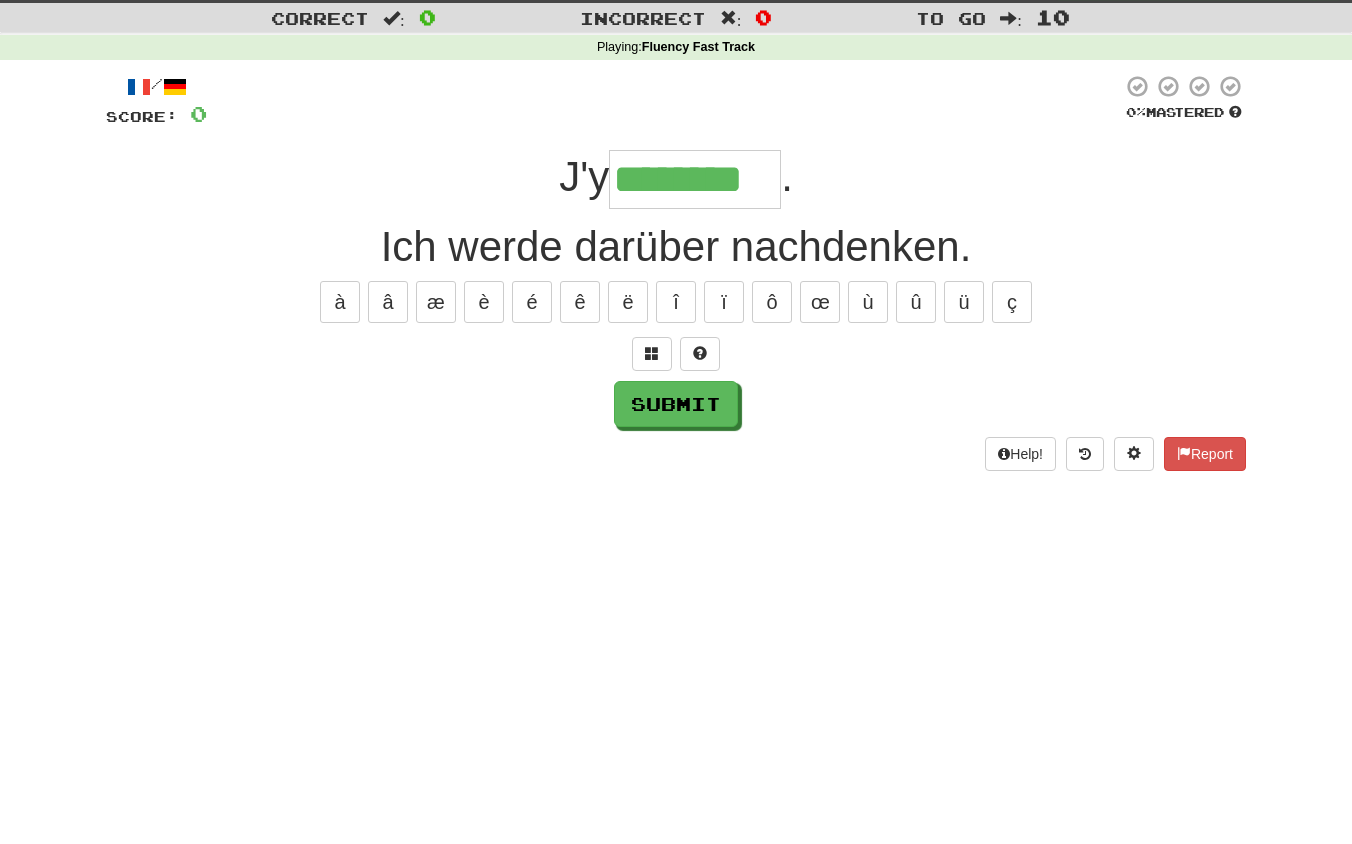 type on "********" 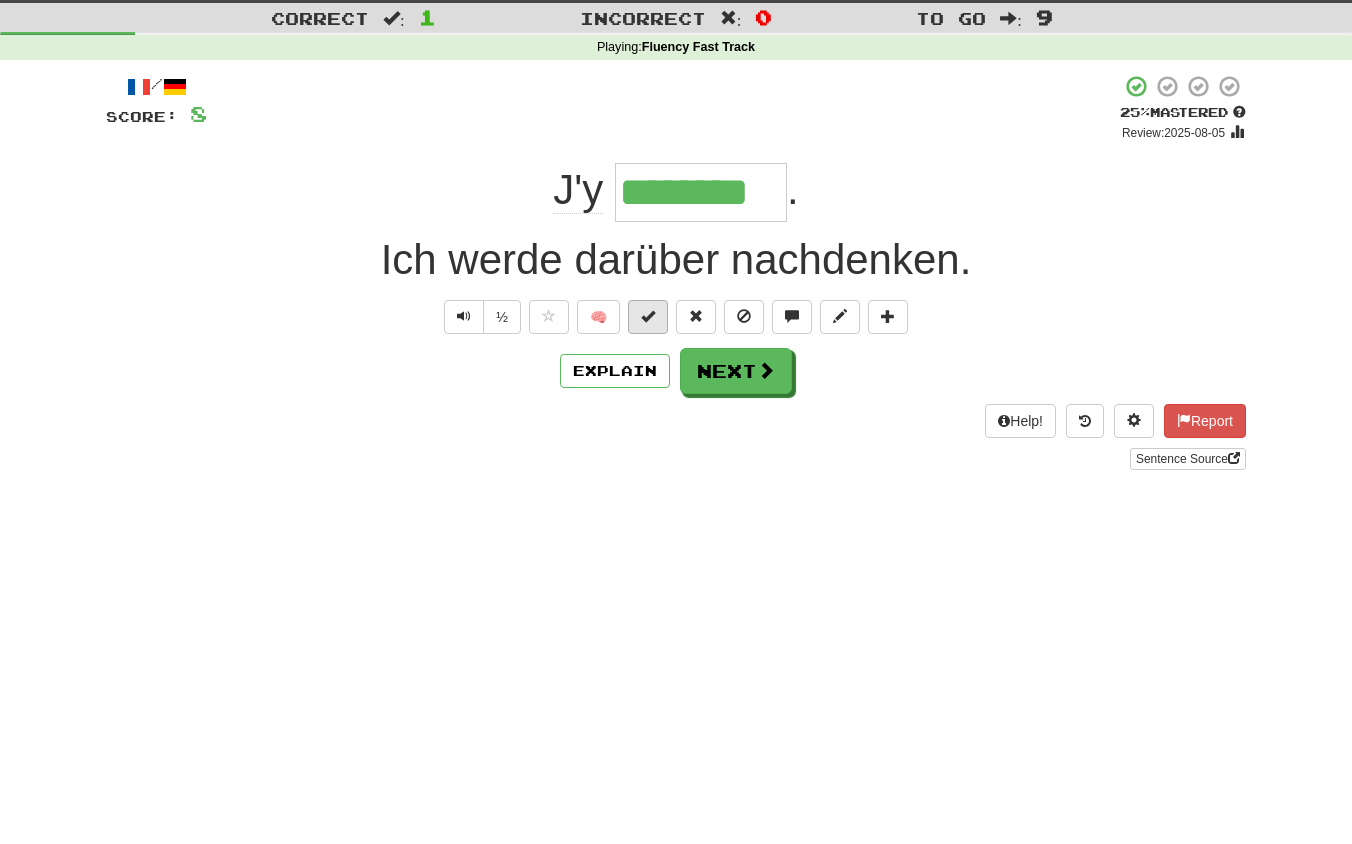 click at bounding box center [648, 316] 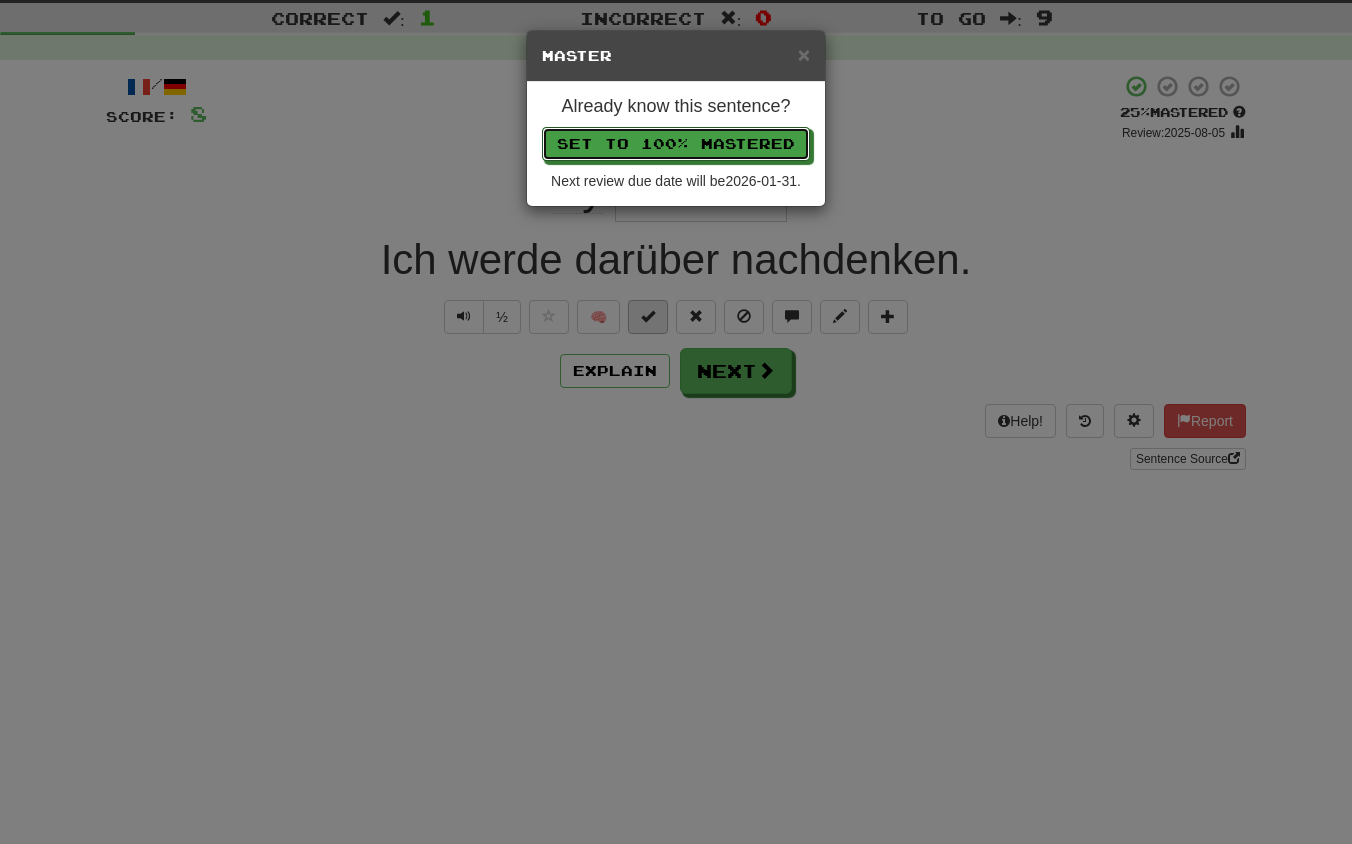 type 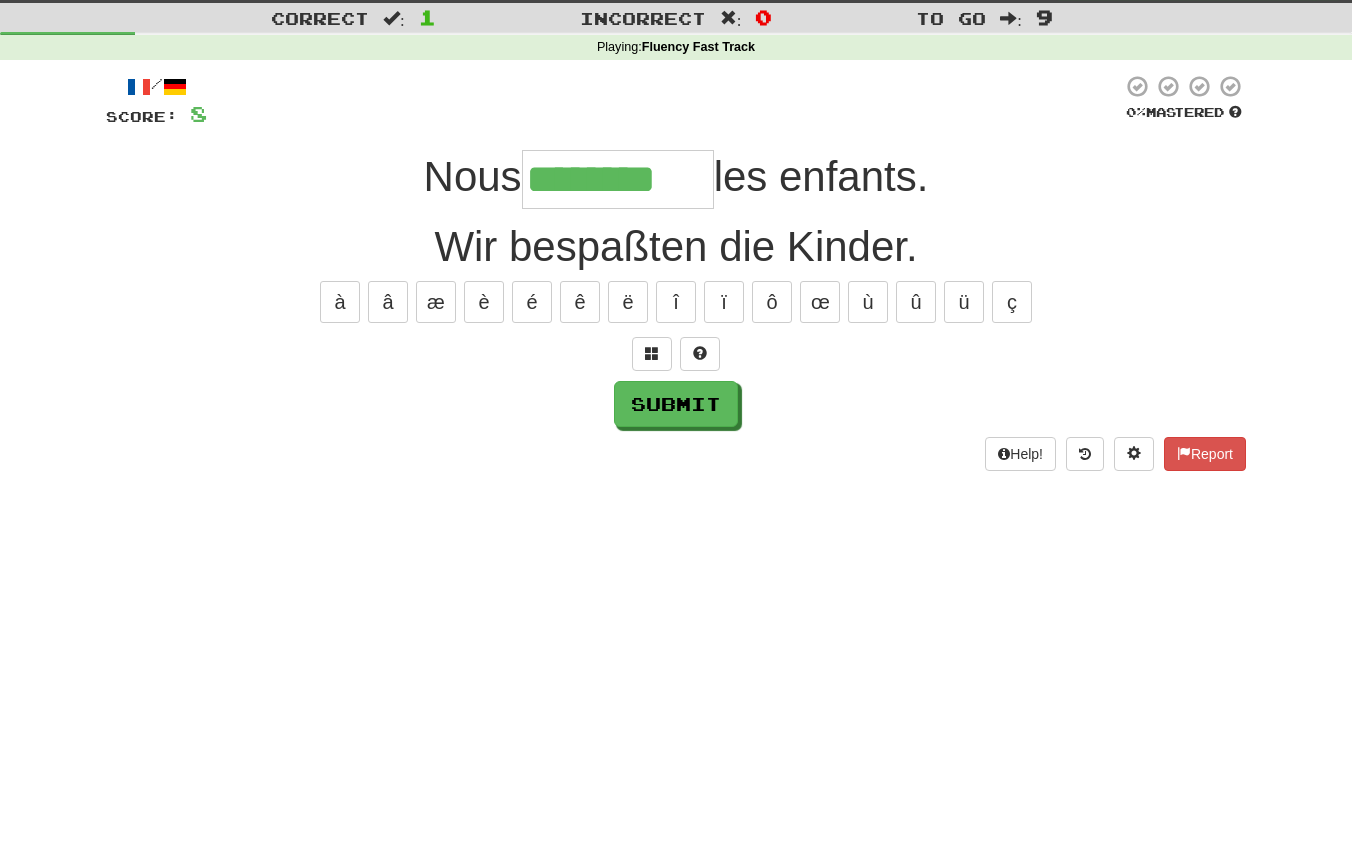 type on "********" 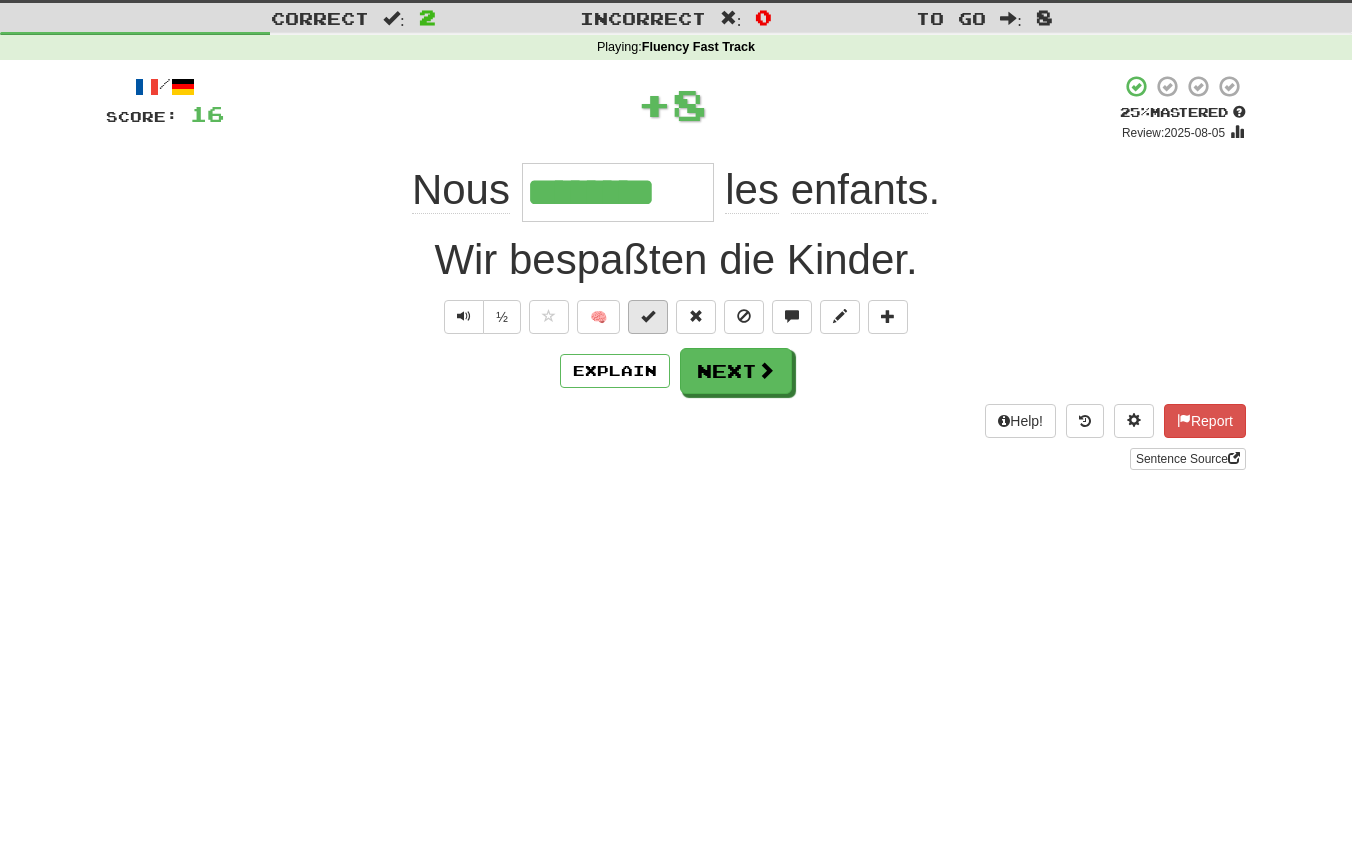 click at bounding box center (648, 316) 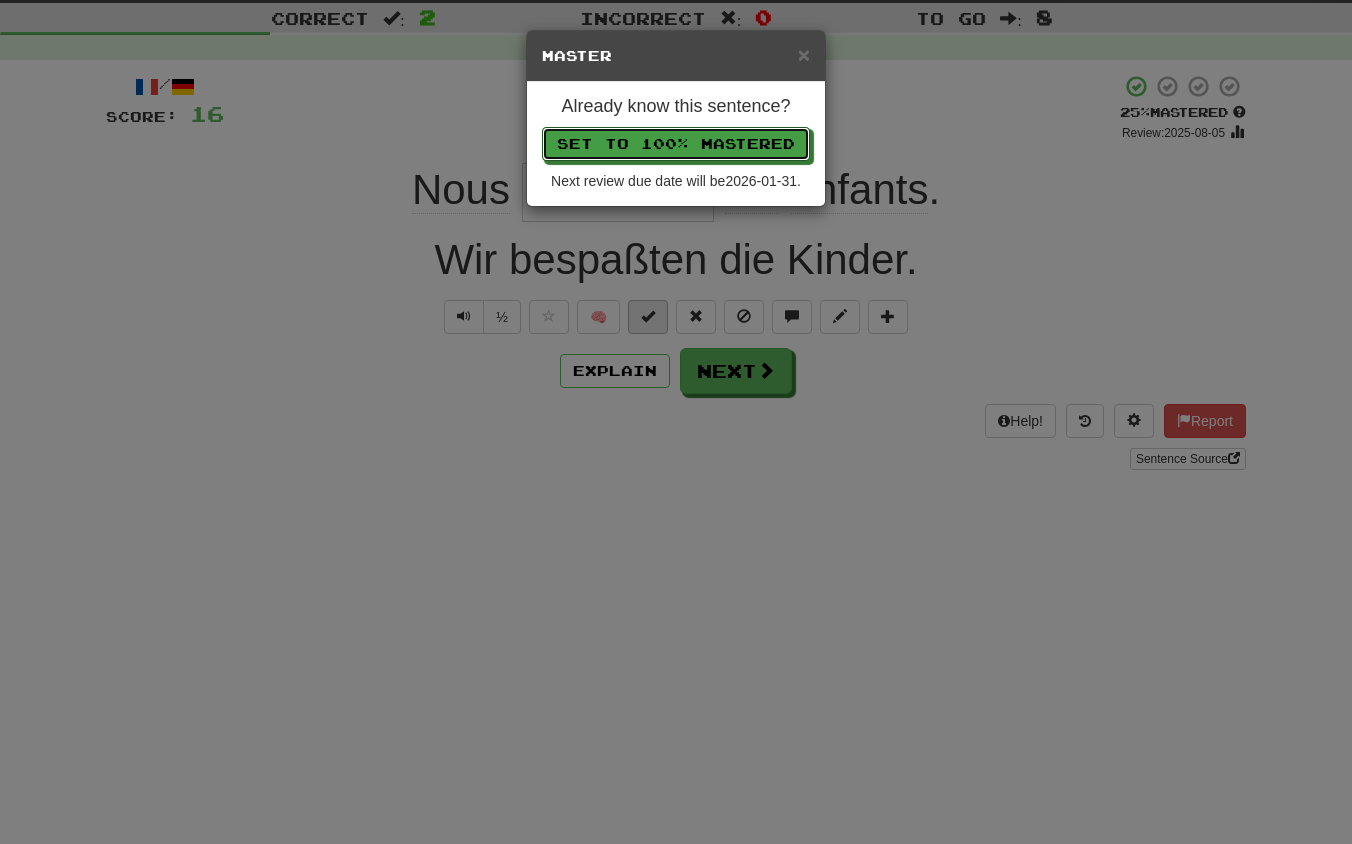 click on "Set to 100% Mastered" at bounding box center [676, 144] 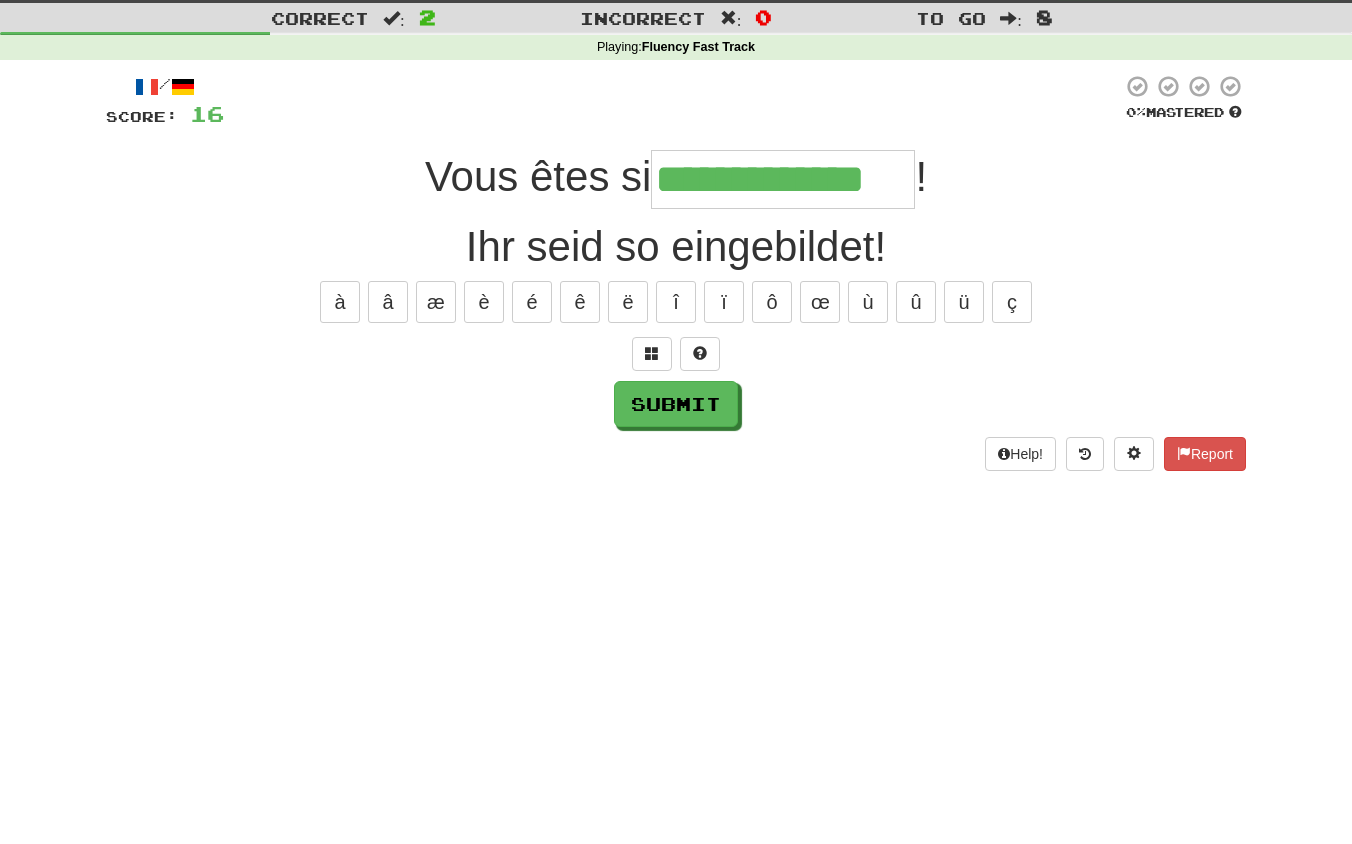type on "**********" 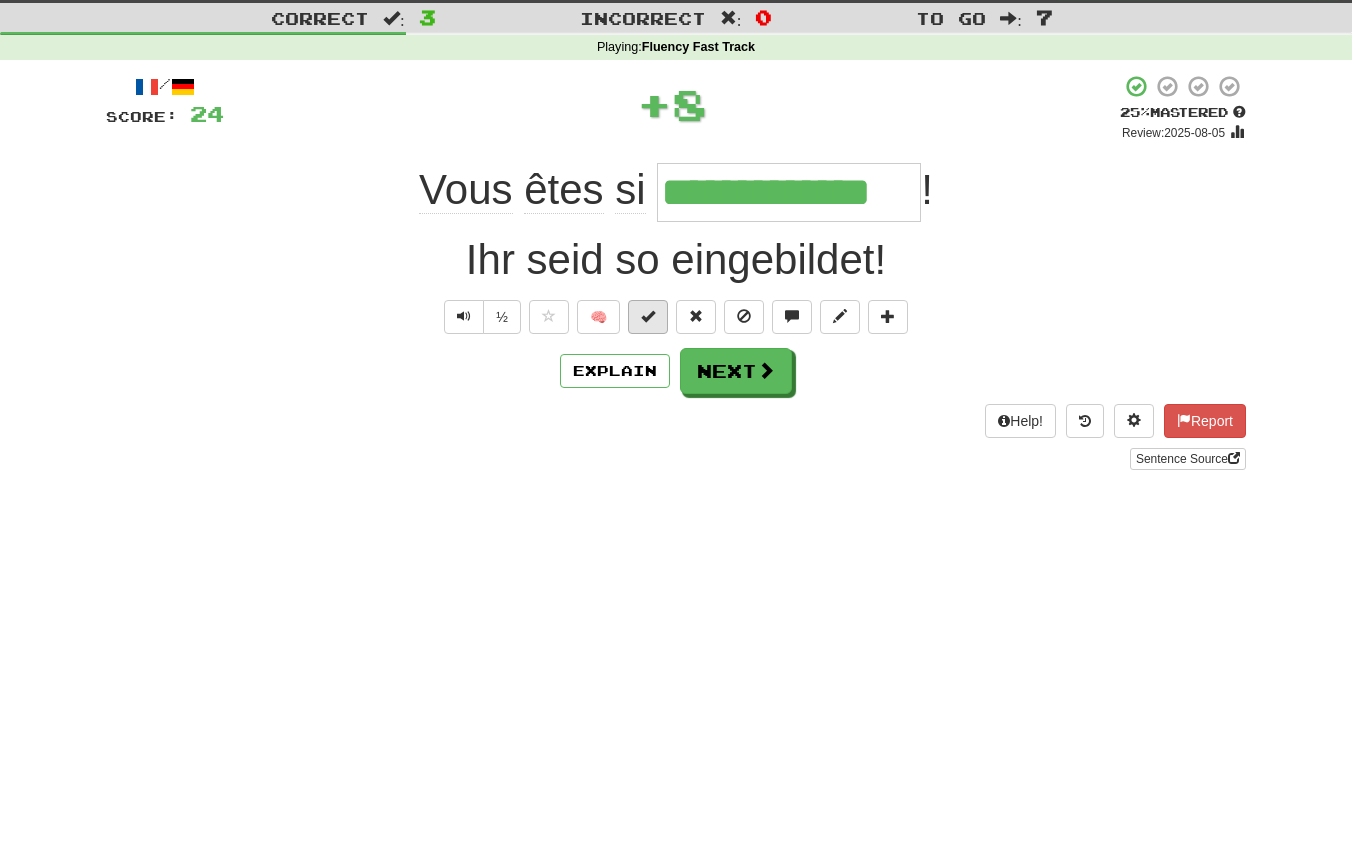 click at bounding box center [648, 316] 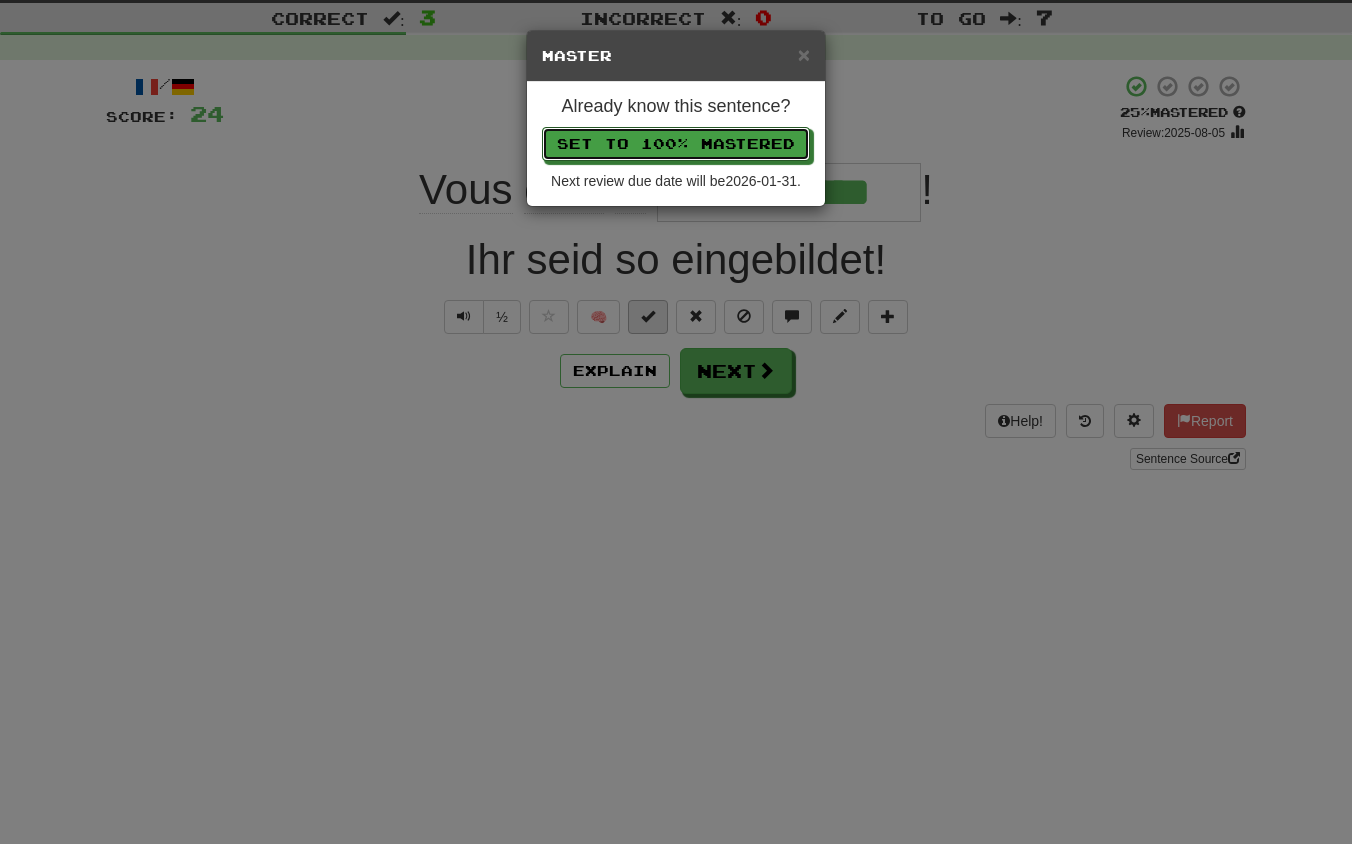 click on "Set to 100% Mastered" at bounding box center (676, 144) 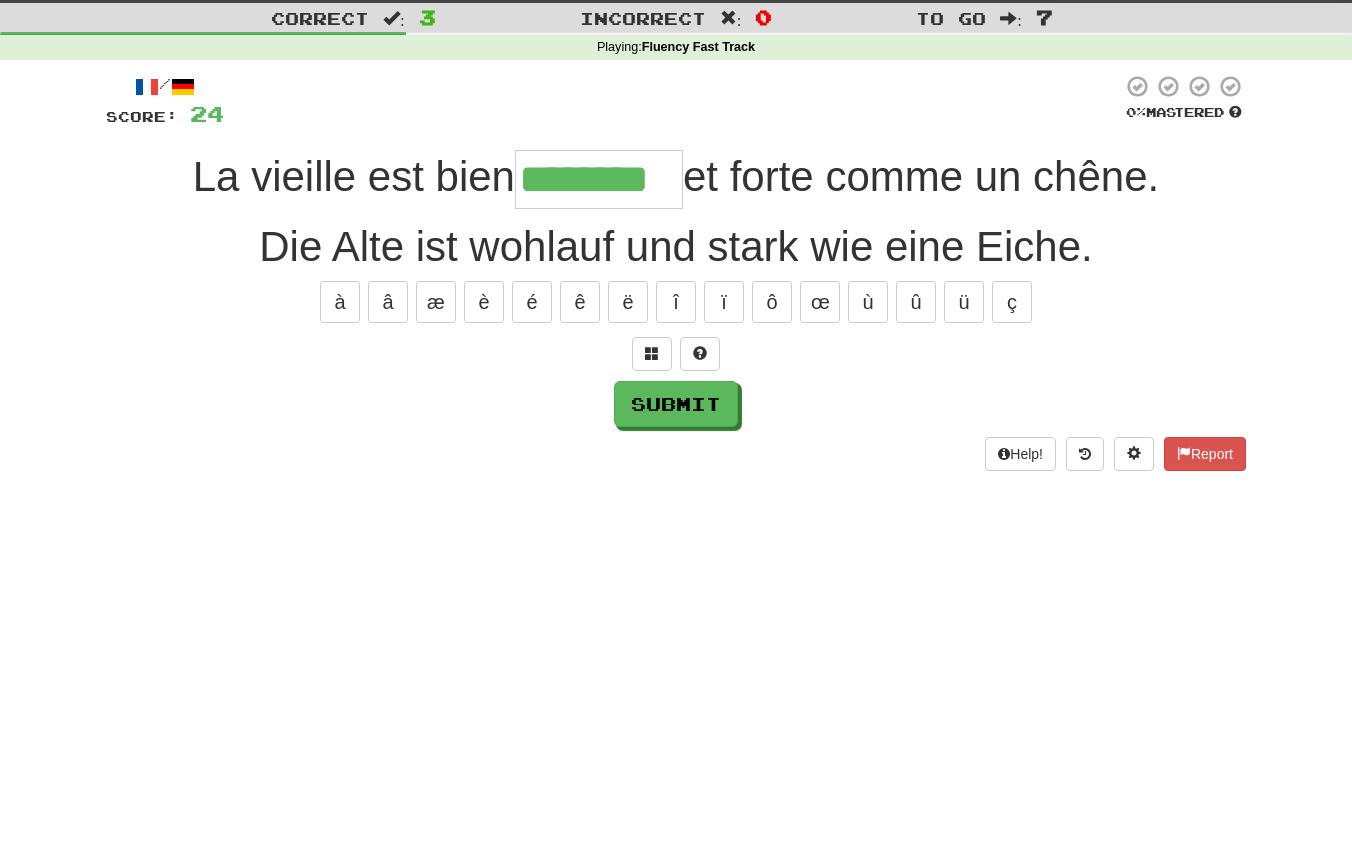 type on "********" 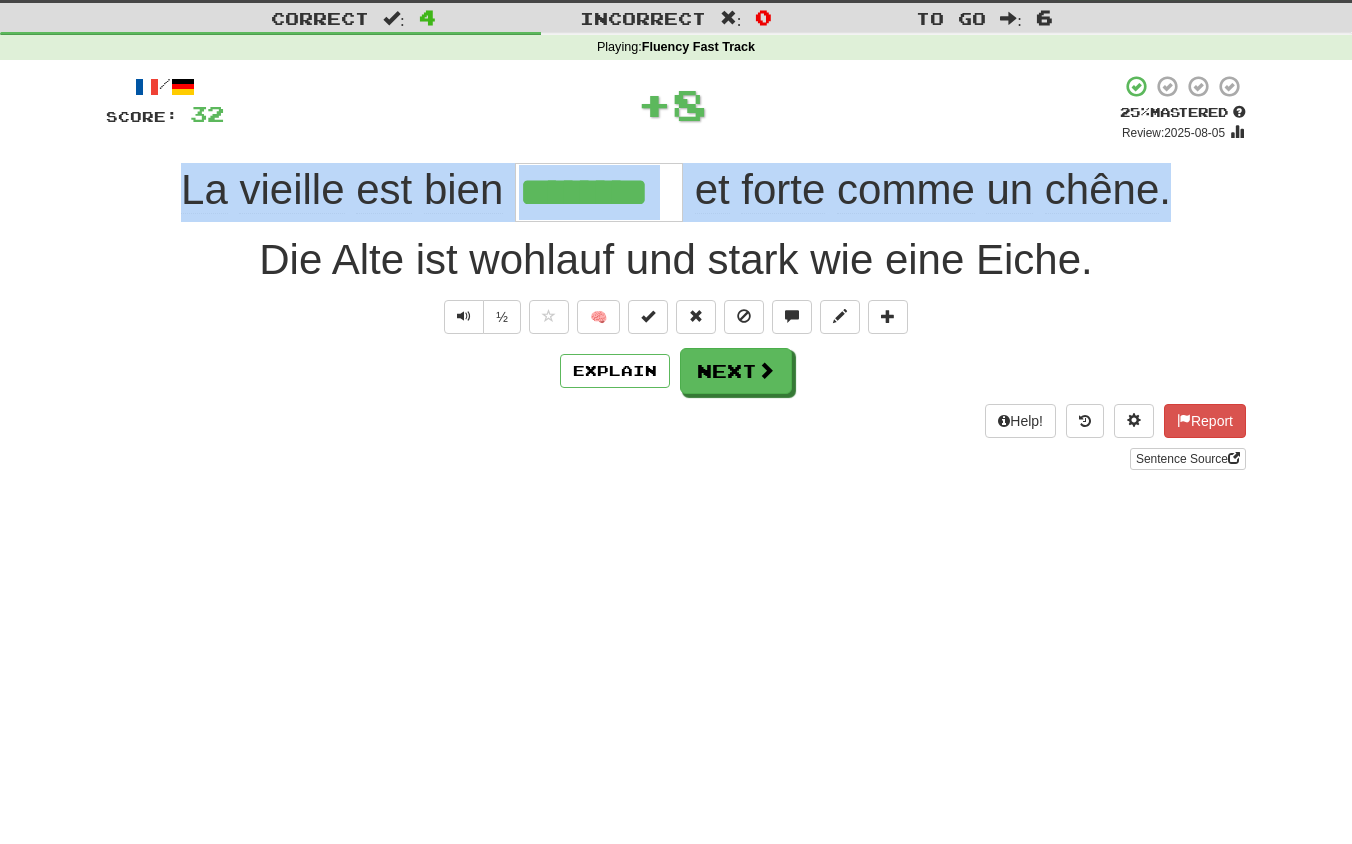 drag, startPoint x: 153, startPoint y: 166, endPoint x: 1256, endPoint y: 163, distance: 1103.004 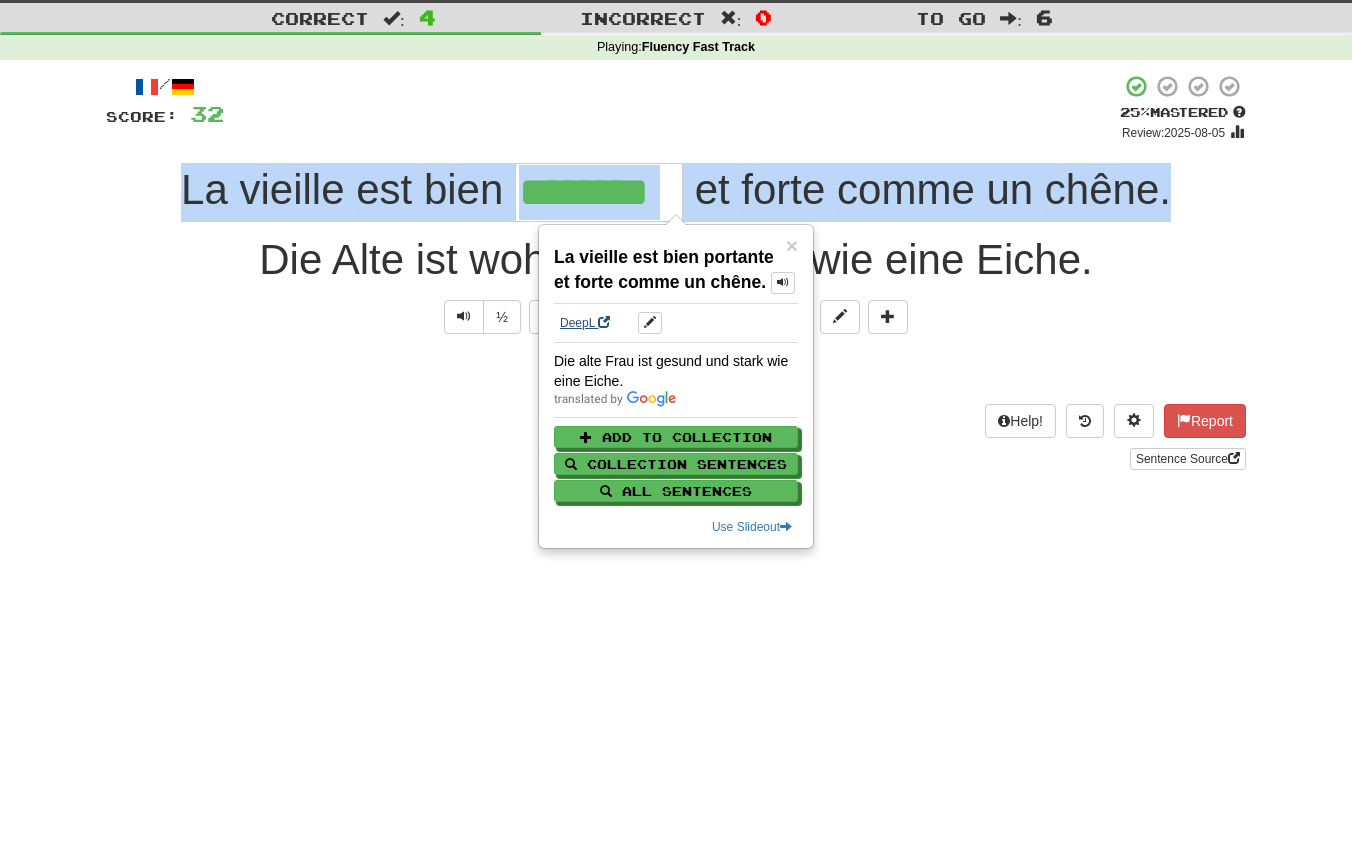 click on "DeepL" at bounding box center (585, 323) 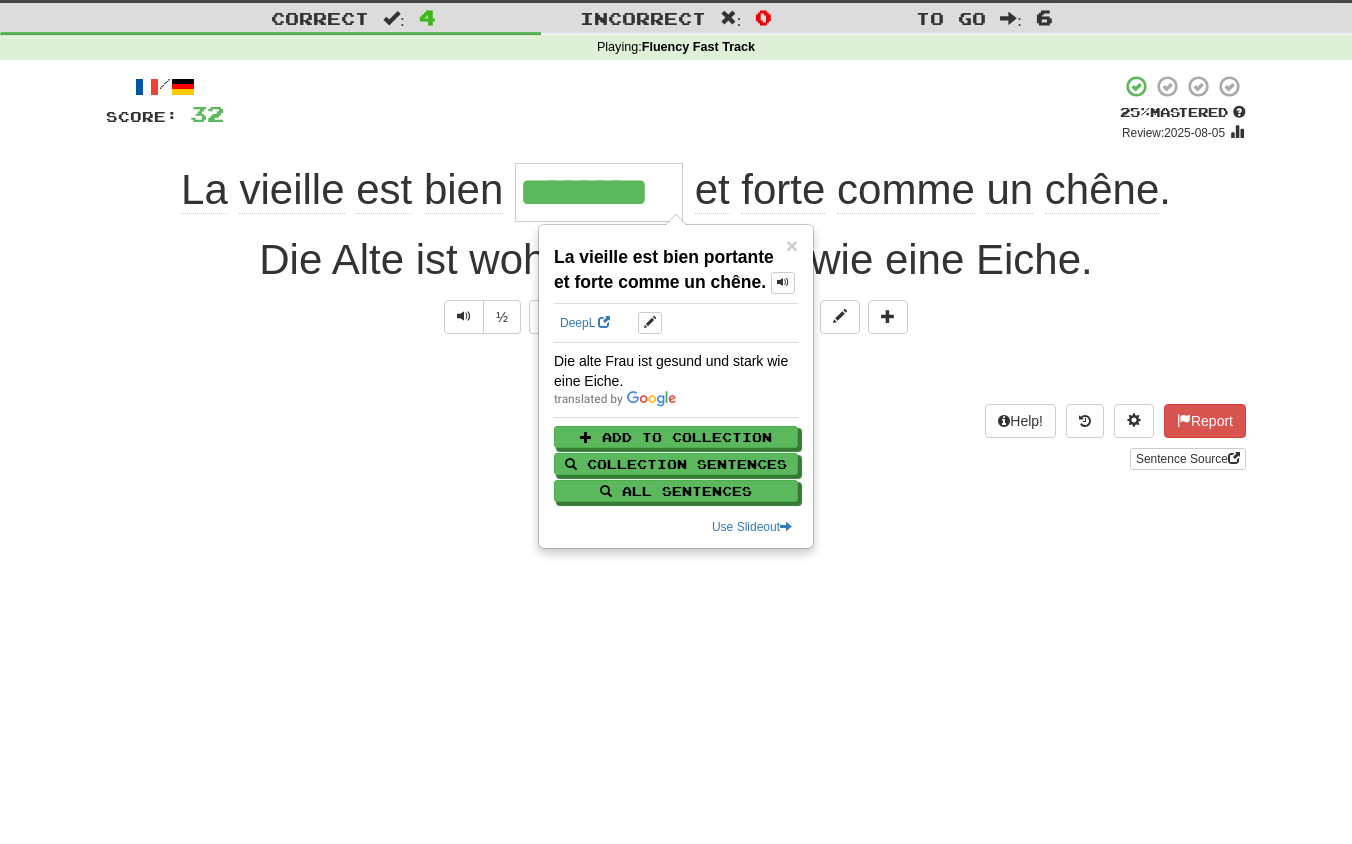 click on "Sentence Source" at bounding box center [676, 459] 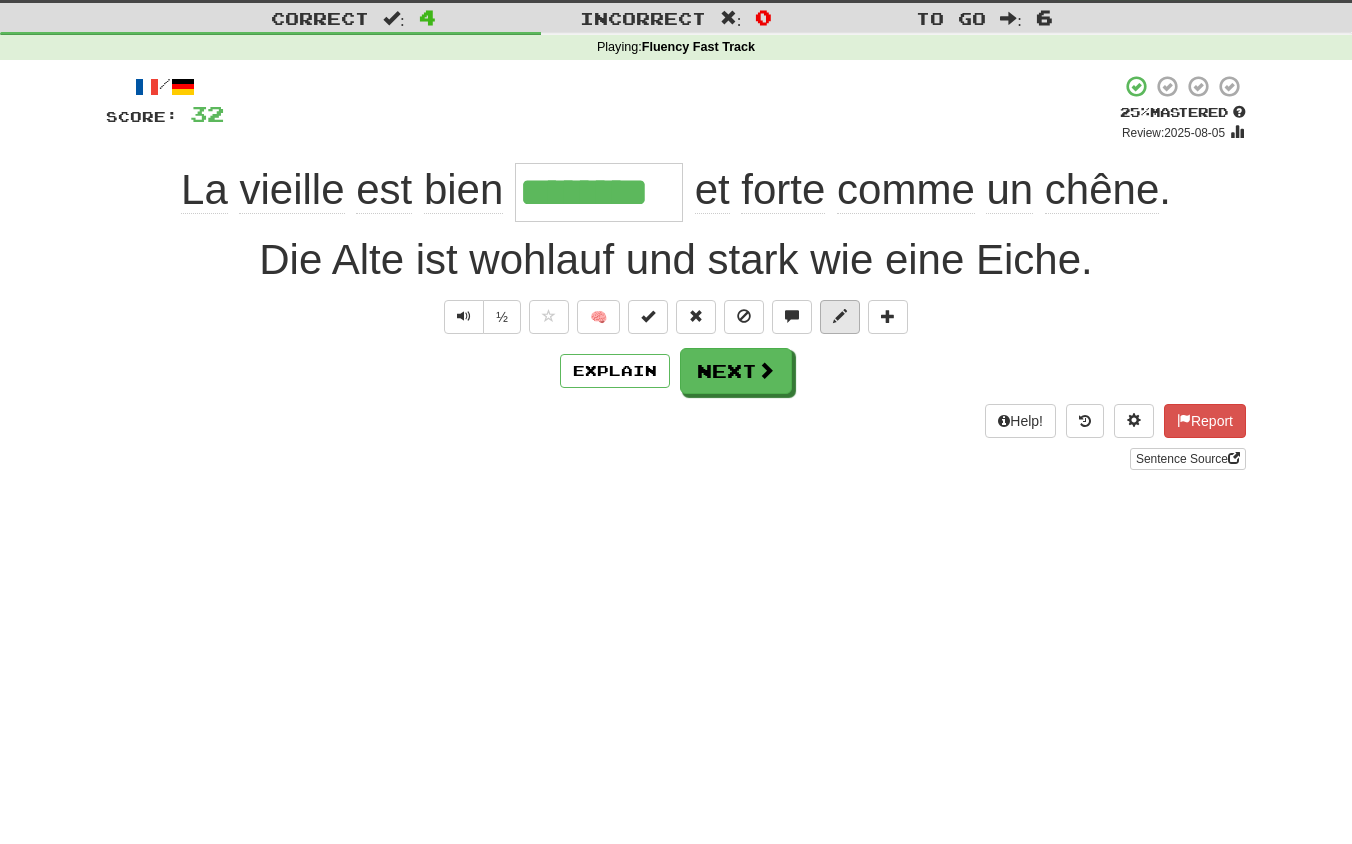click at bounding box center [840, 316] 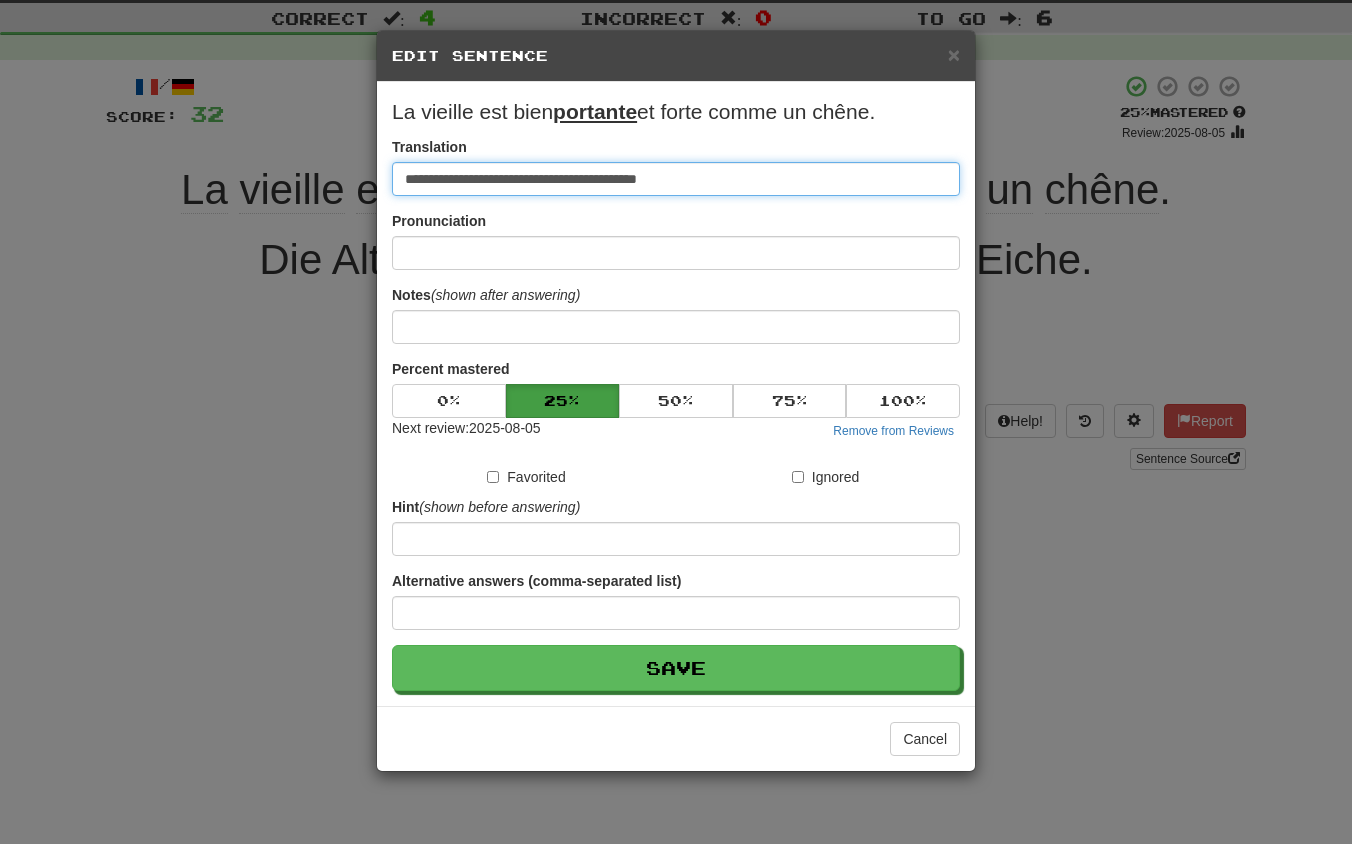 drag, startPoint x: 789, startPoint y: 175, endPoint x: 180, endPoint y: 137, distance: 610.1844 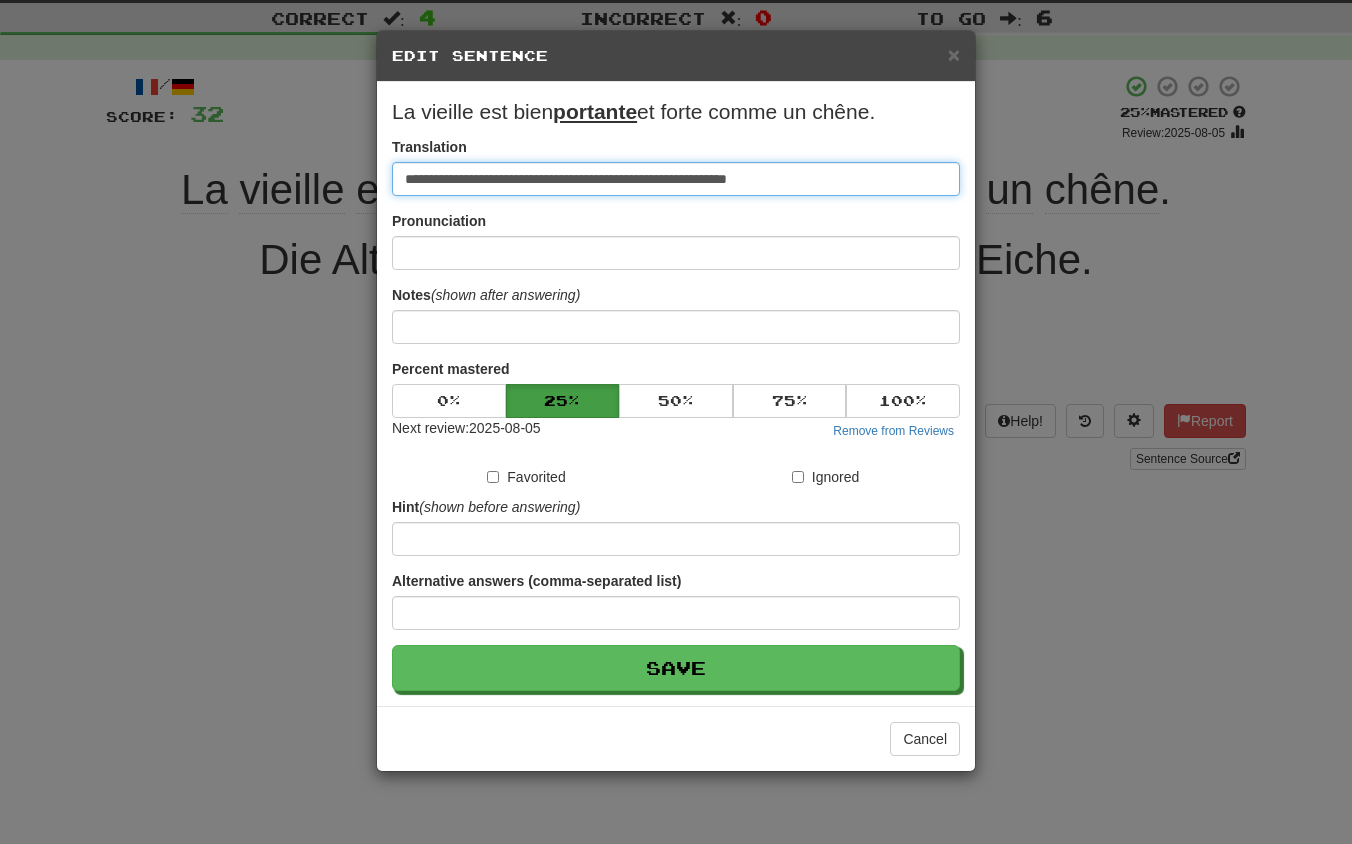 type on "**********" 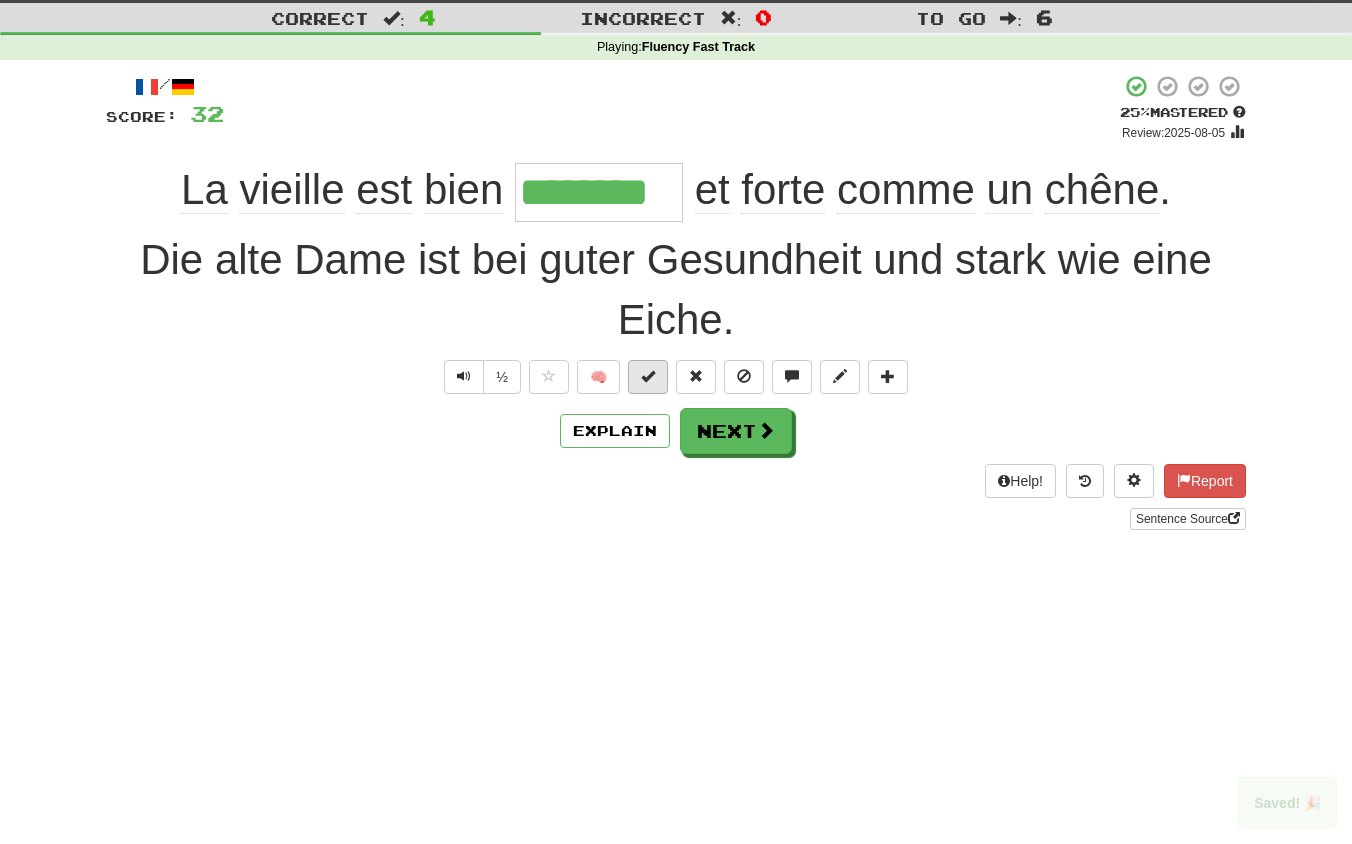 click at bounding box center [648, 376] 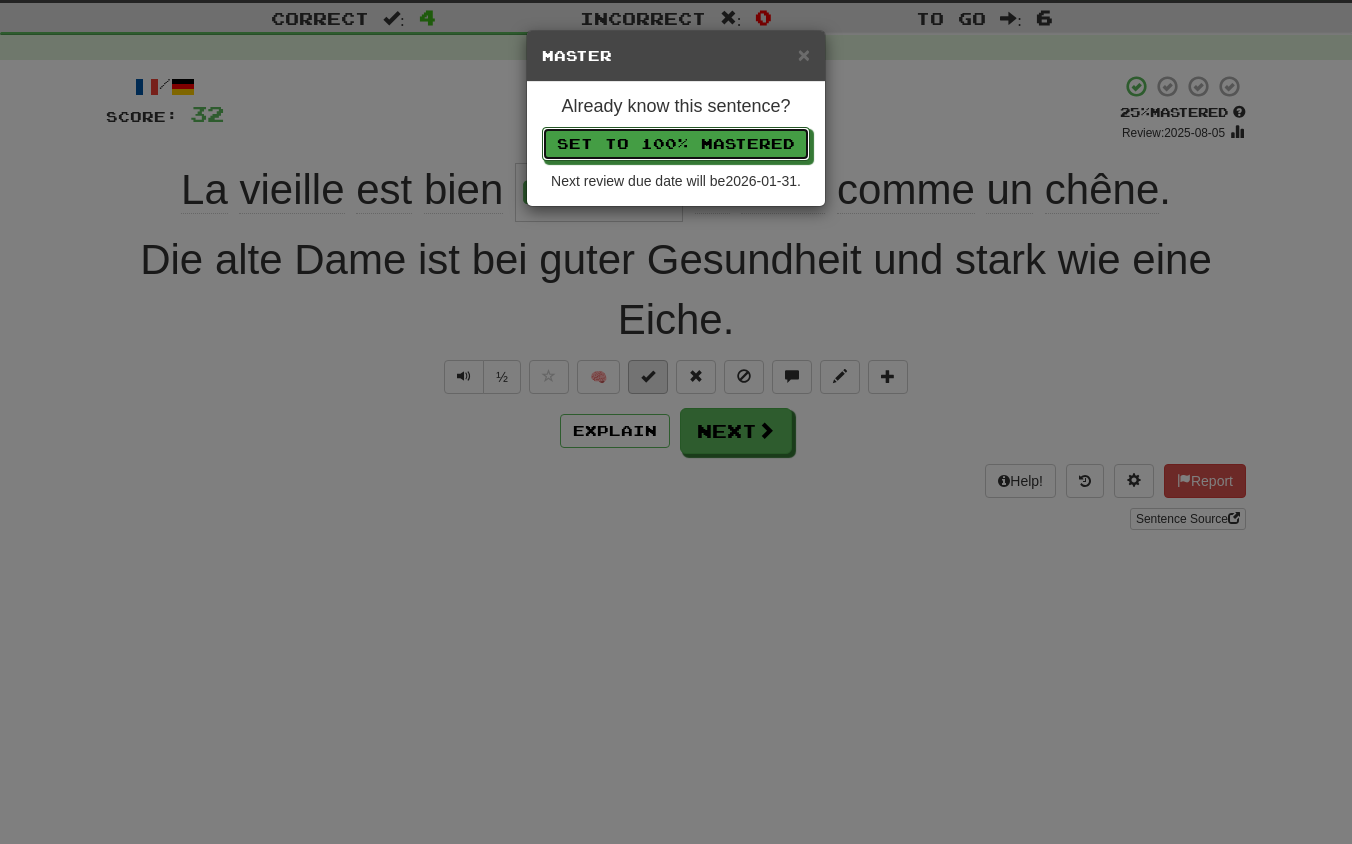 click on "Set to 100% Mastered" at bounding box center [676, 144] 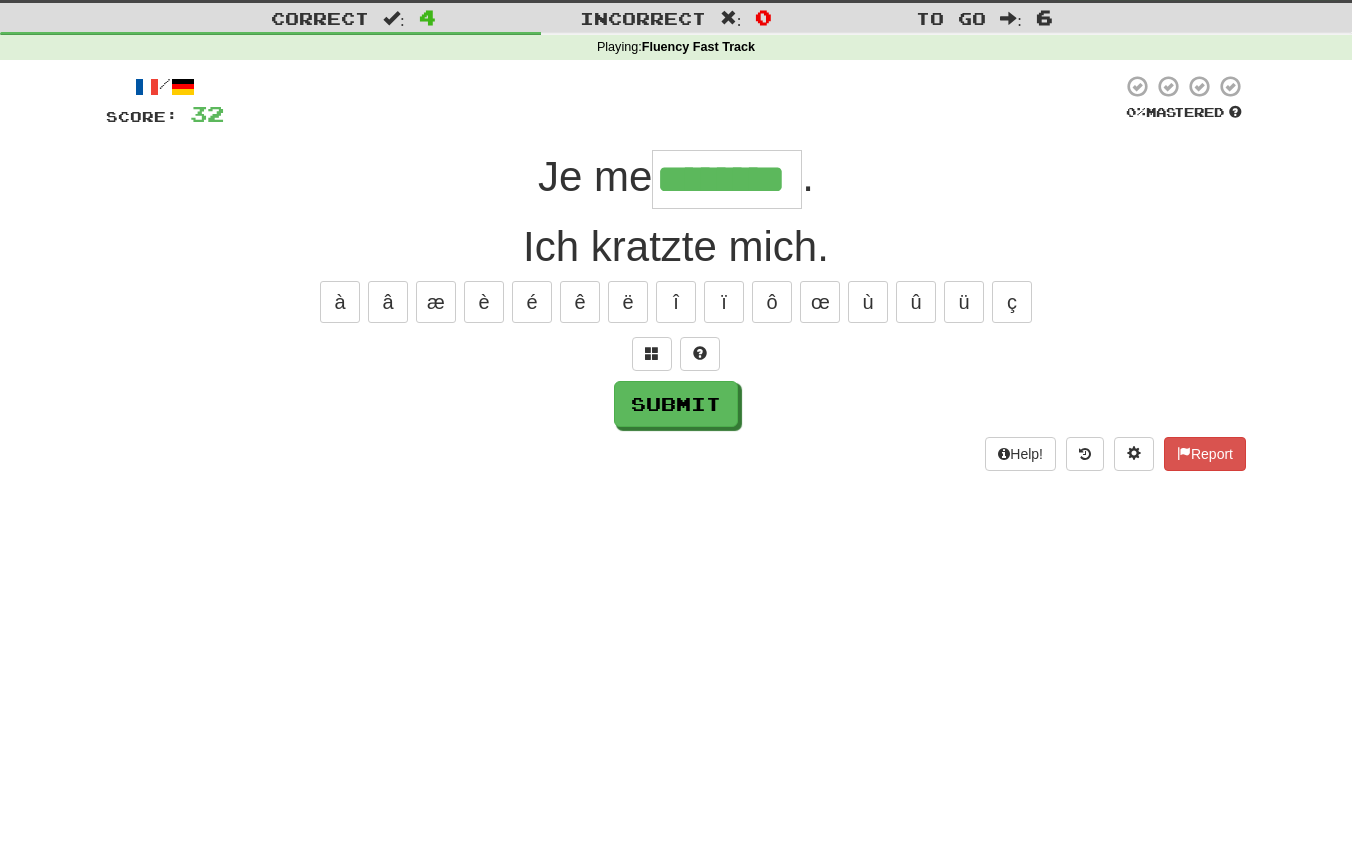 type on "********" 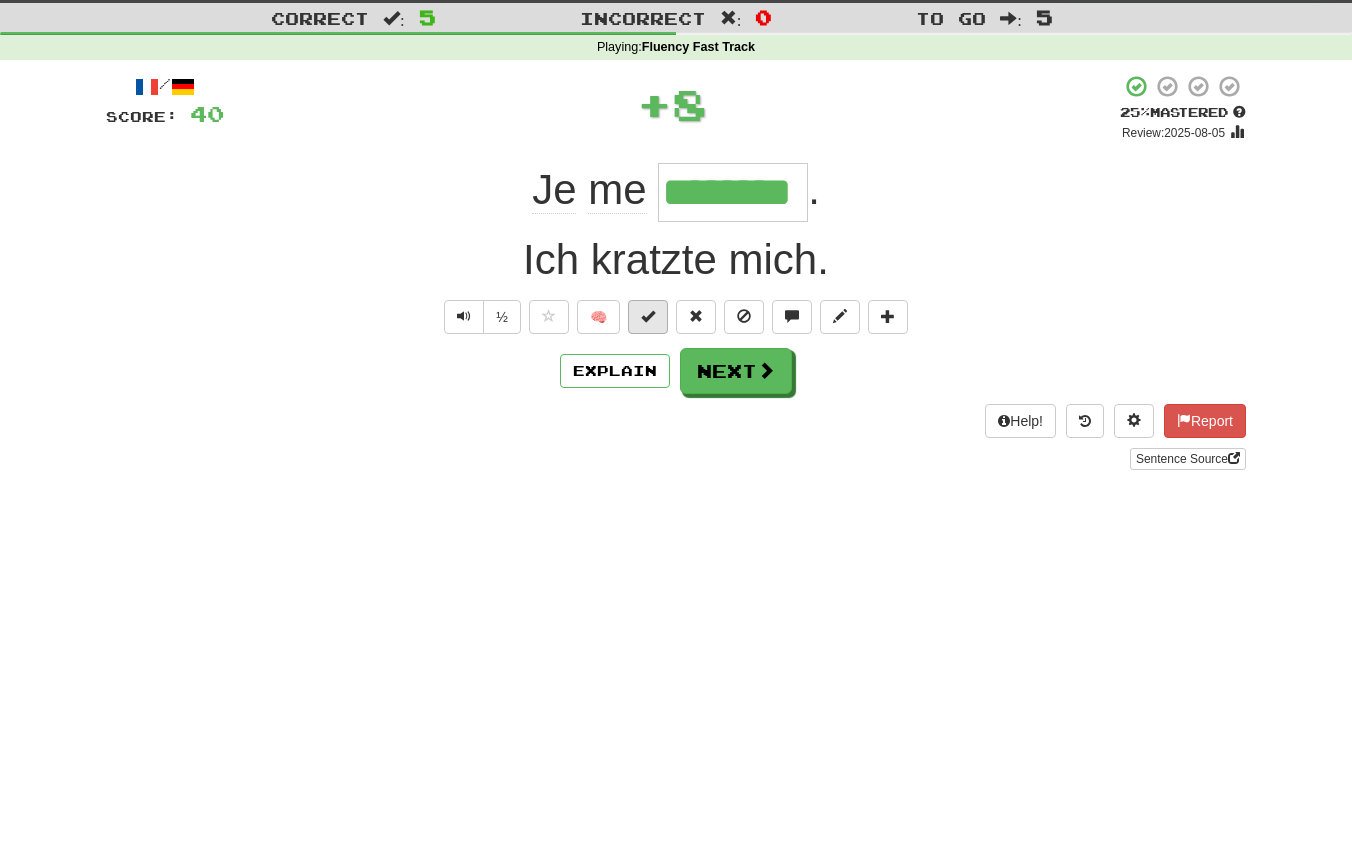 click at bounding box center [648, 316] 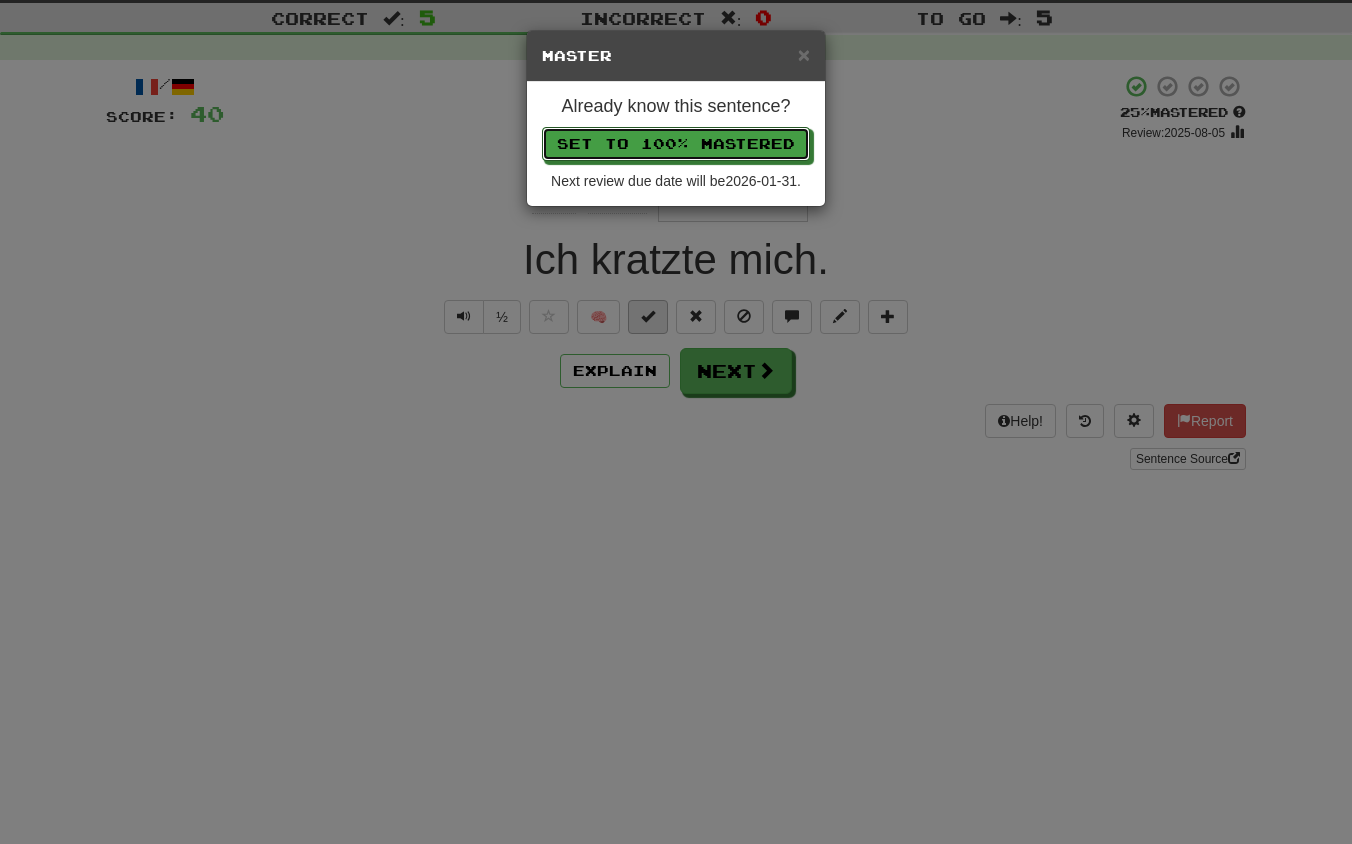 click on "Set to 100% Mastered" at bounding box center (676, 144) 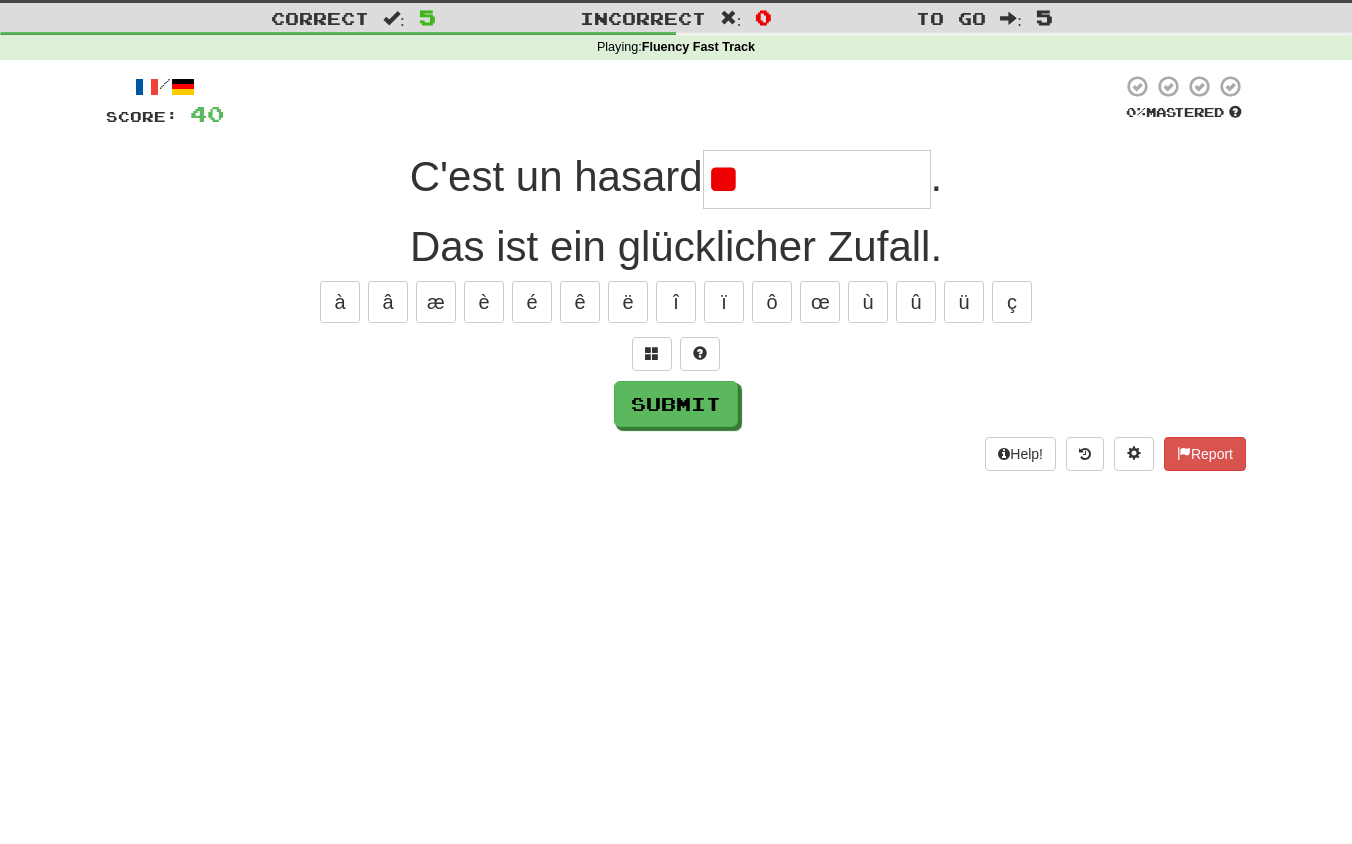 type on "*" 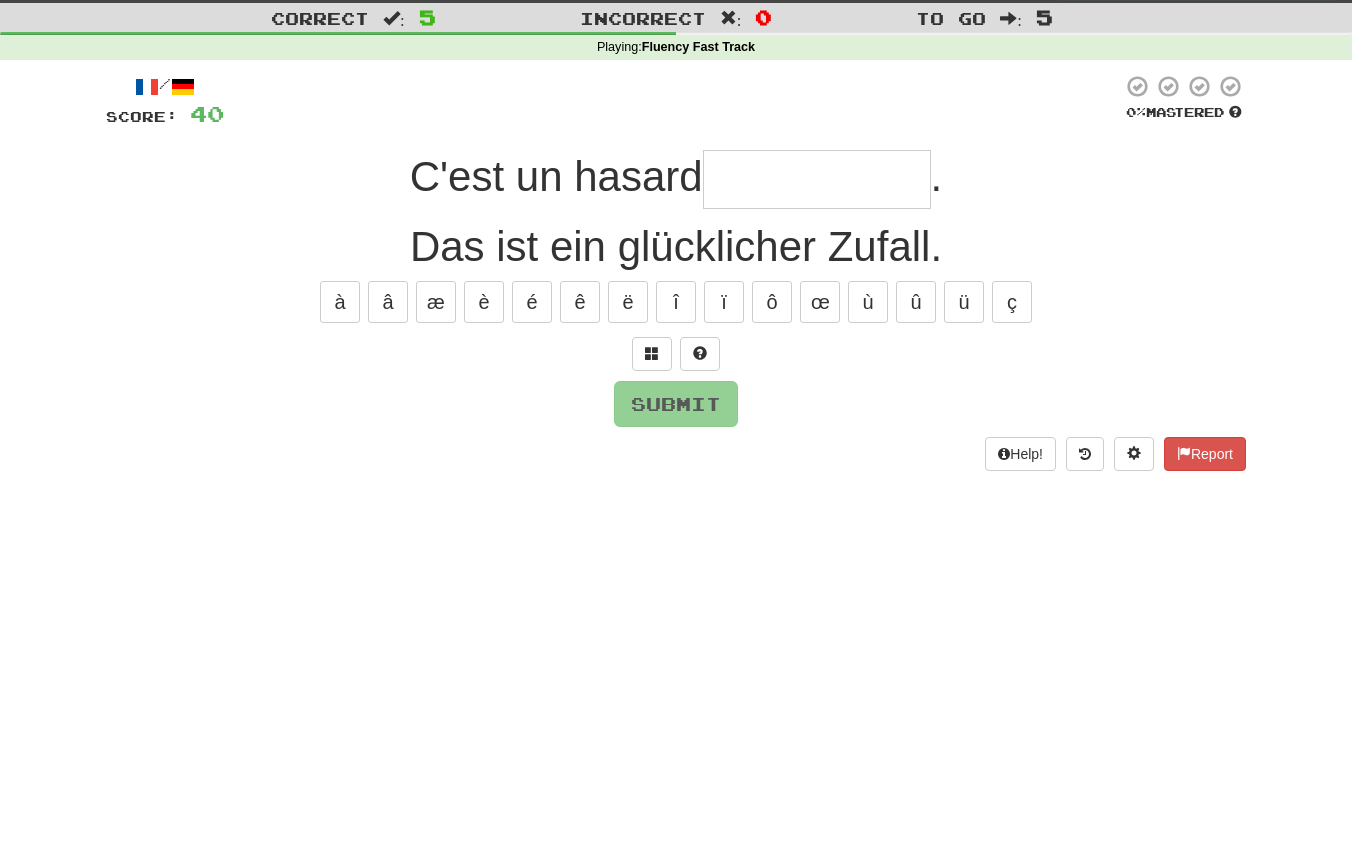 type on "*" 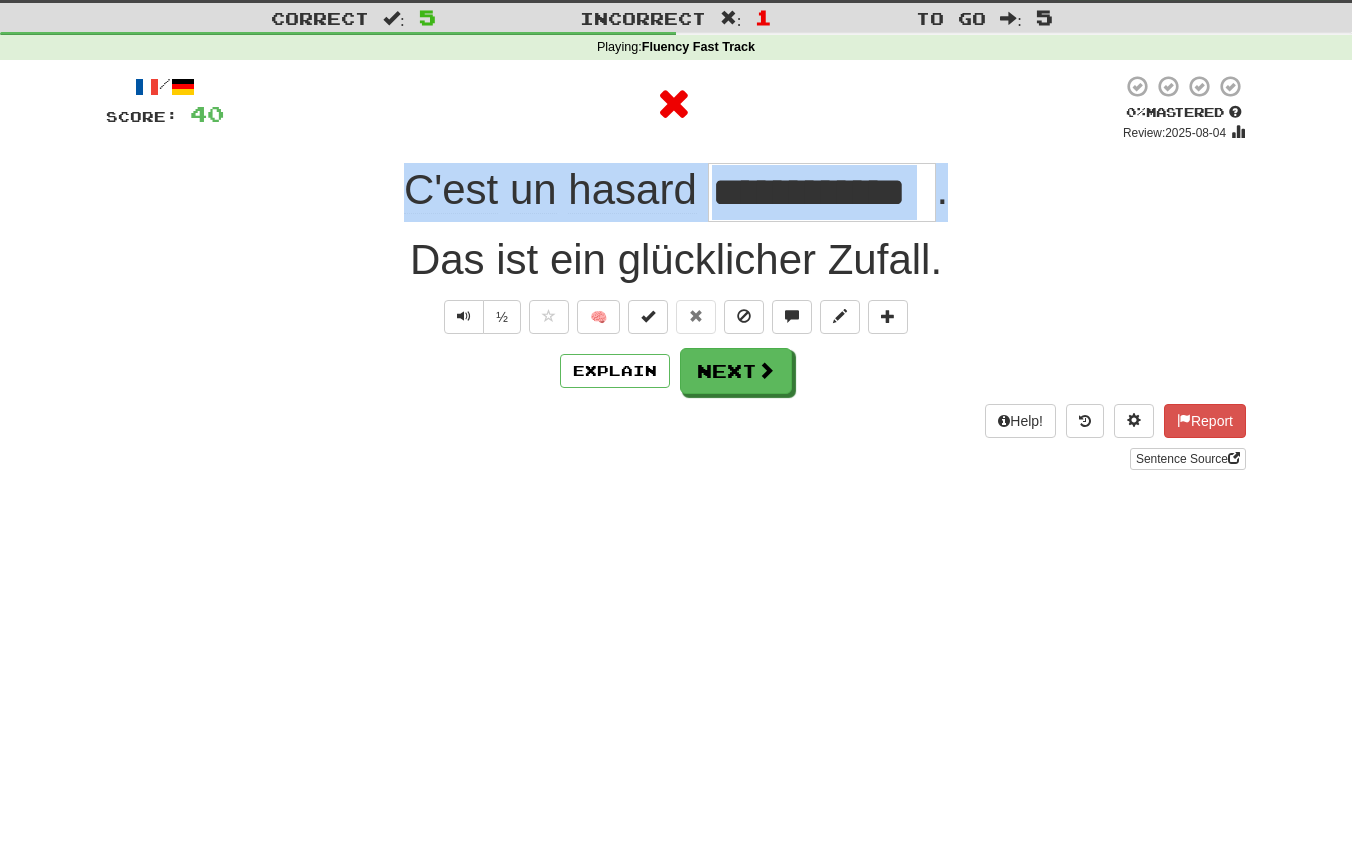 drag, startPoint x: 377, startPoint y: 172, endPoint x: 1002, endPoint y: 183, distance: 625.0968 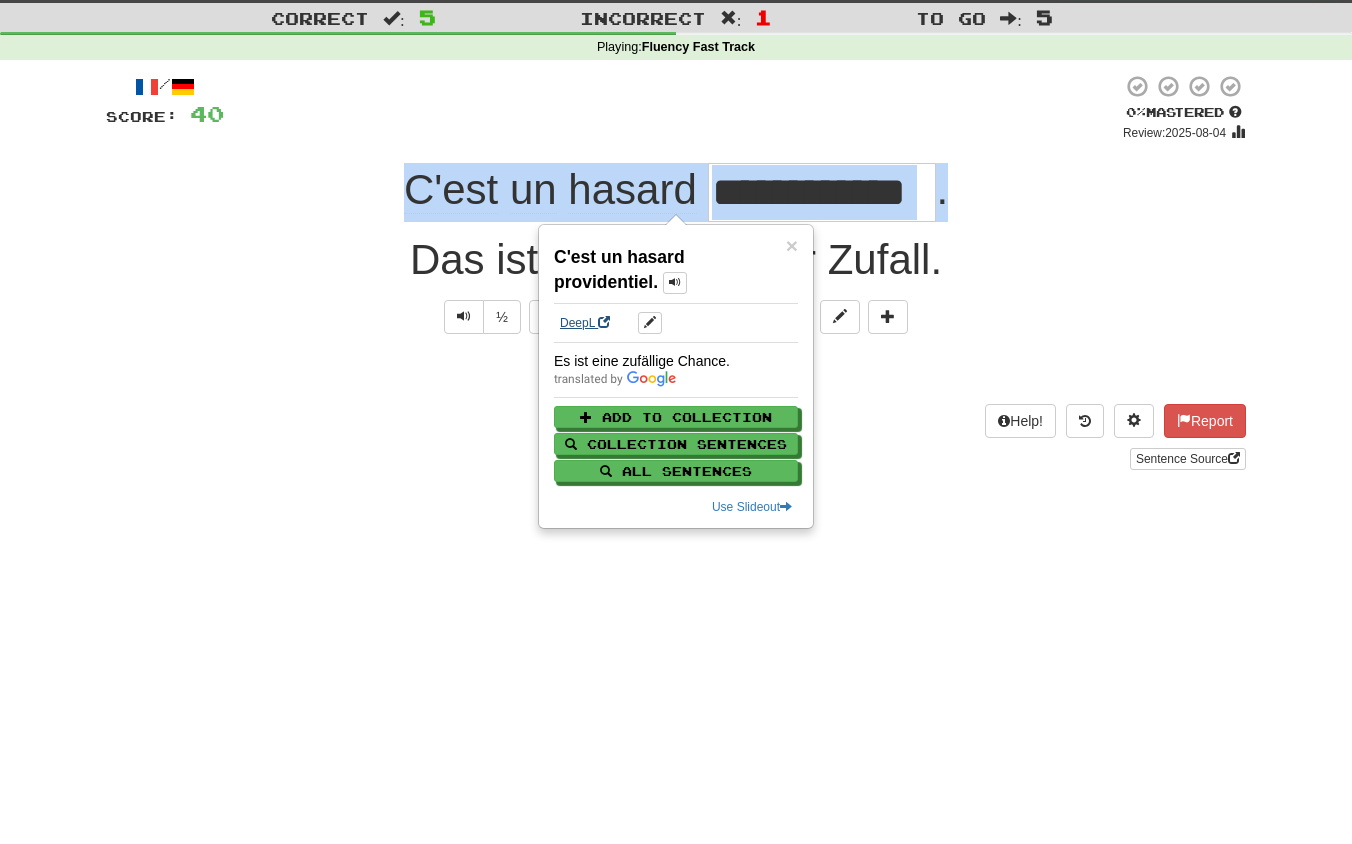 click on "DeepL" at bounding box center (585, 323) 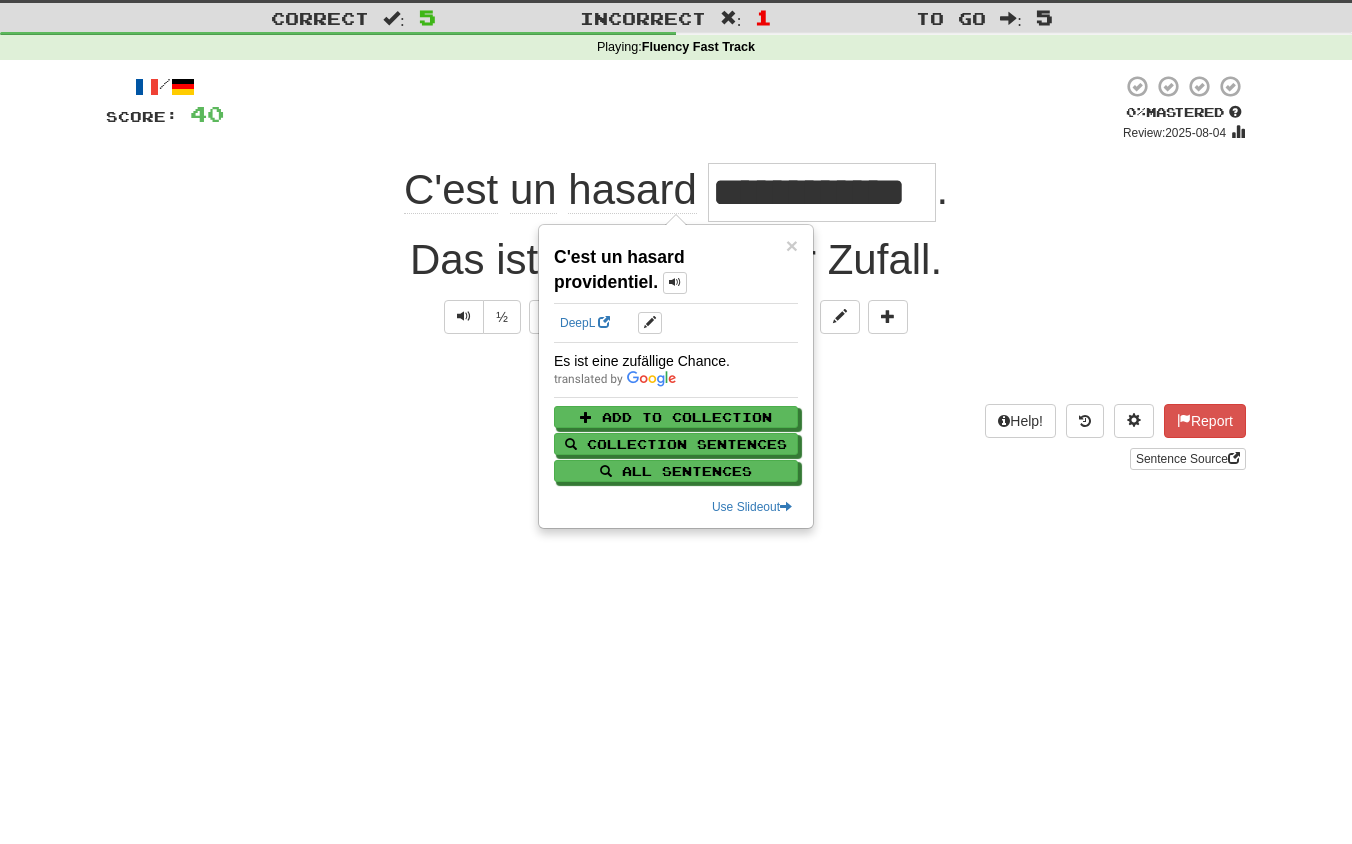 click on "Sentence Source" at bounding box center (676, 459) 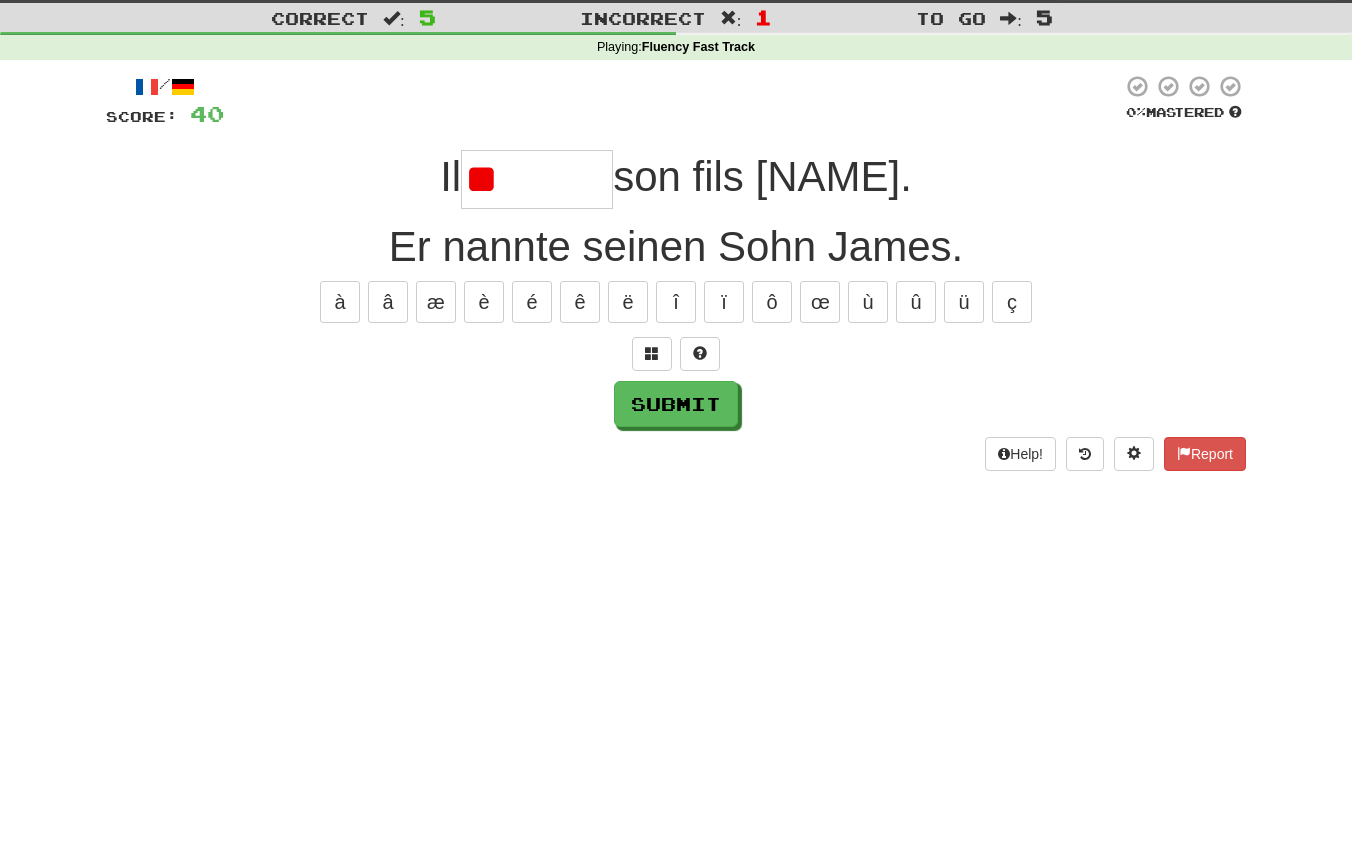 type on "*" 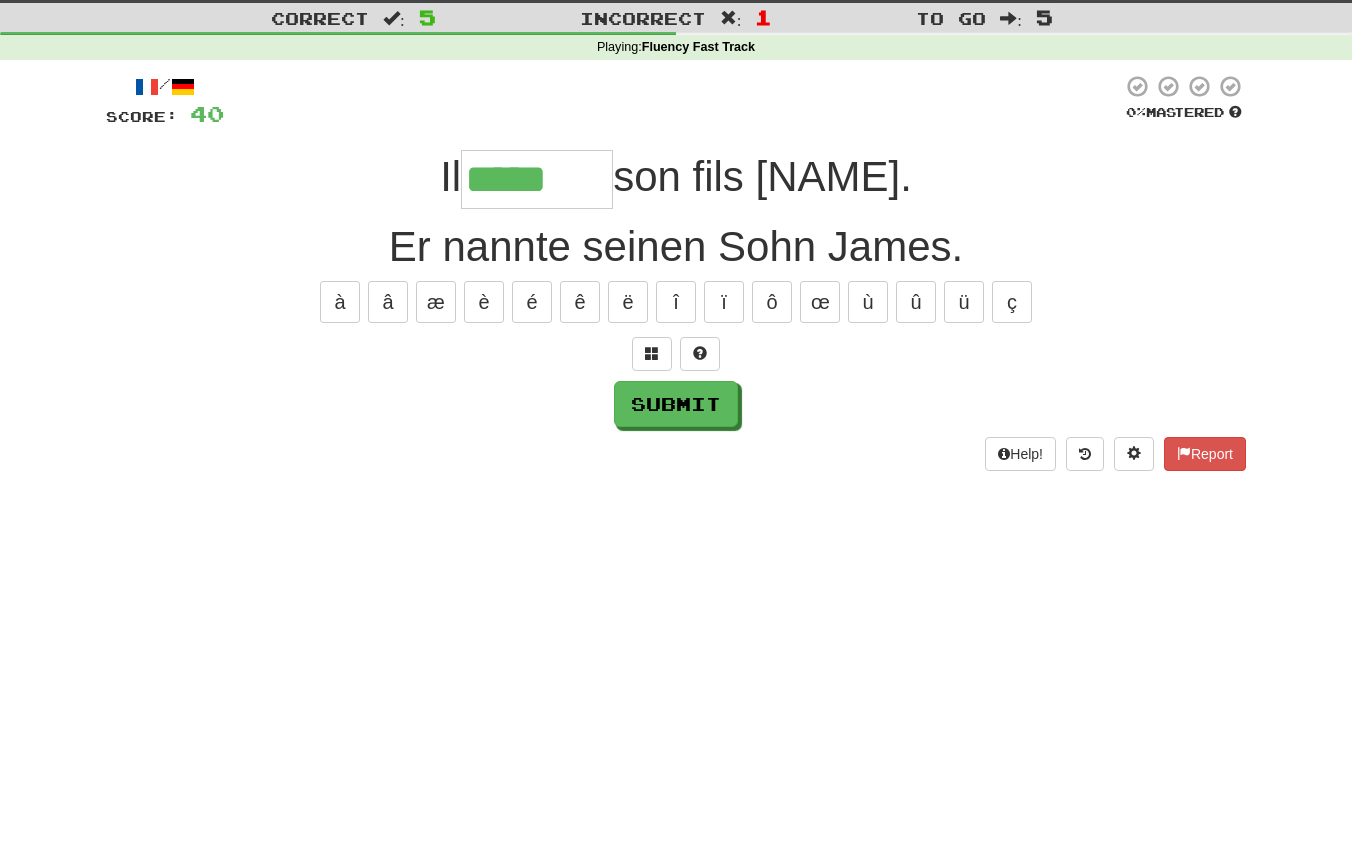 type on "*****" 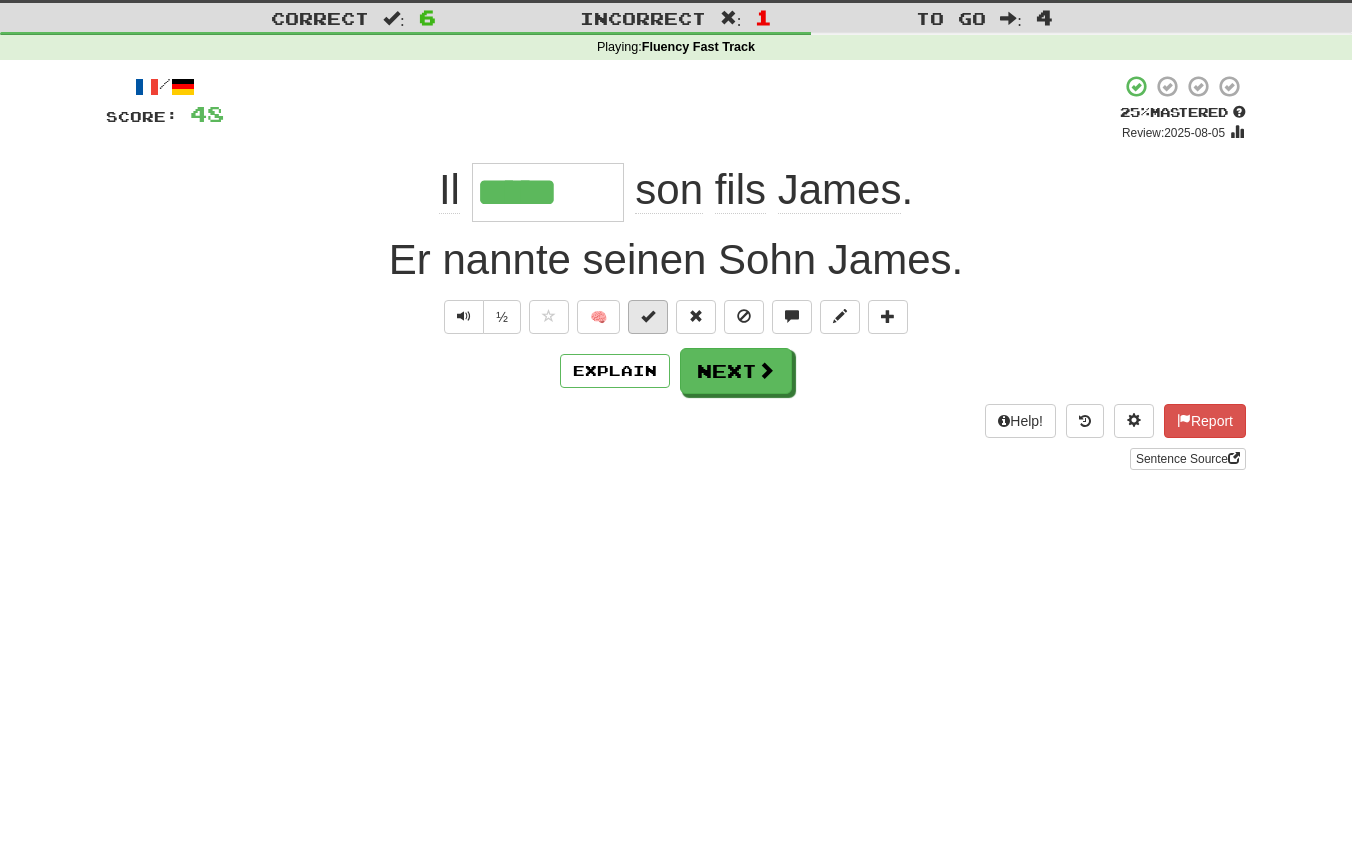 click at bounding box center (648, 316) 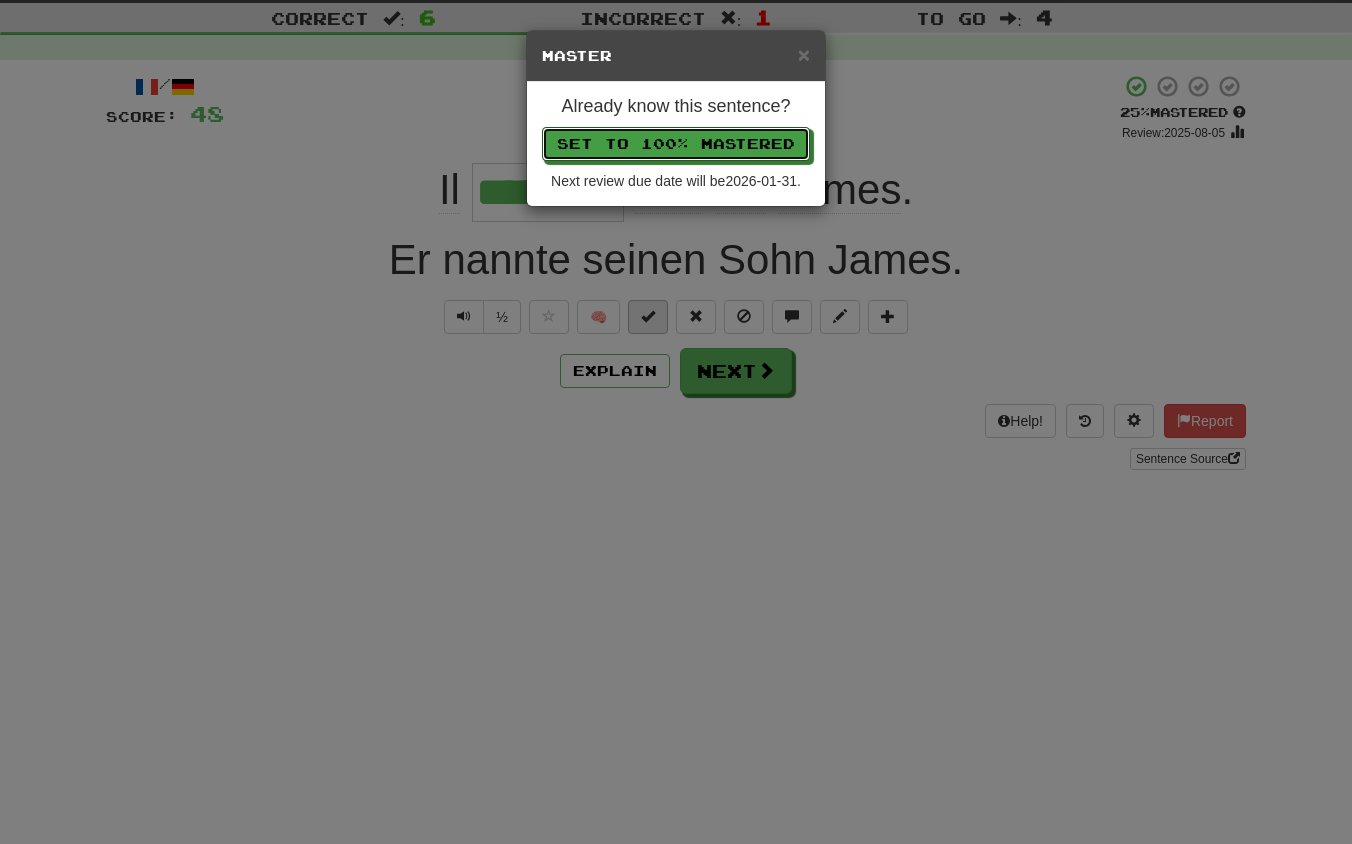 click on "Set to 100% Mastered" at bounding box center [676, 144] 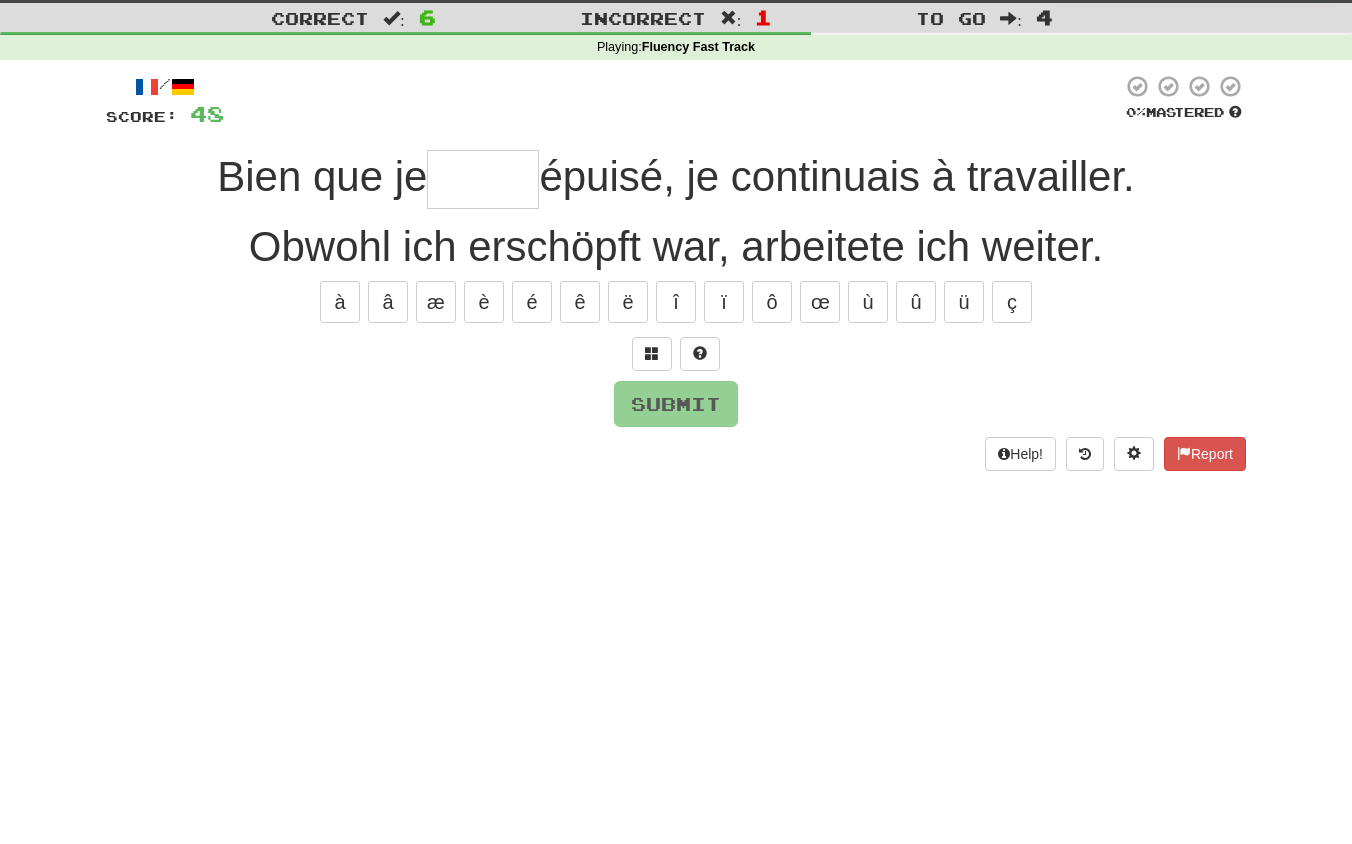 type on "*" 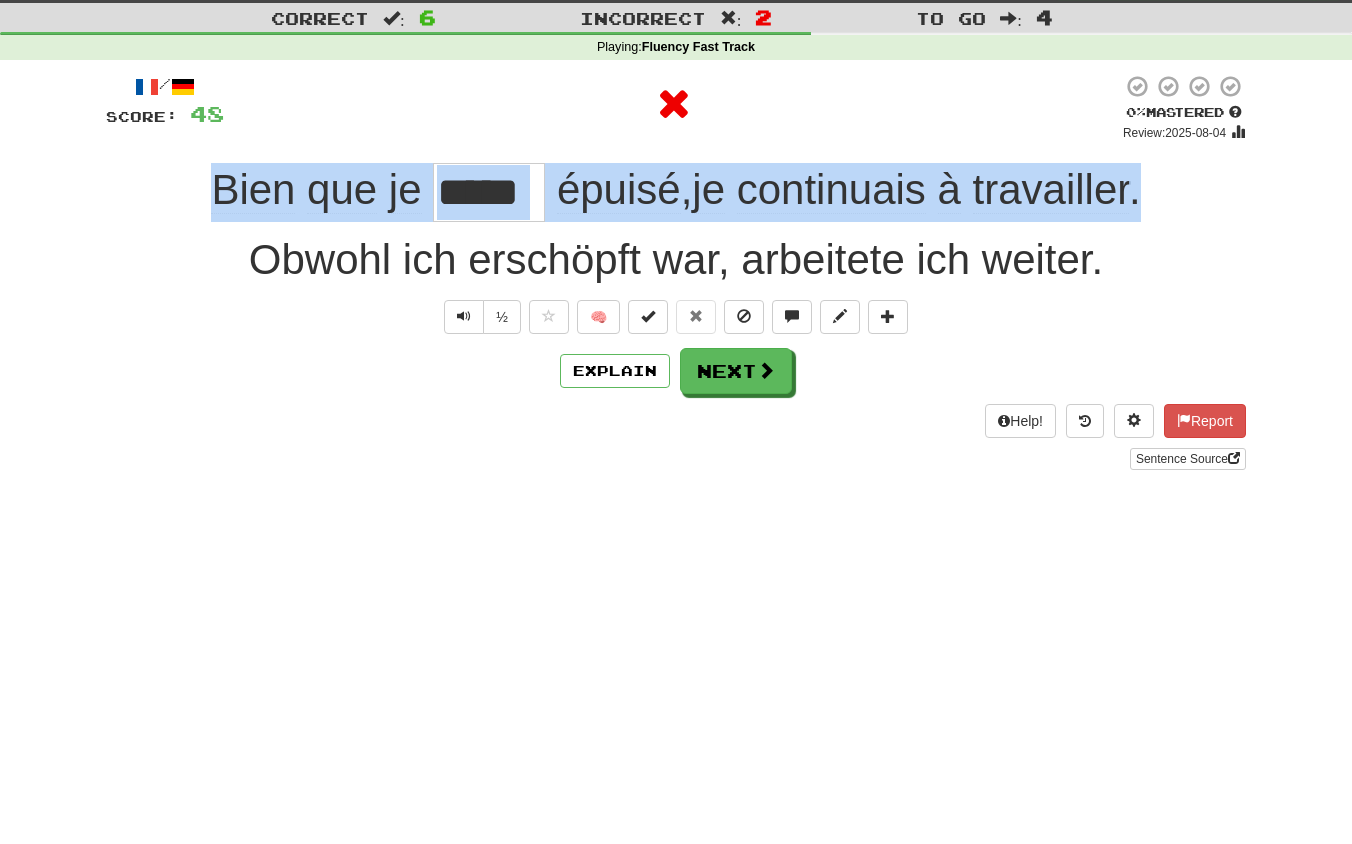 drag, startPoint x: 170, startPoint y: 182, endPoint x: 1197, endPoint y: 167, distance: 1027.1095 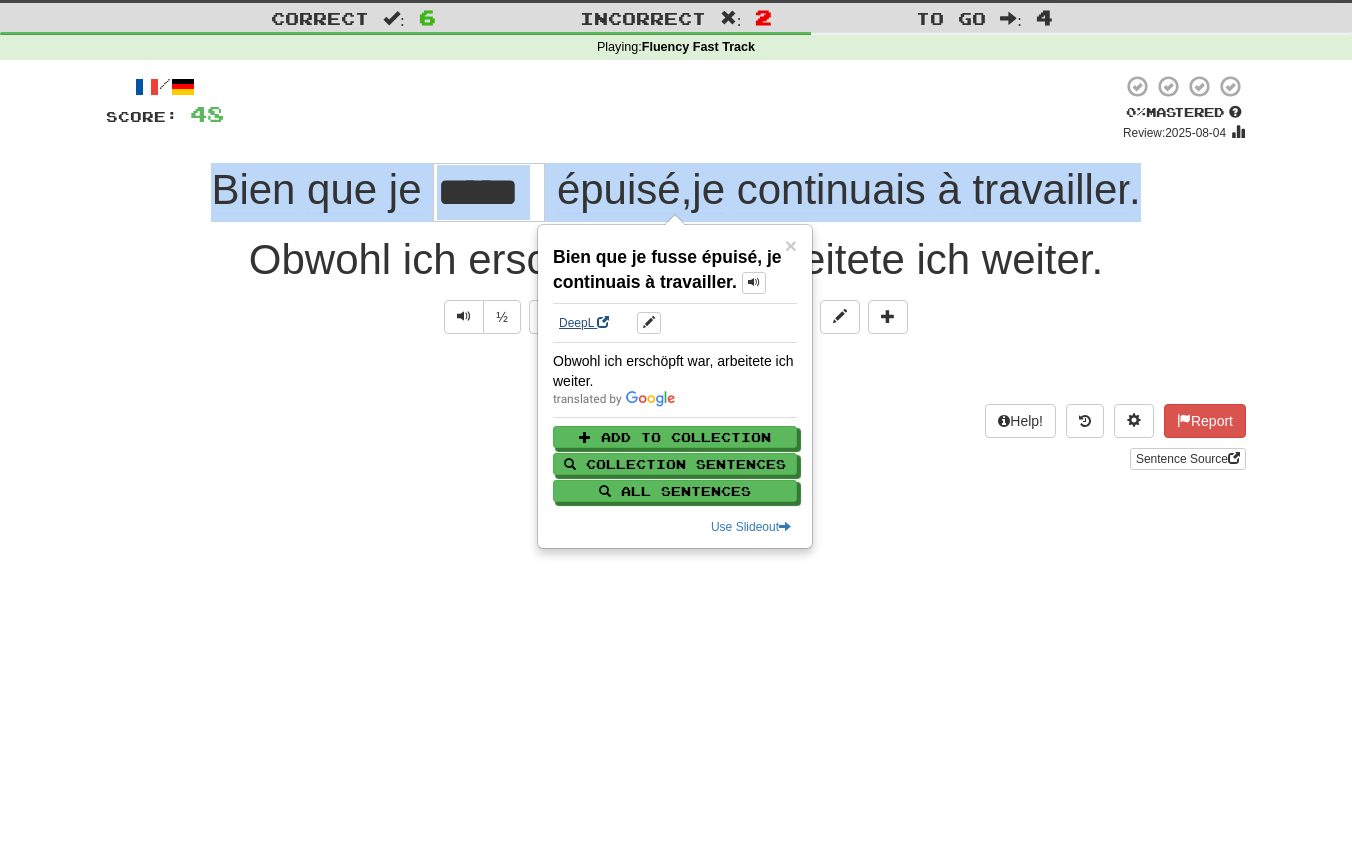 click on "DeepL" at bounding box center [584, 323] 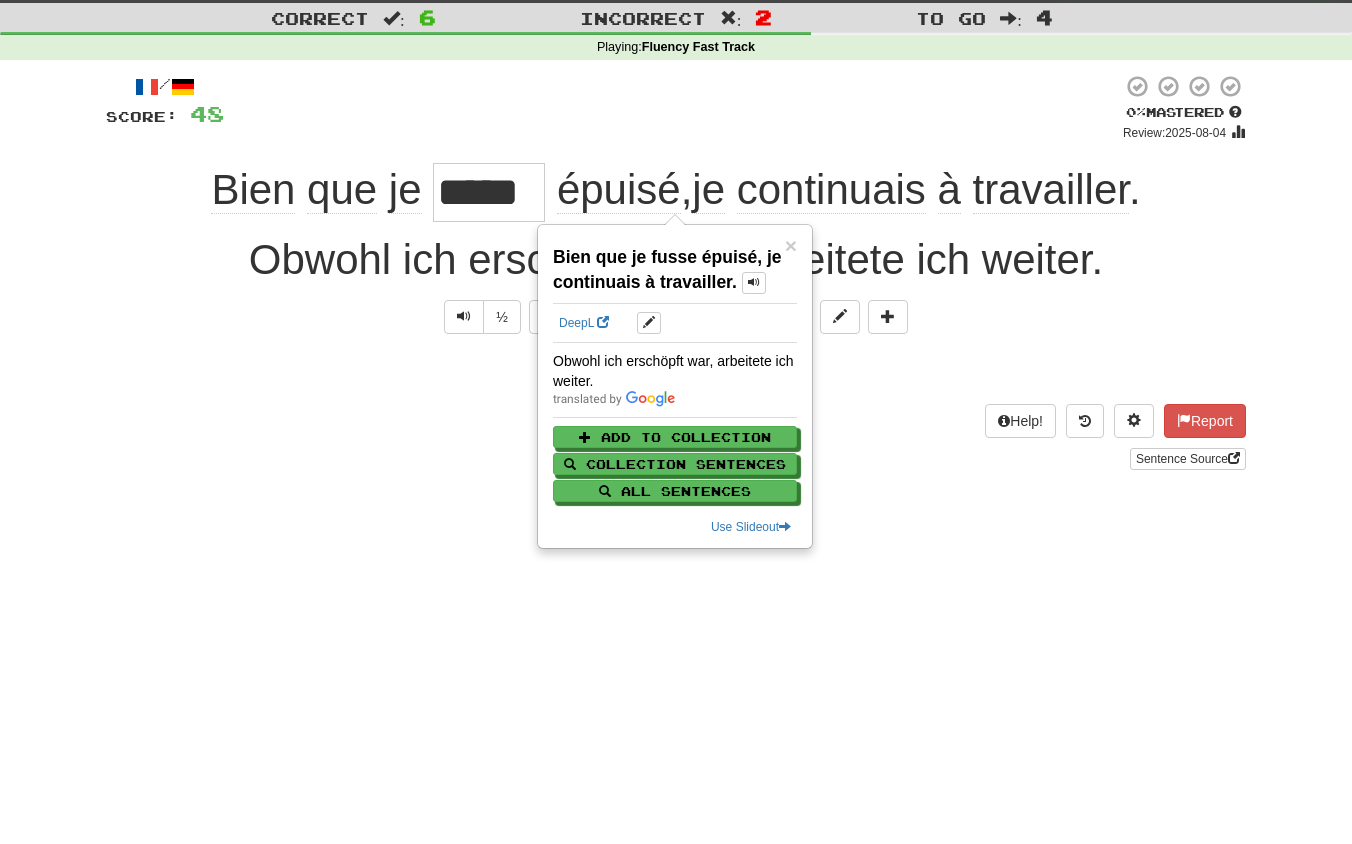 click on "Sentence Source" at bounding box center [676, 459] 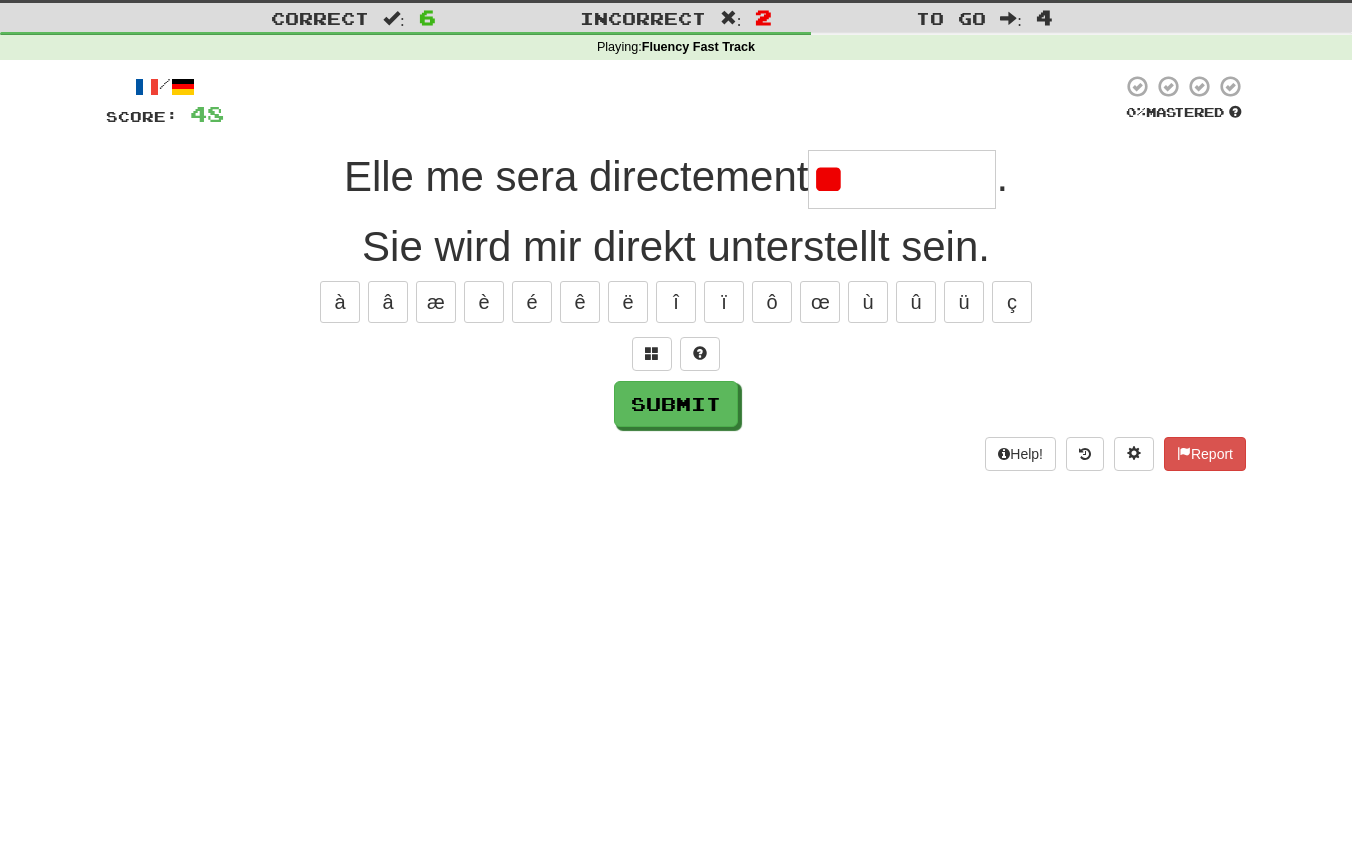 type on "*" 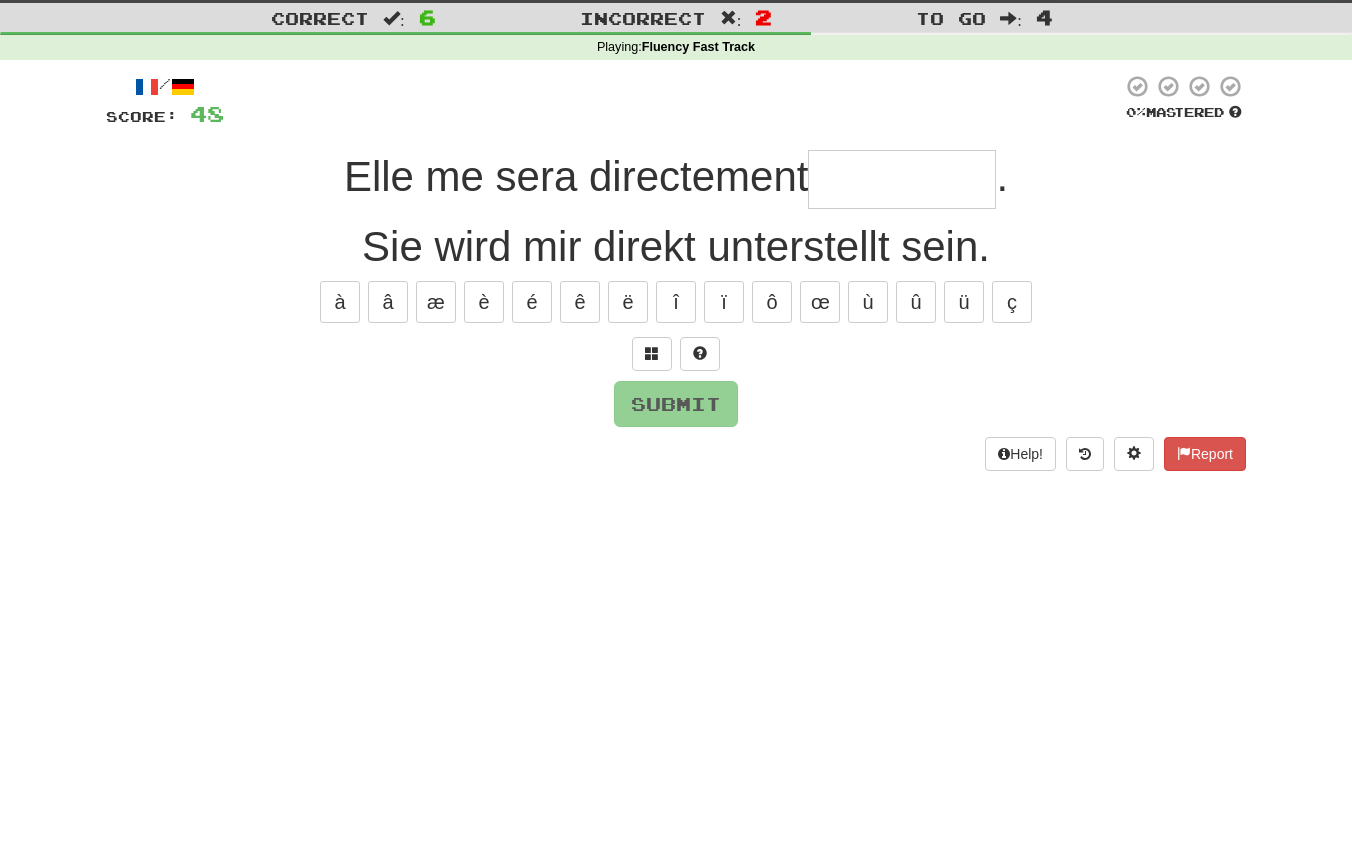 type on "*********" 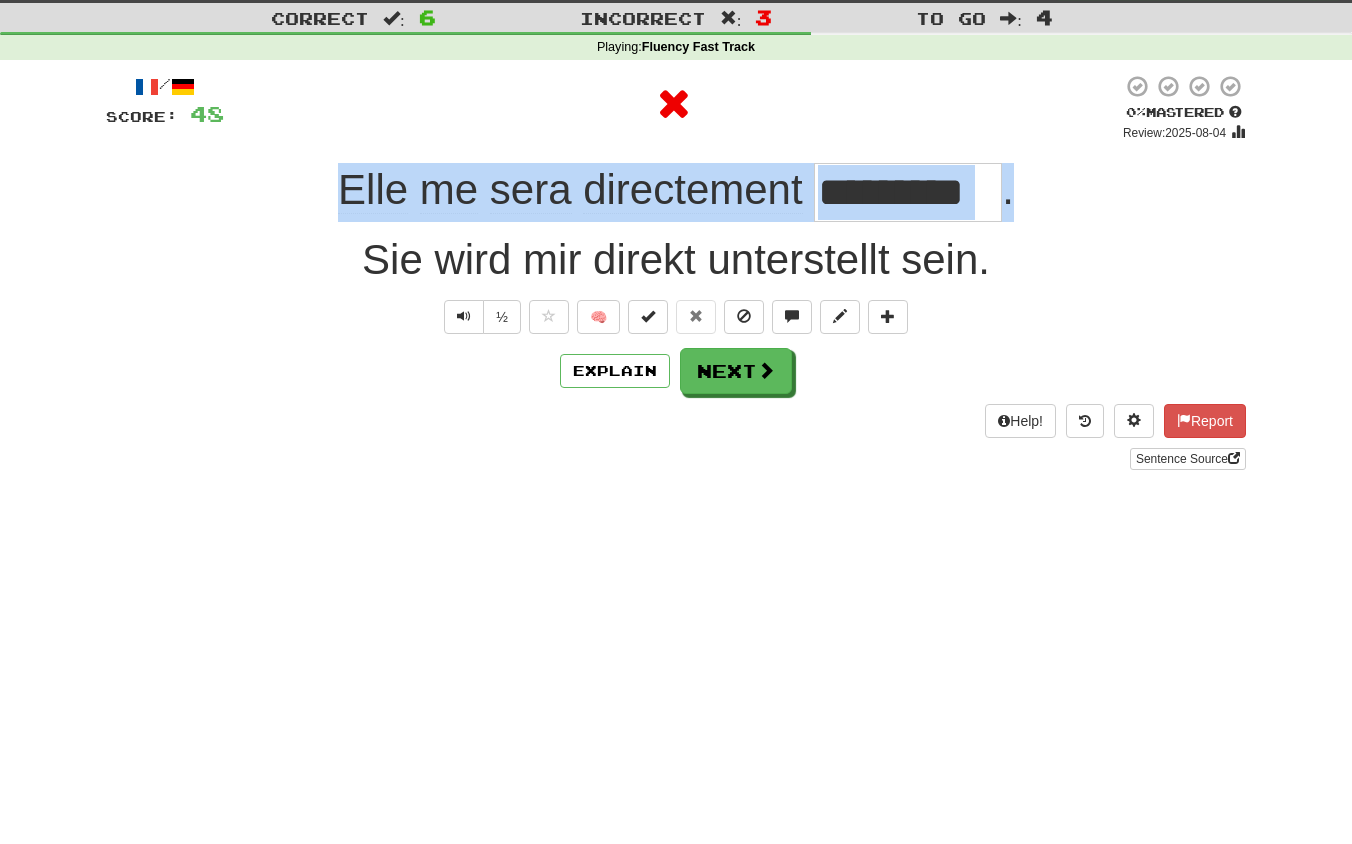 drag, startPoint x: 292, startPoint y: 169, endPoint x: 1066, endPoint y: 194, distance: 774.4036 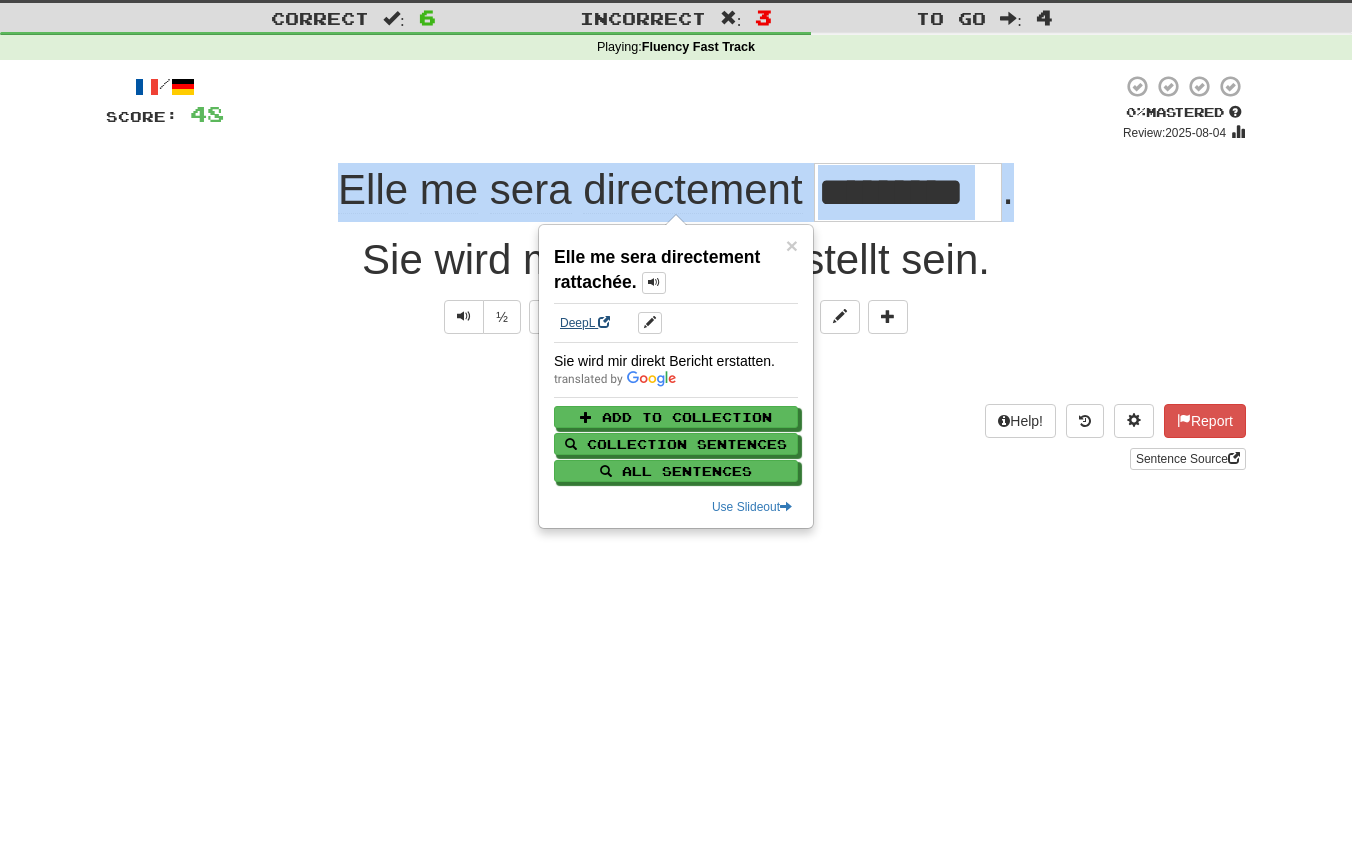 click on "DeepL" at bounding box center (585, 323) 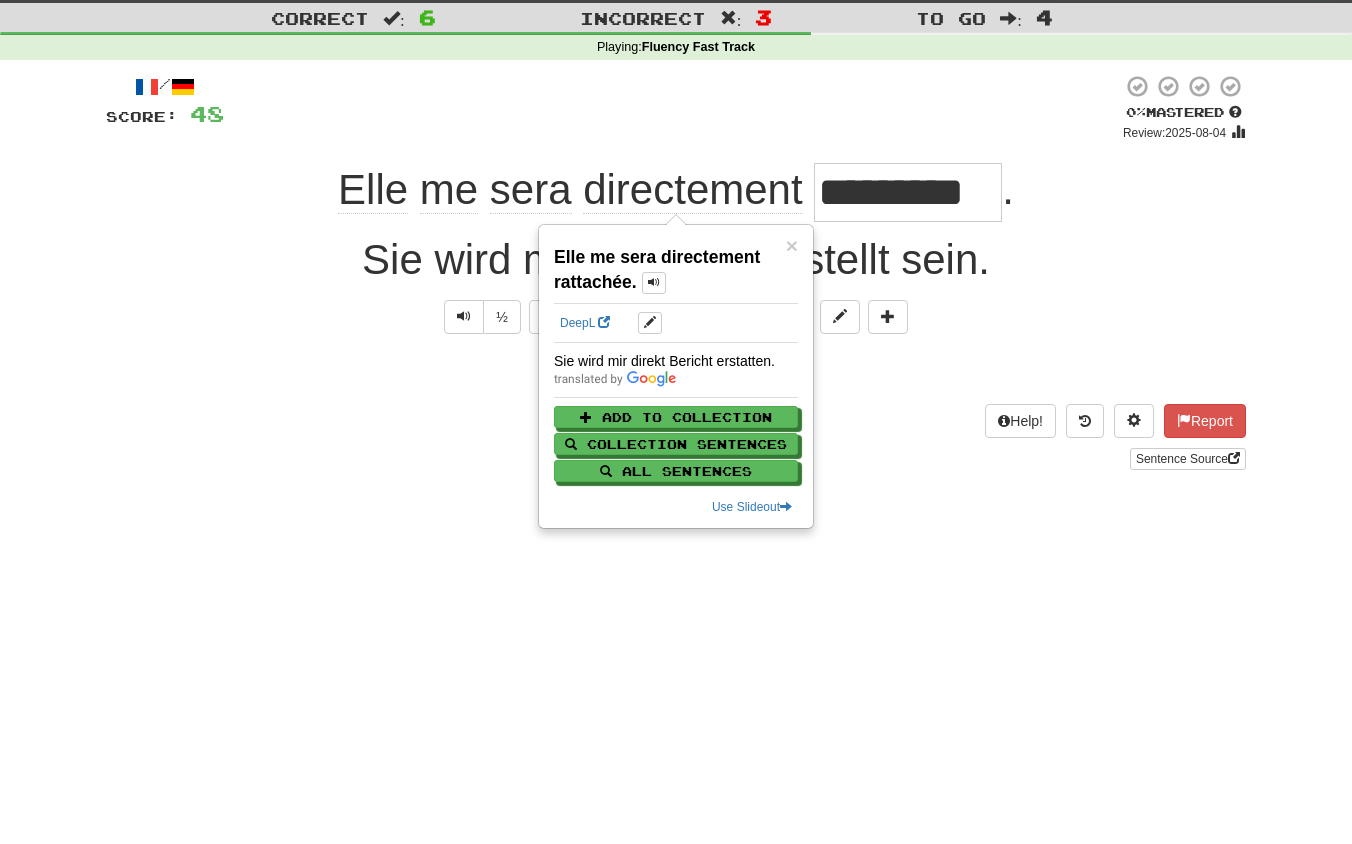 click on "Help!  Report Sentence Source" at bounding box center (676, 437) 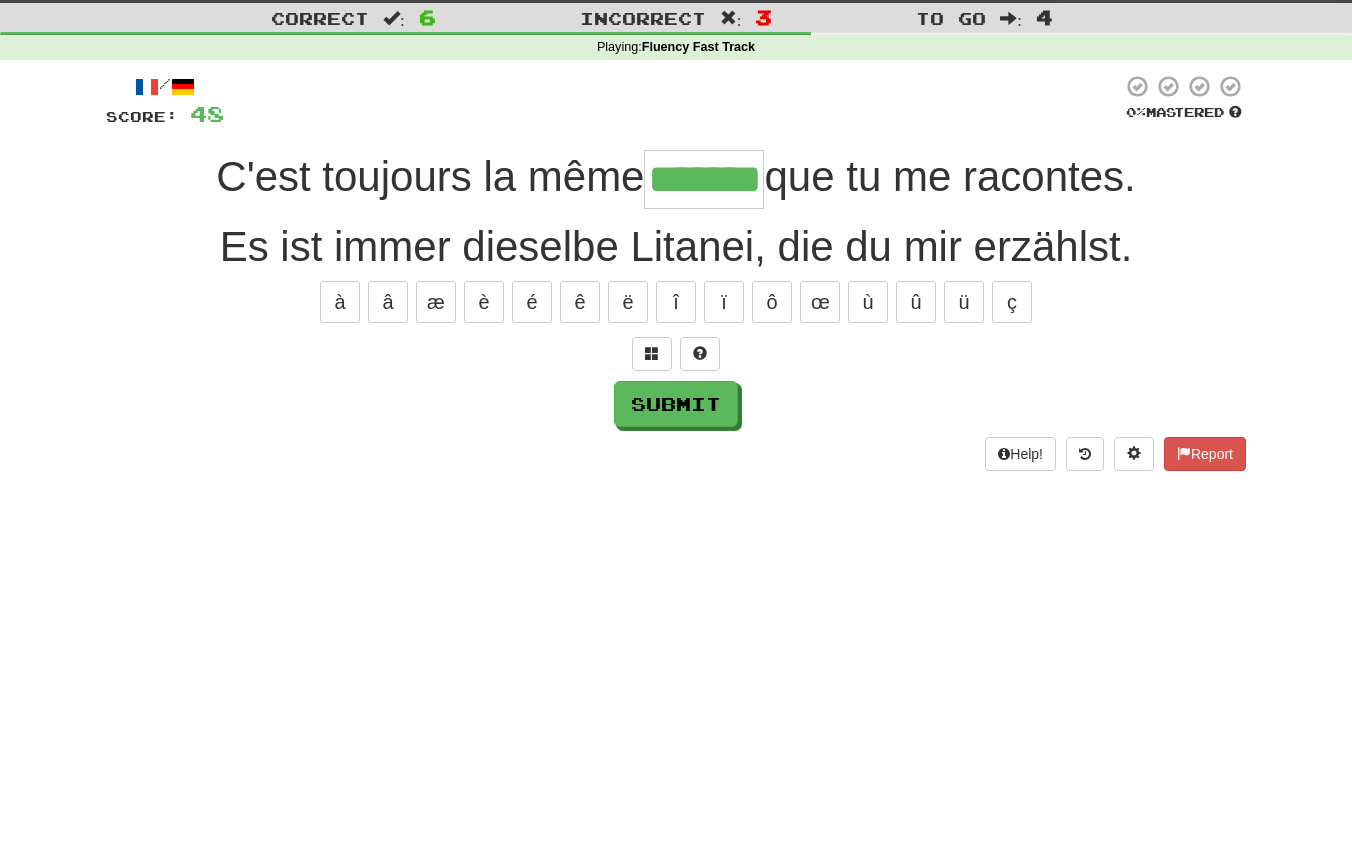 type on "*******" 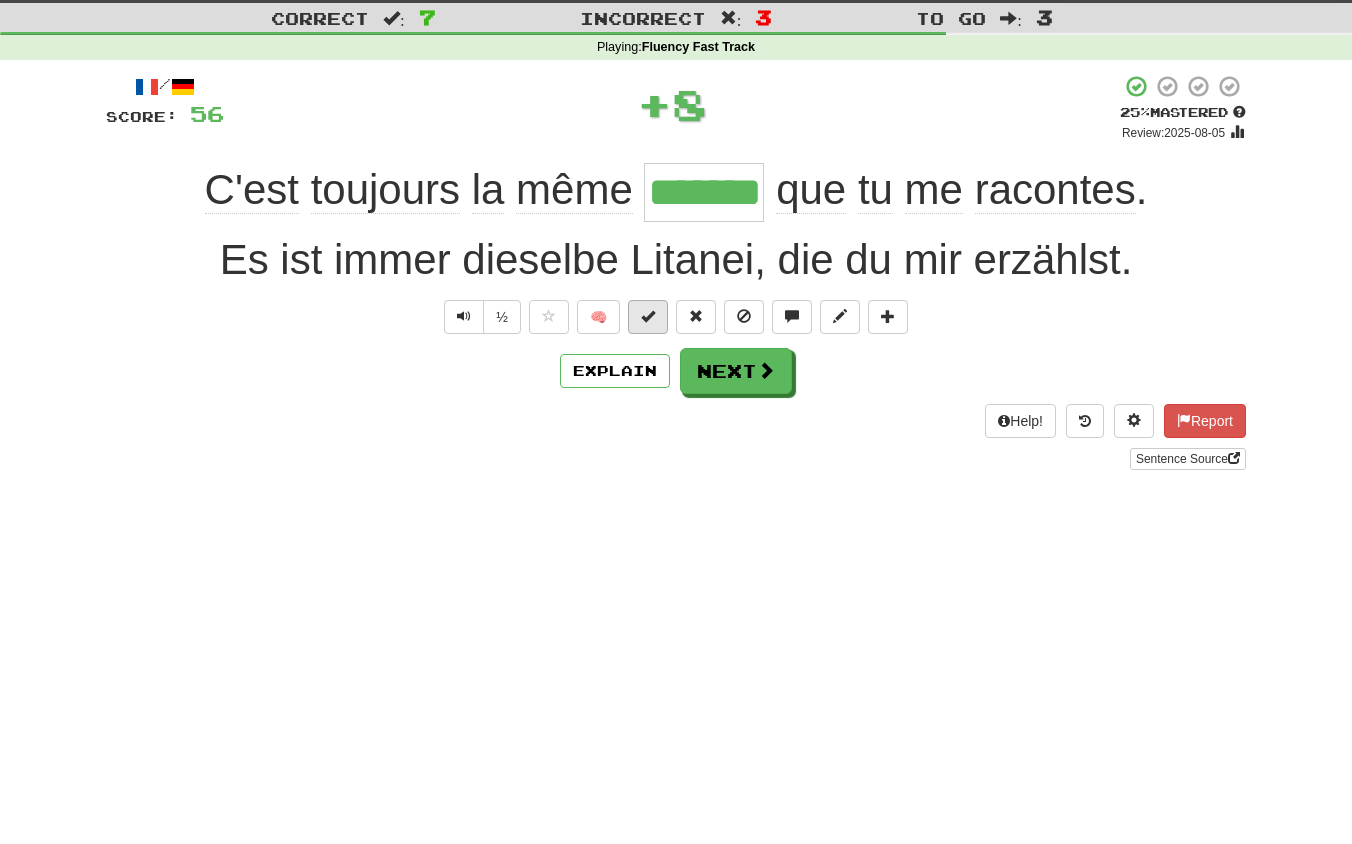 click at bounding box center (648, 316) 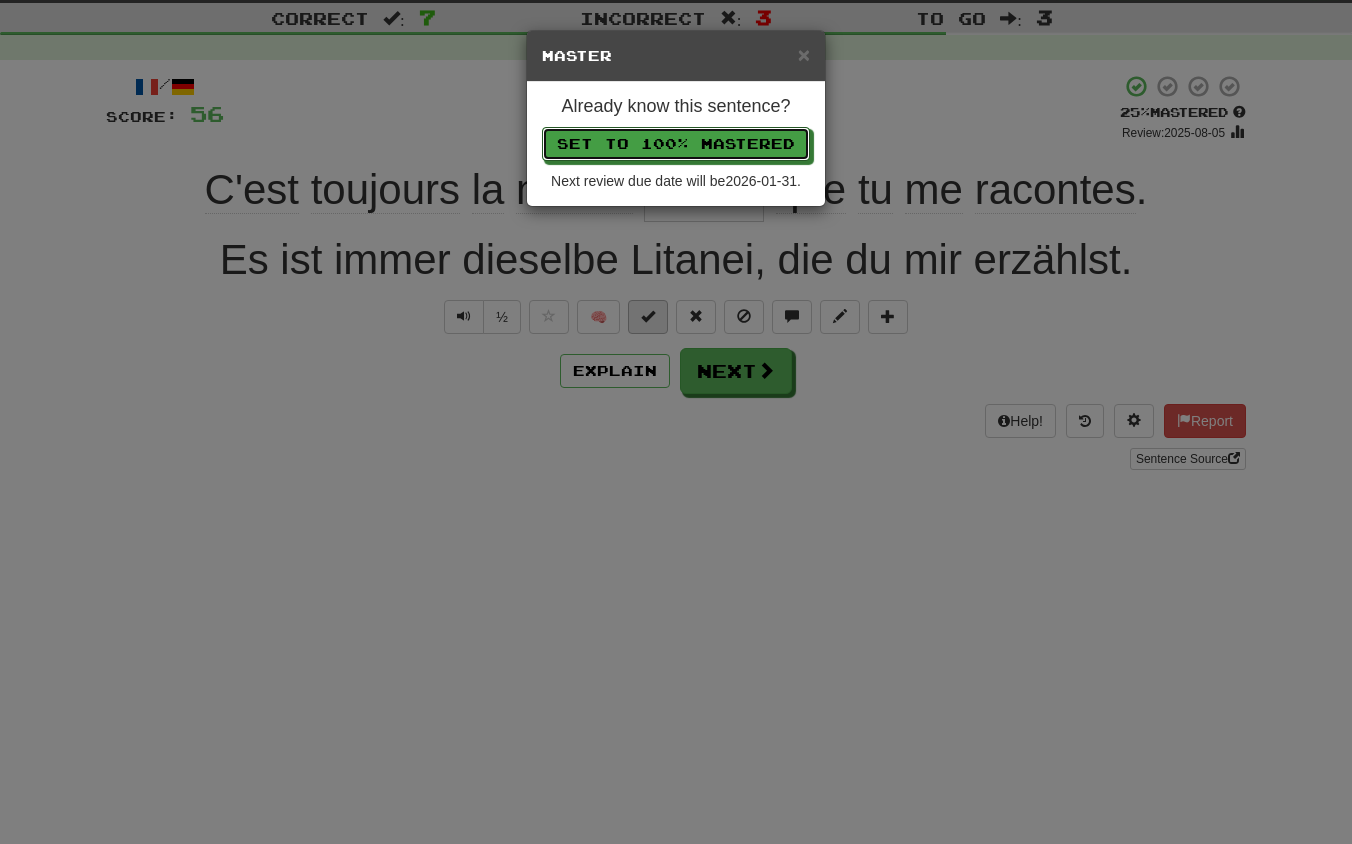 click on "Set to 100% Mastered" at bounding box center (676, 144) 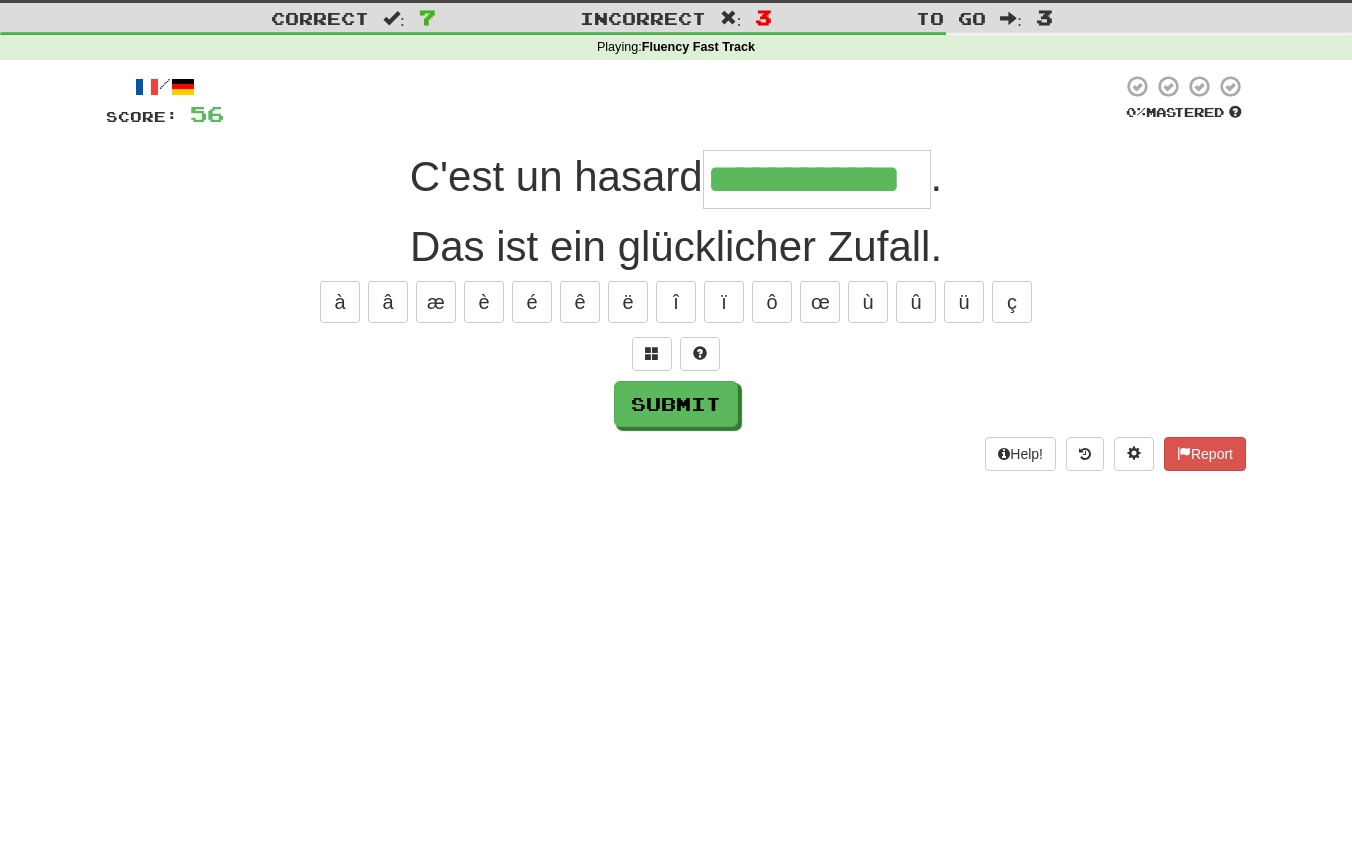 type on "**********" 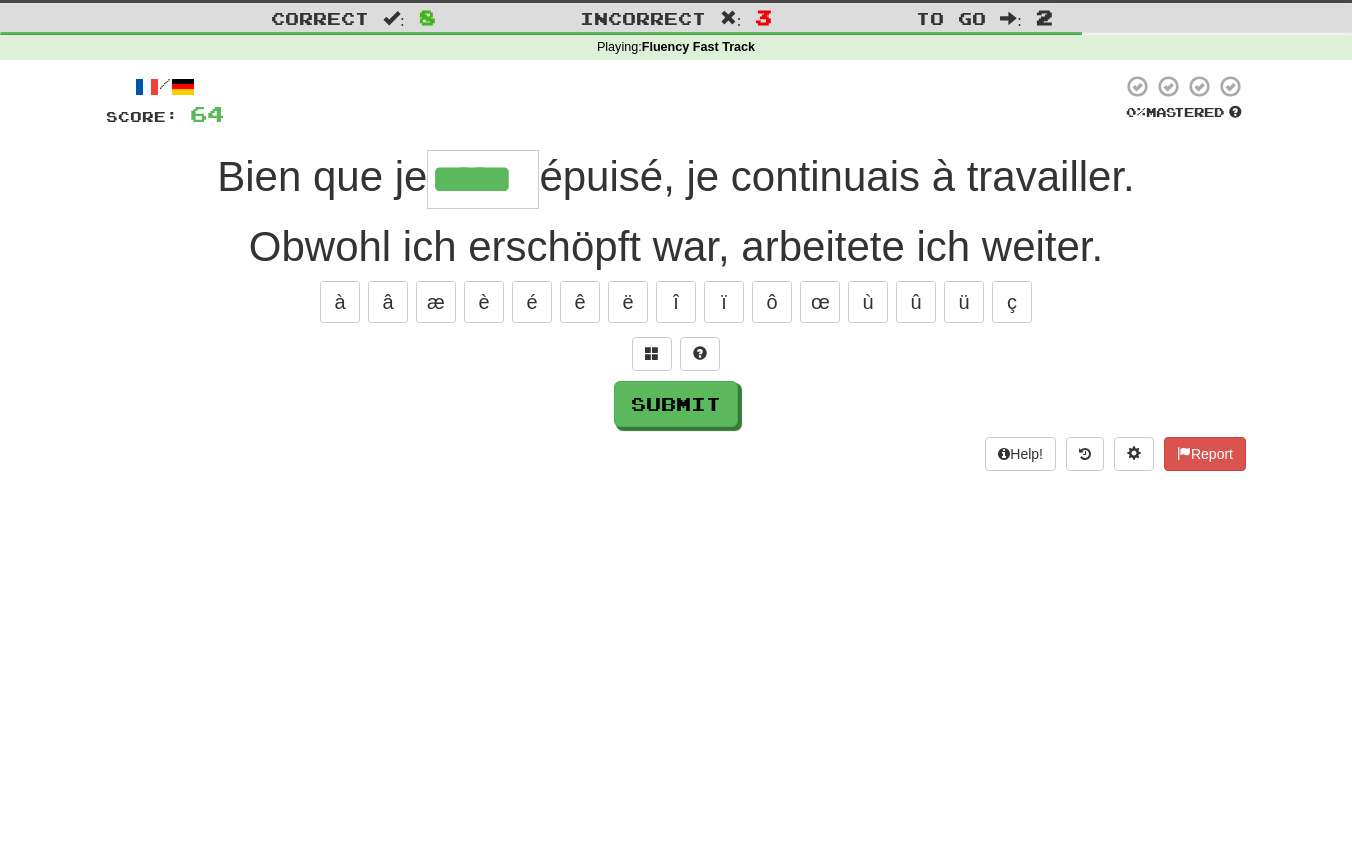 type on "*****" 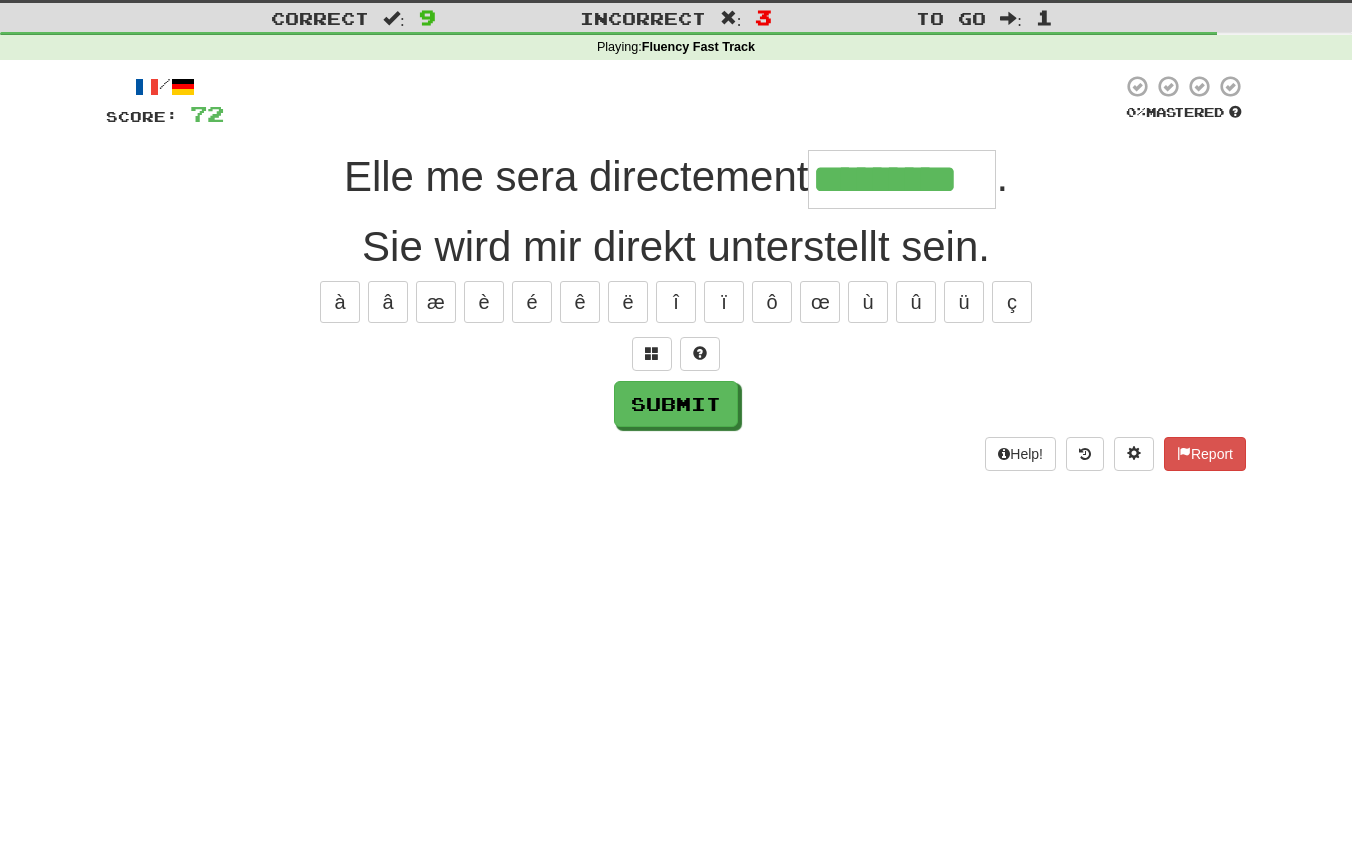 type on "*********" 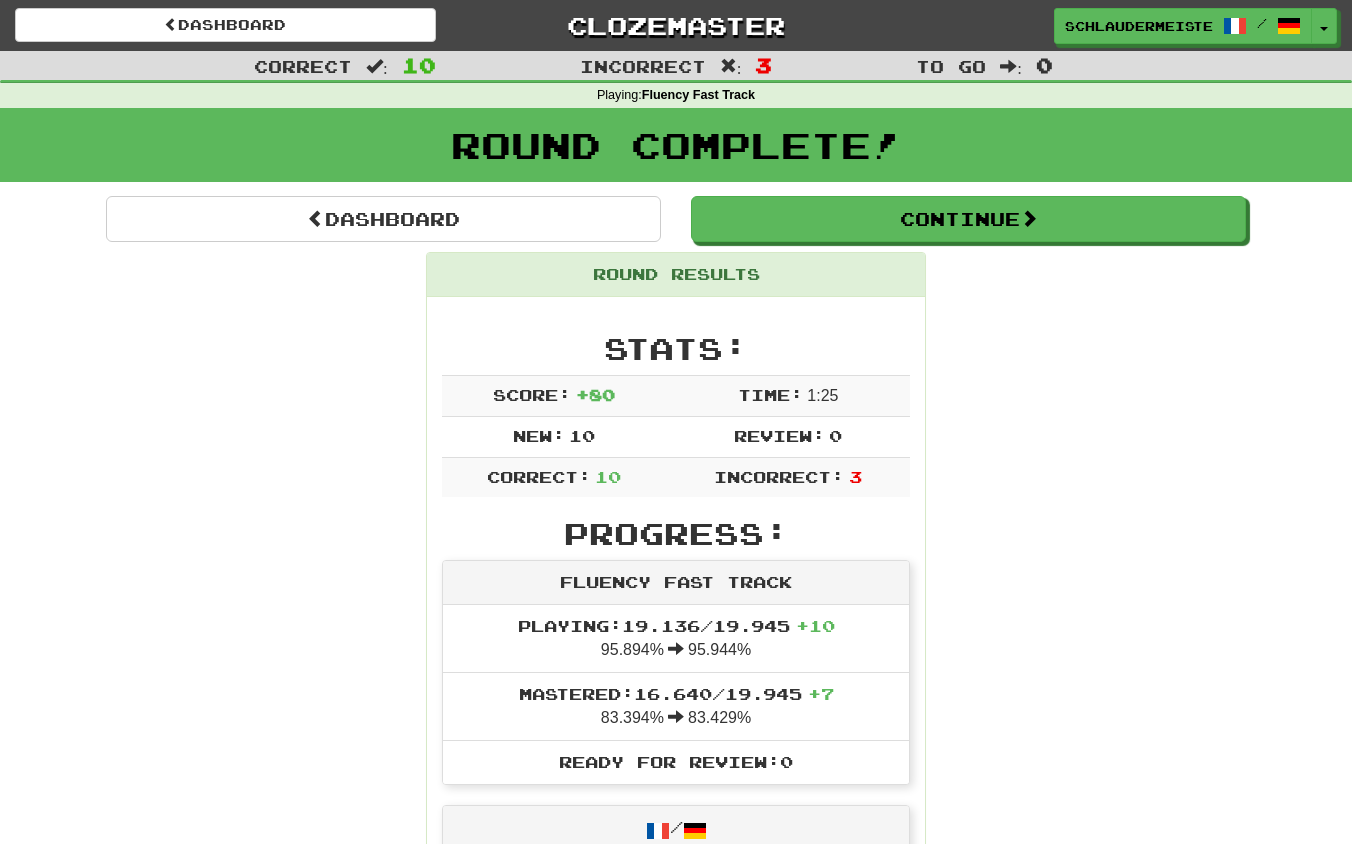 scroll, scrollTop: 0, scrollLeft: 0, axis: both 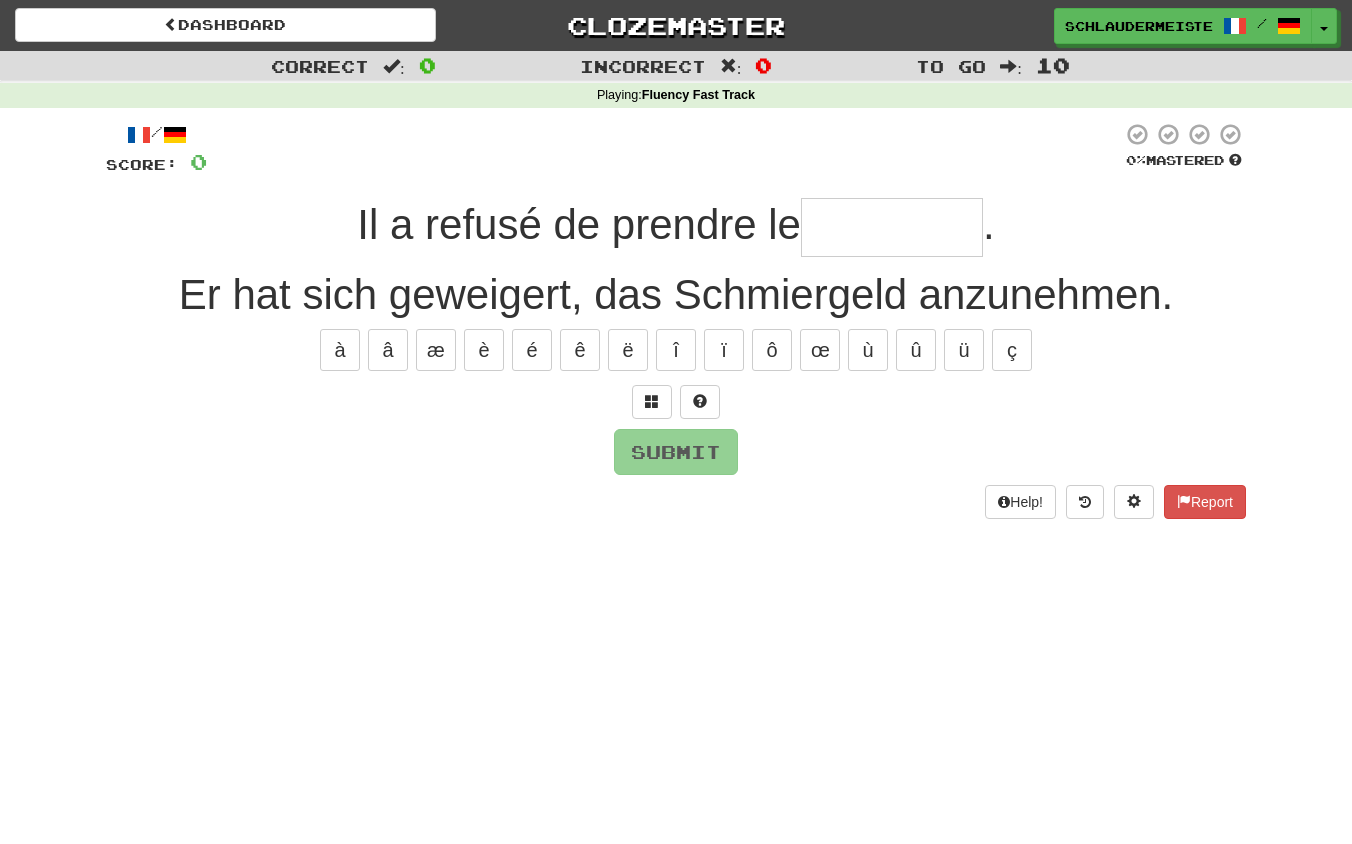 type on "********" 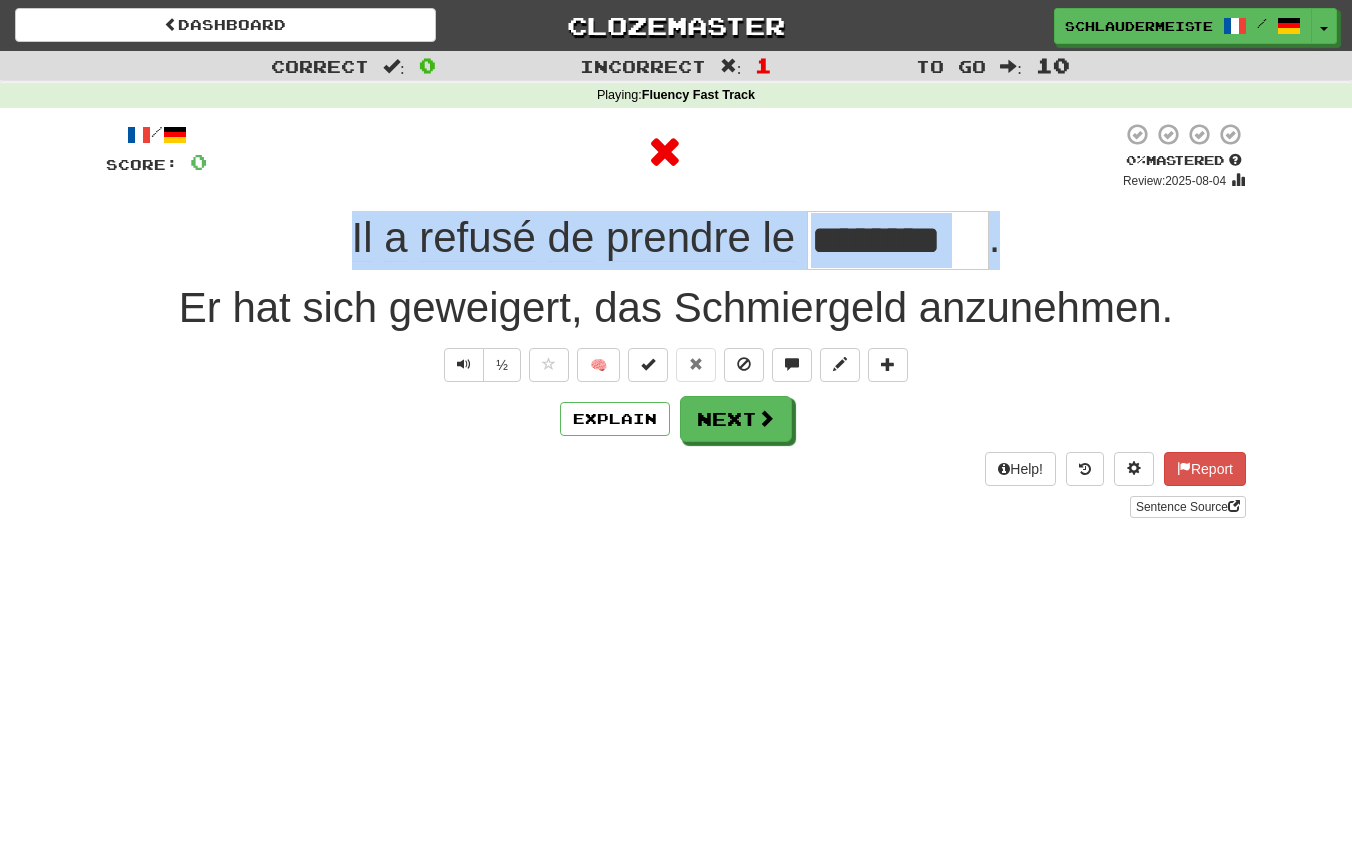 drag, startPoint x: 344, startPoint y: 220, endPoint x: 1087, endPoint y: 241, distance: 743.2967 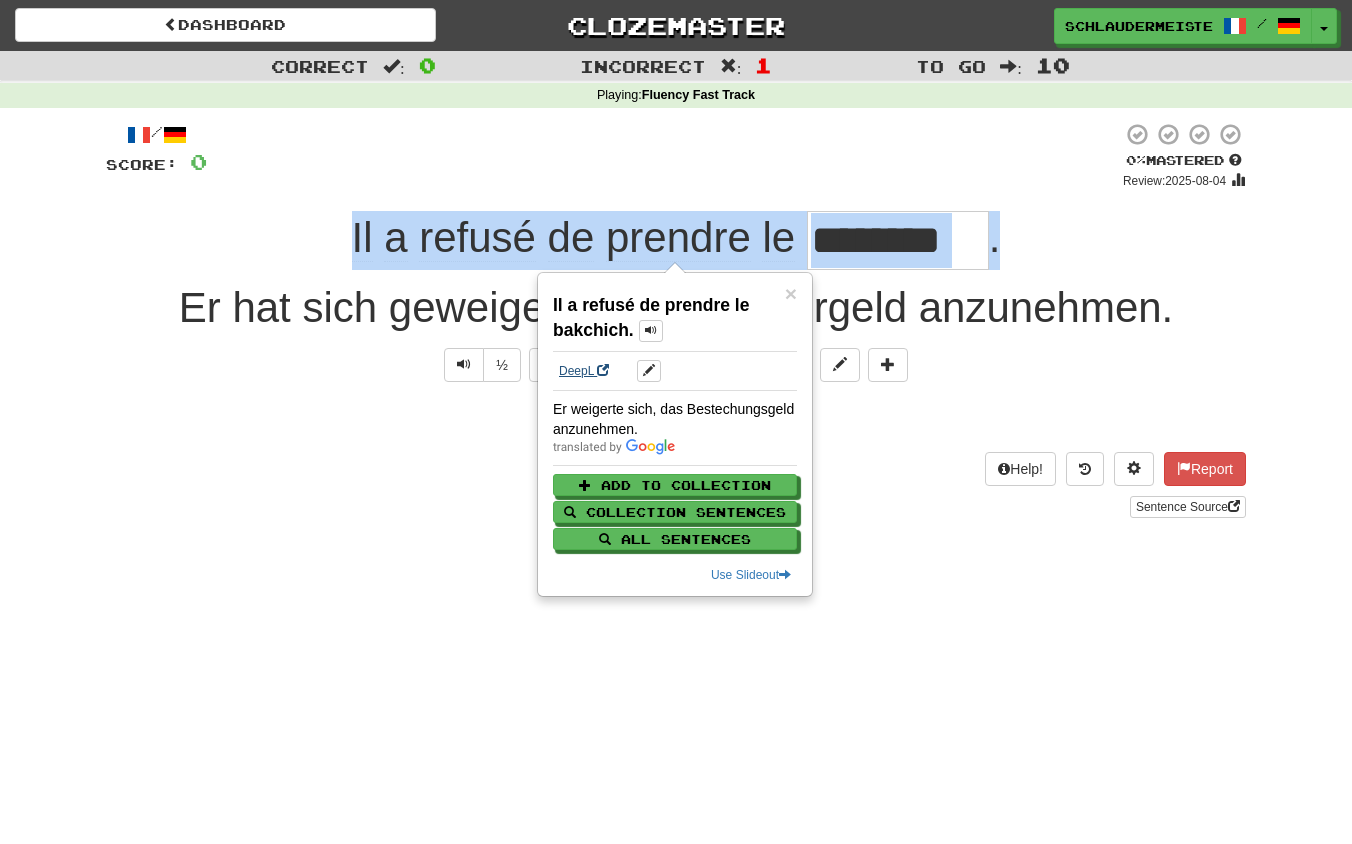click on "DeepL" at bounding box center [584, 371] 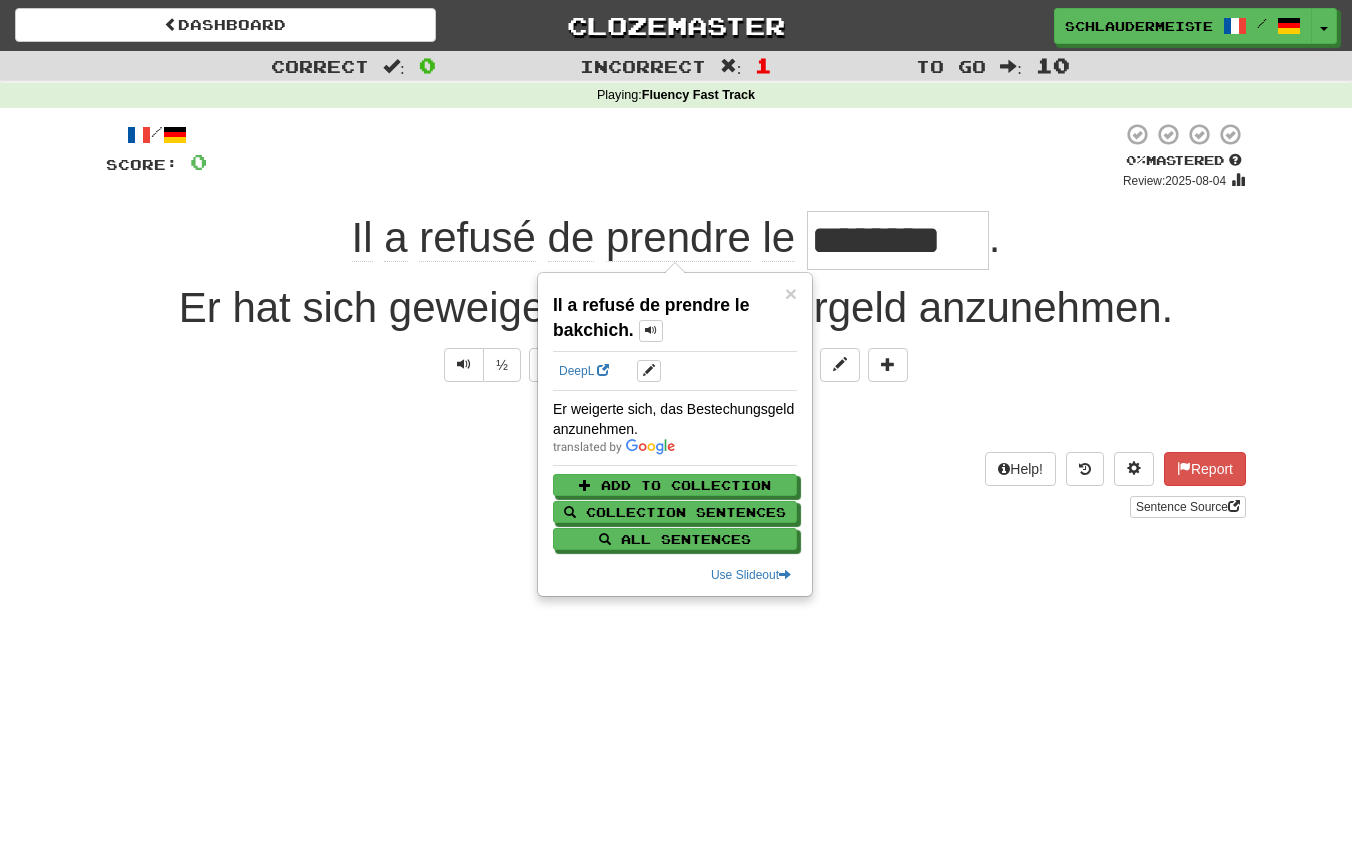 click on "/ Score: 0 0 % Mastered Review: 2025-08-04 Il a refusé de prendre le [NAME]. Er hat sich geweigert, das Schmiergeld anzunehmen. ½ 🧠 Explain Next Help! Report Sentence Source" at bounding box center (676, 327) 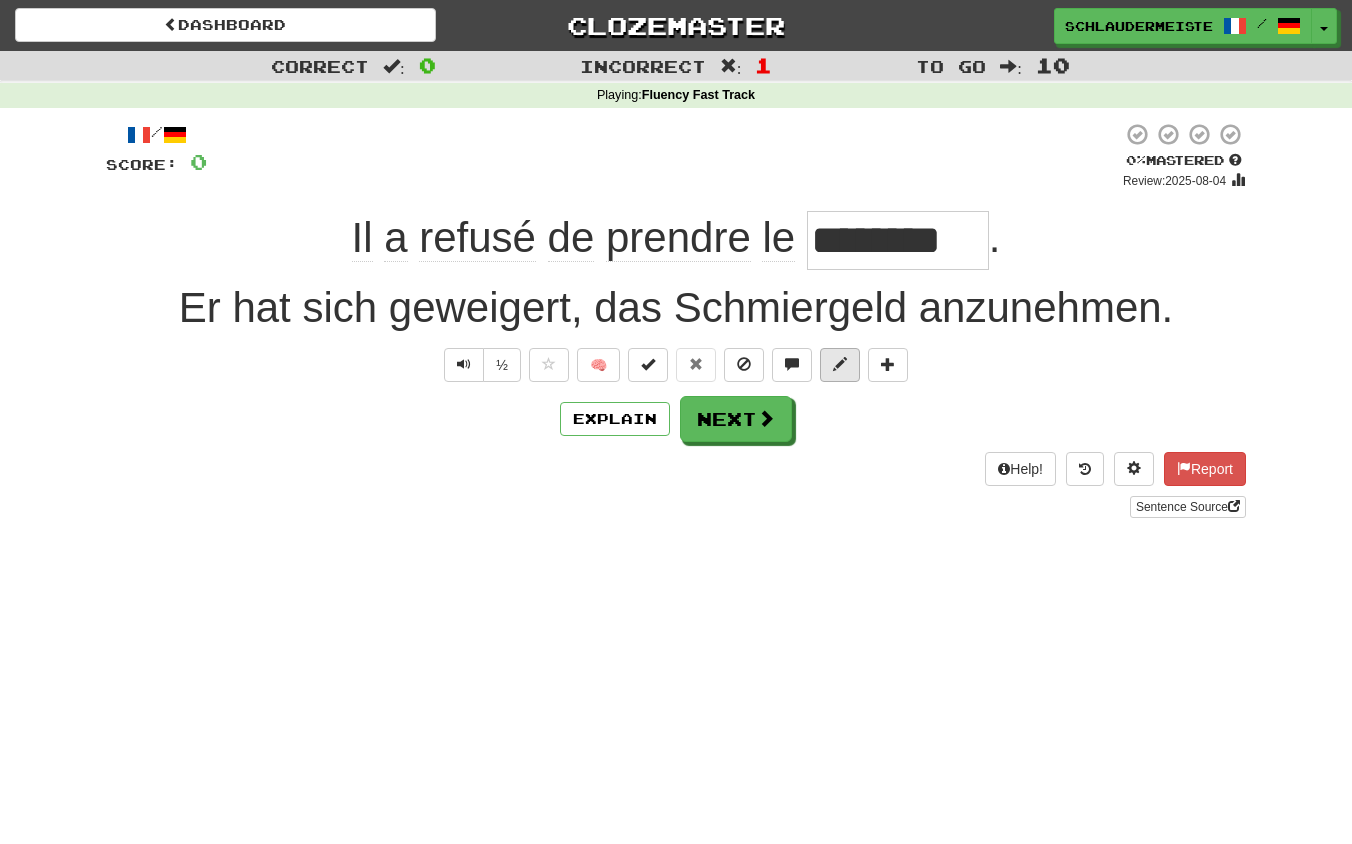 click at bounding box center [840, 364] 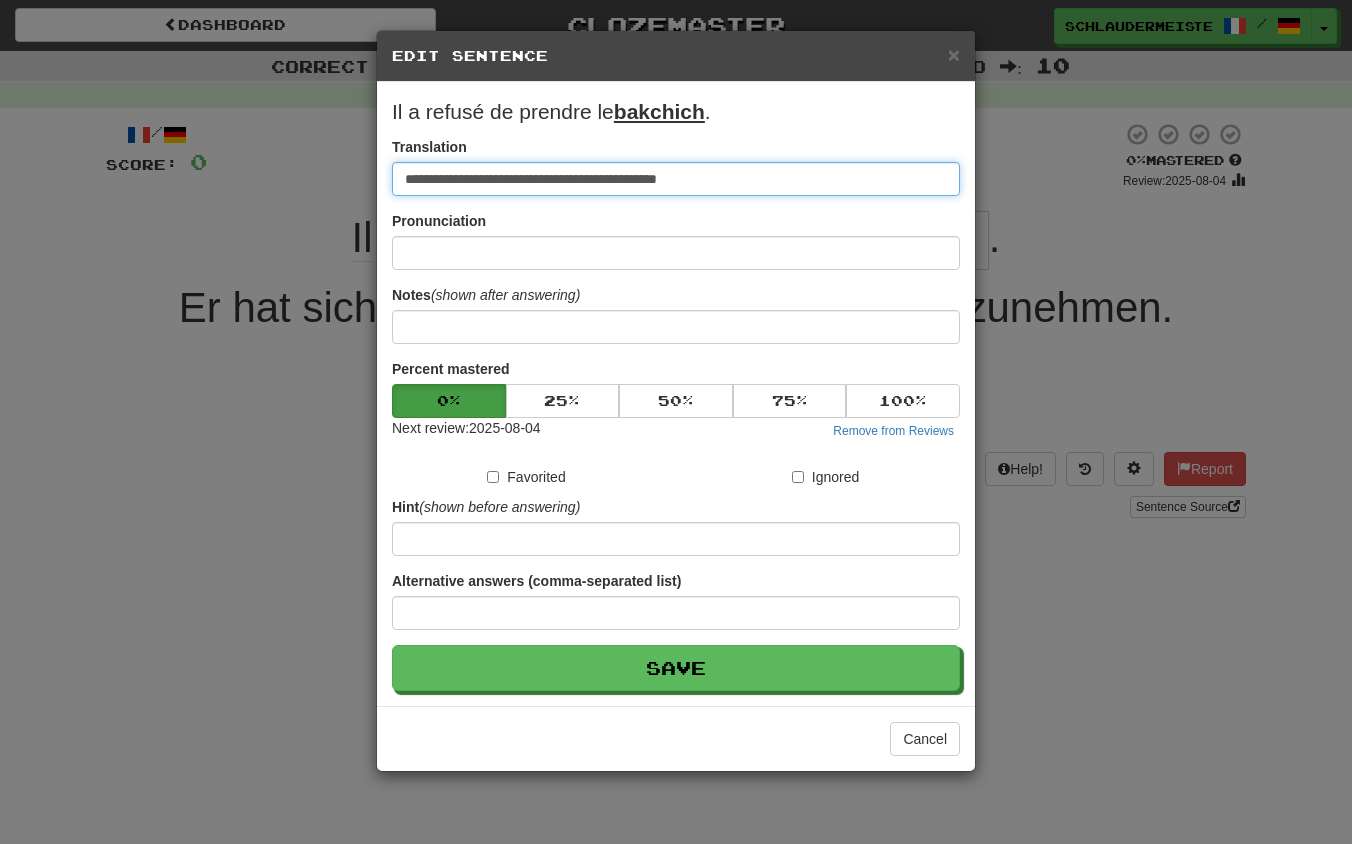 drag, startPoint x: 781, startPoint y: 182, endPoint x: 180, endPoint y: 143, distance: 602.26404 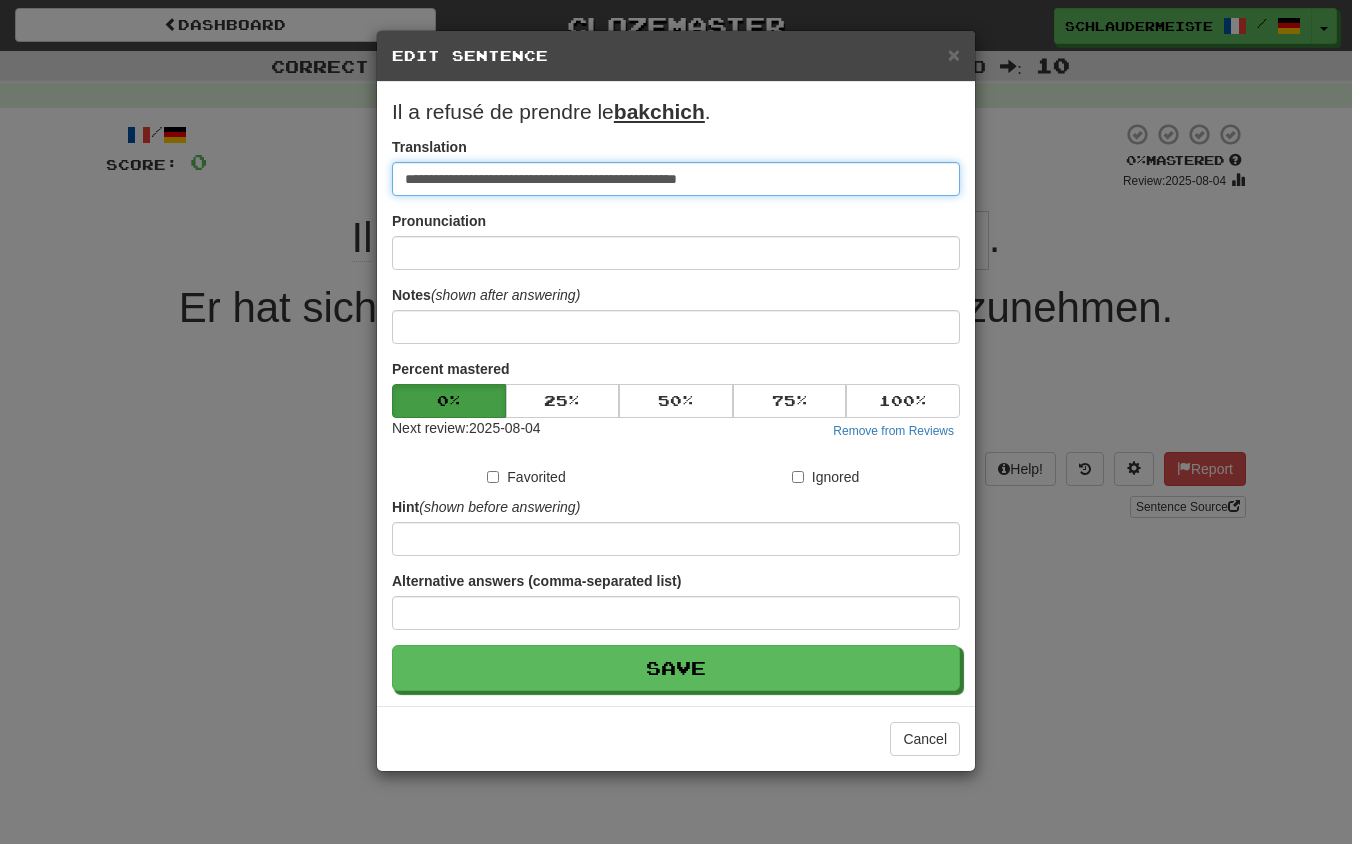 type on "**********" 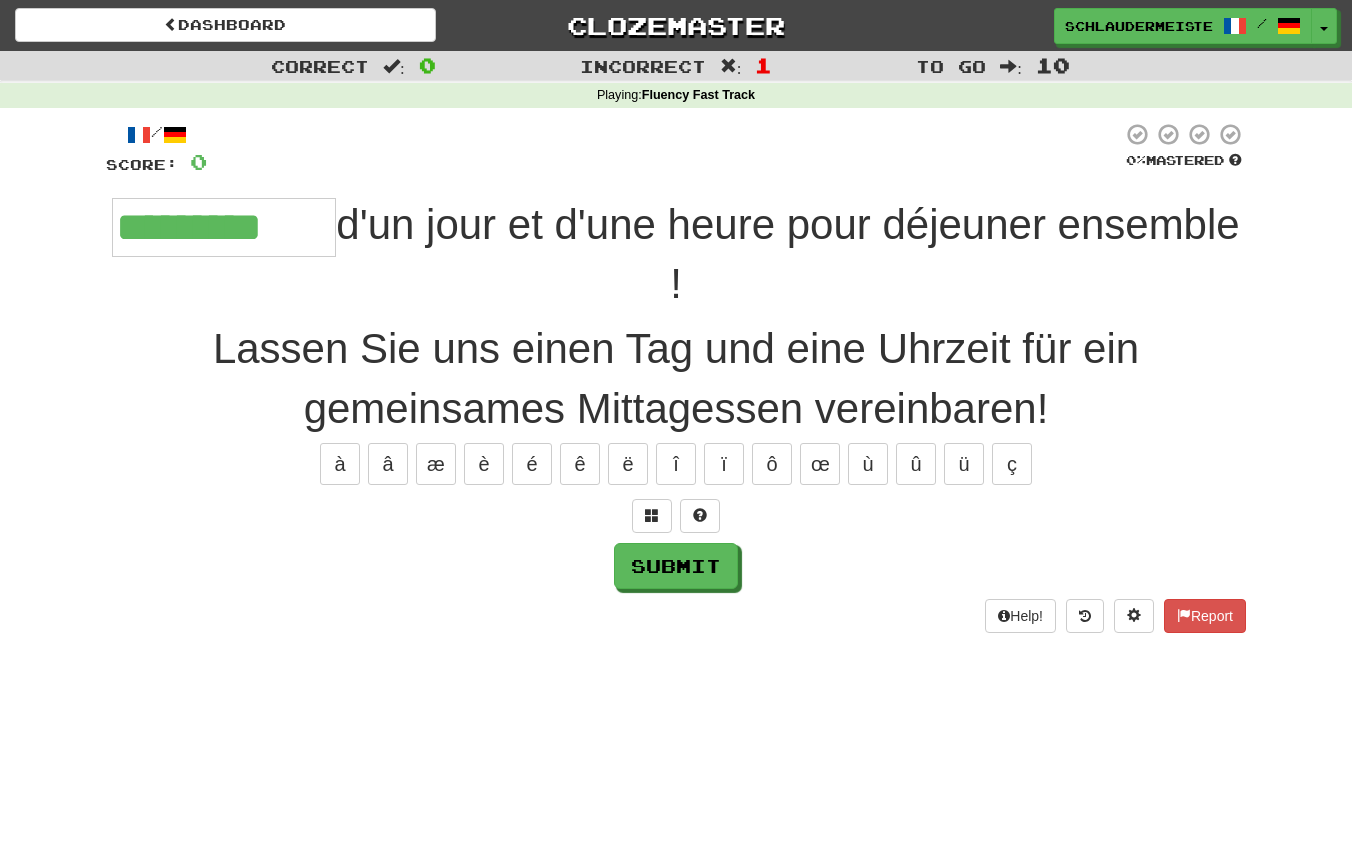type on "*********" 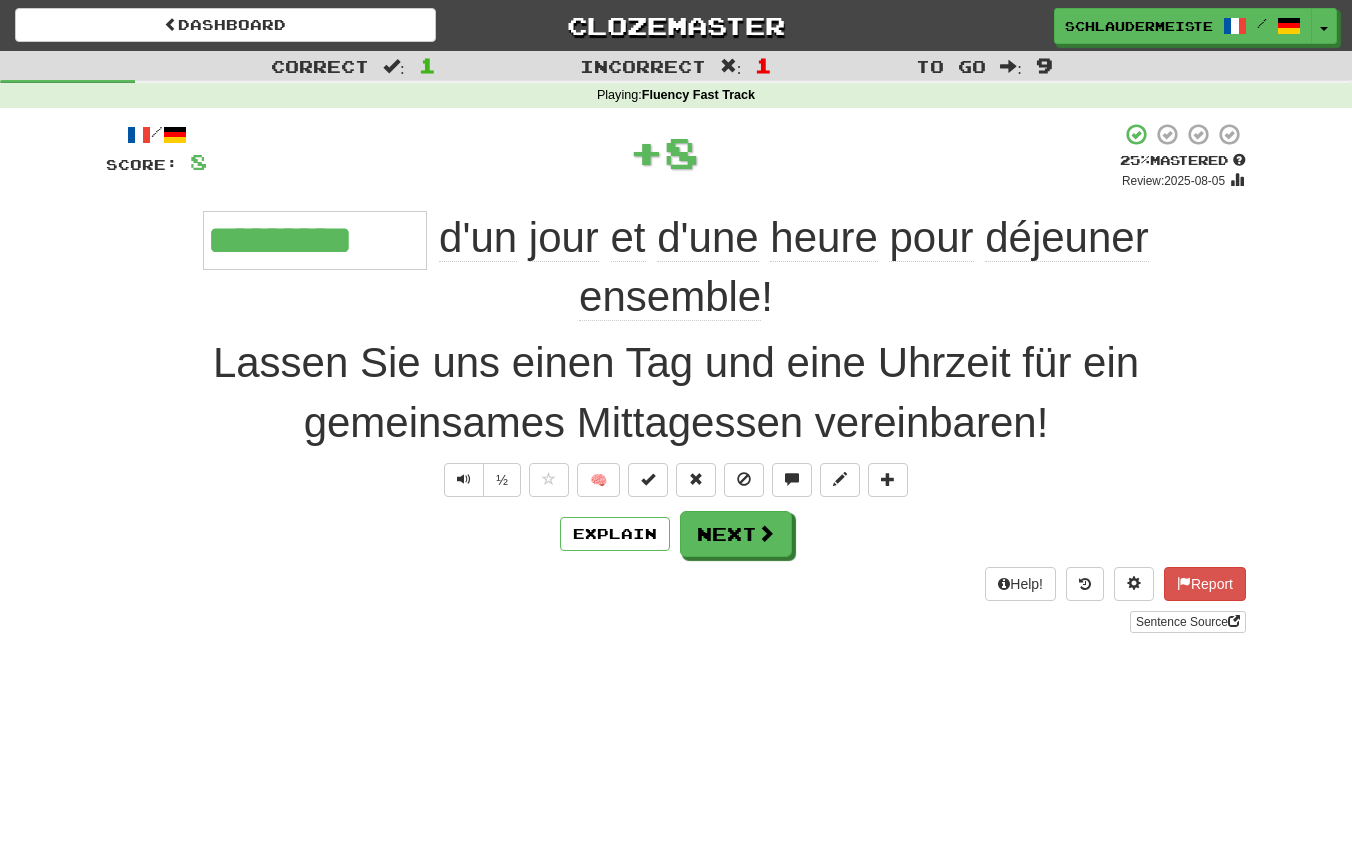 drag, startPoint x: 169, startPoint y: 216, endPoint x: 809, endPoint y: 300, distance: 645.48895 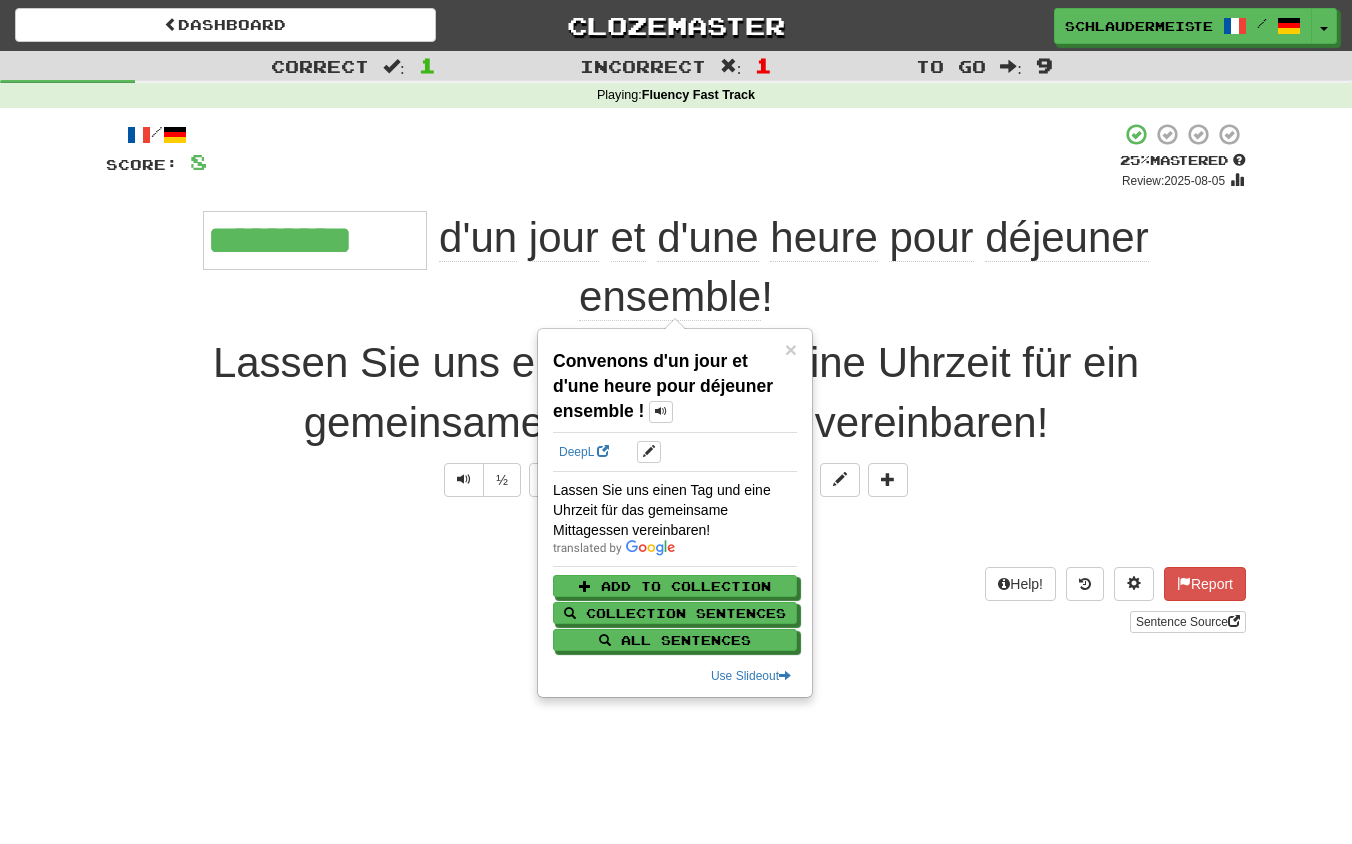 click on "Explain Next" at bounding box center (676, 534) 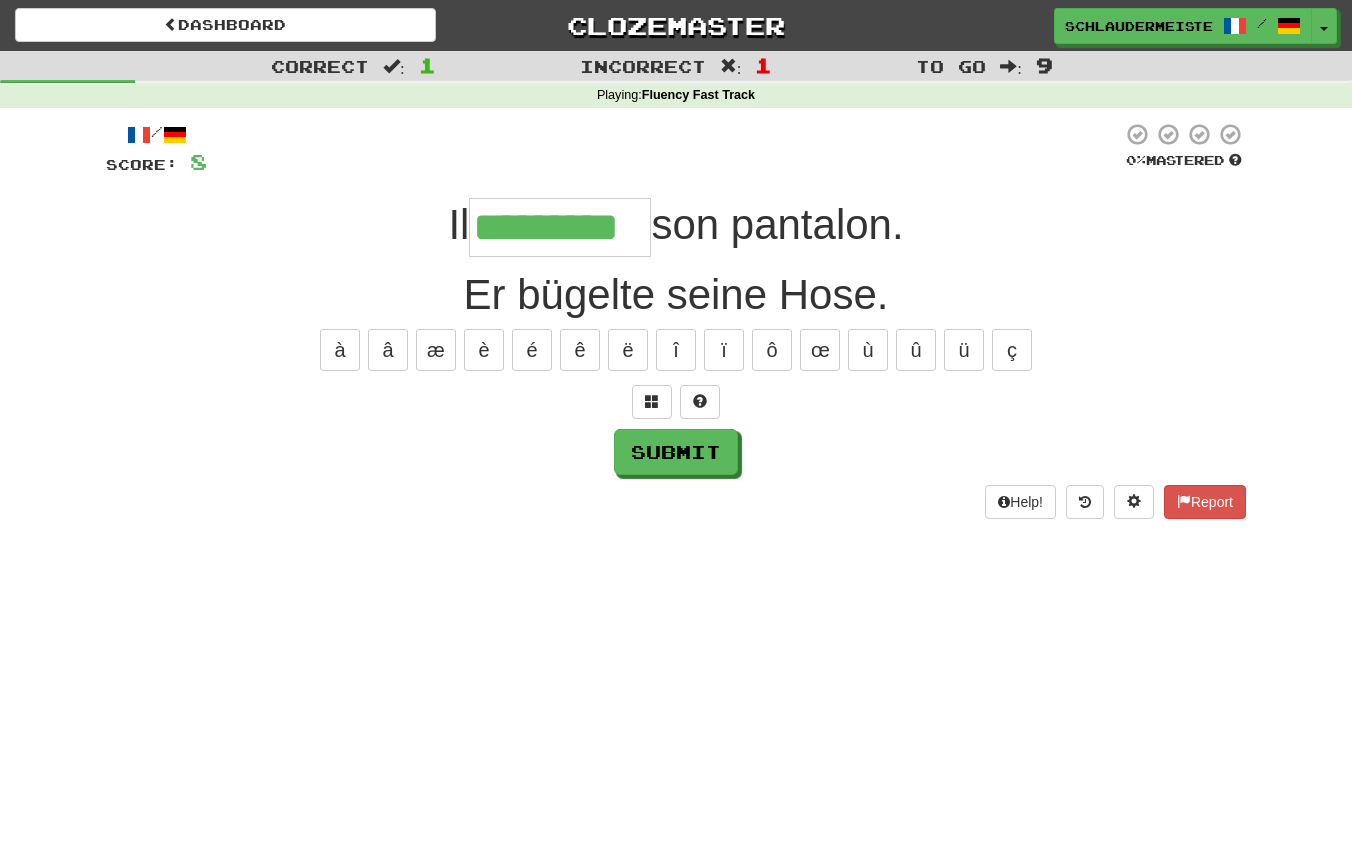 type on "*********" 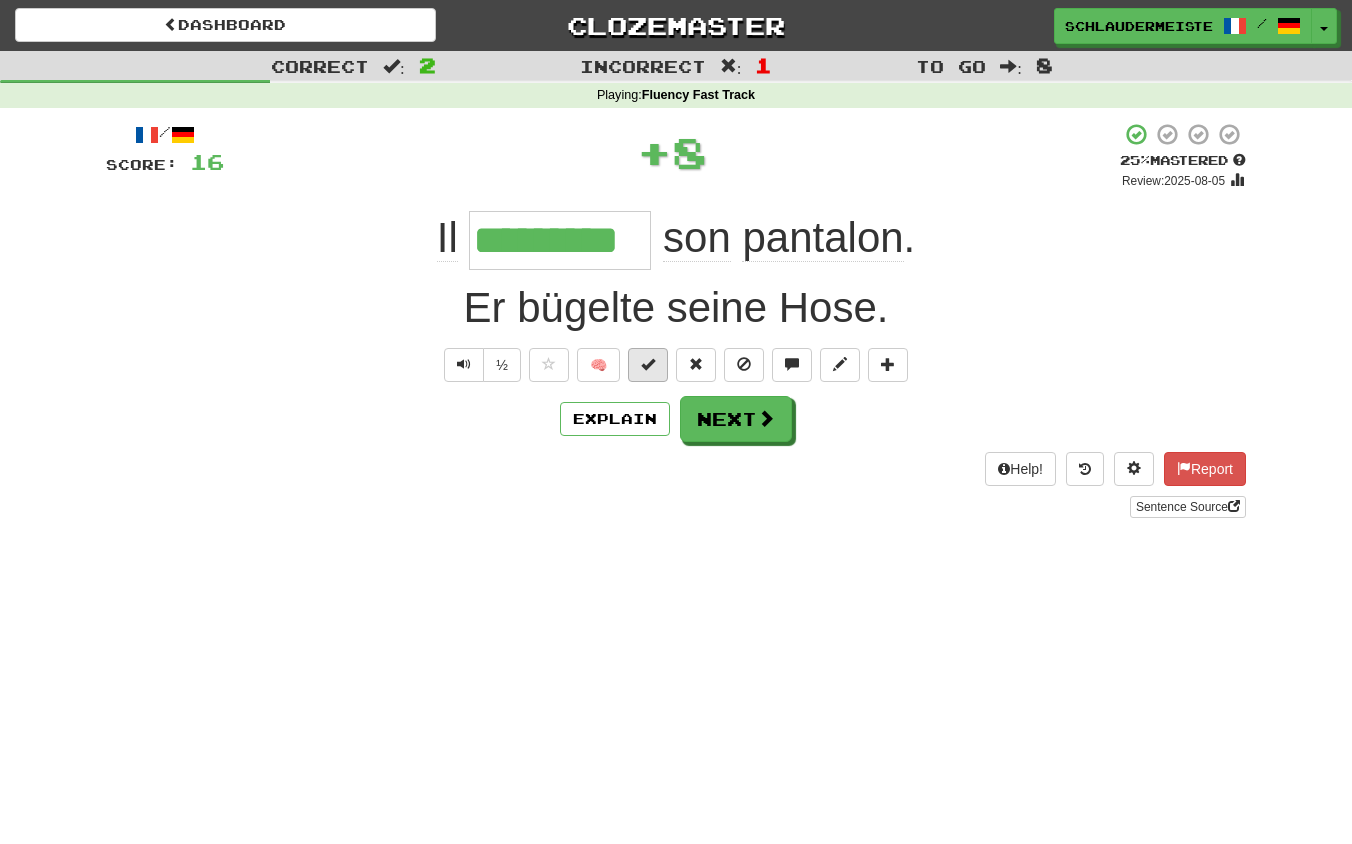 click at bounding box center (648, 364) 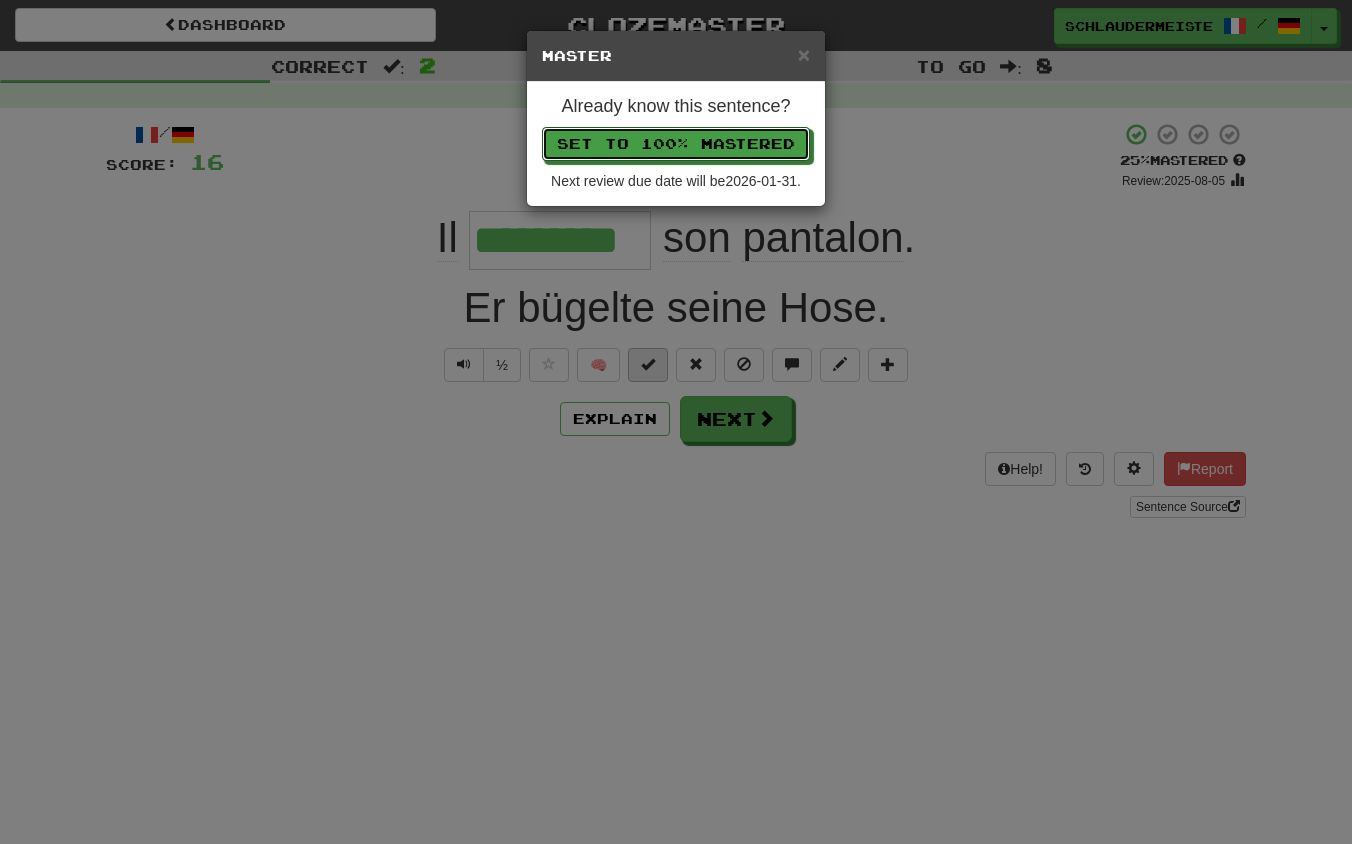 type 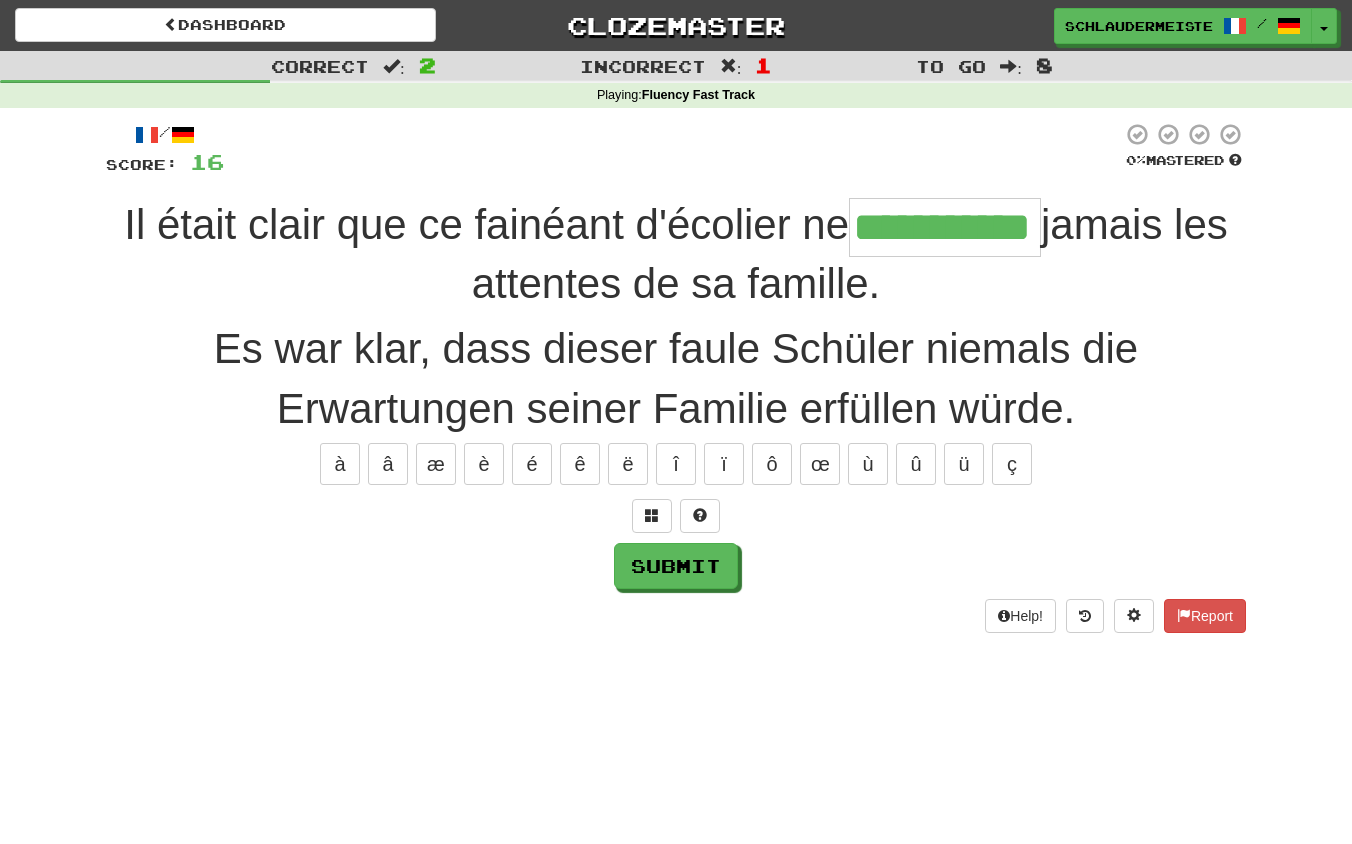 type on "**********" 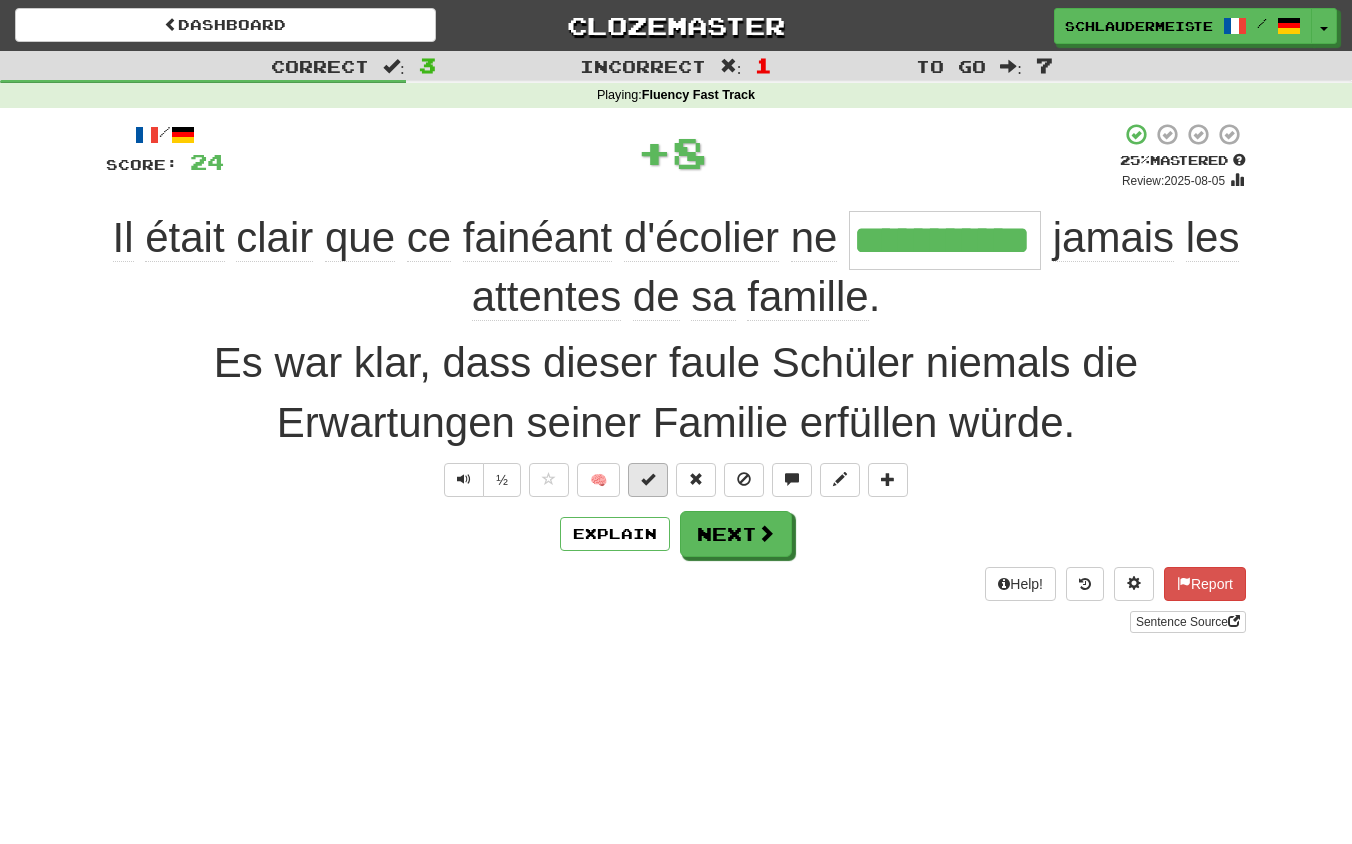 click at bounding box center [648, 479] 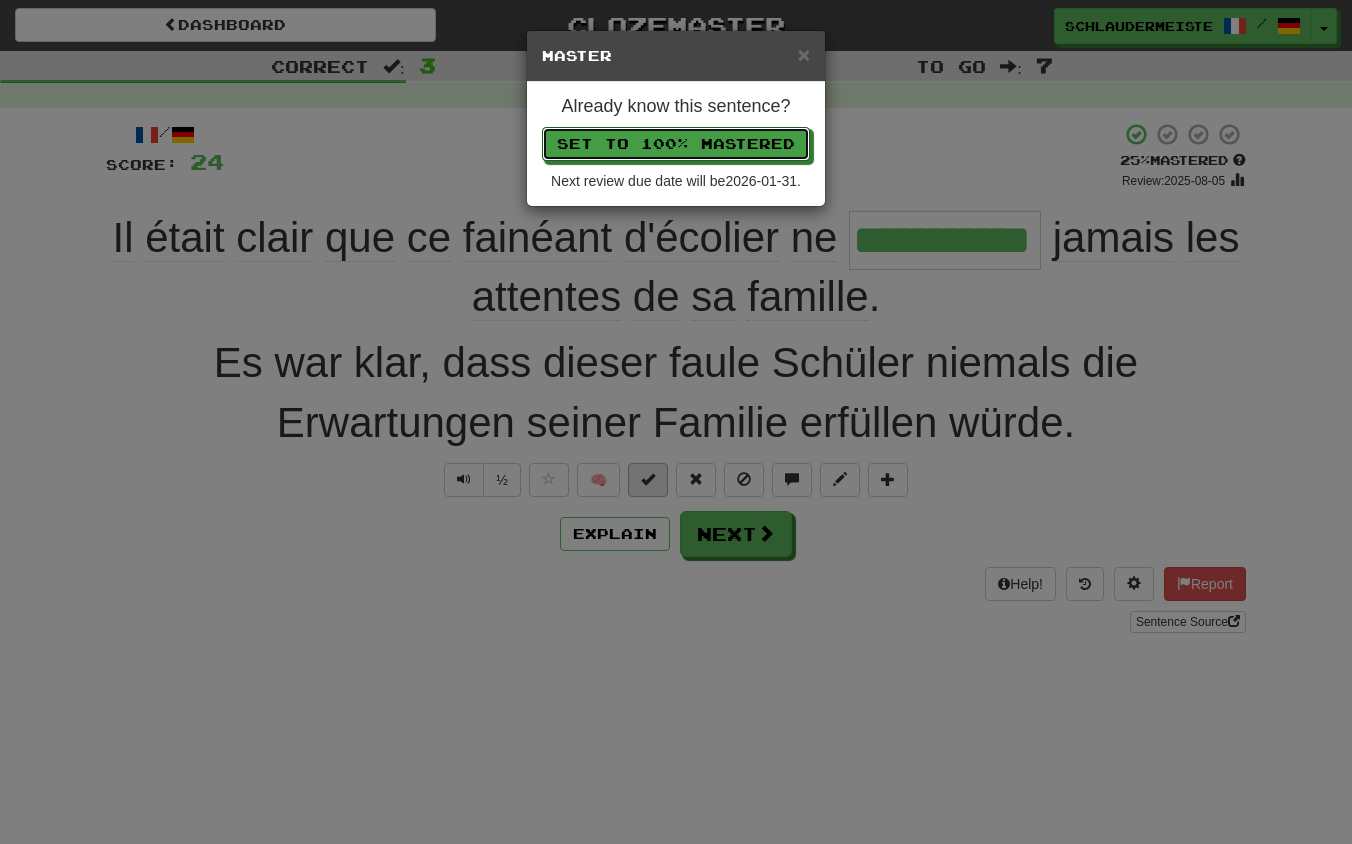 click on "Set to 100% Mastered" at bounding box center (676, 144) 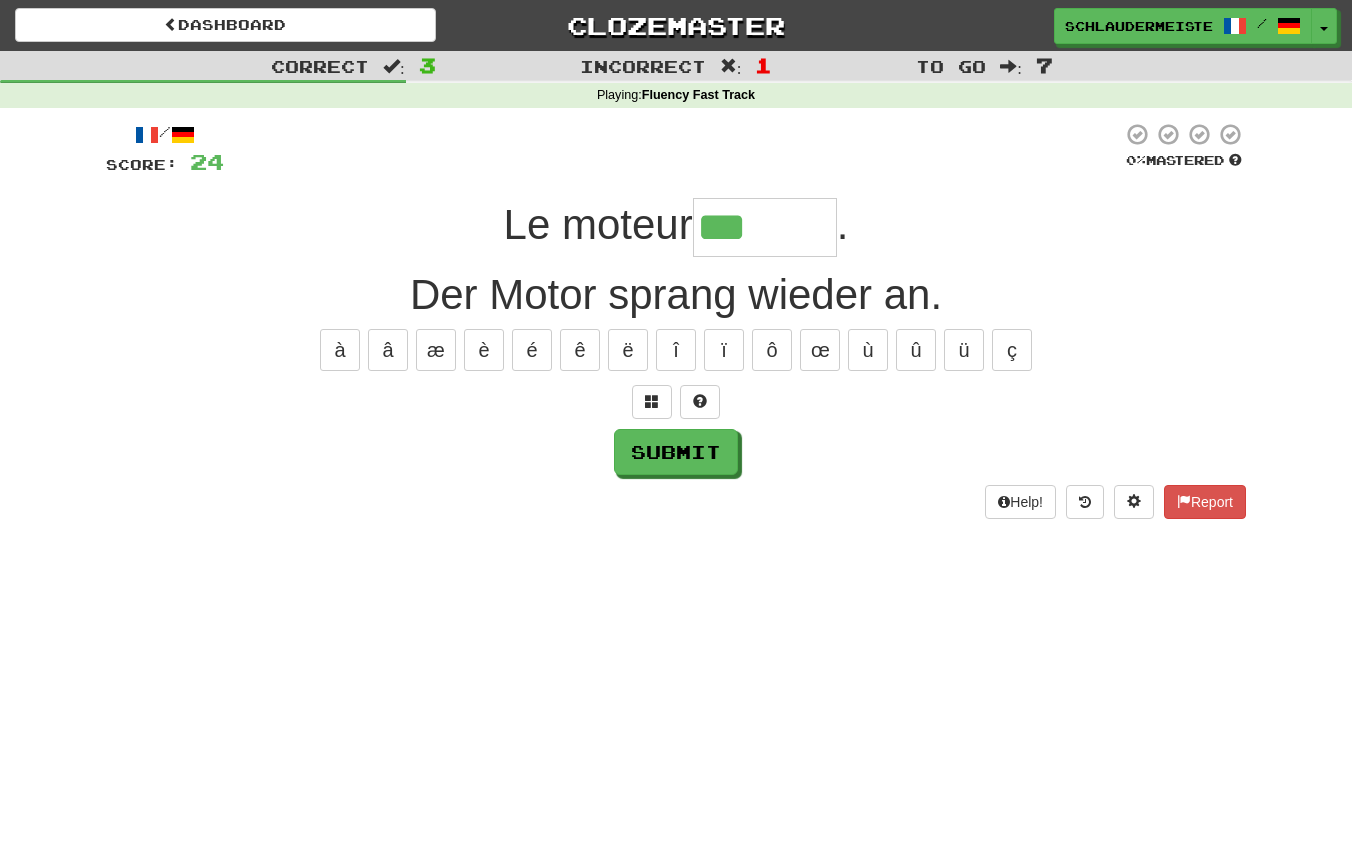 type on "********" 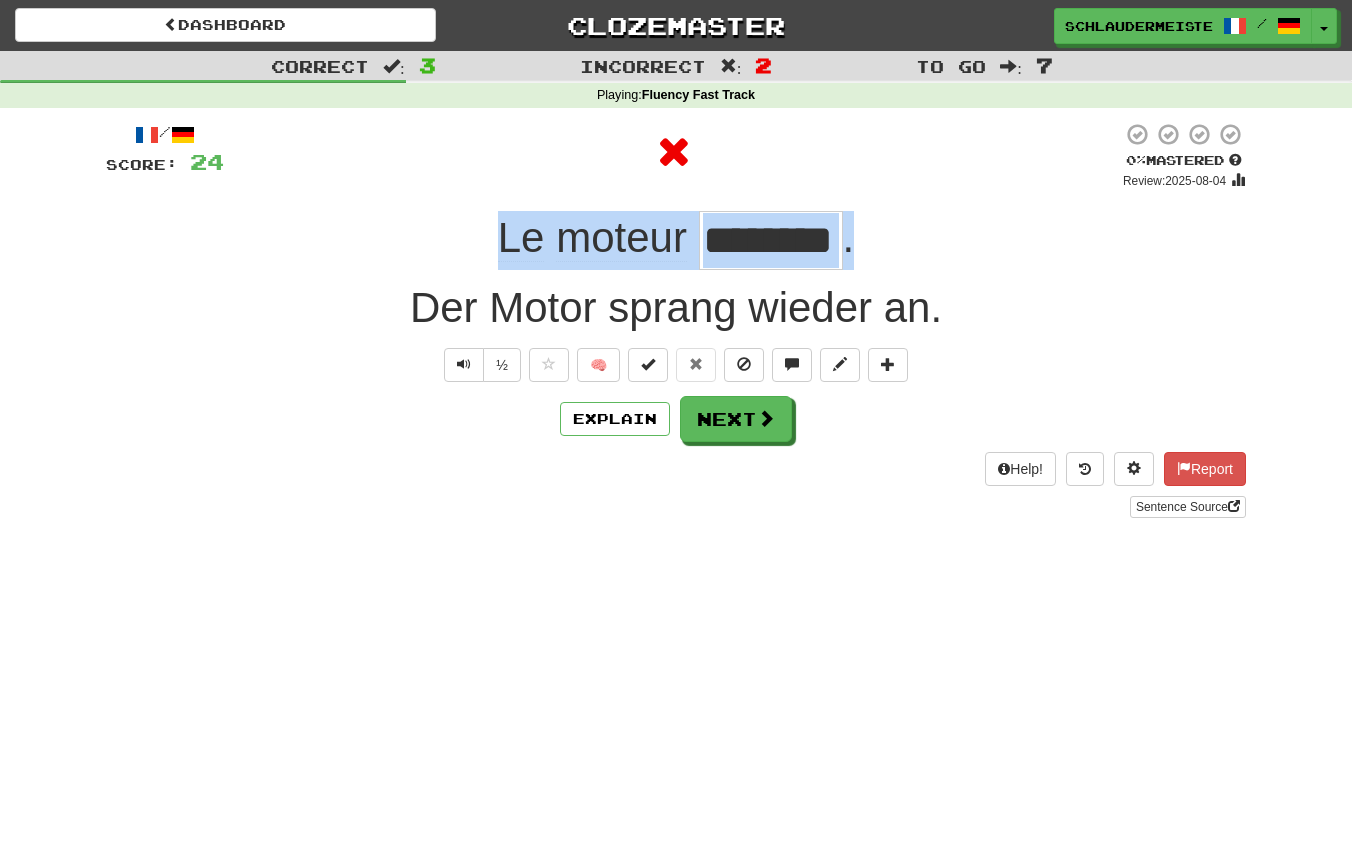 drag, startPoint x: 470, startPoint y: 229, endPoint x: 907, endPoint y: 229, distance: 437 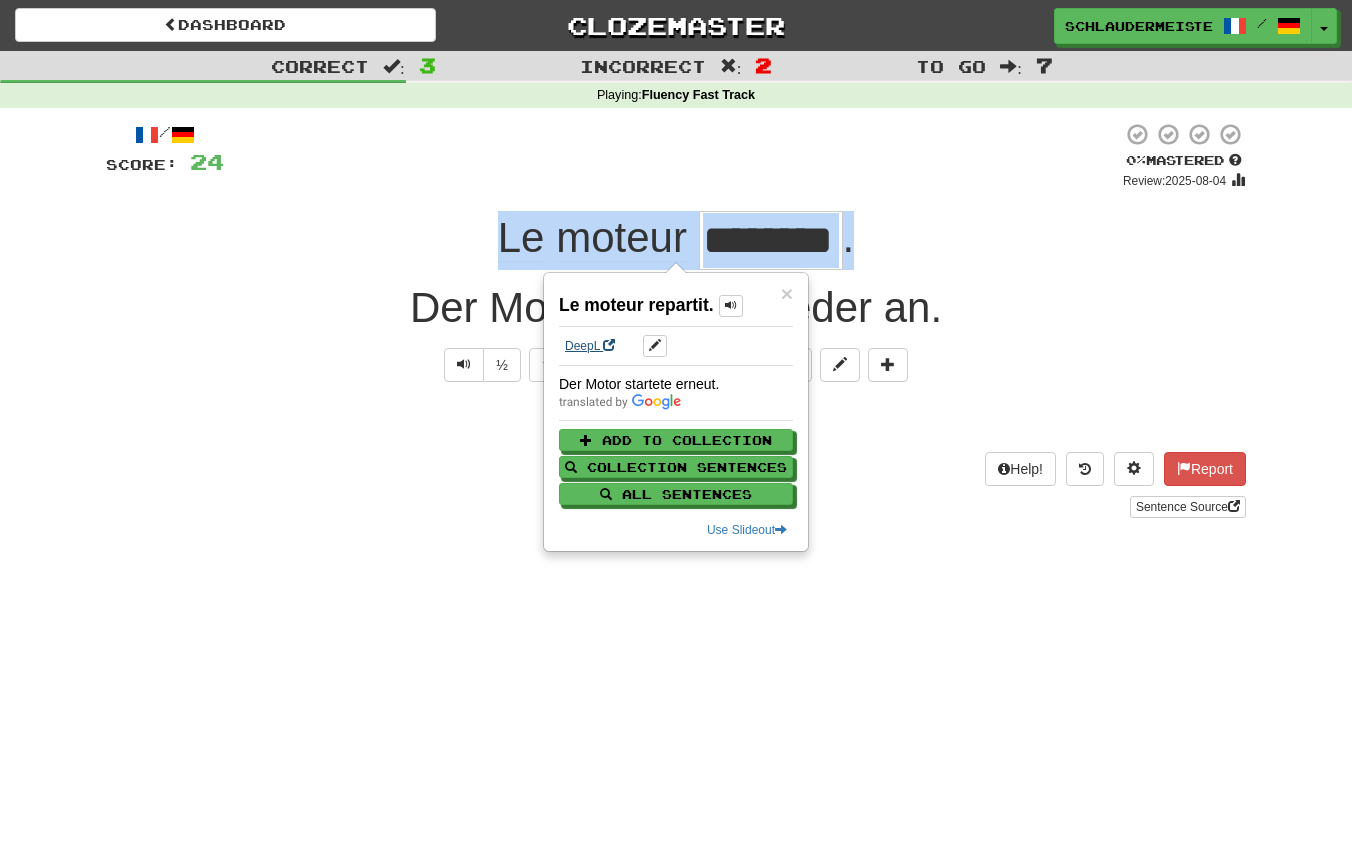 click on "DeepL" at bounding box center [590, 346] 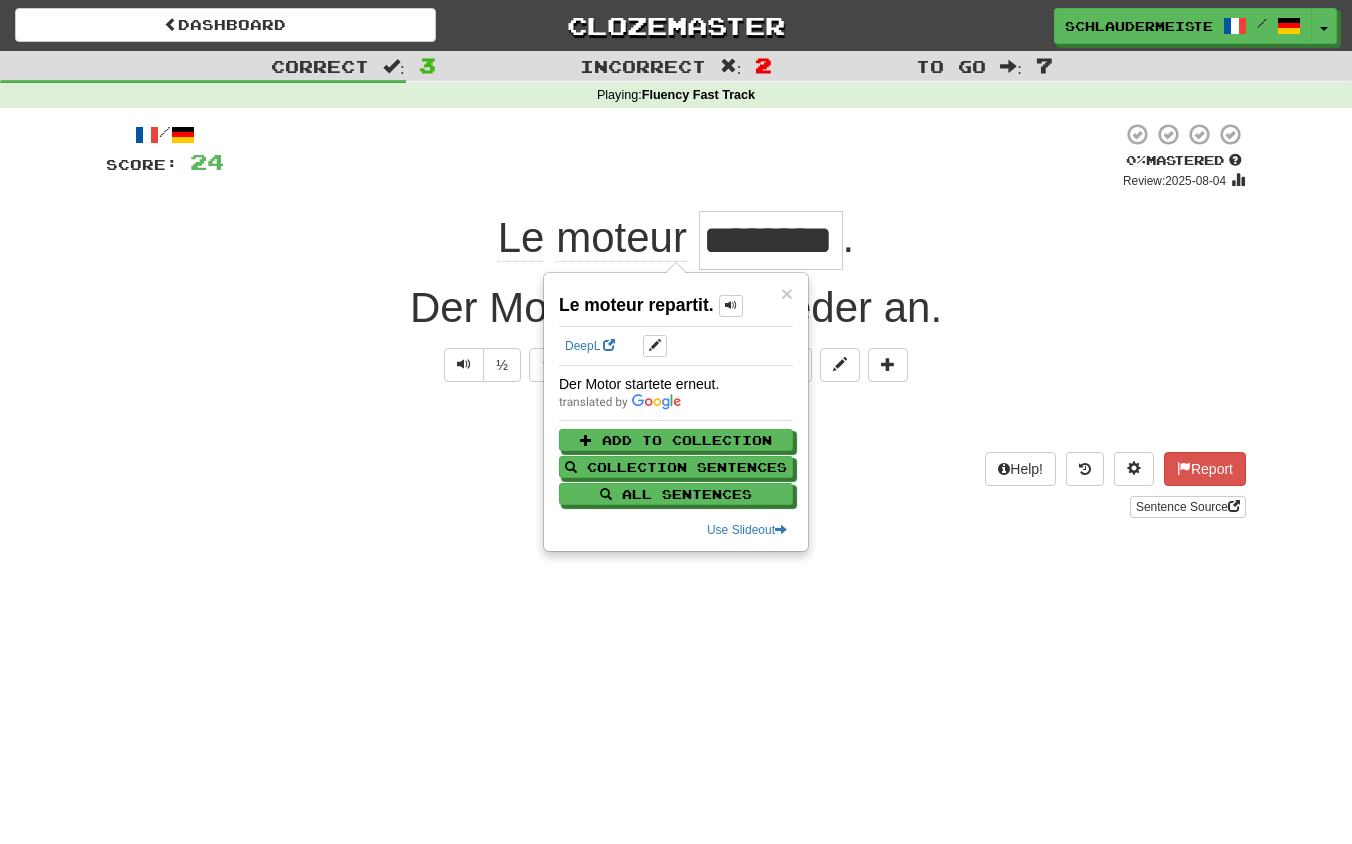 click on "Help!  Report Sentence Source" at bounding box center [676, 485] 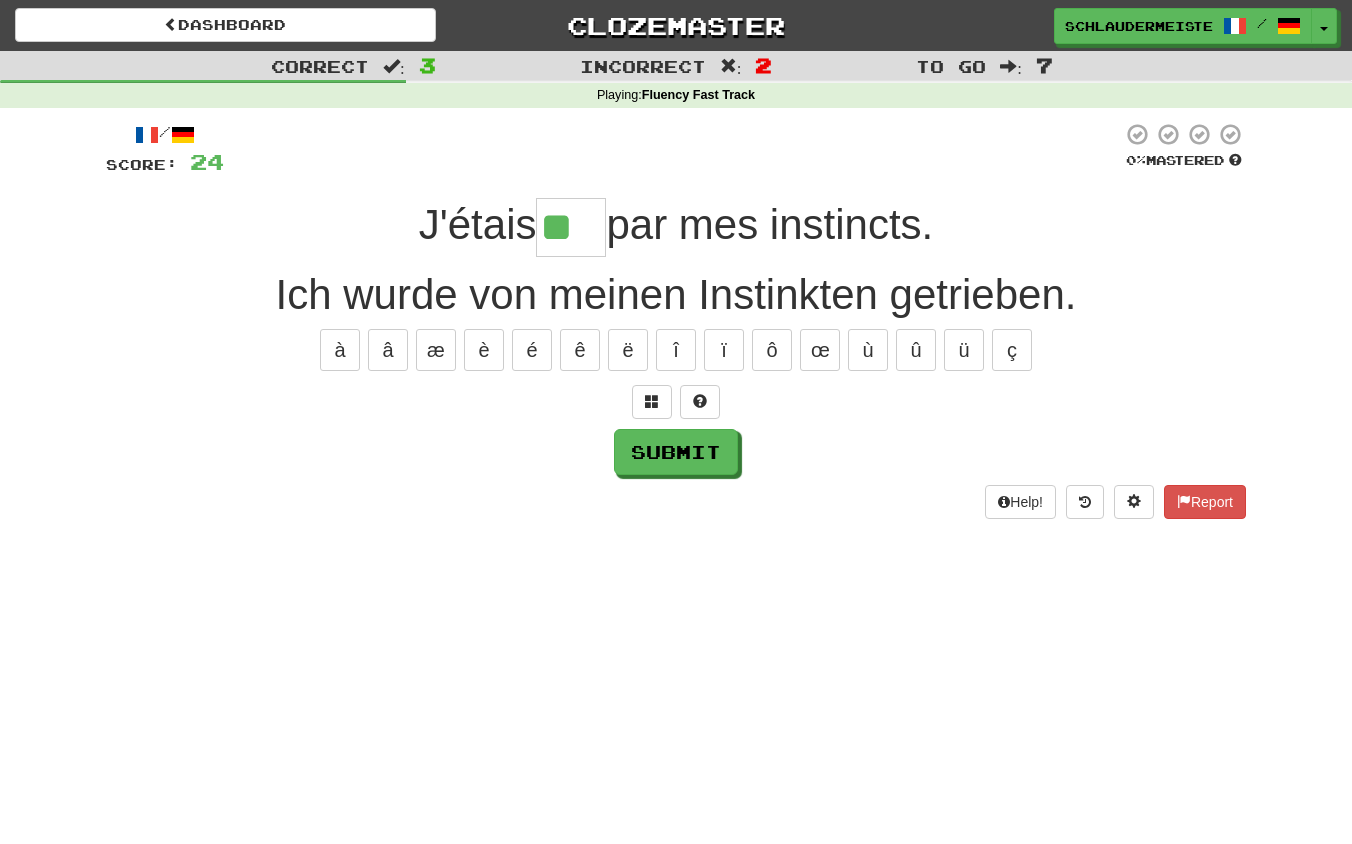 type on "**" 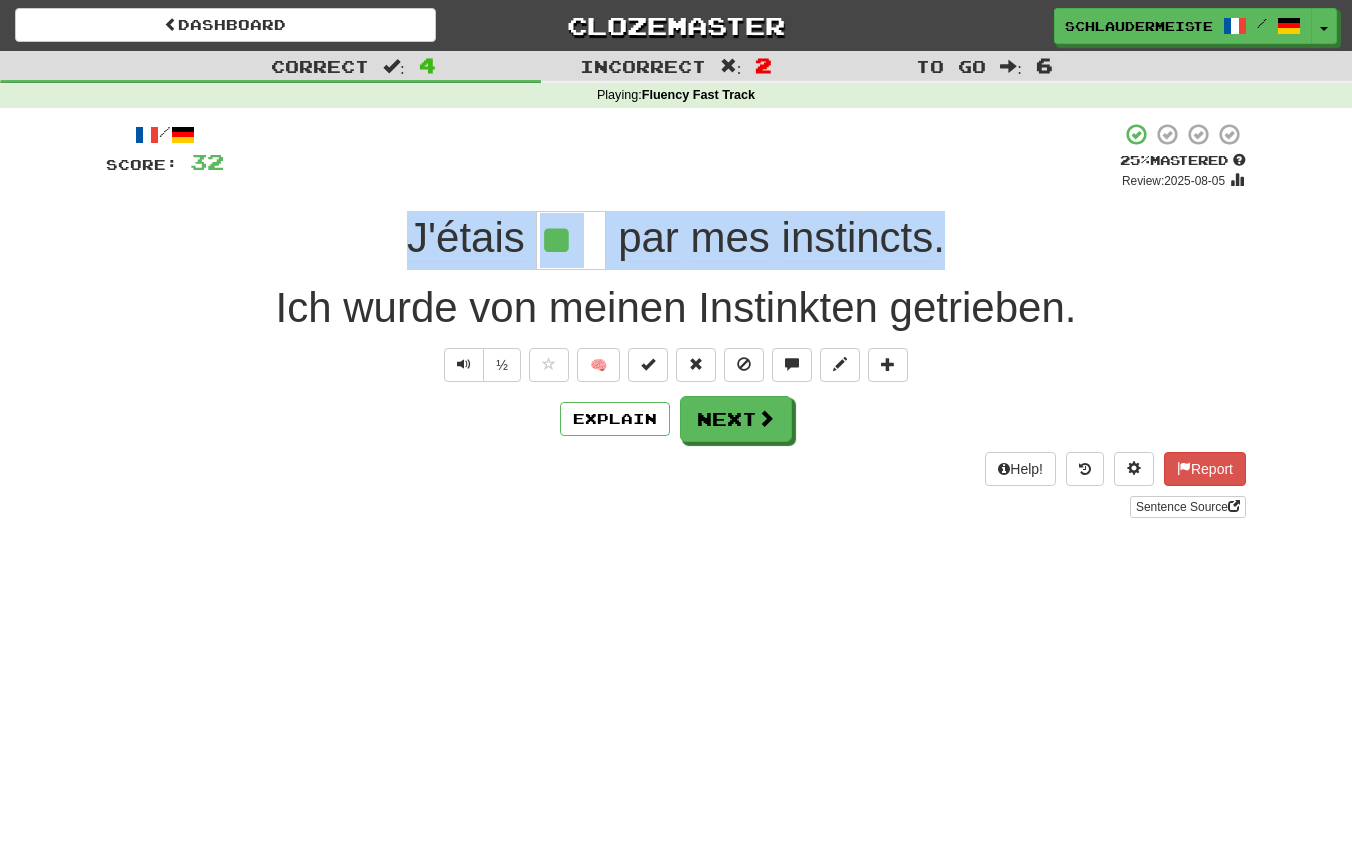 drag, startPoint x: 358, startPoint y: 228, endPoint x: 973, endPoint y: 249, distance: 615.35846 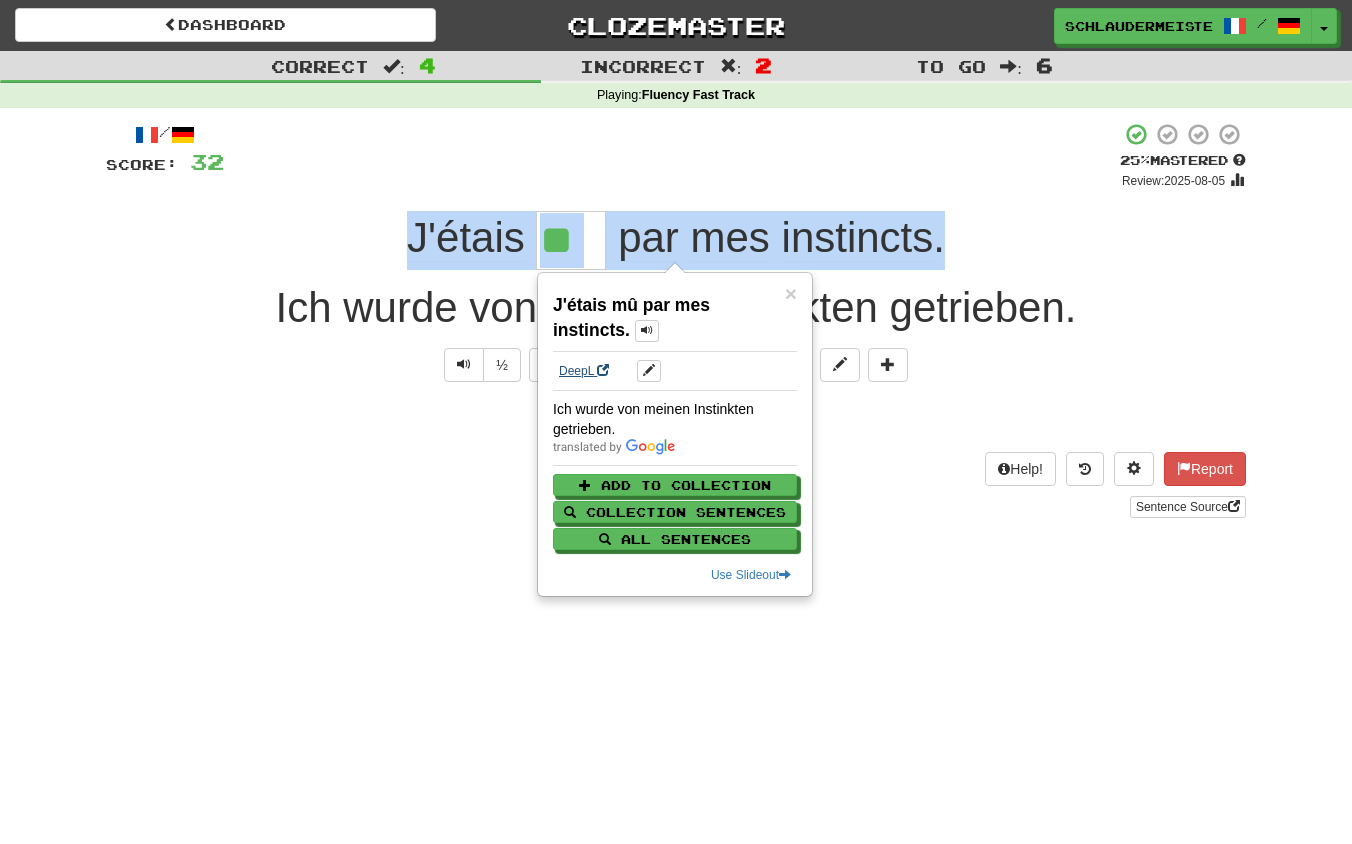 click on "DeepL" at bounding box center [584, 371] 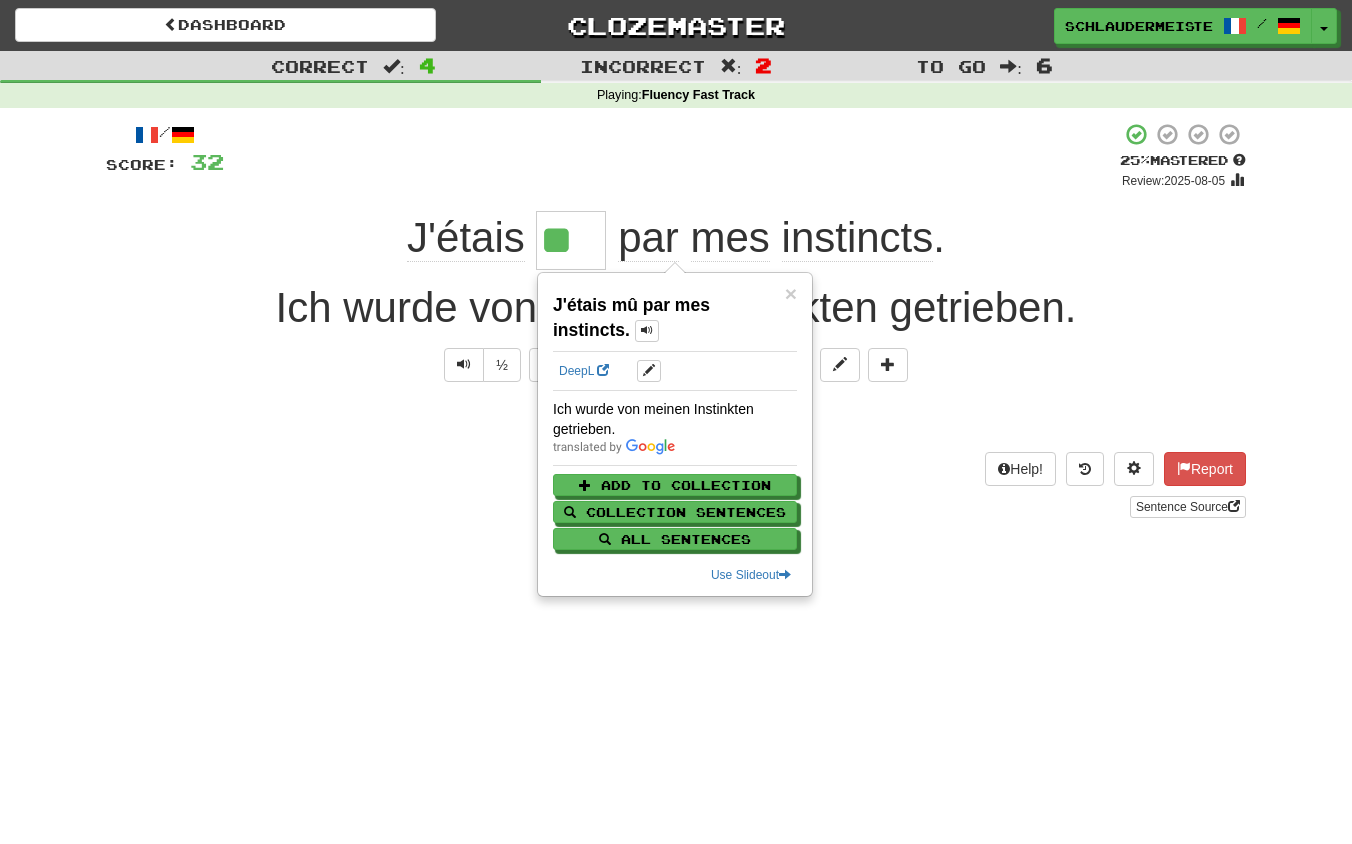 click on "Dashboard
Clozemaster
[USERNAME]
/
Toggle Dropdown
Dashboard
Leaderboard
Activity Feed
Notifications
Profile
Discussions
Français
/
Deutsch
Streak:
47
Review:
0
Points Today: 4840
Languages
Account
Logout
[USERNAME]
/
Toggle Dropdown
Dashboard
Leaderboard
Activity Feed
Notifications
Profile
Discussions
Français
/
Deutsch
Streak:
47
Review:
0
Points Today: 4840
Languages
Account
Logout
clozemaster
Correct   :   4 Incorrect   :   2 To go   :   6 Playing :  Fluency Fast Track  /  Score:   32 + 8 25 %  Mastered Review:  [DATE] J'étais   **   par   mes   instincts . Ich wurde von meinen Instinkten getrieben." at bounding box center (676, 422) 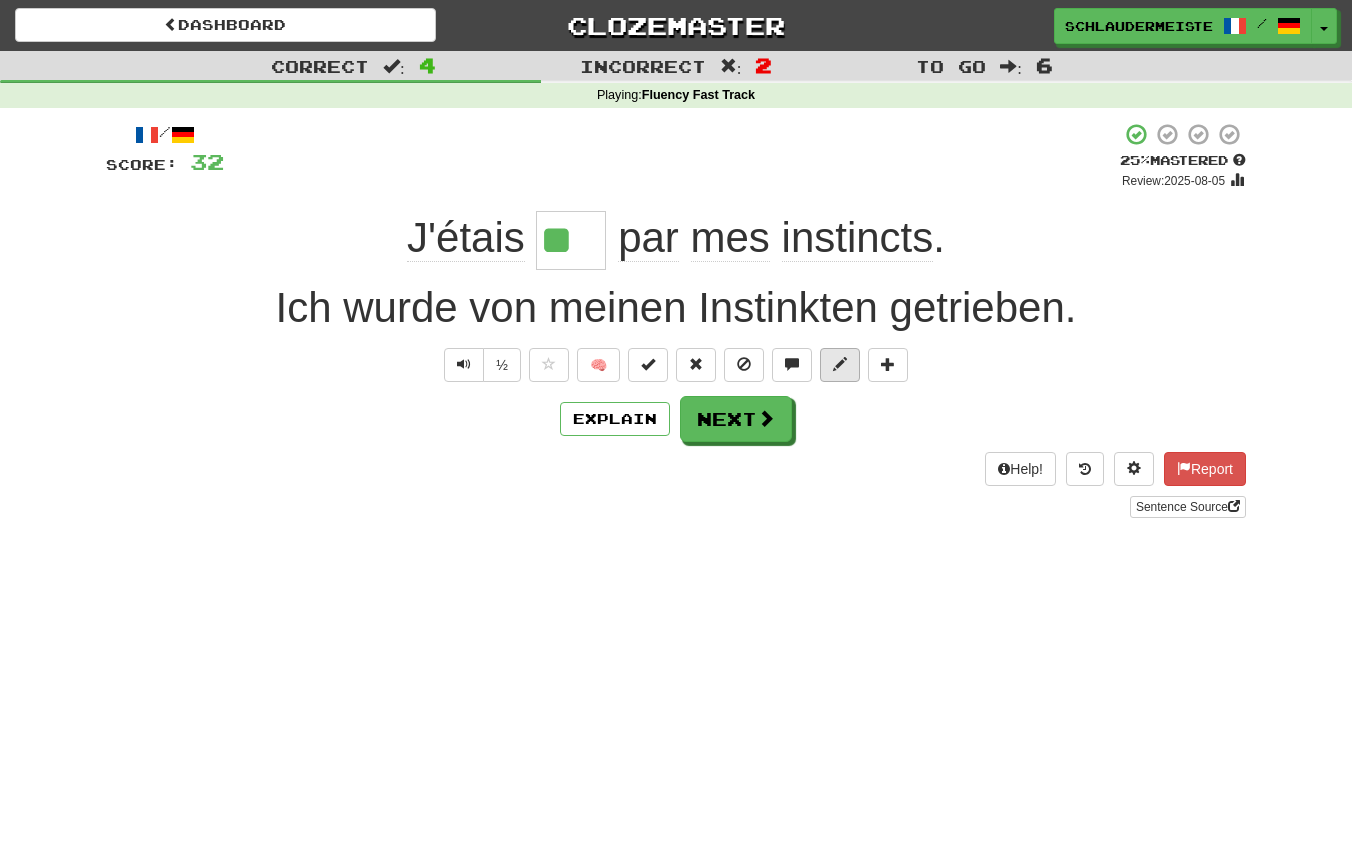 click at bounding box center [840, 364] 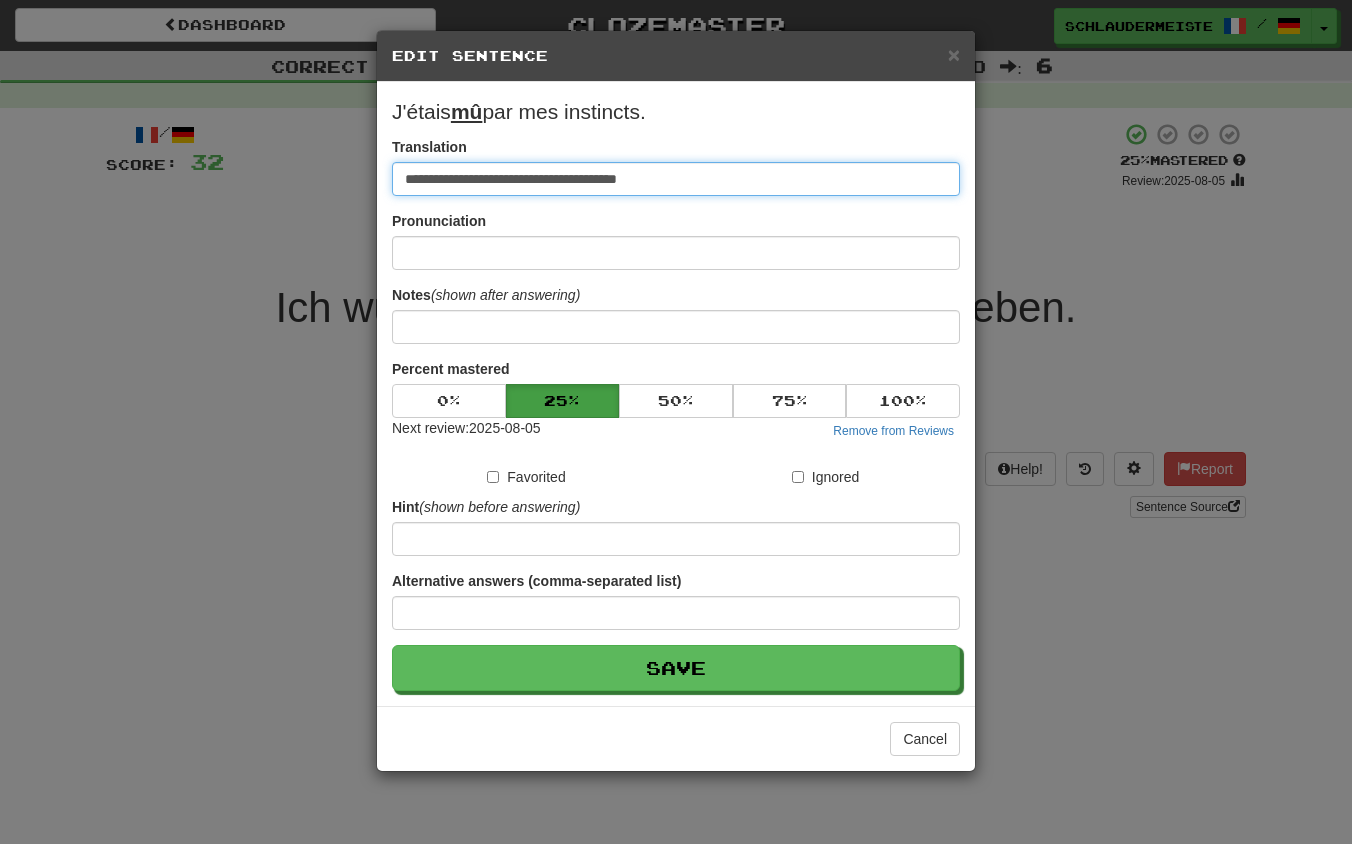 drag, startPoint x: 759, startPoint y: 179, endPoint x: 168, endPoint y: 115, distance: 594.4552 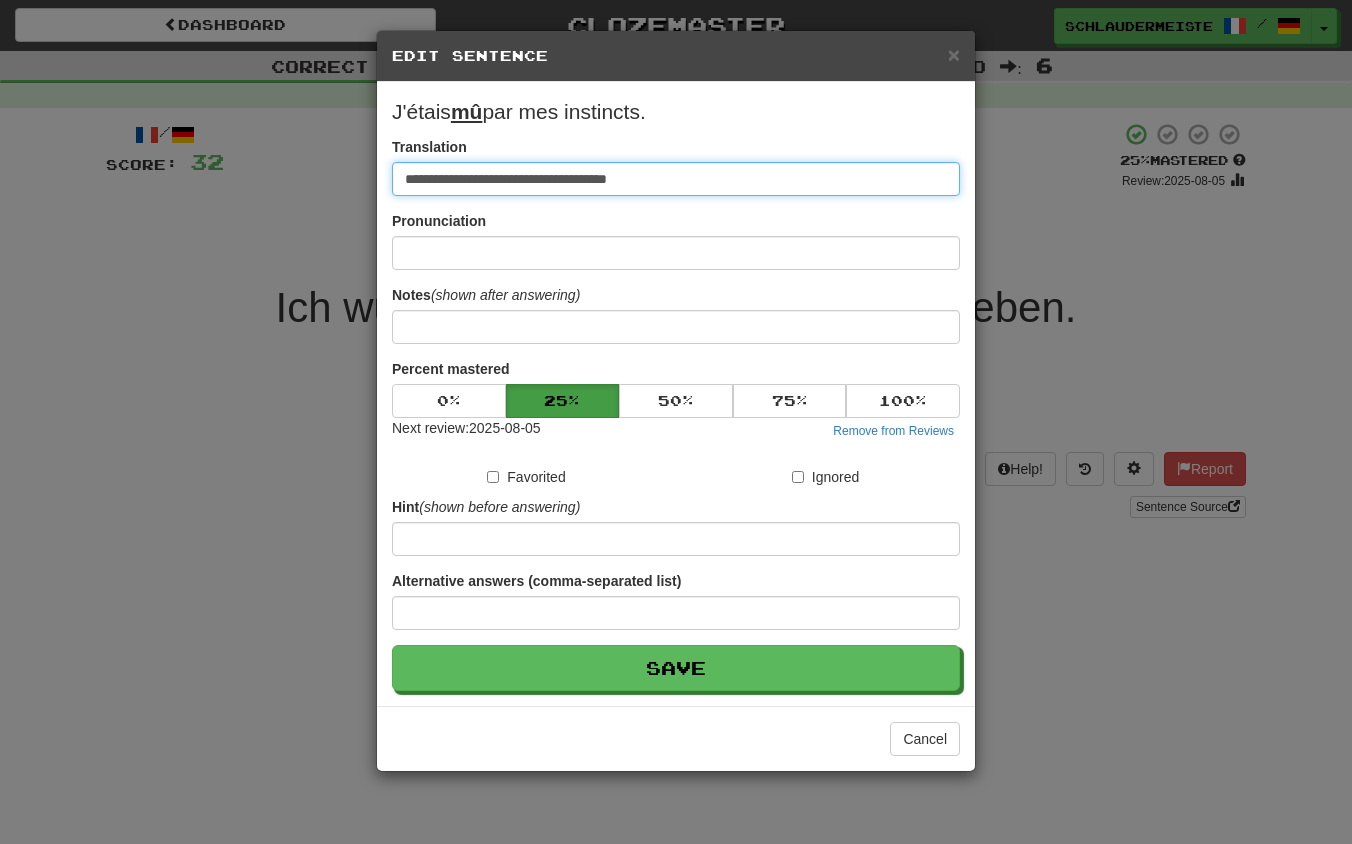 type on "**********" 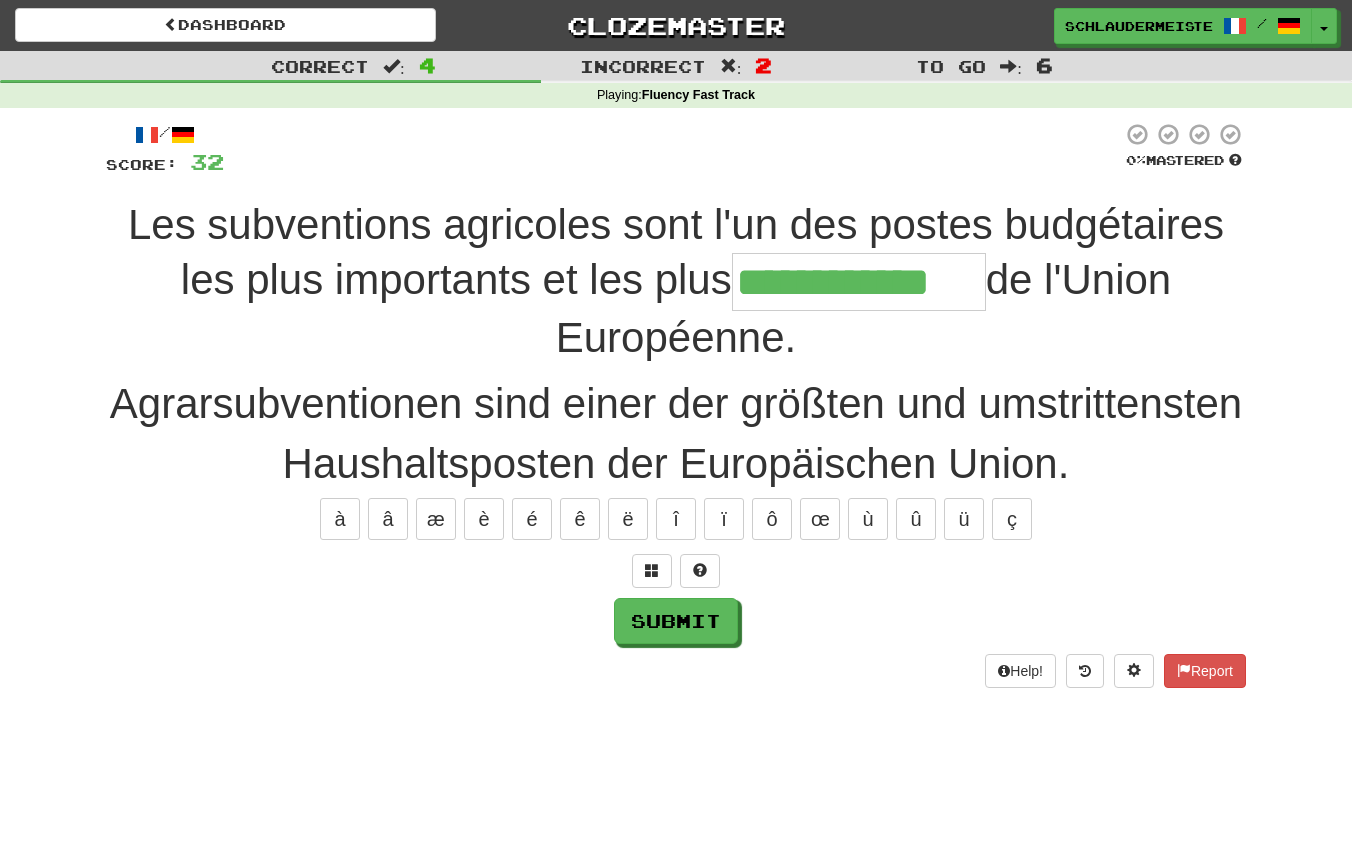 type on "**********" 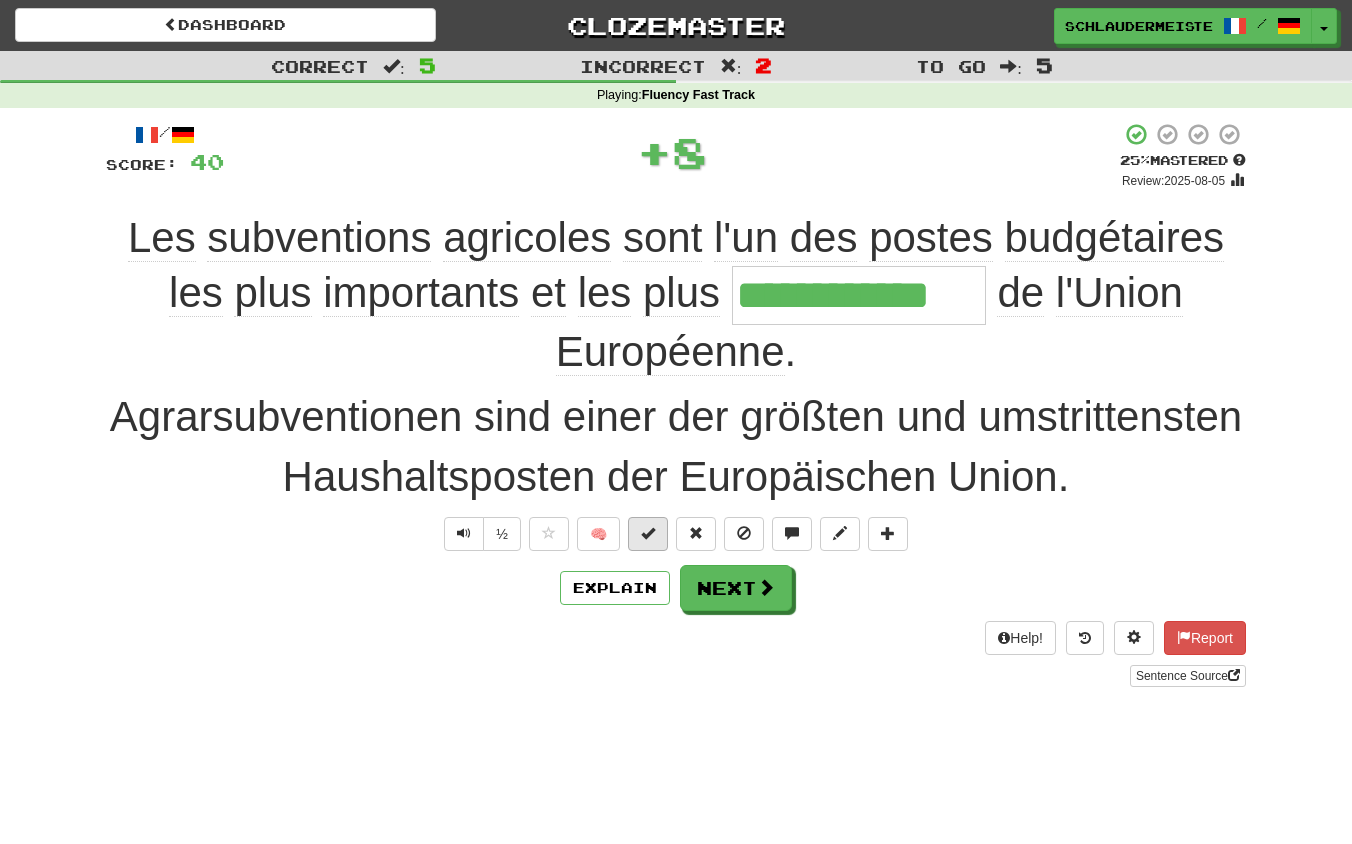 click at bounding box center [648, 533] 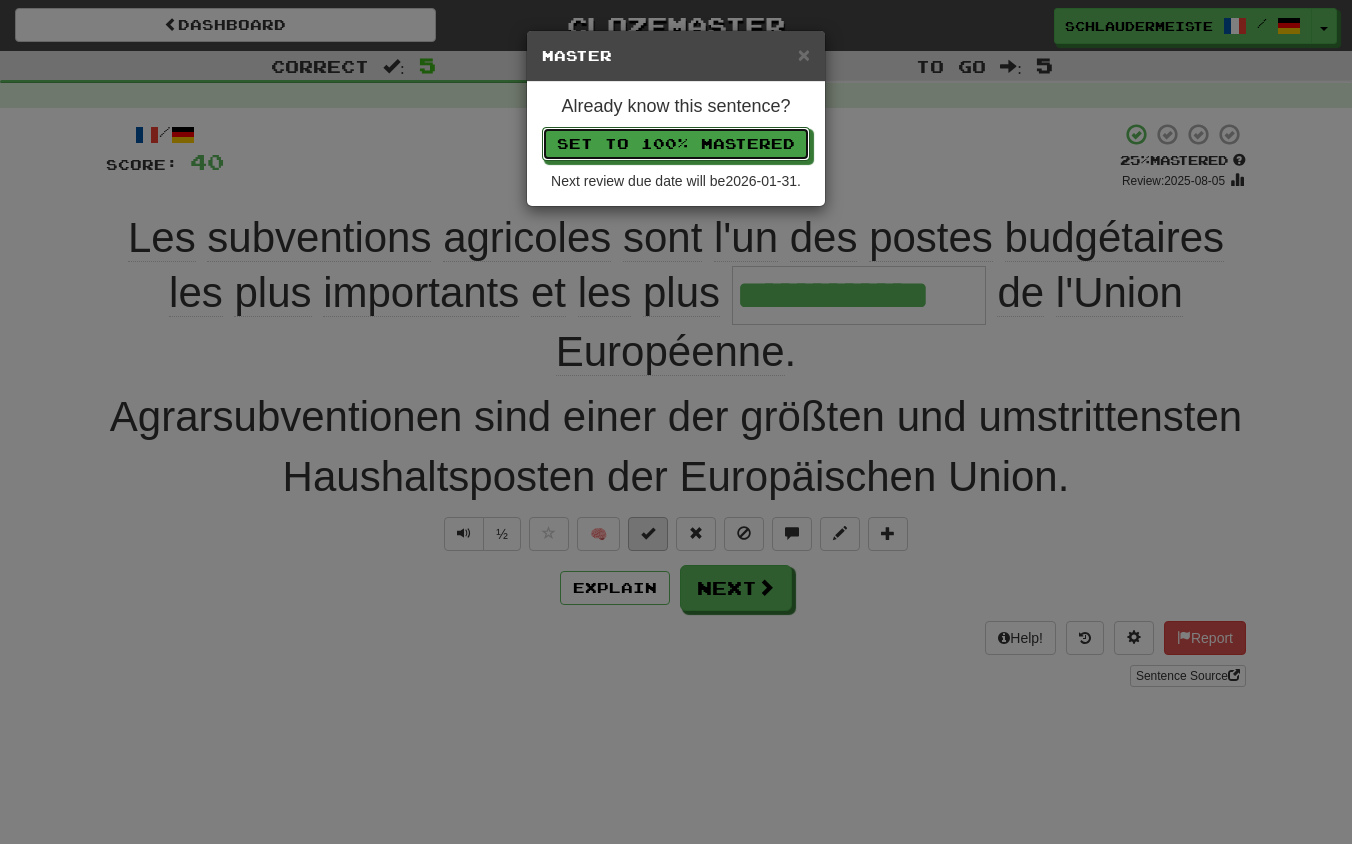click on "Set to 100% Mastered" at bounding box center (676, 144) 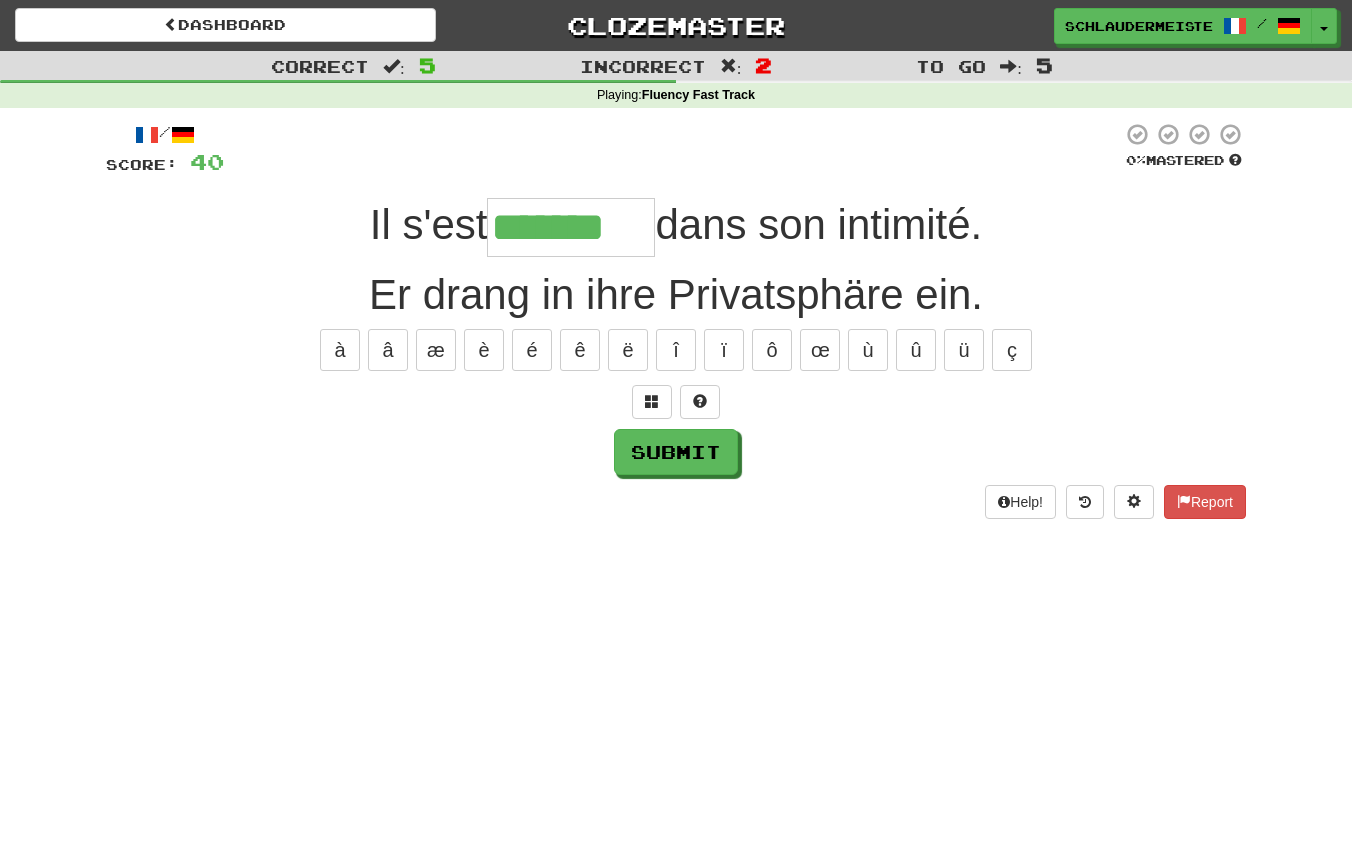 type on "*******" 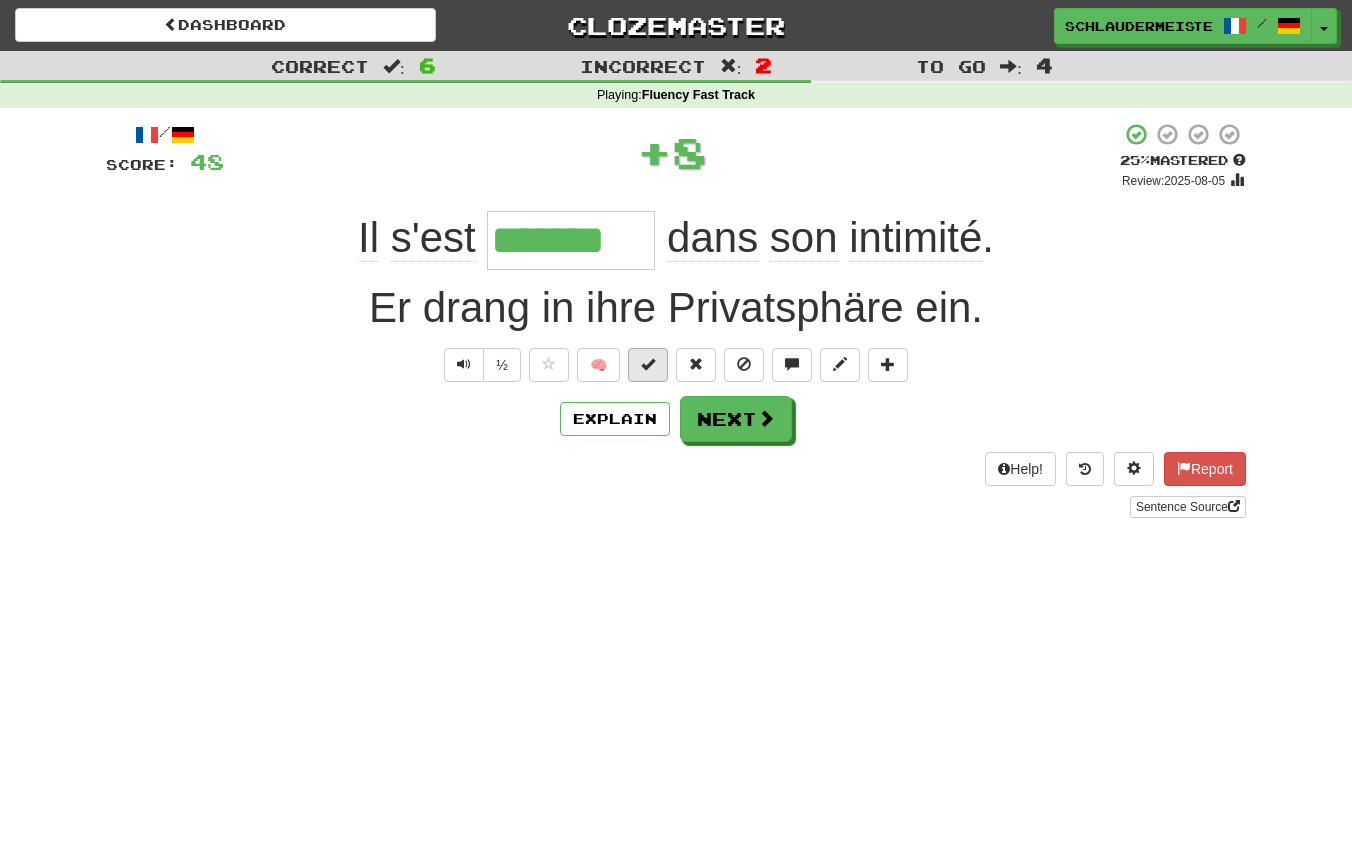 click at bounding box center [648, 364] 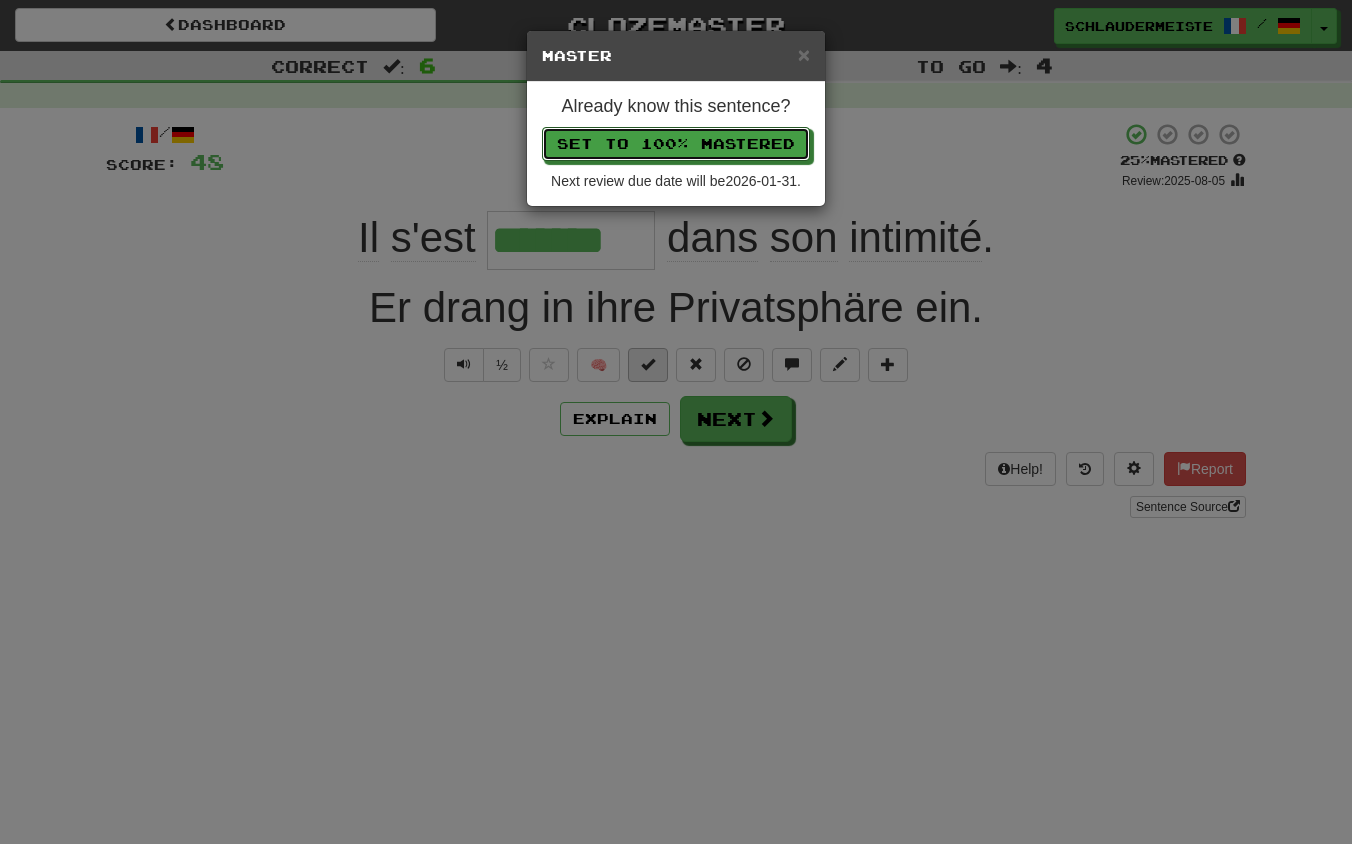 click on "Set to 100% Mastered" at bounding box center (676, 144) 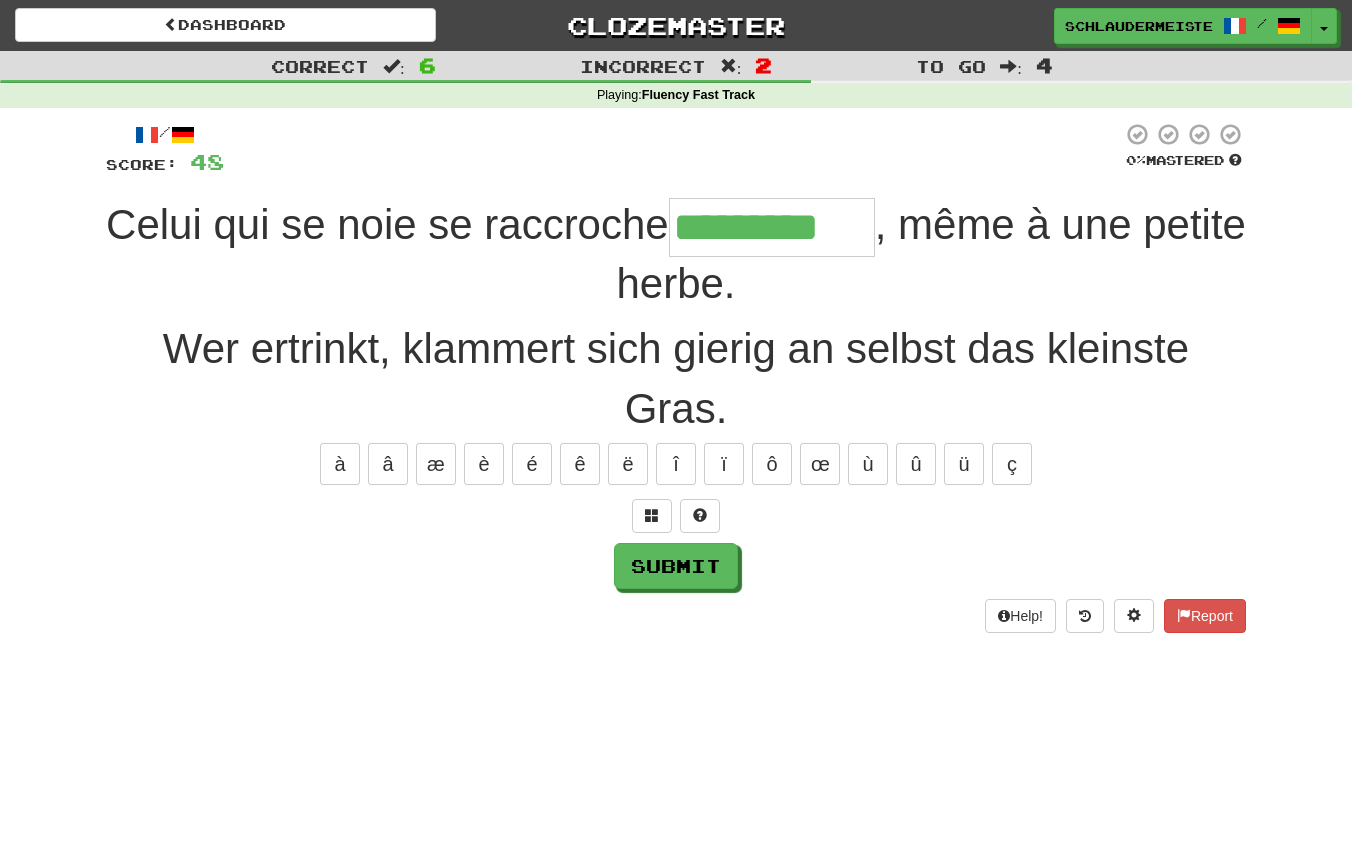 type on "*********" 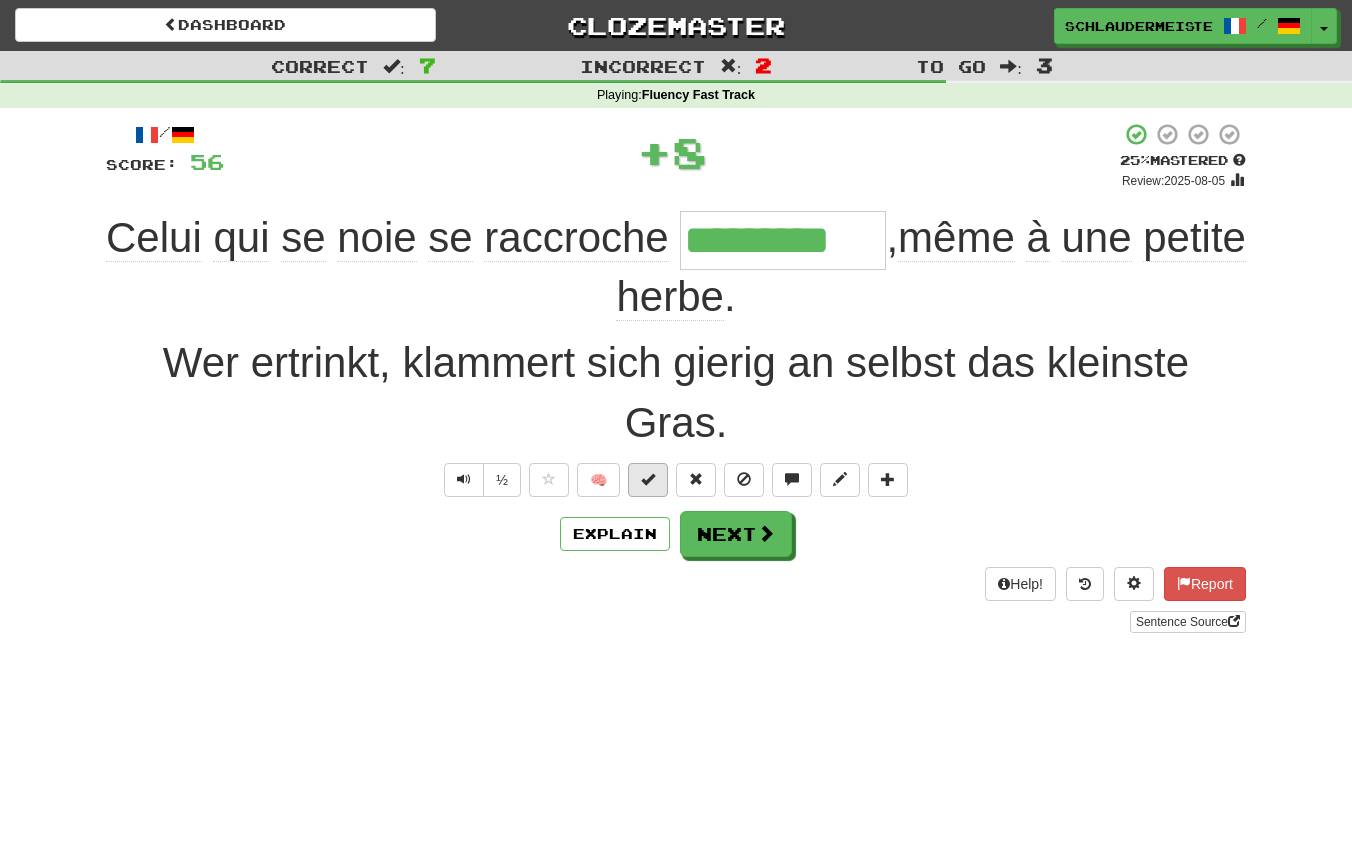click at bounding box center (648, 479) 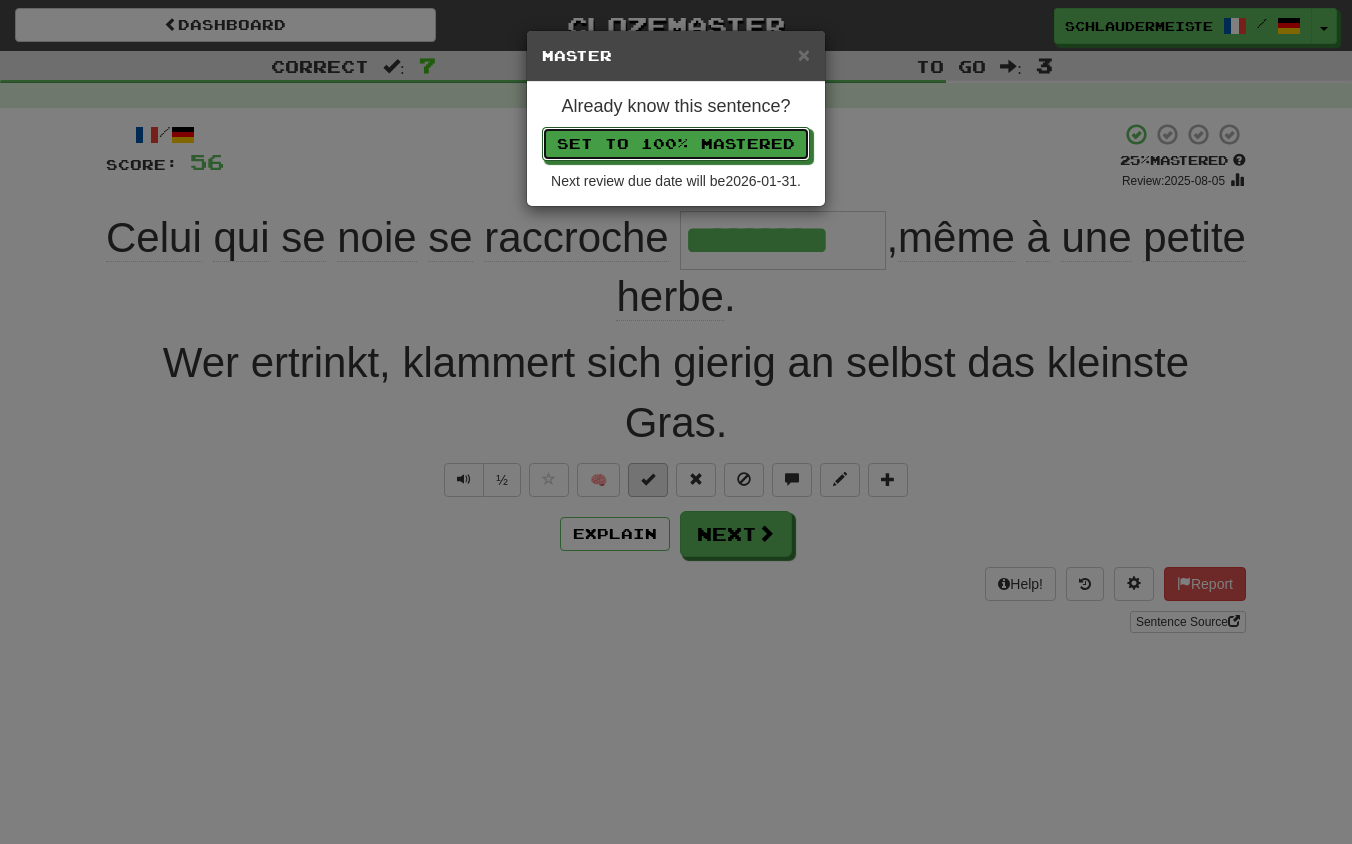 click on "Set to 100% Mastered" at bounding box center [676, 144] 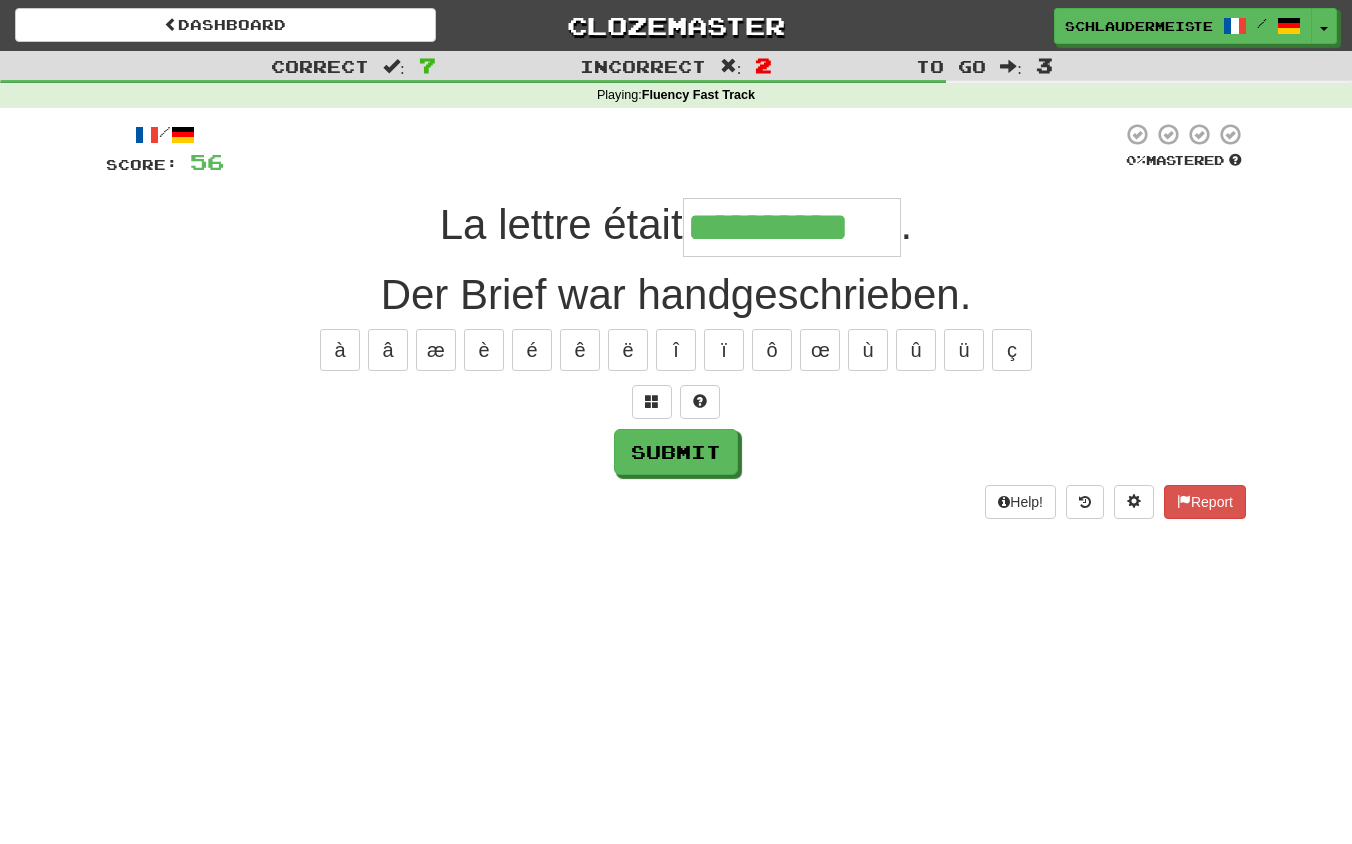 type on "**********" 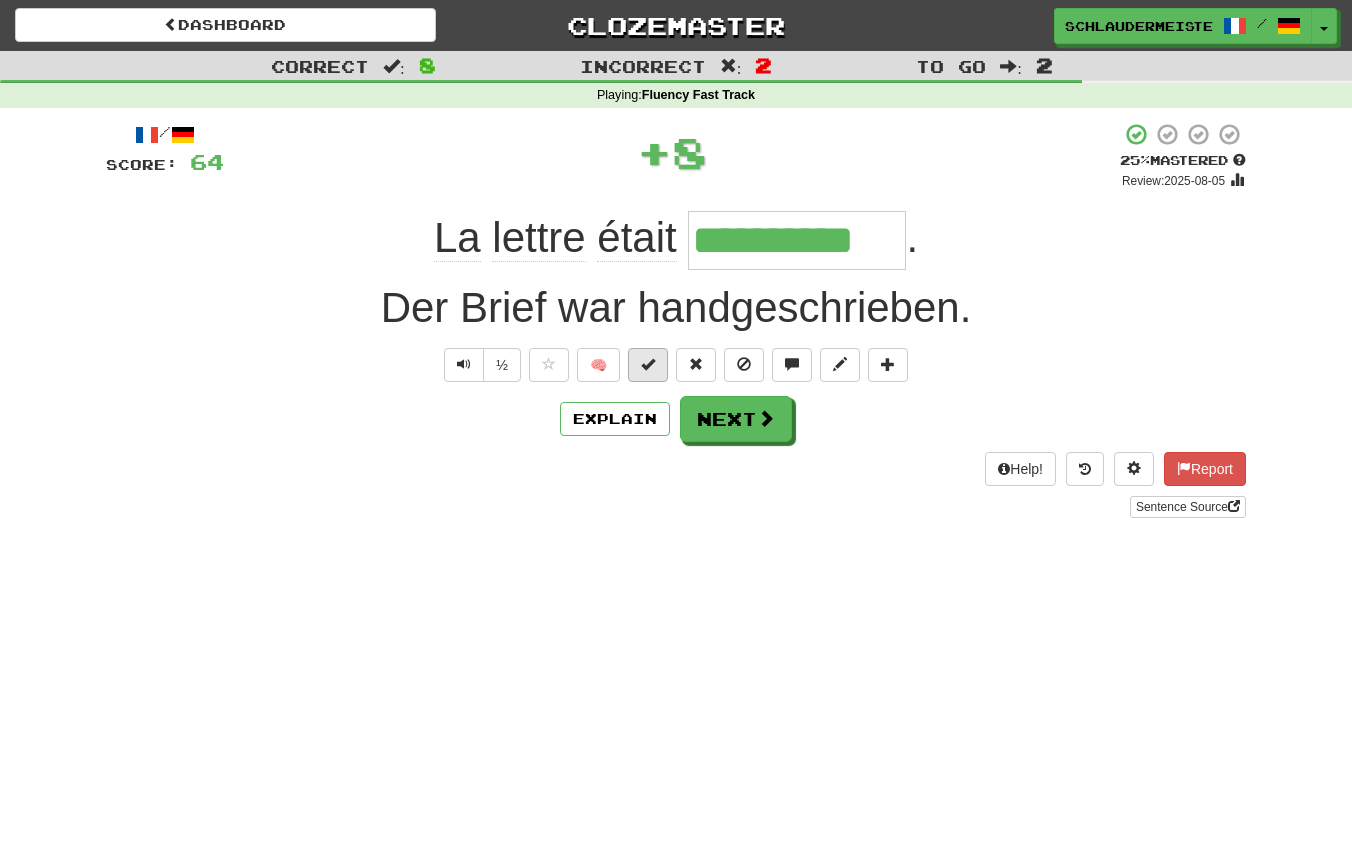 click at bounding box center (648, 364) 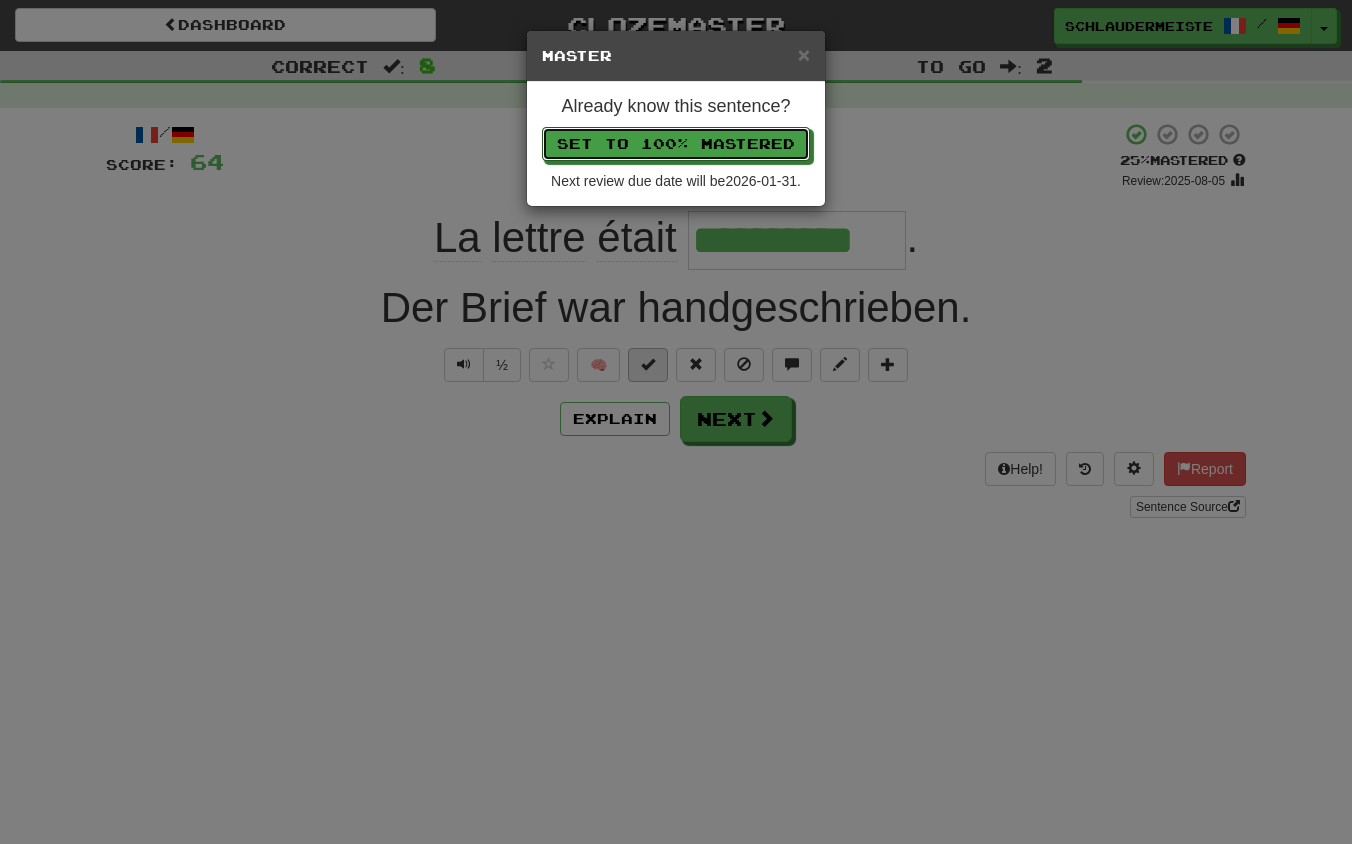 click on "Set to 100% Mastered" at bounding box center (676, 144) 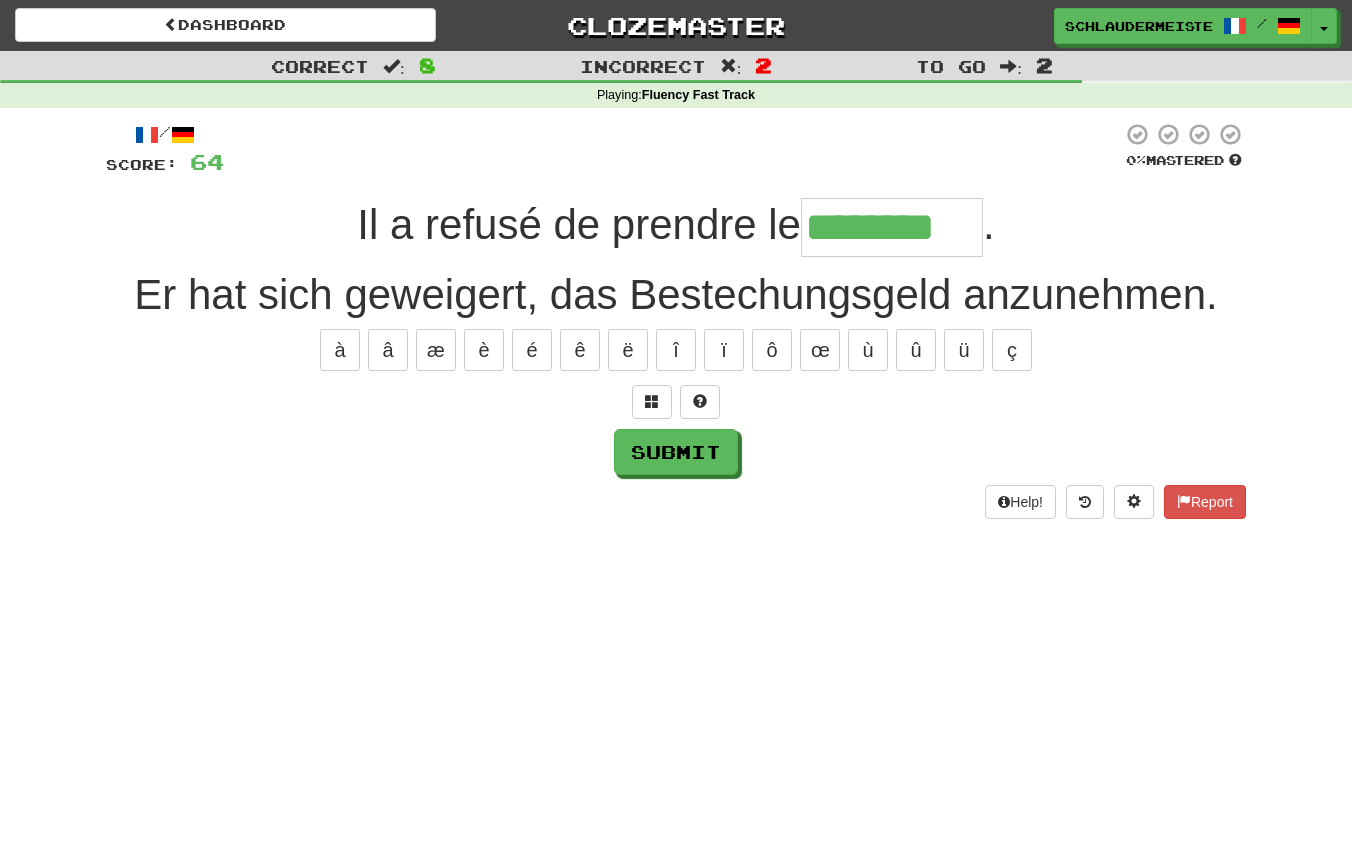 type on "********" 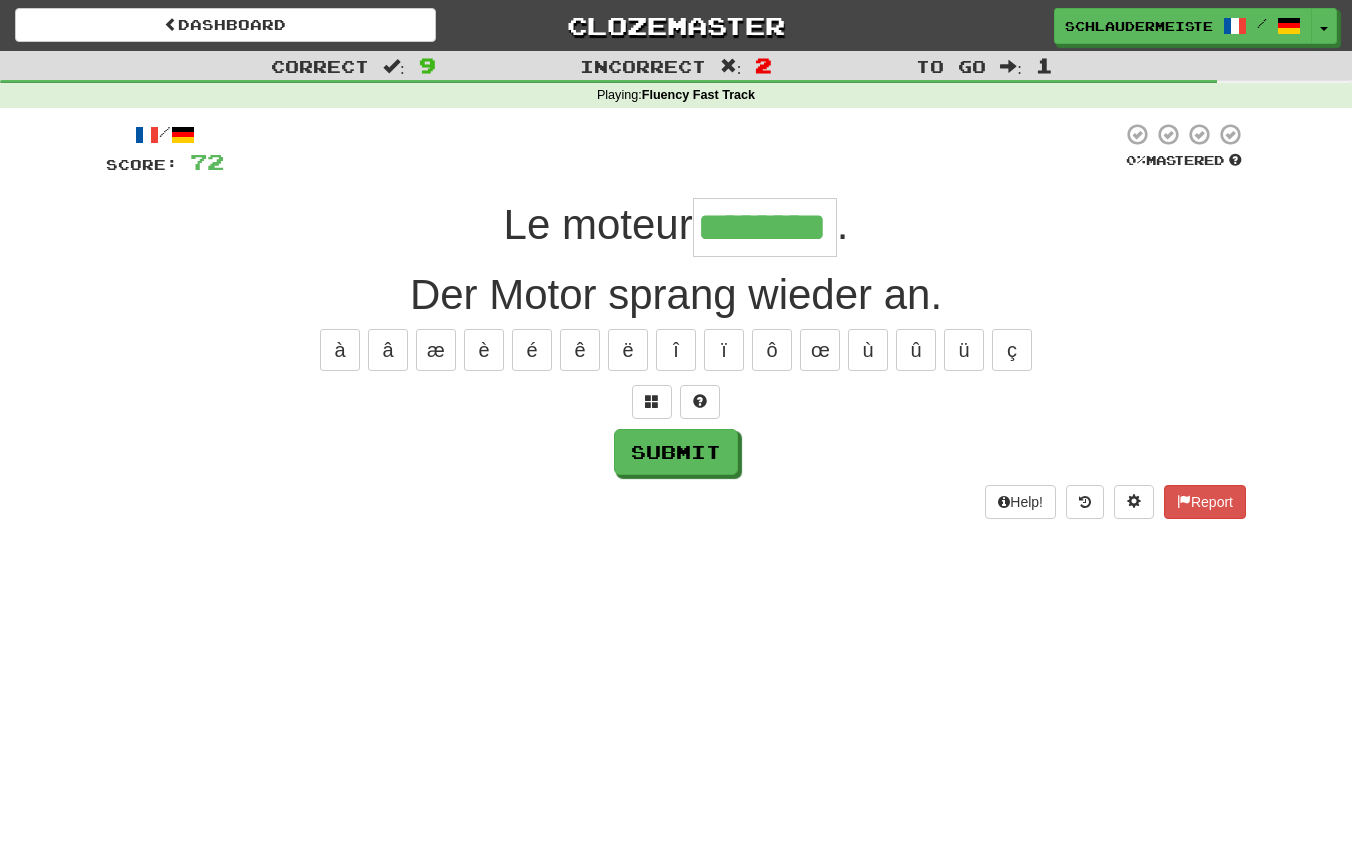 type on "********" 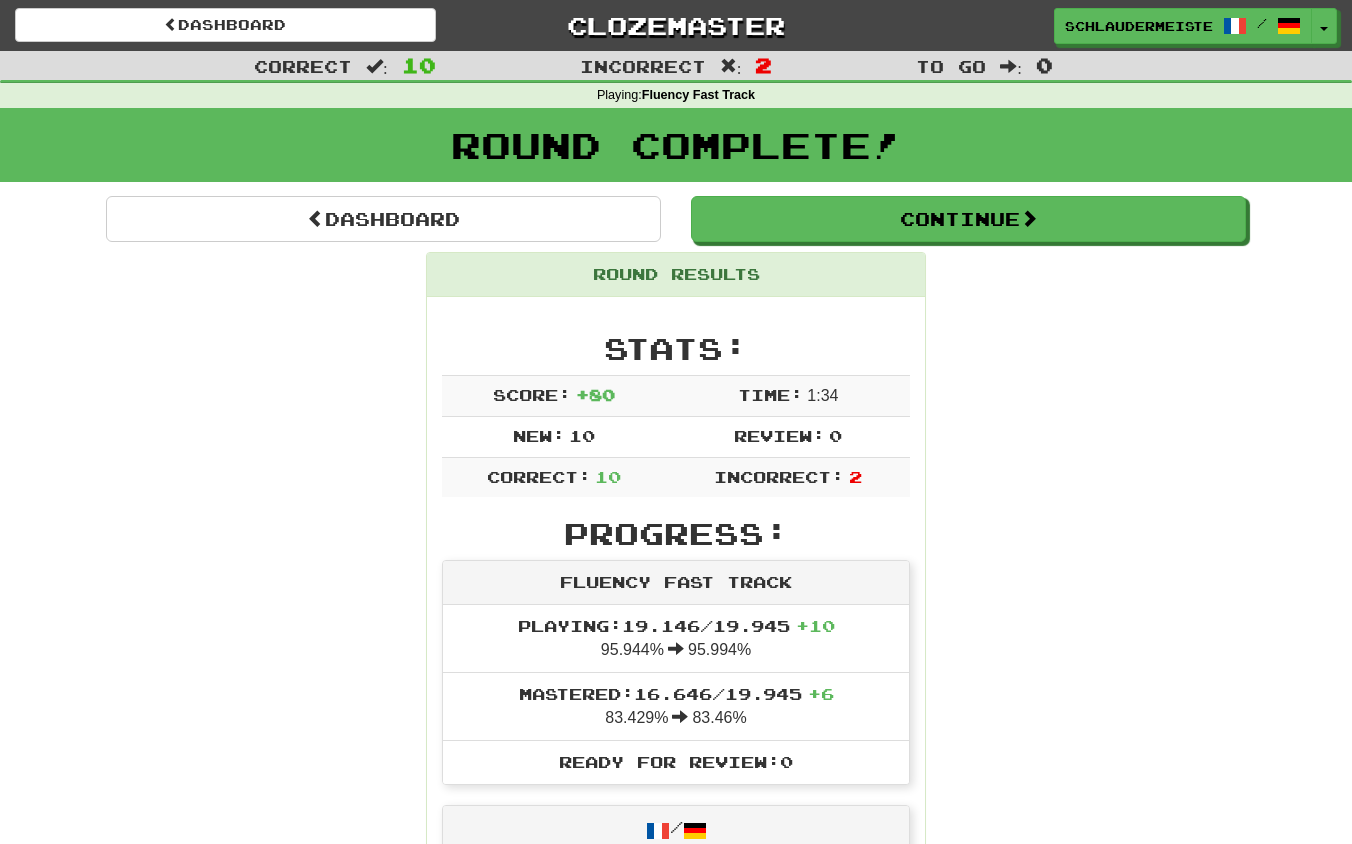 scroll, scrollTop: 0, scrollLeft: 0, axis: both 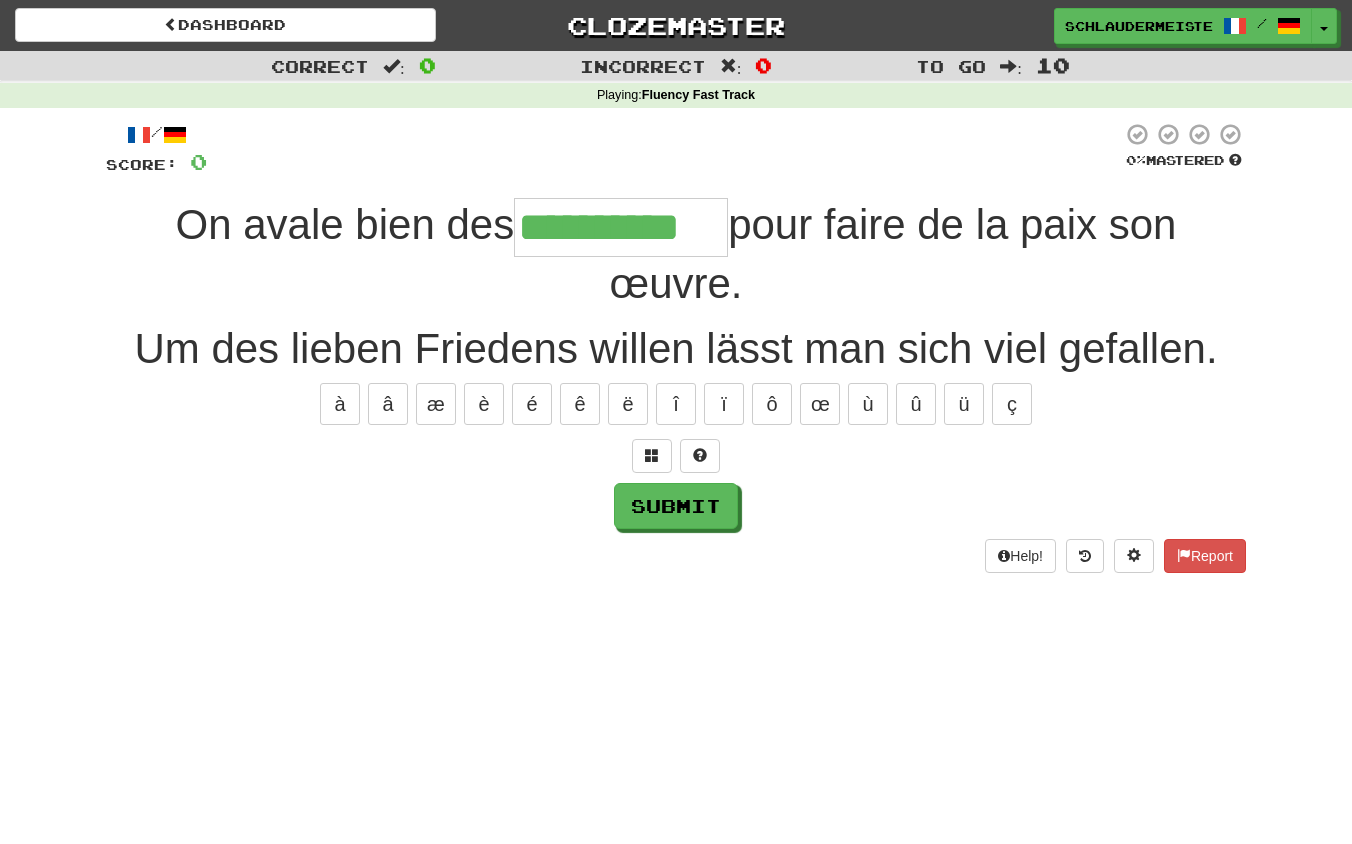 type on "**********" 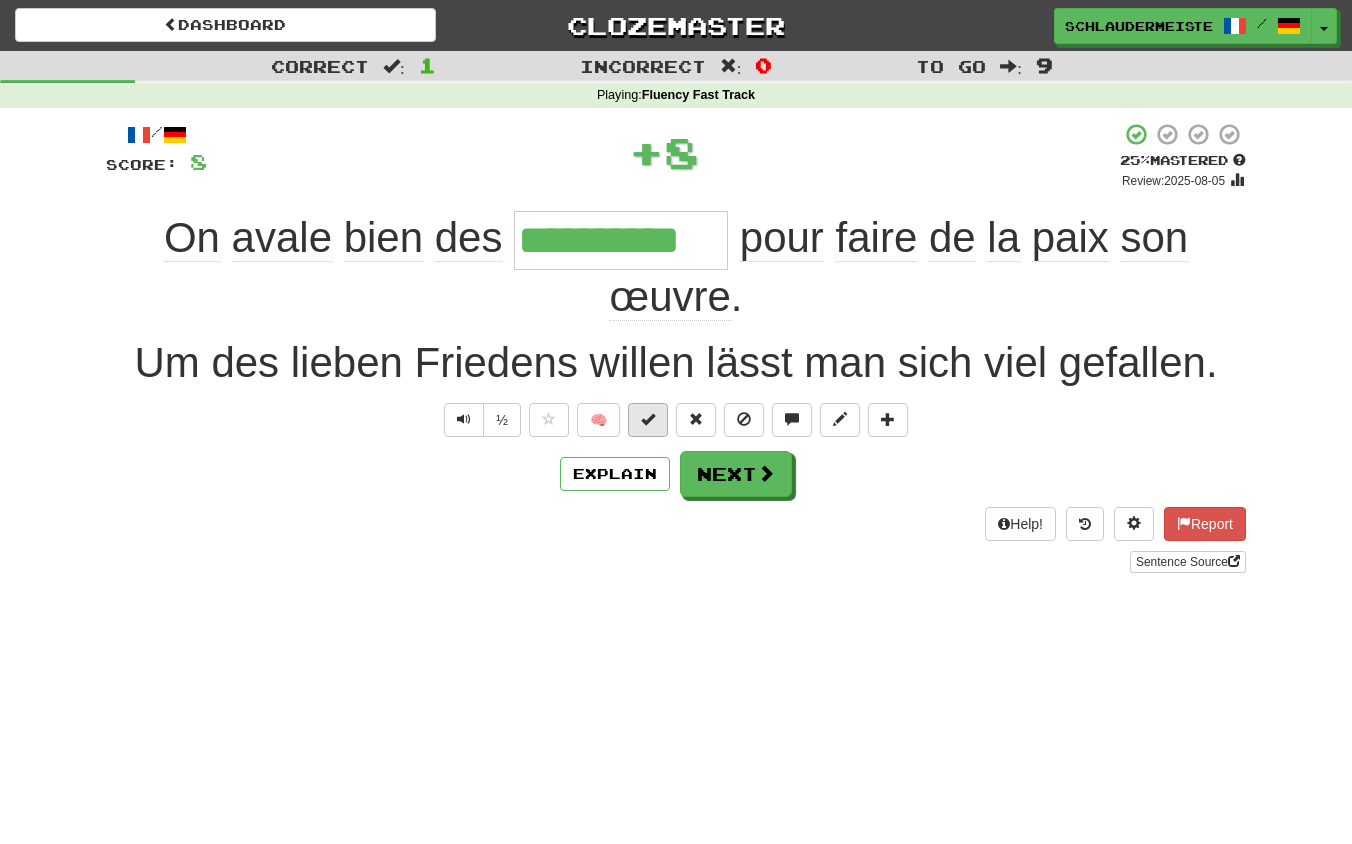 click at bounding box center (648, 419) 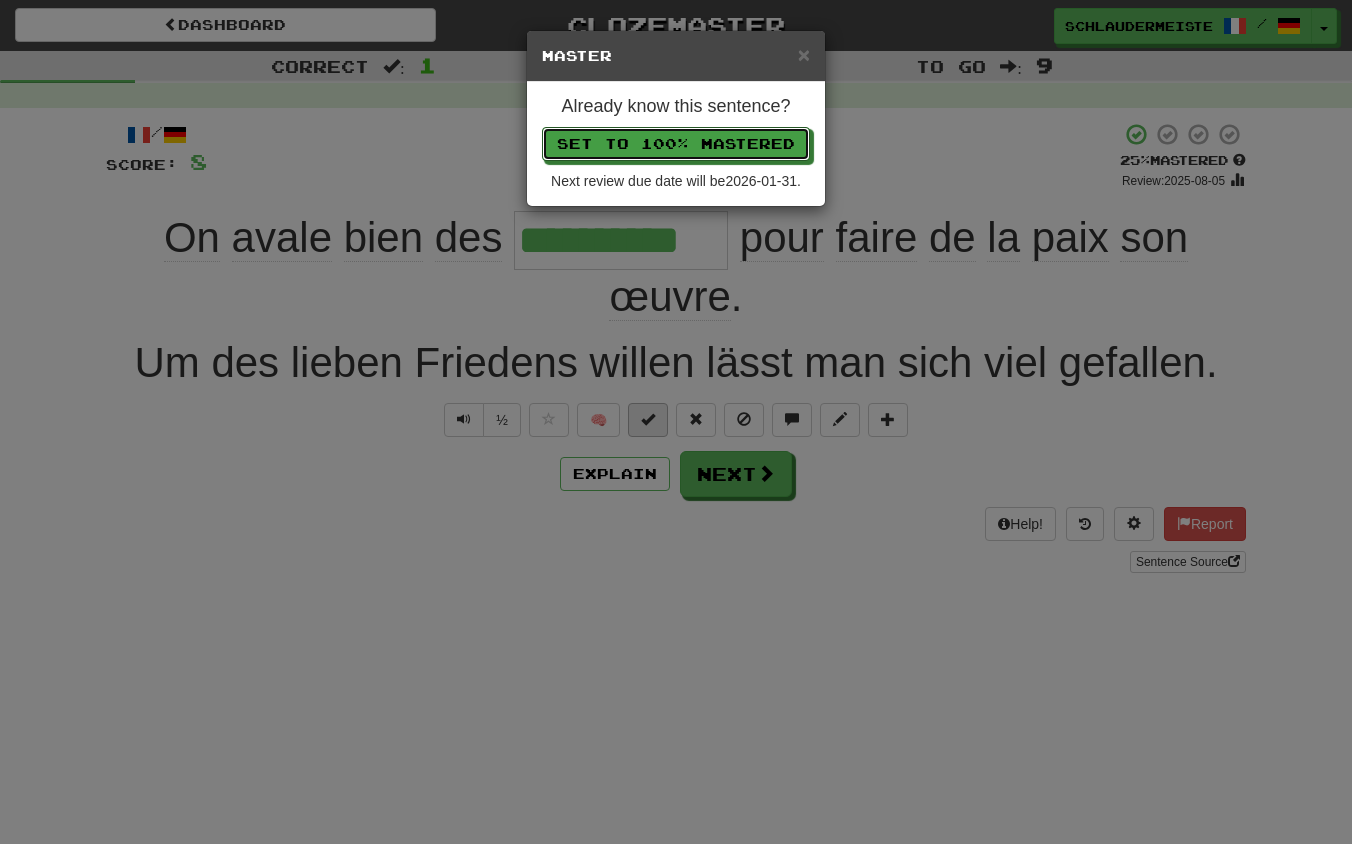 type 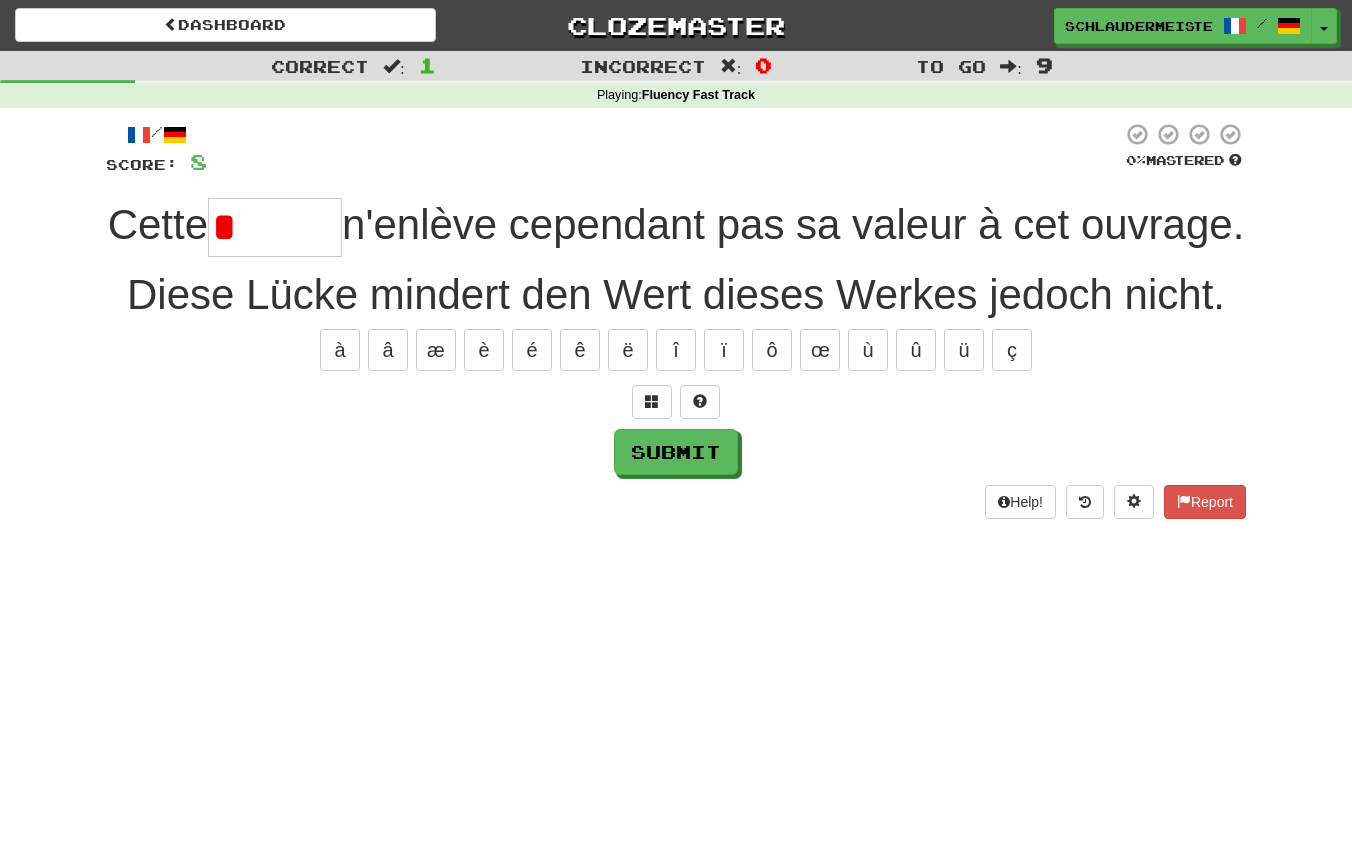 type on "******" 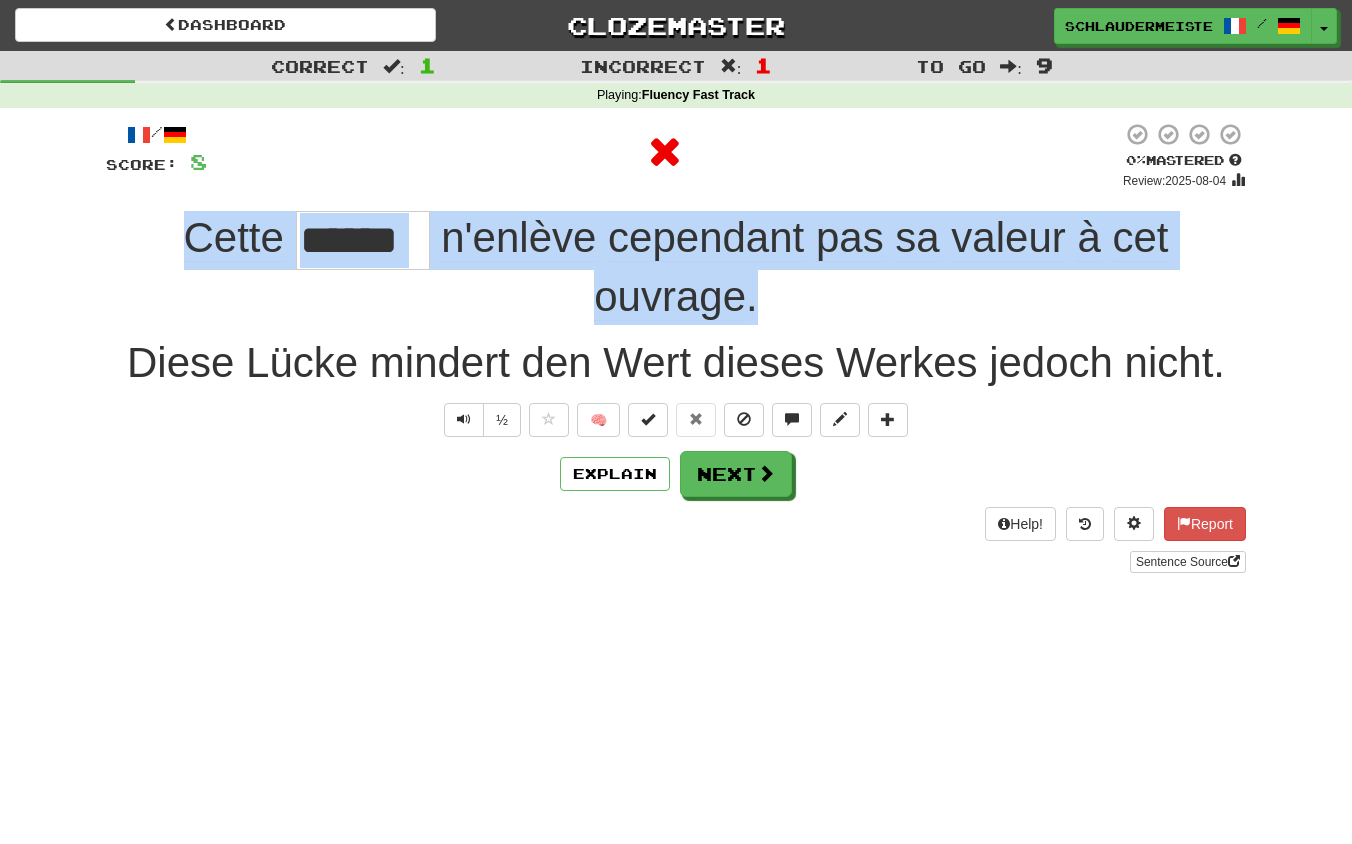 drag, startPoint x: 161, startPoint y: 232, endPoint x: 805, endPoint y: 307, distance: 648.35254 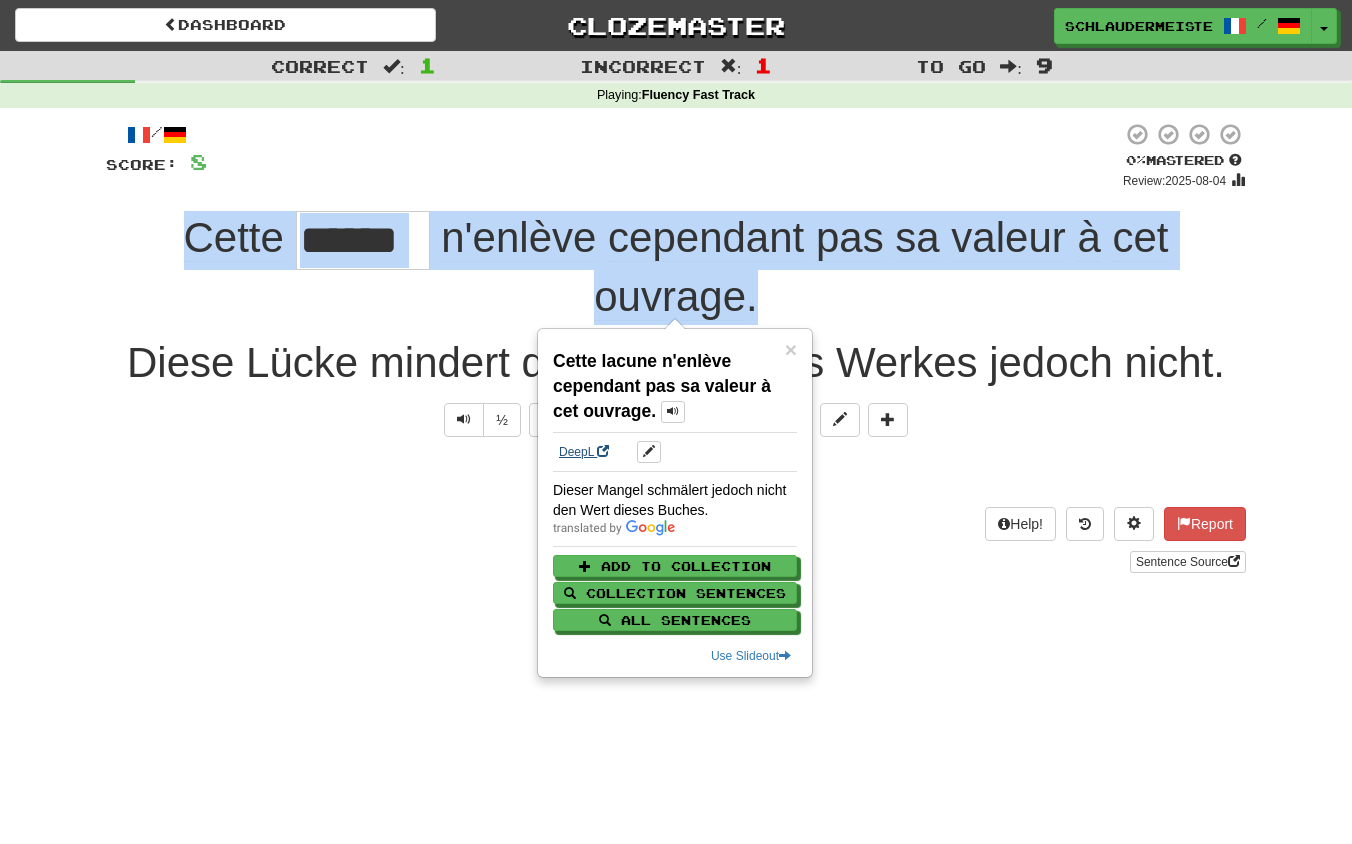 click on "DeepL" at bounding box center [584, 452] 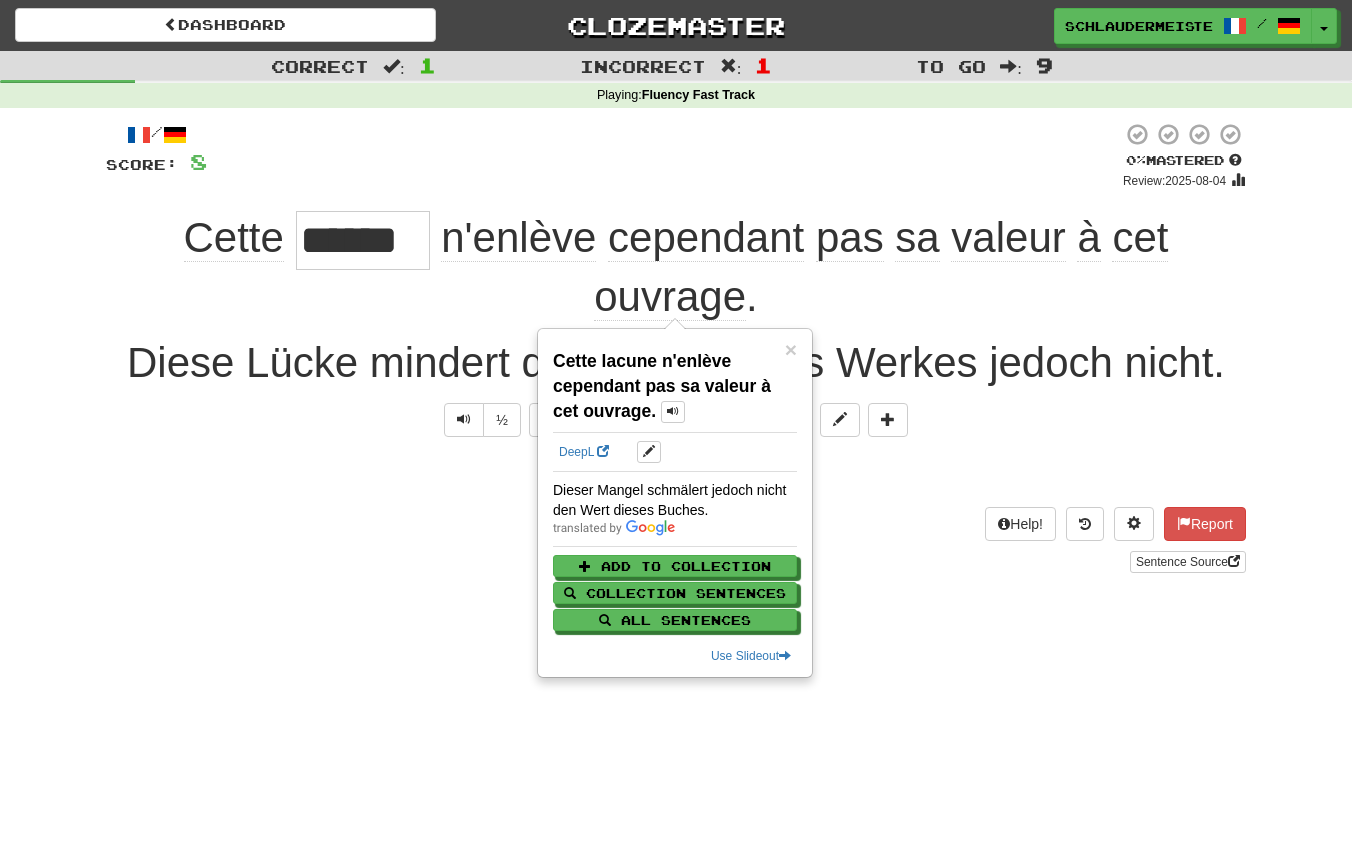 click on "Sentence Source" at bounding box center (676, 562) 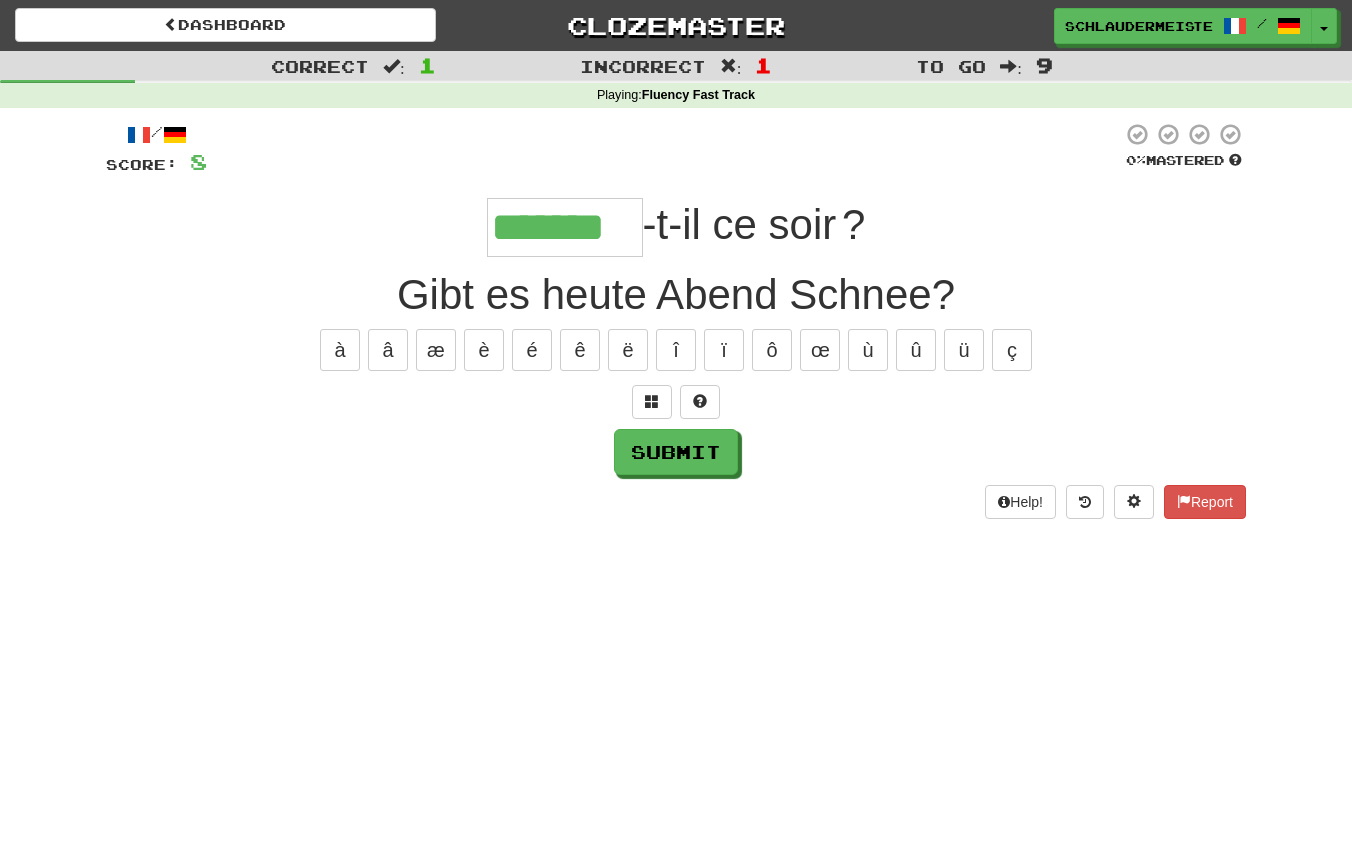type on "*******" 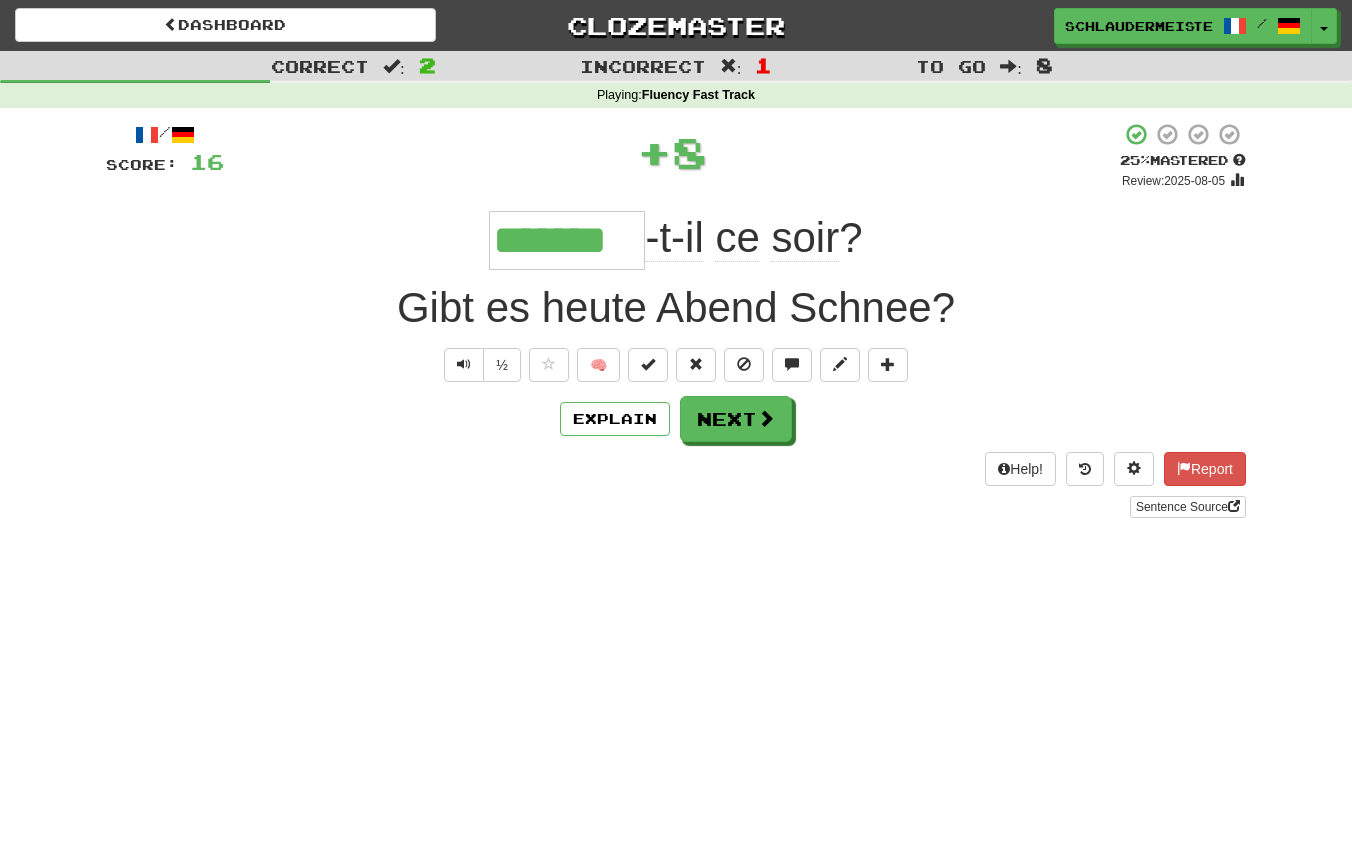 drag, startPoint x: 436, startPoint y: 230, endPoint x: 951, endPoint y: 240, distance: 515.0971 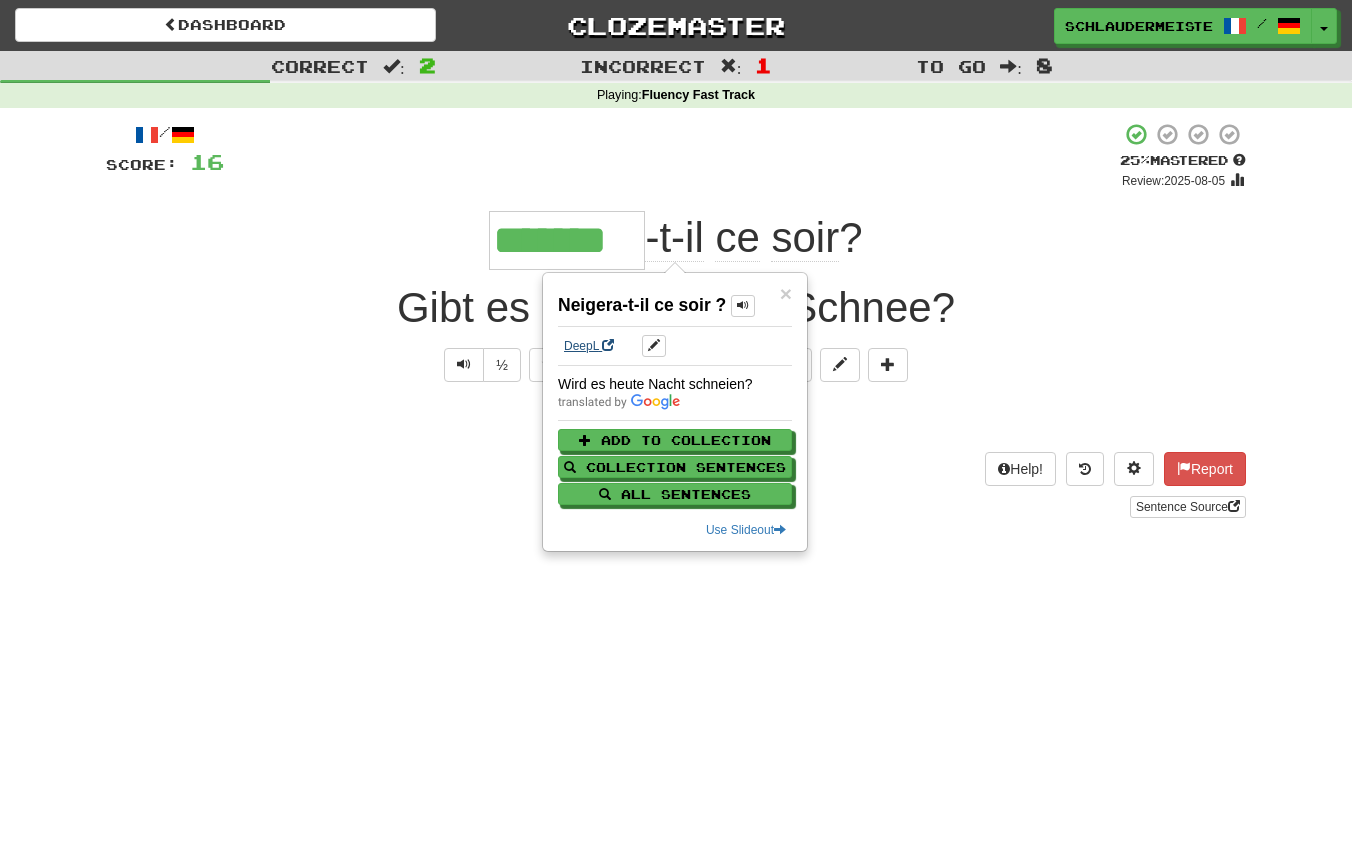 click on "DeepL" at bounding box center (589, 346) 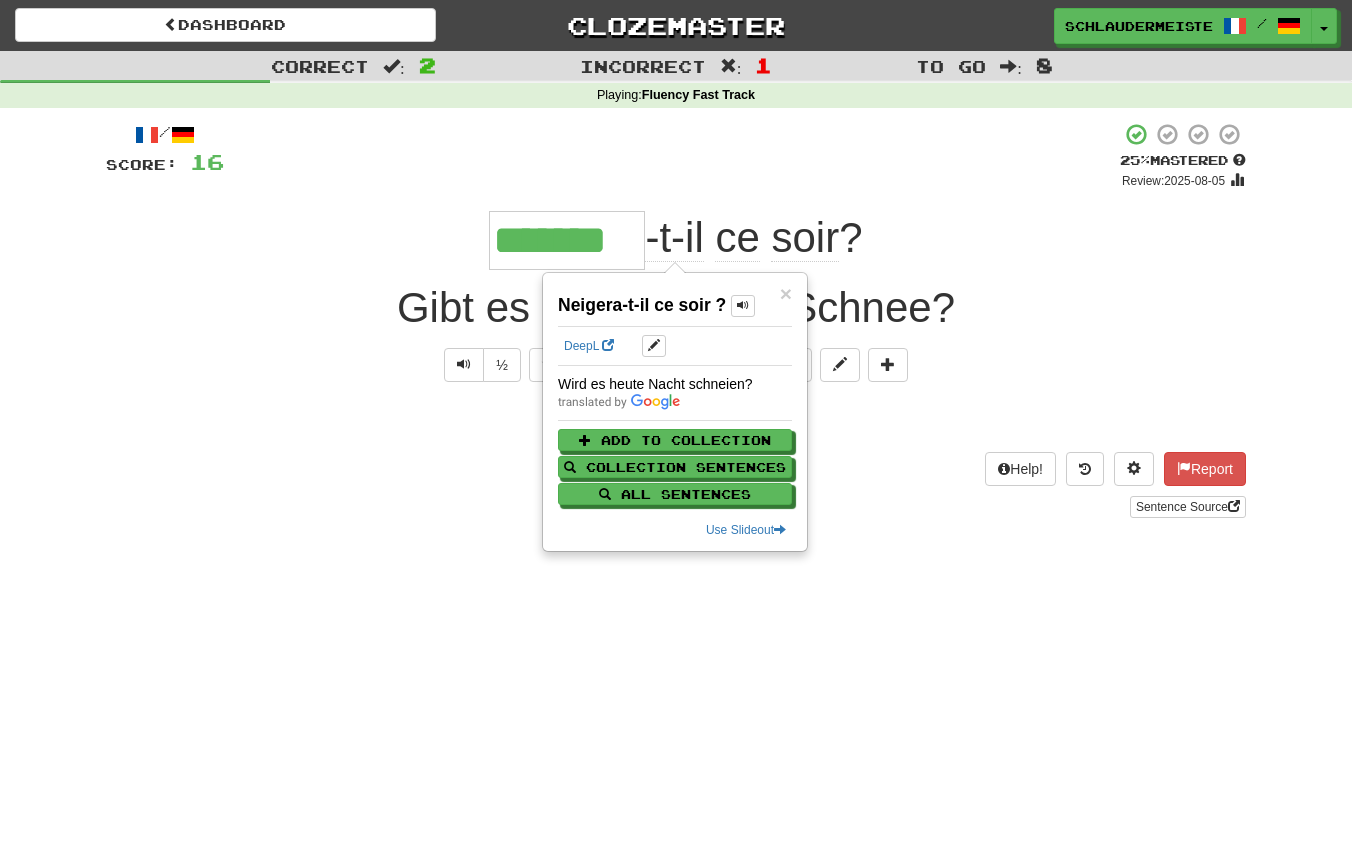 click on "/ Score: 16 + 8 25 % Mastered Review: 2025-08-05 [NAME]-t-il ce soir  ? Gibt es heute Abend Schnee? ½ 🧠 Explain Next Help! Report Sentence Source" at bounding box center [676, 327] 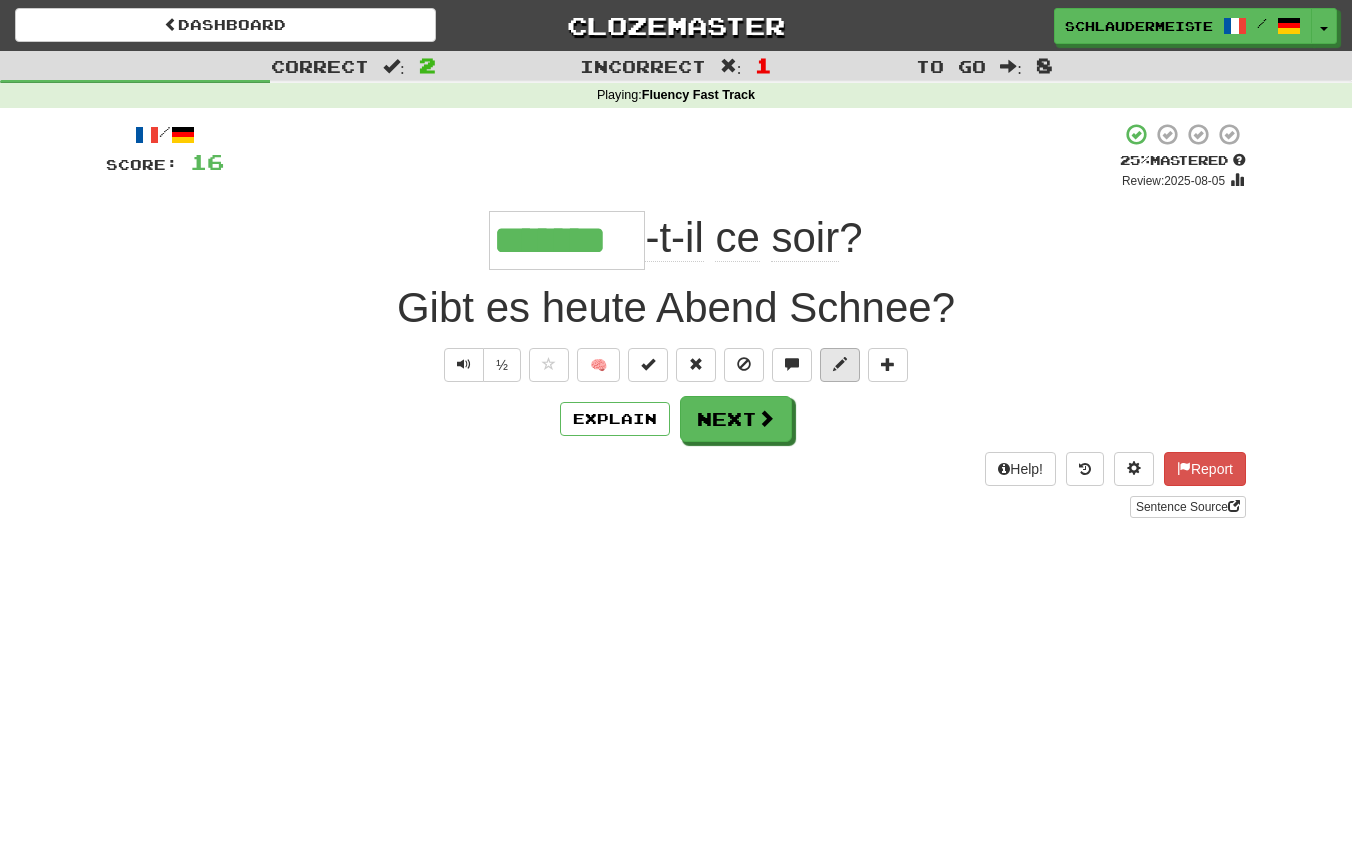 click at bounding box center [840, 364] 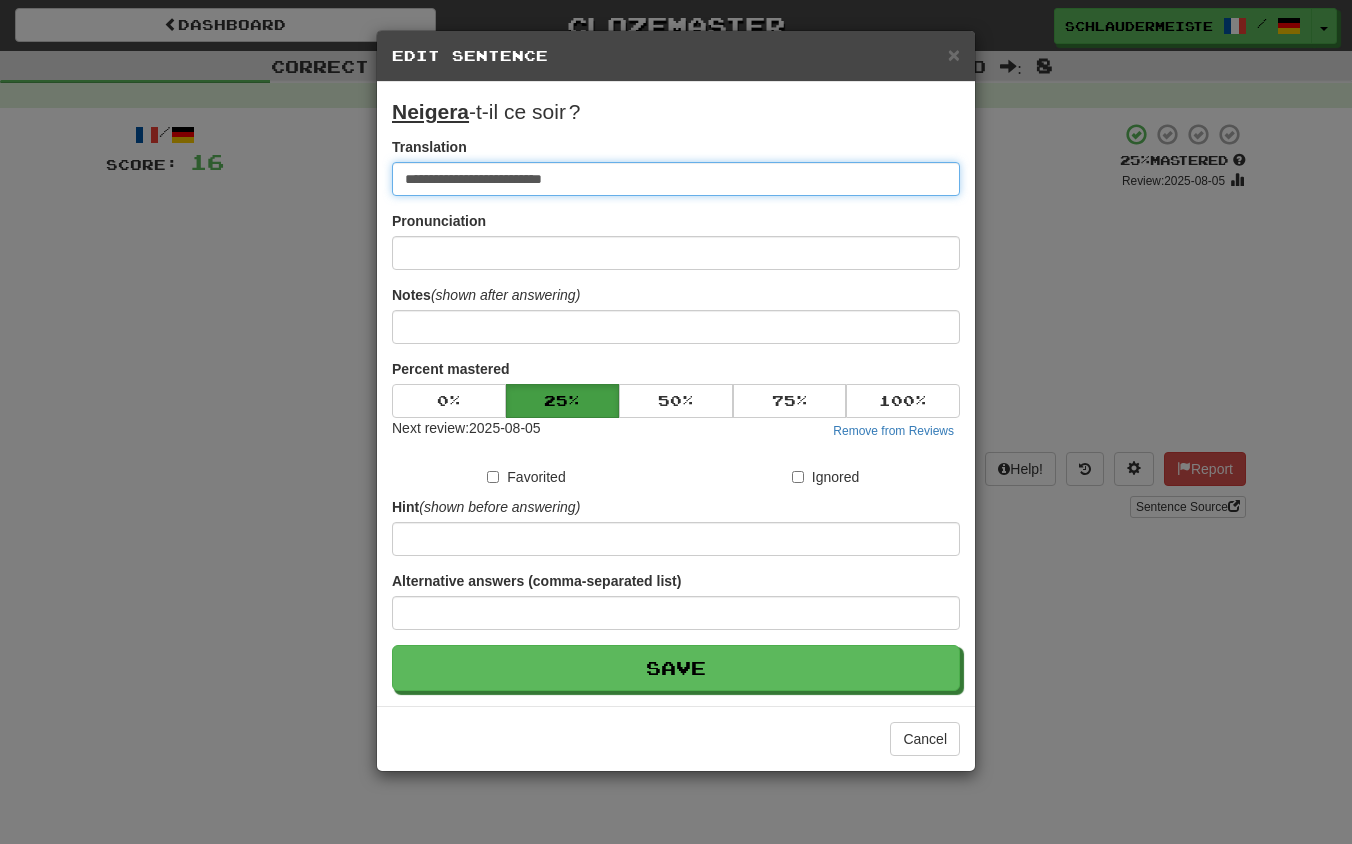 drag, startPoint x: 761, startPoint y: 182, endPoint x: 240, endPoint y: 149, distance: 522.04407 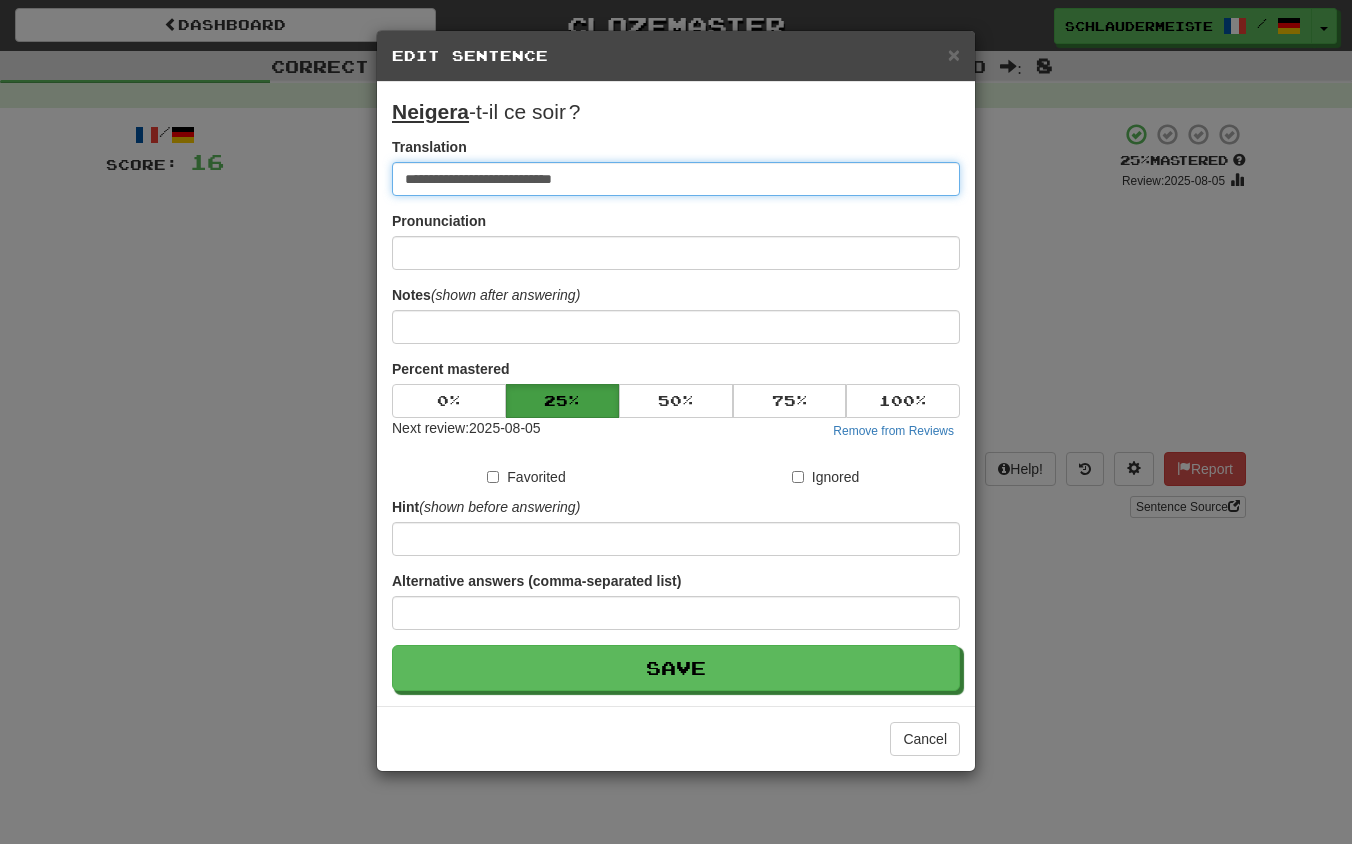 type on "**********" 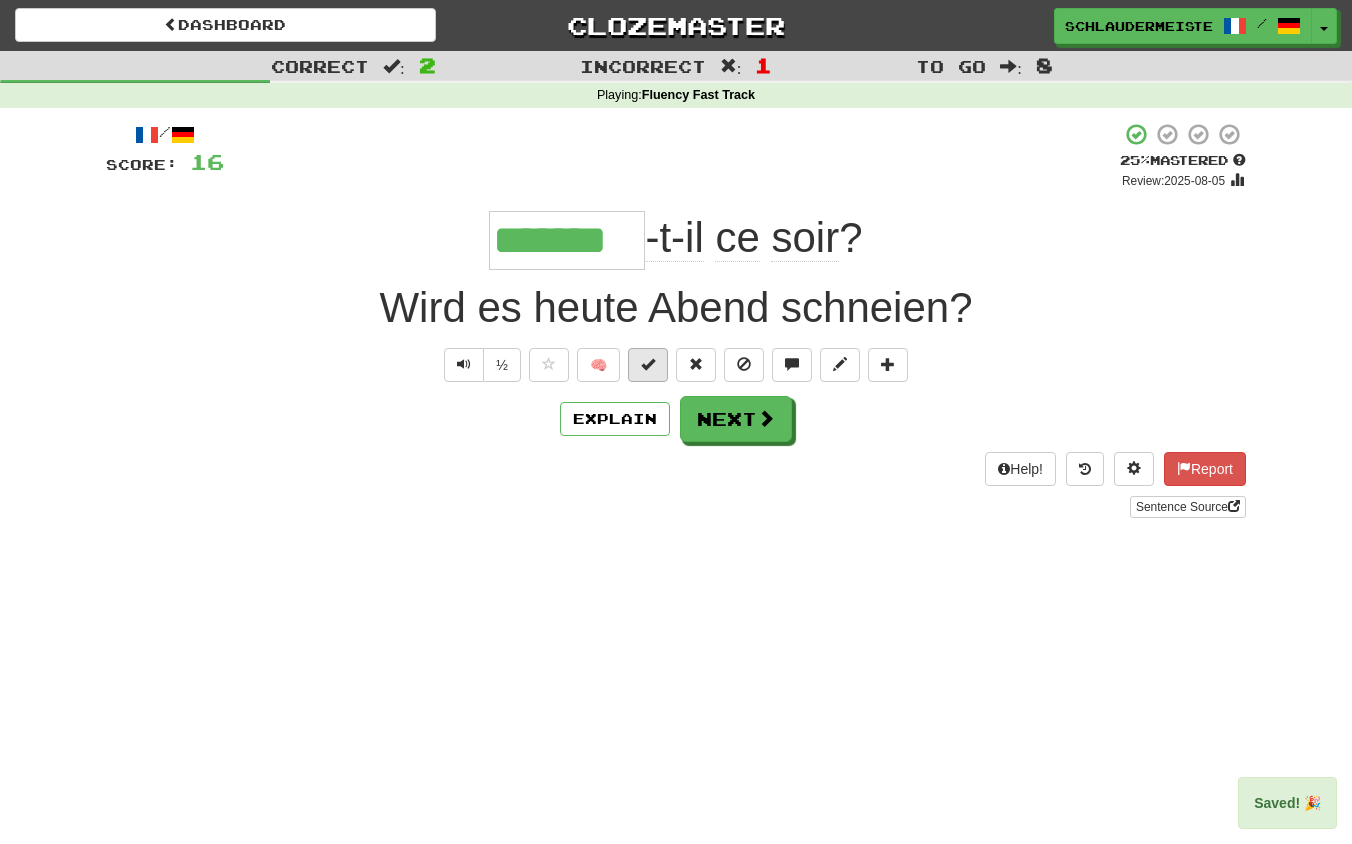 click at bounding box center (648, 364) 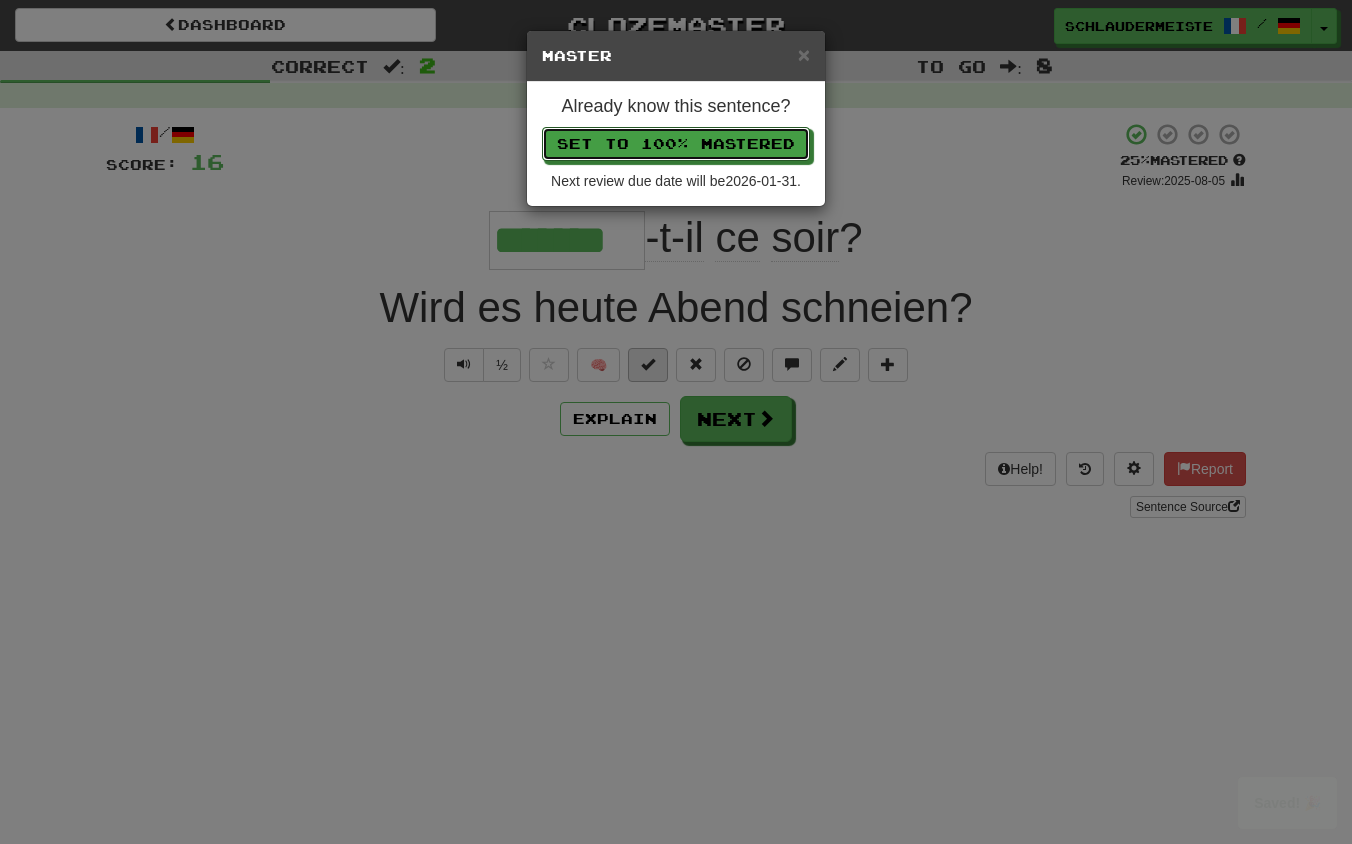 click on "Set to 100% Mastered" at bounding box center [676, 144] 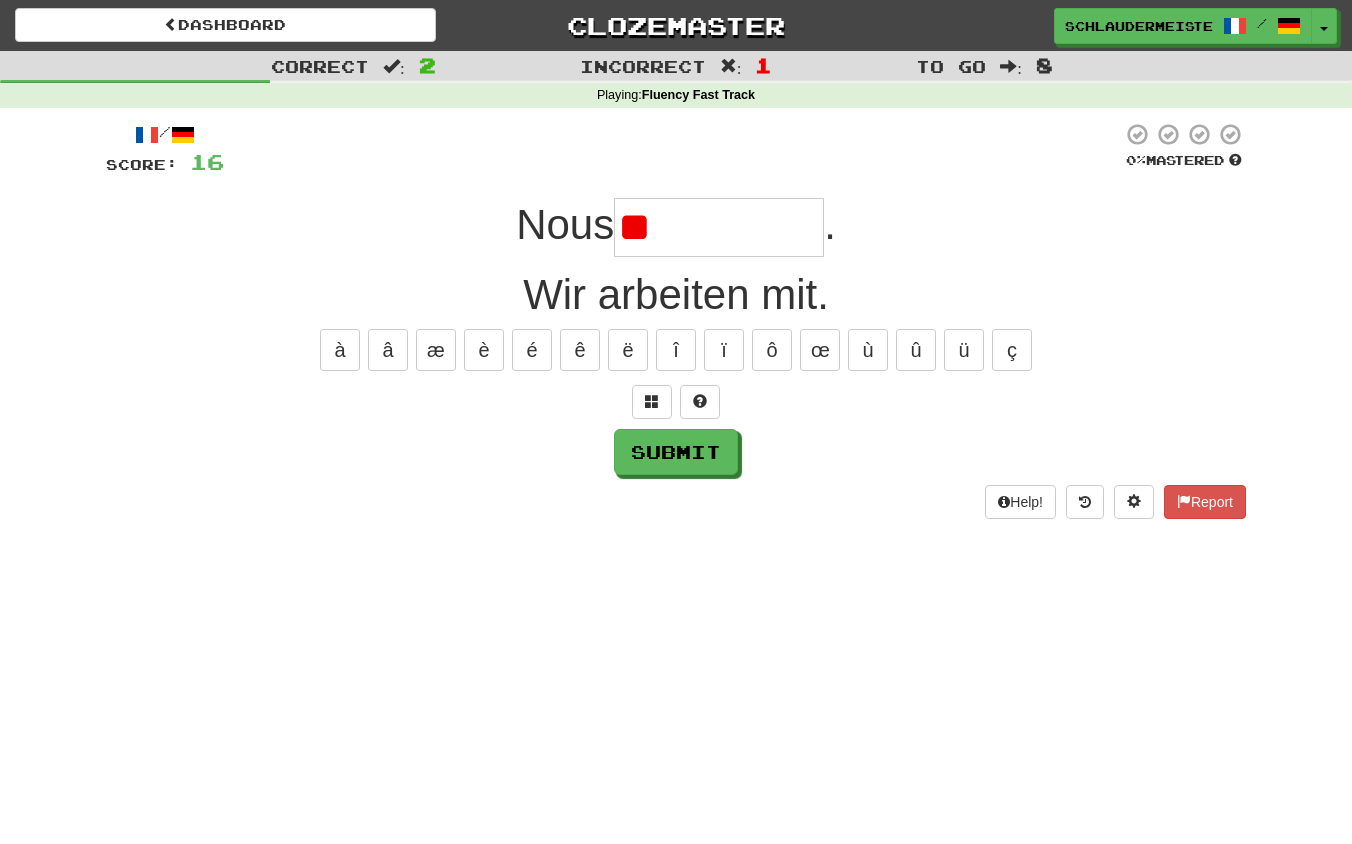 type on "*" 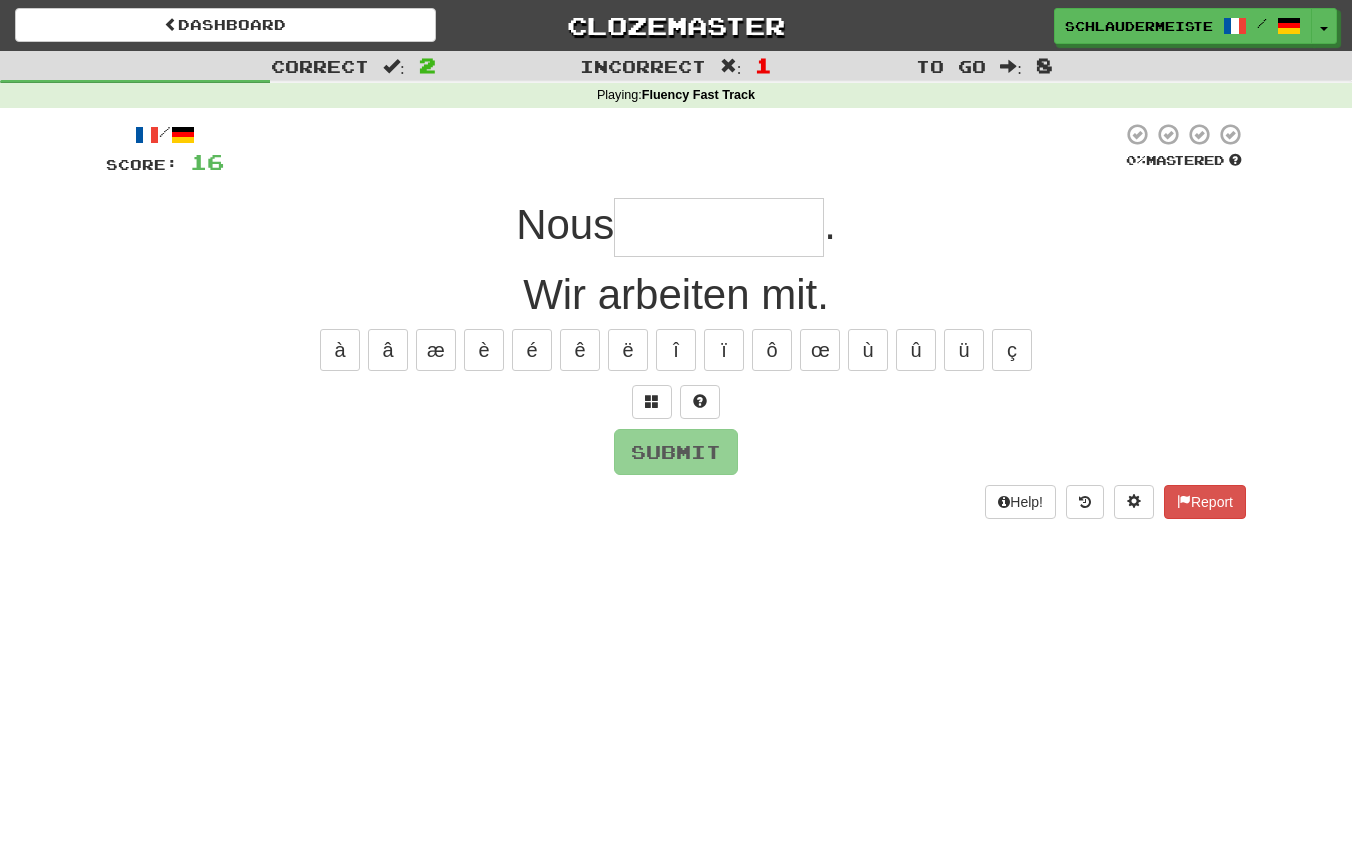 type on "*" 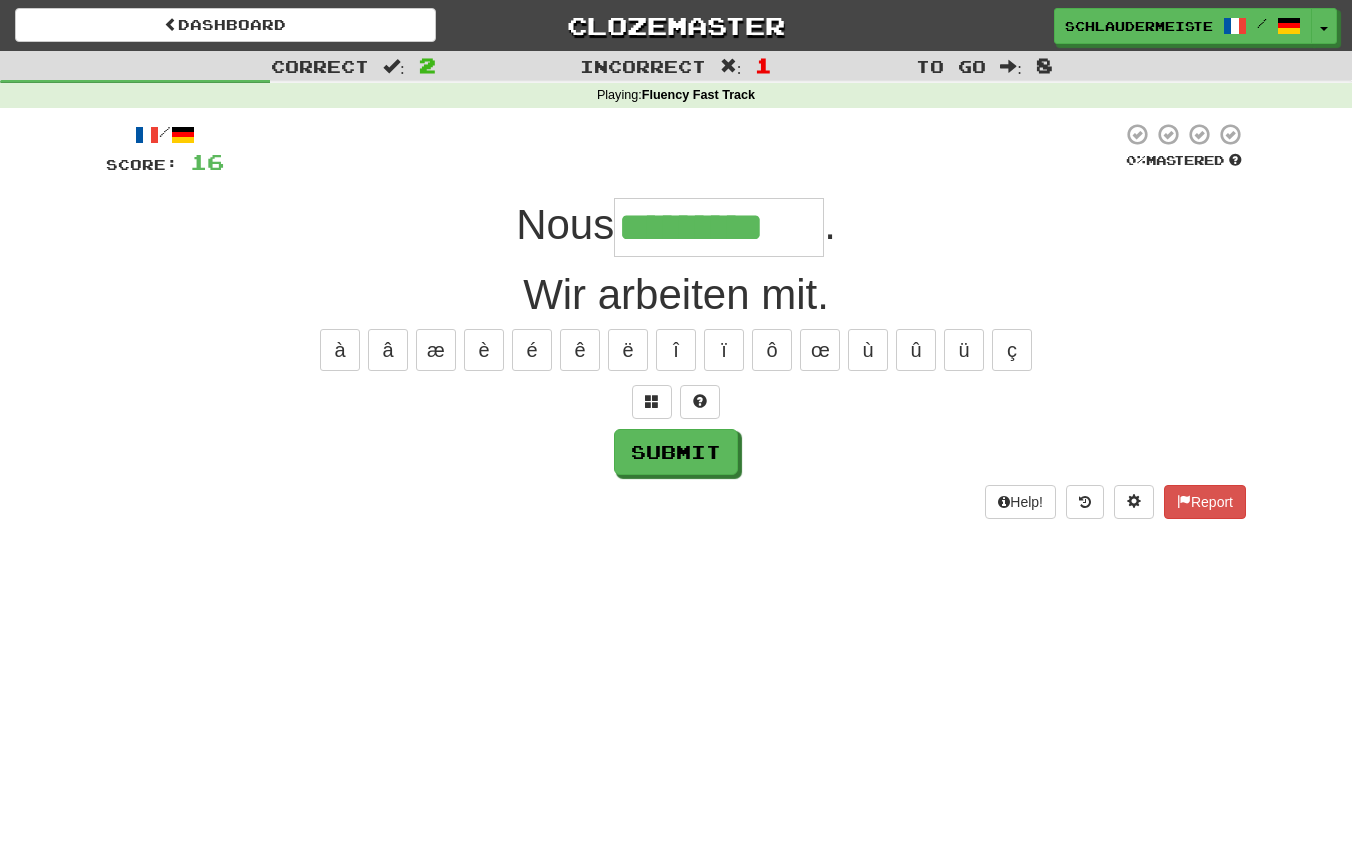 type on "*********" 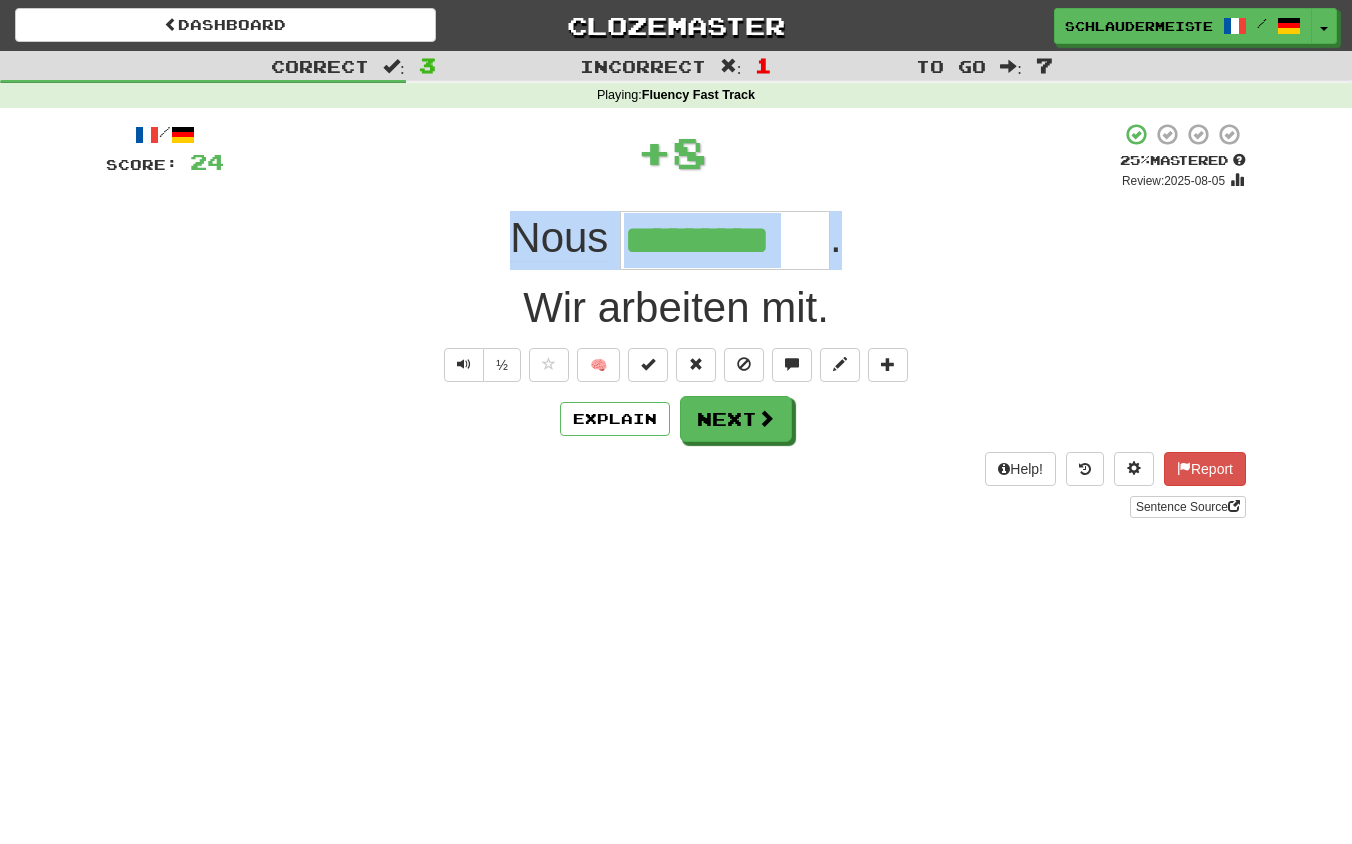 drag, startPoint x: 468, startPoint y: 236, endPoint x: 916, endPoint y: 233, distance: 448.01004 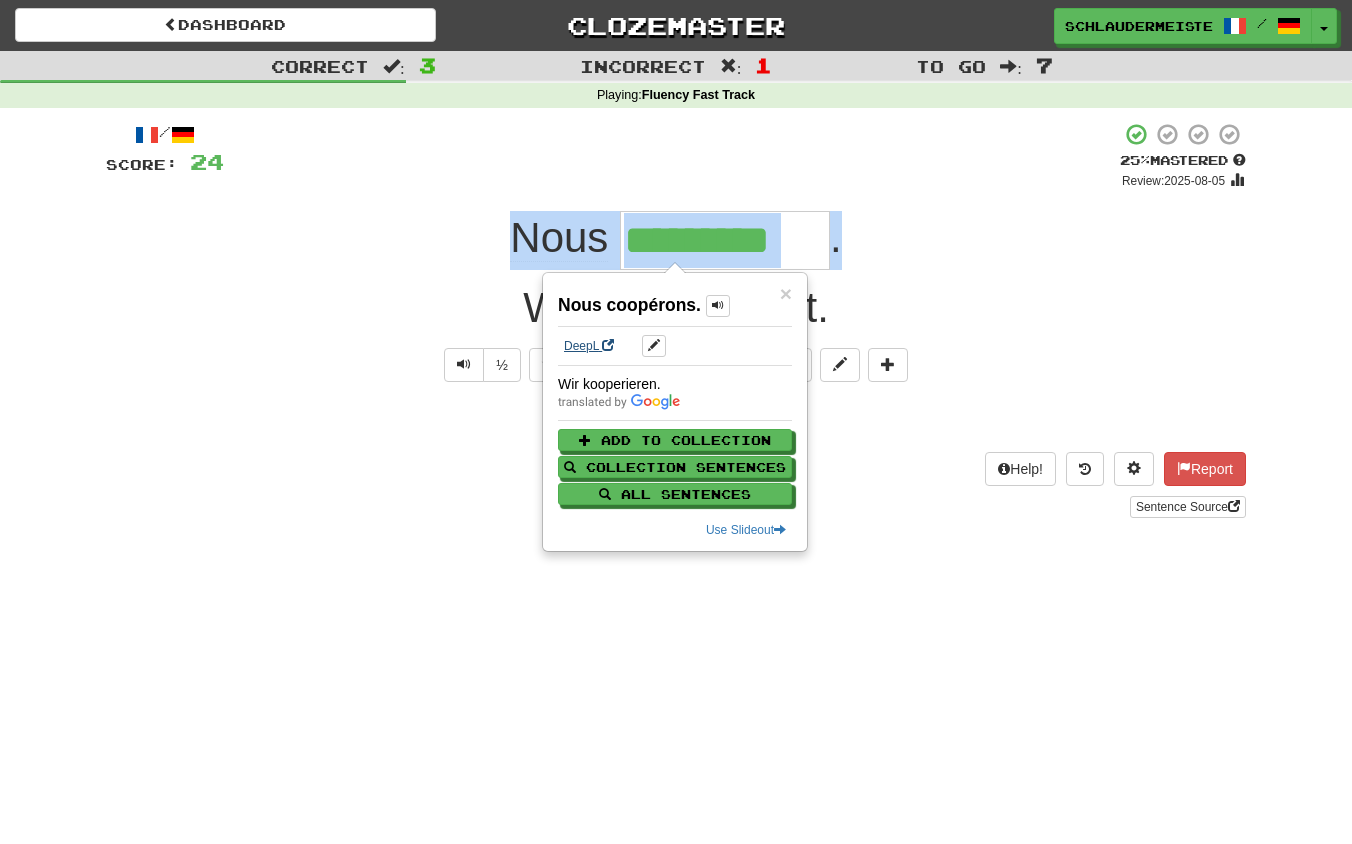 click on "DeepL" at bounding box center (589, 346) 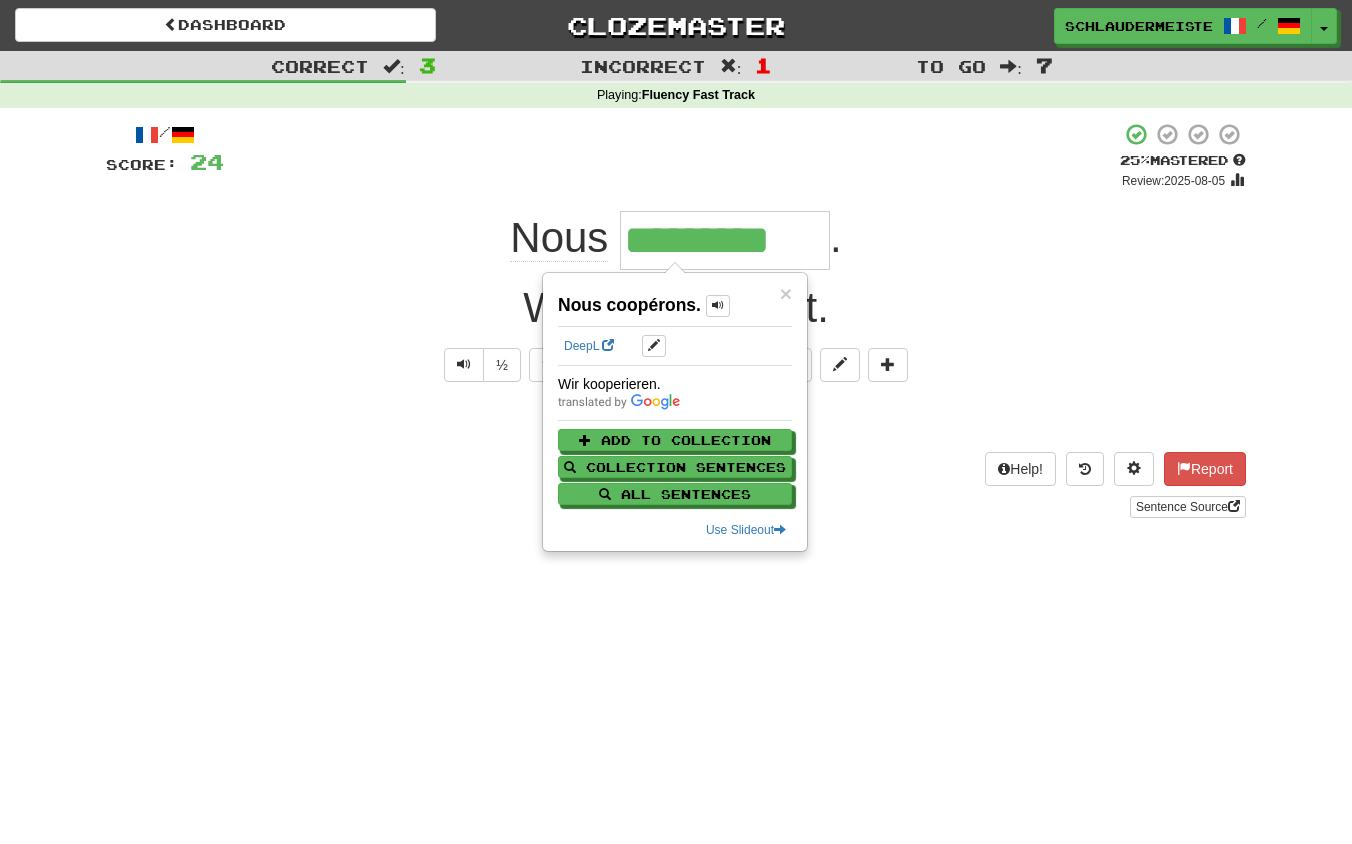 click on "Dashboard
Clozemaster
[USERNAME]
/
Toggle Dropdown
Dashboard
Leaderboard
Activity Feed
Notifications
Profile
Discussions
Français
/
Deutsch
Streak:
47
Review:
0
Points Today: 4840
Languages
Account
Logout
[USERNAME]
/
Toggle Dropdown
Dashboard
Leaderboard
Activity Feed
Notifications
Profile
Discussions
Français
/
Deutsch
Streak:
47
Review:
0
Points Today: 4840
Languages
Account
Logout
clozemaster
Correct : 3 Incorrect : 1 To go : 7 Playing : Fluency Fast Track / Score: 24 + 8 25 % Mastered Review: 2025-08-05 Nous [NAME]. Wir arbeiten mit. ½ 🧠 Explain Next Help! Report" at bounding box center [676, 422] 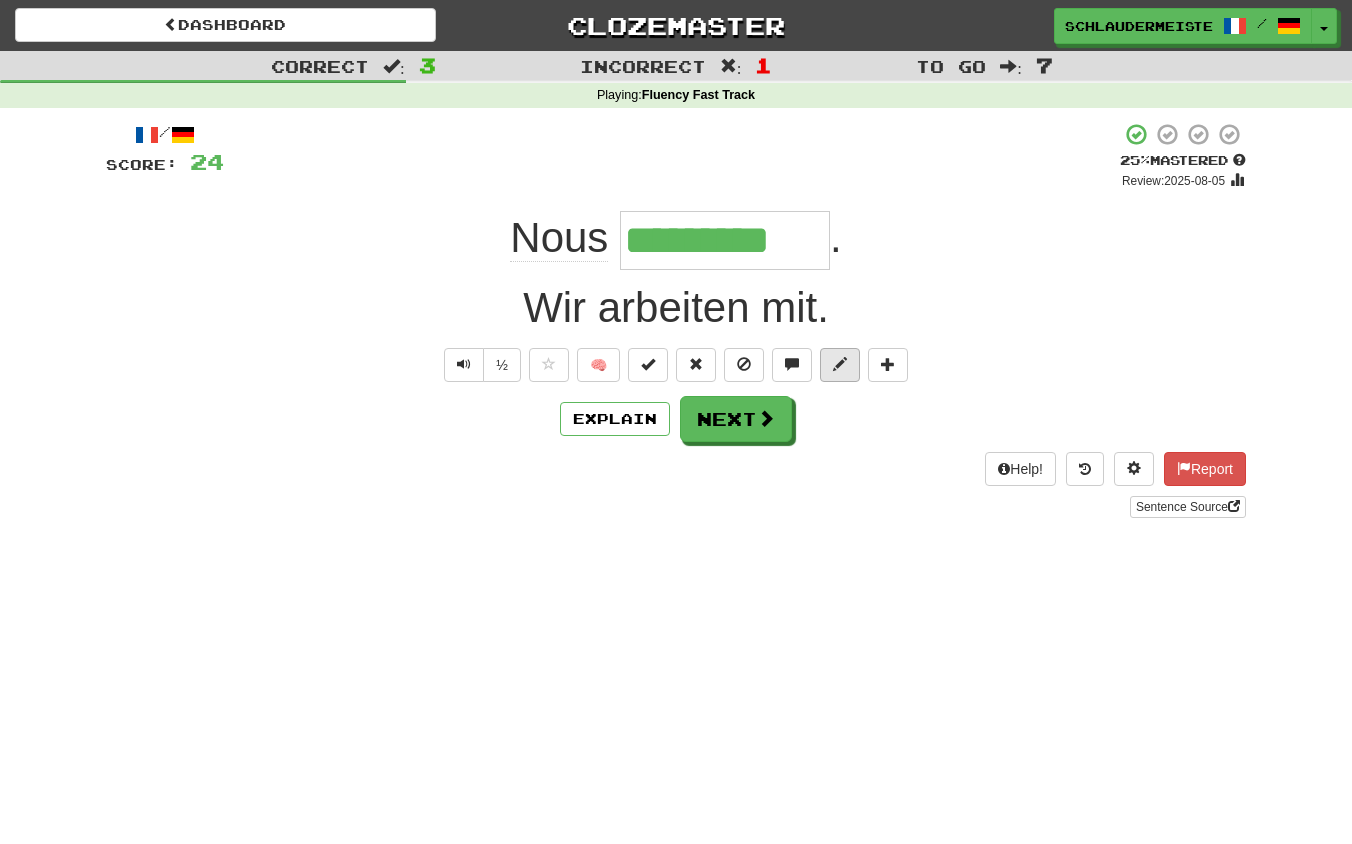 click at bounding box center [840, 364] 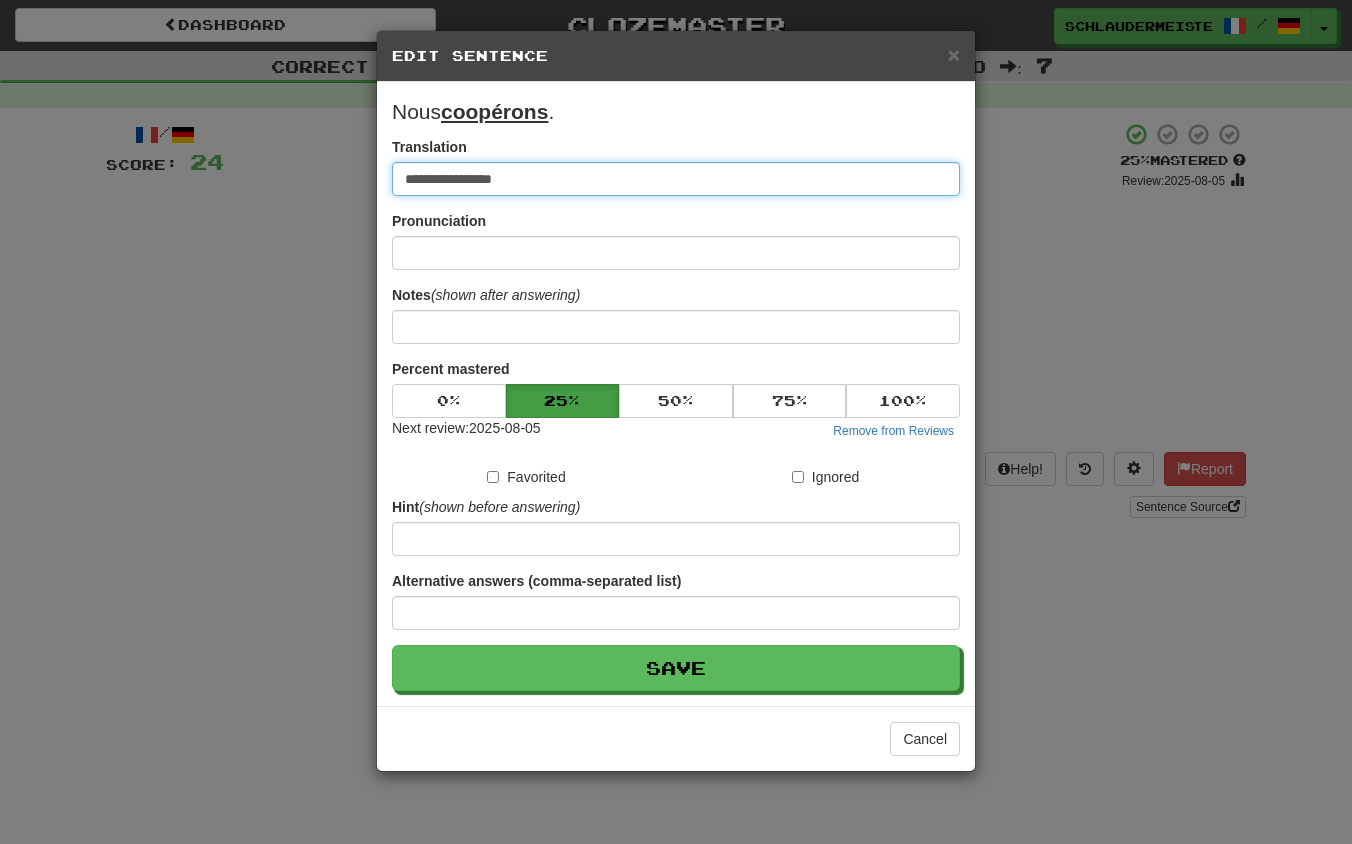 drag, startPoint x: 764, startPoint y: 186, endPoint x: 188, endPoint y: 124, distance: 579.3272 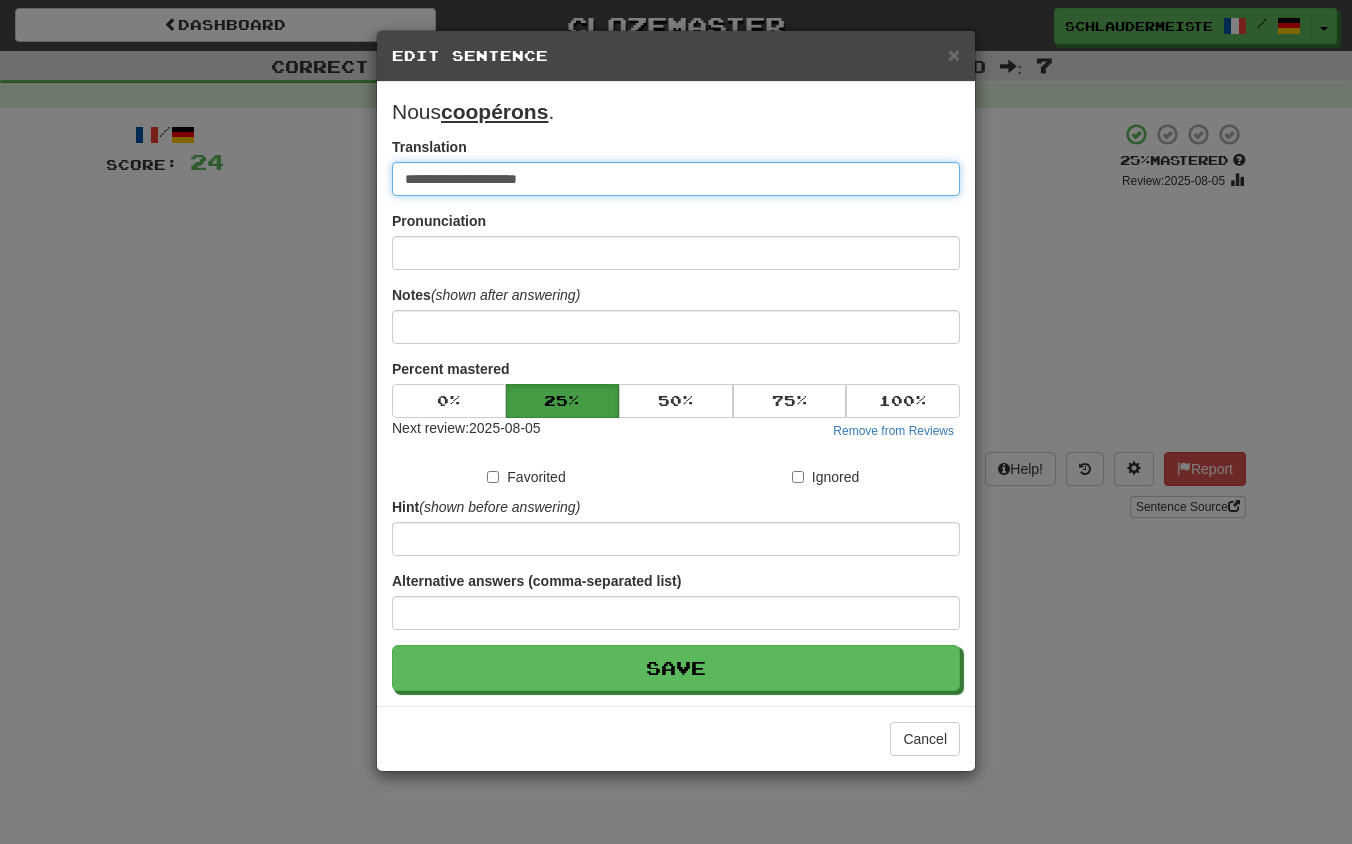type on "**********" 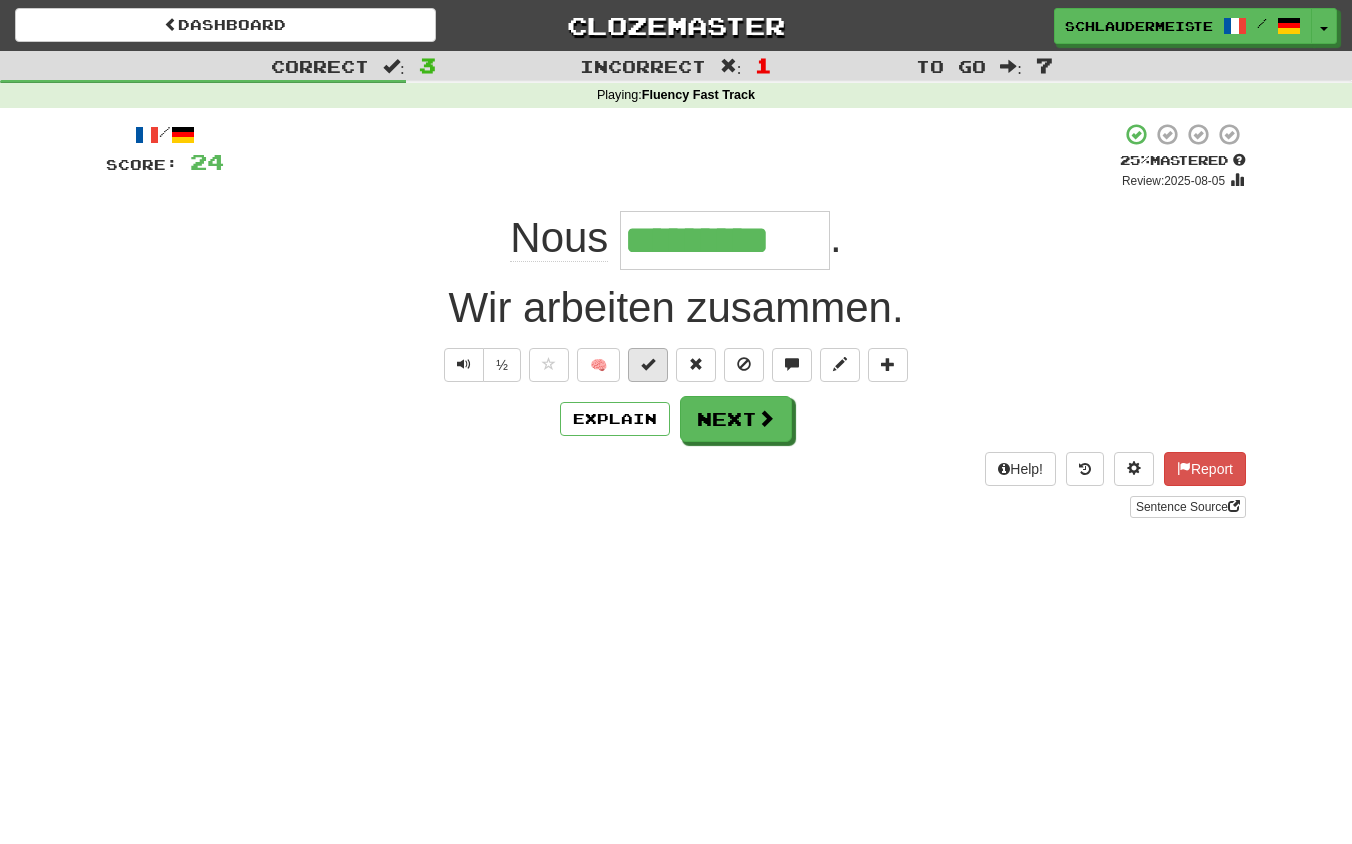click at bounding box center (648, 364) 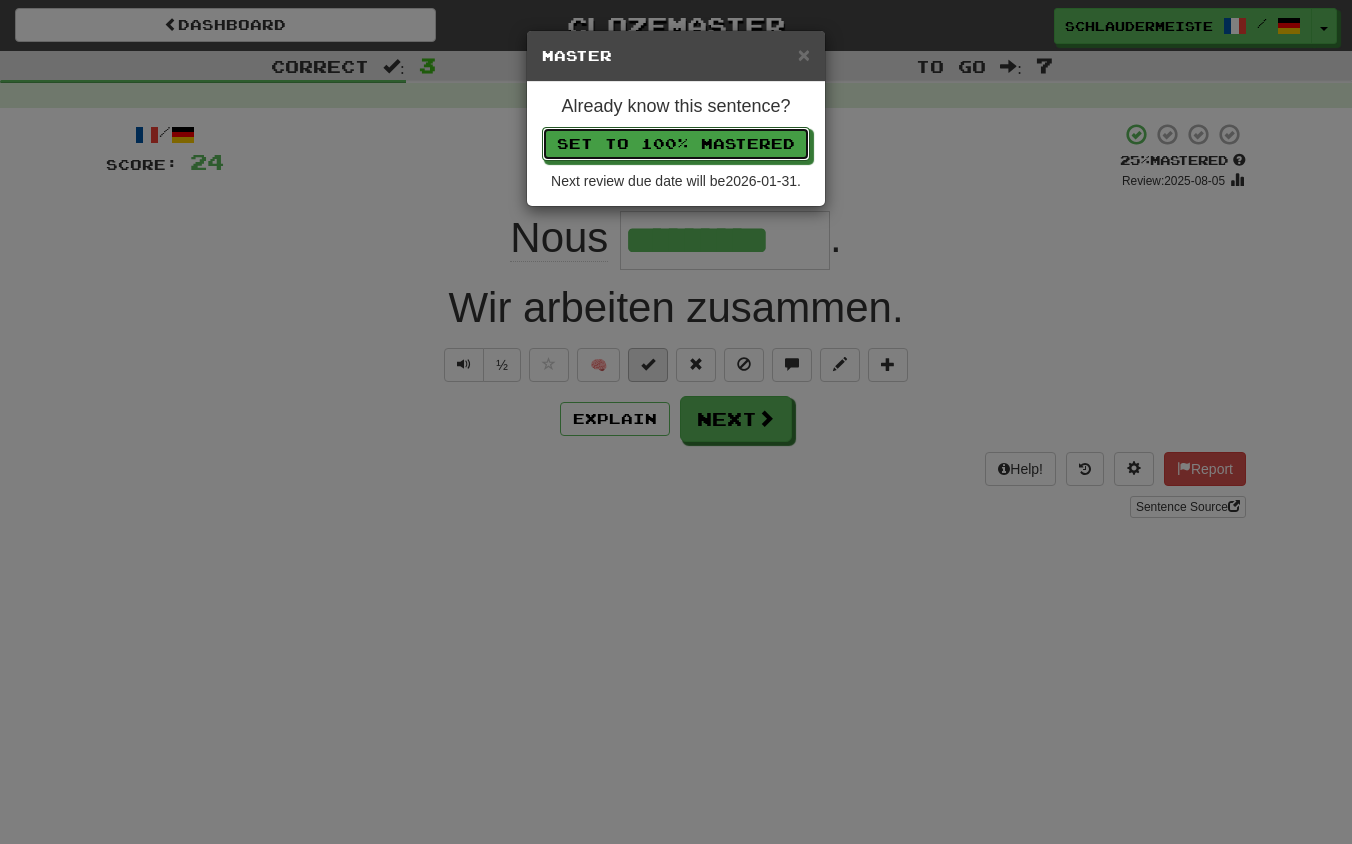 click on "Set to 100% Mastered" at bounding box center [676, 144] 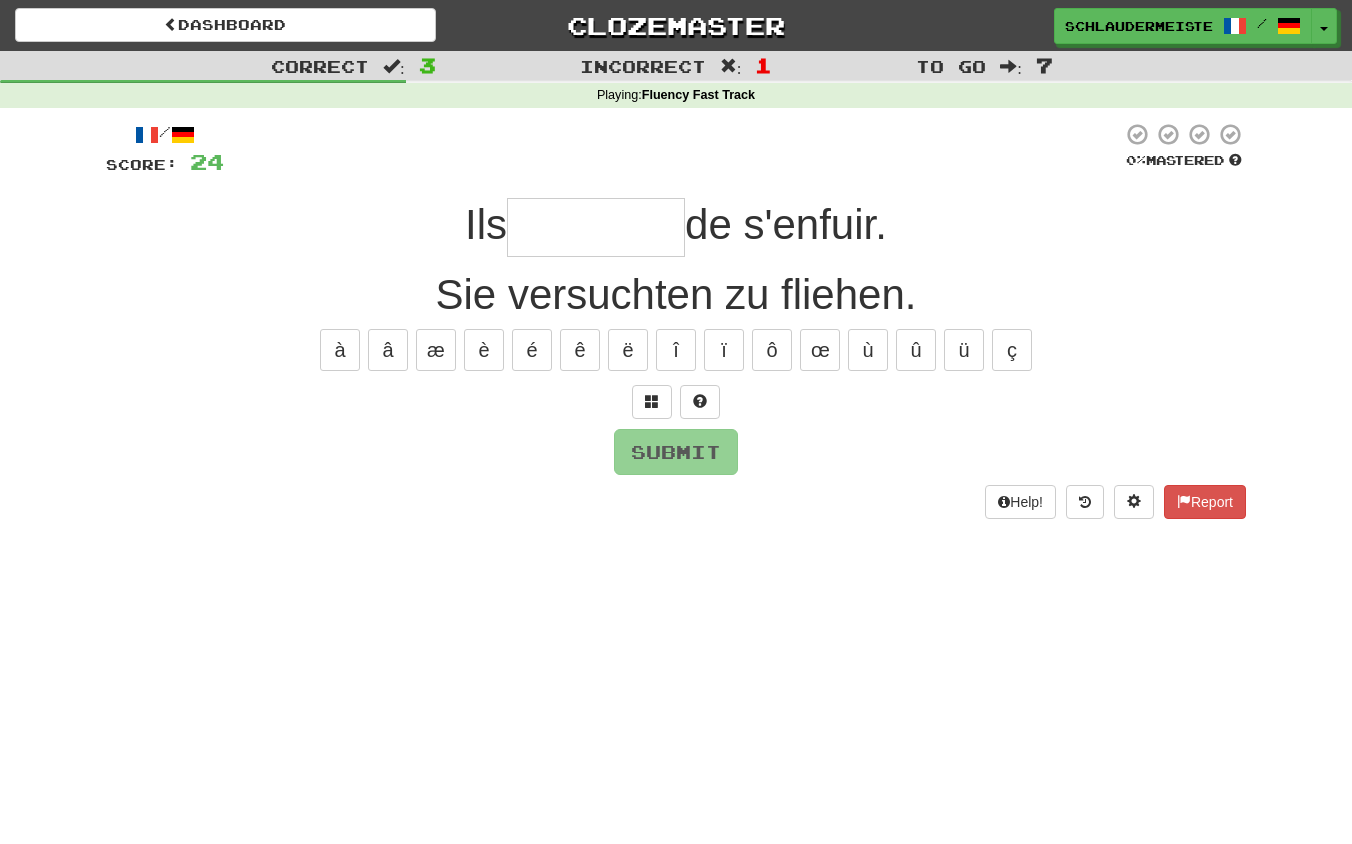 type on "*" 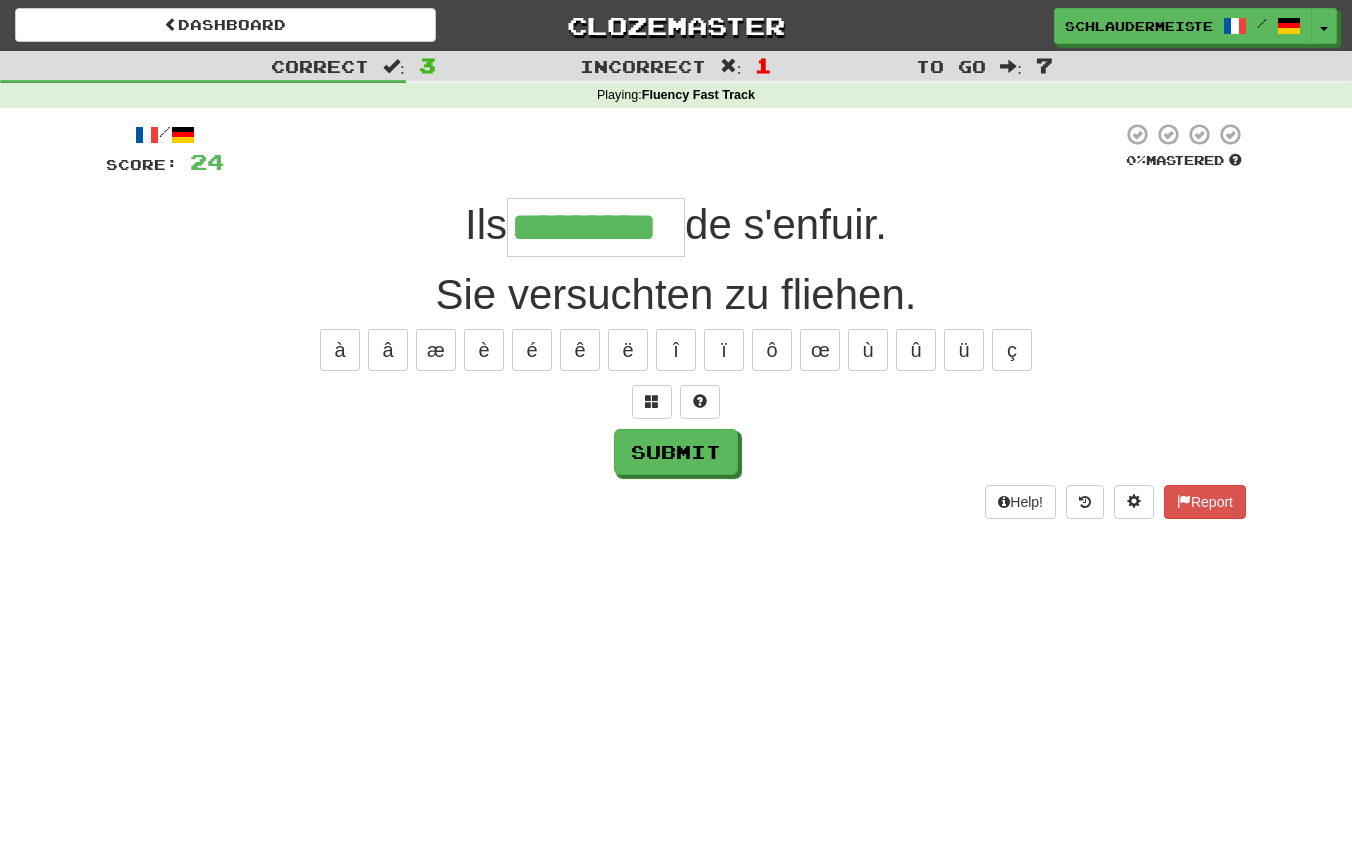 type on "*********" 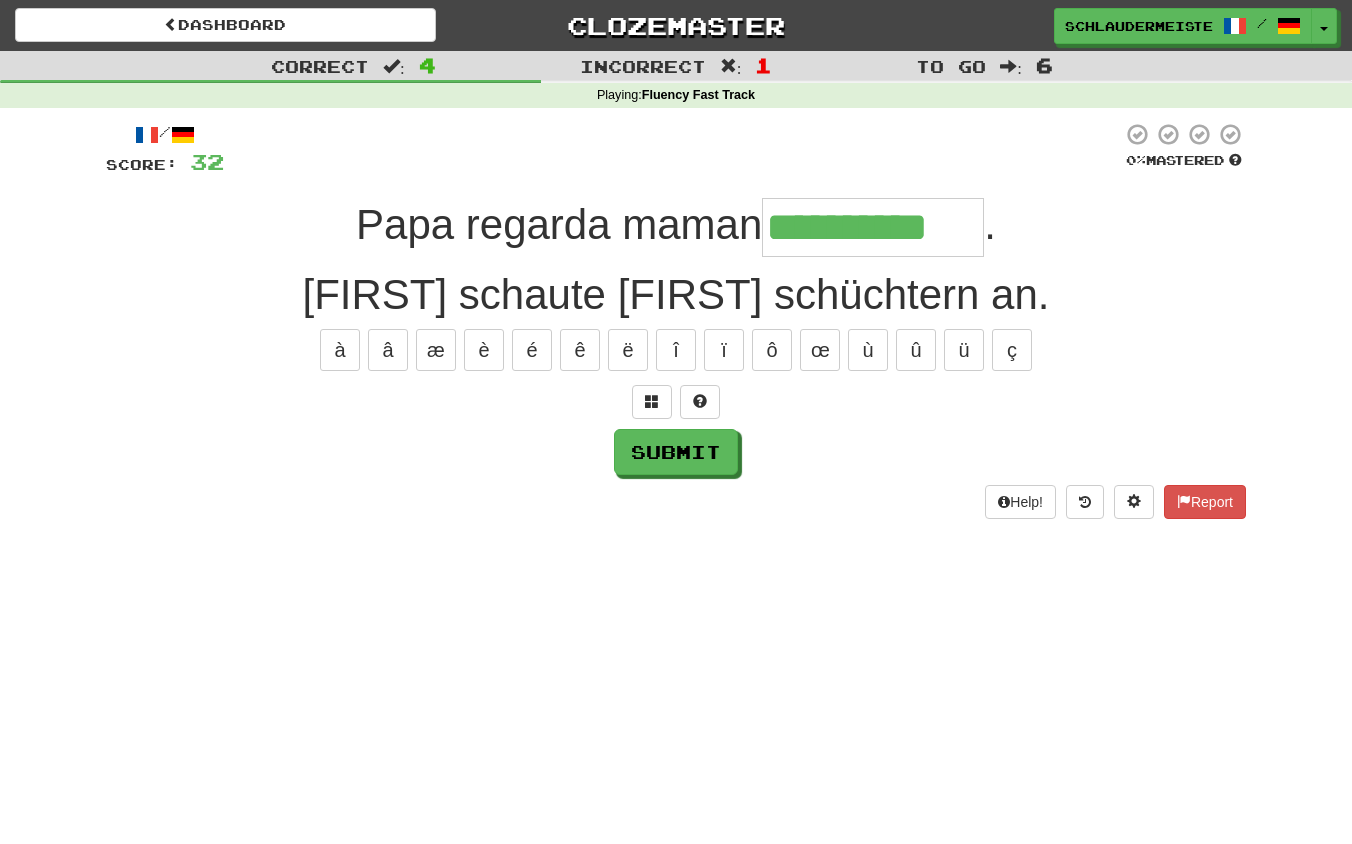 type on "**********" 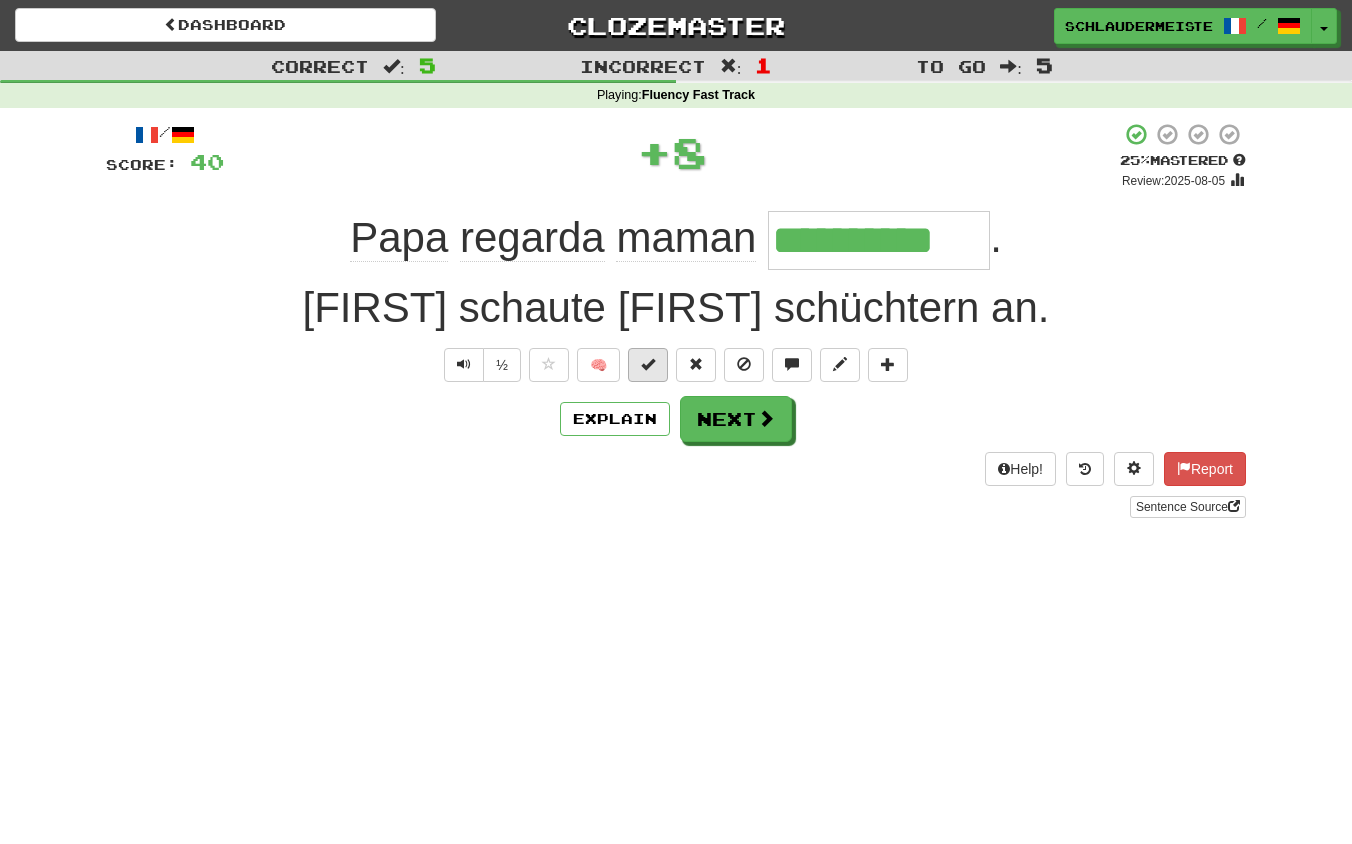 click at bounding box center [648, 364] 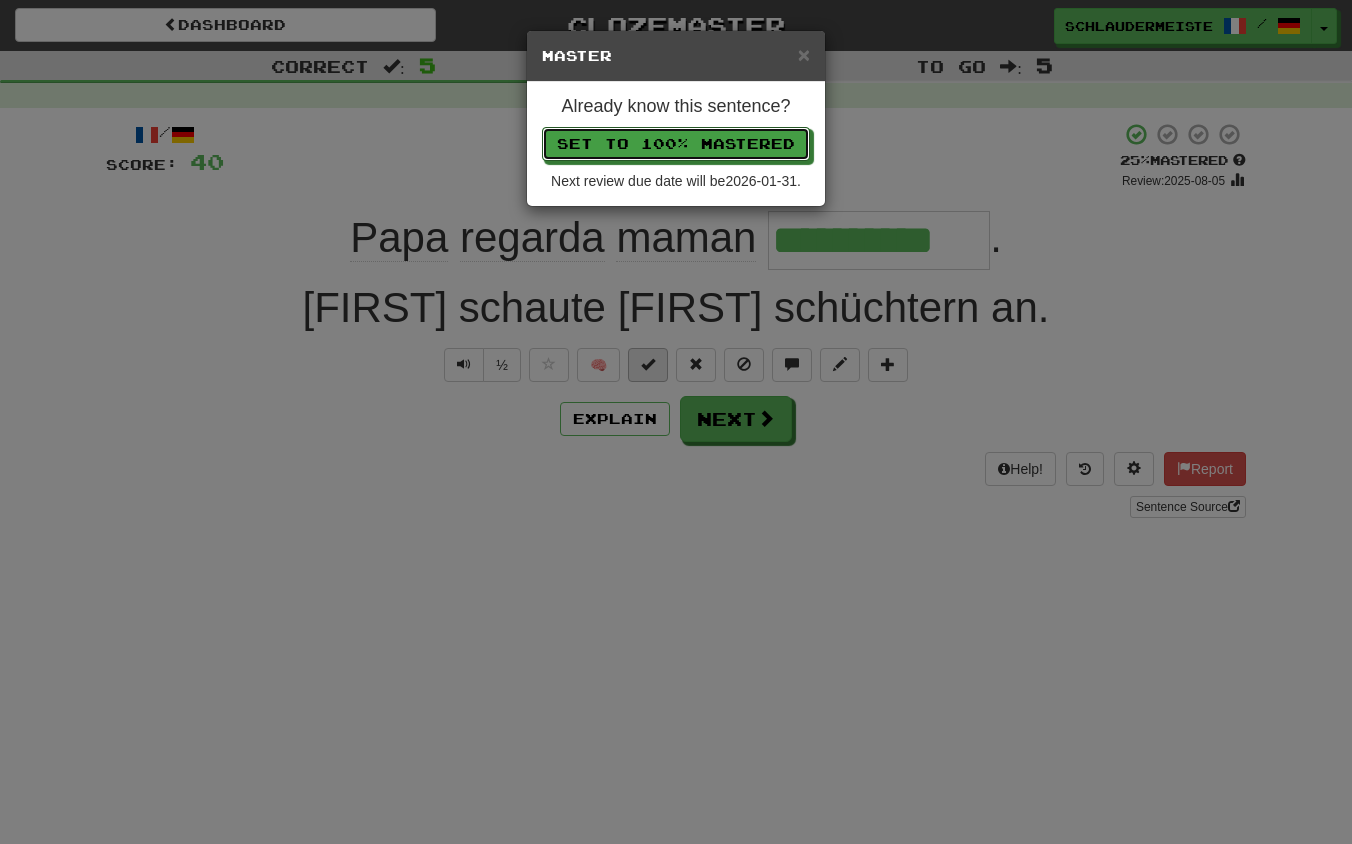 click on "Set to 100% Mastered" at bounding box center (676, 144) 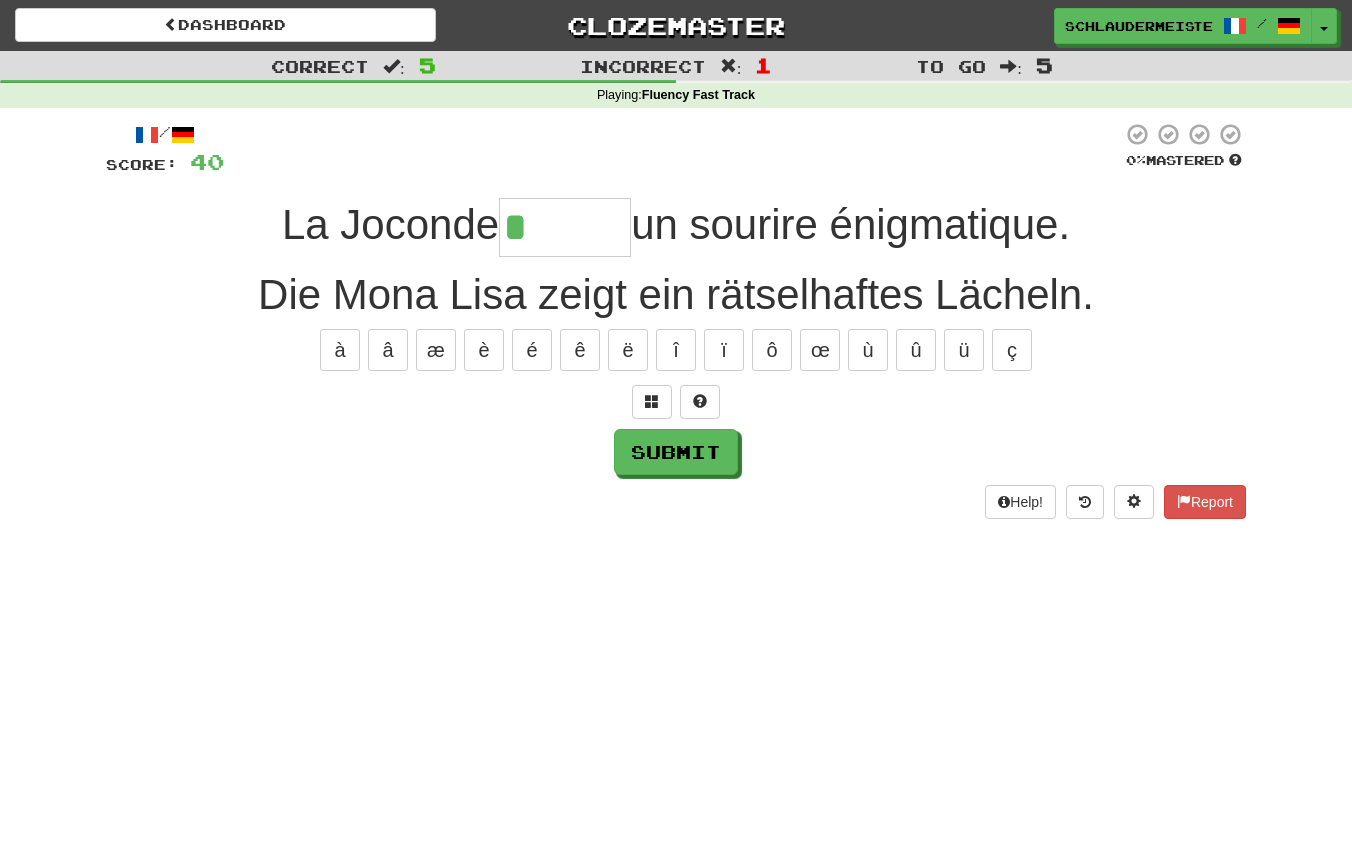 type on "******" 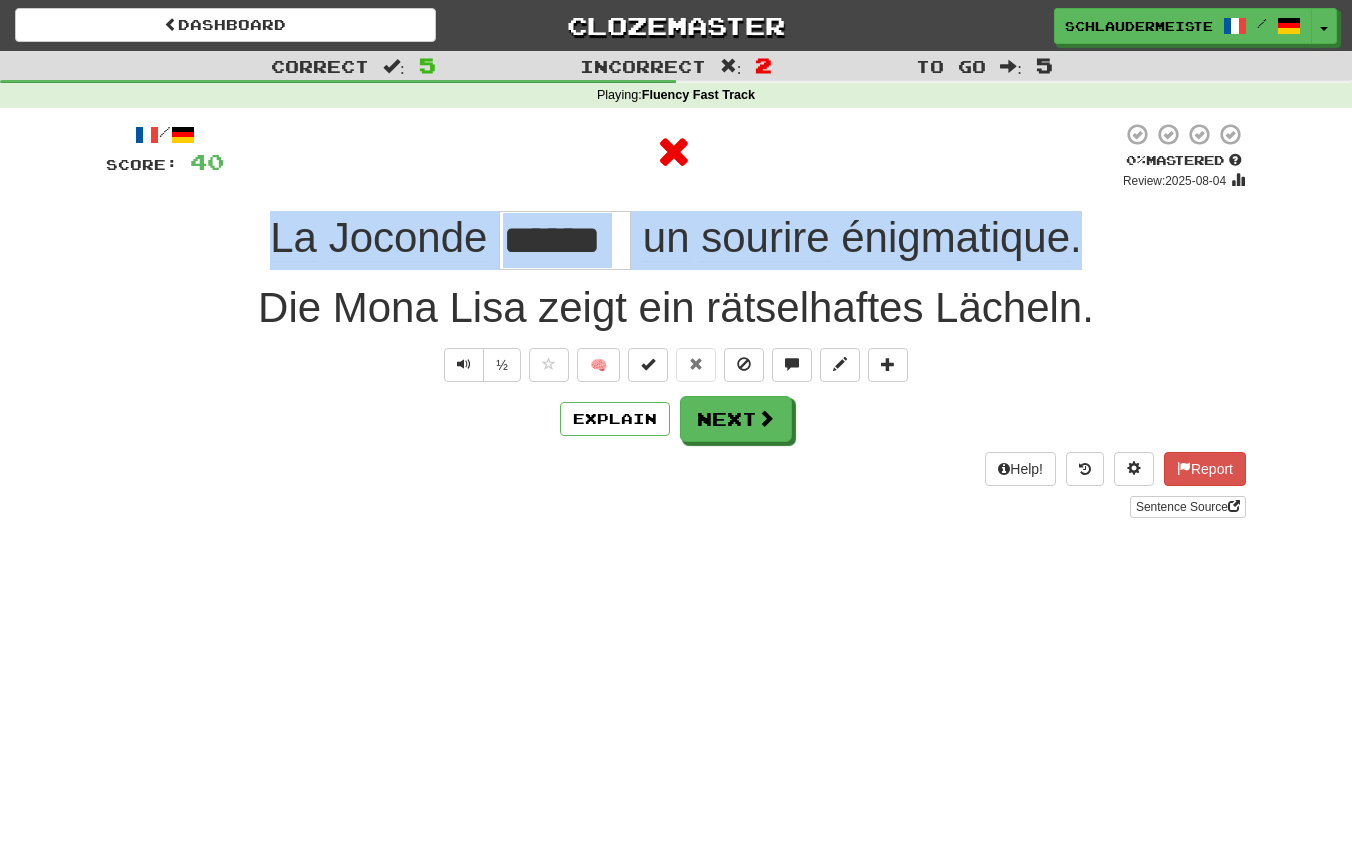 drag, startPoint x: 225, startPoint y: 236, endPoint x: 1211, endPoint y: 236, distance: 986 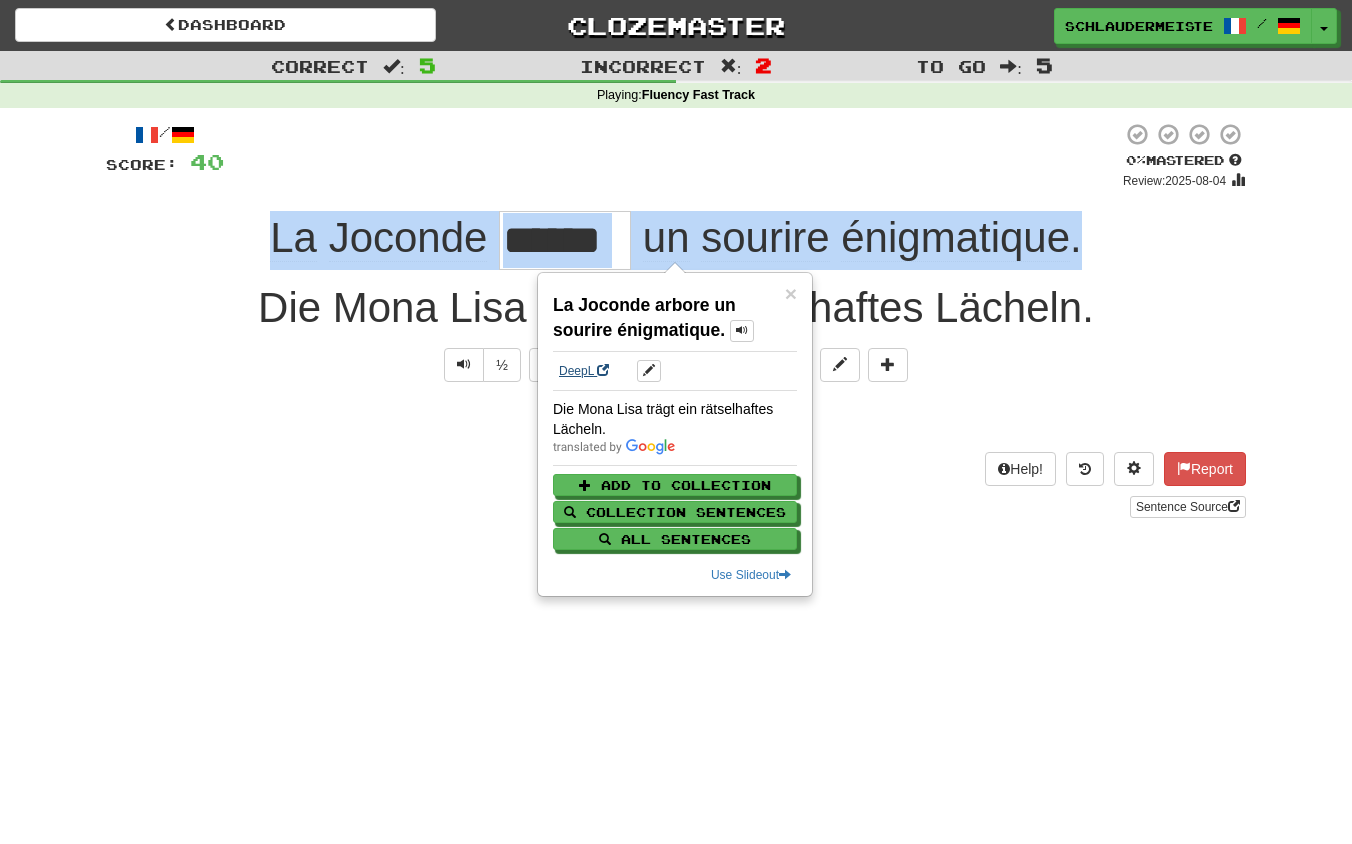 click on "DeepL" at bounding box center [584, 371] 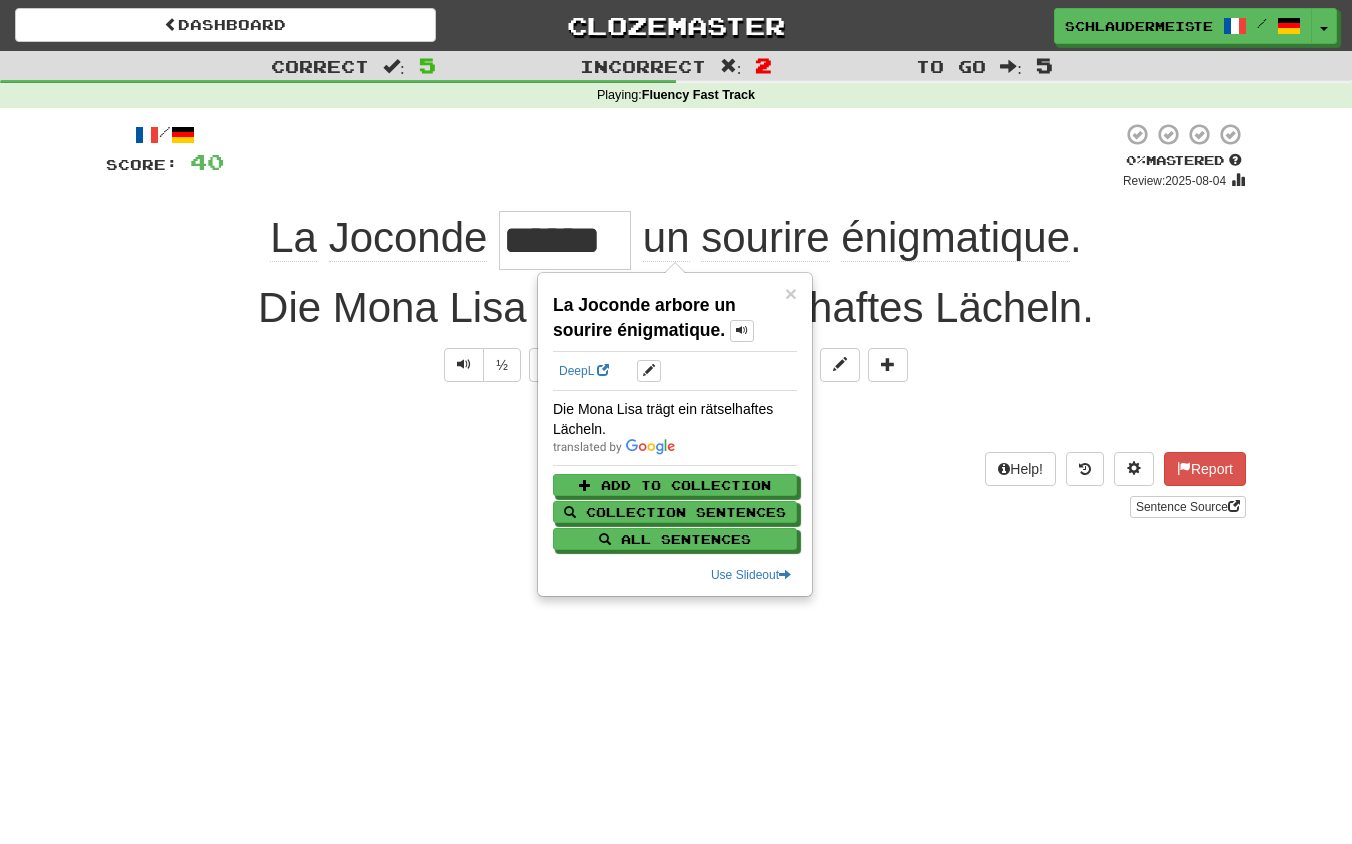 click on "Dashboard
Clozemaster
[USERNAME]
/
Toggle Dropdown
Dashboard
Leaderboard
Activity Feed
Notifications
Profile
Discussions
Français
/
Deutsch
Streak:
47
Review:
0
Points Today: 4840
Languages
Account
Logout
[USERNAME]
/
Toggle Dropdown
Dashboard
Leaderboard
Activity Feed
Notifications
Profile
Discussions
Français
/
Deutsch
Streak:
47
Review:
0
Points Today: 4840
Languages
Account
Logout
clozemaster
Correct   :   5 Incorrect   :   2 To go   :   5 Playing :  Fluency Fast Track  /  Score:   40 0 %  Mastered Review:  [DATE] La   Joconde   ******   un   sourire   énigmatique . ½ 🧠 Explain Next  Help!  Report" at bounding box center (676, 422) 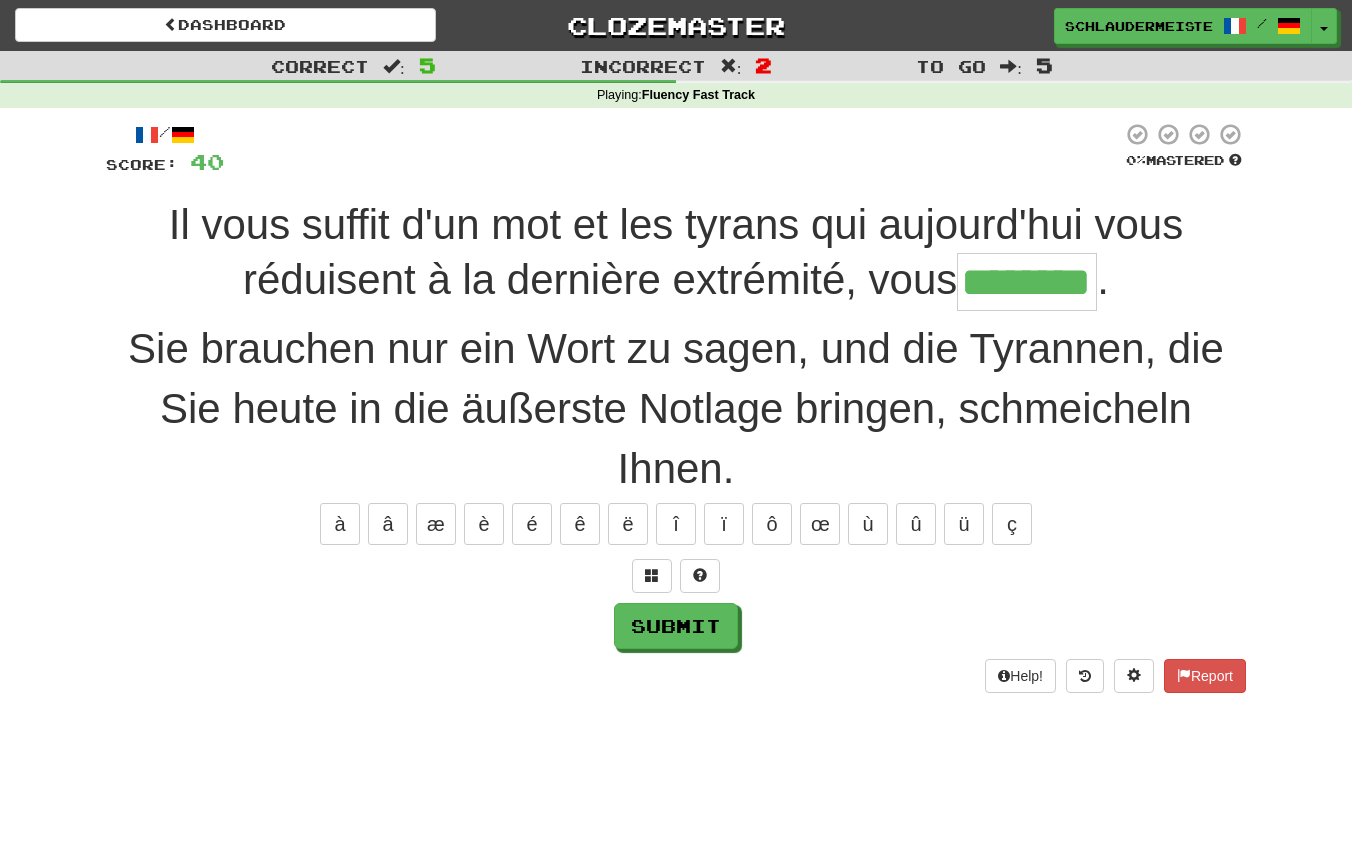 type on "********" 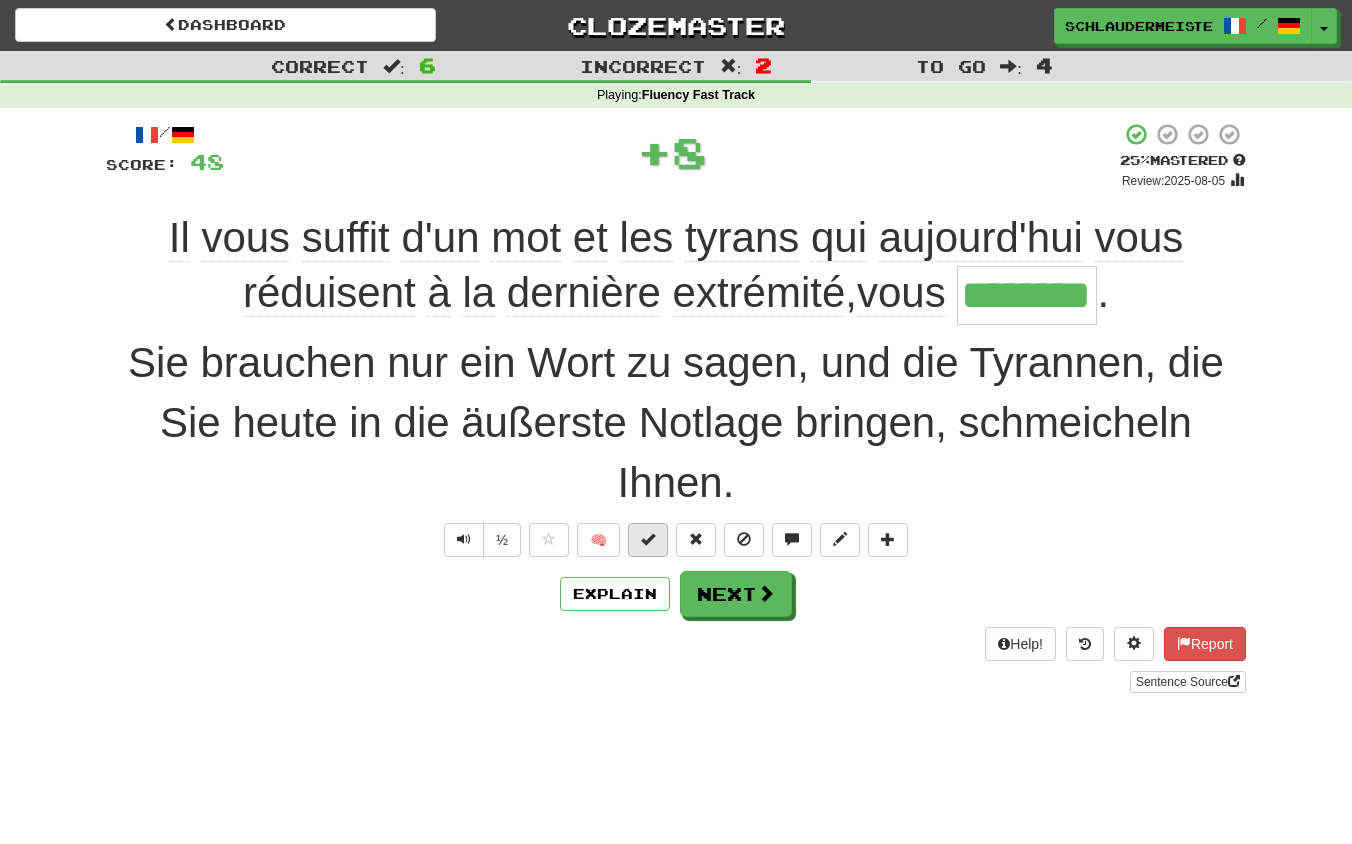 click at bounding box center [648, 539] 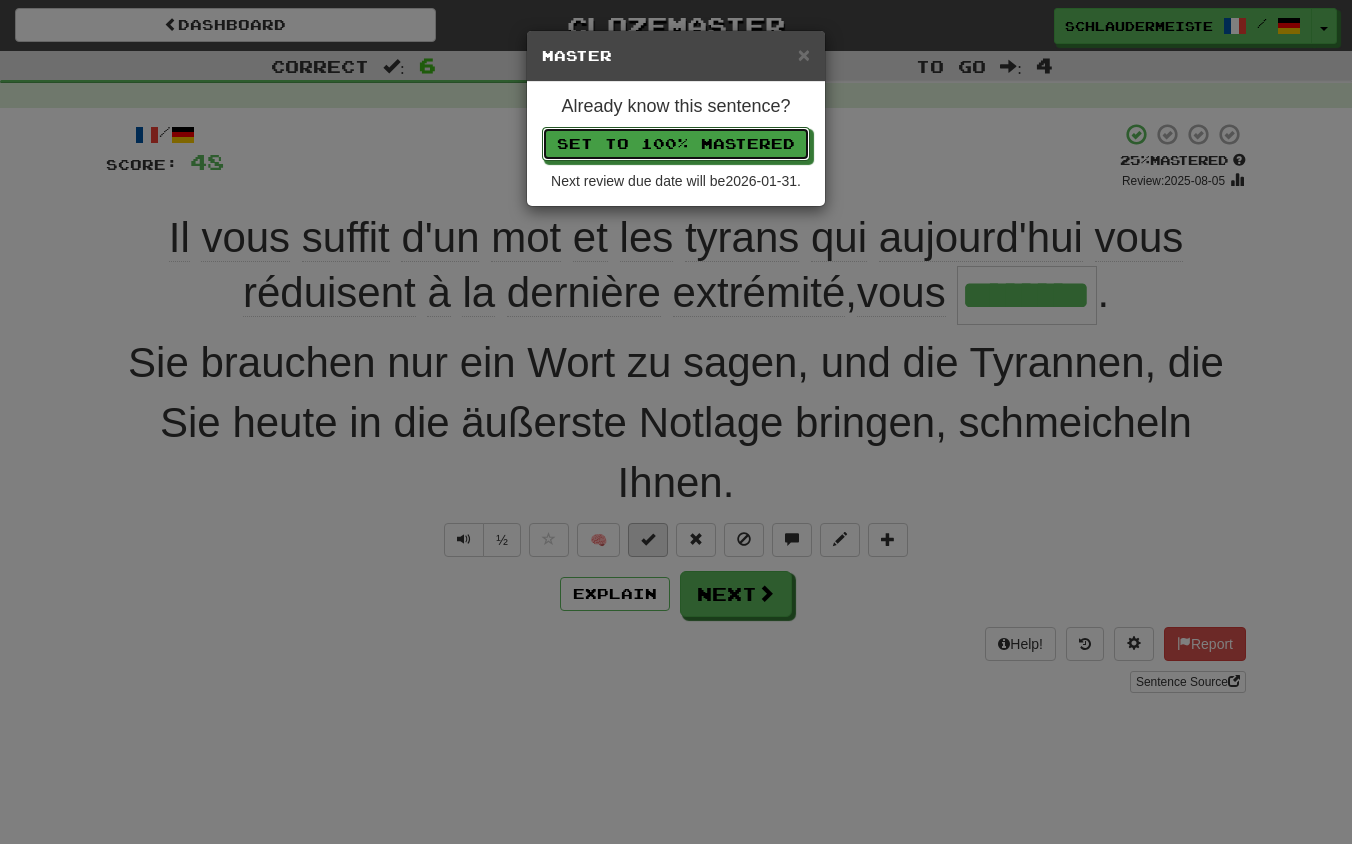 click on "Set to 100% Mastered" at bounding box center (676, 144) 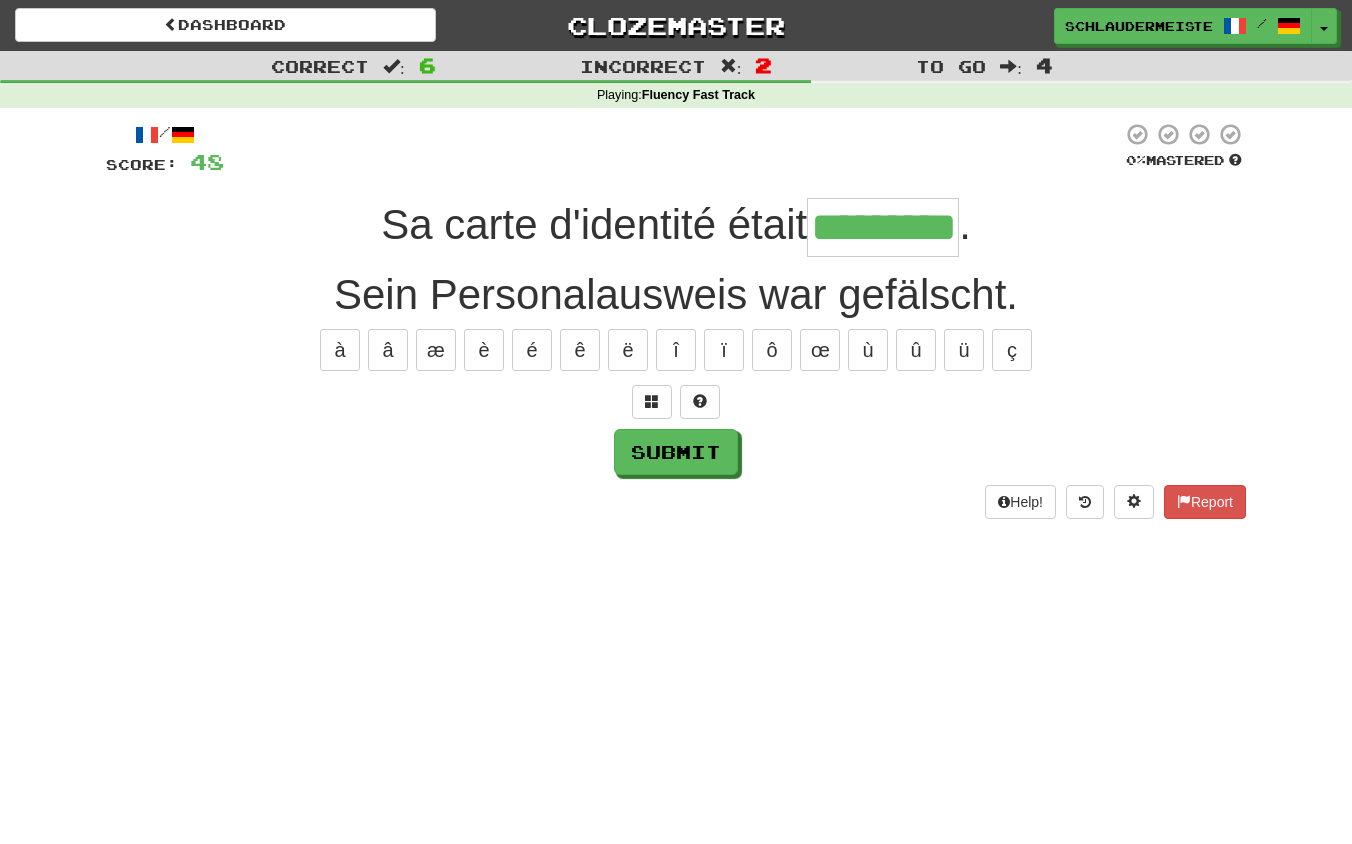 type on "*********" 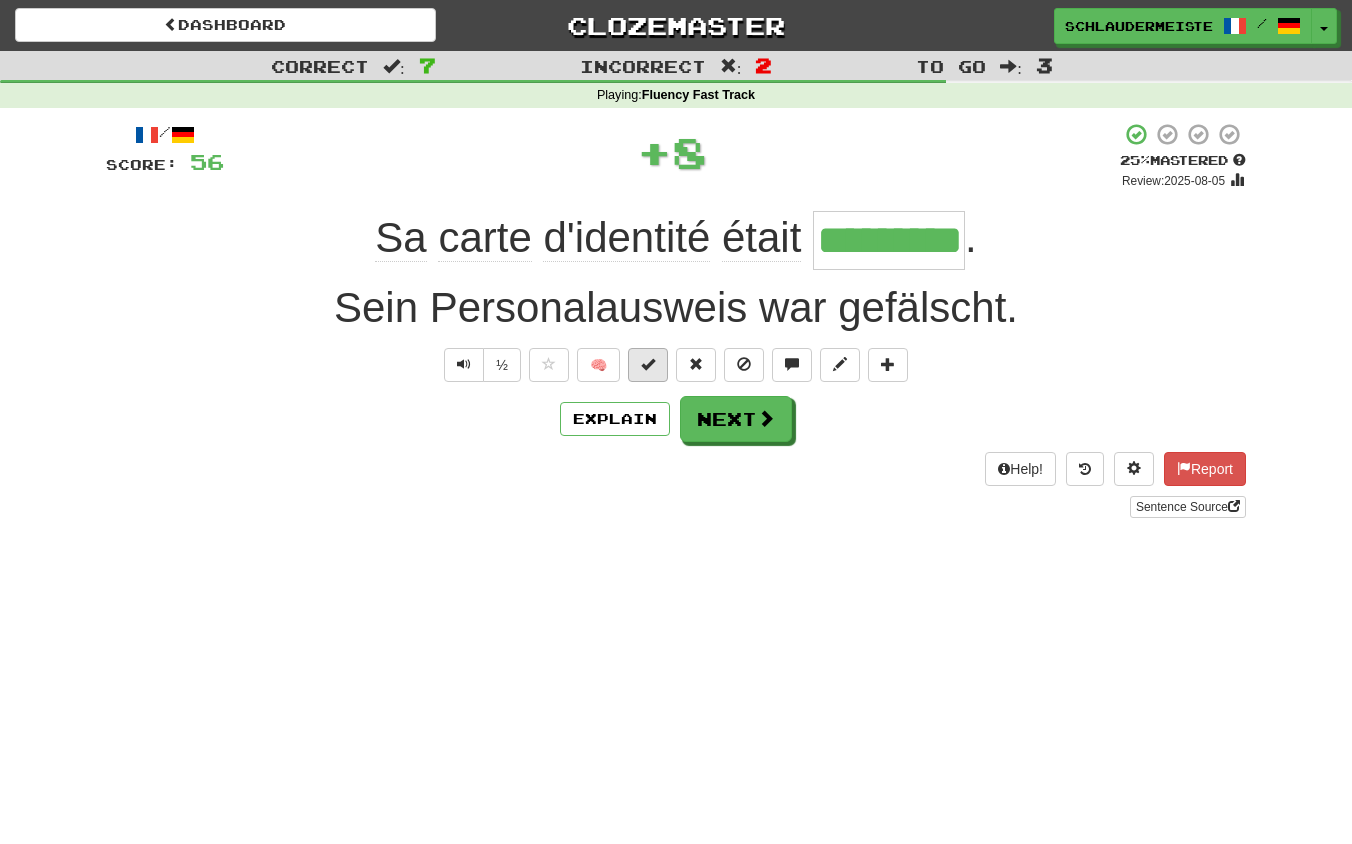 click at bounding box center [648, 364] 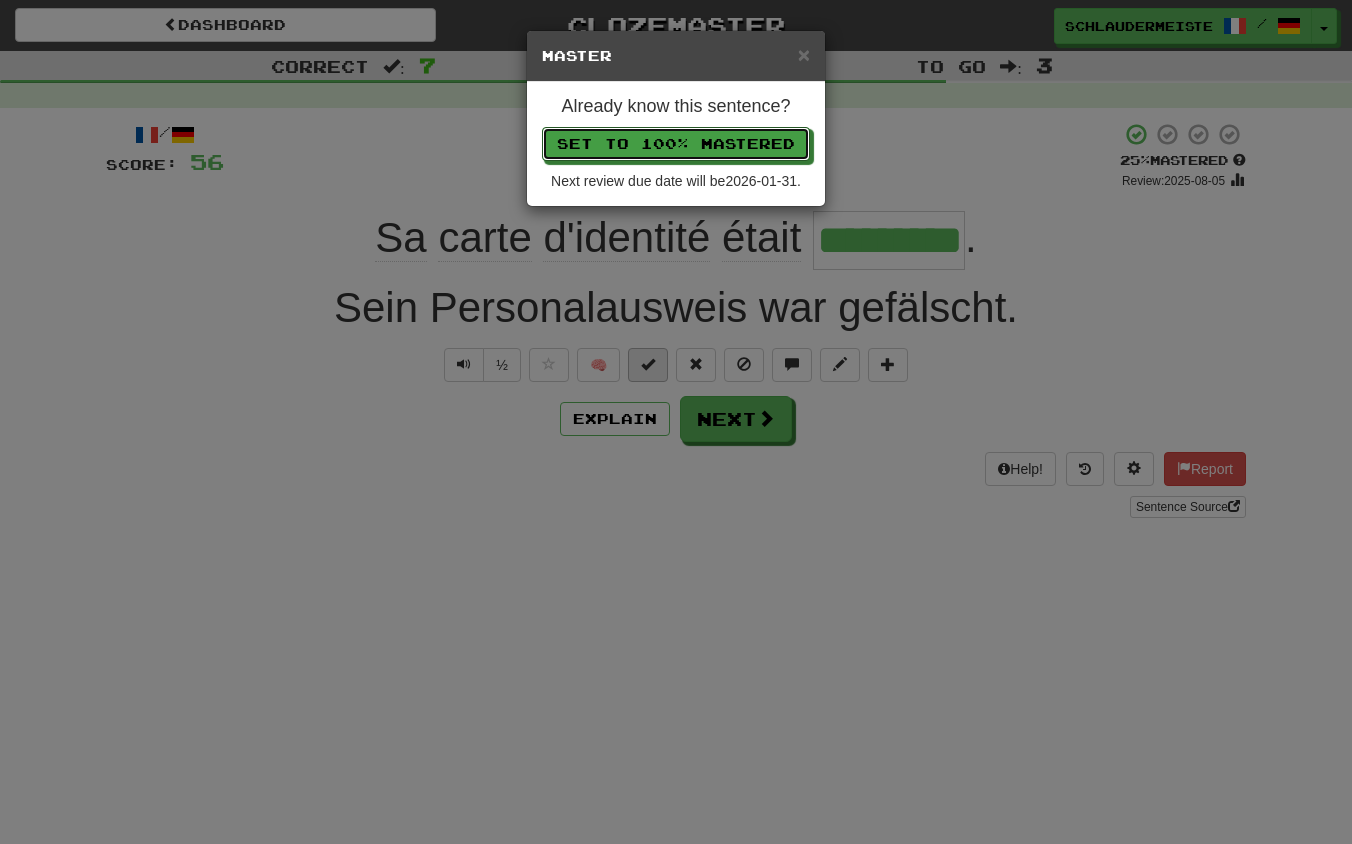 click on "Set to 100% Mastered" at bounding box center (676, 144) 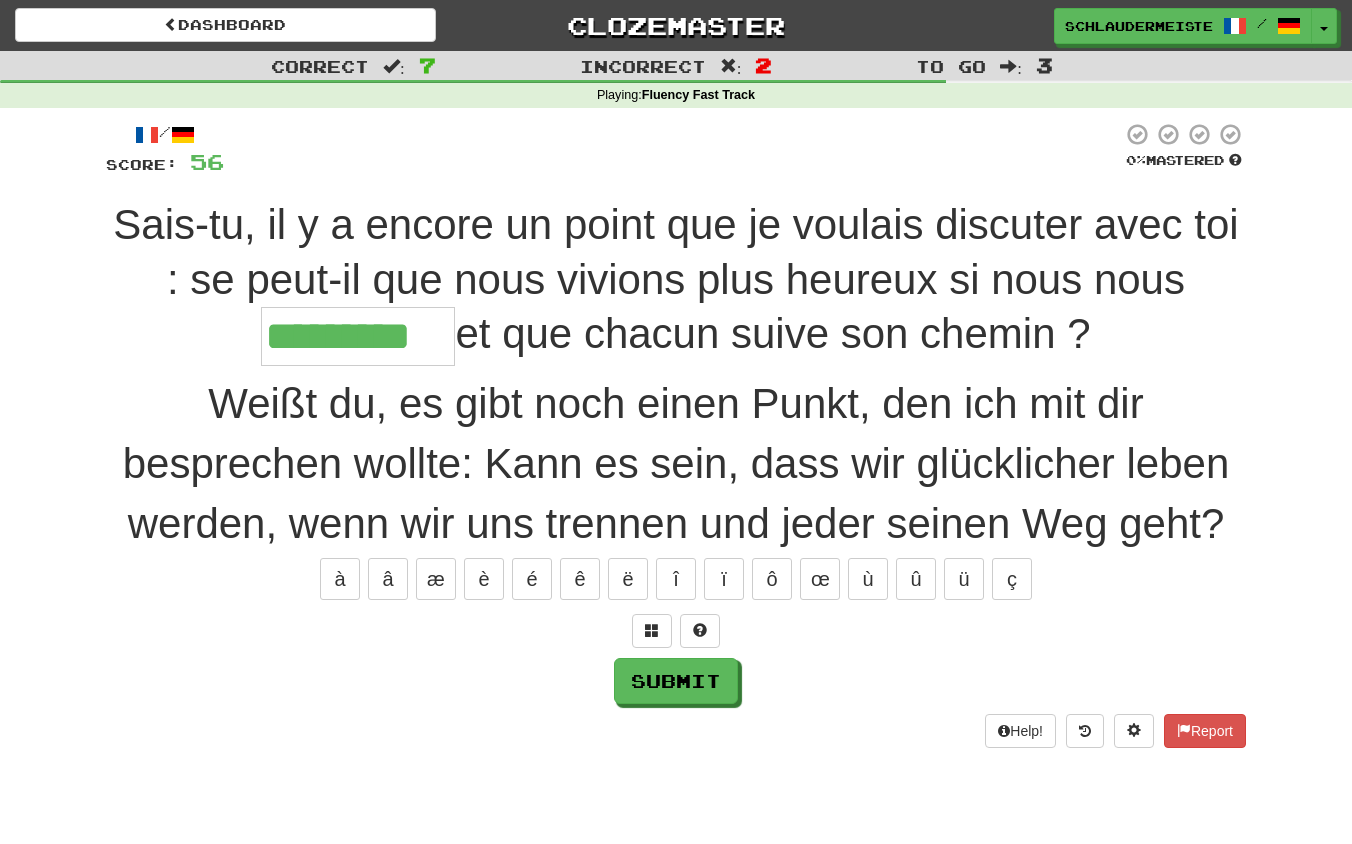 type on "*********" 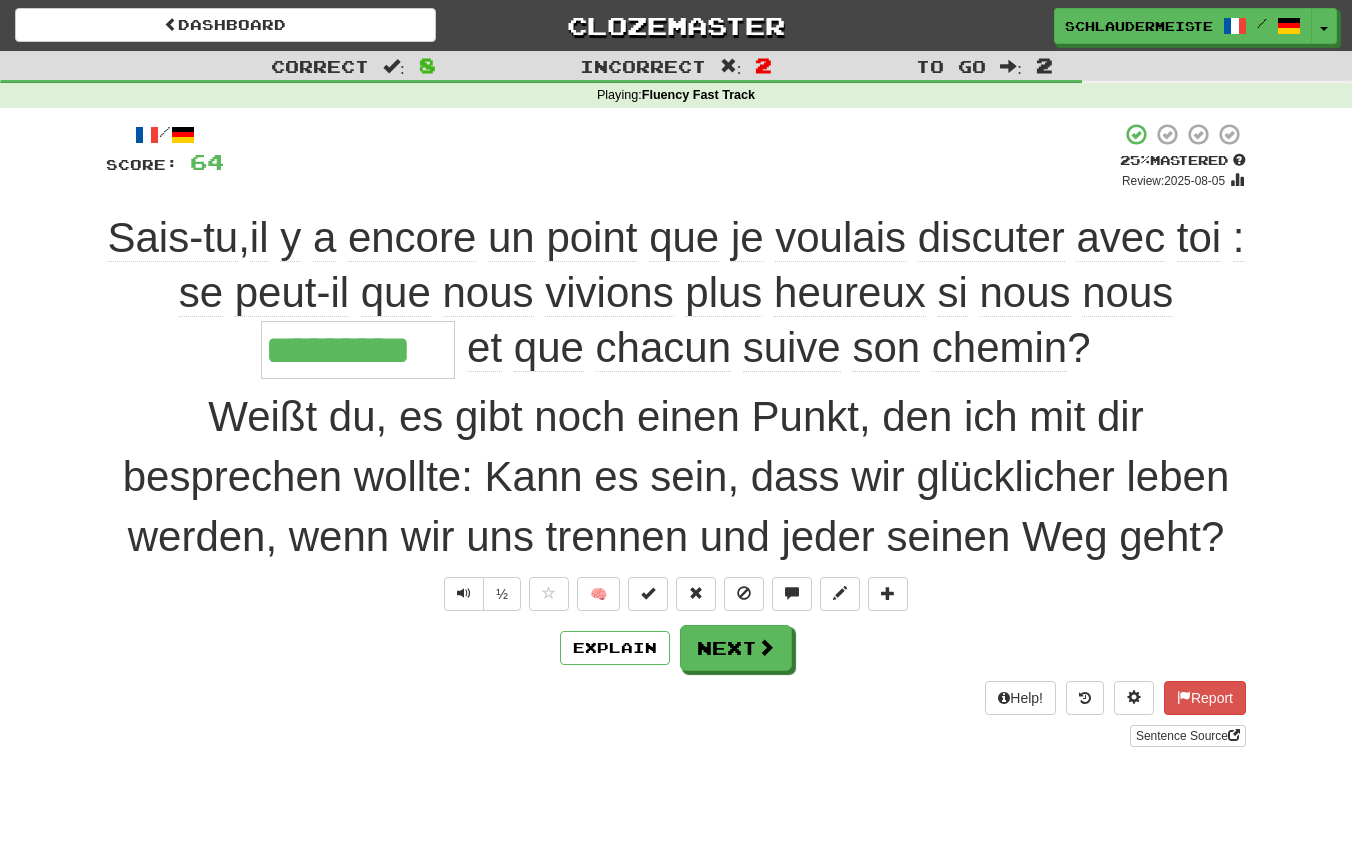 drag, startPoint x: 80, startPoint y: 221, endPoint x: 1177, endPoint y: 322, distance: 1101.6396 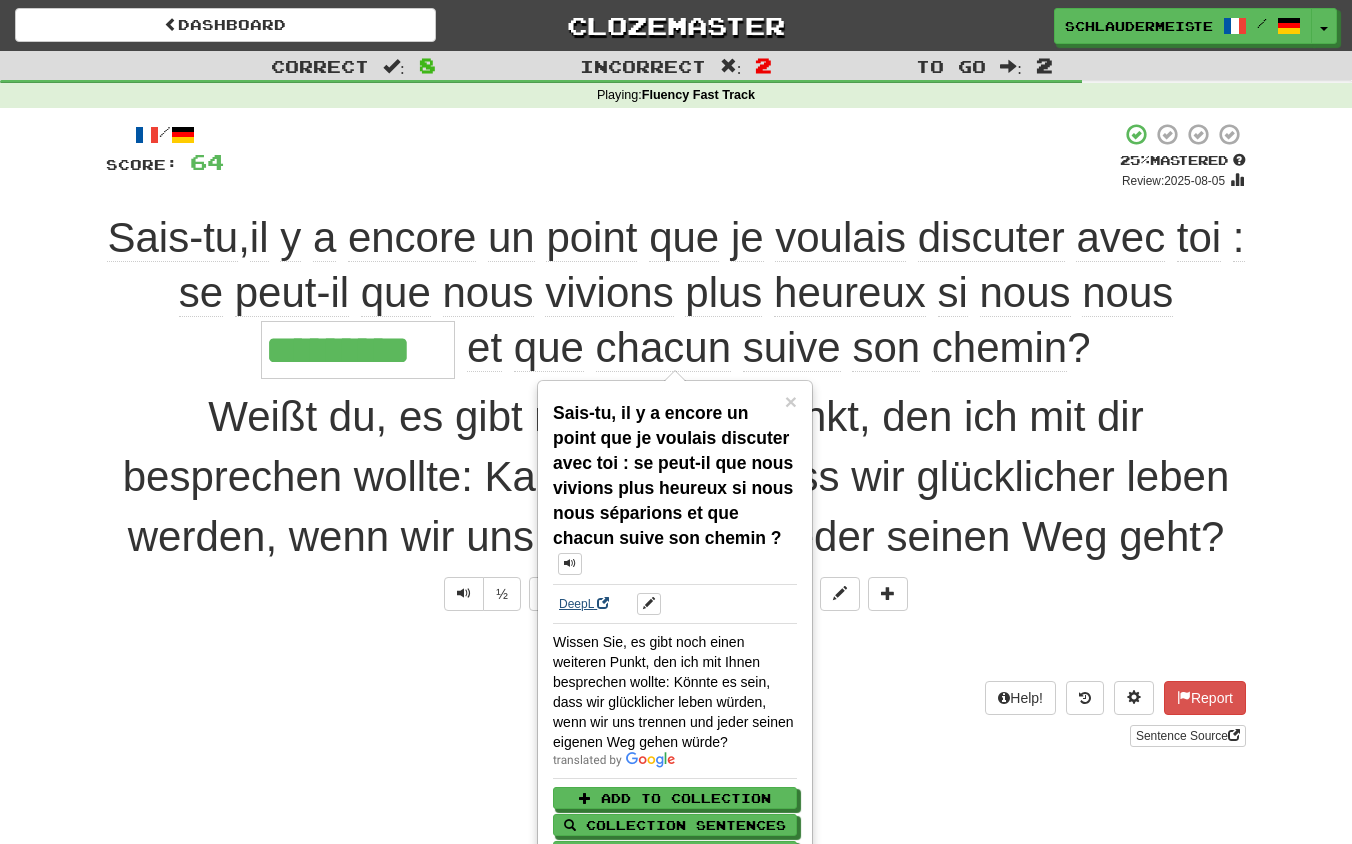 click on "DeepL" at bounding box center [584, 604] 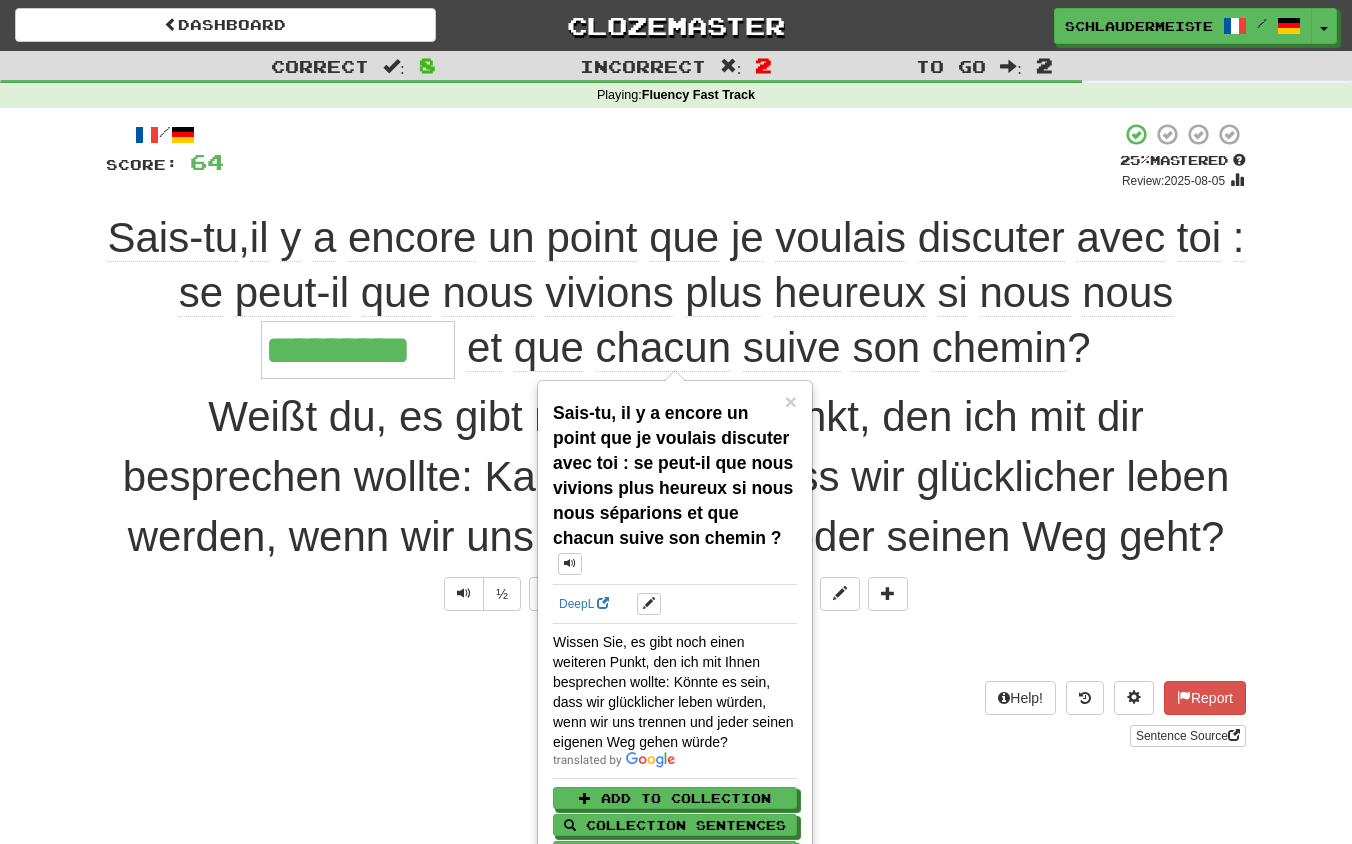 click on "Help!  Report Sentence Source" at bounding box center (676, 714) 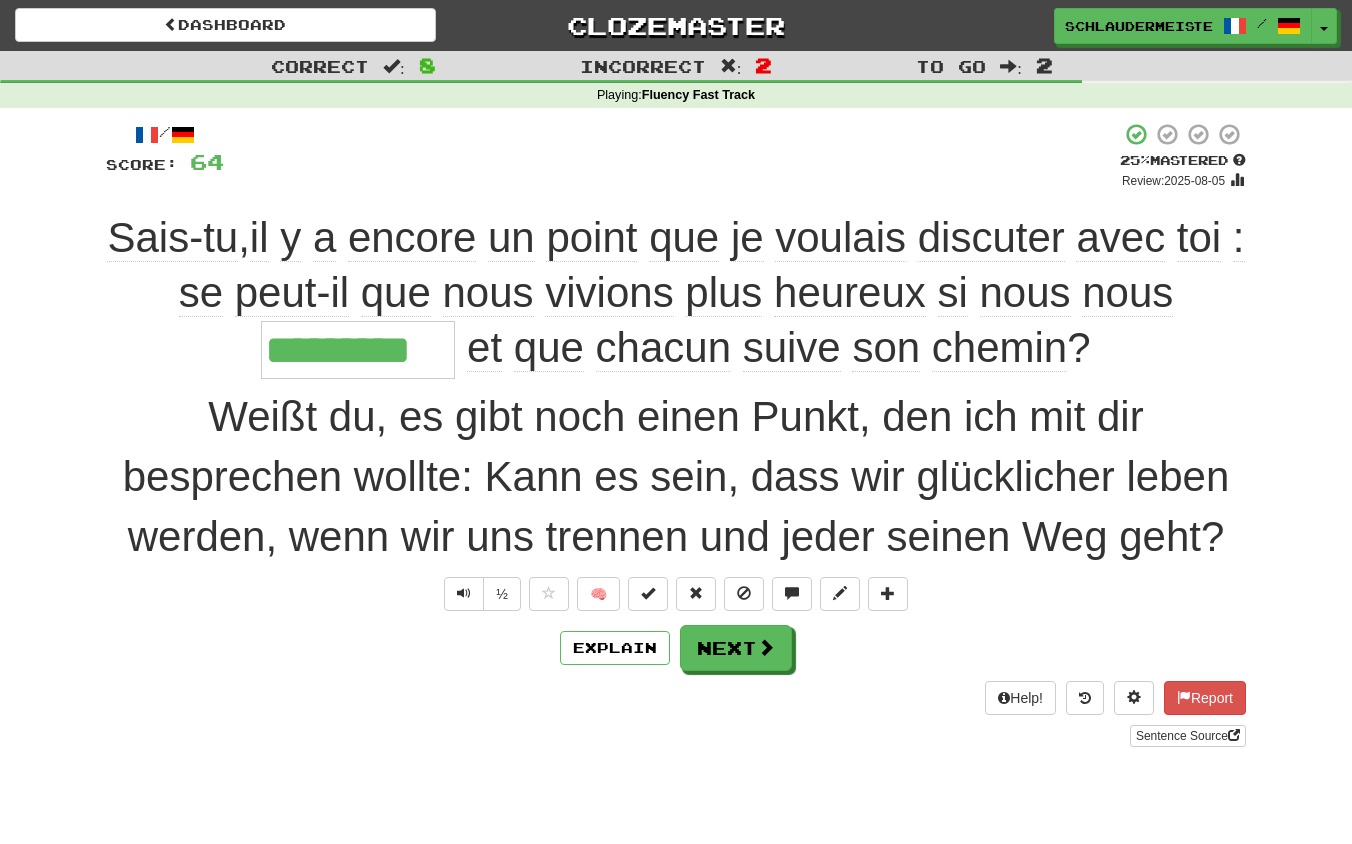 drag, startPoint x: 102, startPoint y: 212, endPoint x: 1161, endPoint y: 364, distance: 1069.8528 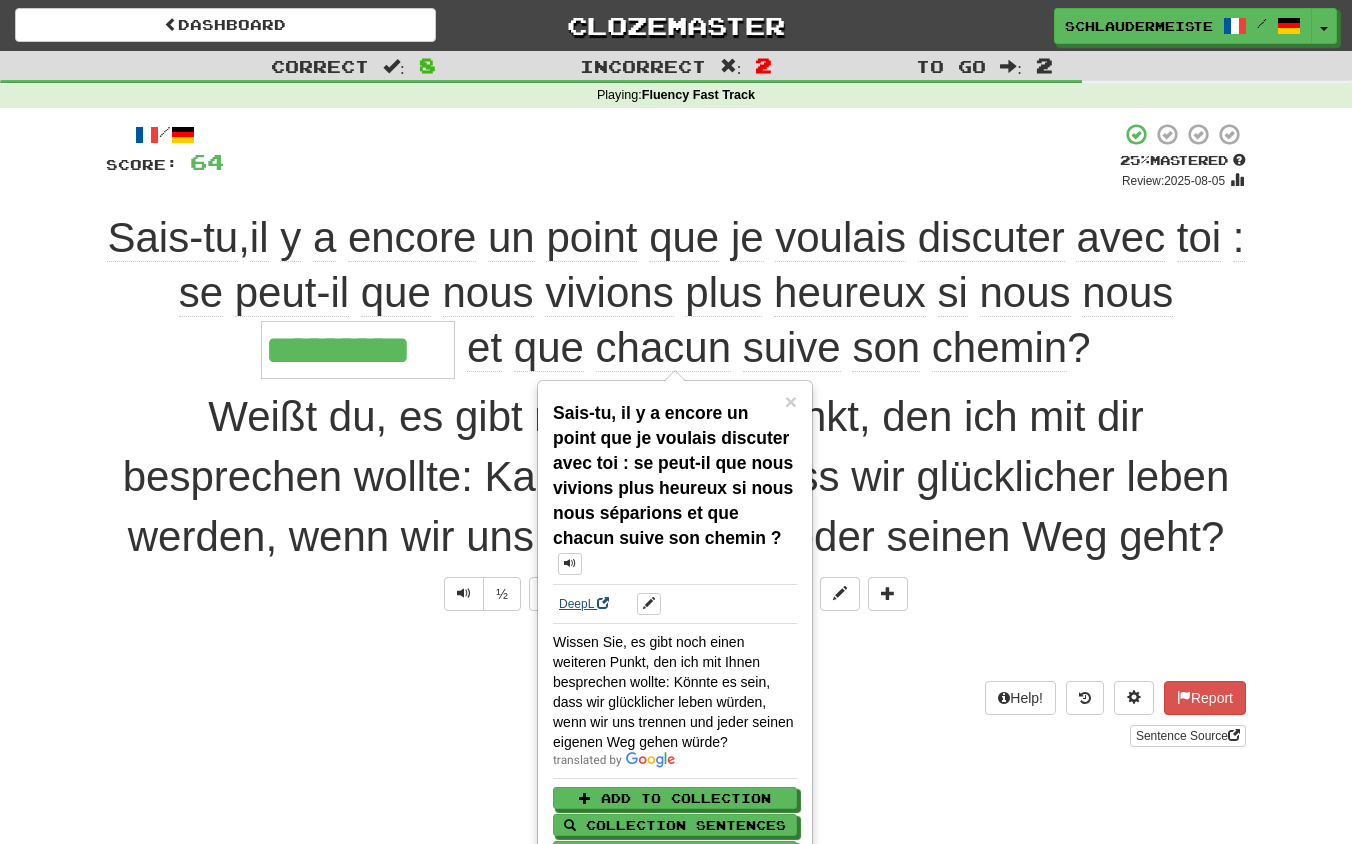 click on "DeepL" at bounding box center (584, 604) 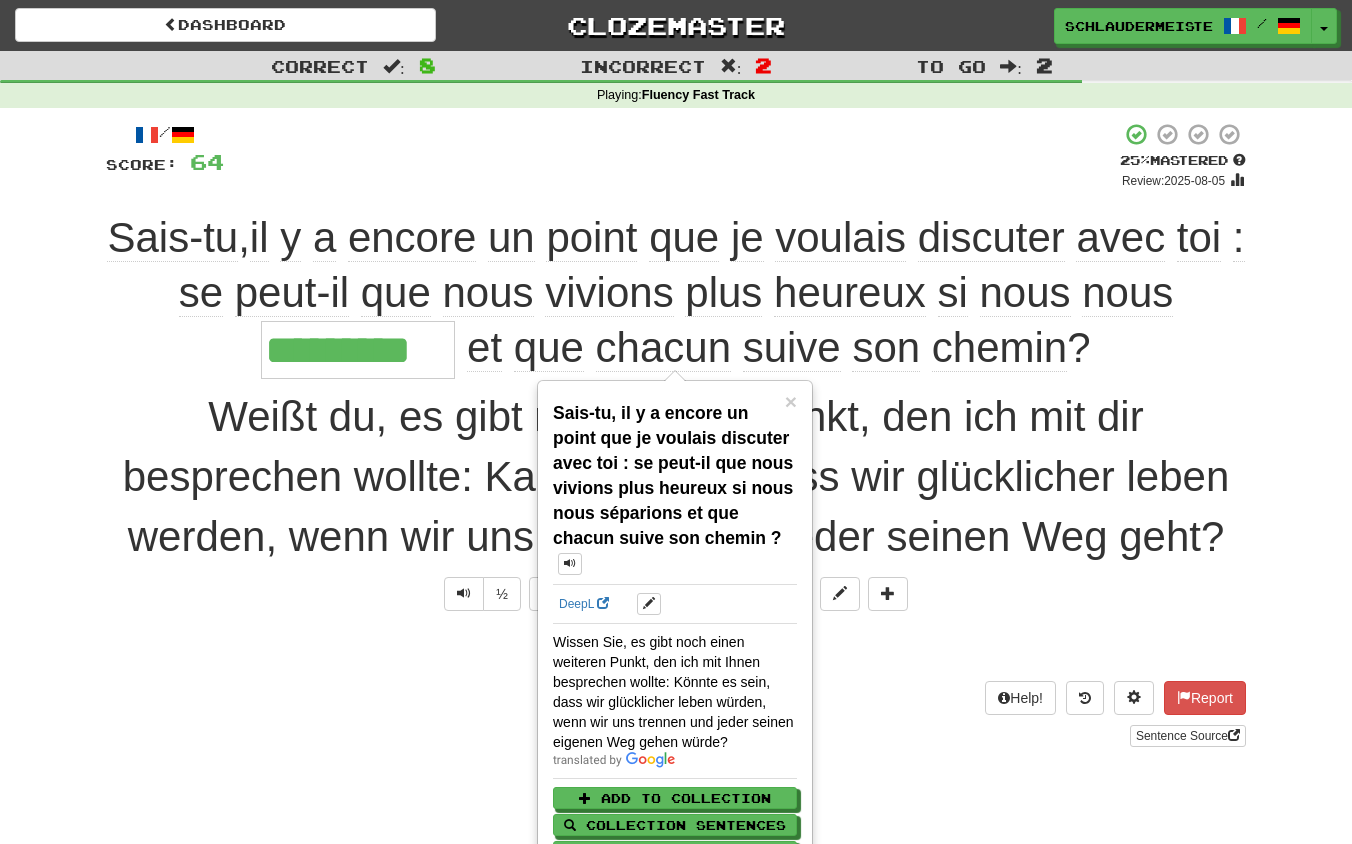 click on "Sentence Source" at bounding box center (676, 736) 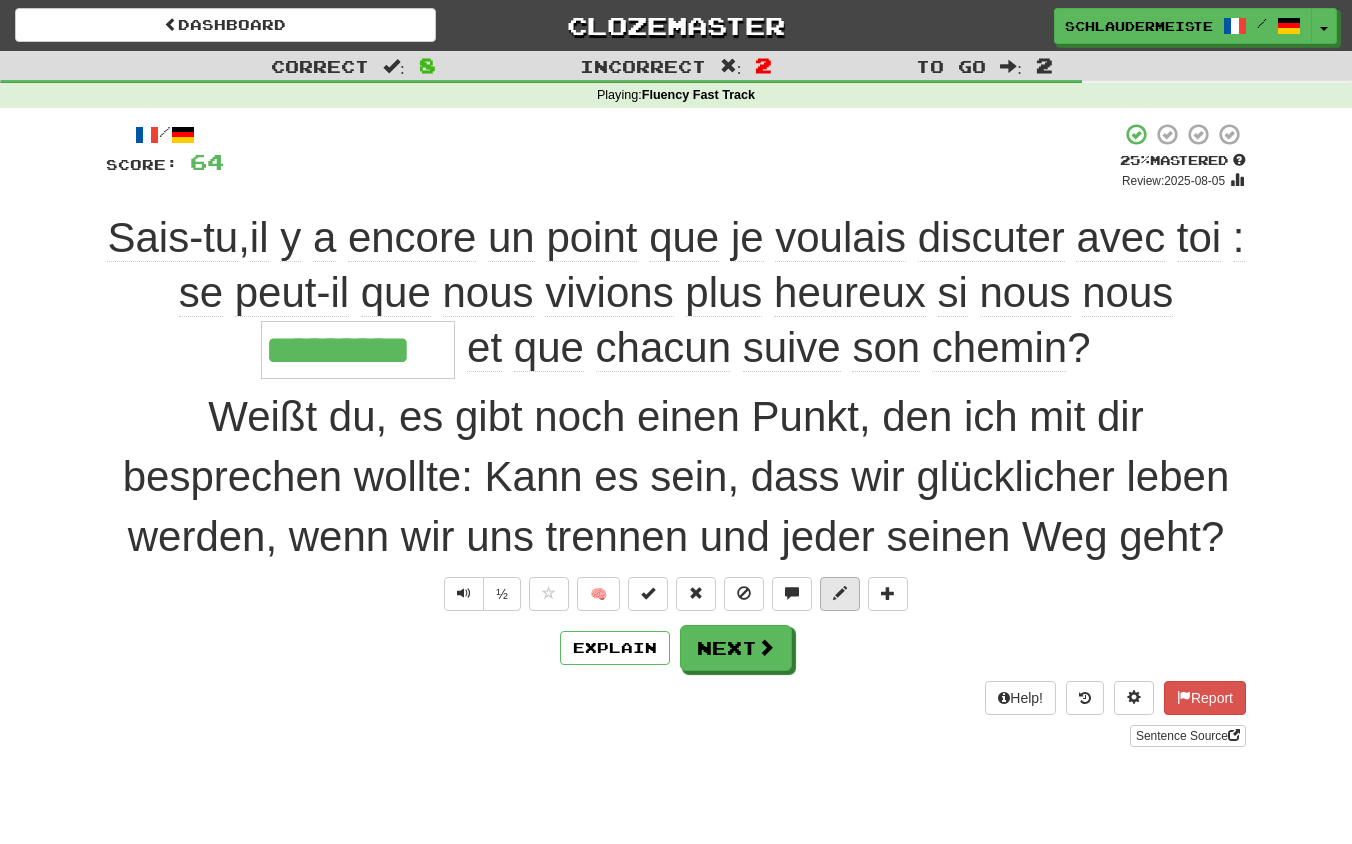 click at bounding box center [840, 594] 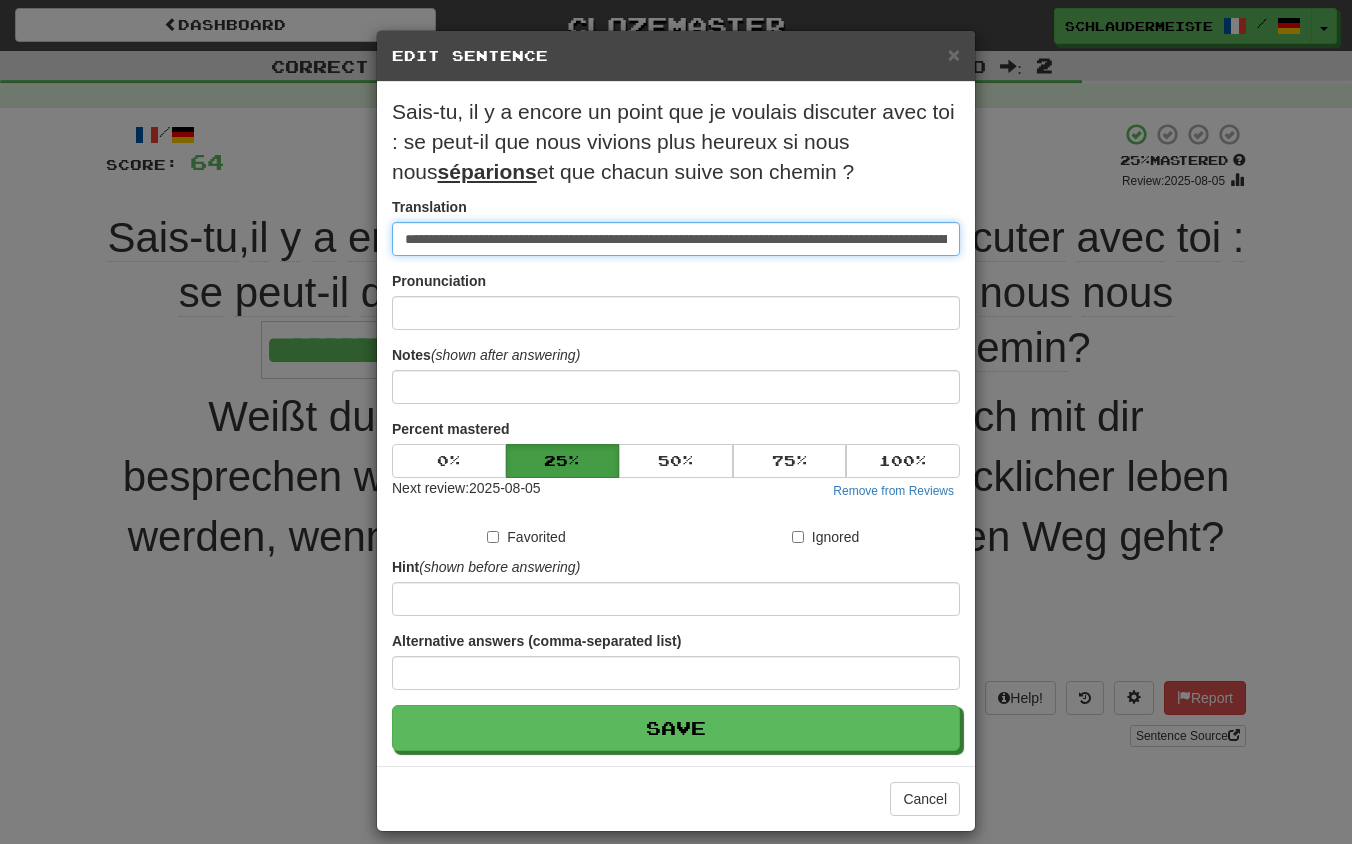 drag, startPoint x: 953, startPoint y: 239, endPoint x: 276, endPoint y: 213, distance: 677.4991 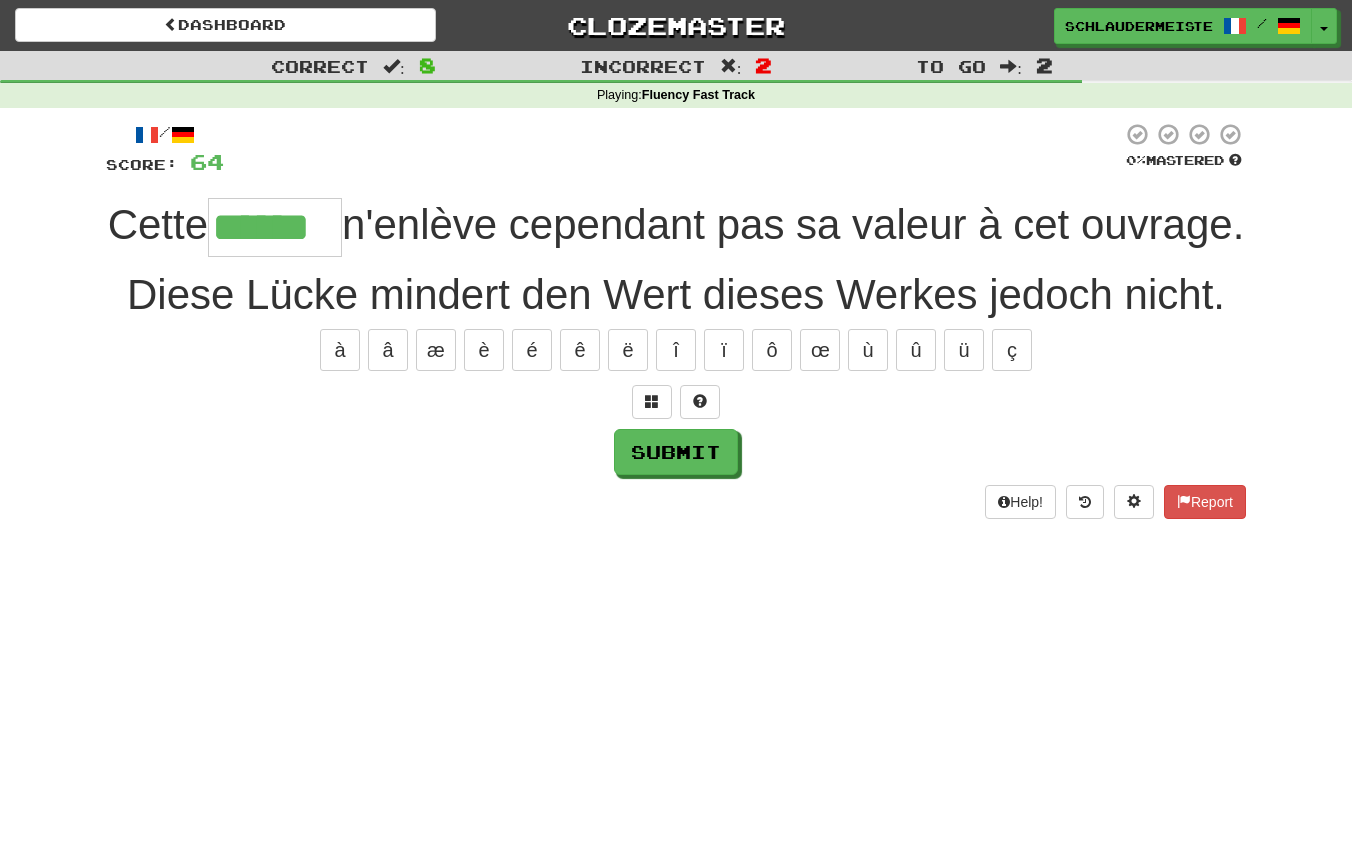 type on "******" 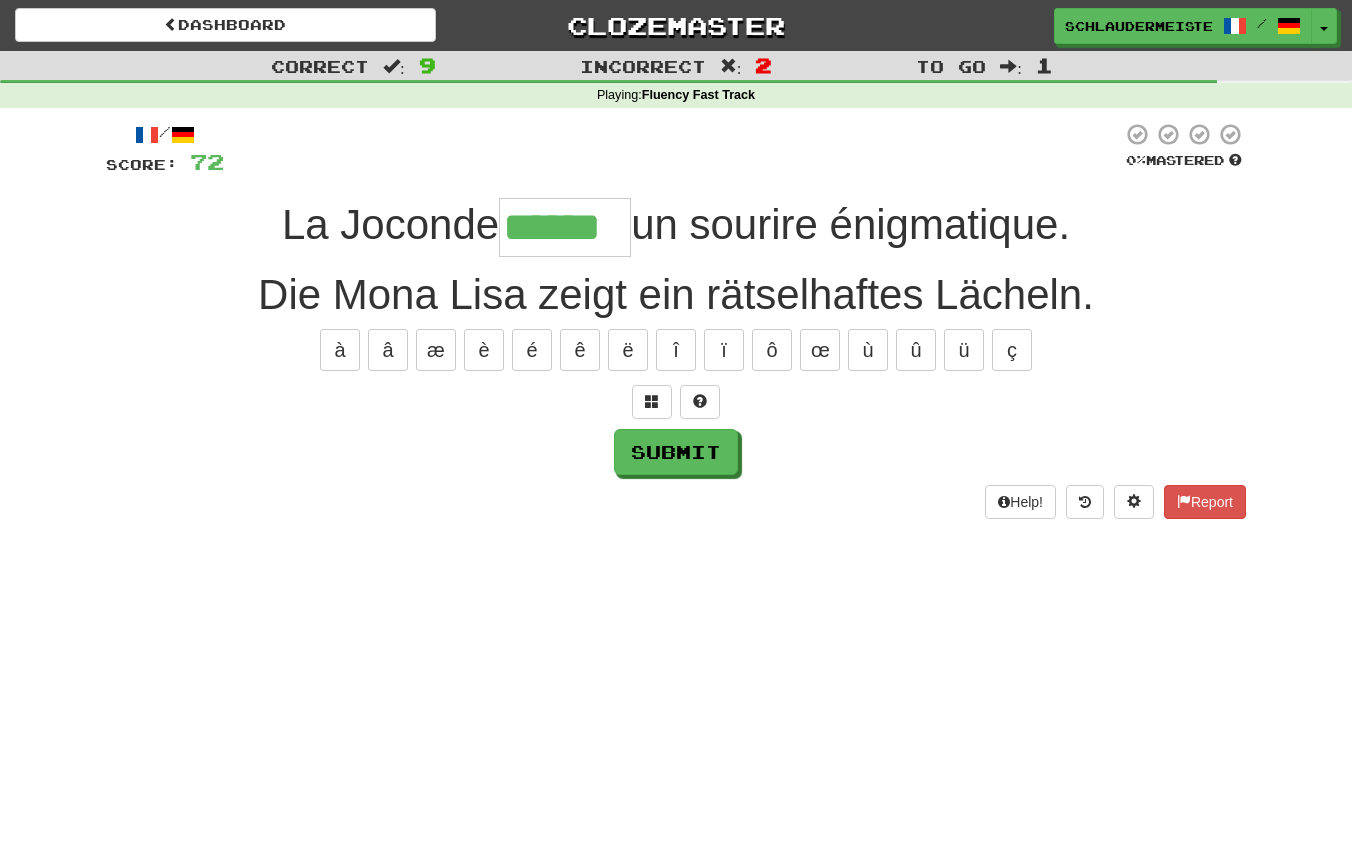 type on "******" 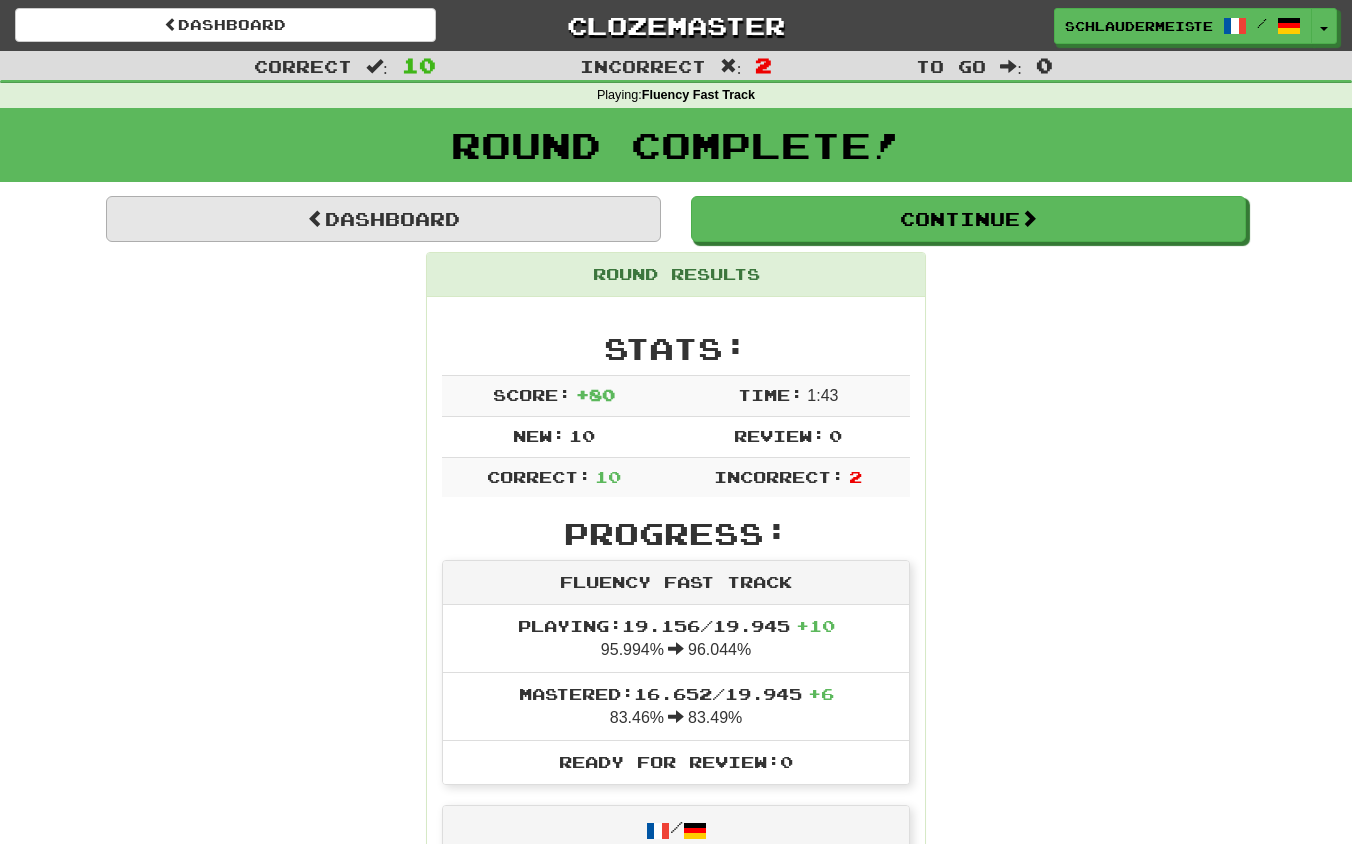 click on "Dashboard" at bounding box center [383, 219] 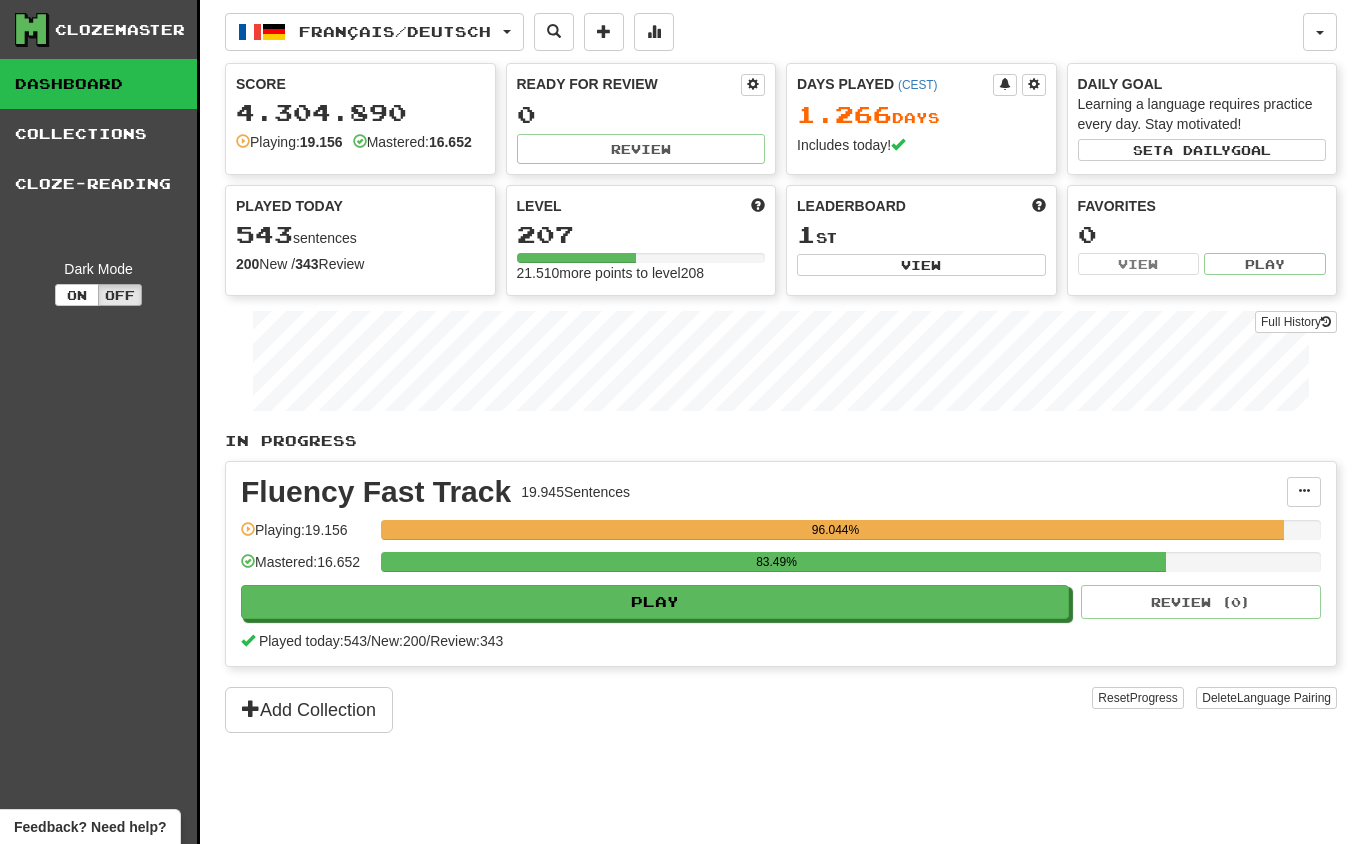 scroll, scrollTop: 0, scrollLeft: 0, axis: both 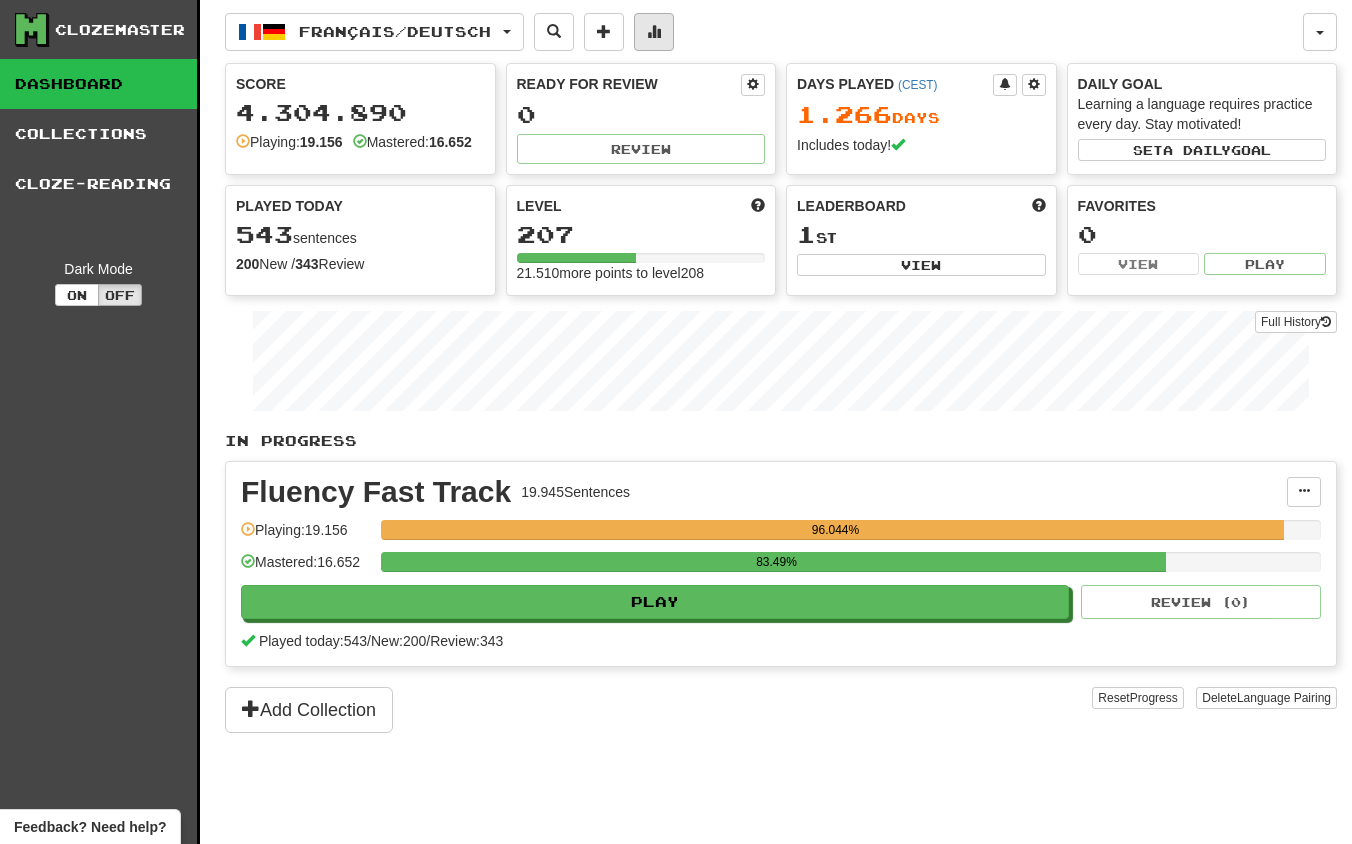 click at bounding box center (654, 31) 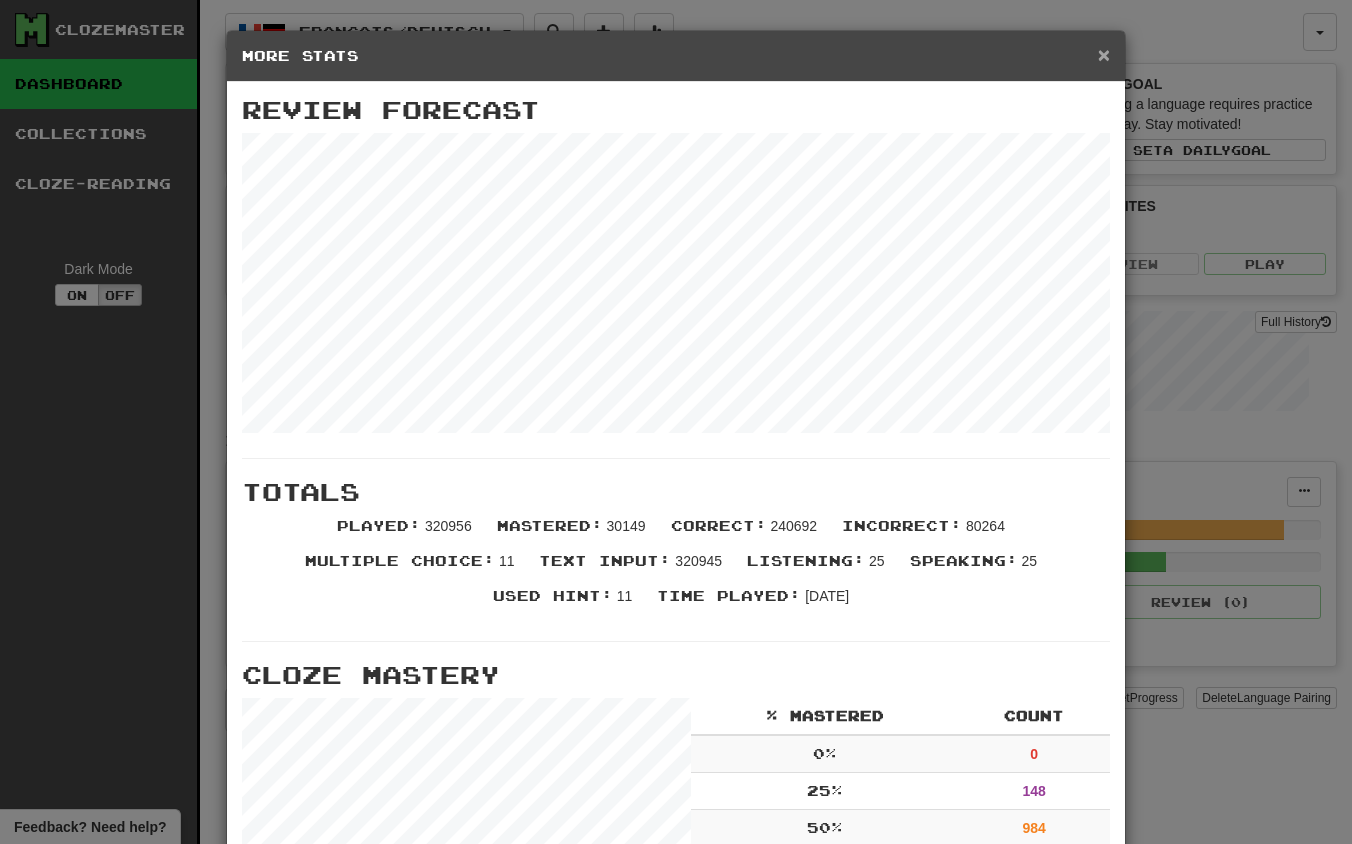 scroll, scrollTop: 0, scrollLeft: 0, axis: both 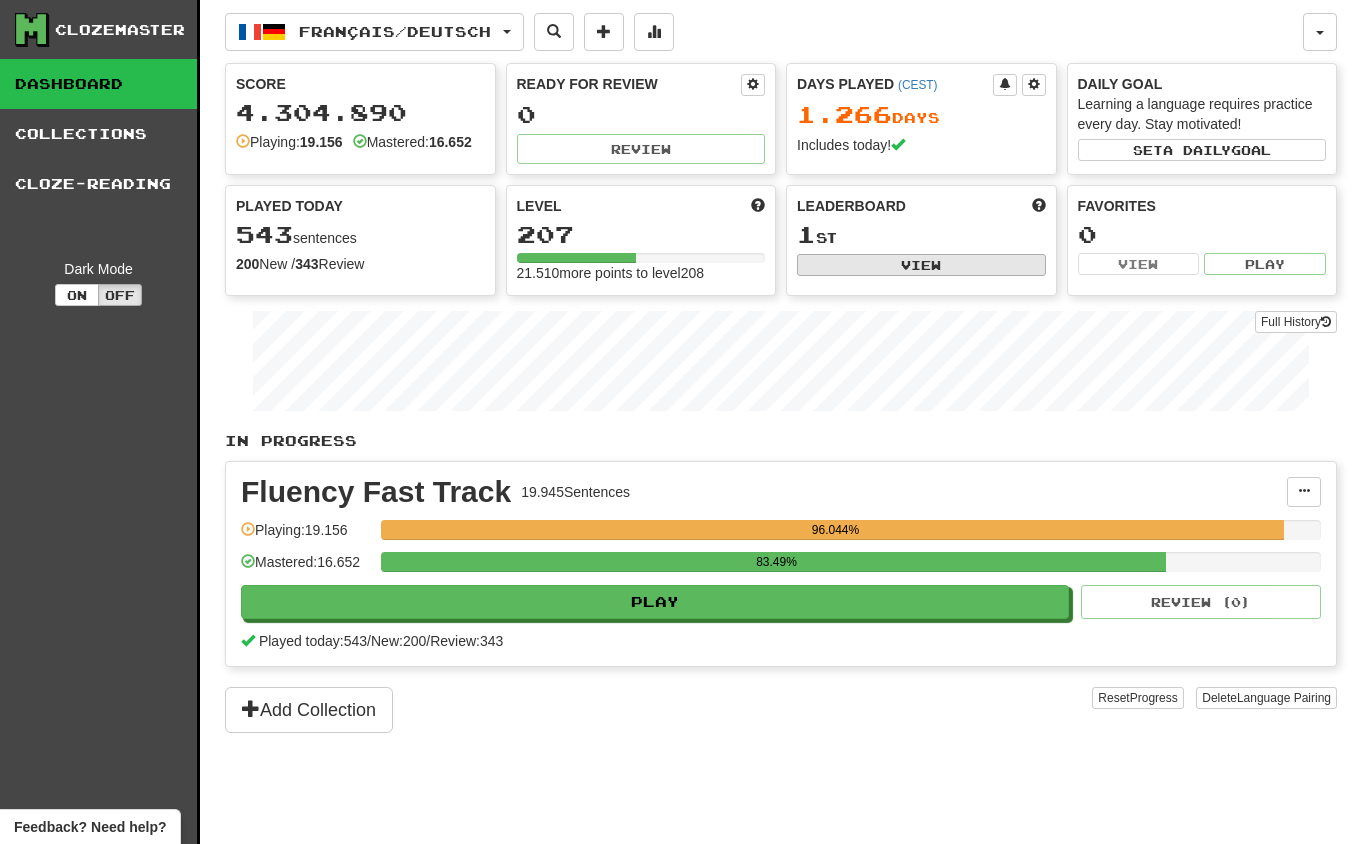 click on "View" at bounding box center [921, 265] 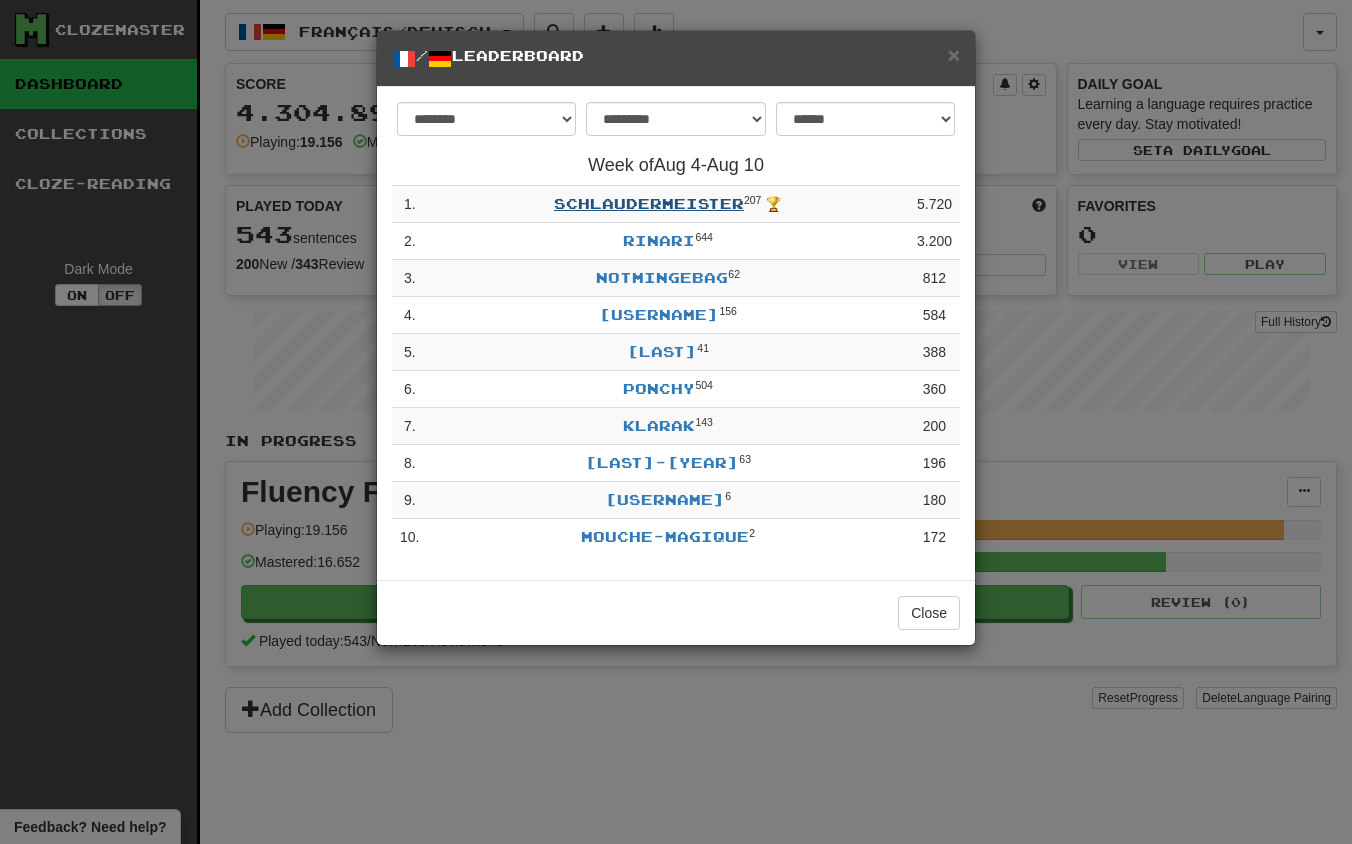 click on "schlaudermeister" at bounding box center (649, 203) 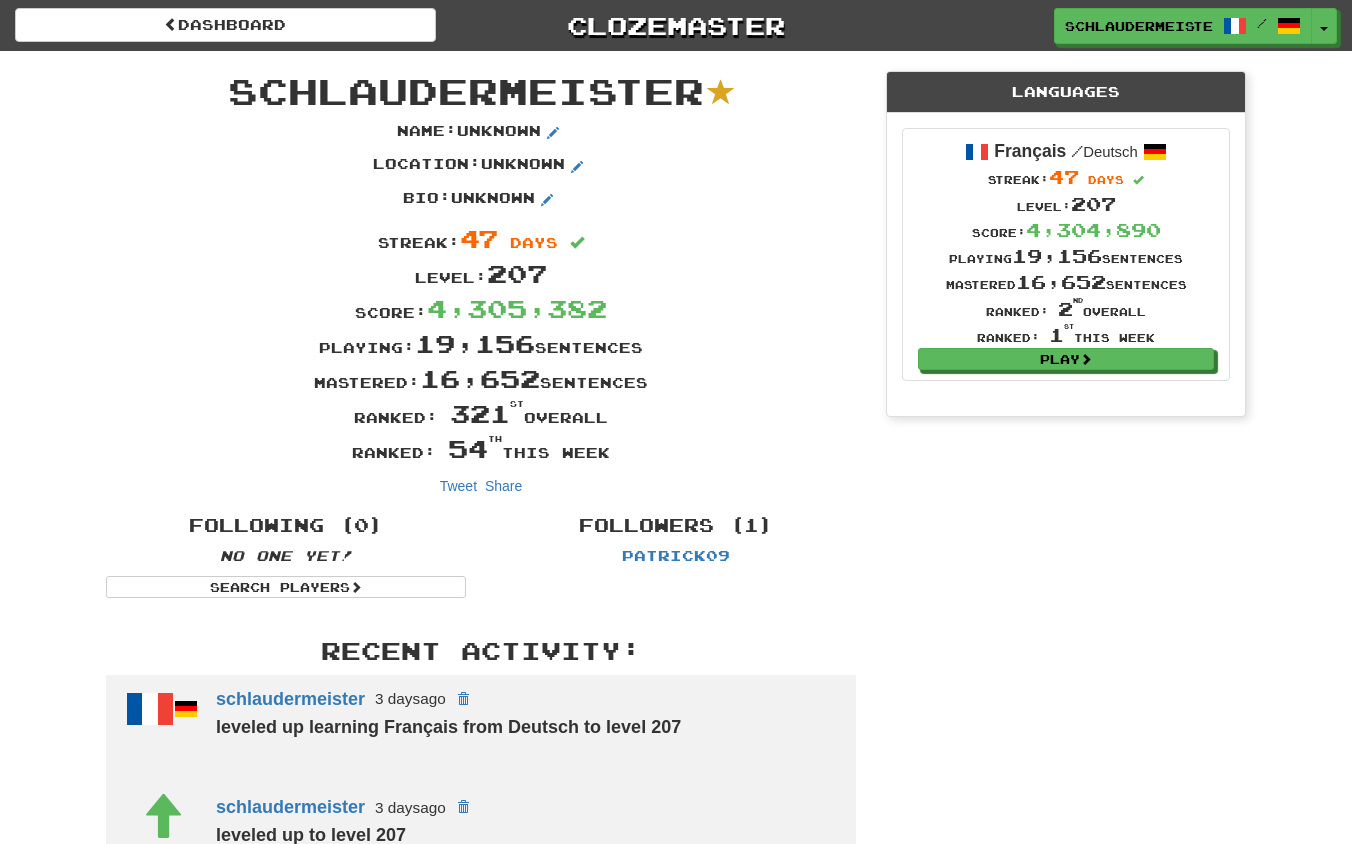 scroll, scrollTop: 0, scrollLeft: 0, axis: both 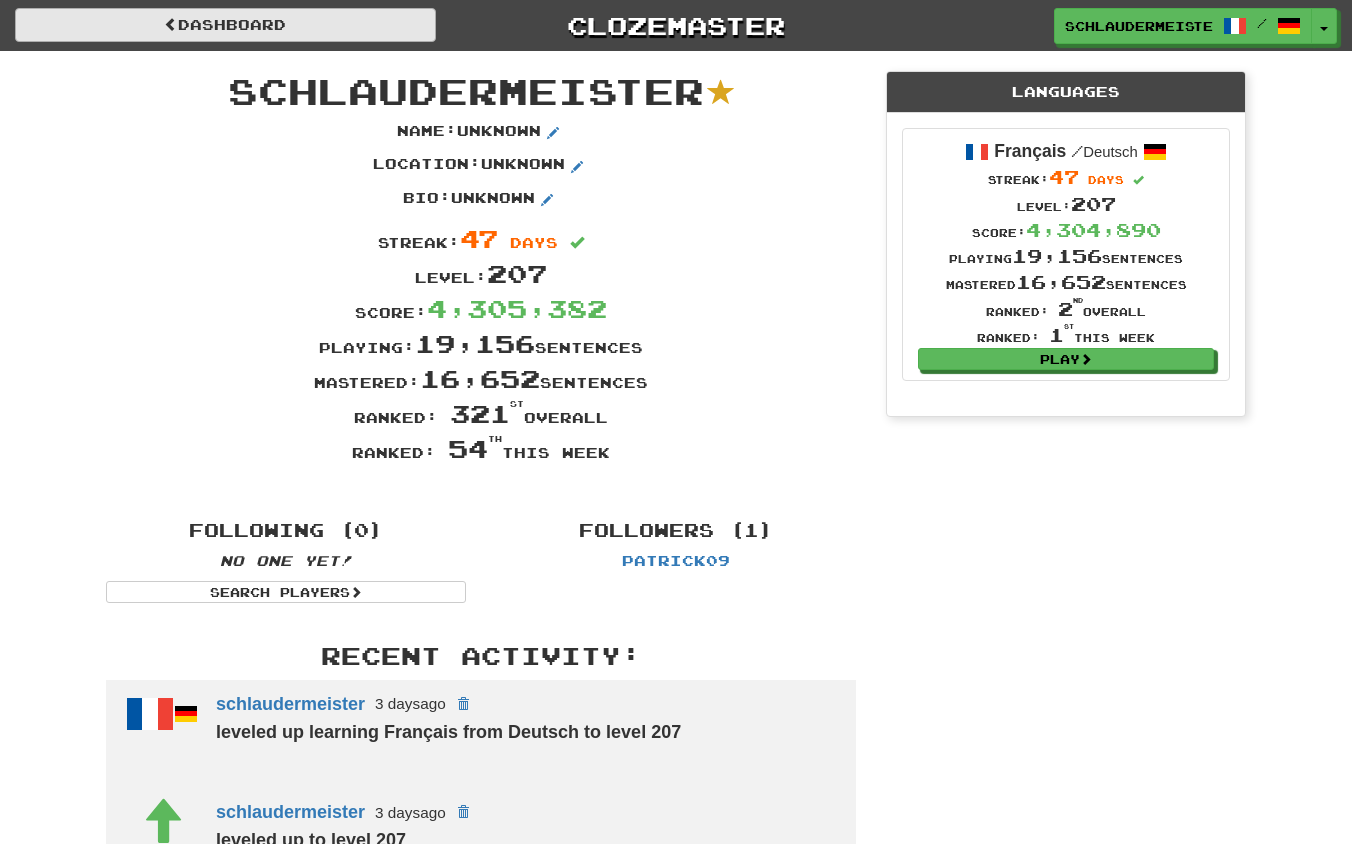 click on "Dashboard" at bounding box center [225, 25] 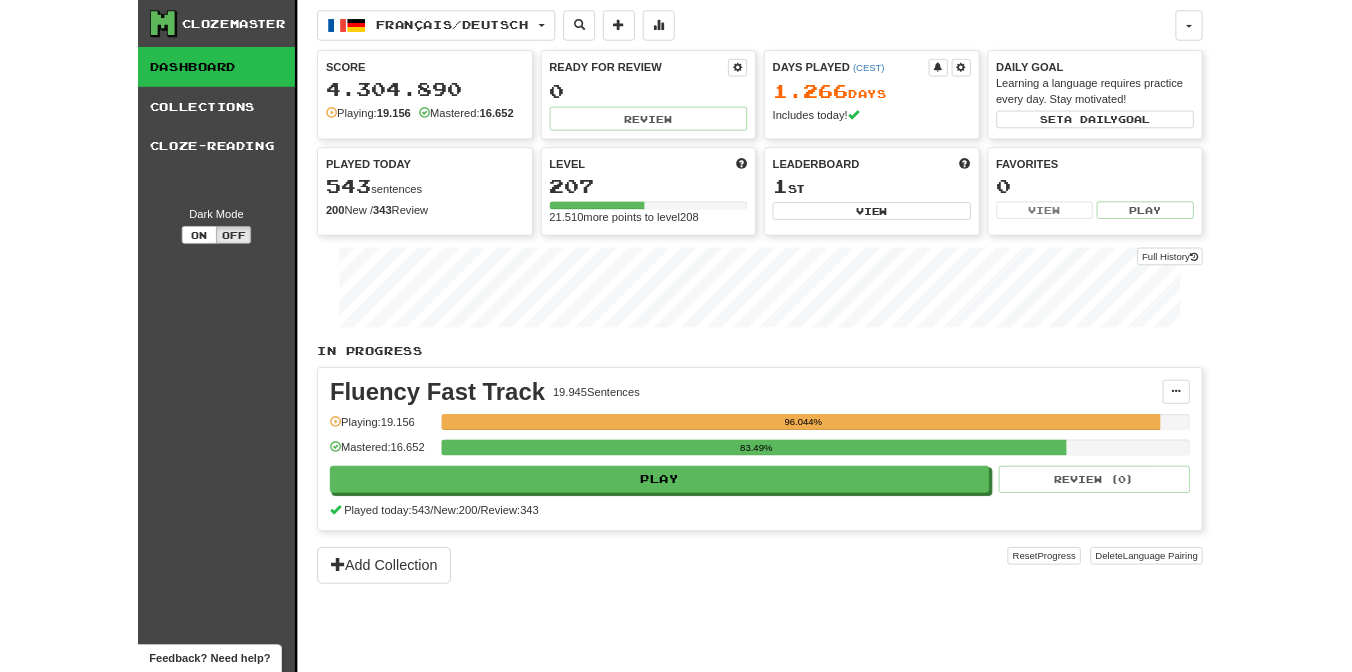 scroll, scrollTop: 0, scrollLeft: 0, axis: both 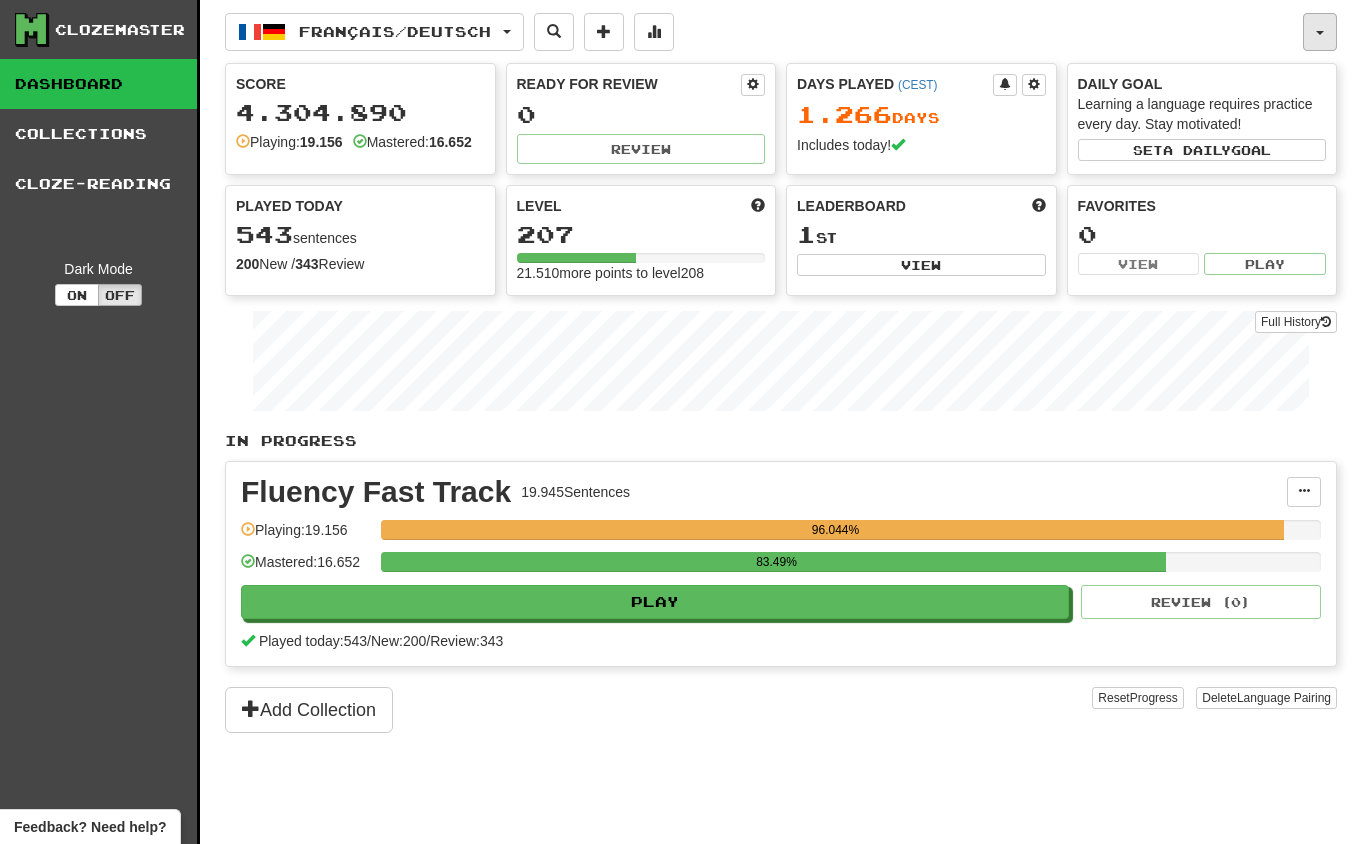 click at bounding box center [1320, 32] 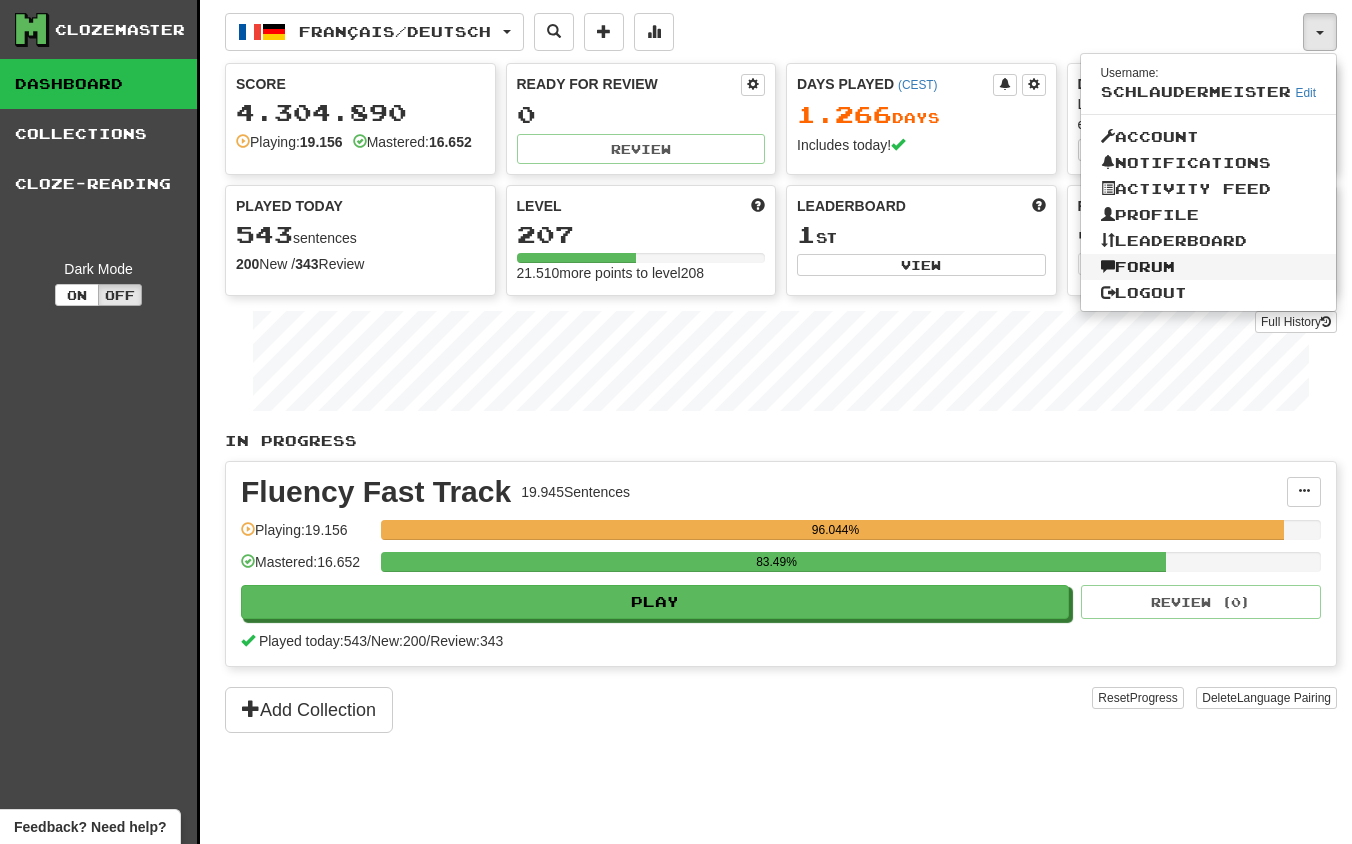 click on "Forum" at bounding box center (1209, 267) 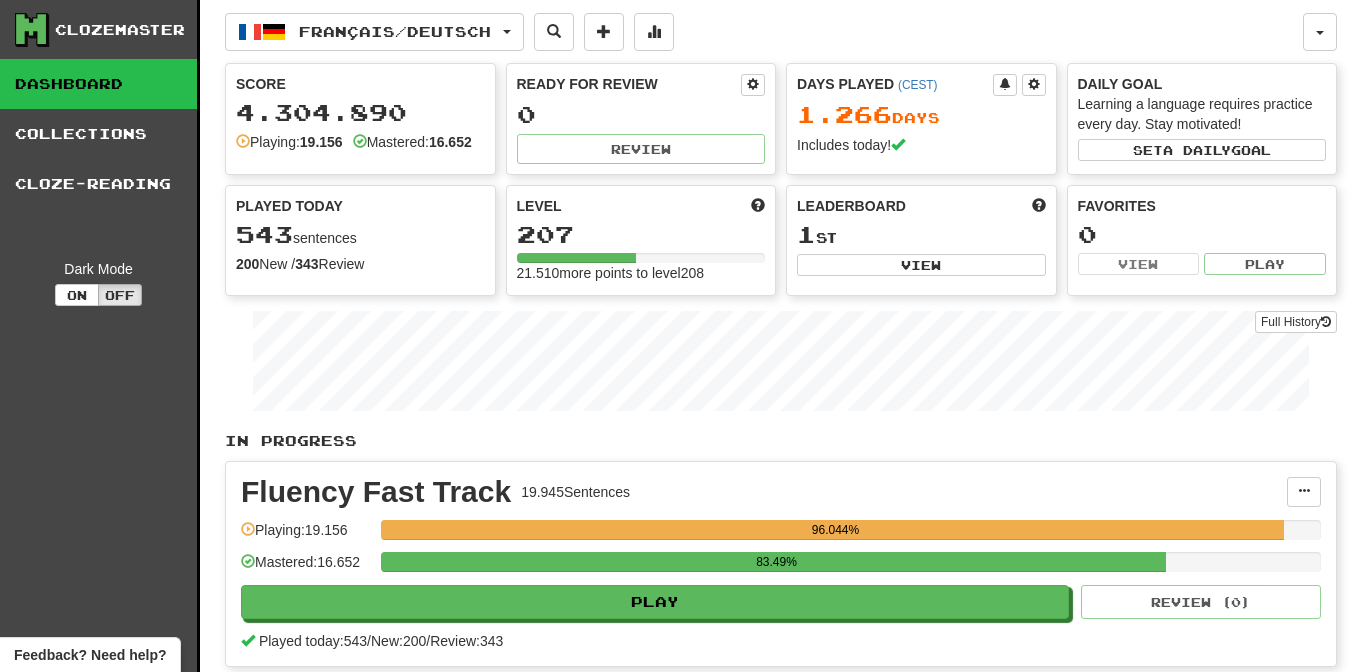 scroll, scrollTop: 0, scrollLeft: 0, axis: both 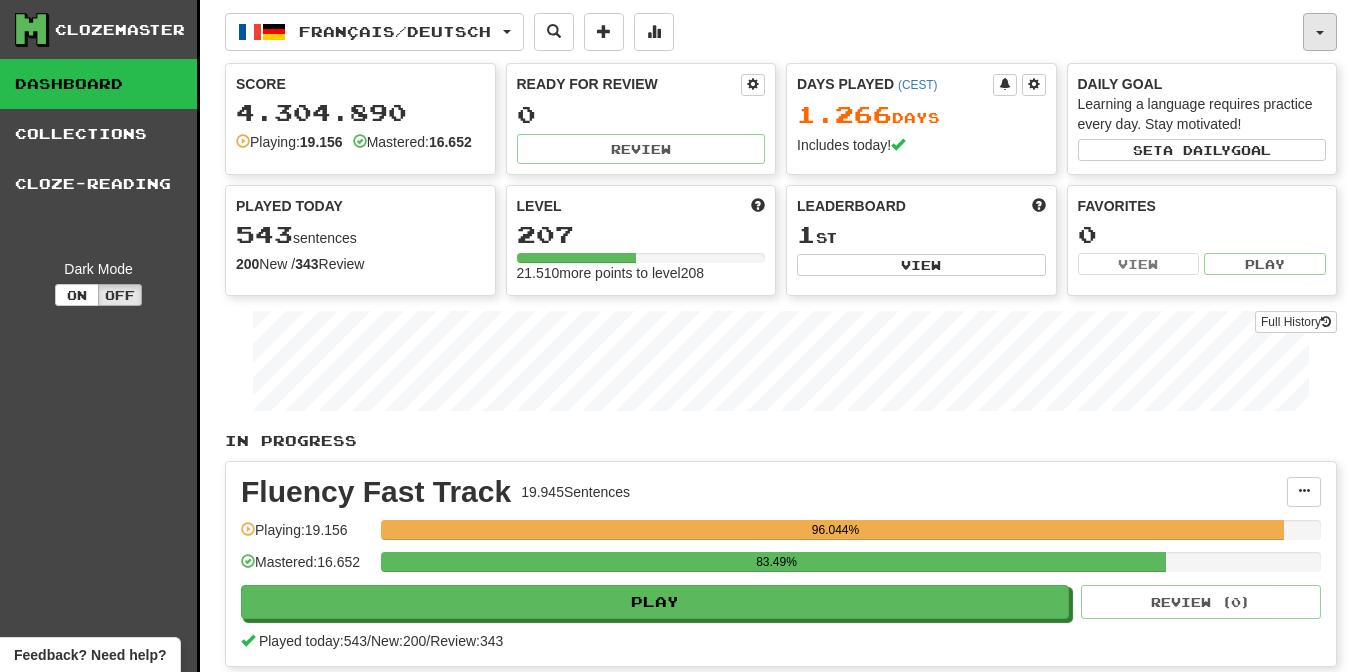 click at bounding box center [1320, 32] 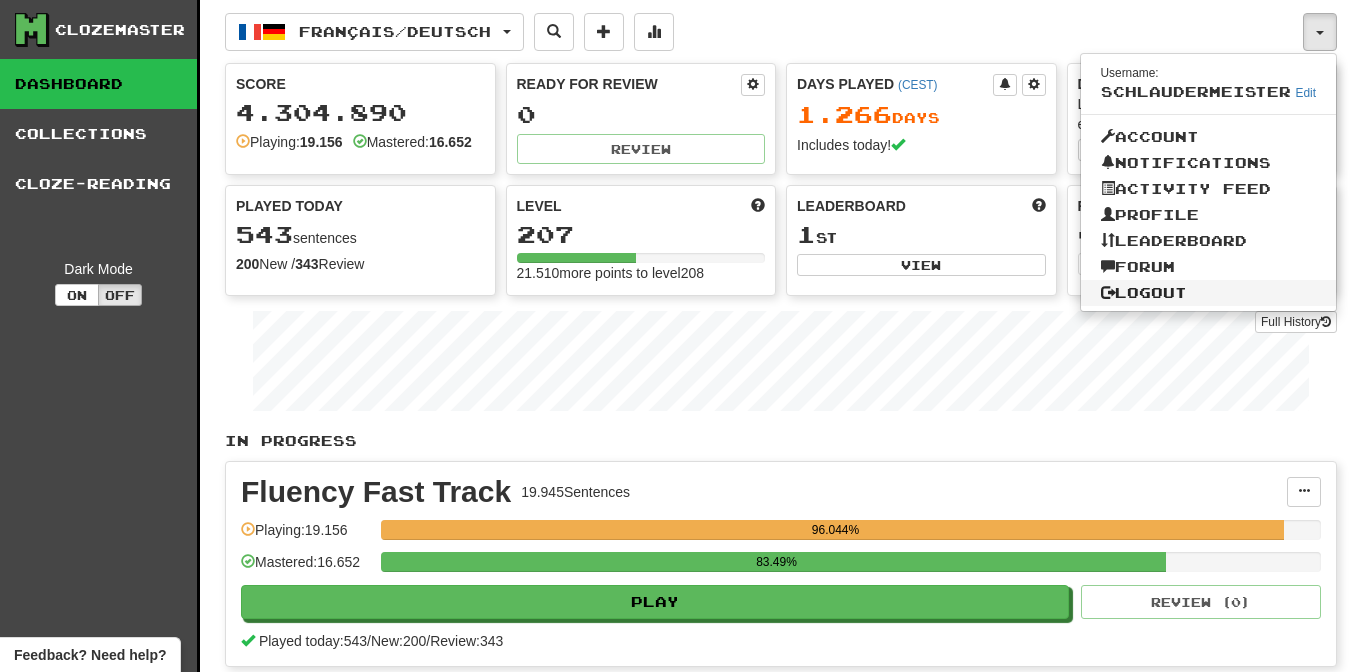click on "Logout" at bounding box center [1209, 293] 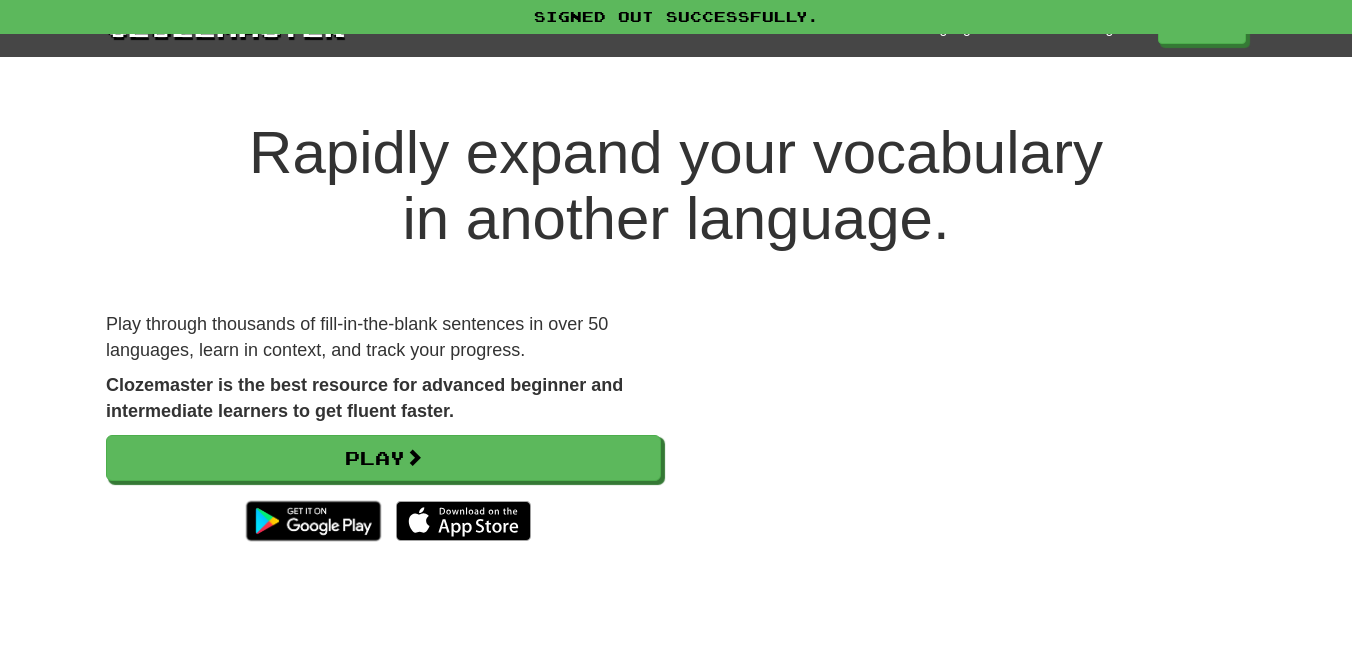 scroll, scrollTop: 0, scrollLeft: 0, axis: both 